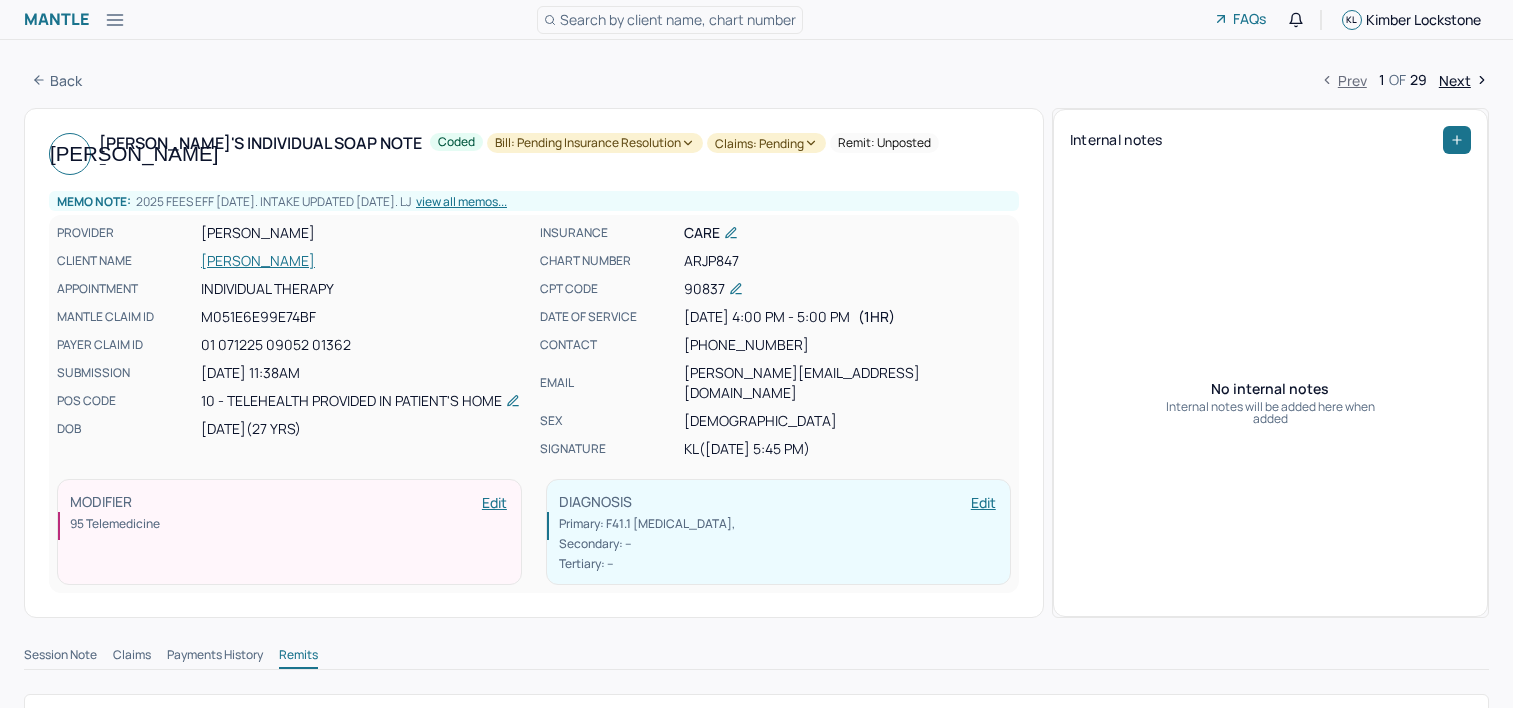 scroll, scrollTop: 0, scrollLeft: 0, axis: both 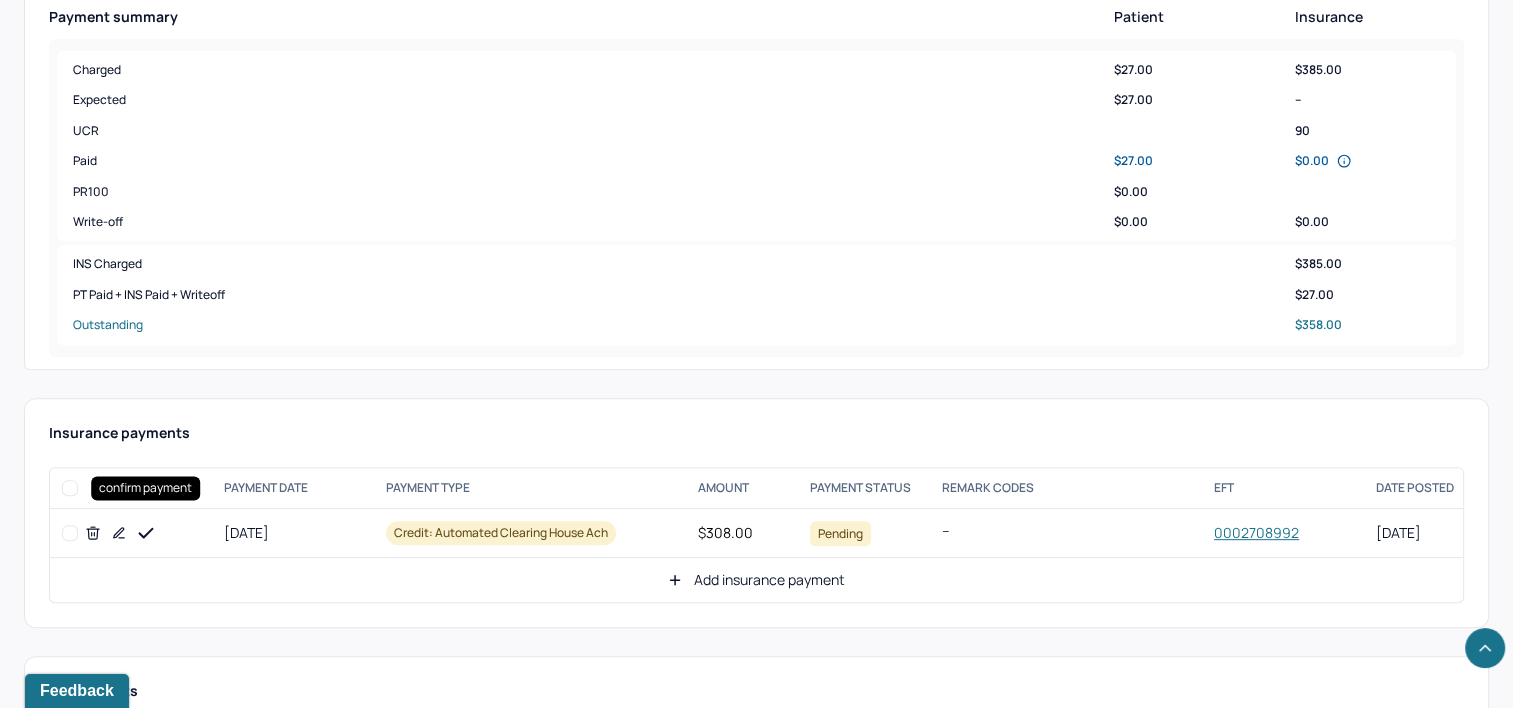 click 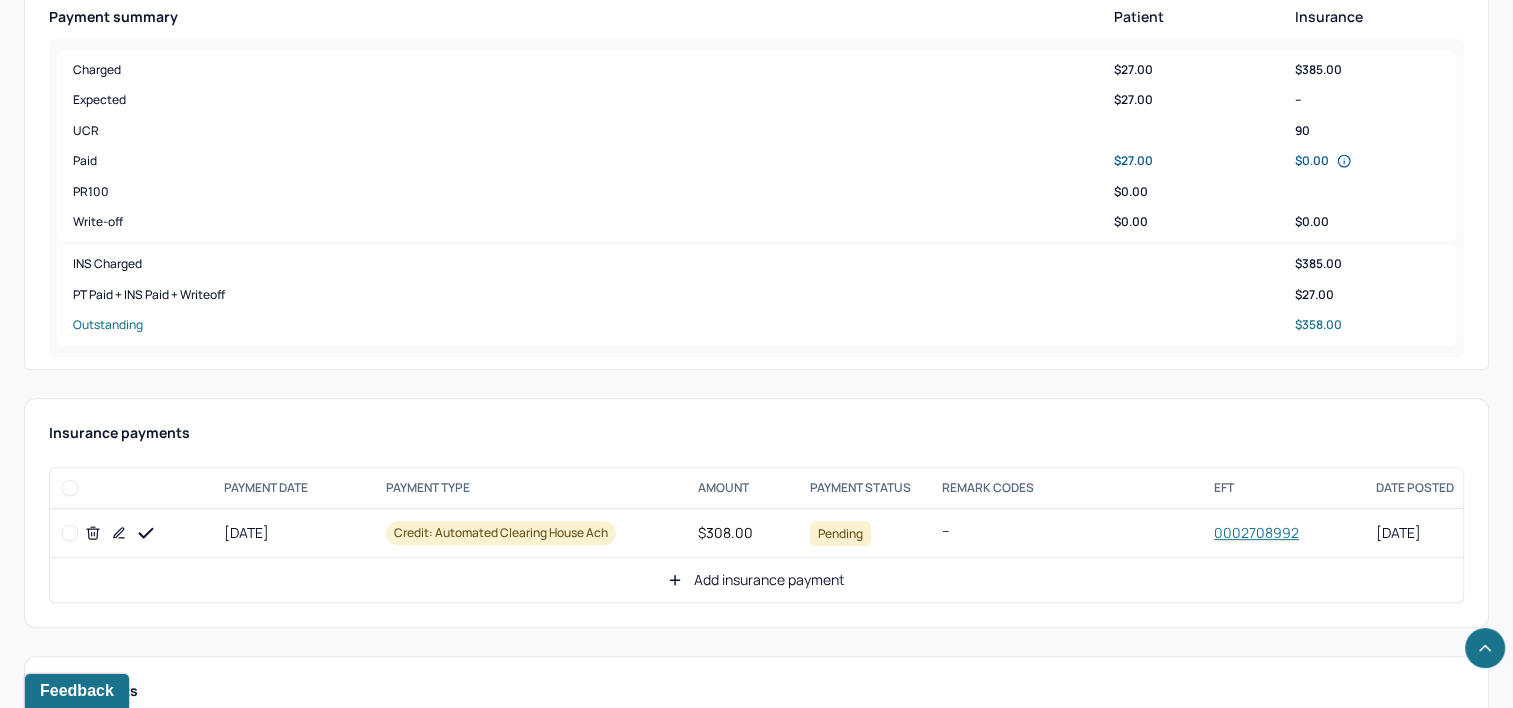 click on "Add insurance payment" at bounding box center (756, 580) 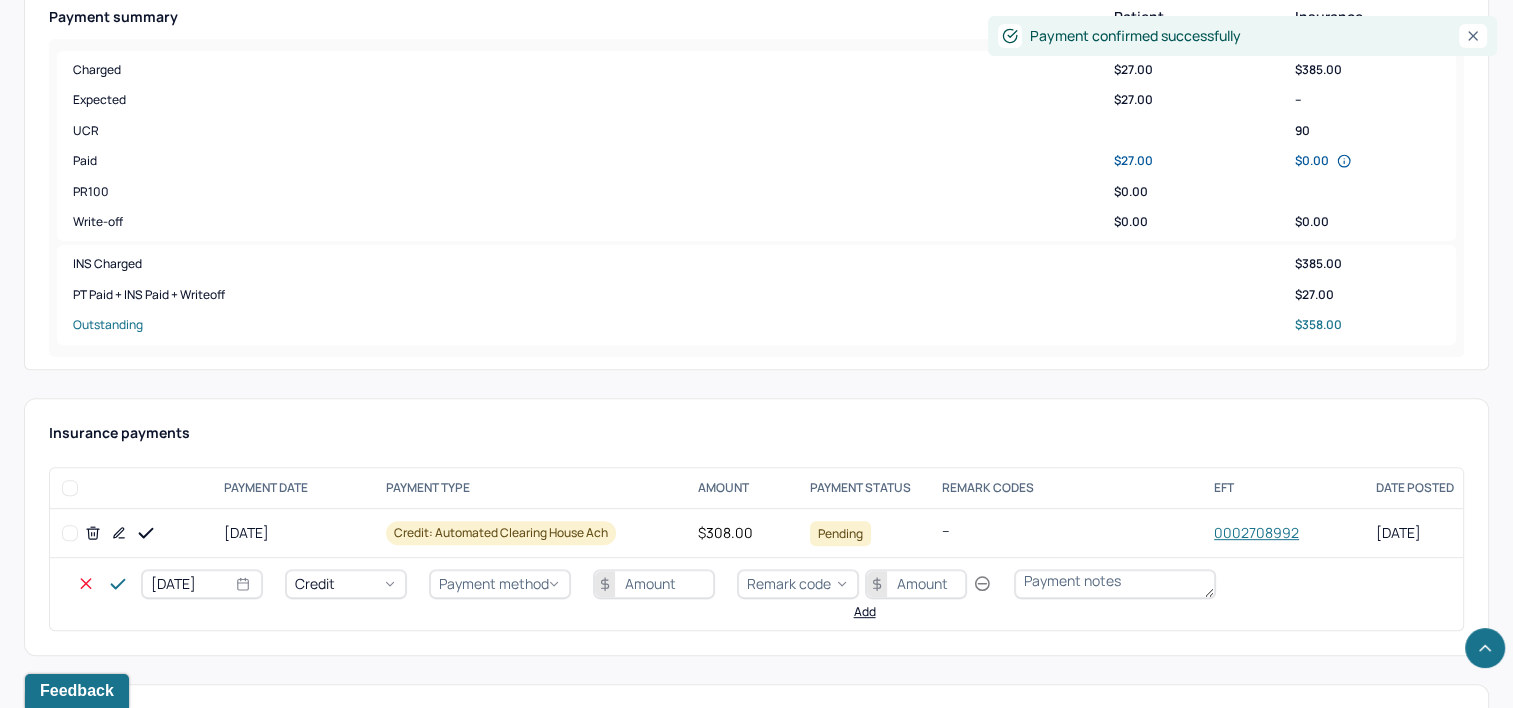 click on "[DATE]" at bounding box center (202, 584) 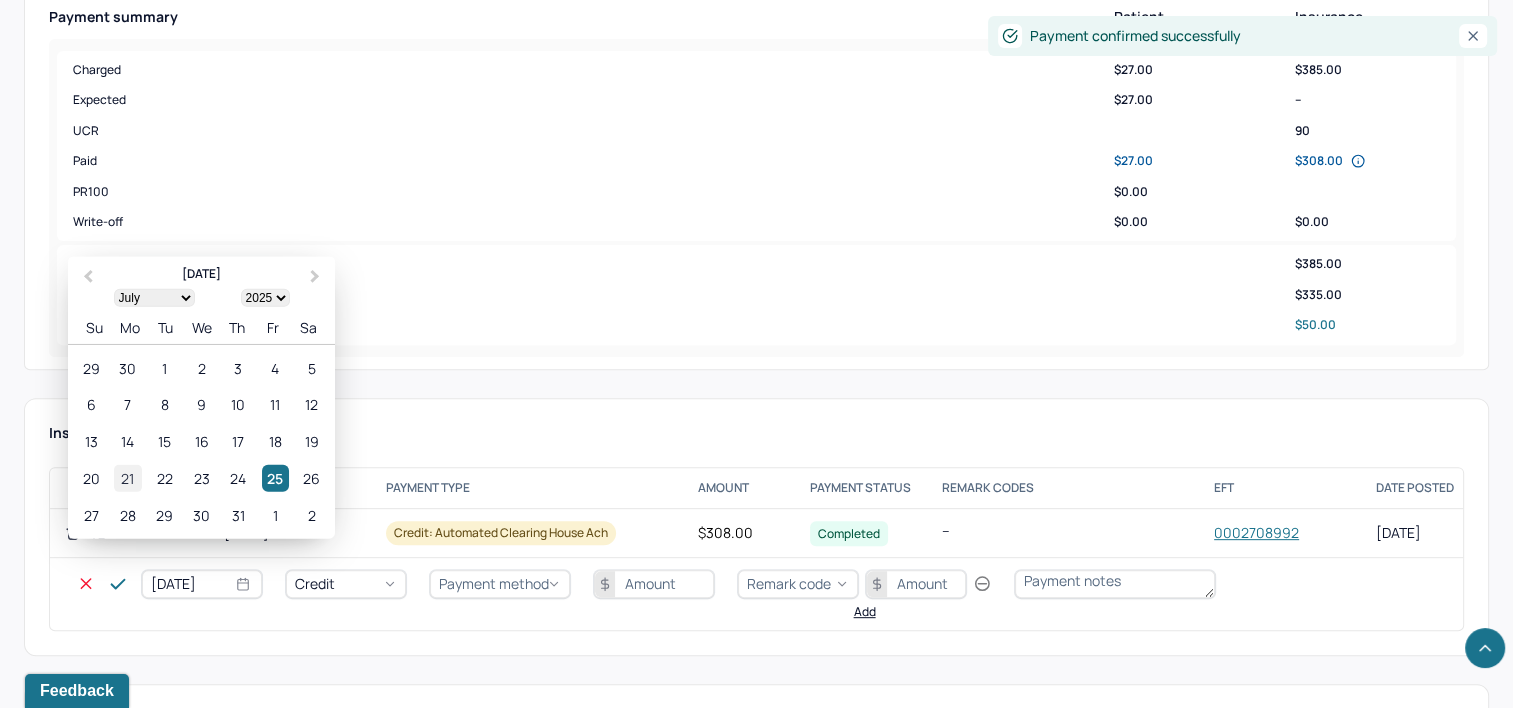 click on "21" at bounding box center [127, 478] 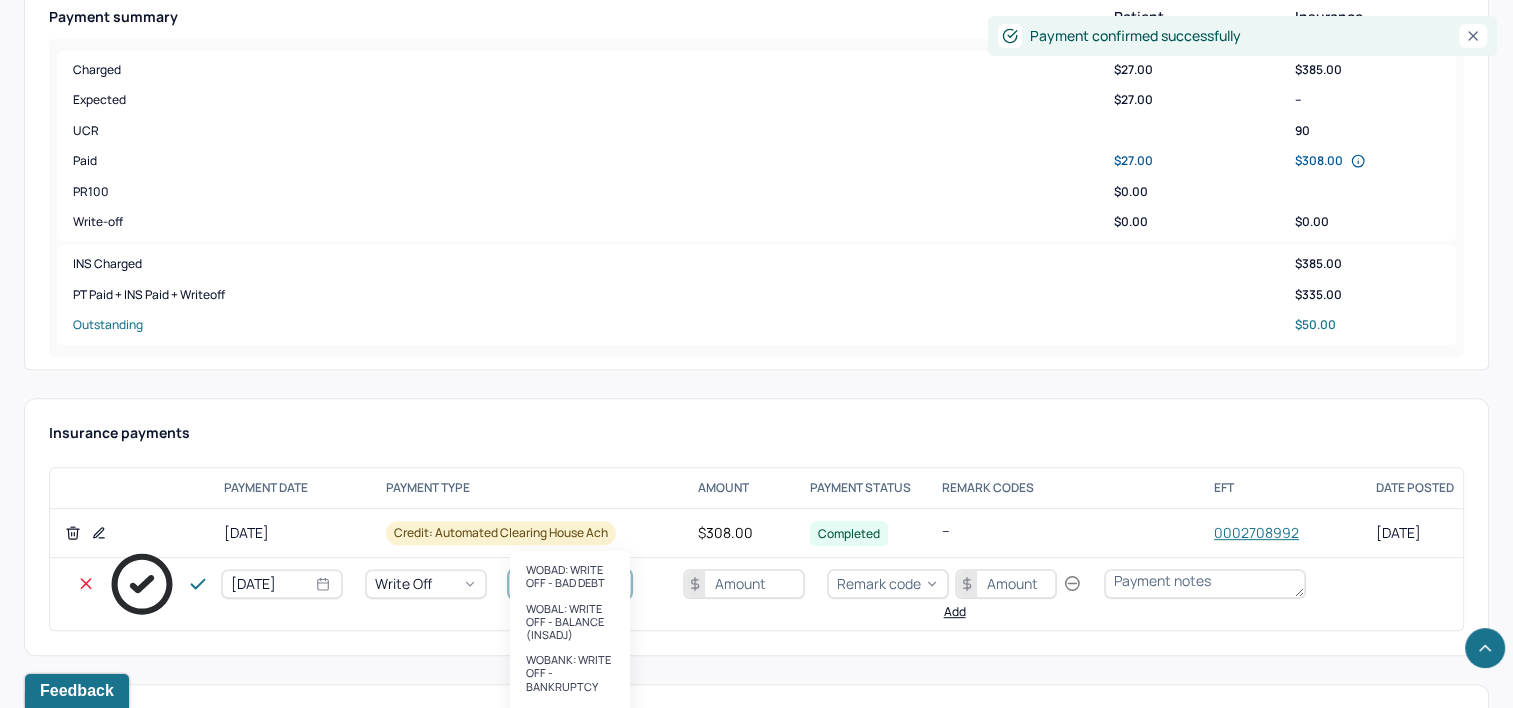 type on "wobal" 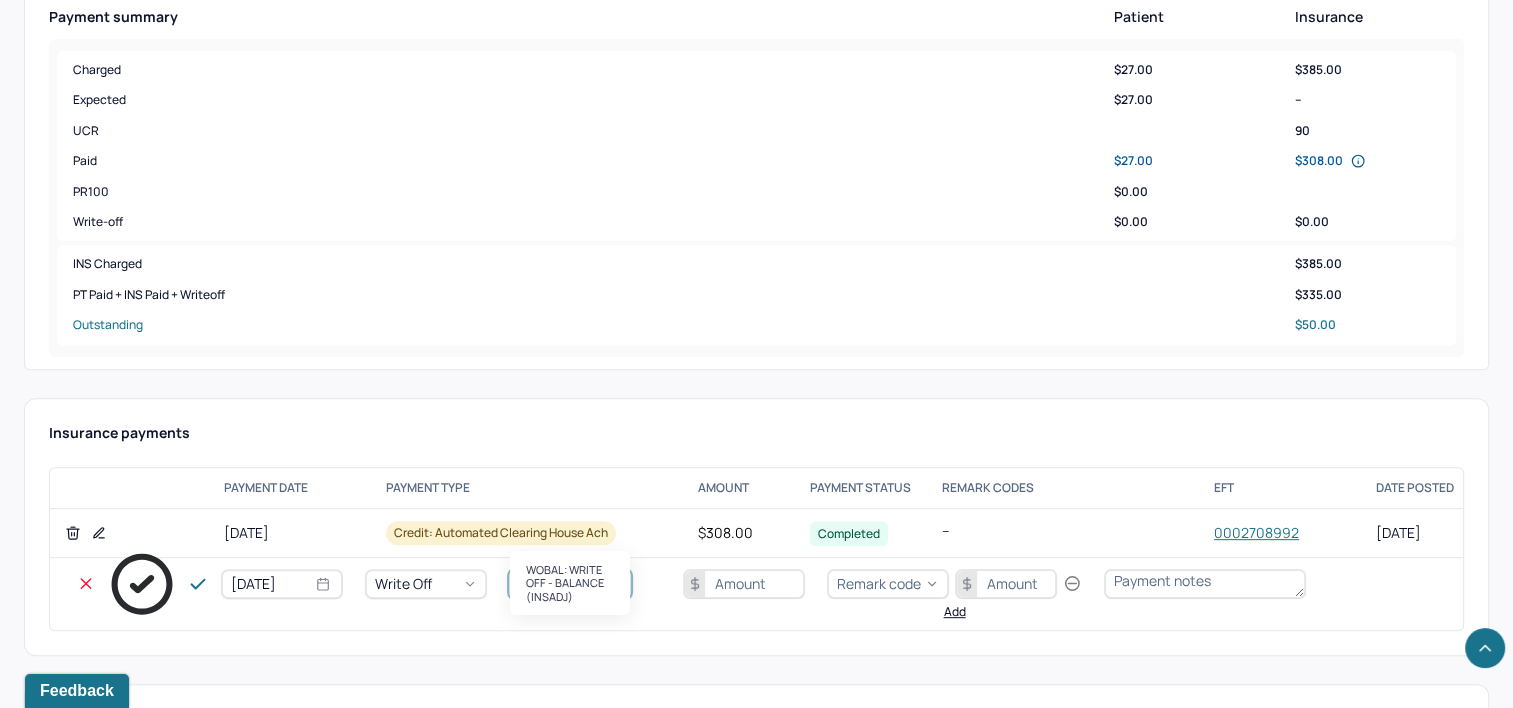 type 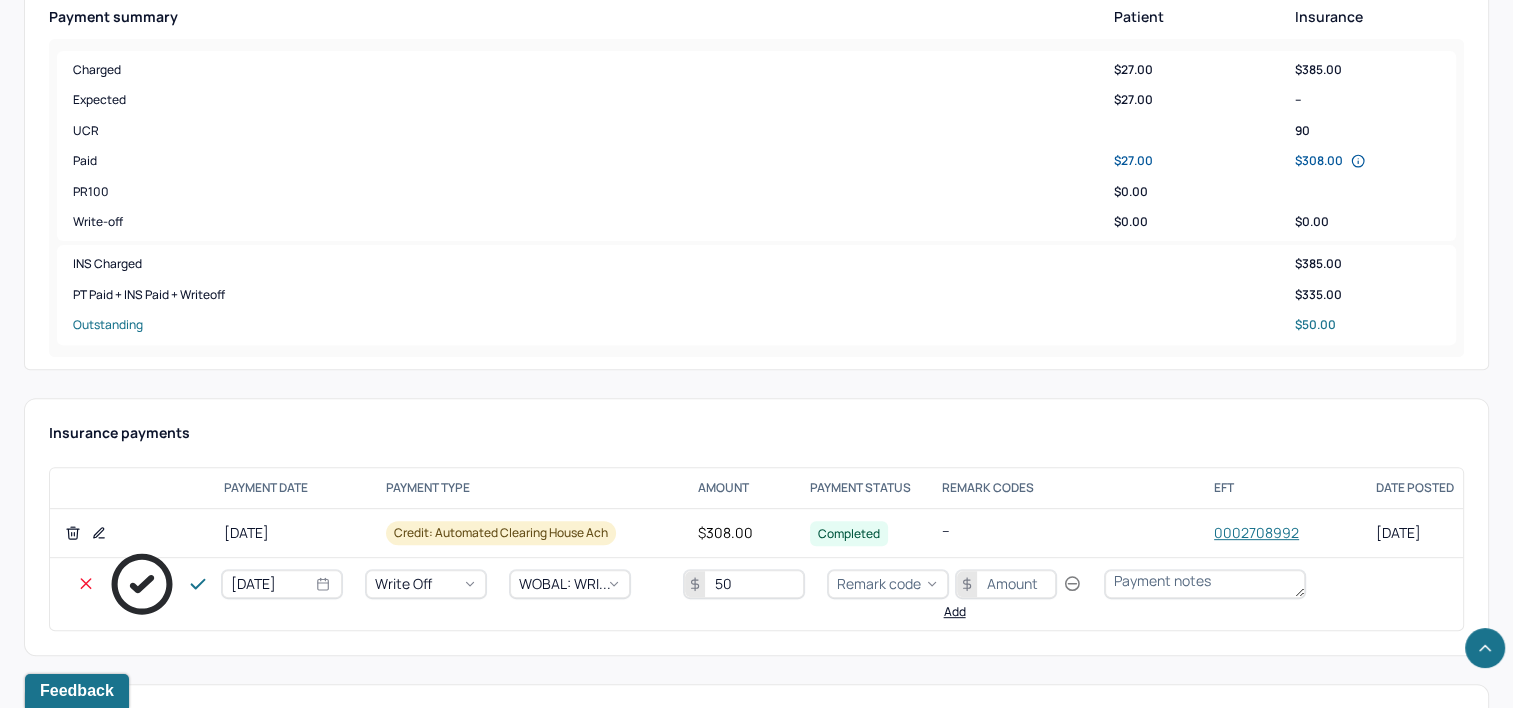 type on "50" 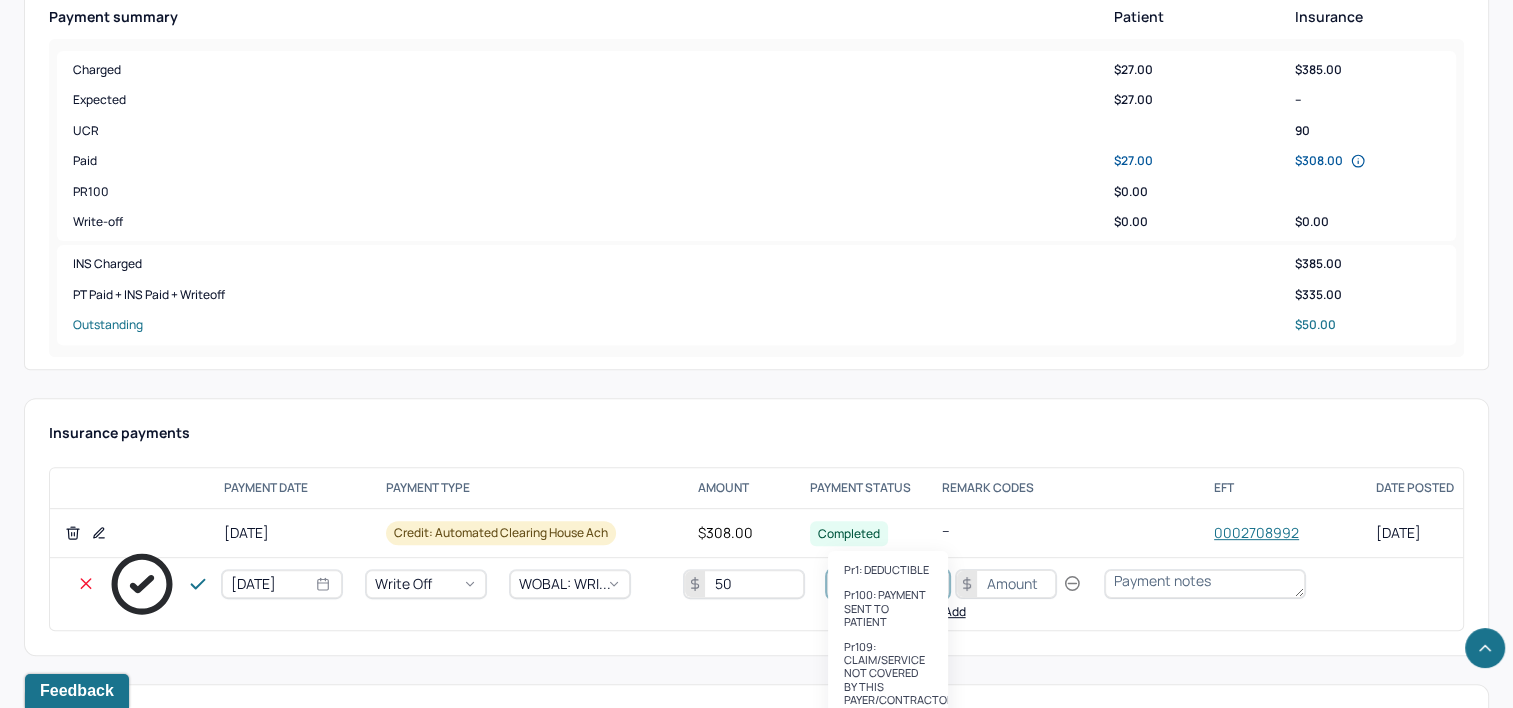 type on "pr2" 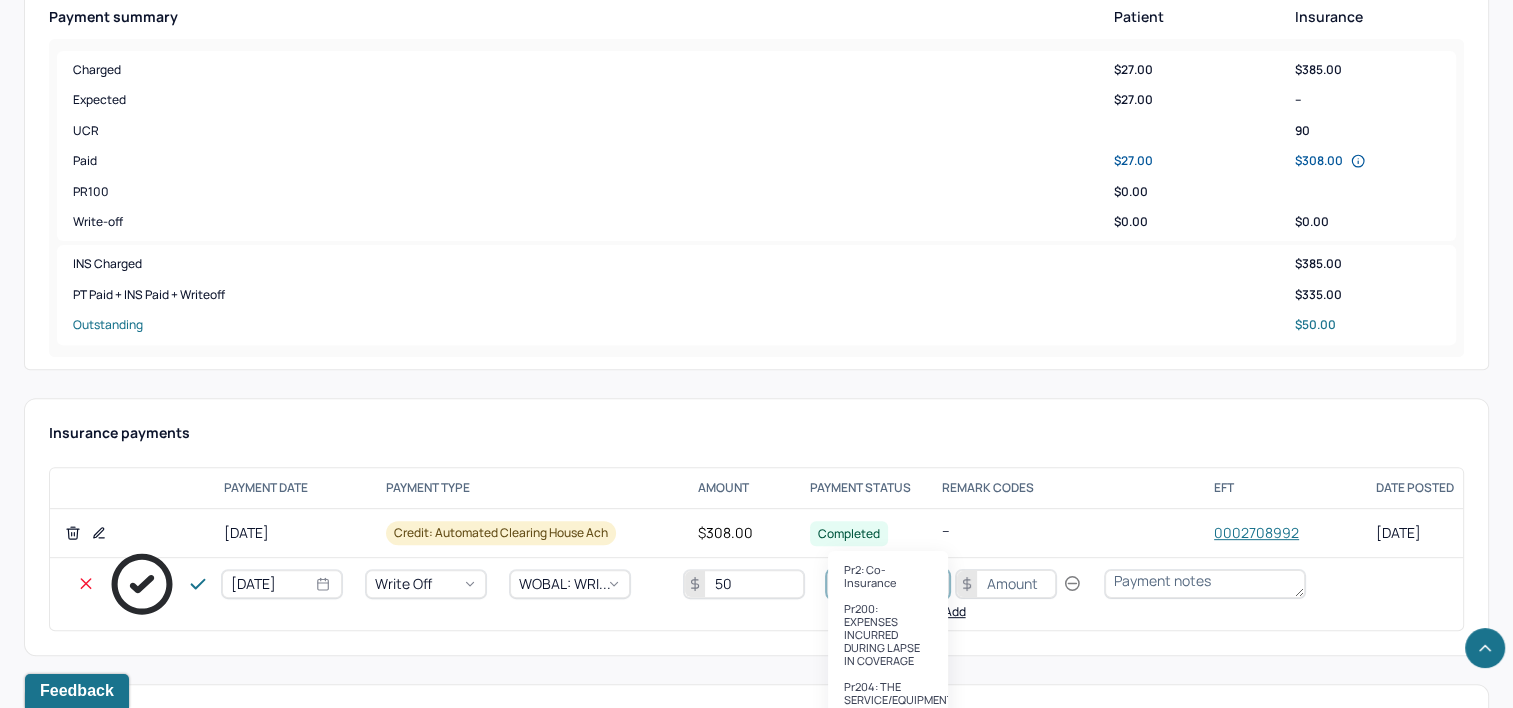 type 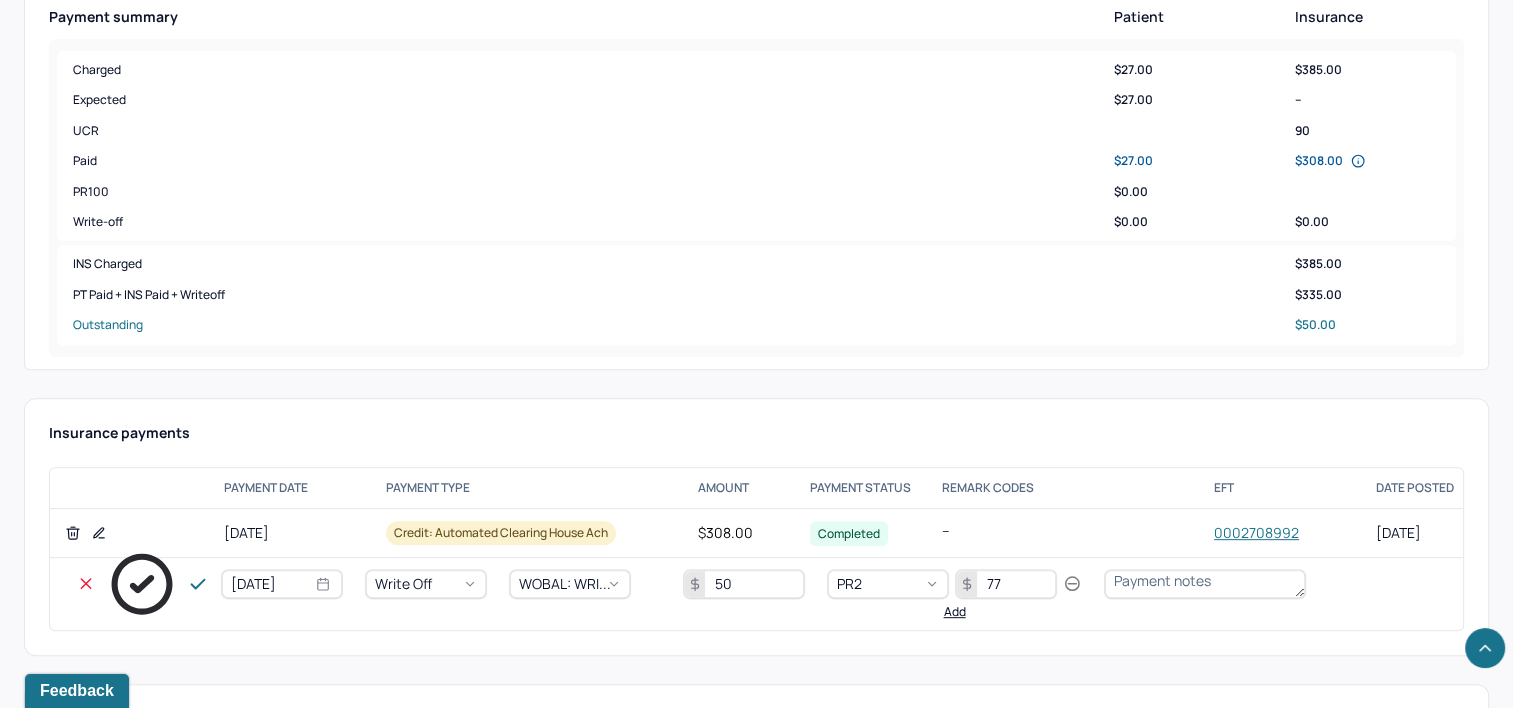 type on "77" 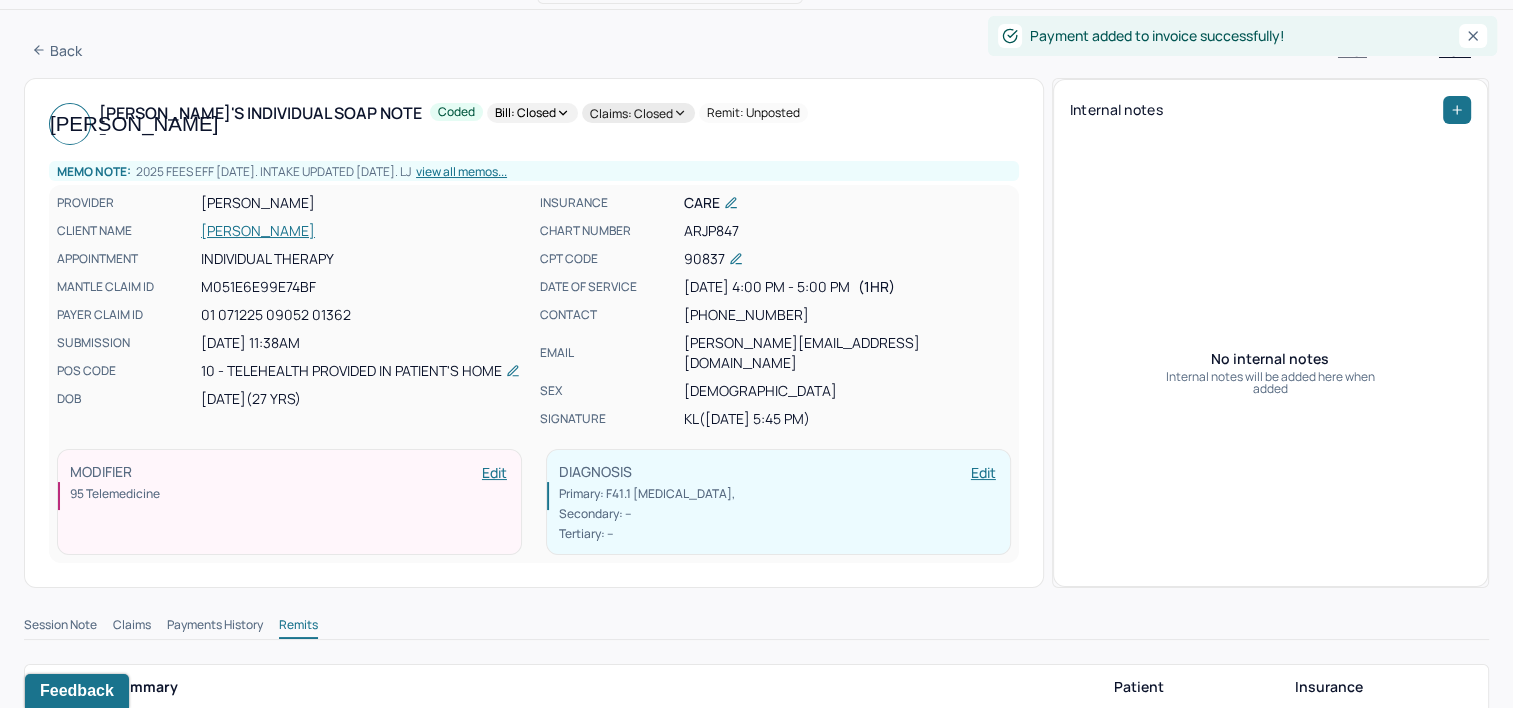 scroll, scrollTop: 0, scrollLeft: 0, axis: both 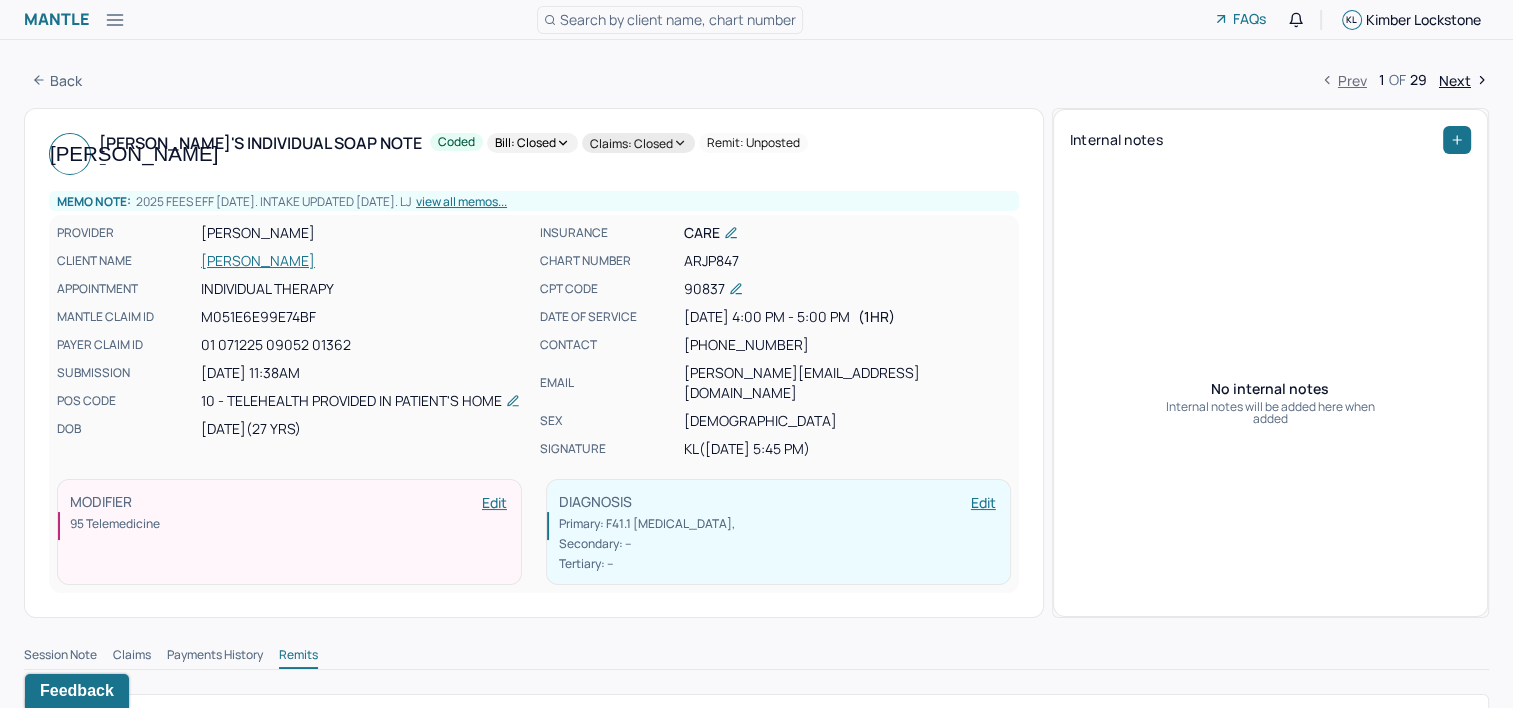 click on "Next" at bounding box center (1464, 80) 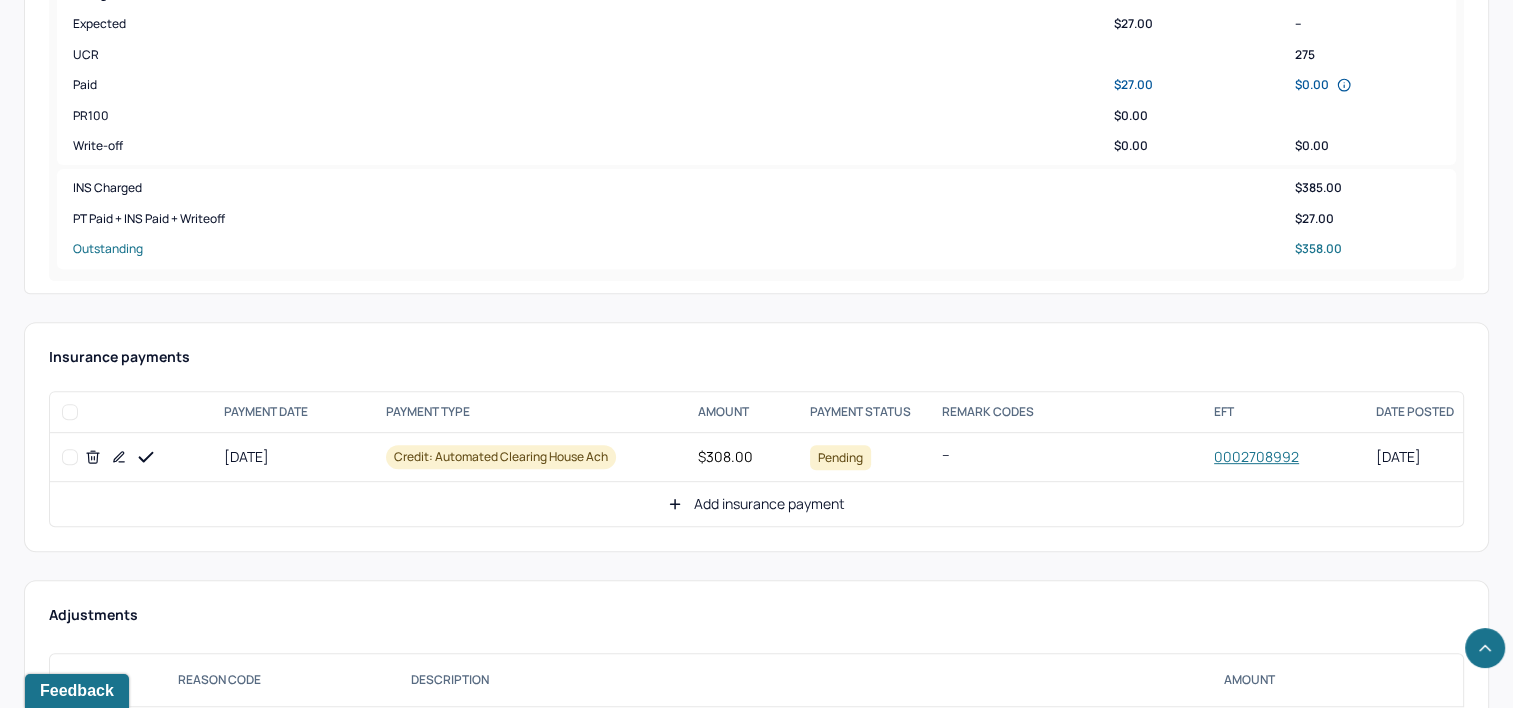 scroll, scrollTop: 800, scrollLeft: 0, axis: vertical 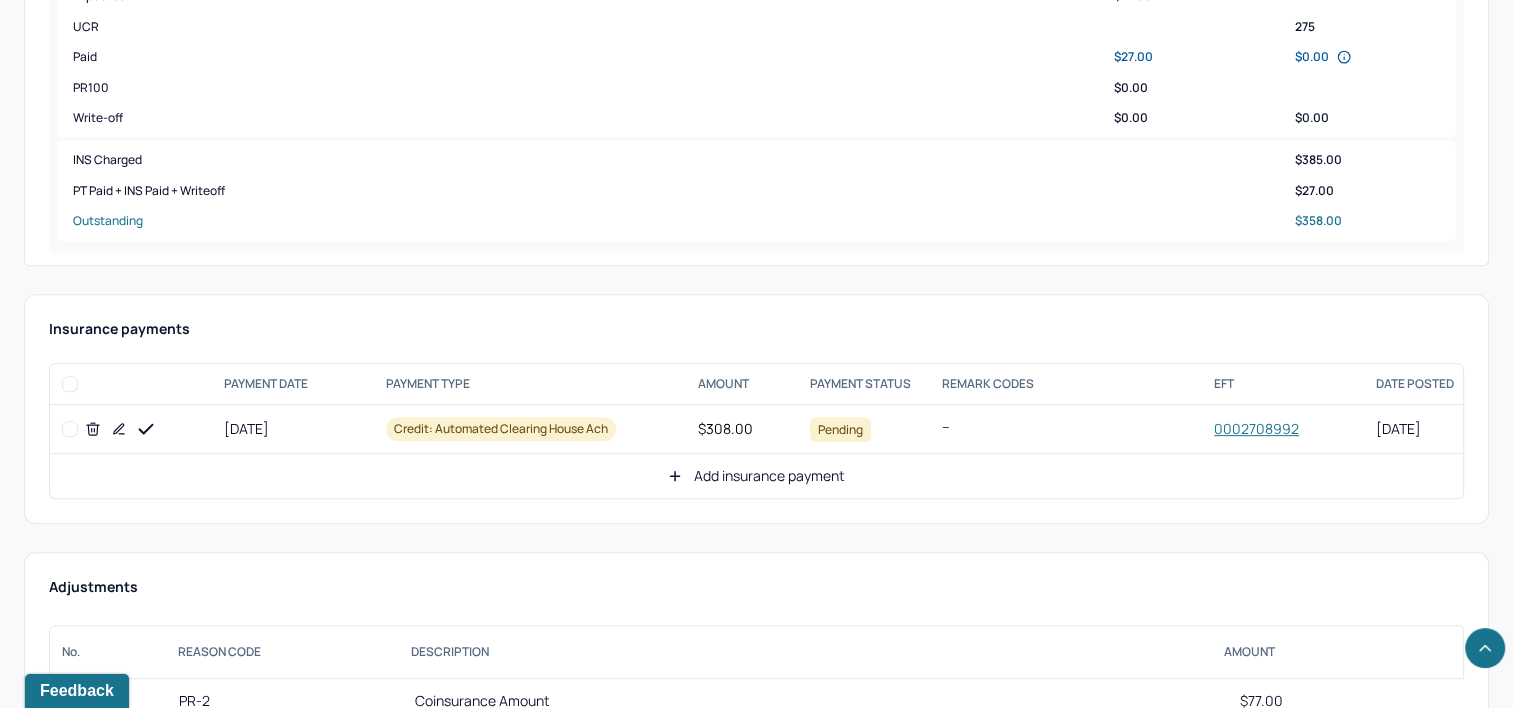 click 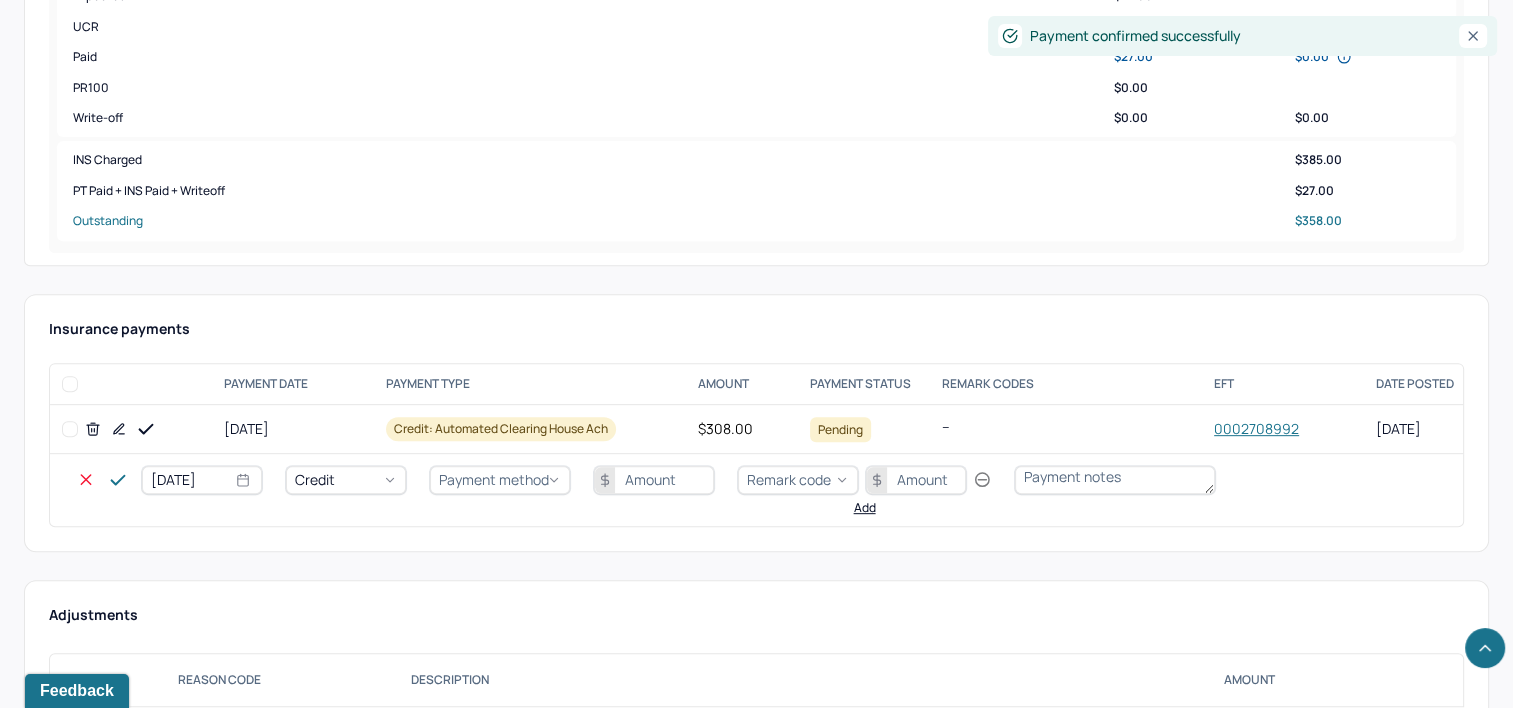 select on "6" 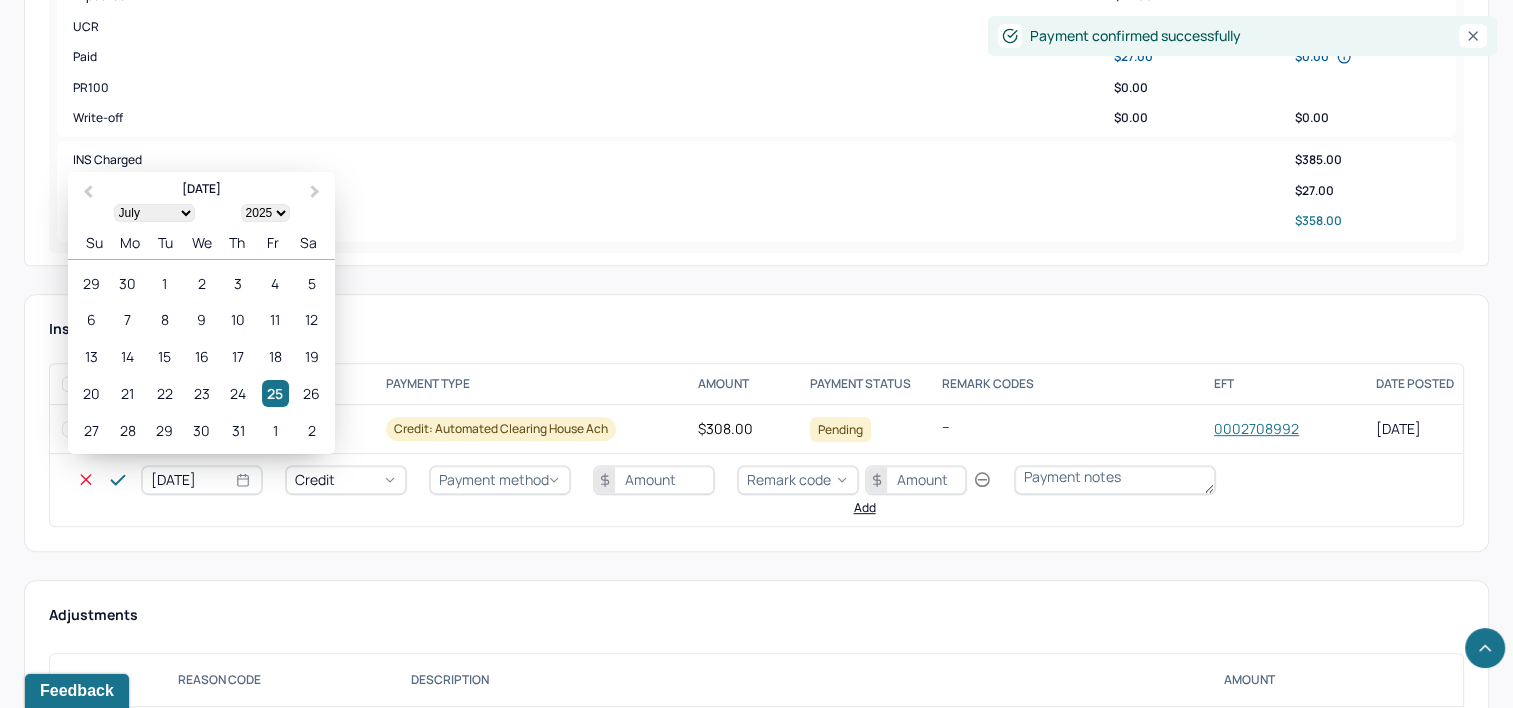 click on "[DATE]" at bounding box center [202, 480] 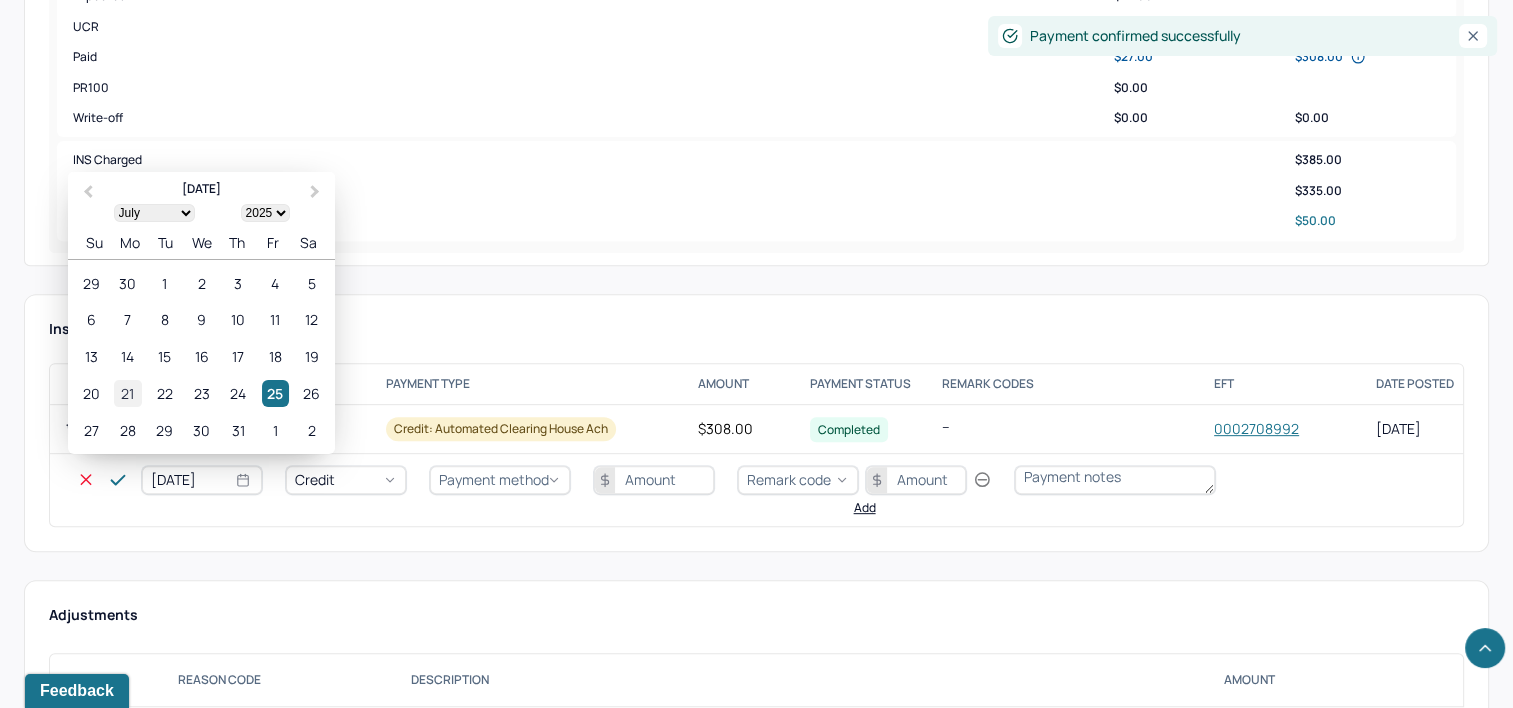 click on "21" at bounding box center [127, 393] 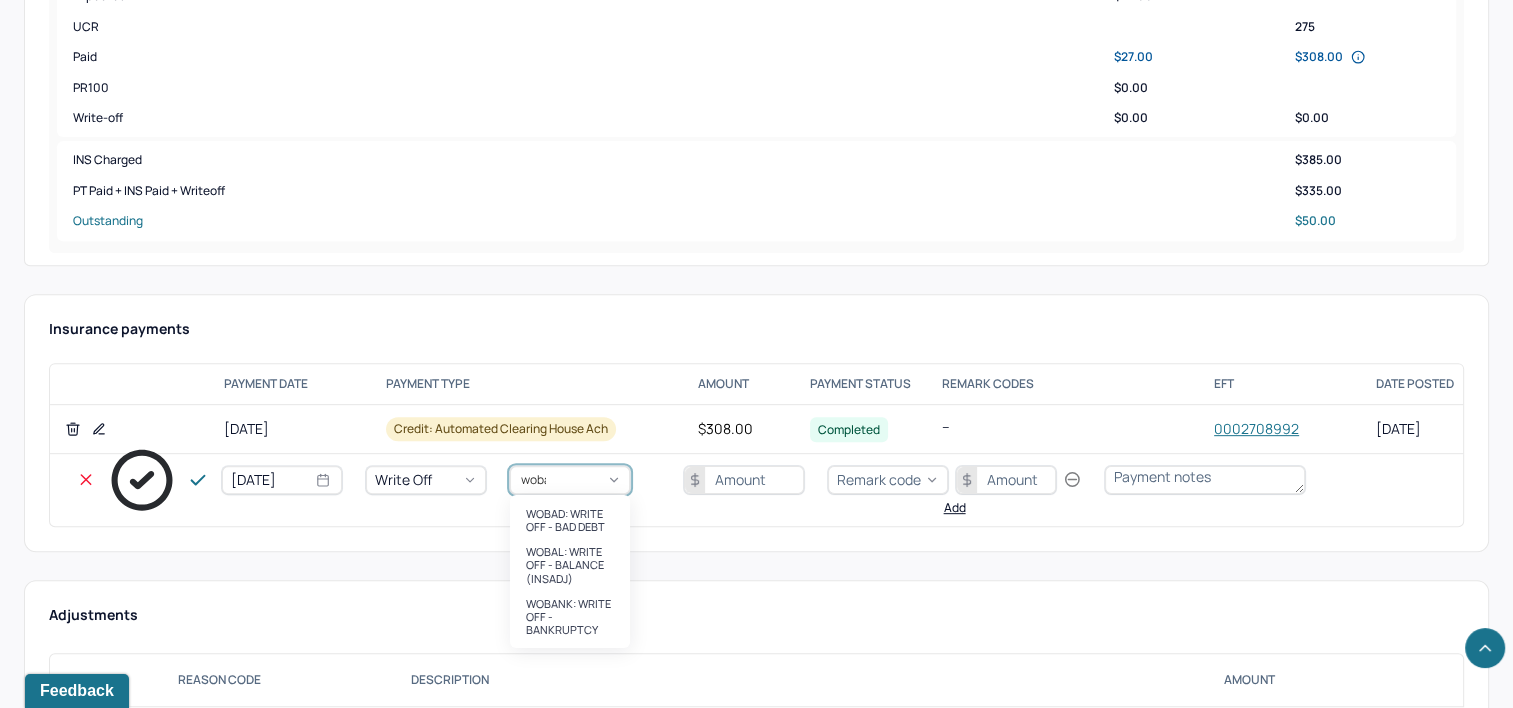 type on "wobal" 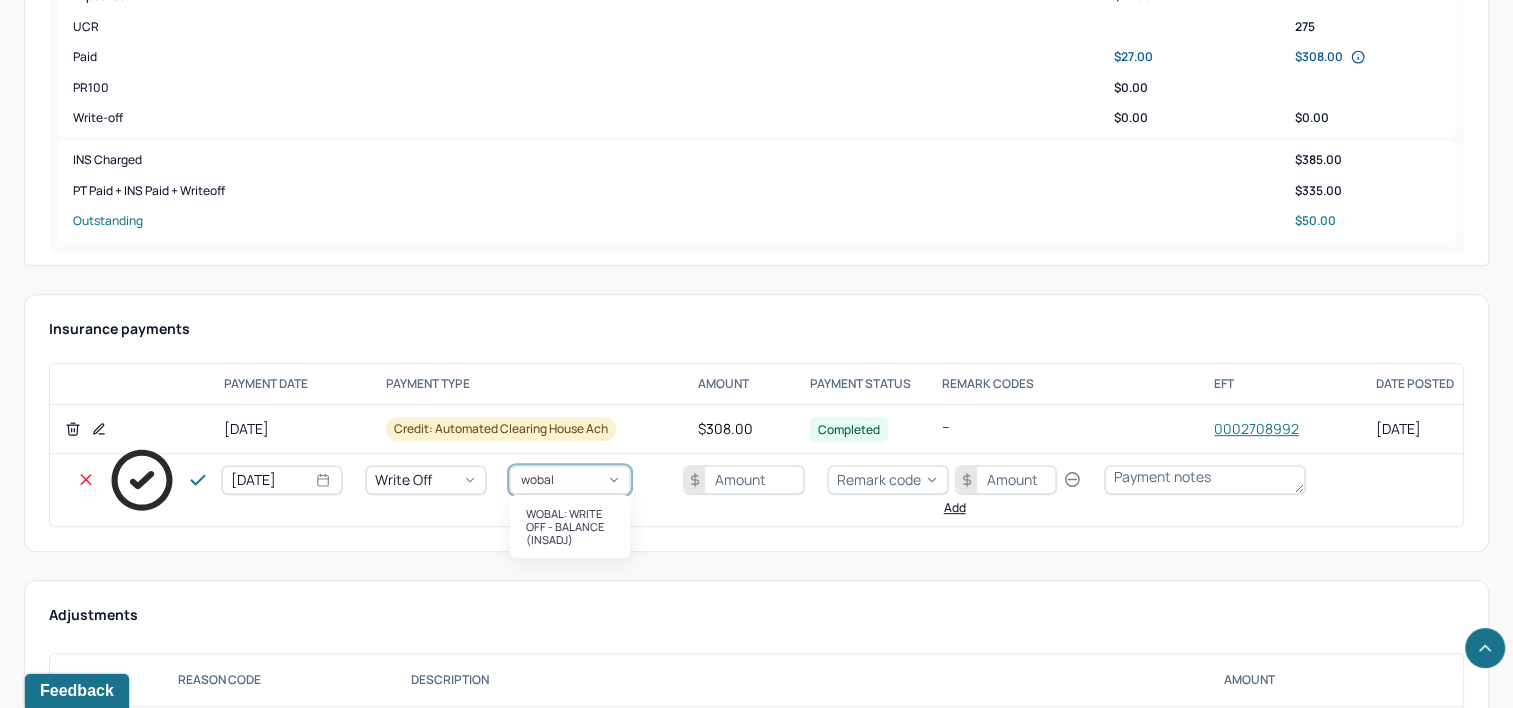 type 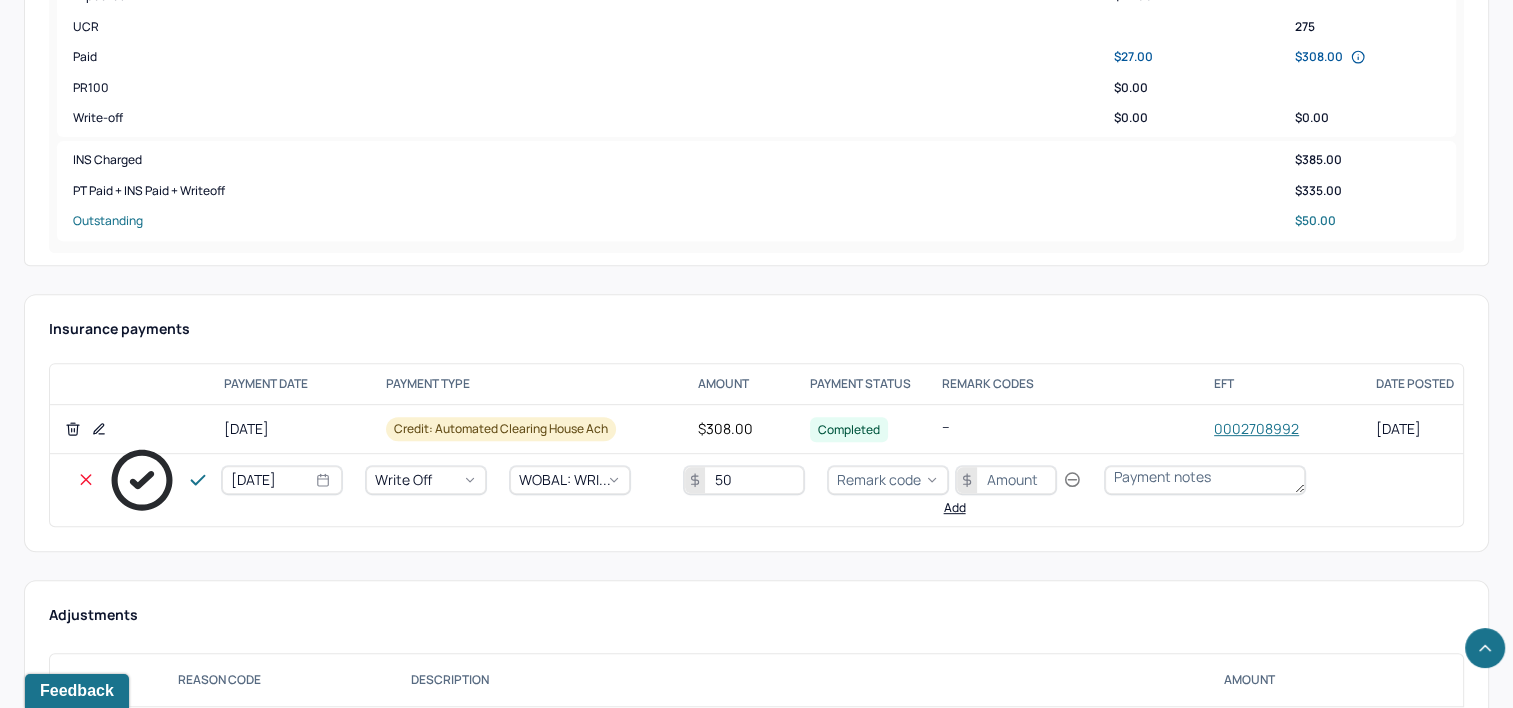 type on "50" 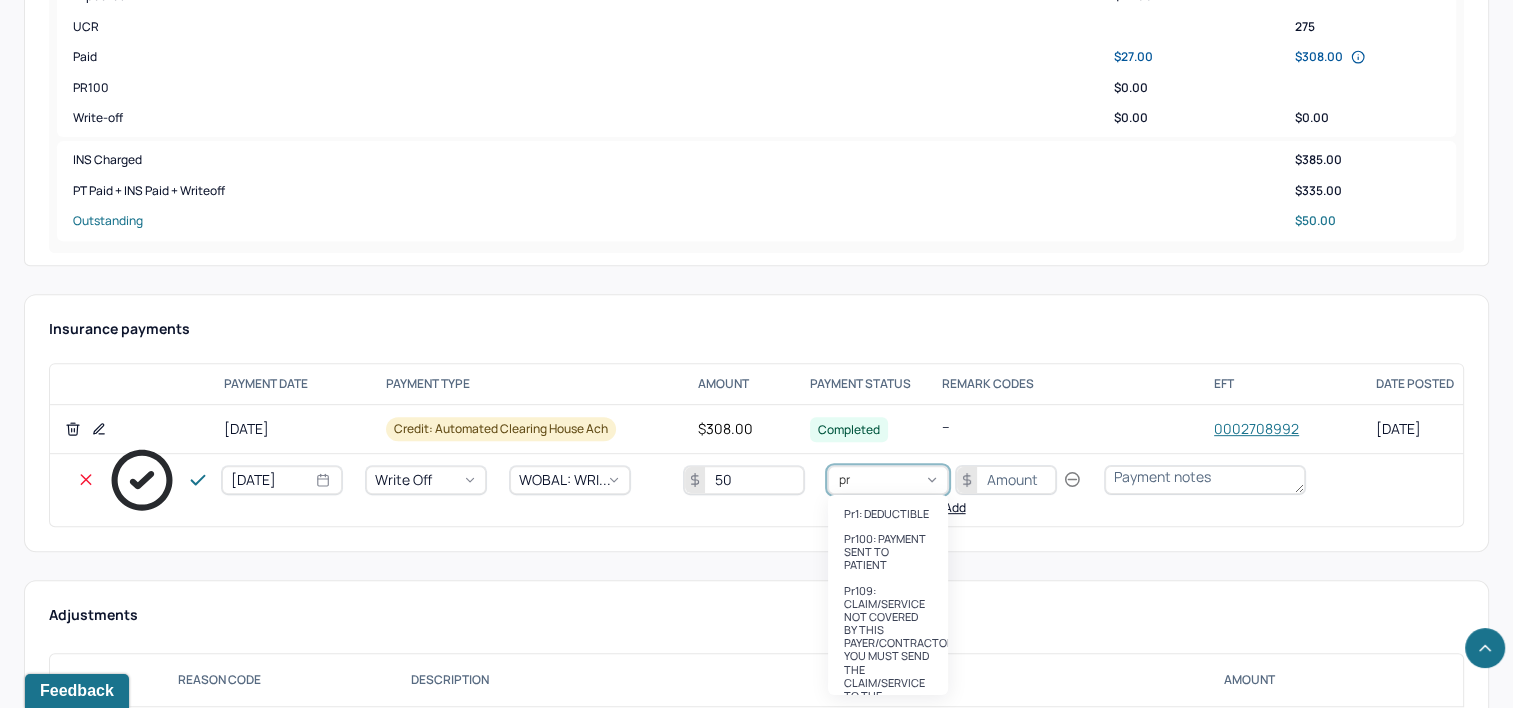 type on "pr2" 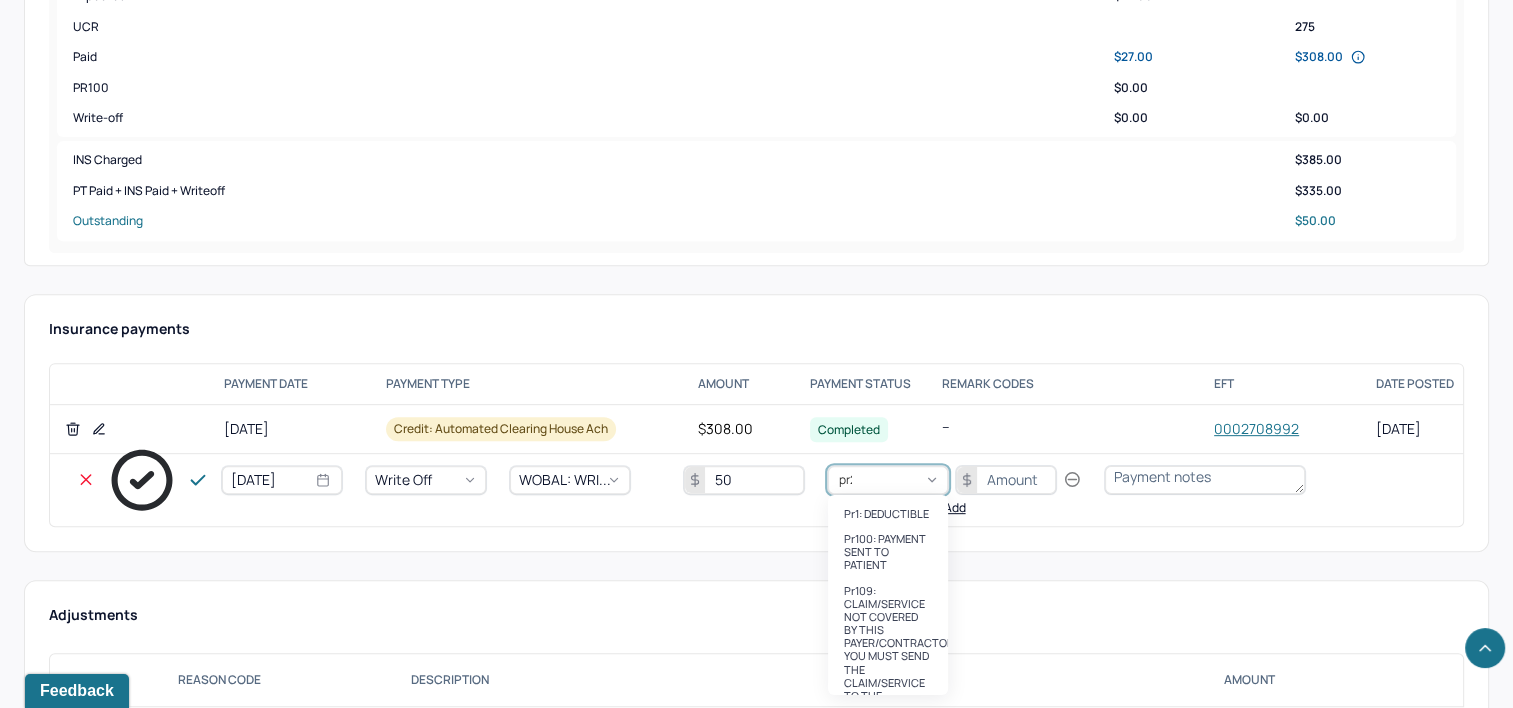 type 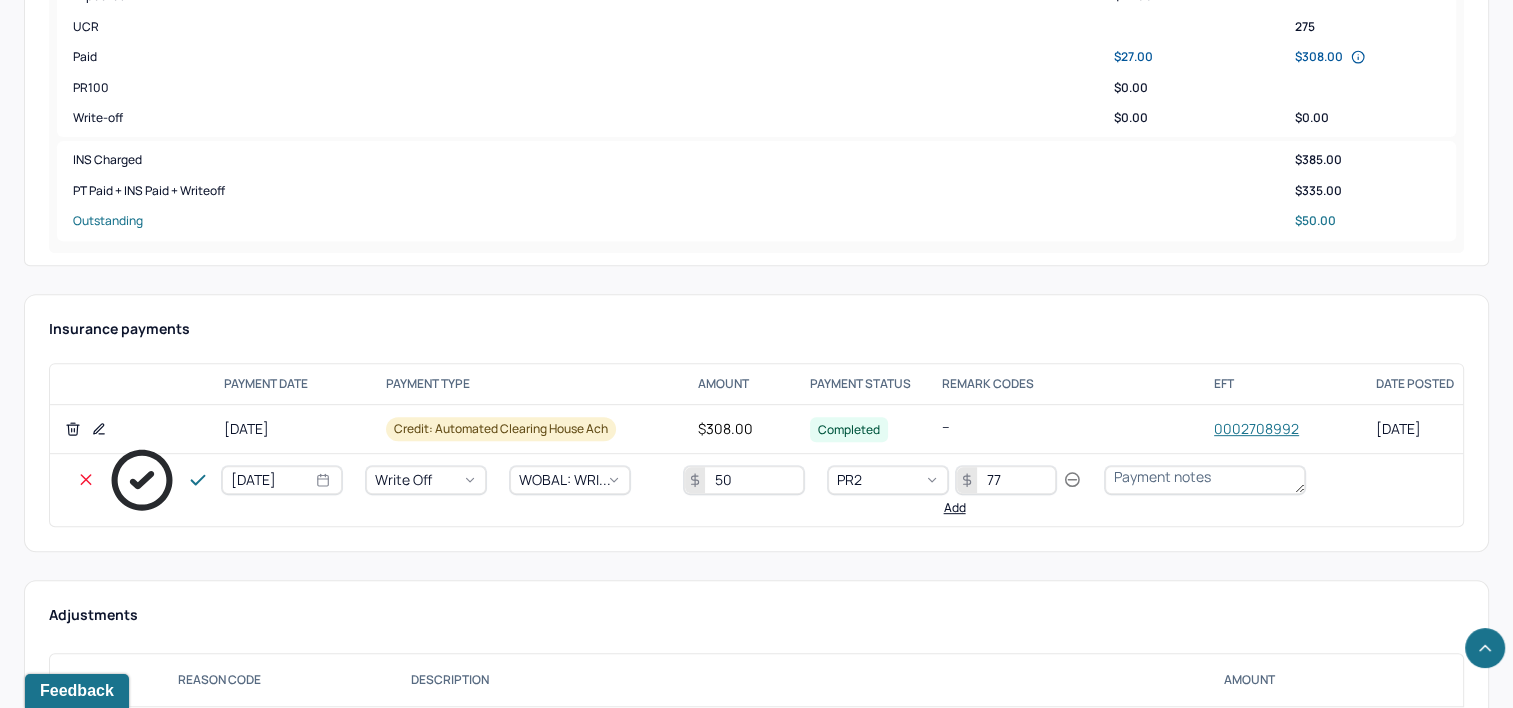 type on "77" 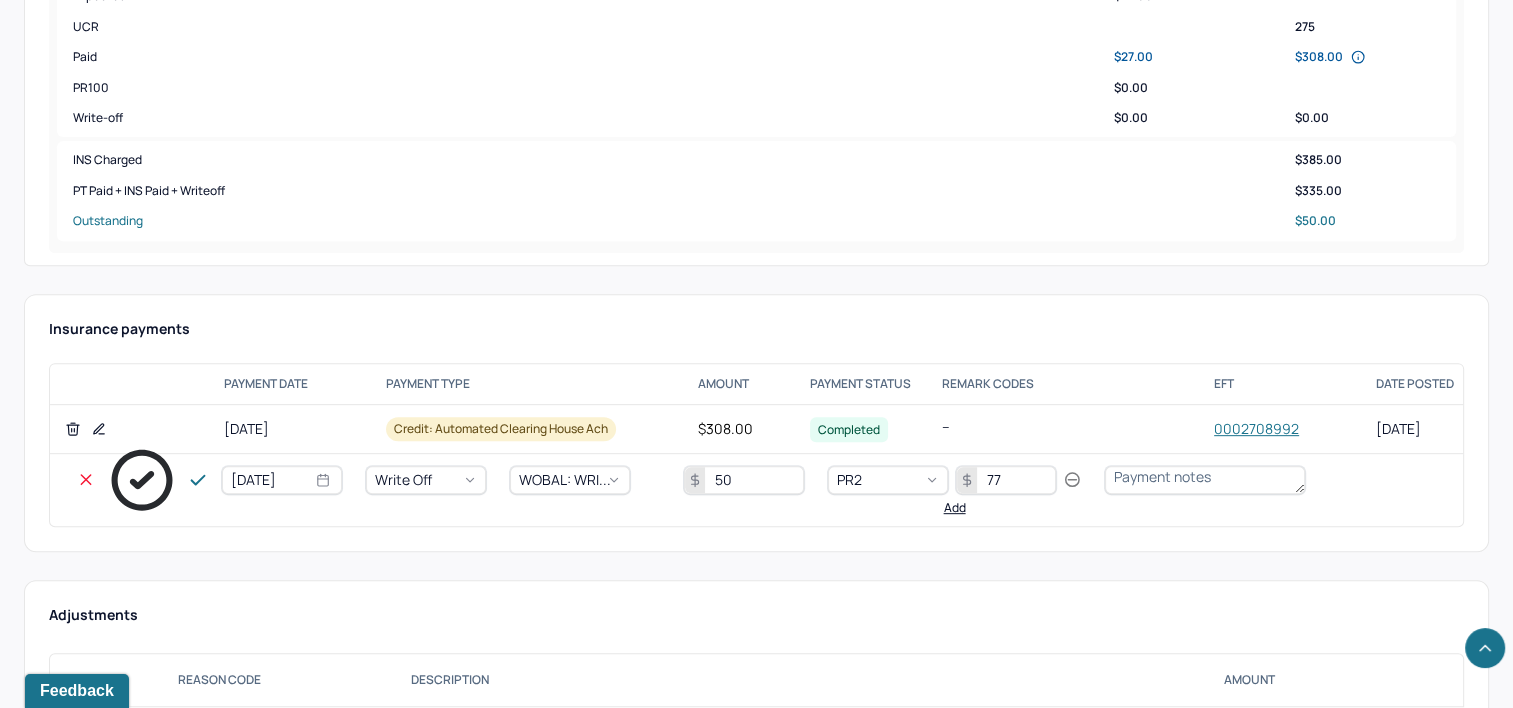 click 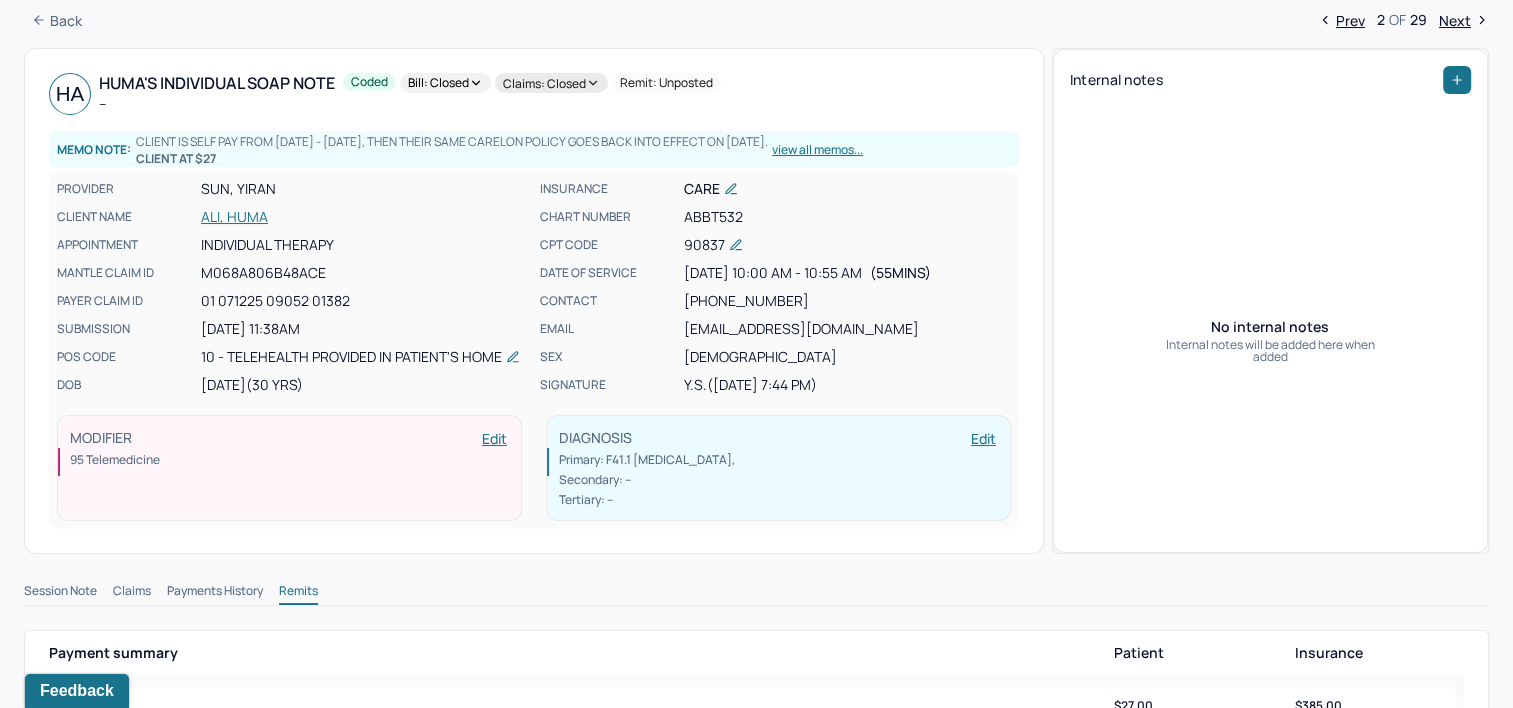 scroll, scrollTop: 0, scrollLeft: 0, axis: both 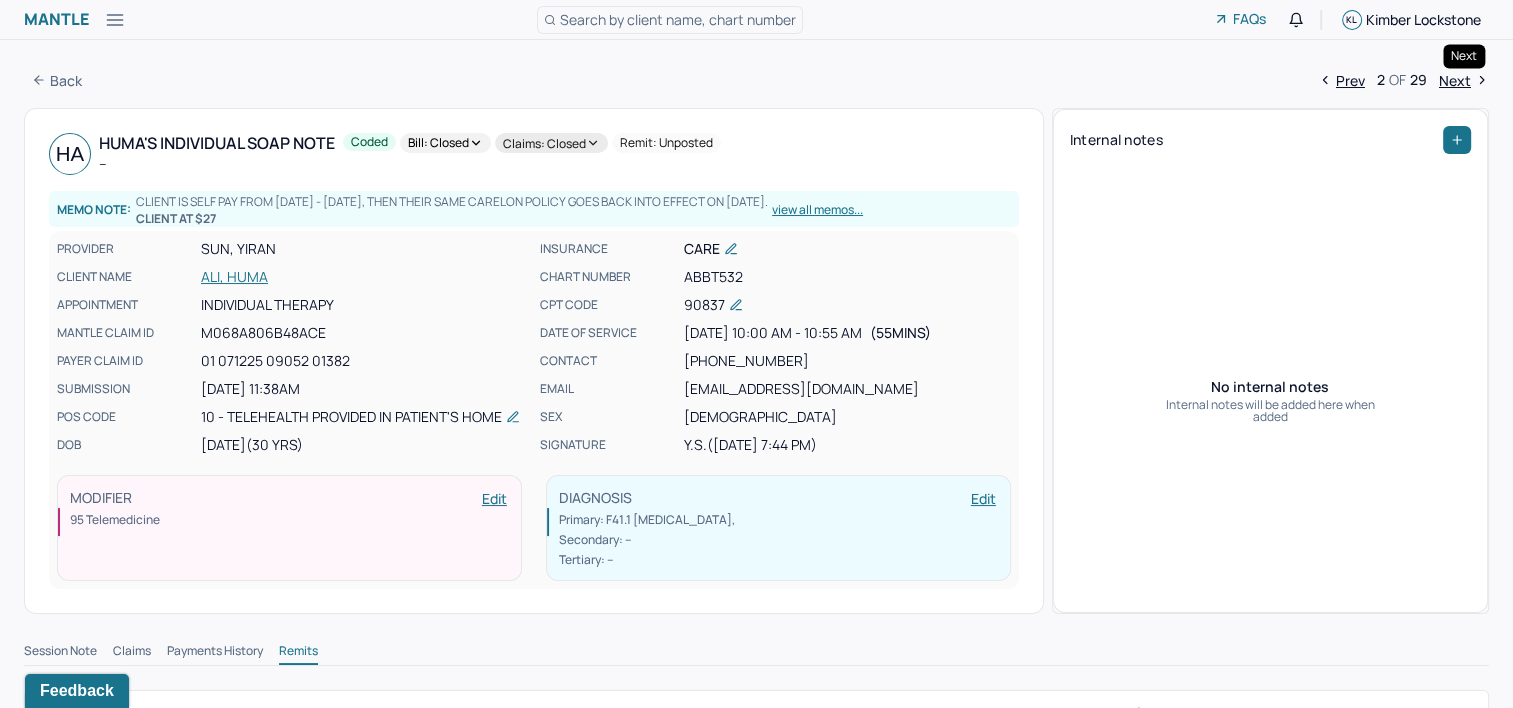 click on "Next" at bounding box center [1464, 80] 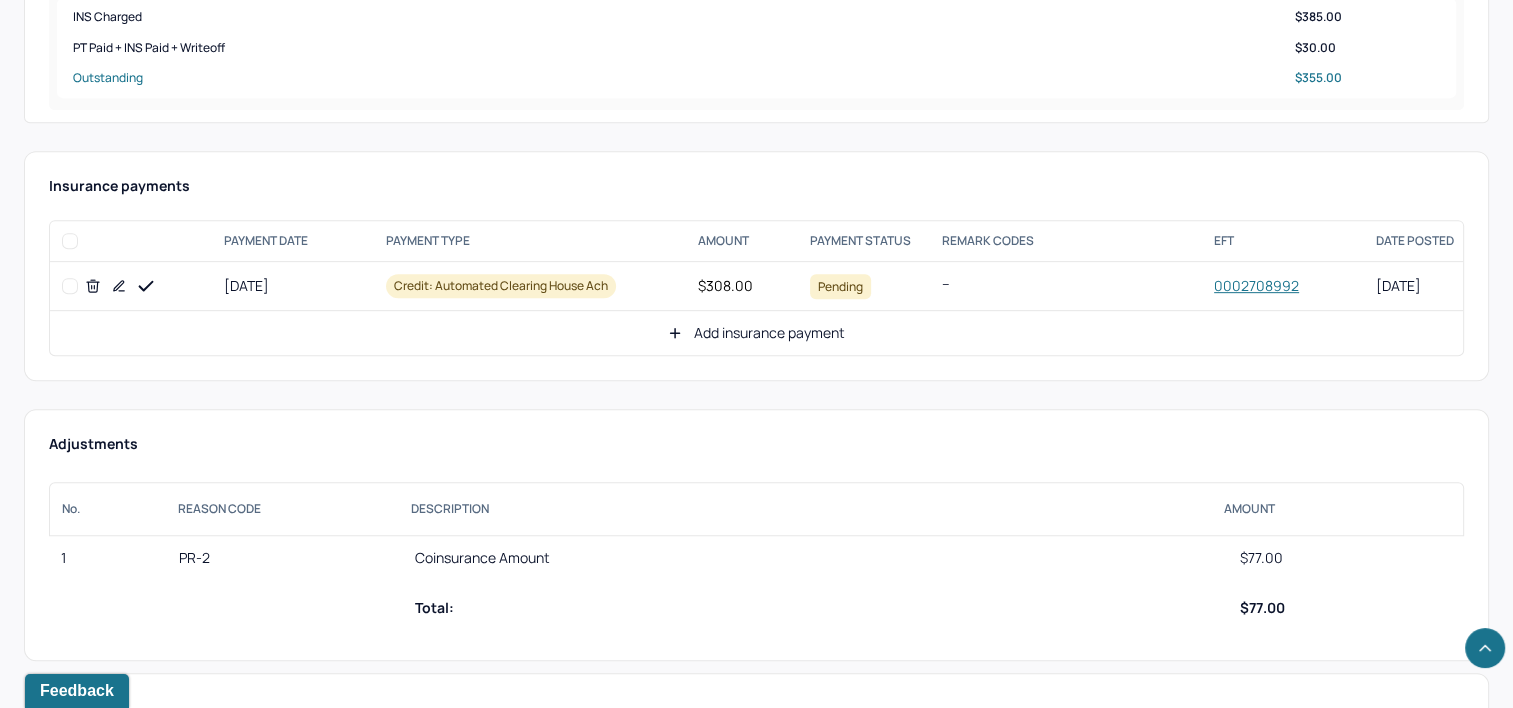 scroll, scrollTop: 900, scrollLeft: 0, axis: vertical 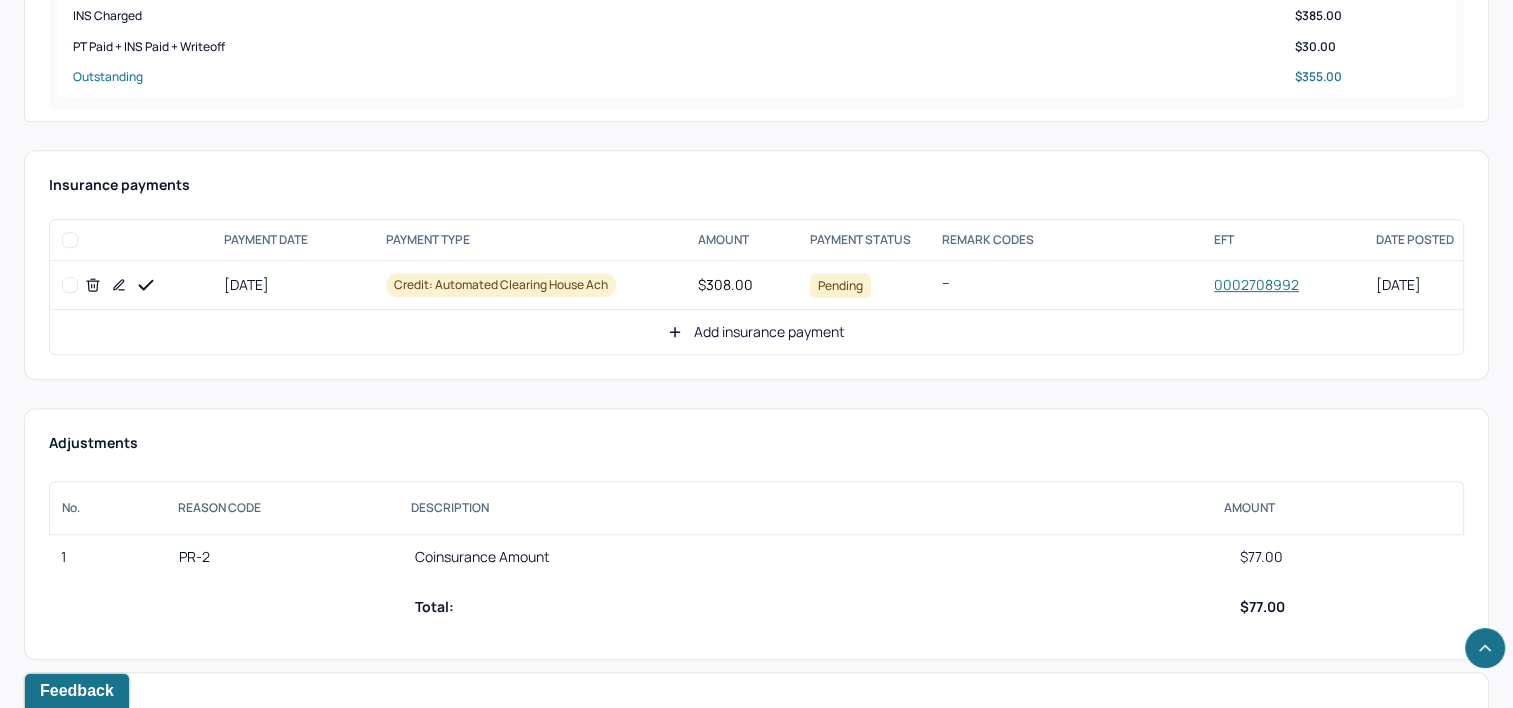 click 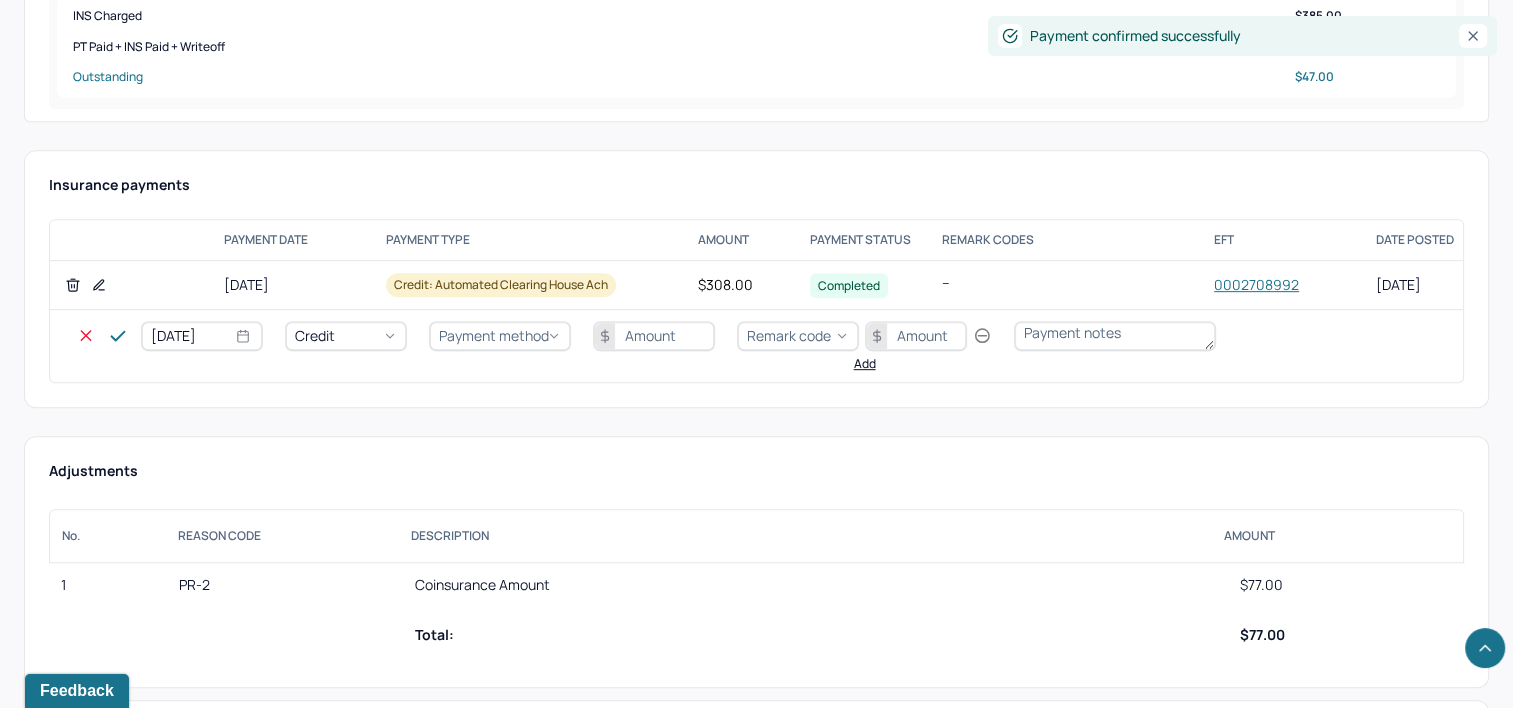 click on "[DATE]" at bounding box center [202, 336] 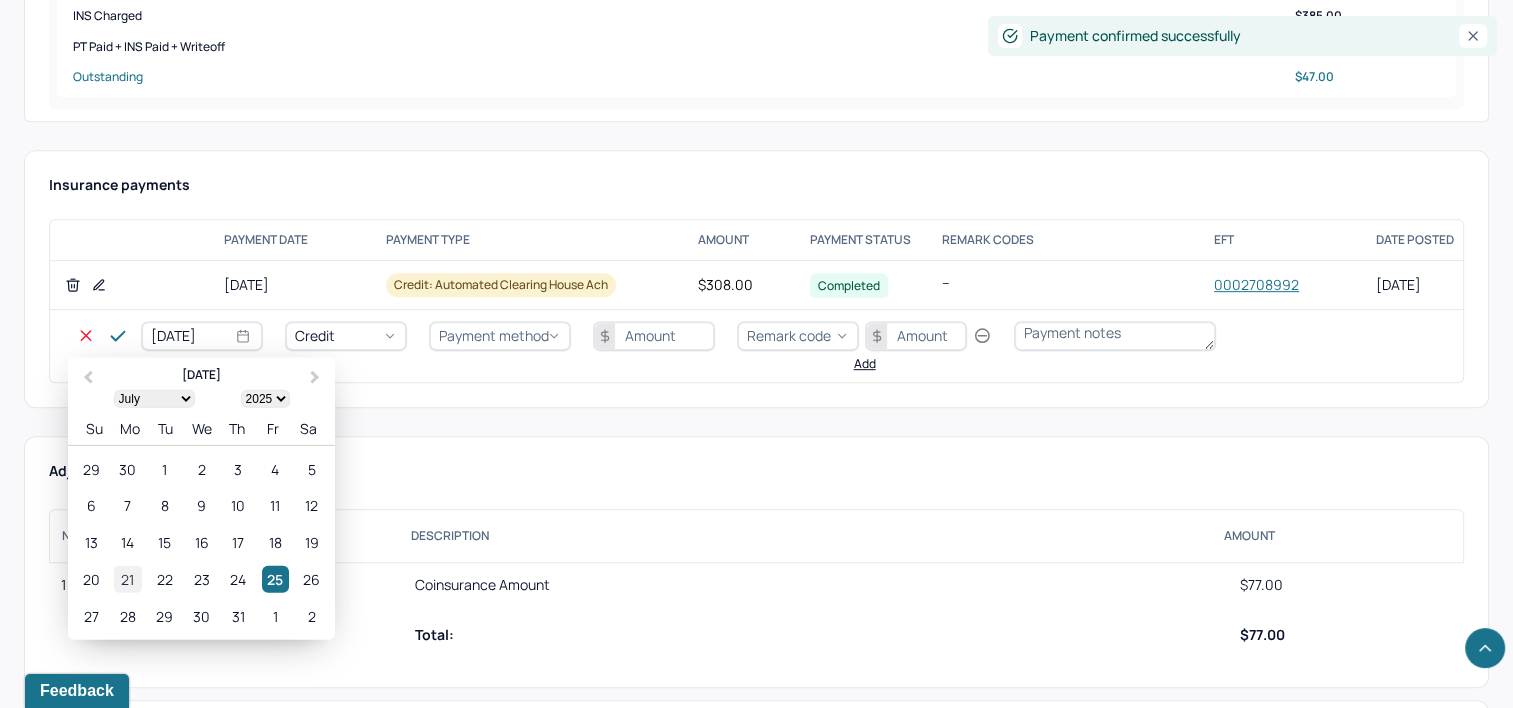 click on "21" at bounding box center [127, 579] 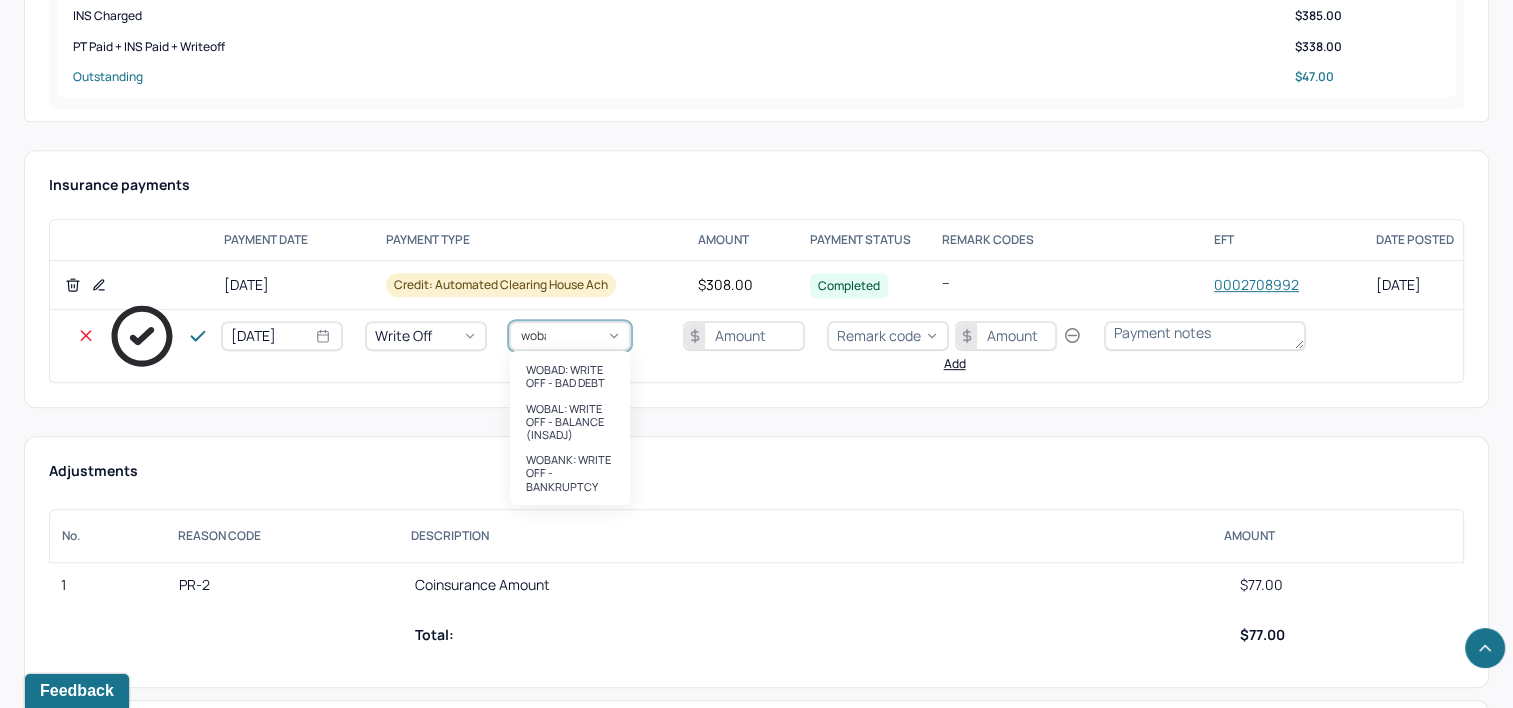 type on "wobal" 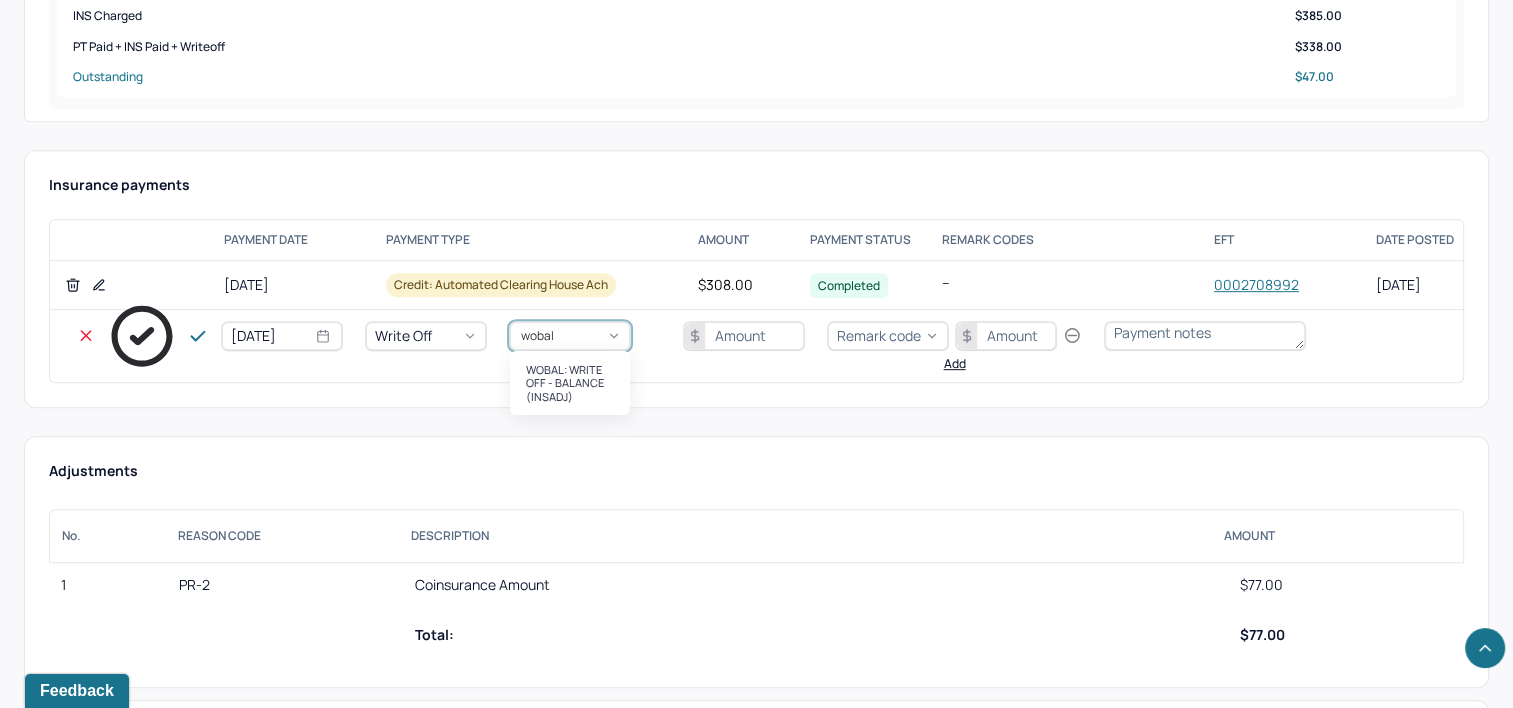 type 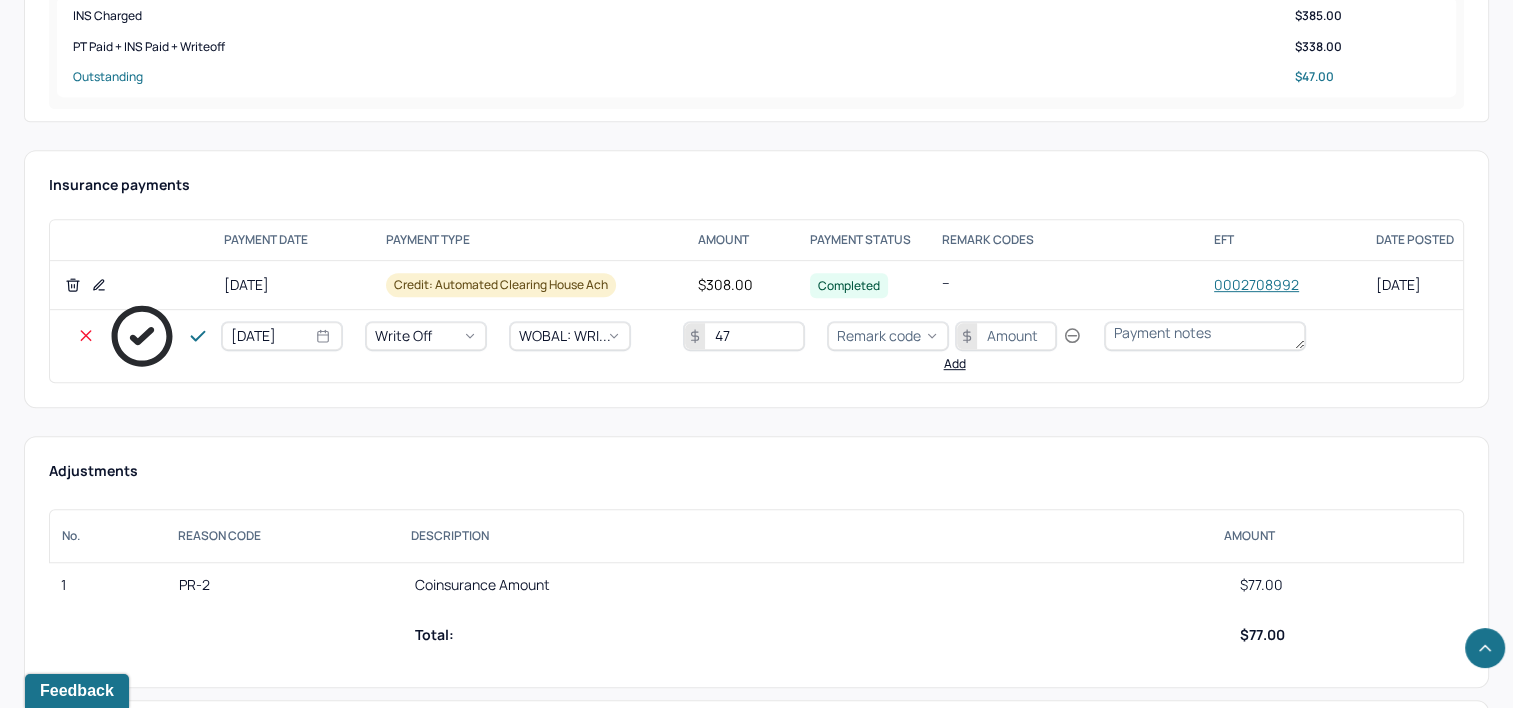 type on "47" 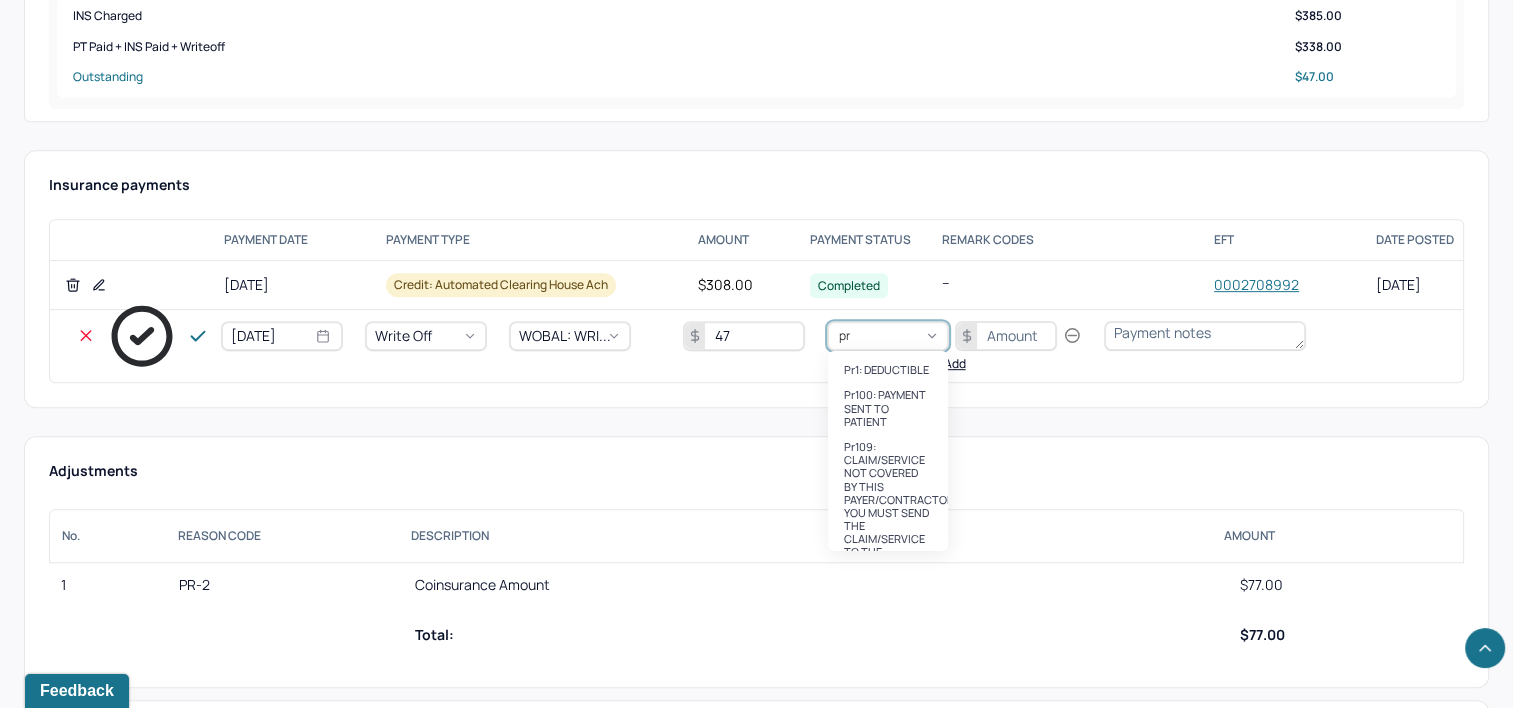 type on "pr2" 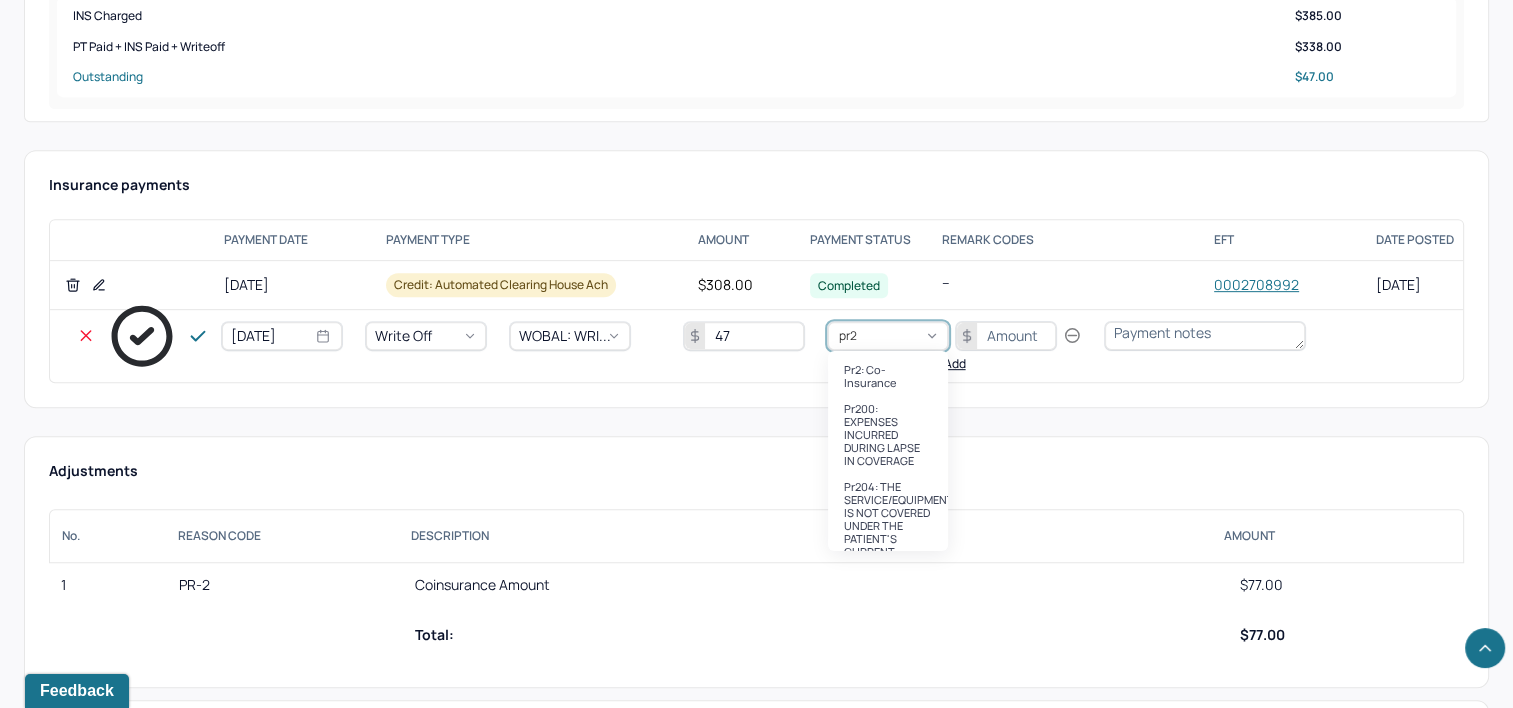 type 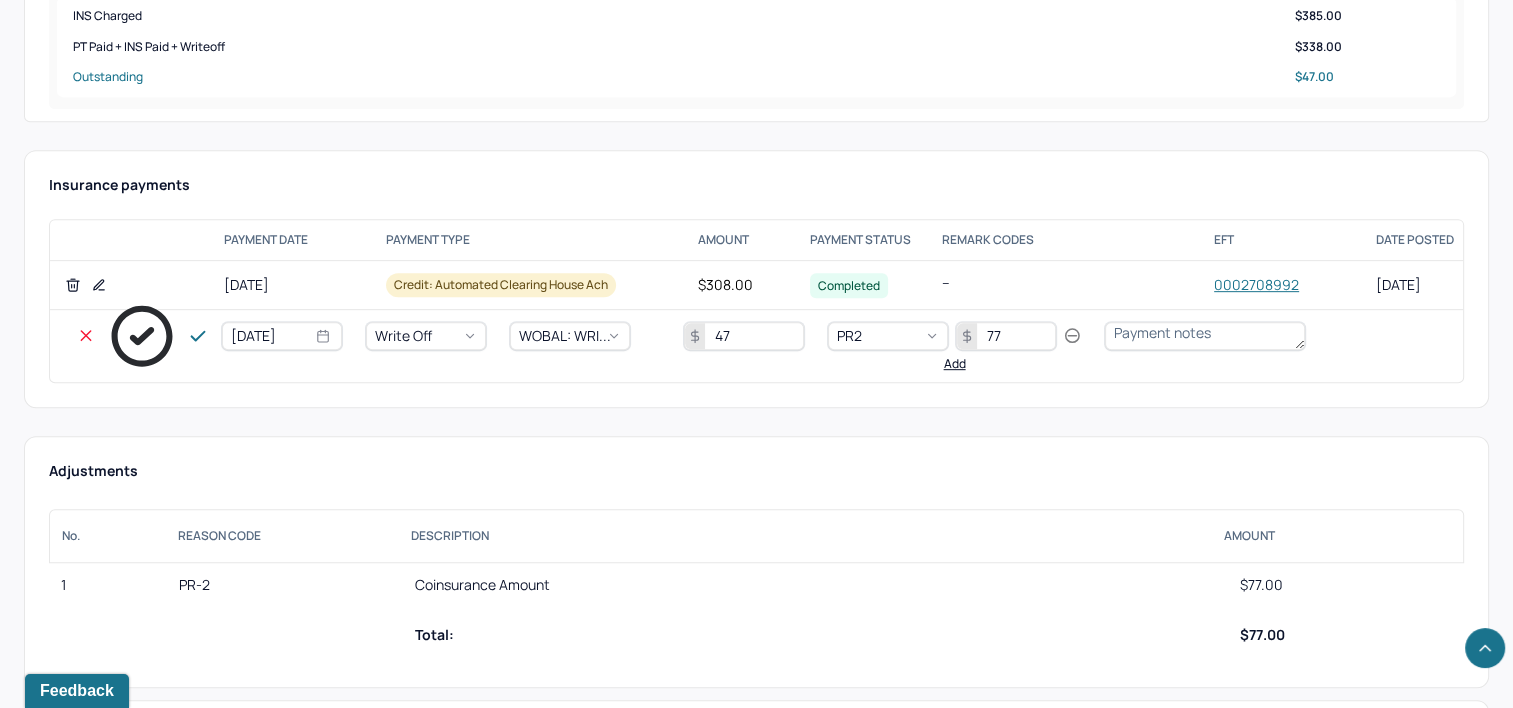 type on "77" 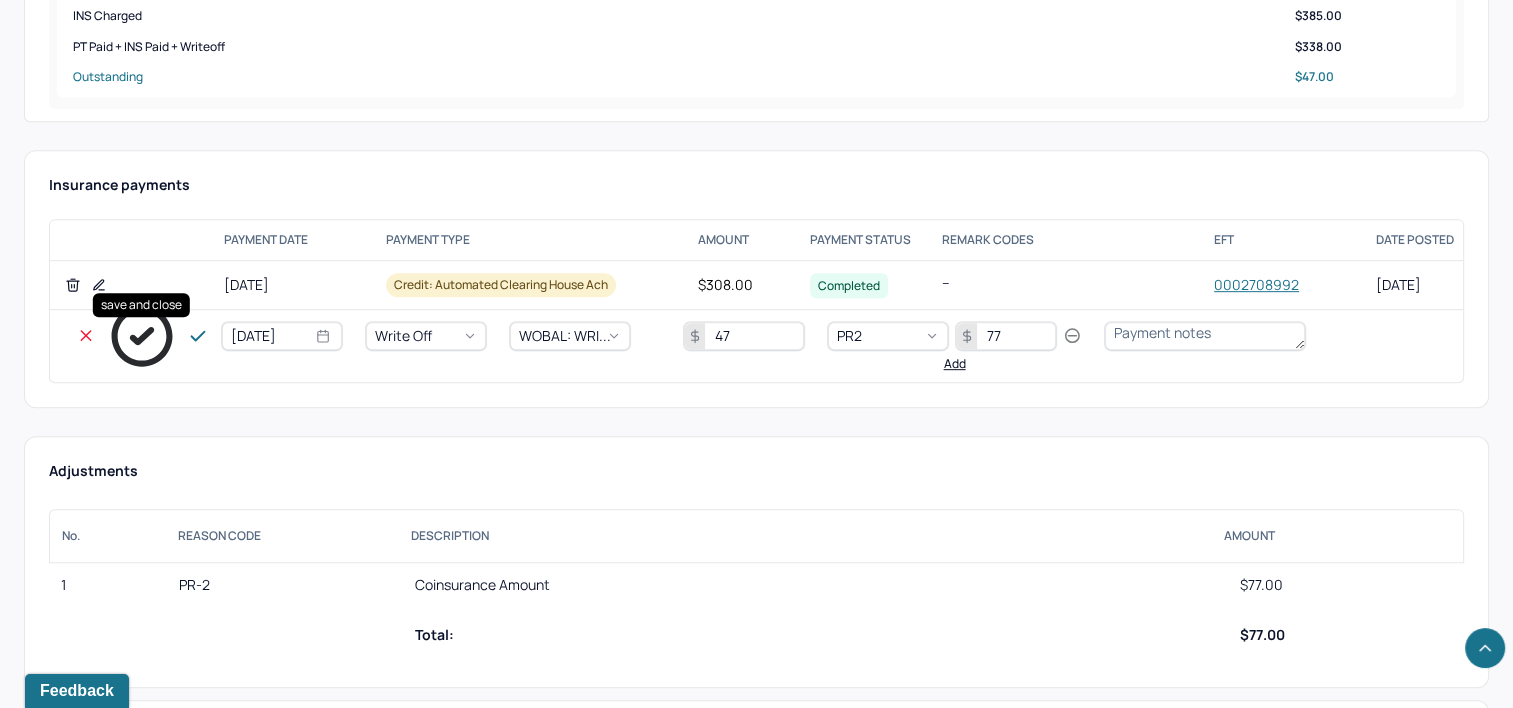 click 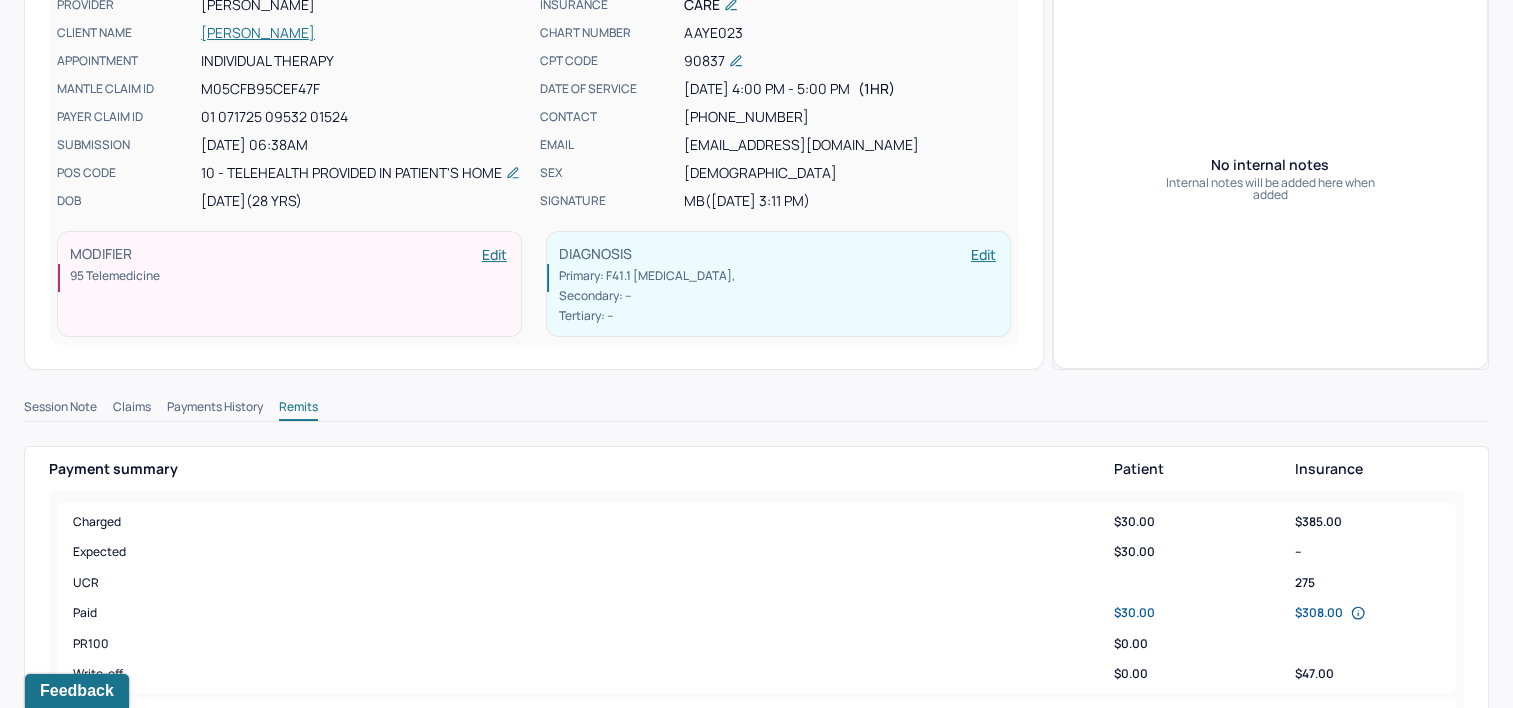 scroll, scrollTop: 0, scrollLeft: 0, axis: both 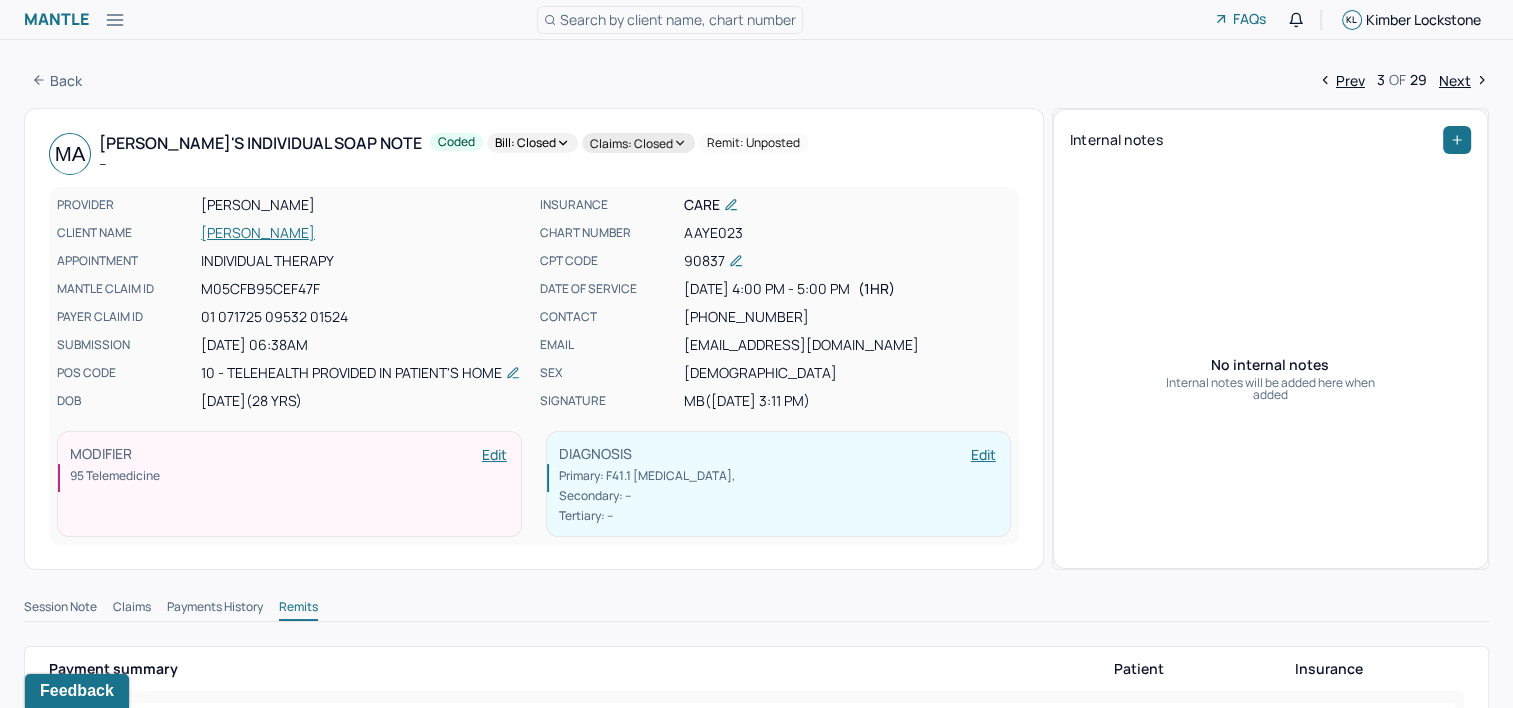 click on "Next" at bounding box center (1464, 80) 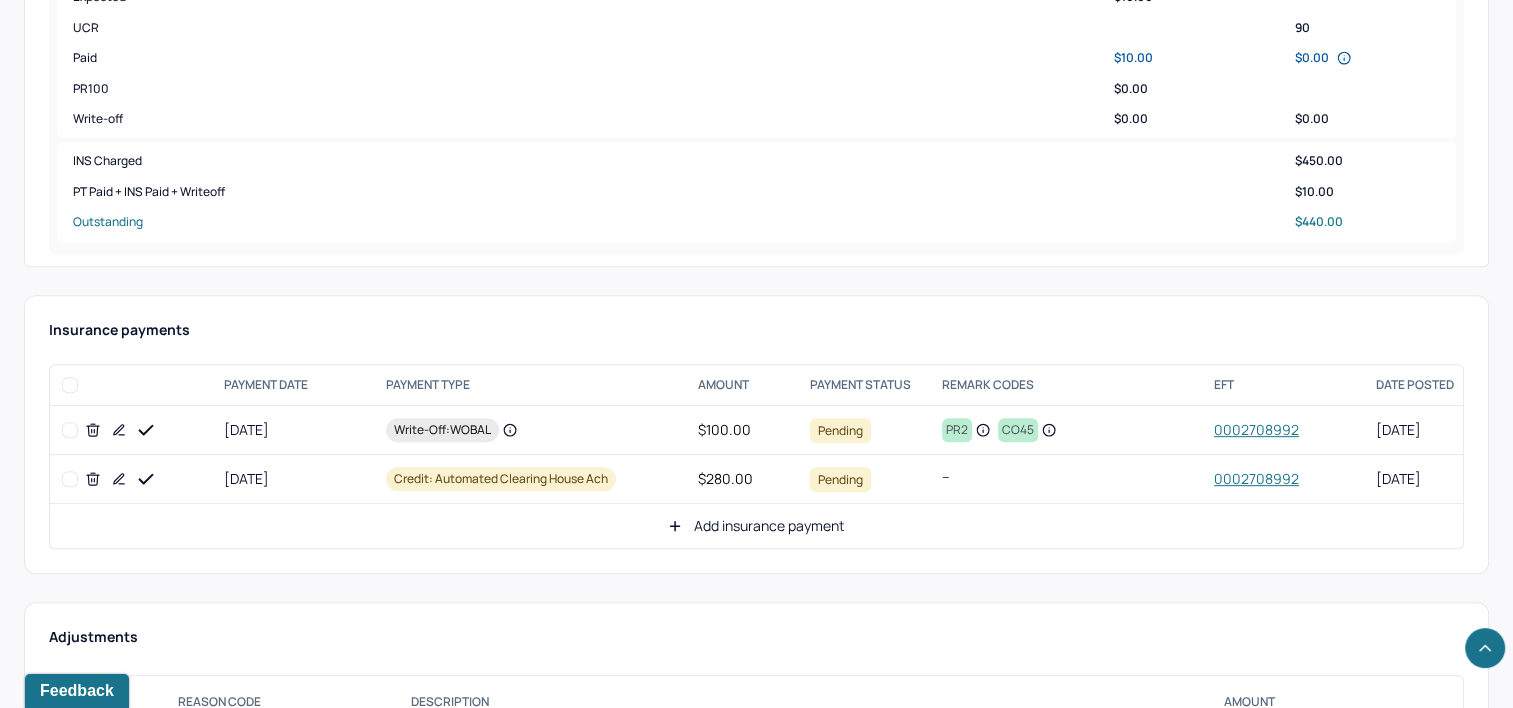 scroll, scrollTop: 800, scrollLeft: 0, axis: vertical 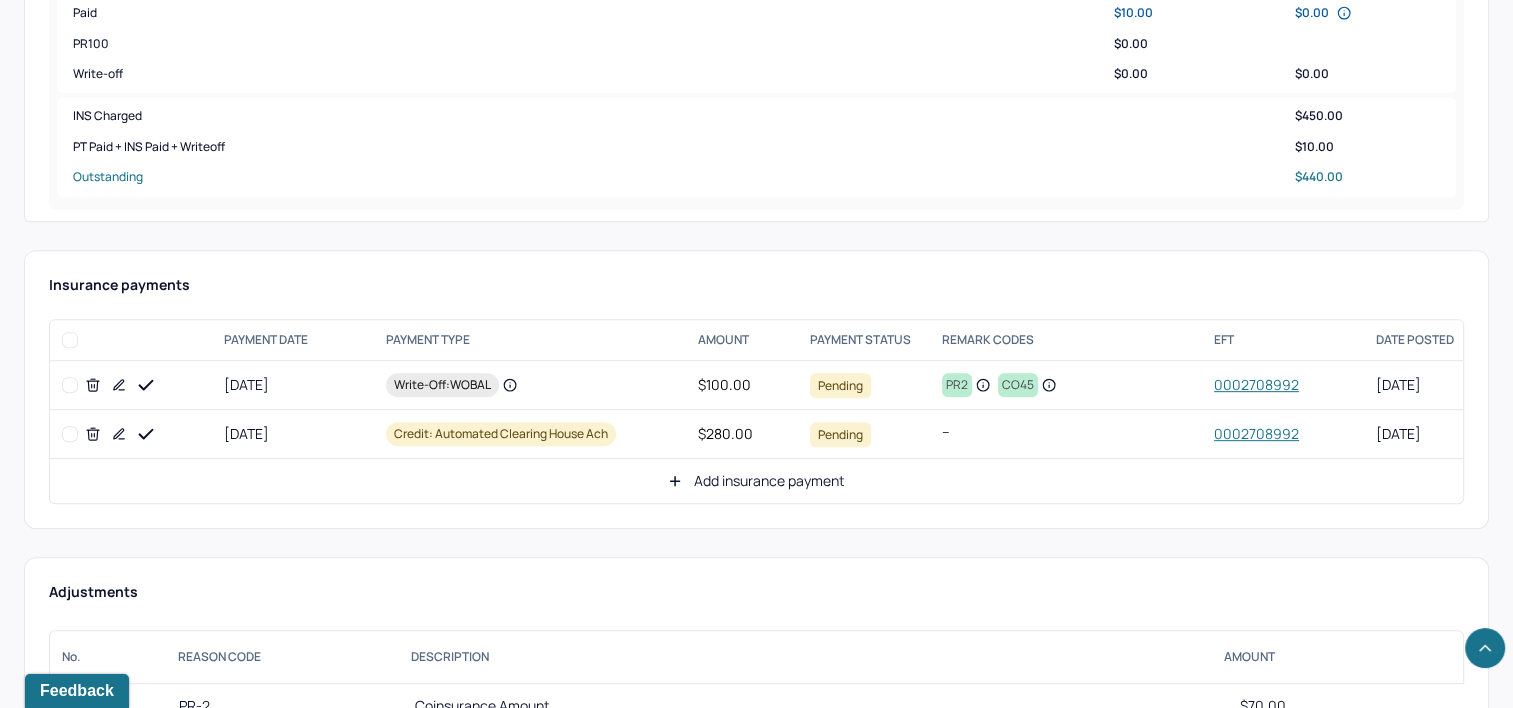 click 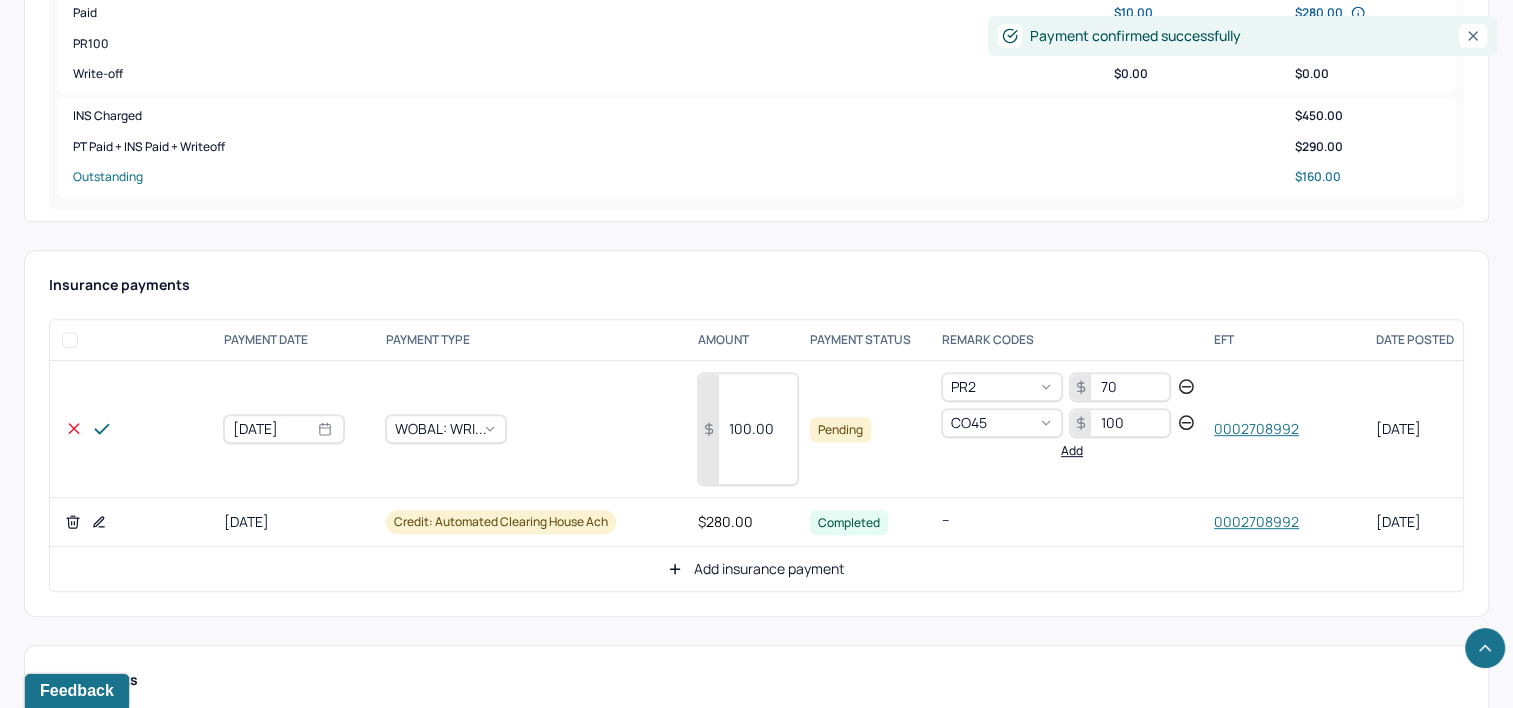 click on "100.00" at bounding box center [748, 429] 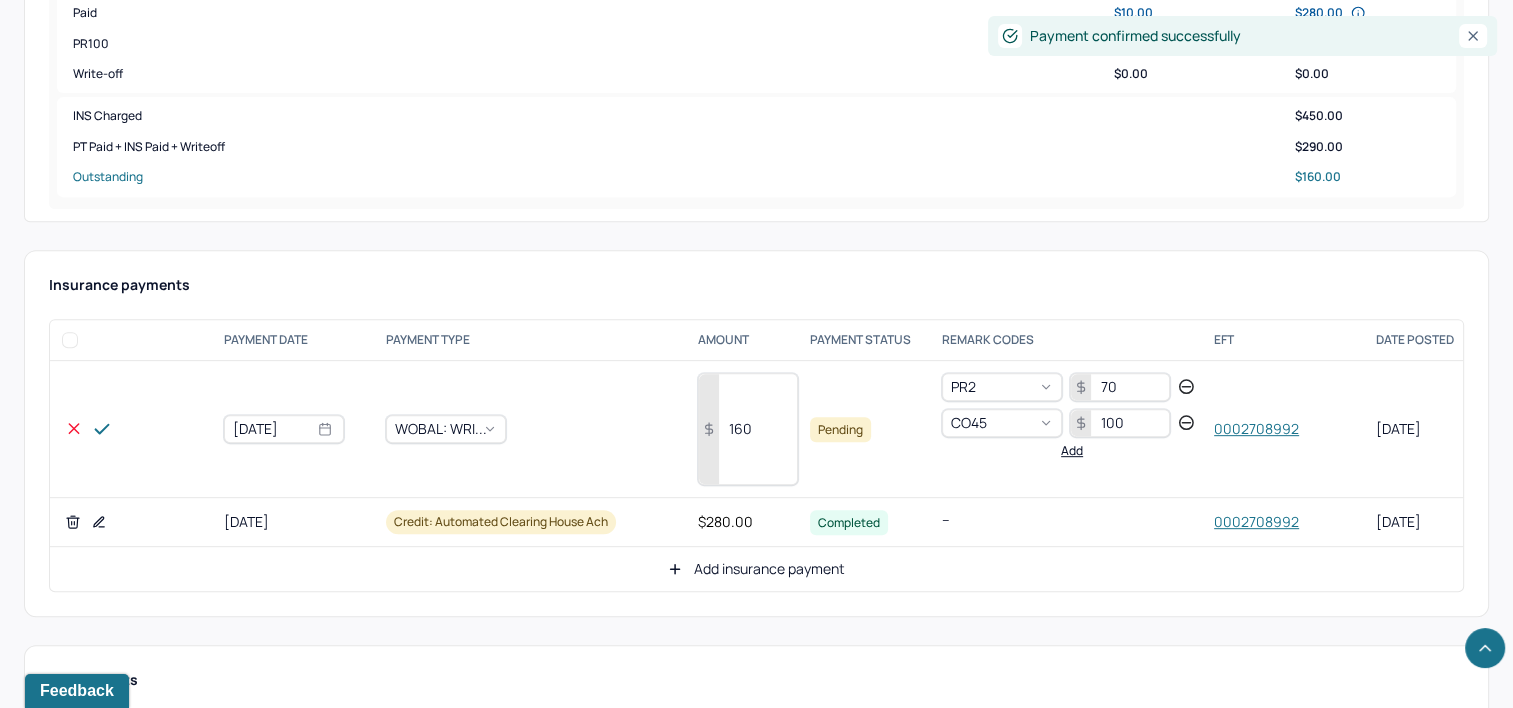 type on "160" 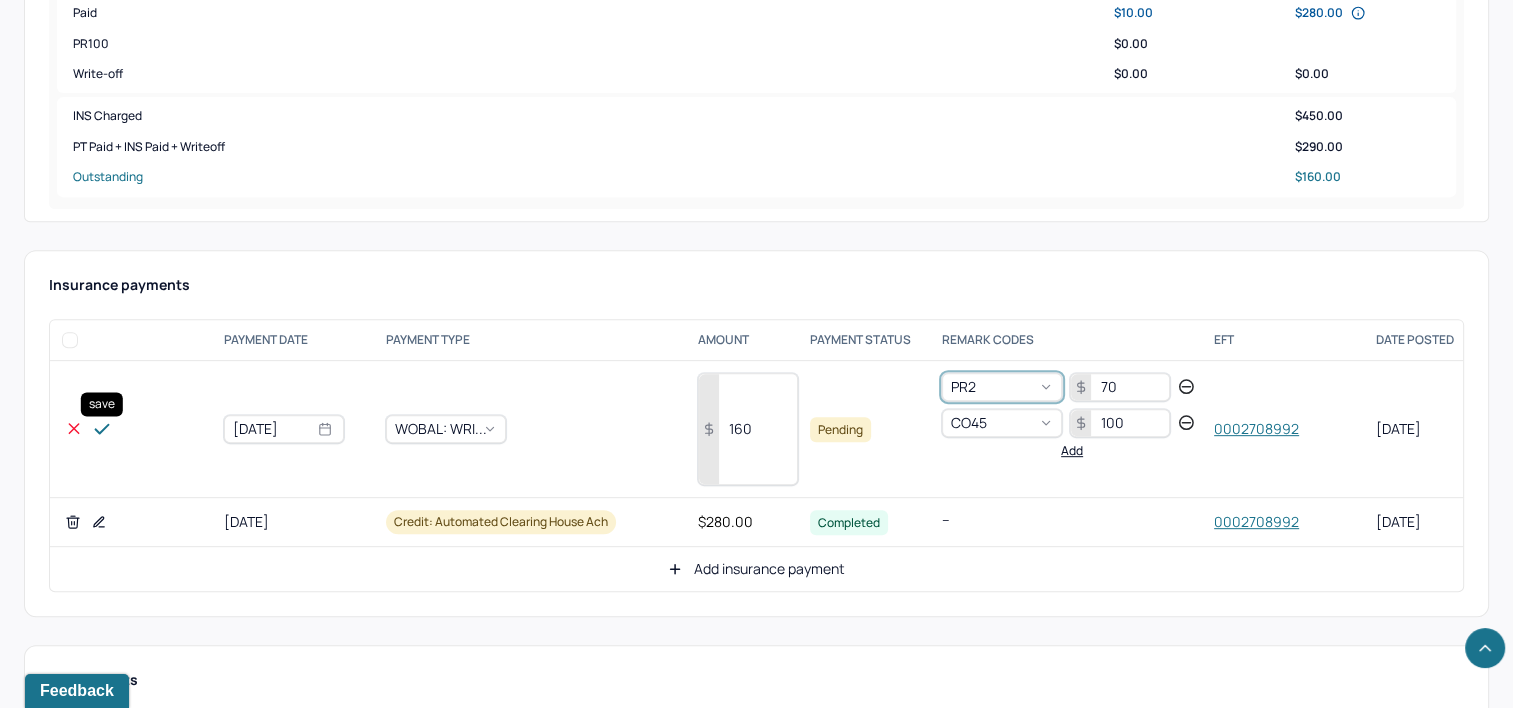 click 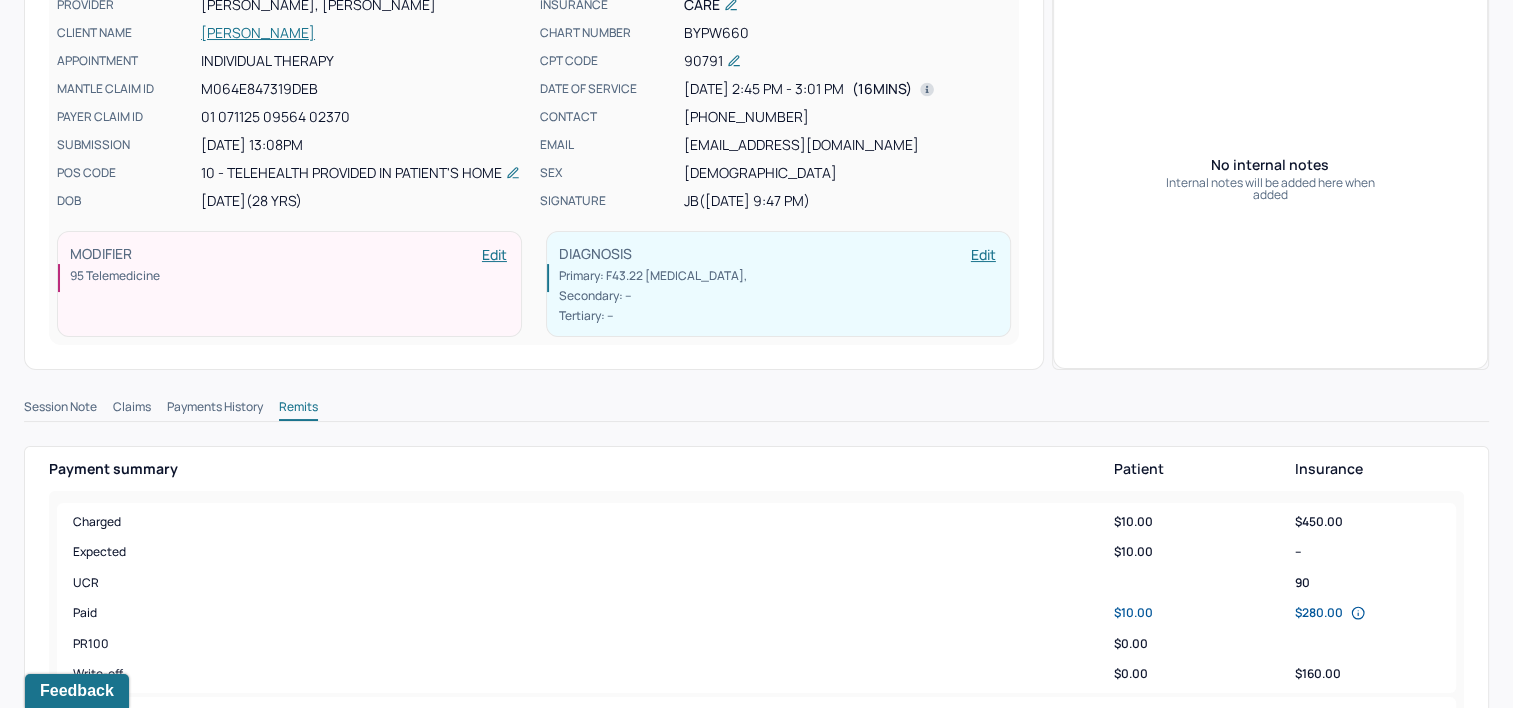 scroll, scrollTop: 0, scrollLeft: 0, axis: both 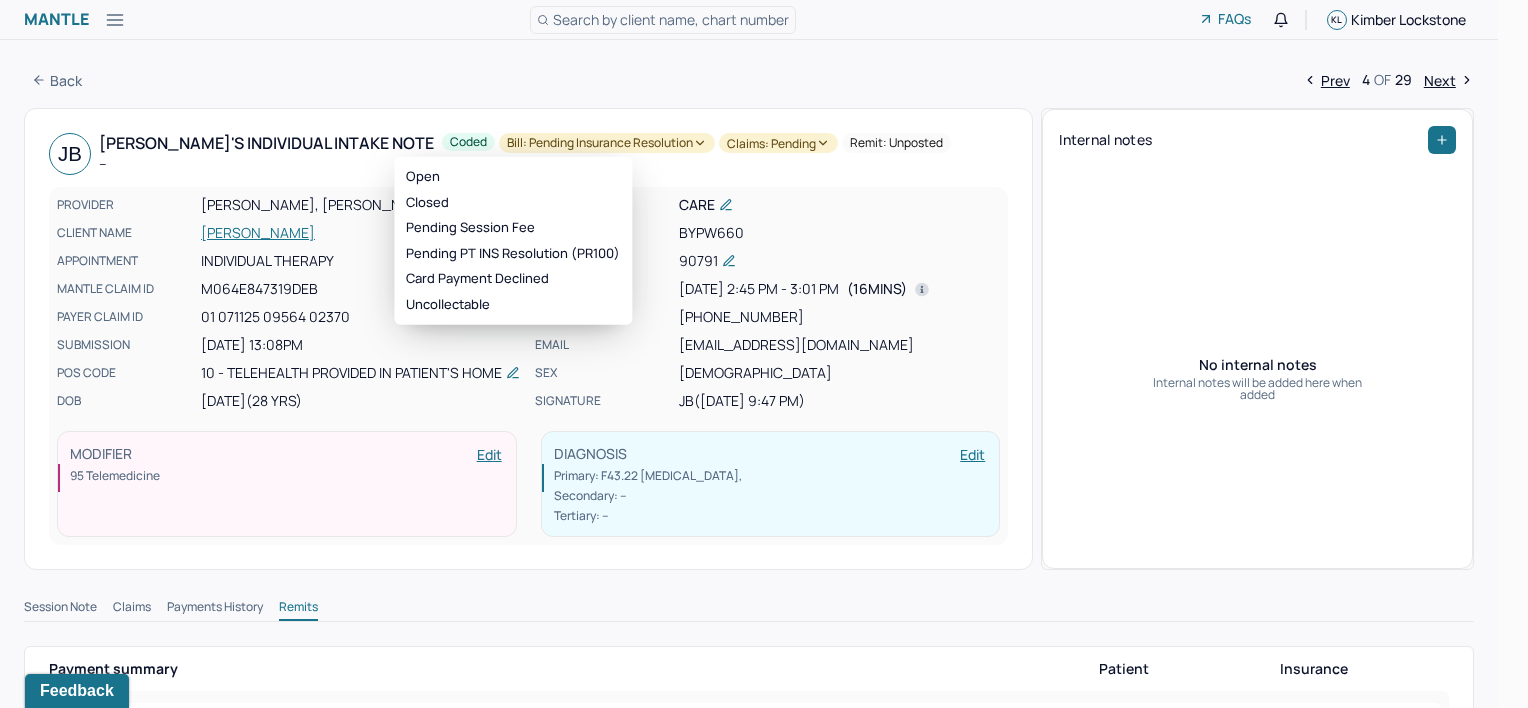 click on "Bill: Pending Insurance Resolution" at bounding box center [607, 143] 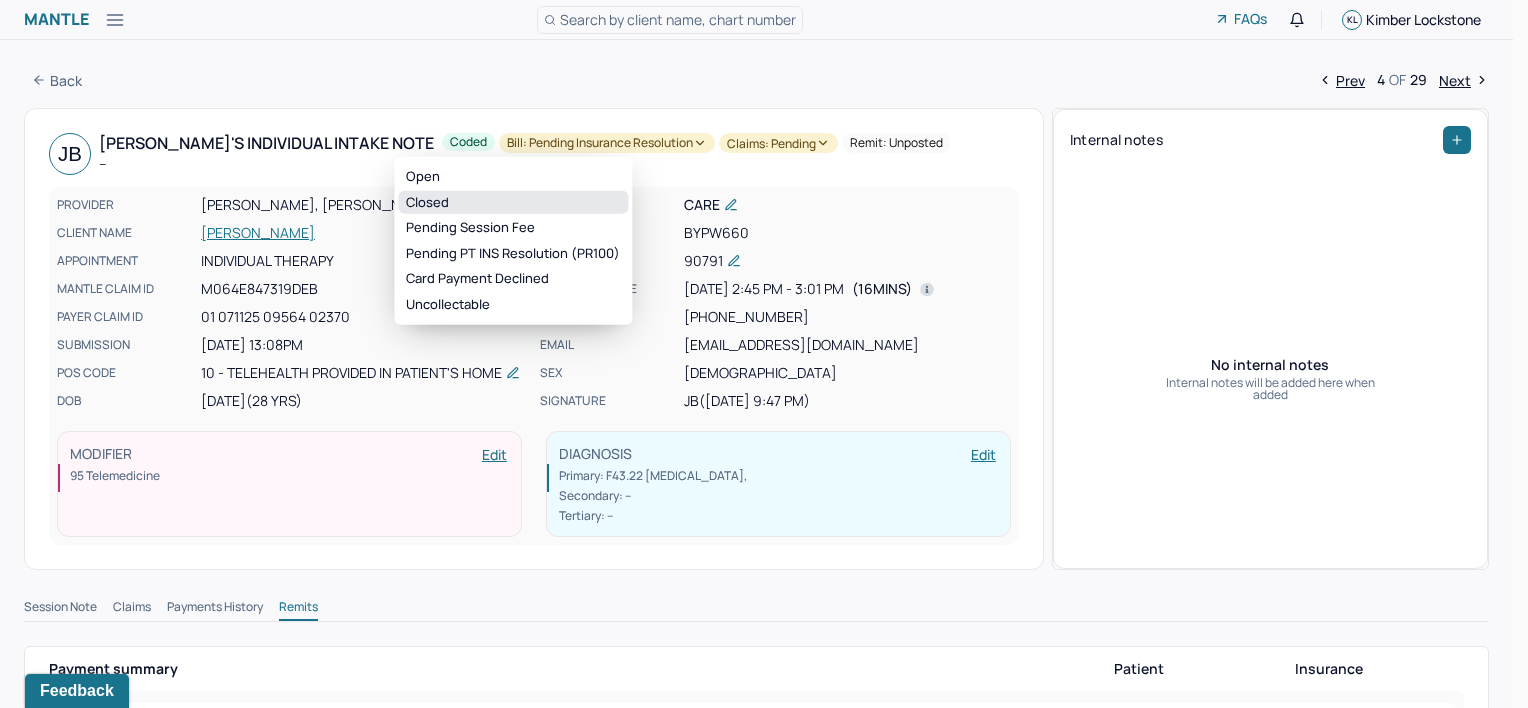 click on "Closed" at bounding box center (513, 202) 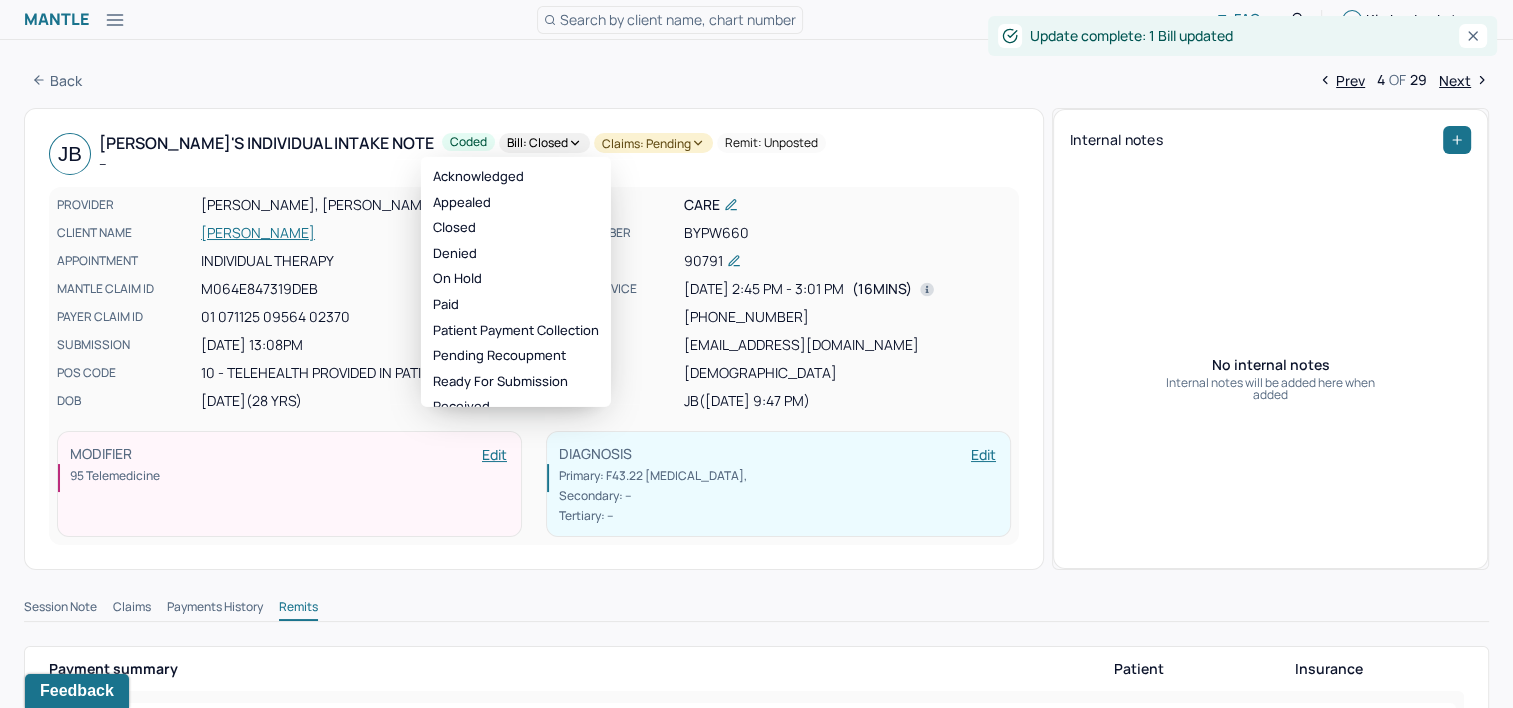 click on "Claims: pending" at bounding box center (653, 143) 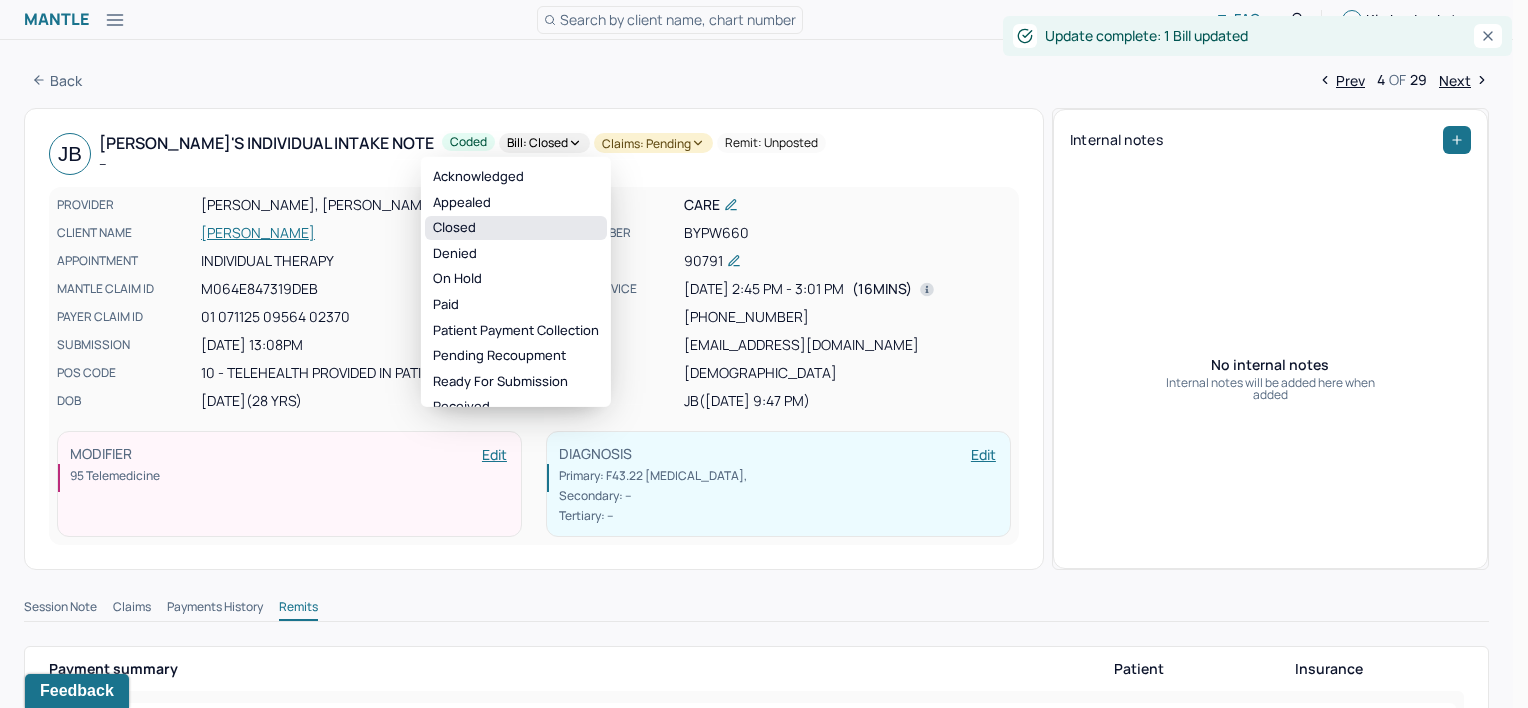 click on "Closed" at bounding box center [516, 228] 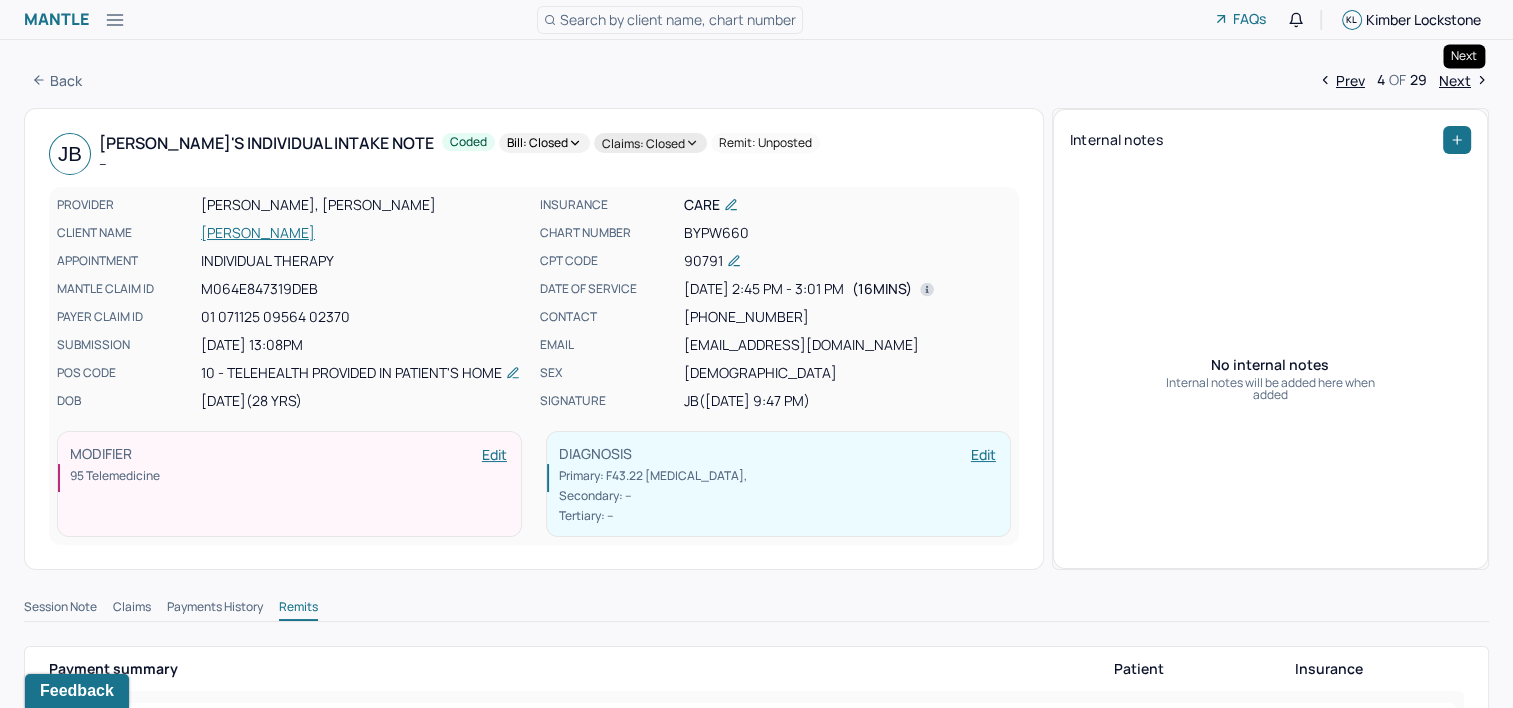 click 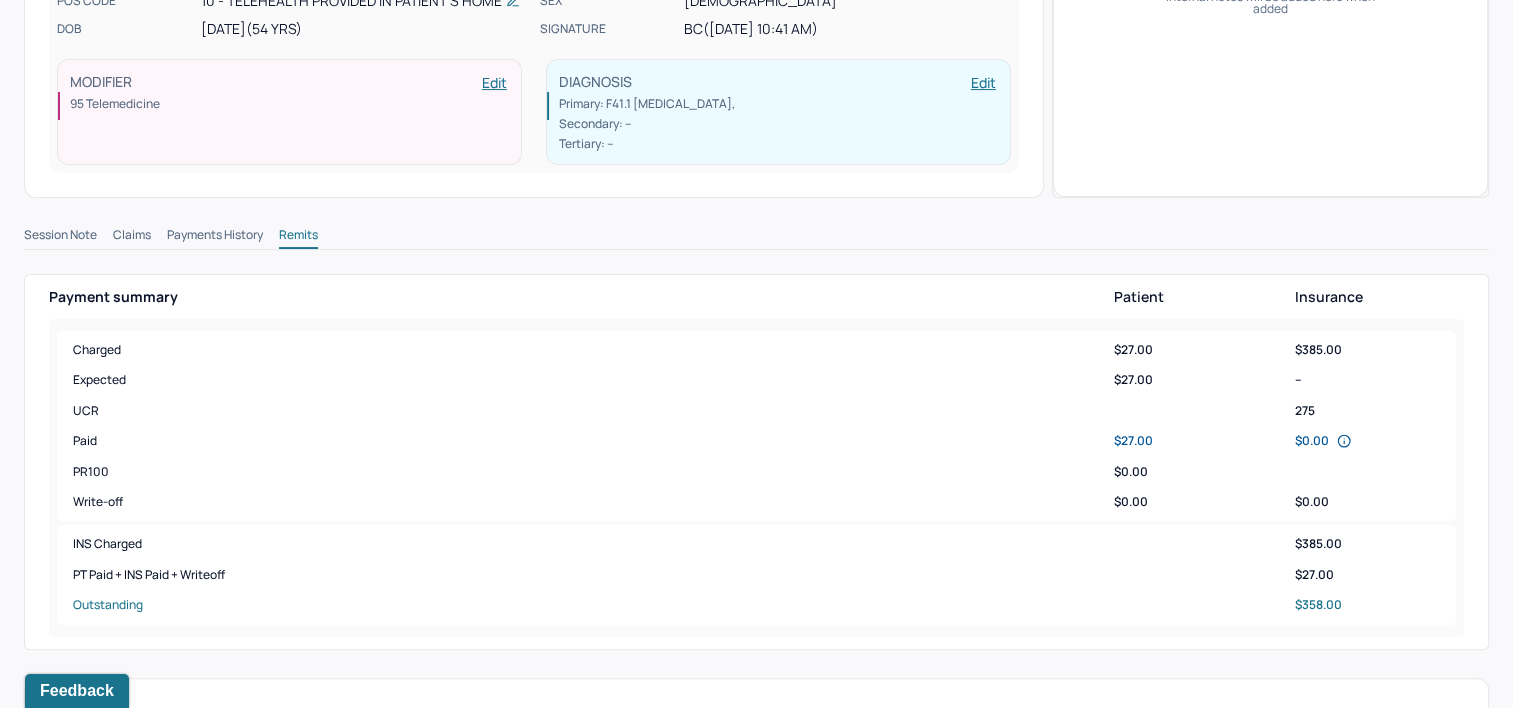scroll, scrollTop: 800, scrollLeft: 0, axis: vertical 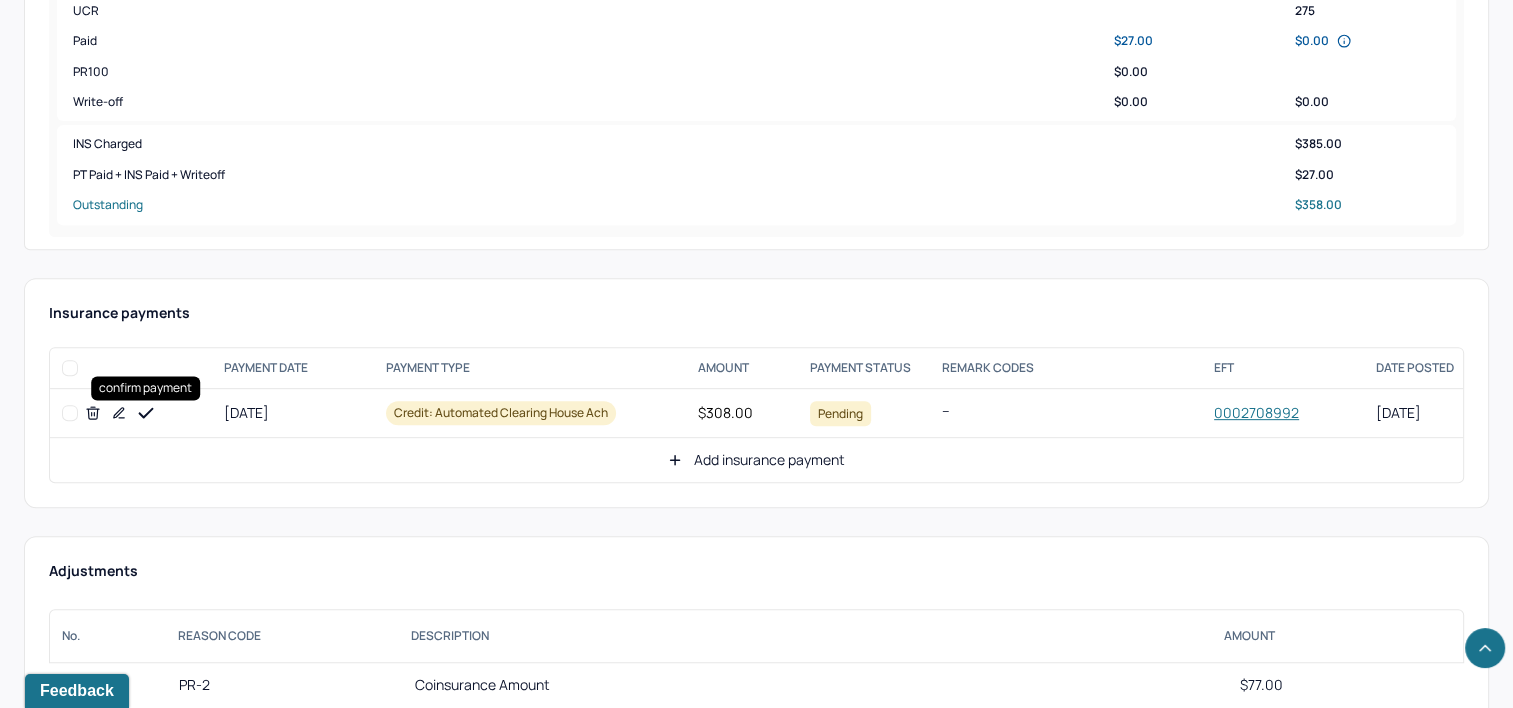 click 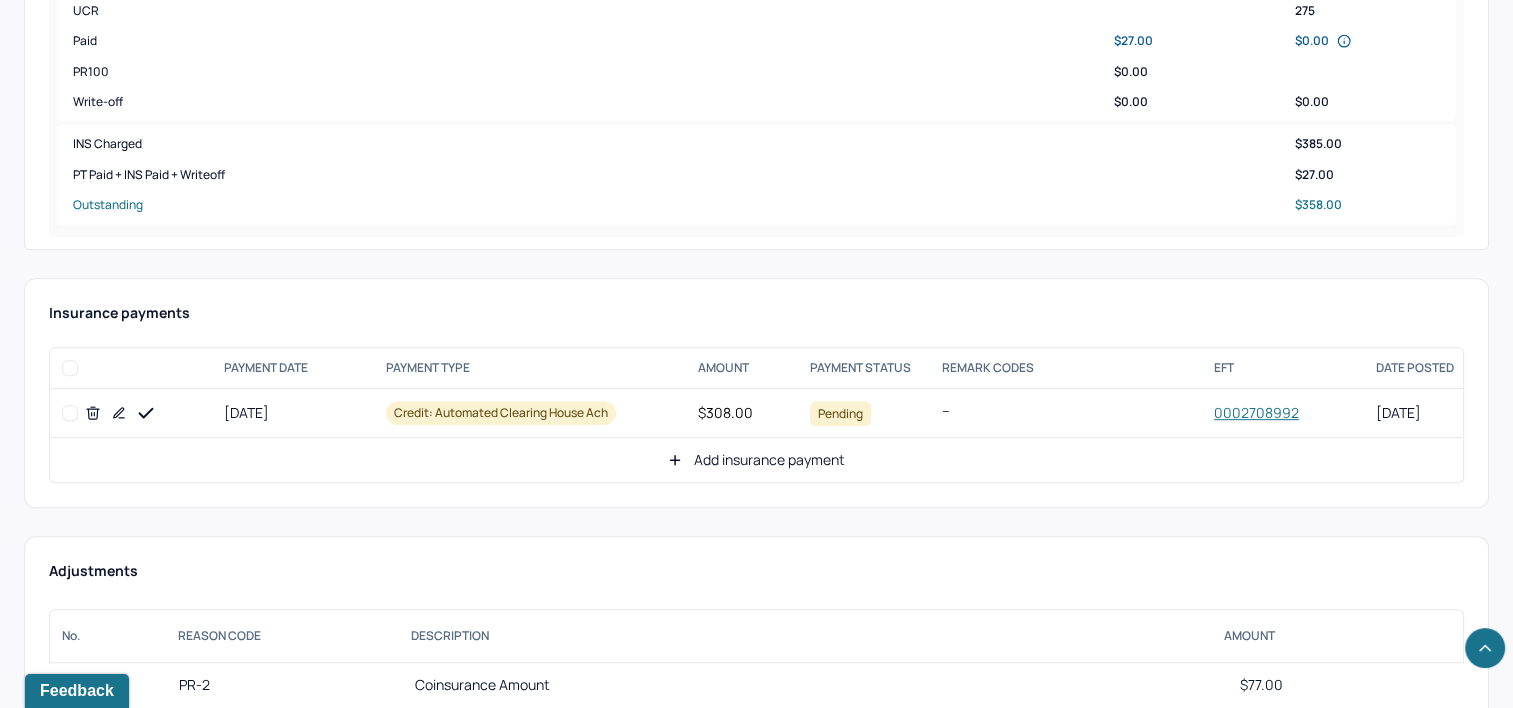 click on "Add insurance payment" at bounding box center [756, 460] 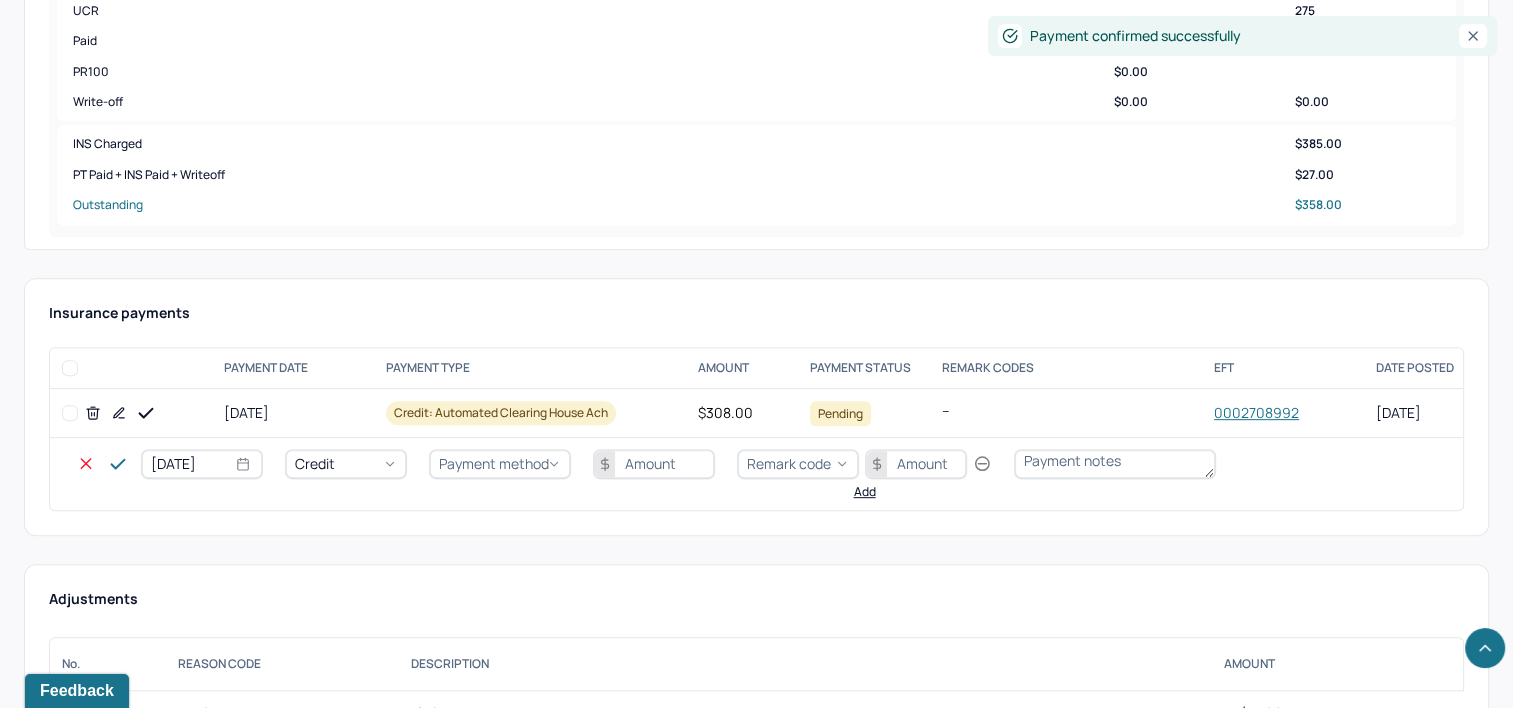 click on "[DATE]" at bounding box center (202, 464) 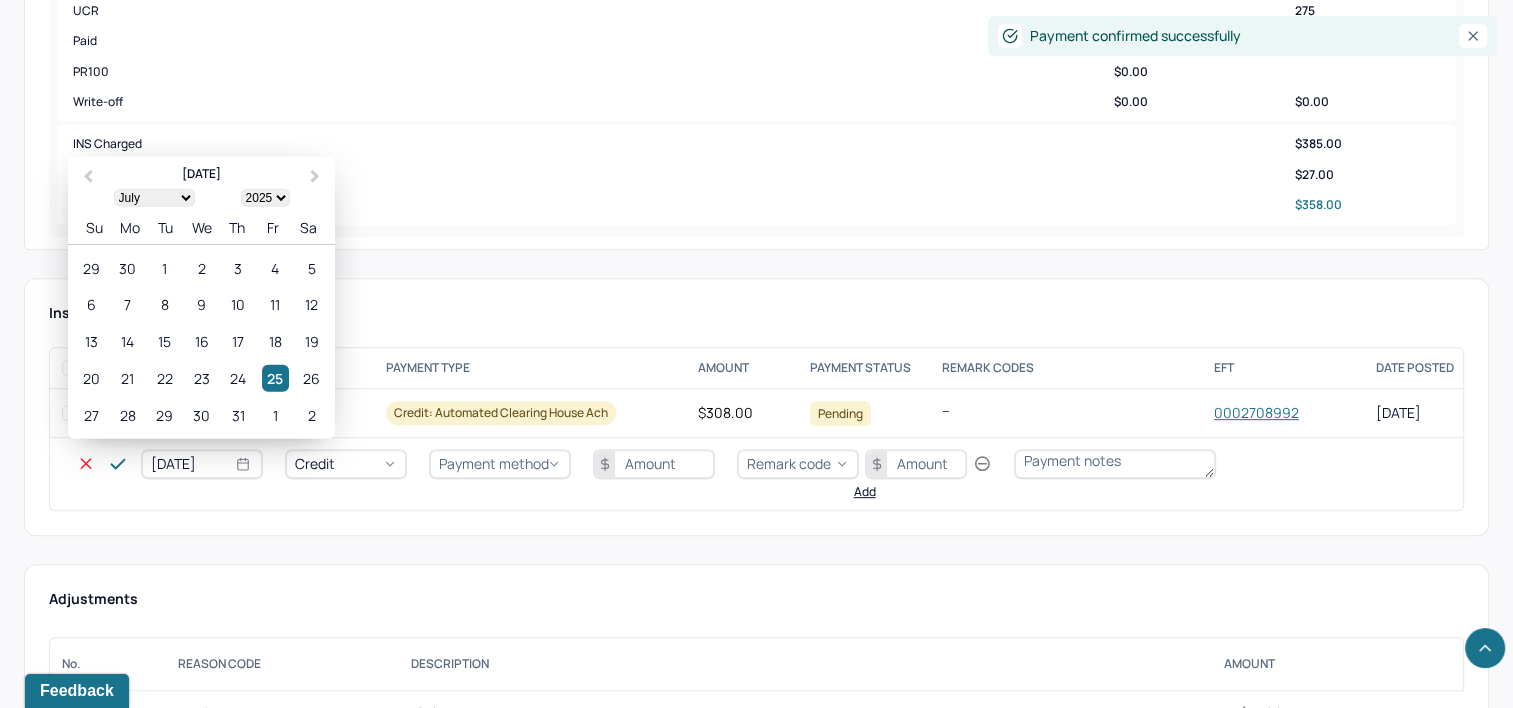 select on "6" 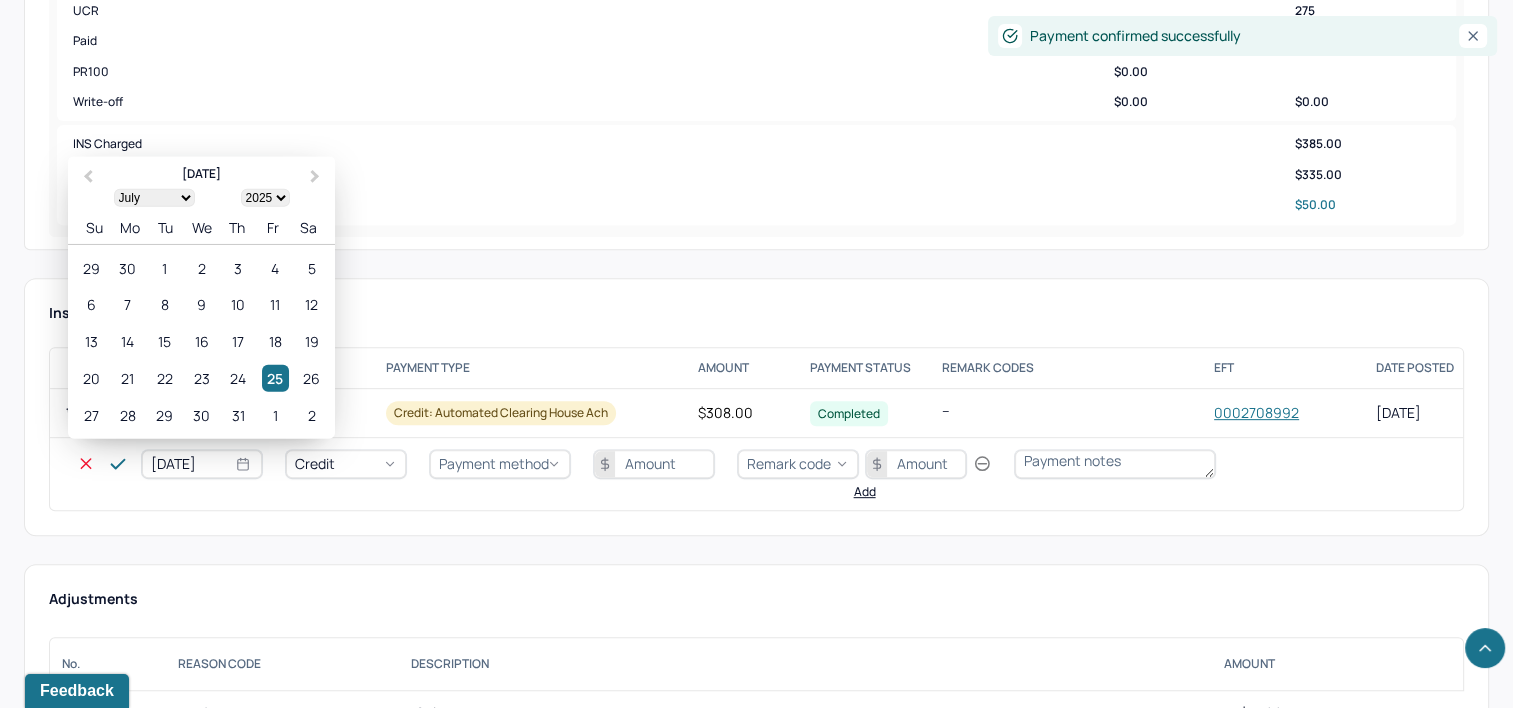 click on "21" at bounding box center (127, 378) 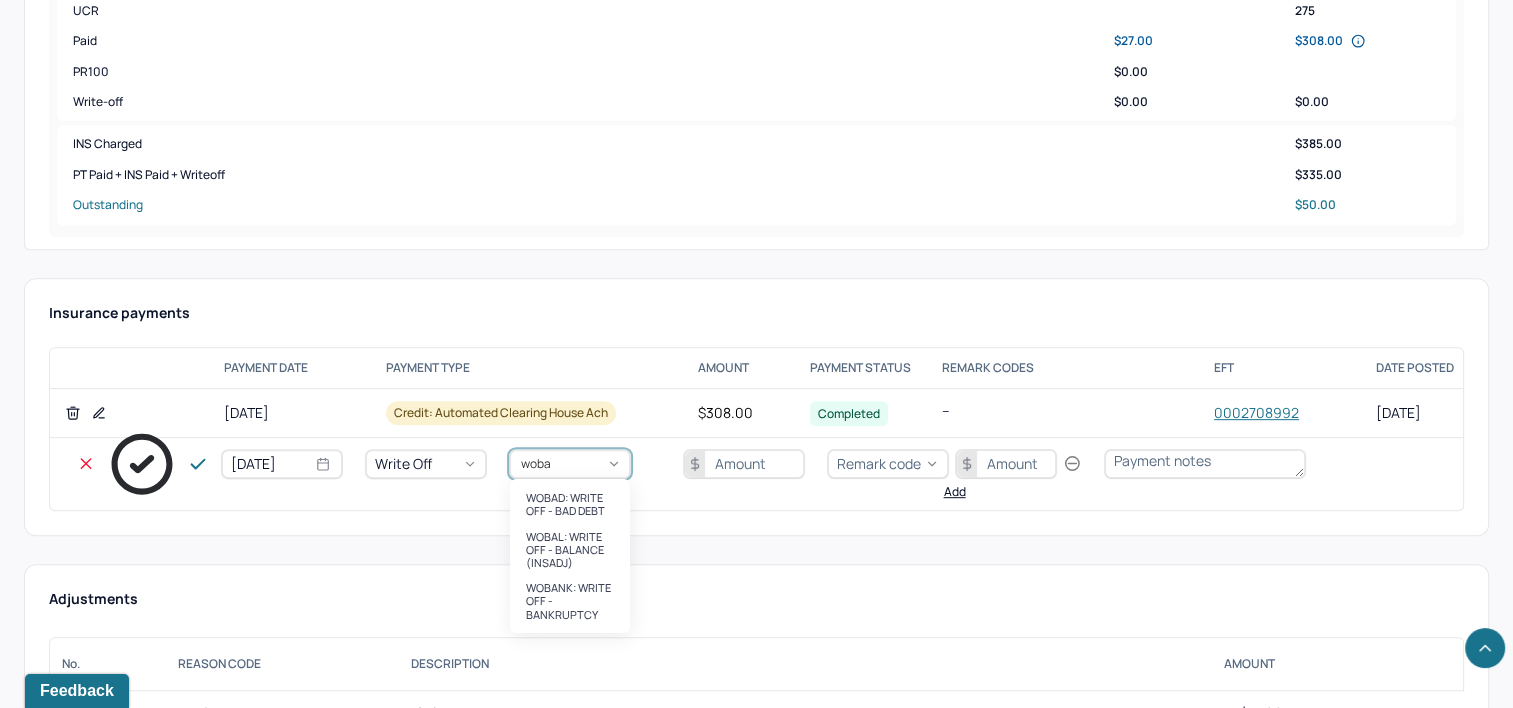 type on "wobal" 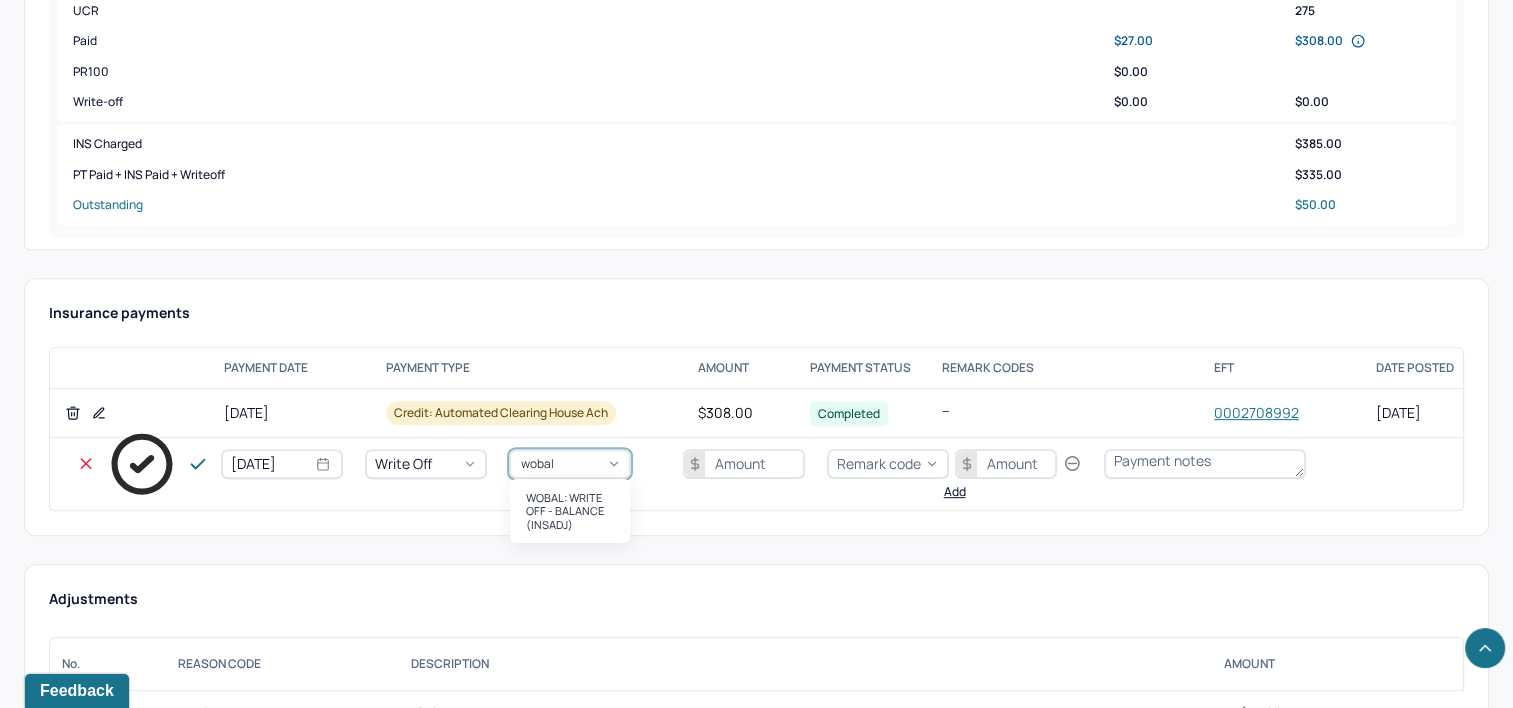 type 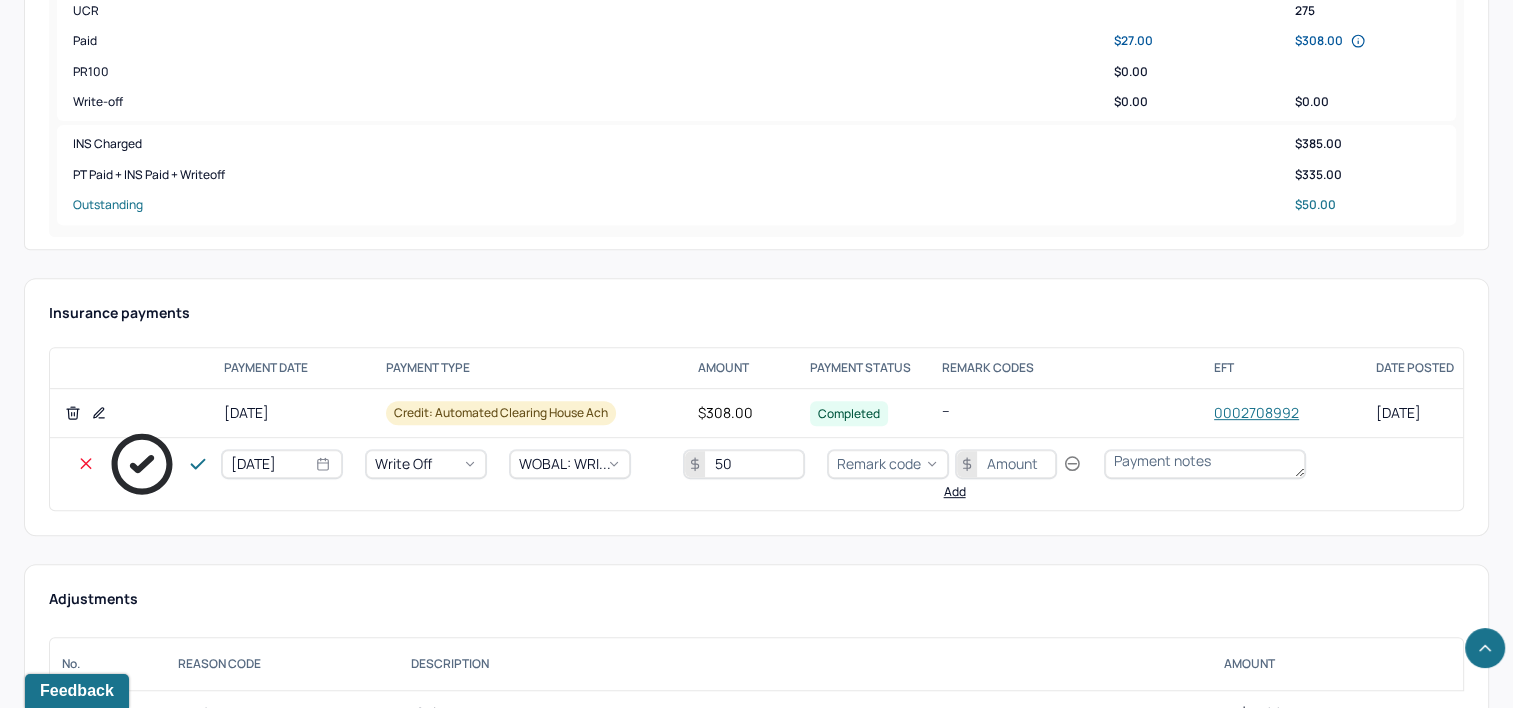type on "50" 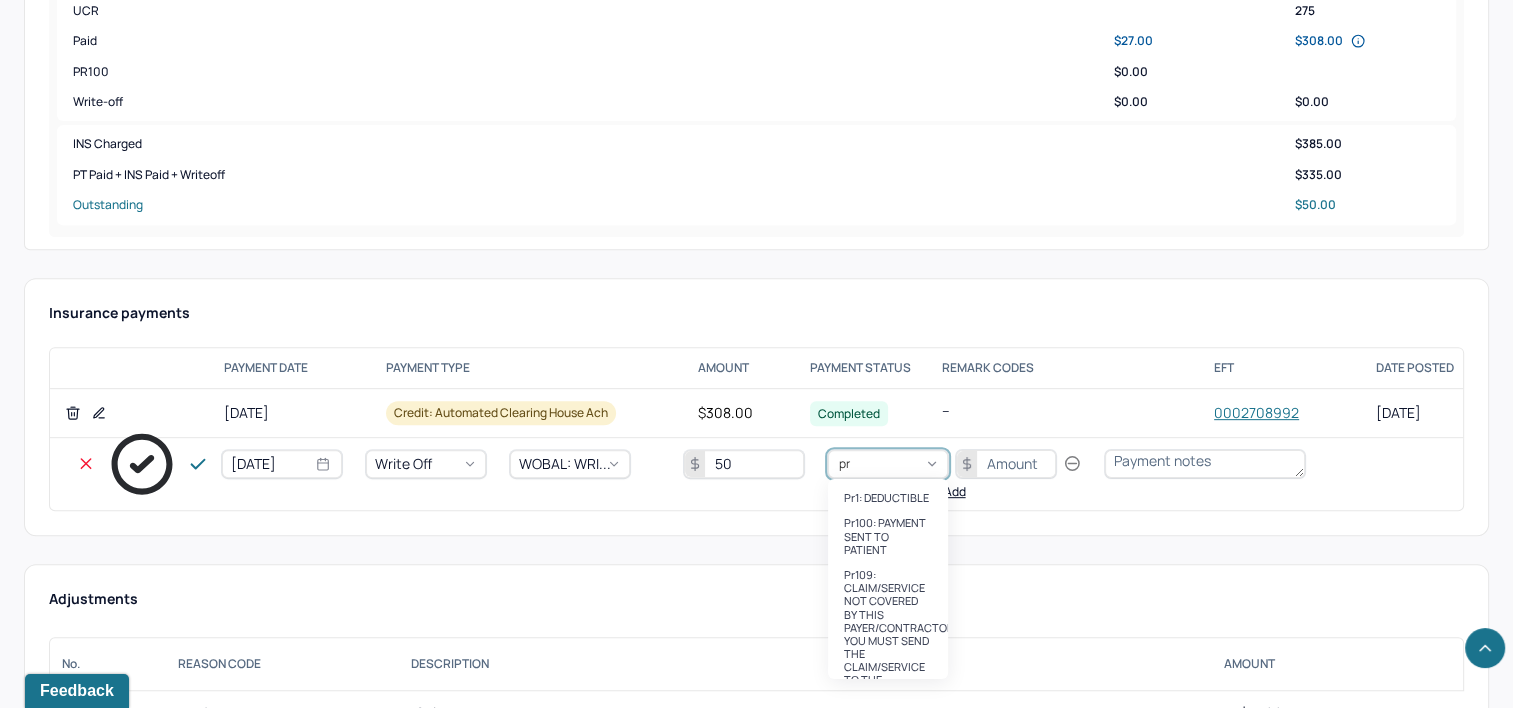 type on "pr2" 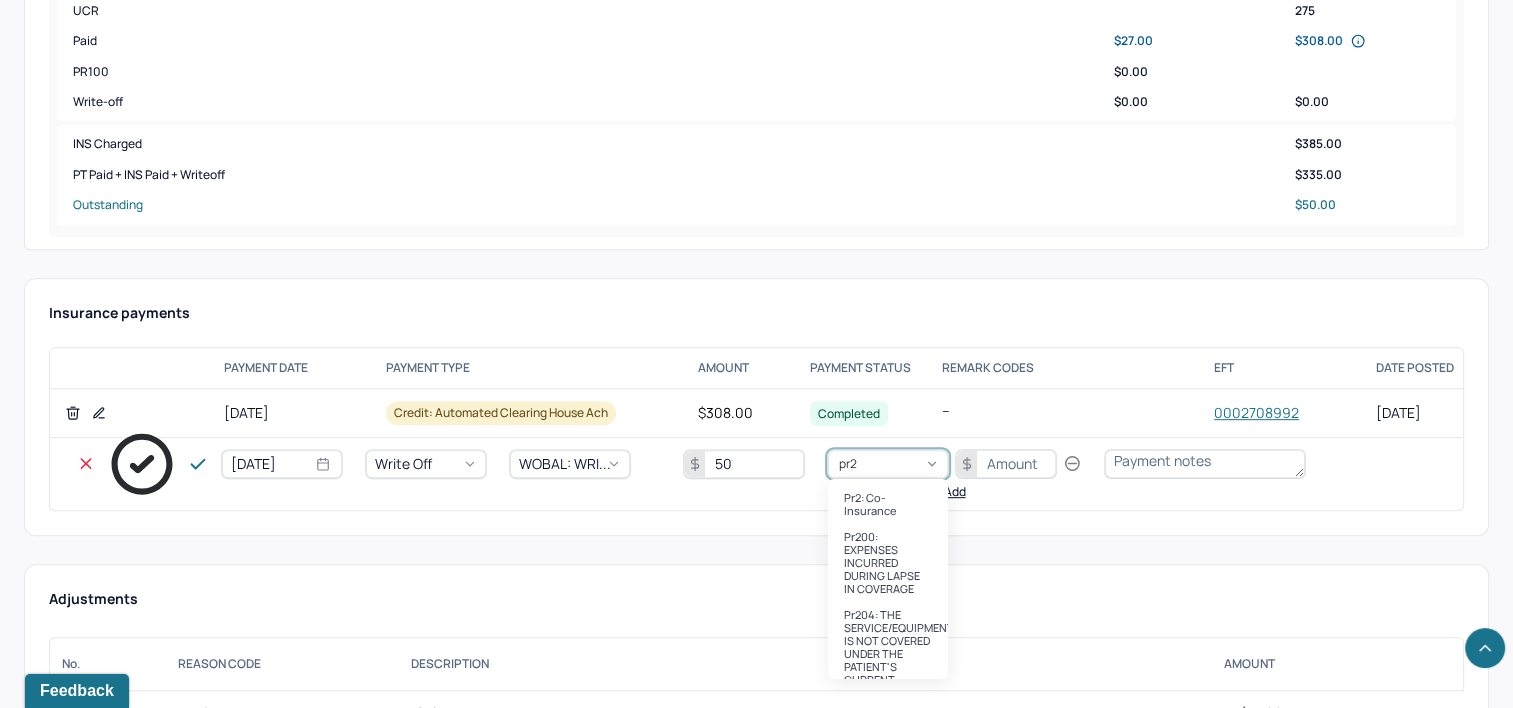 type 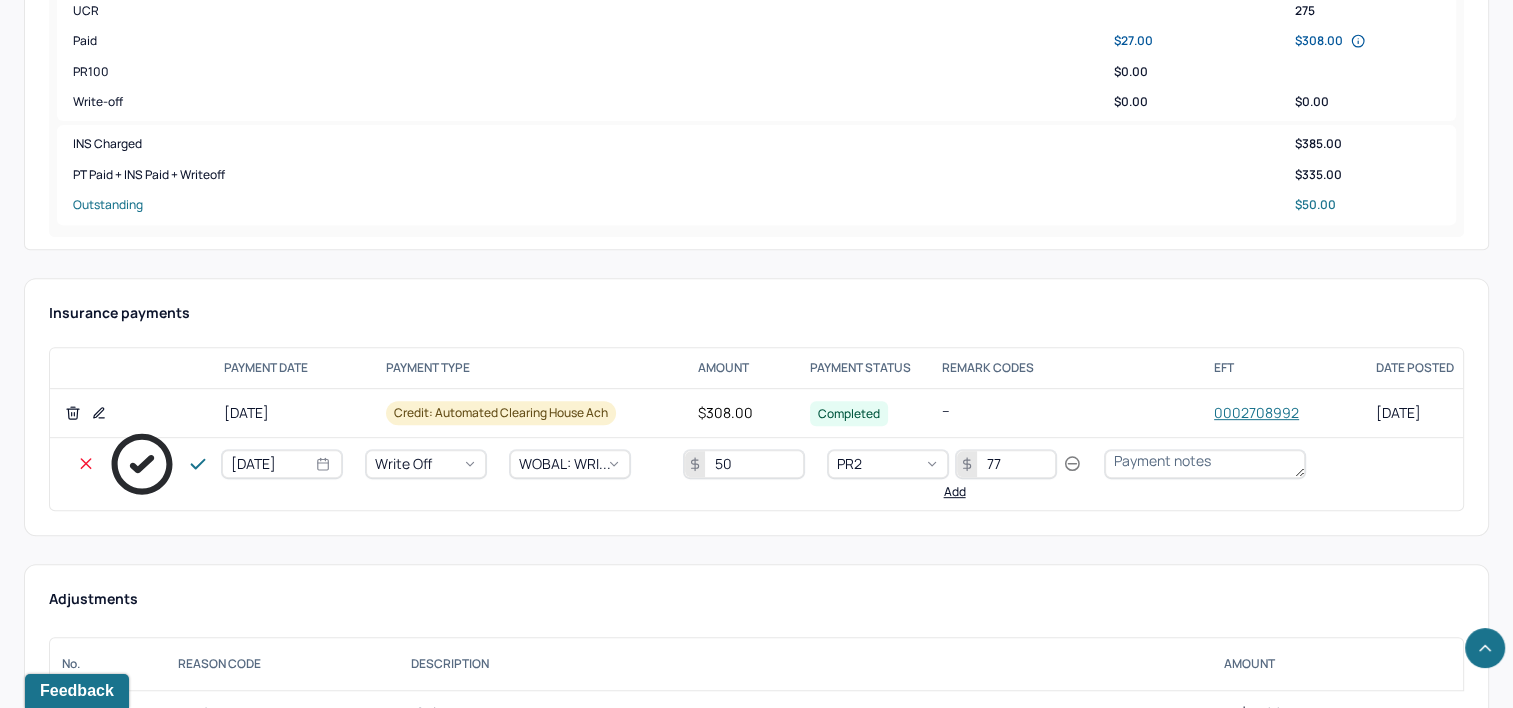 type on "77" 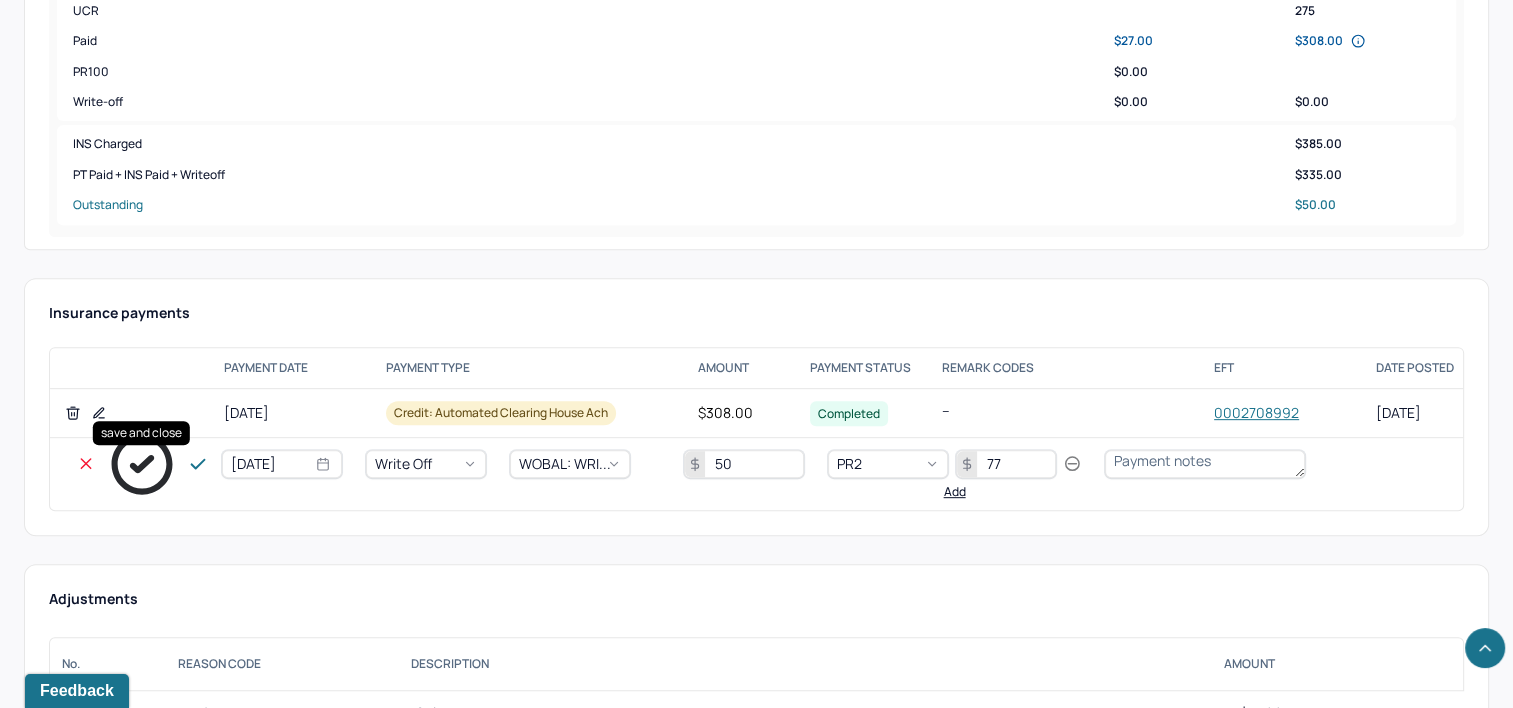 click 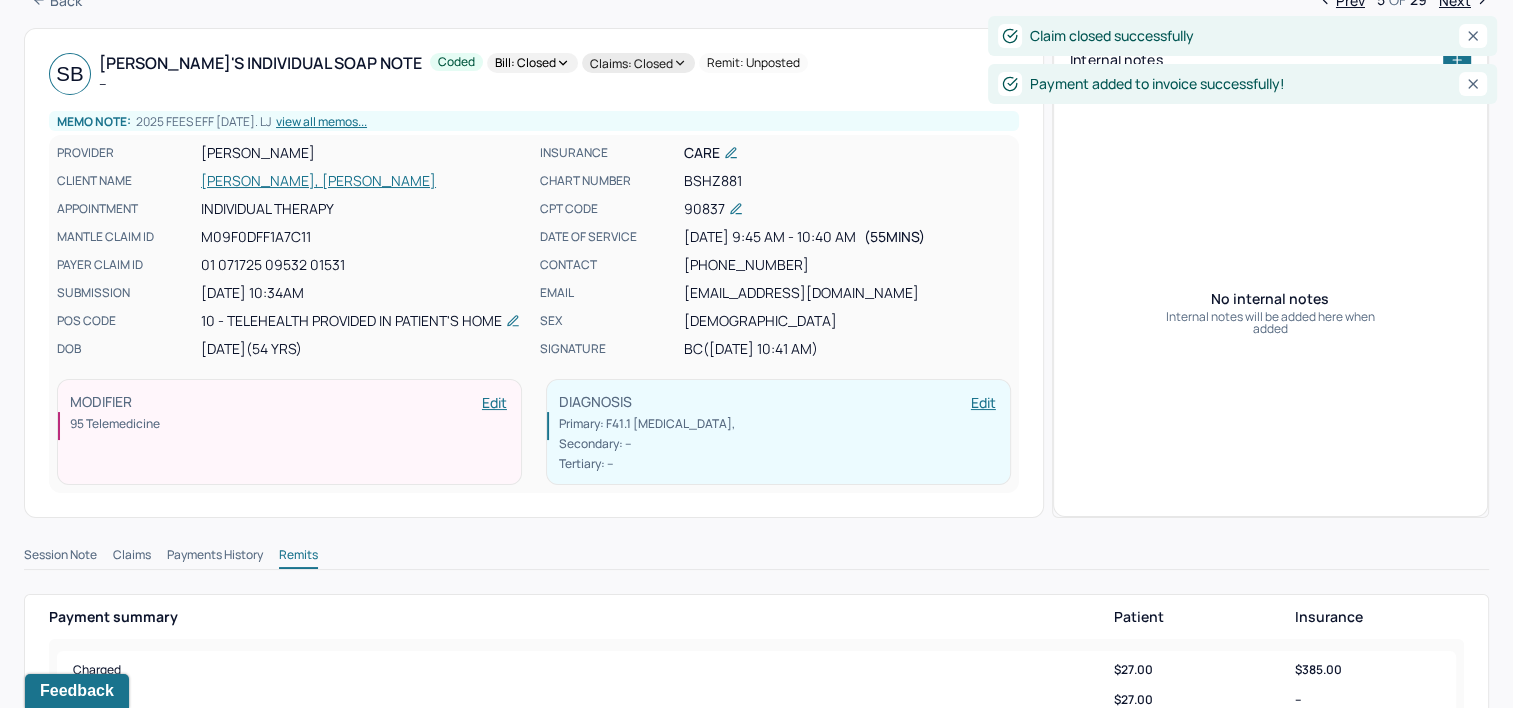 scroll, scrollTop: 0, scrollLeft: 0, axis: both 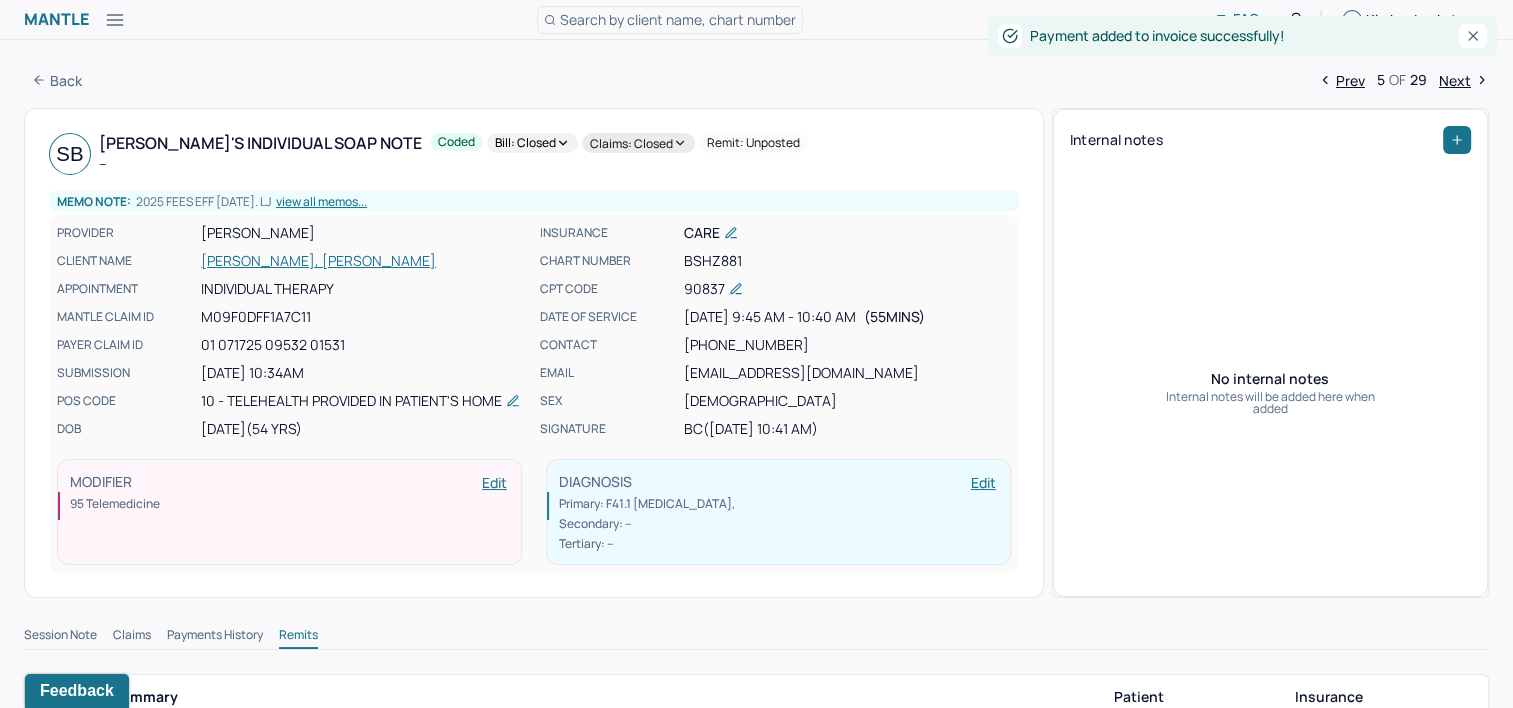 click on "Next" at bounding box center (1464, 80) 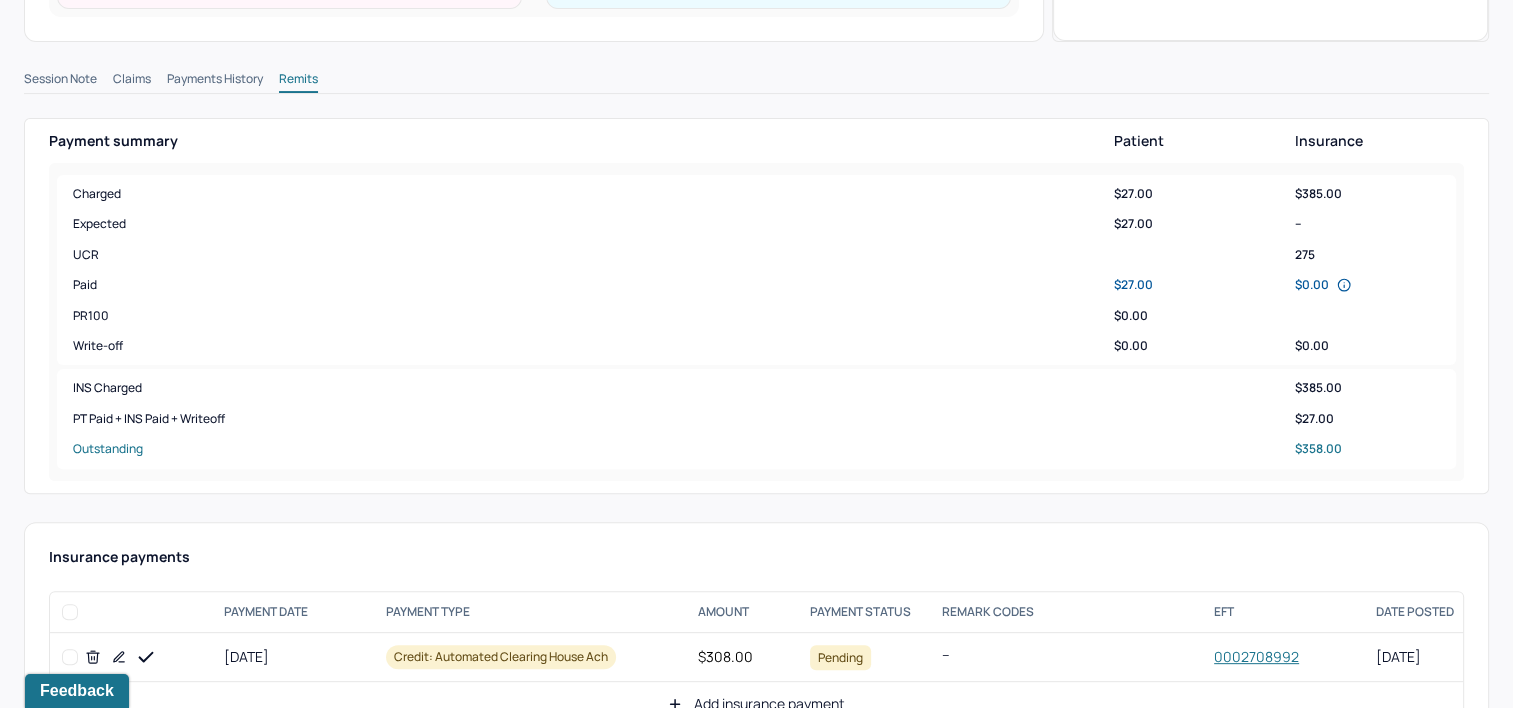 scroll, scrollTop: 700, scrollLeft: 0, axis: vertical 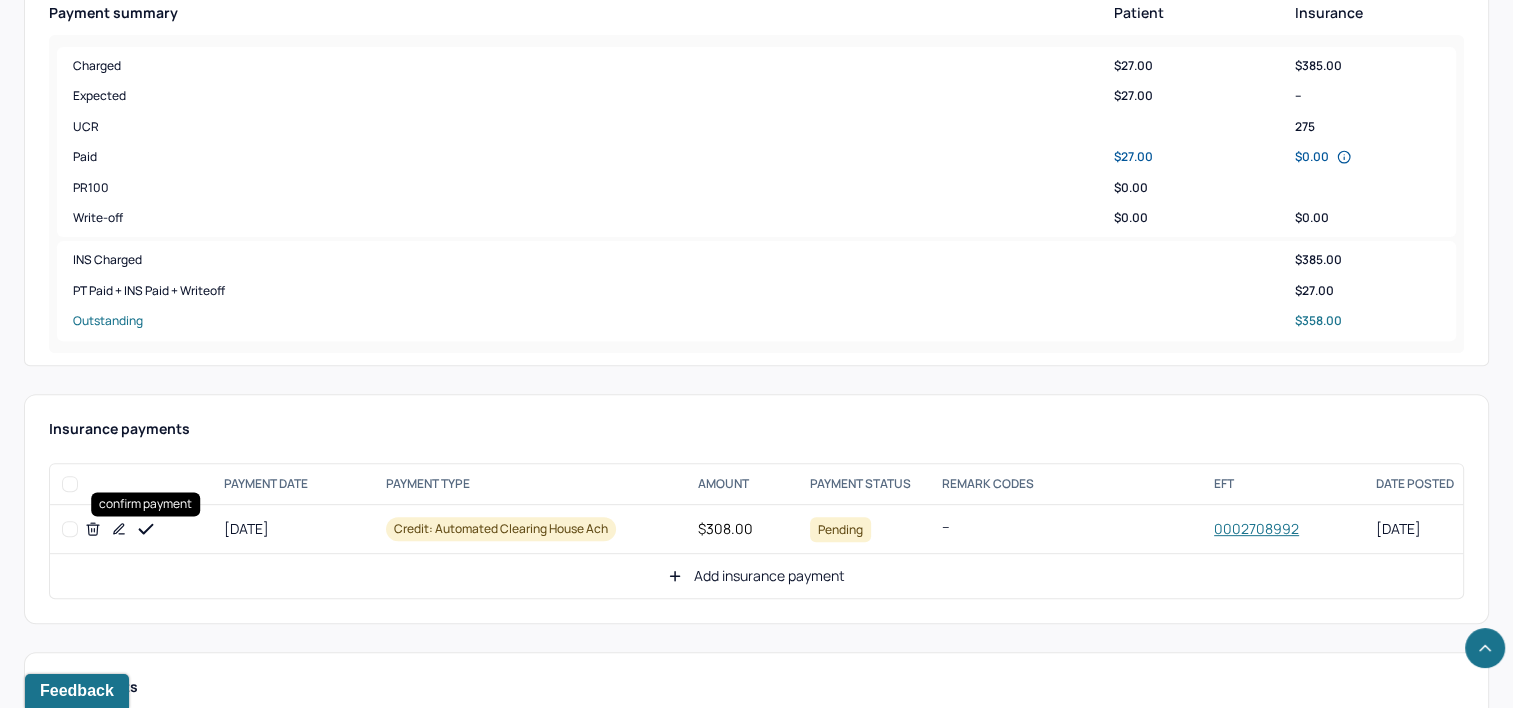 drag, startPoint x: 150, startPoint y: 525, endPoint x: 210, endPoint y: 525, distance: 60 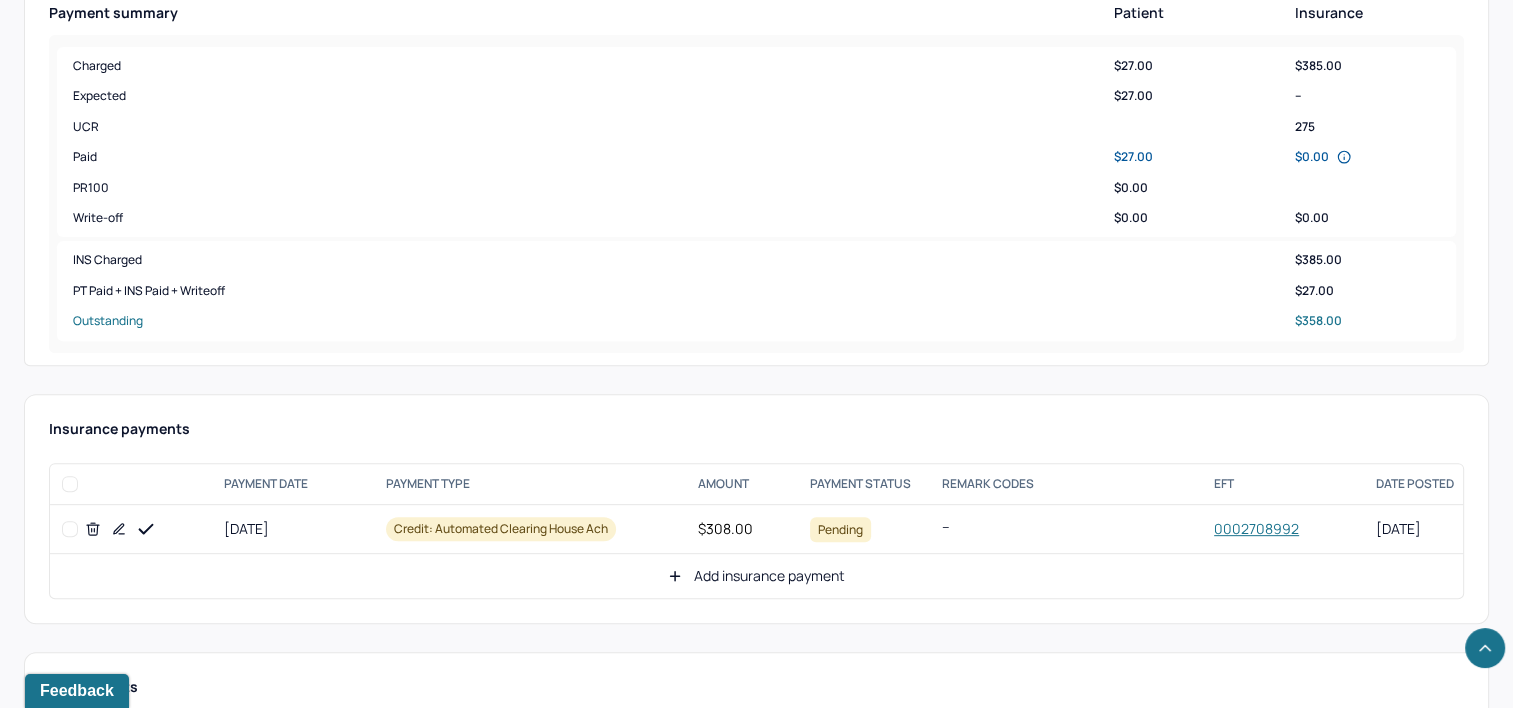 click on "Add insurance payment" at bounding box center [756, 576] 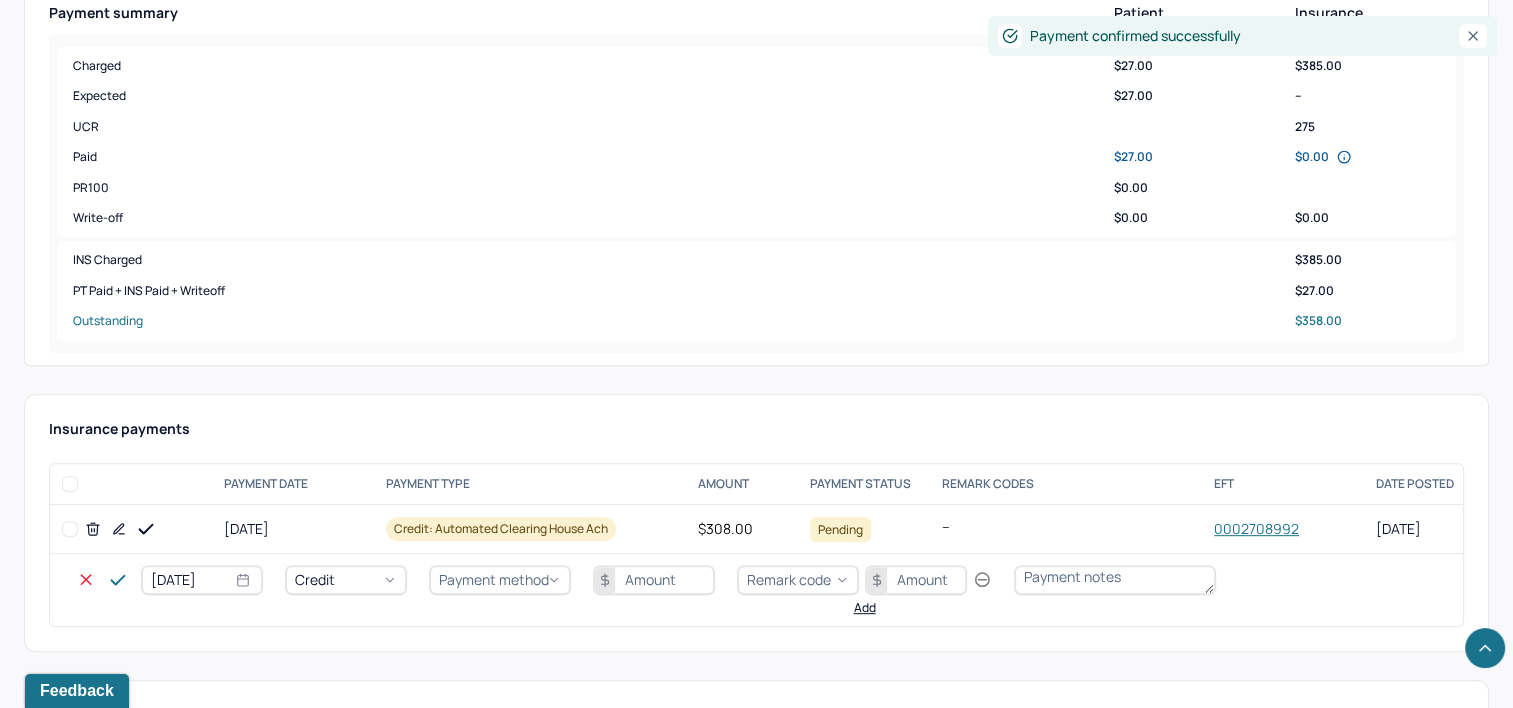 select on "6" 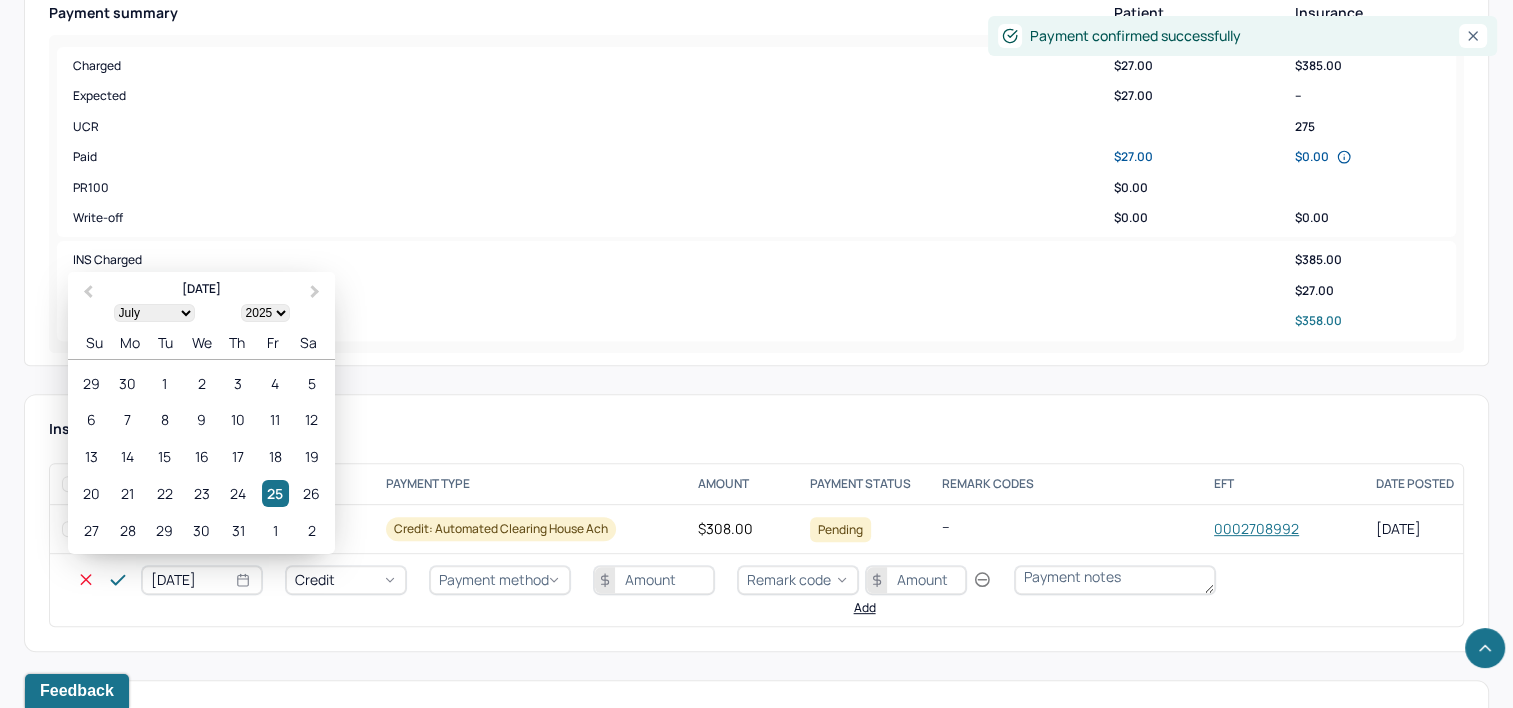 click on "[DATE]" at bounding box center [202, 580] 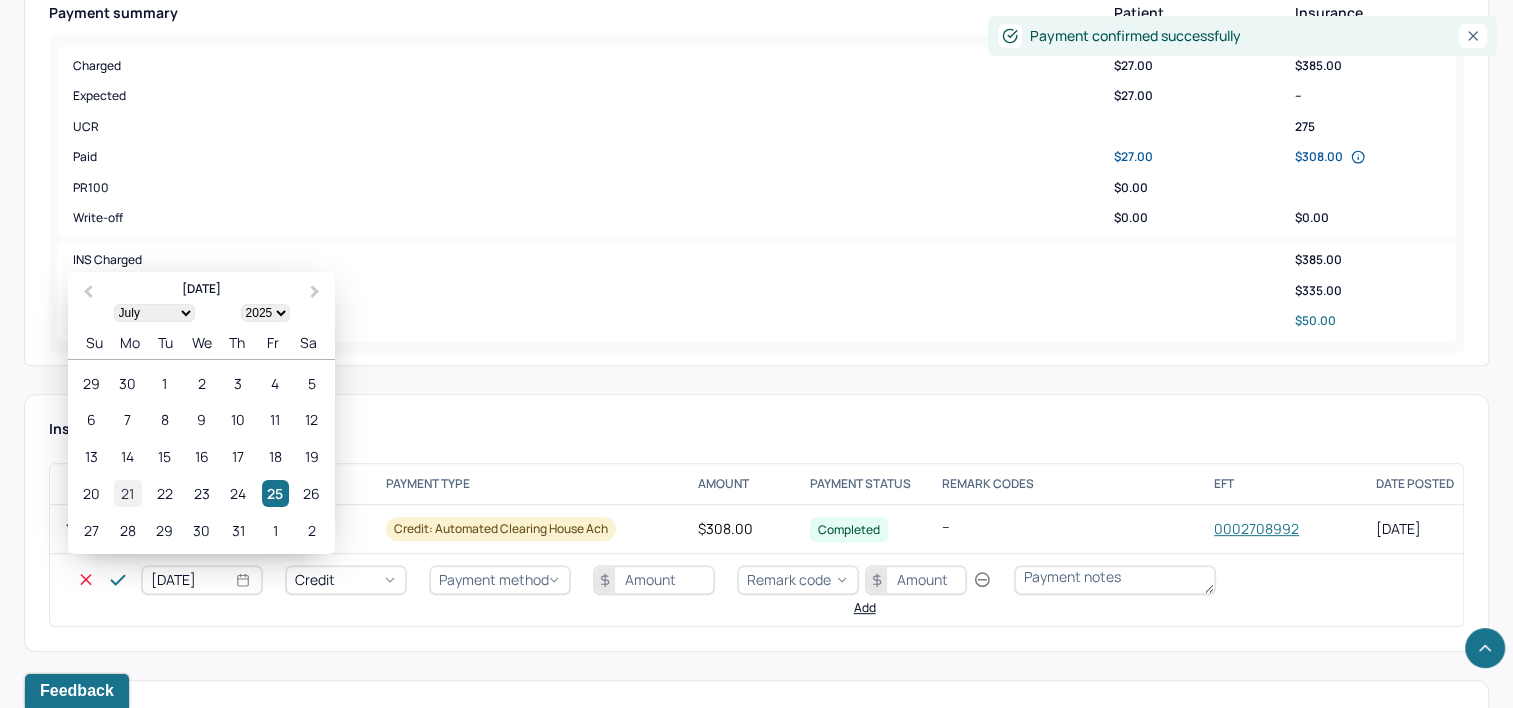 click on "21" at bounding box center [127, 493] 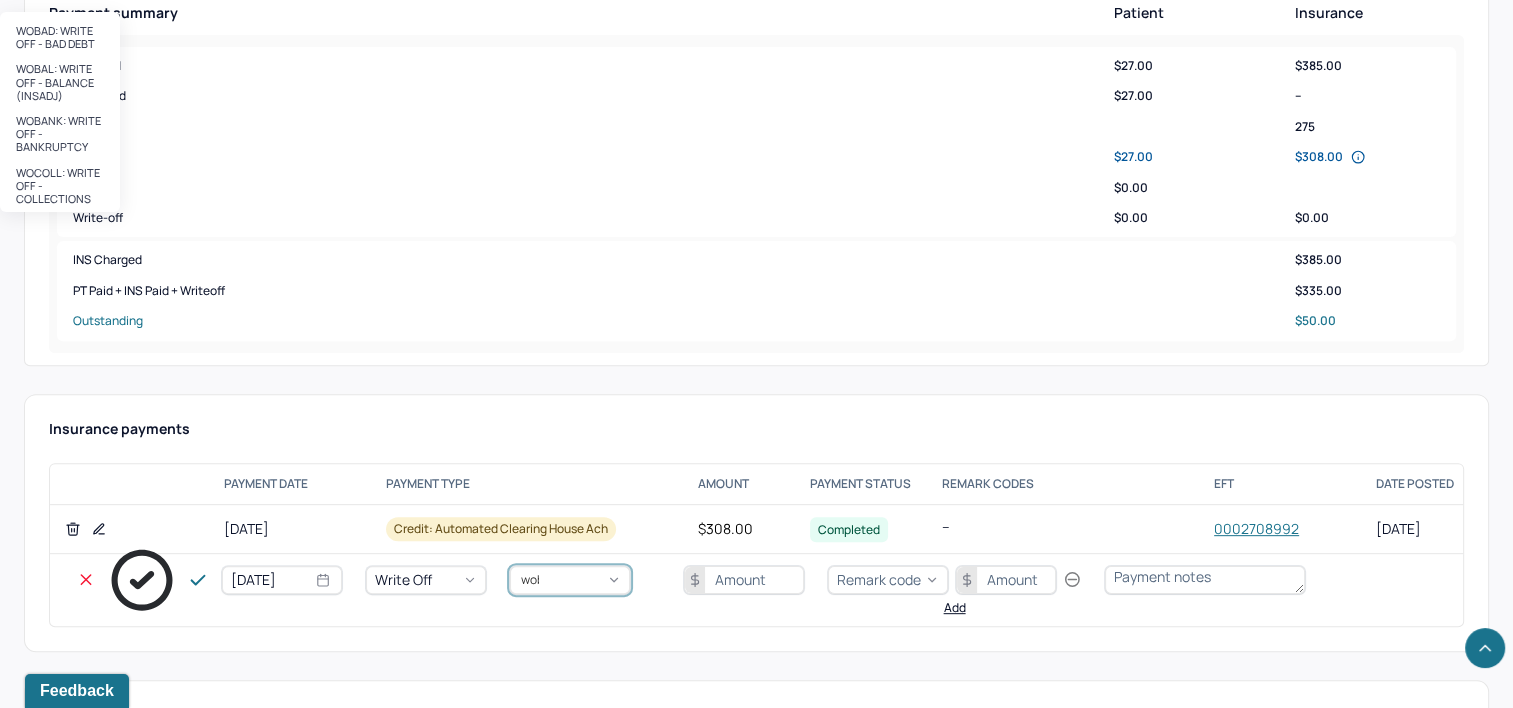 type on "wobal" 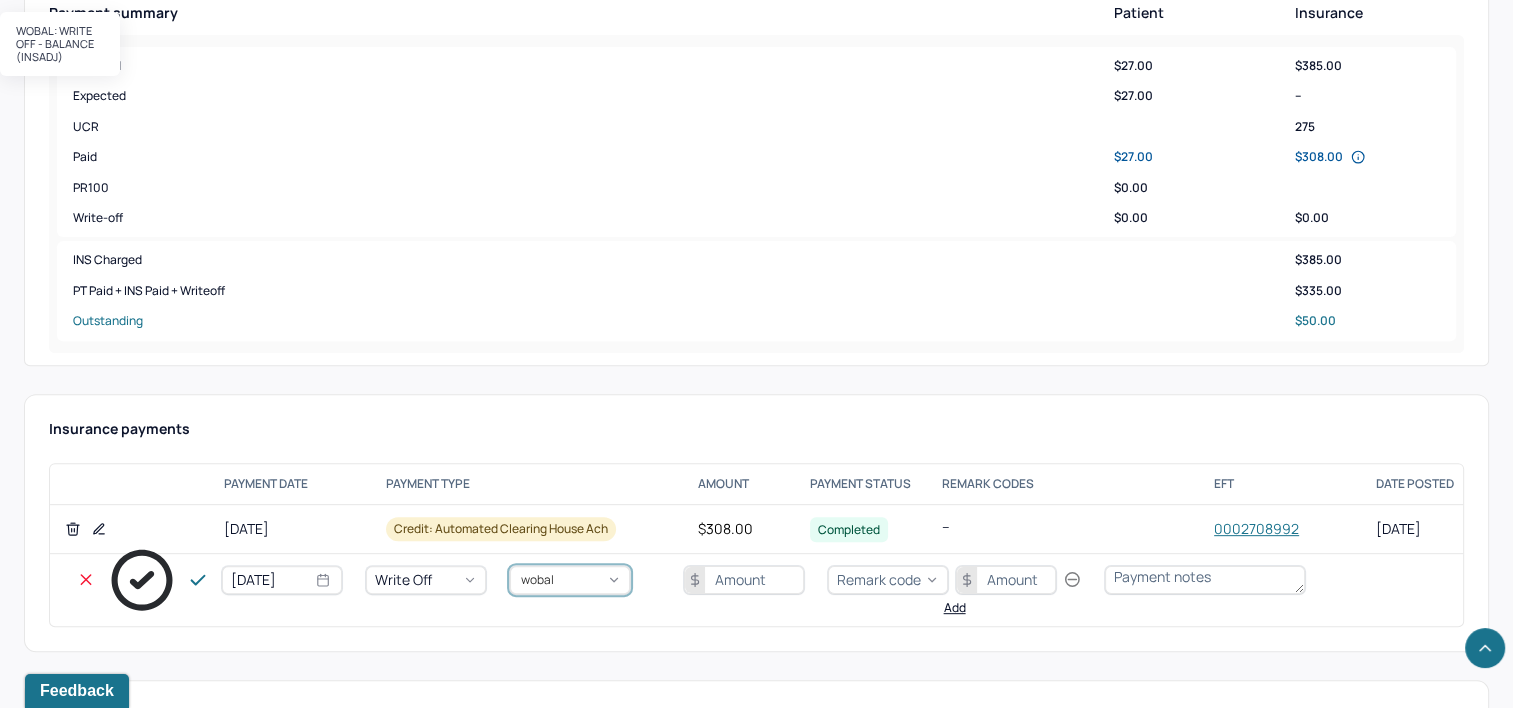 type 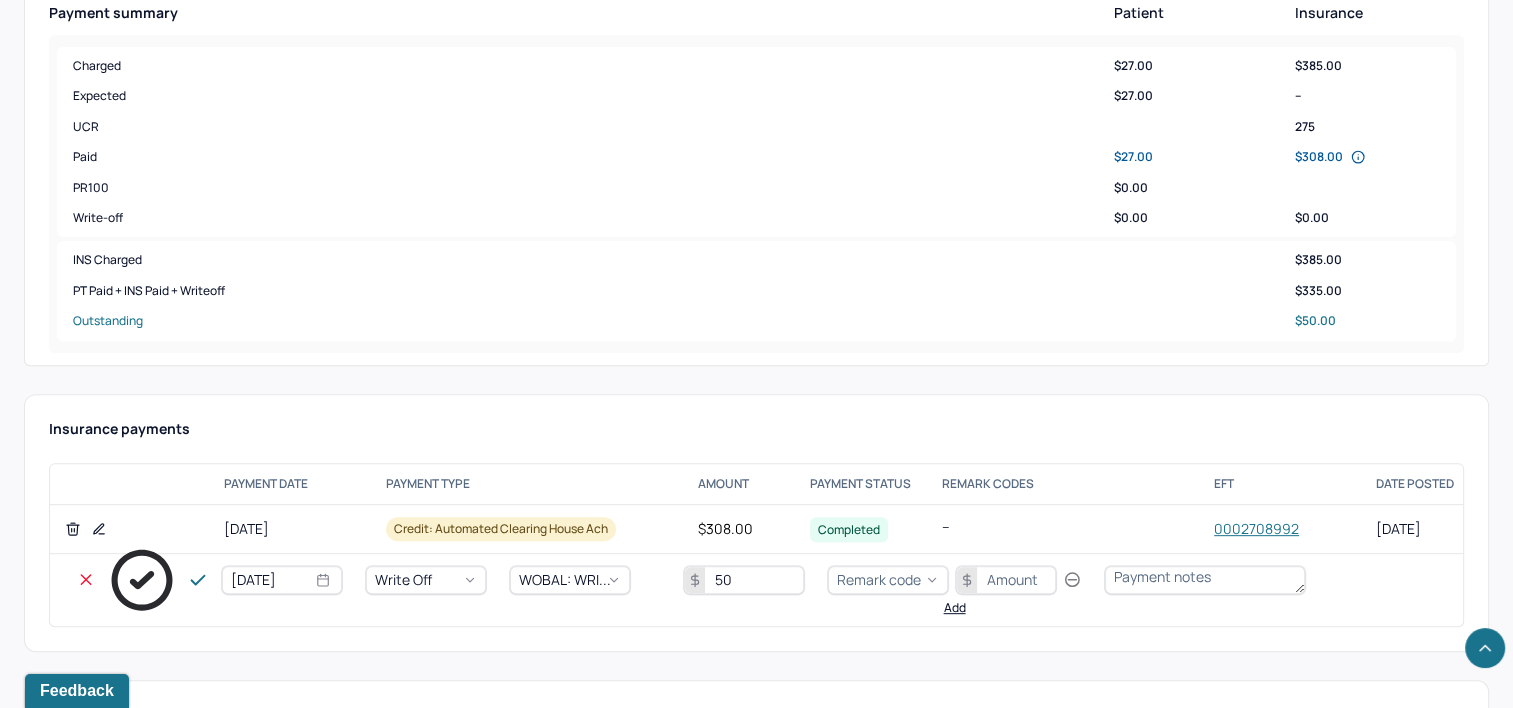type on "50" 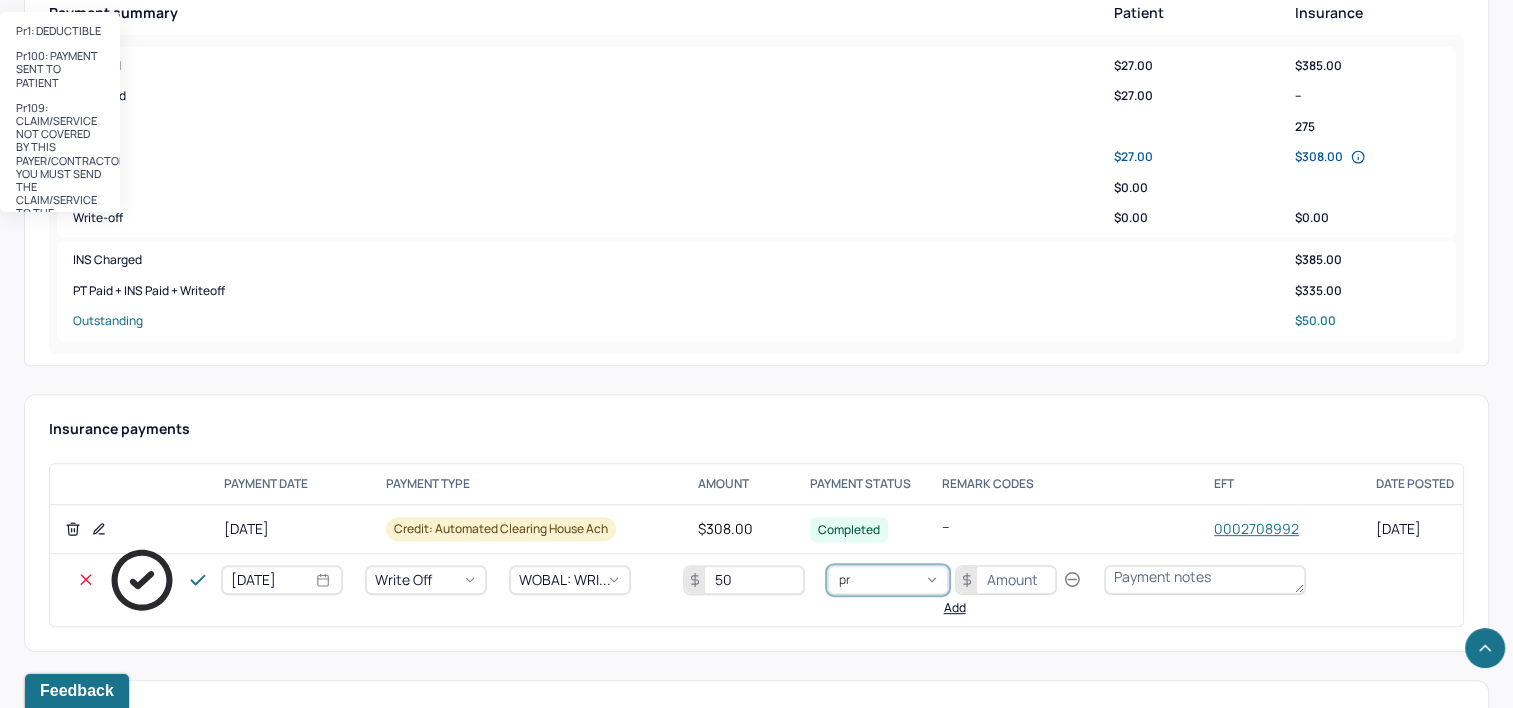 type on "pr2" 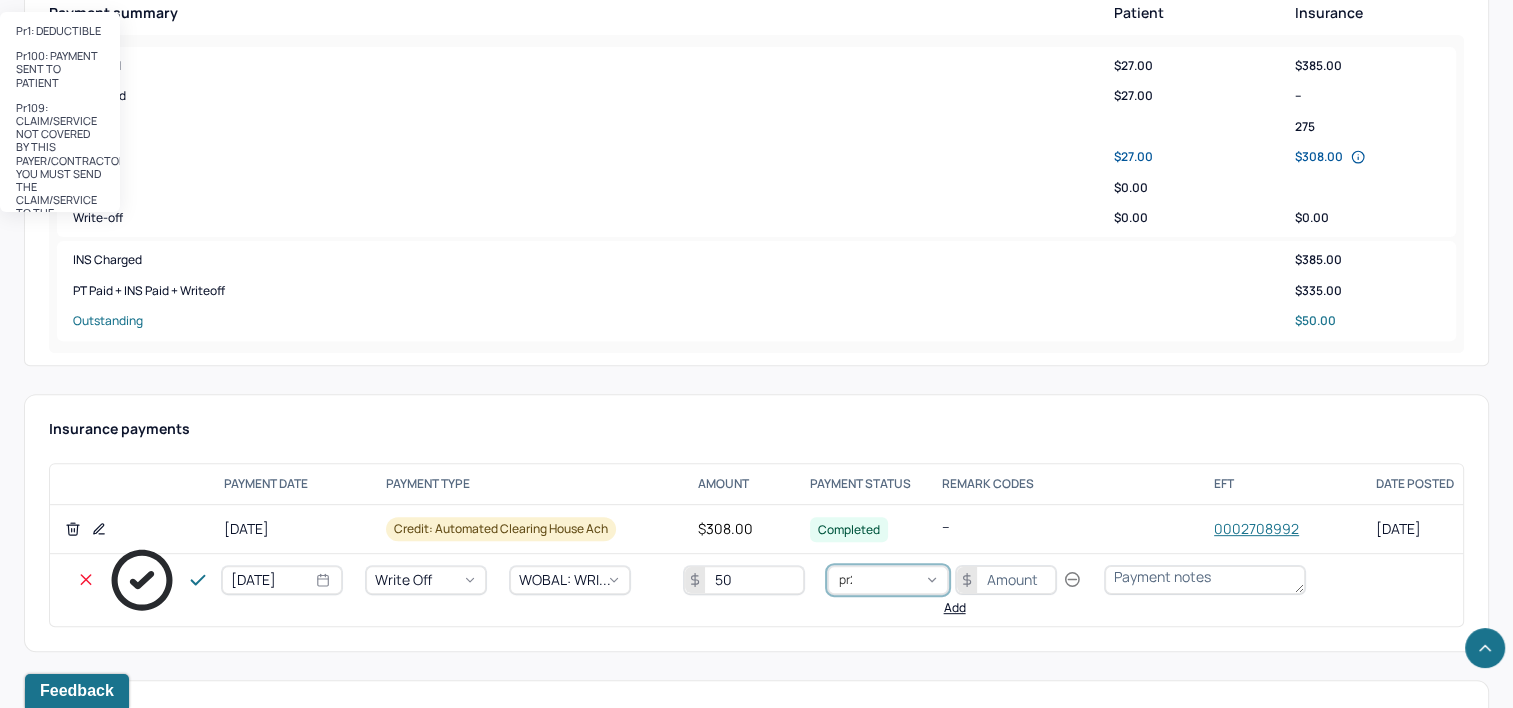 type 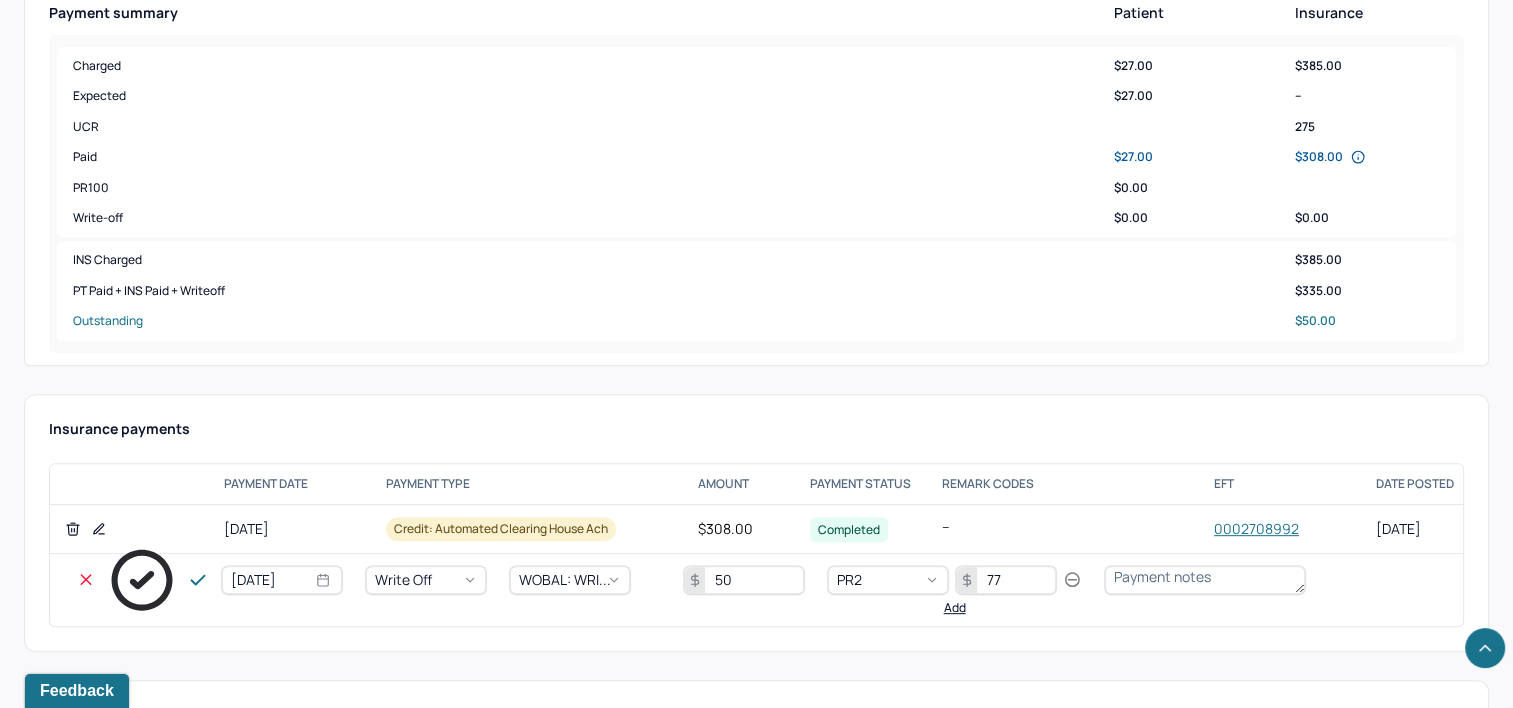 type on "77" 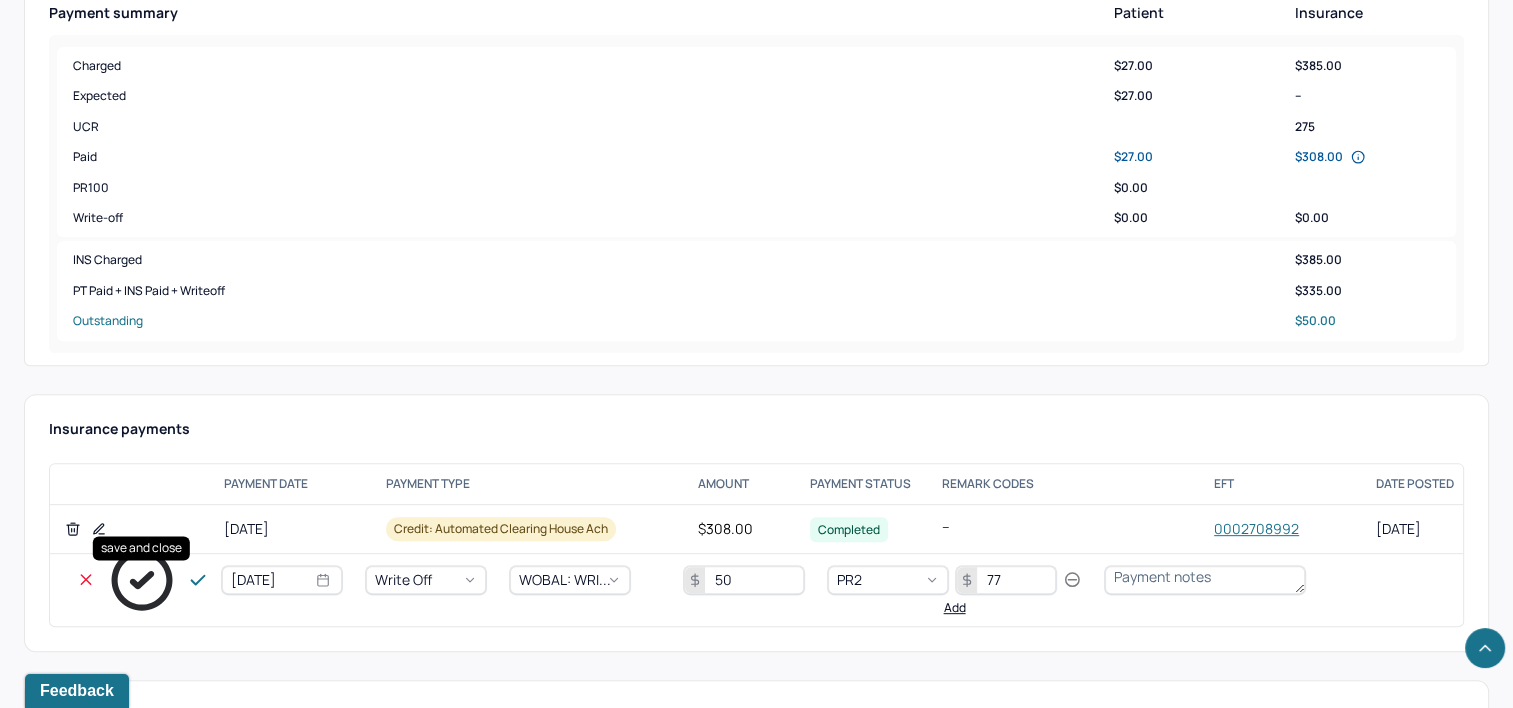 click 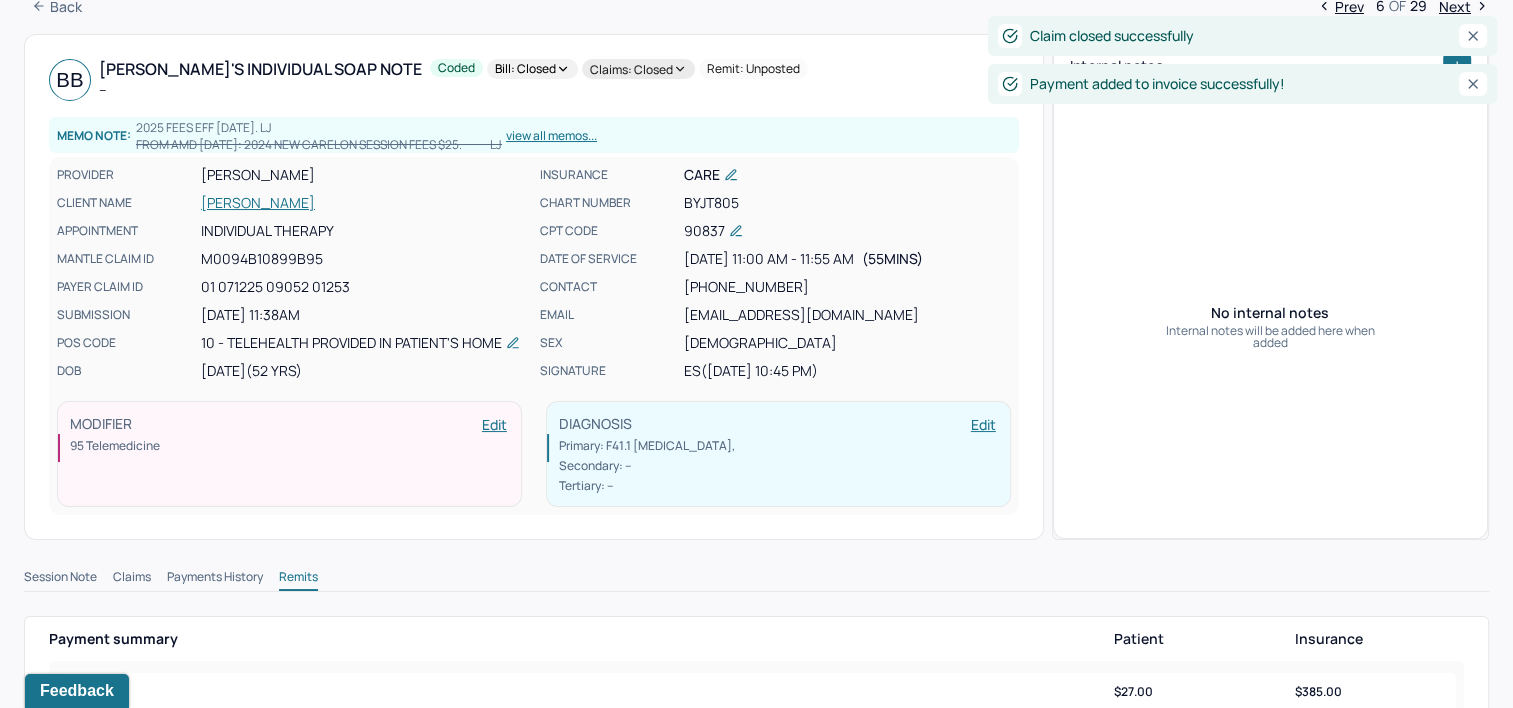 scroll, scrollTop: 0, scrollLeft: 0, axis: both 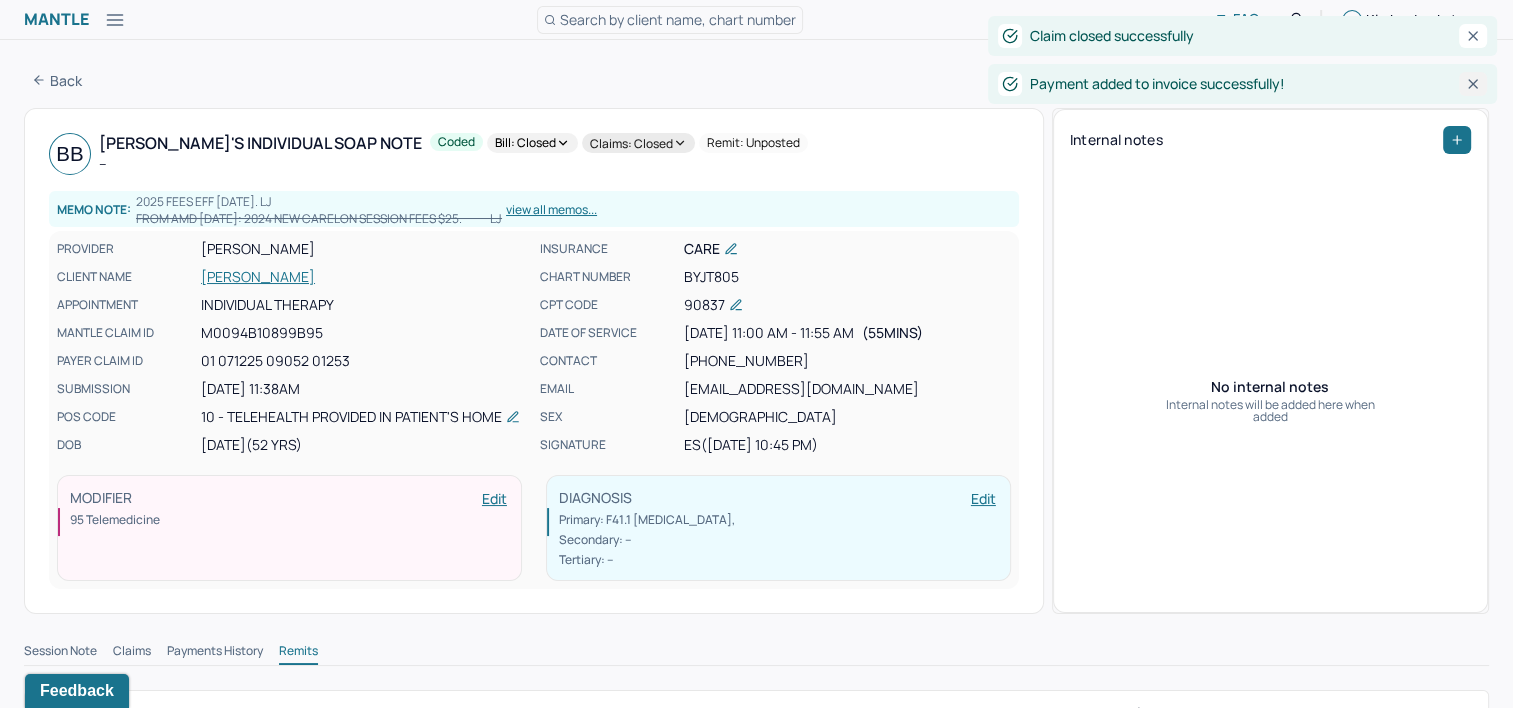 click 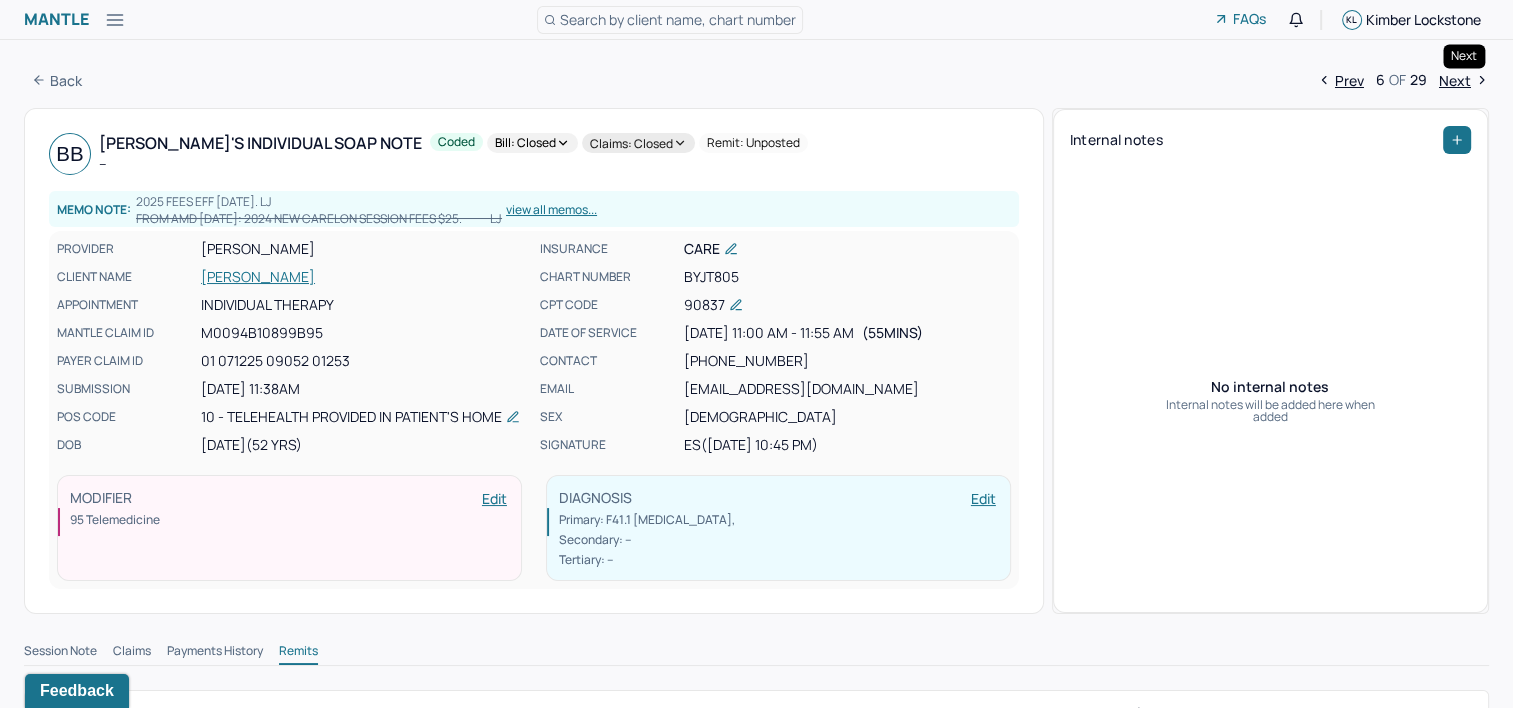 click on "Next" at bounding box center (1464, 80) 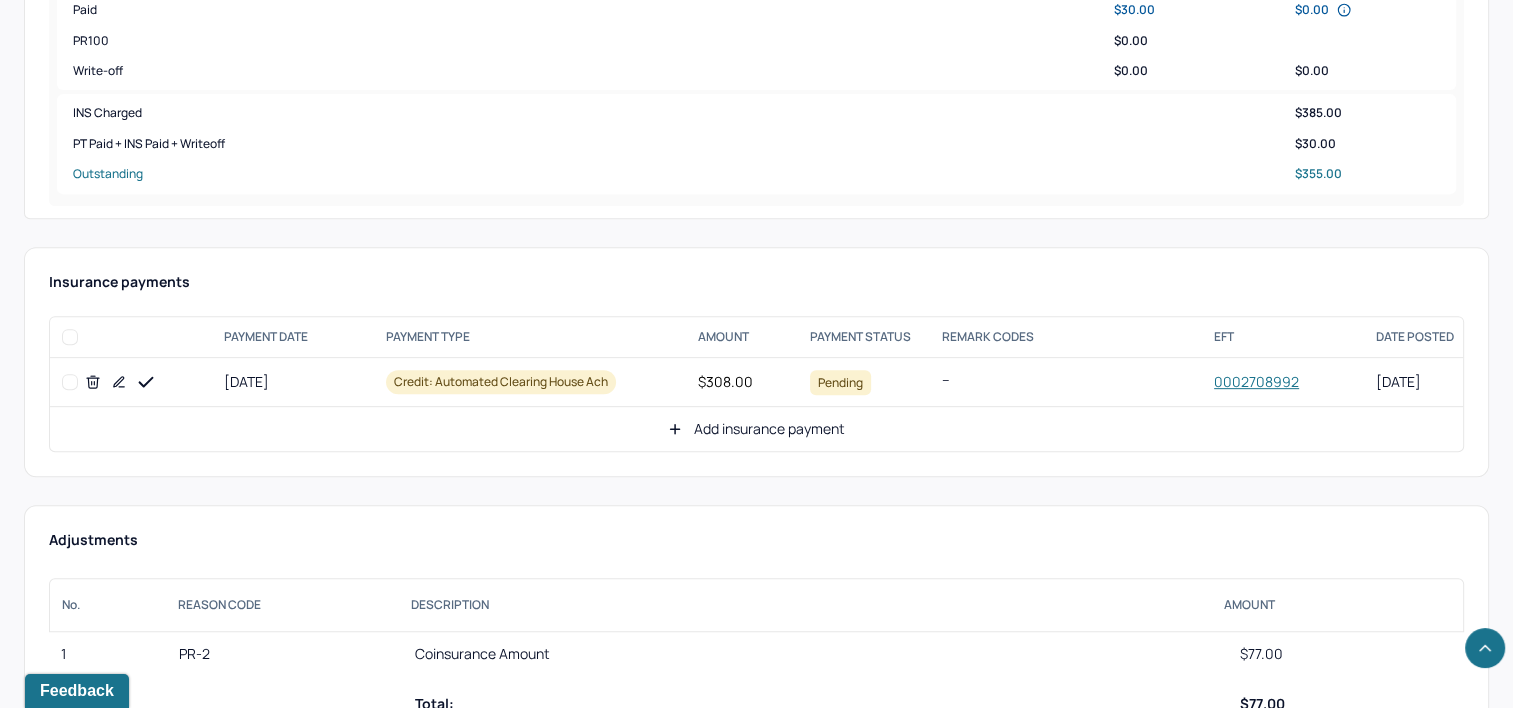 scroll, scrollTop: 1000, scrollLeft: 0, axis: vertical 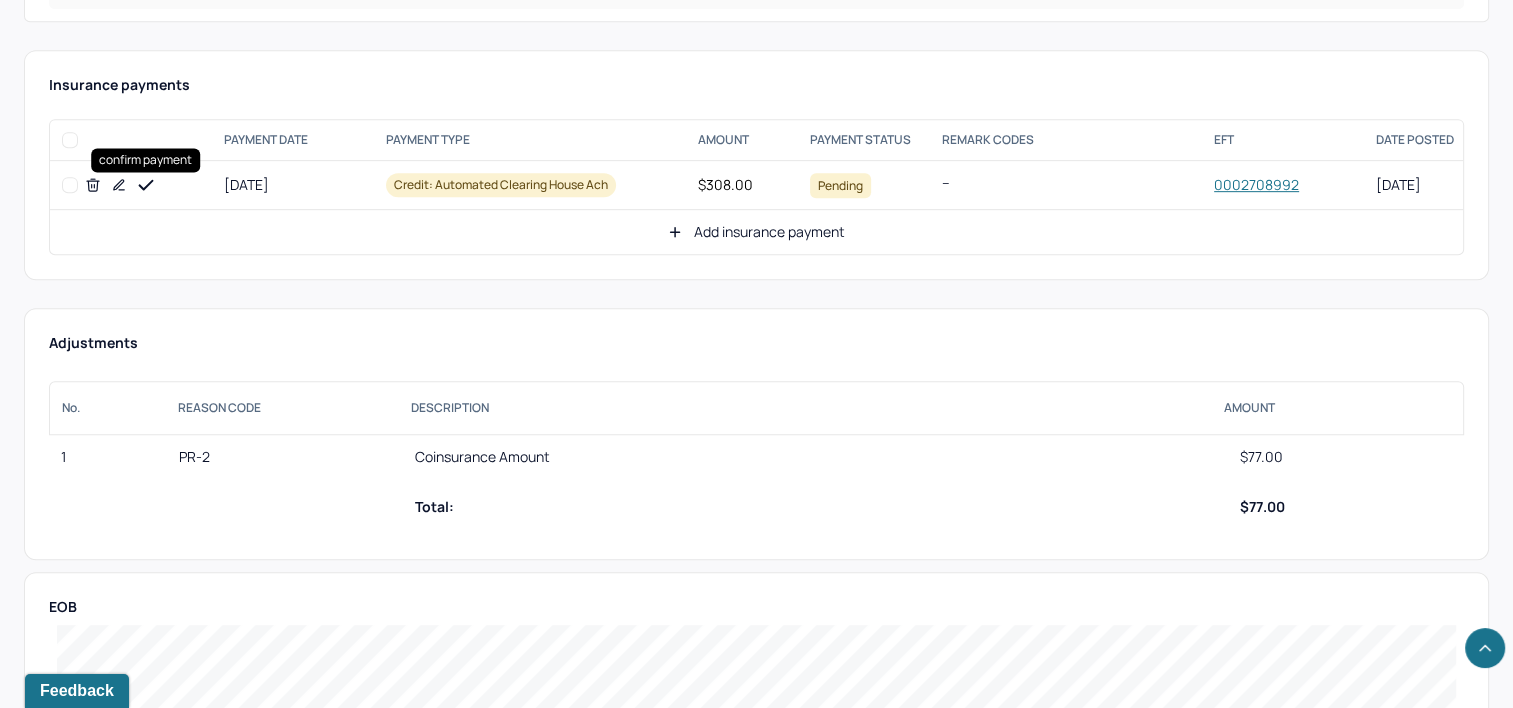 click at bounding box center (146, 185) 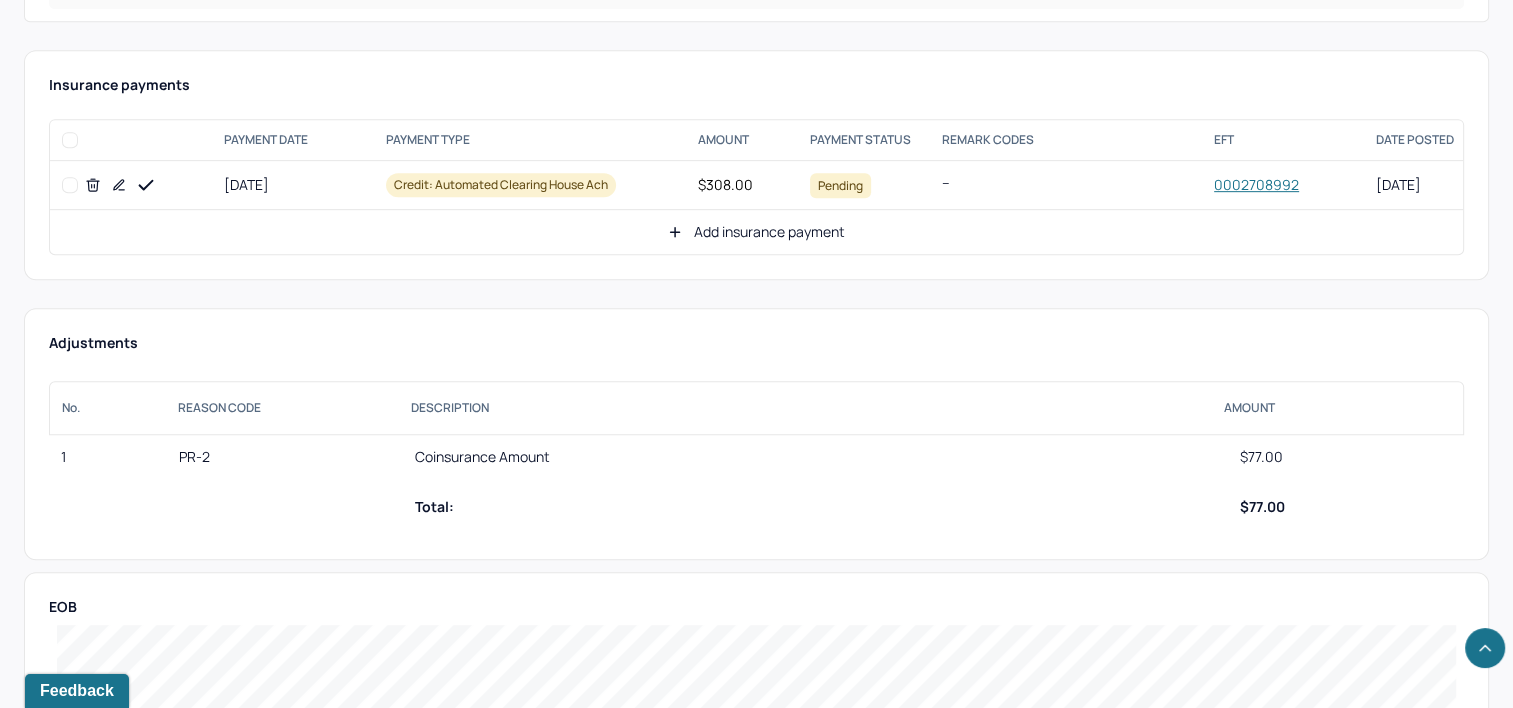 click on "Add insurance payment" at bounding box center (756, 232) 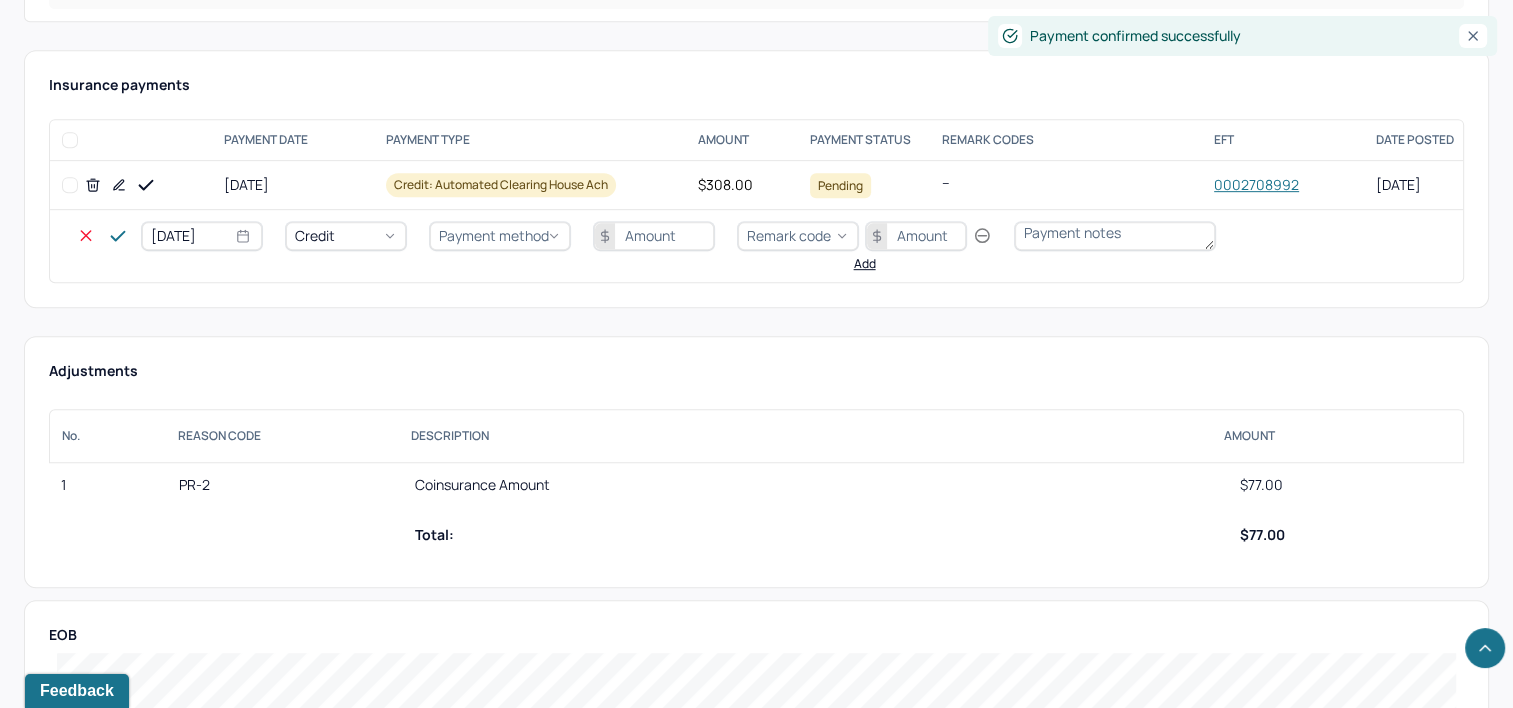 select on "6" 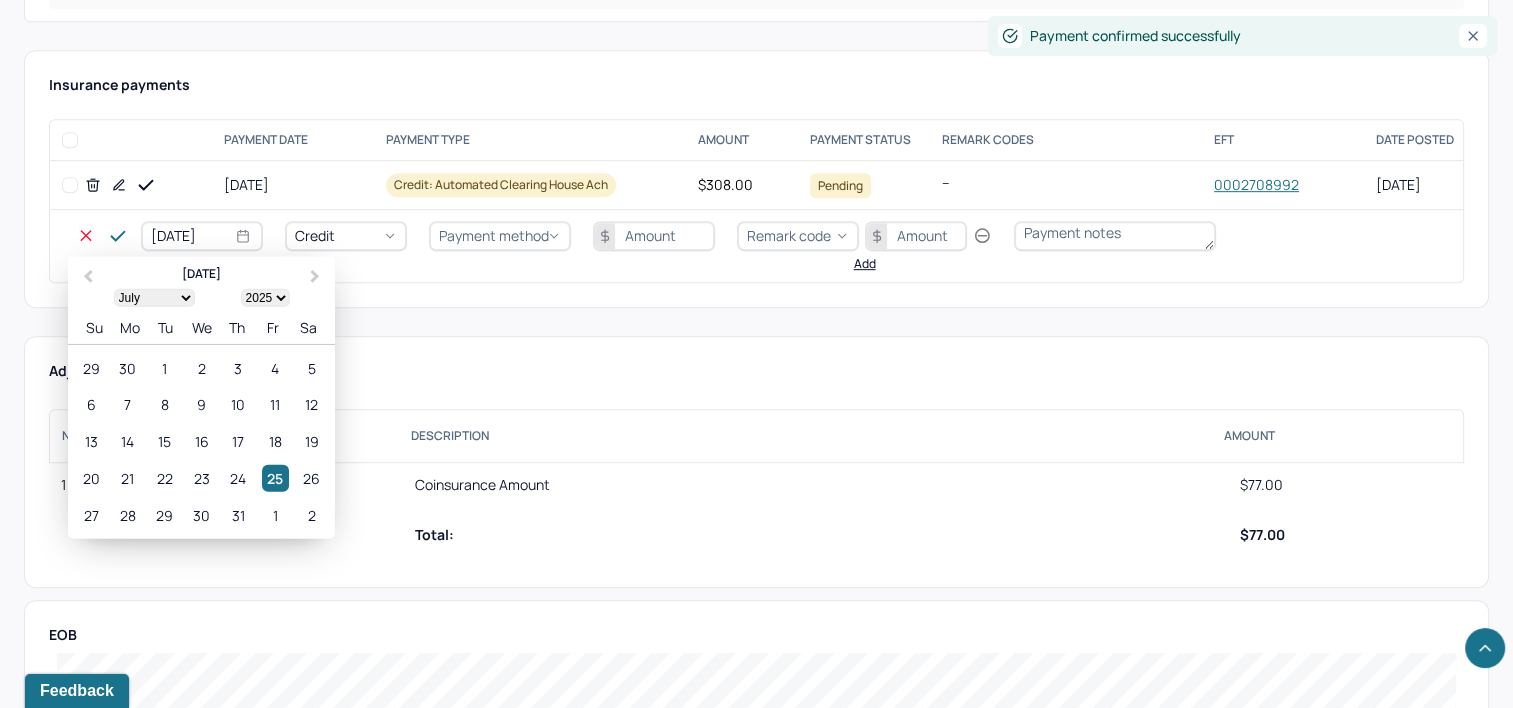 click on "[DATE]" at bounding box center (202, 236) 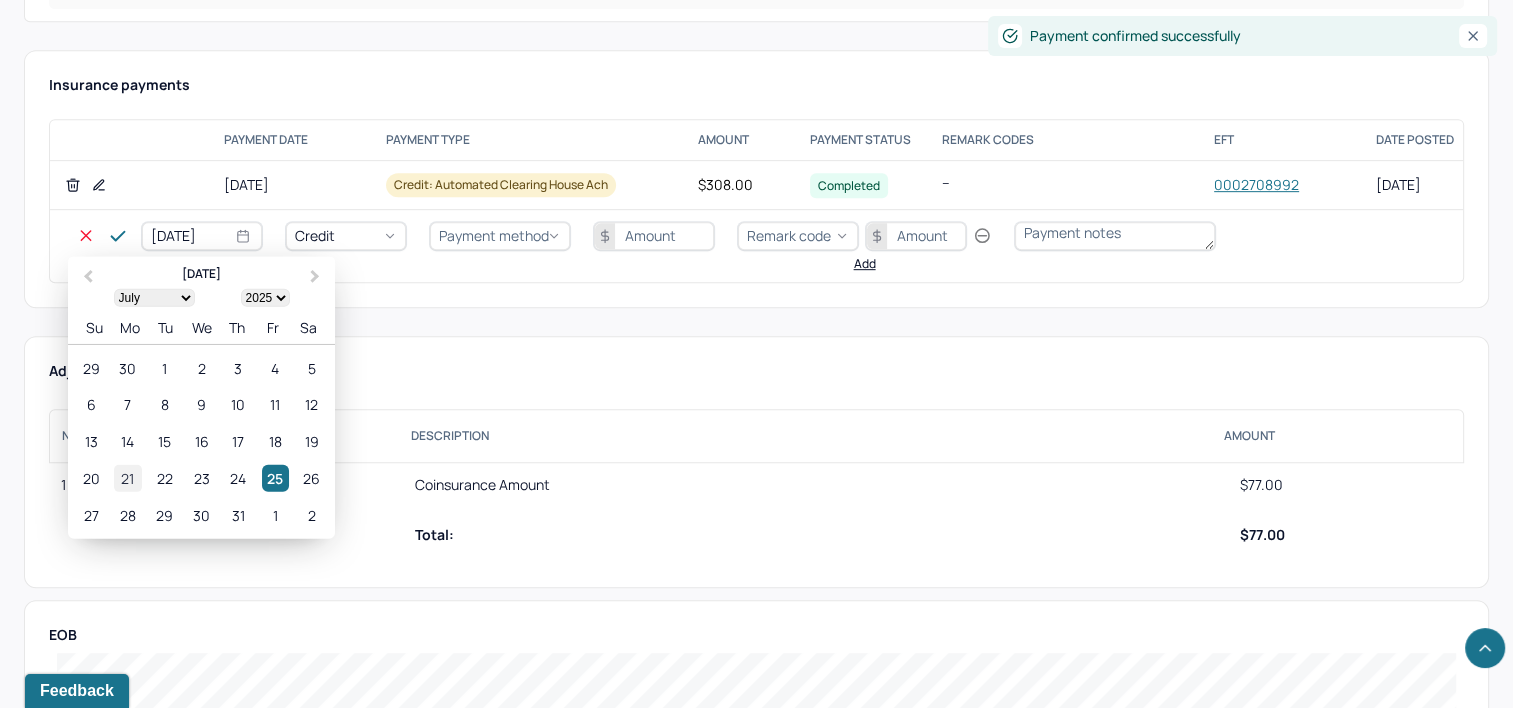 click on "21" at bounding box center (127, 478) 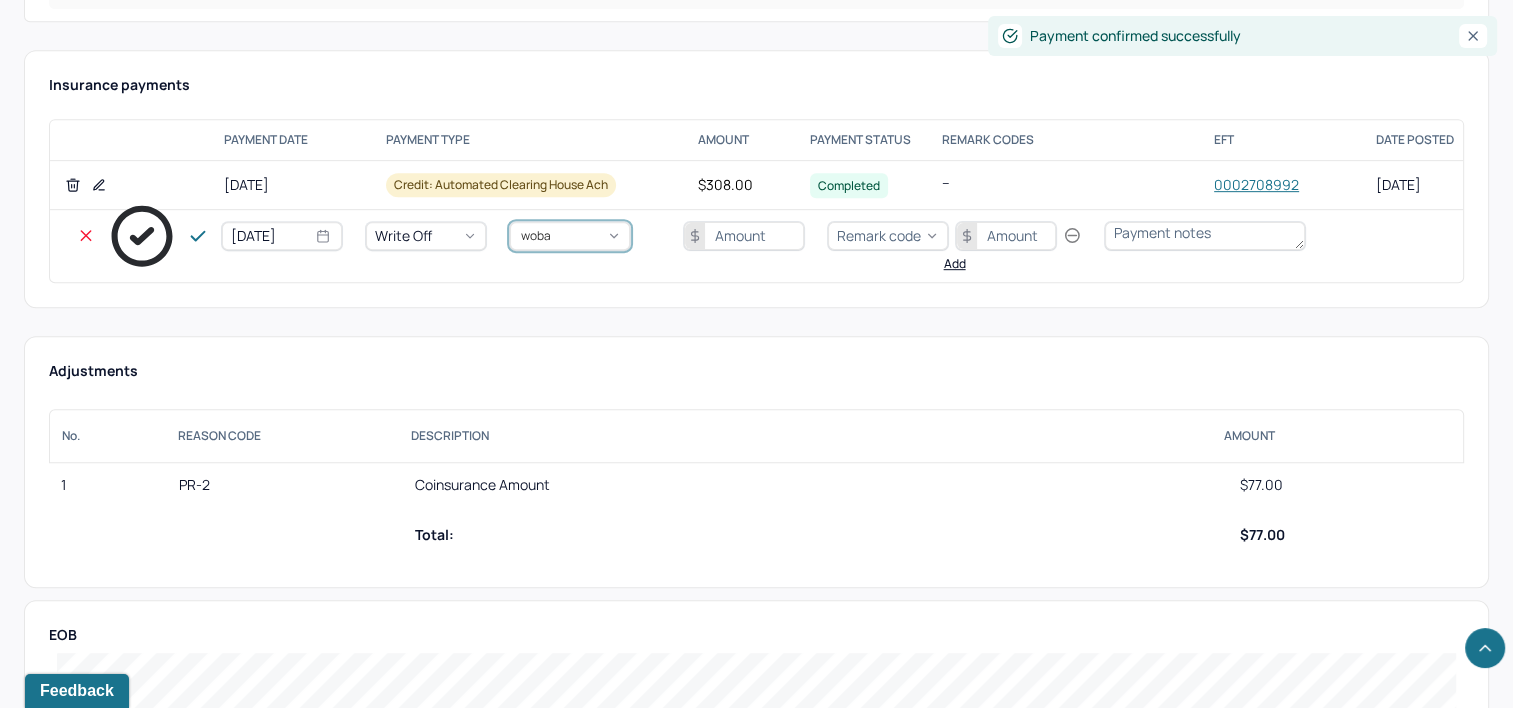 type on "wobal" 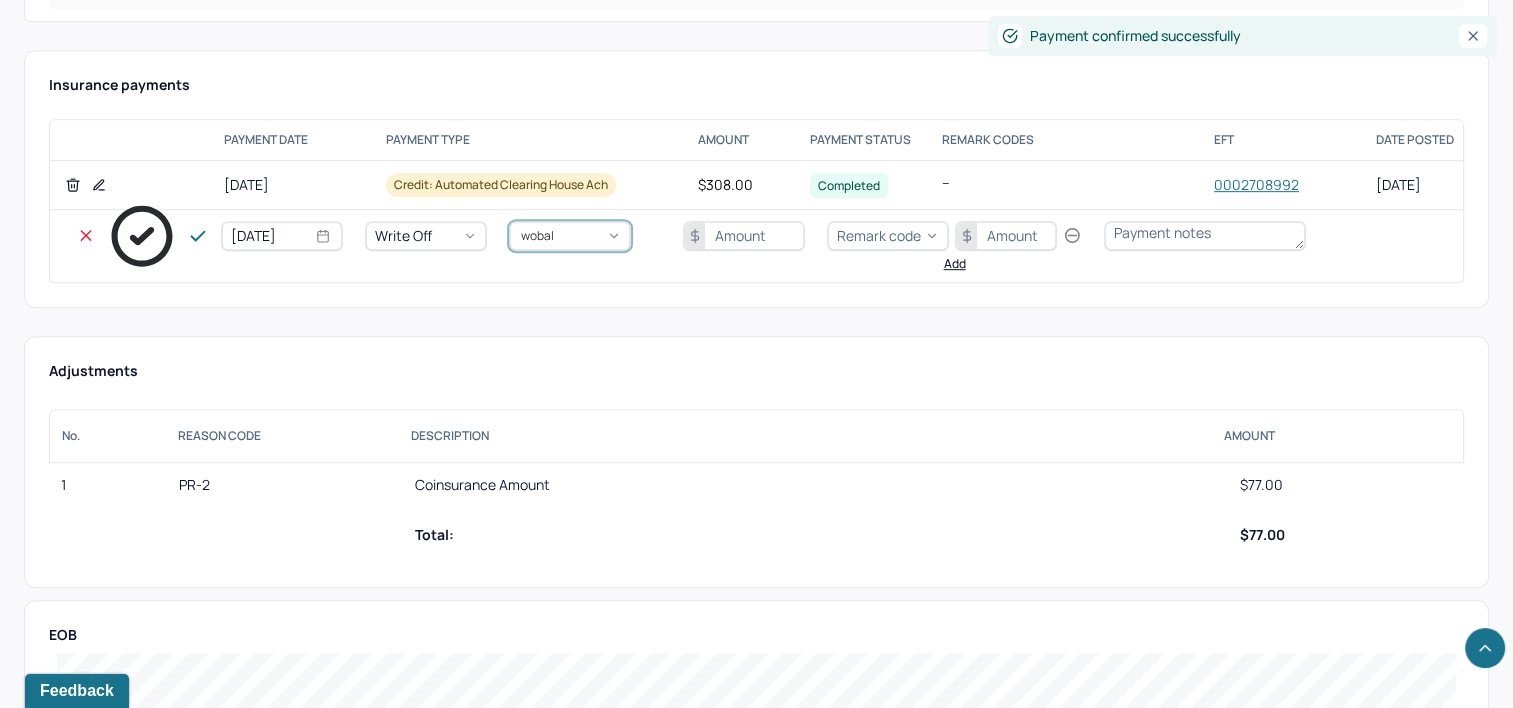 type 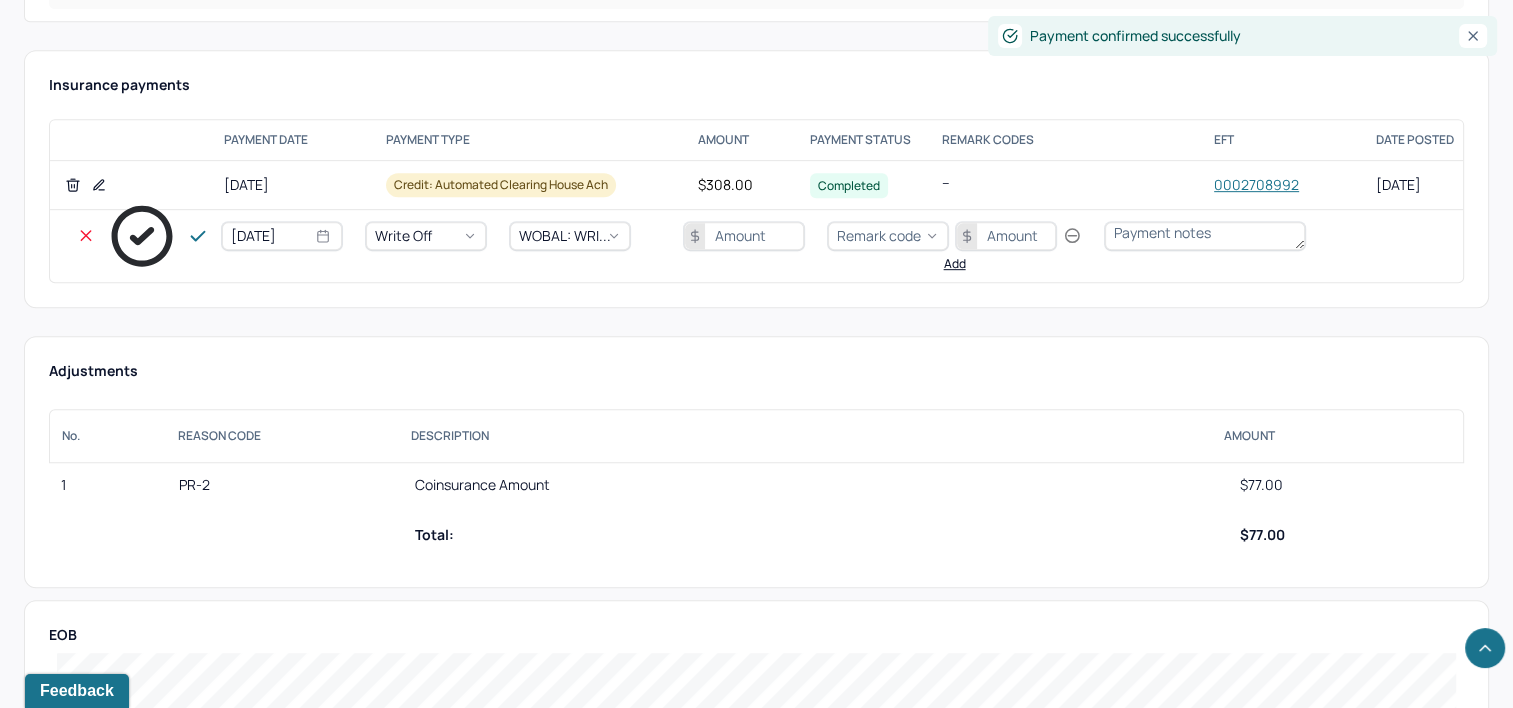 scroll, scrollTop: 800, scrollLeft: 0, axis: vertical 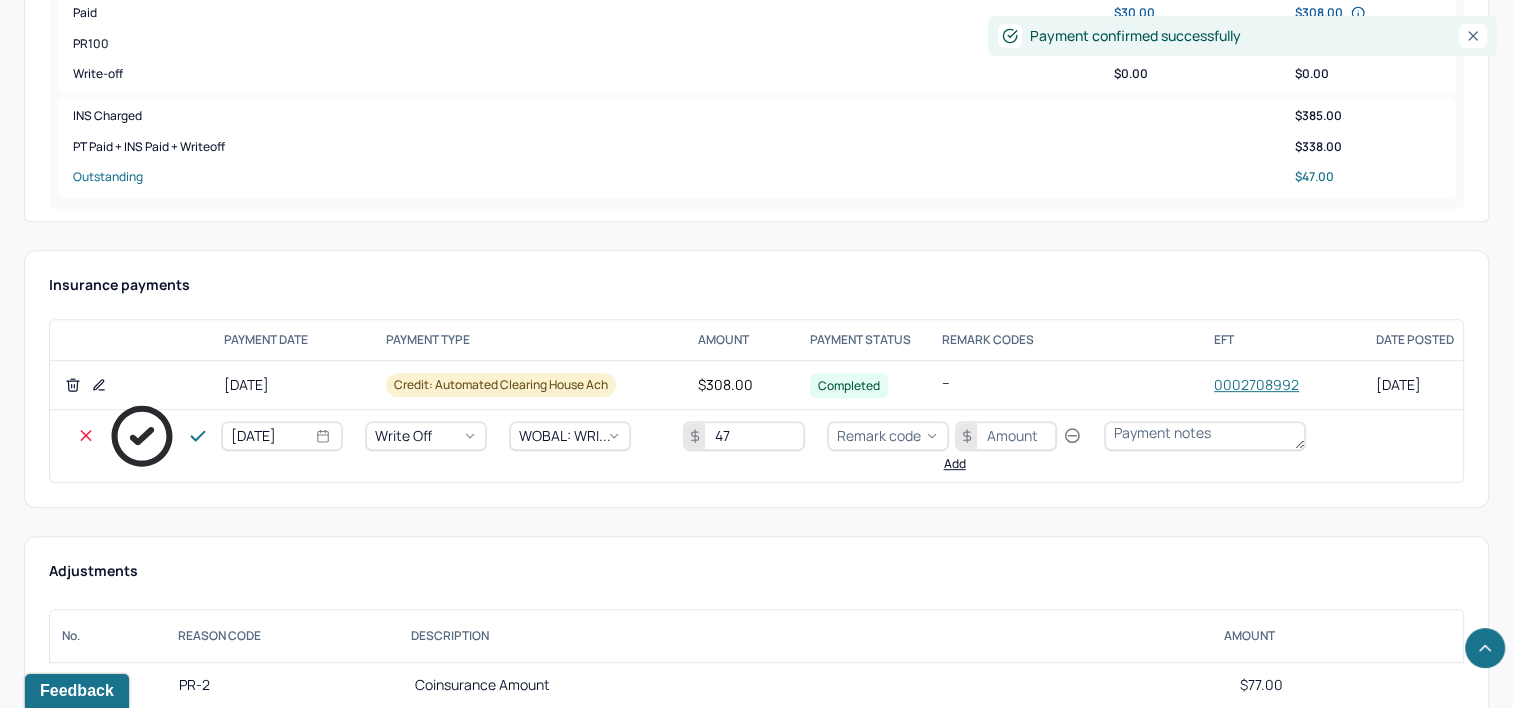 type on "47" 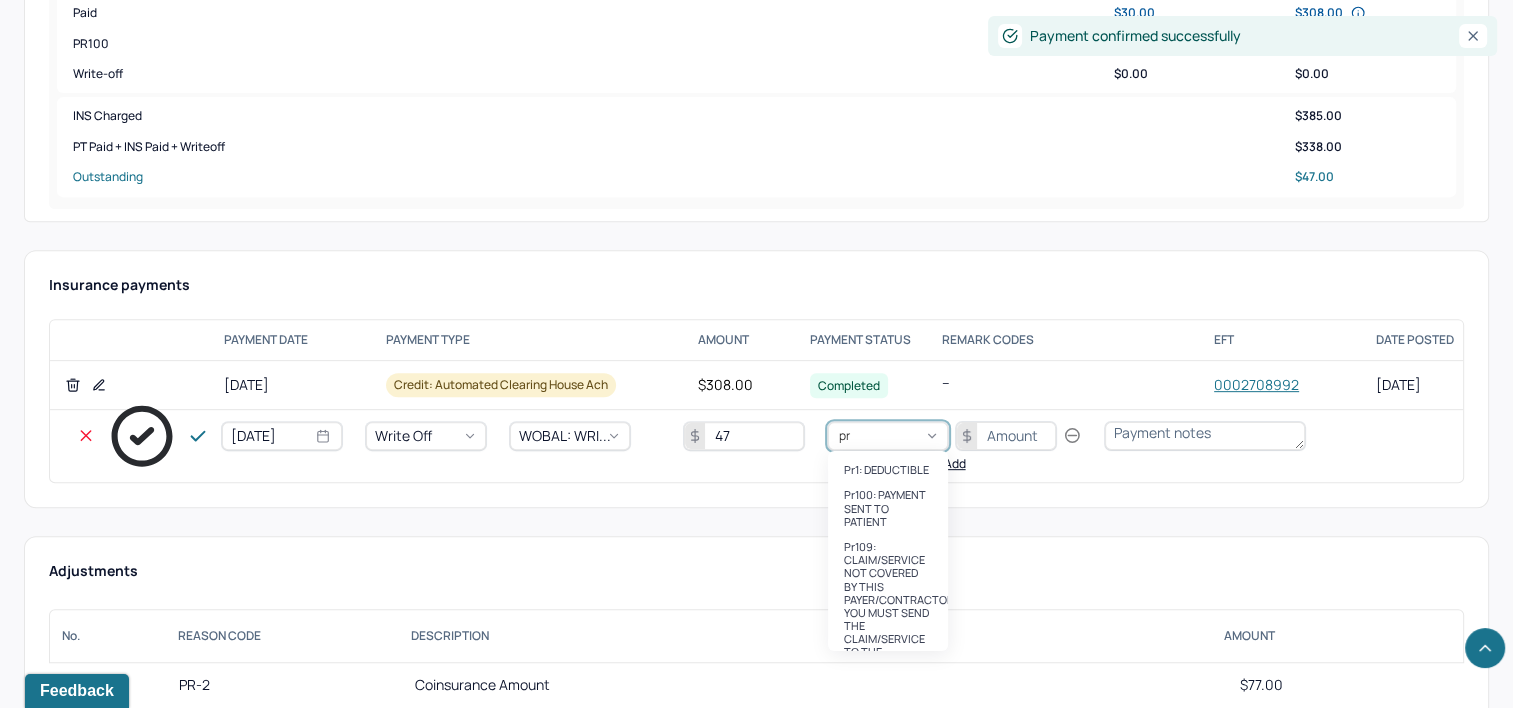 type on "pr2" 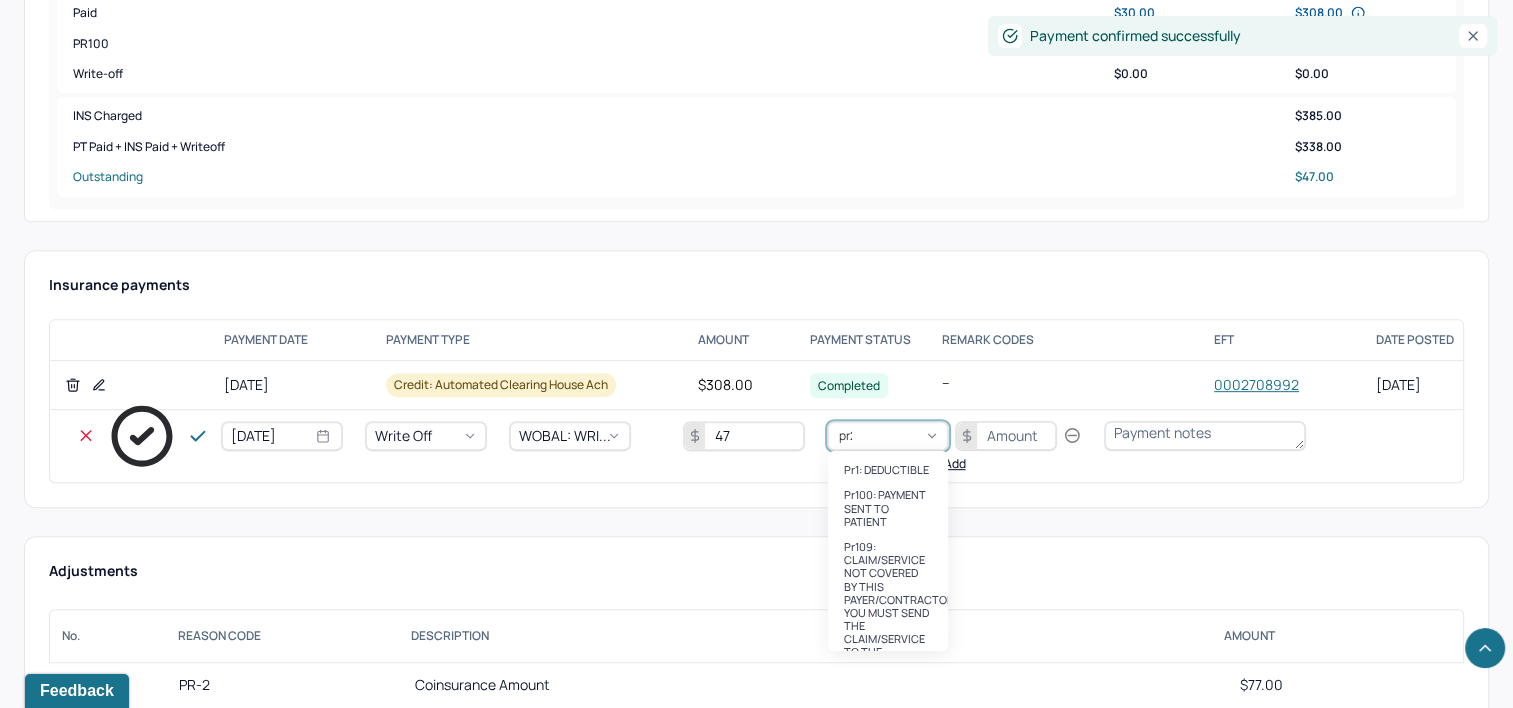 type 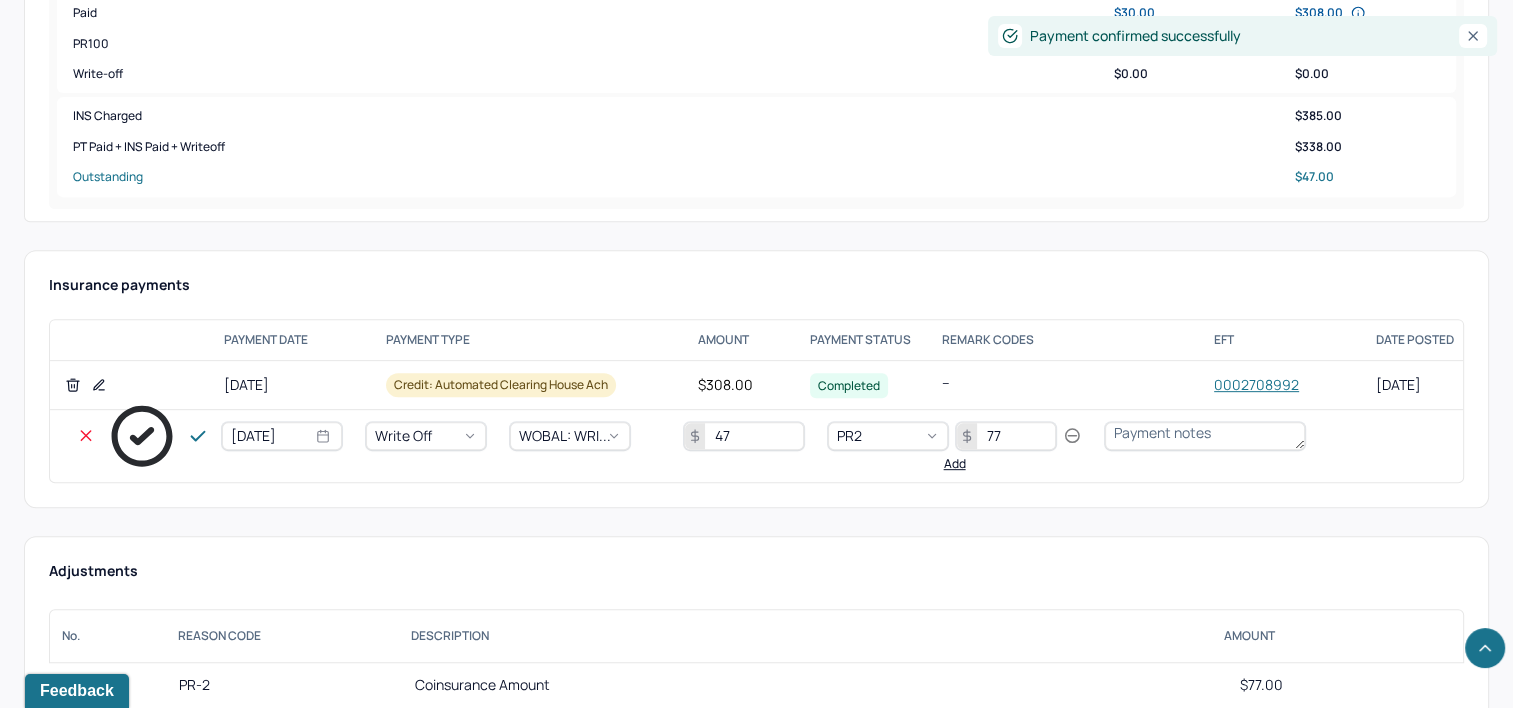 type on "77" 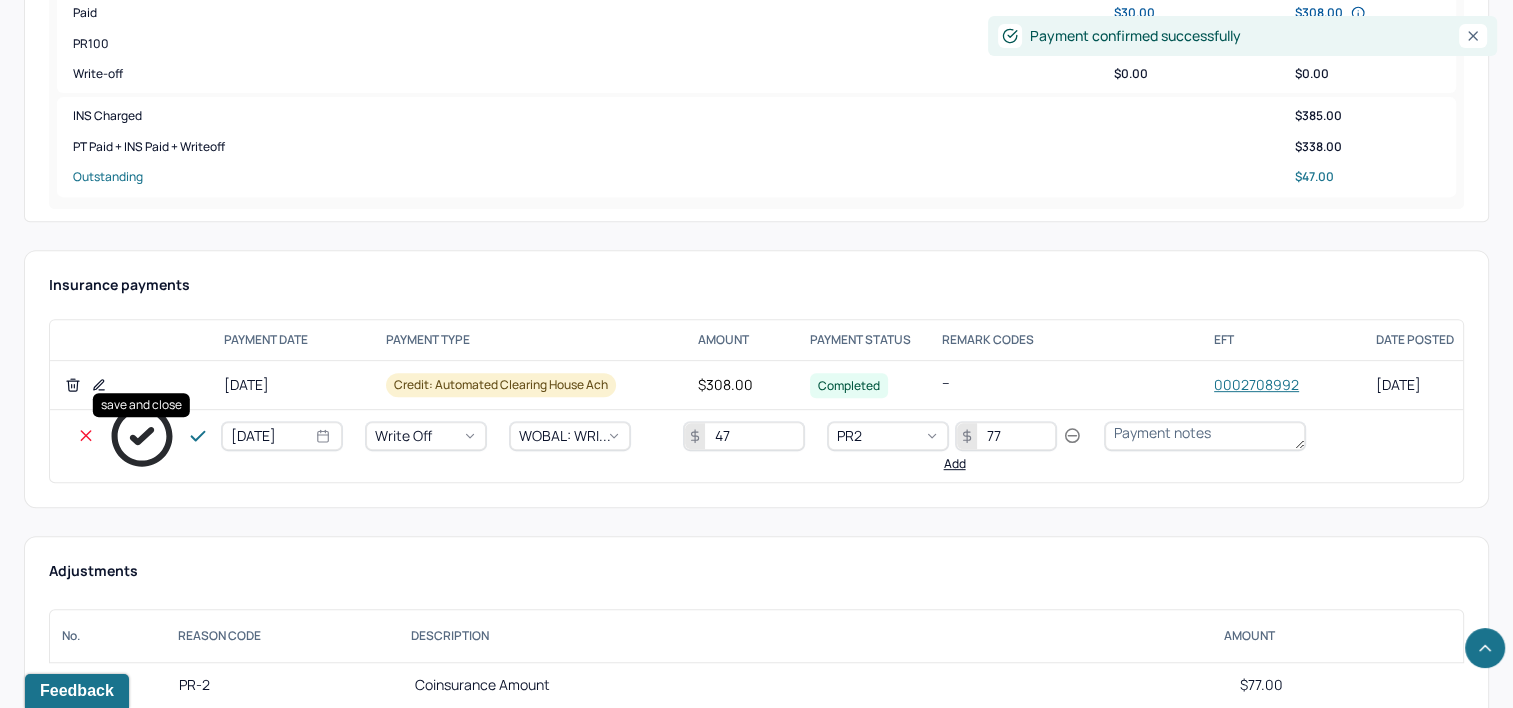 click 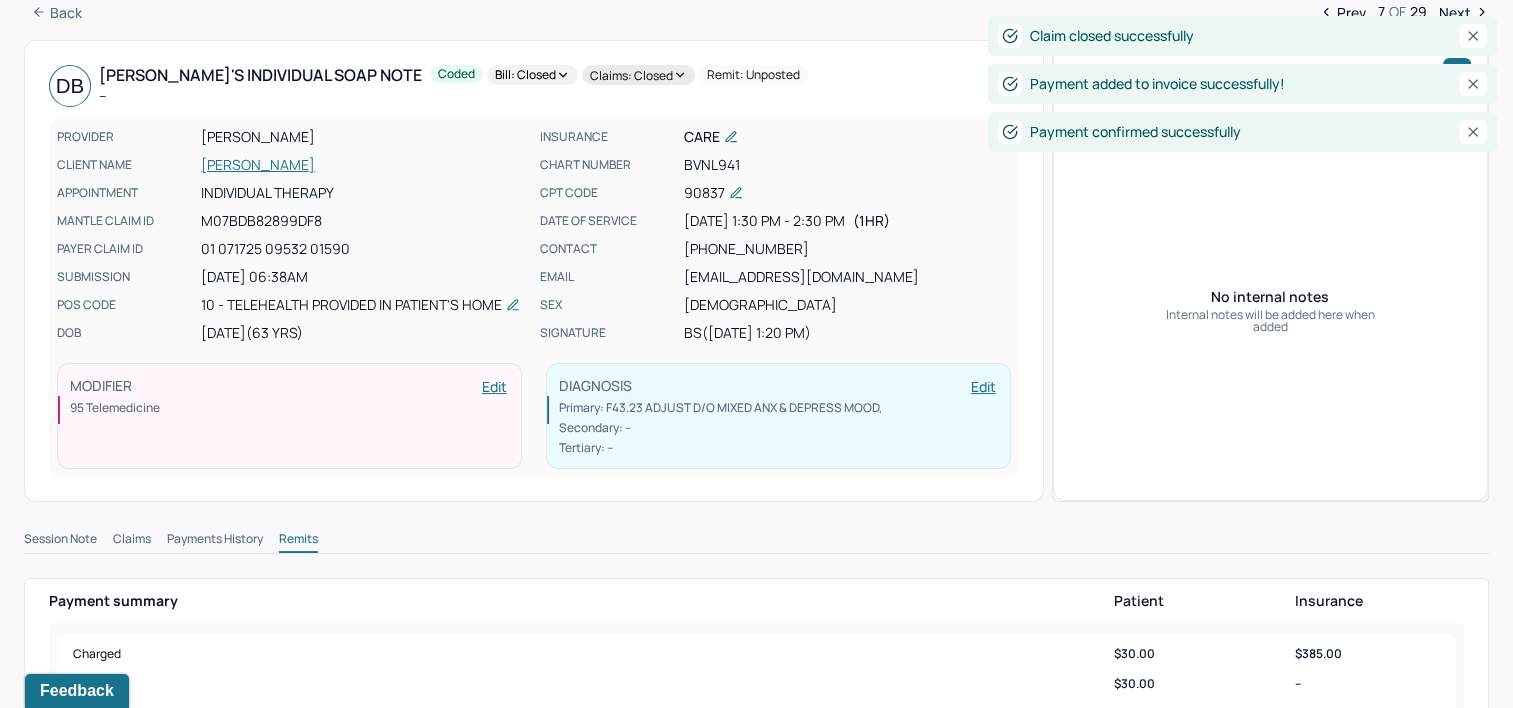 scroll, scrollTop: 0, scrollLeft: 0, axis: both 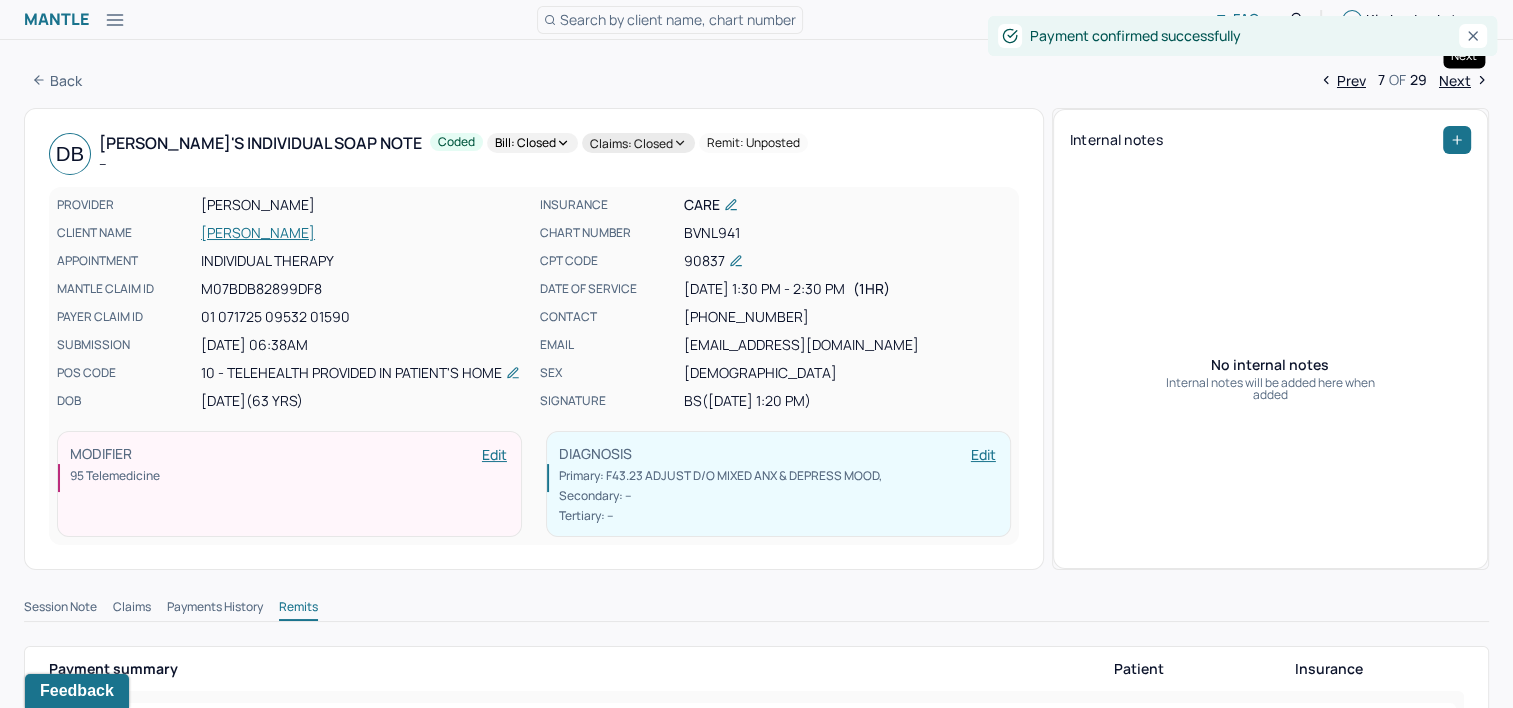 click on "Next" at bounding box center (1464, 80) 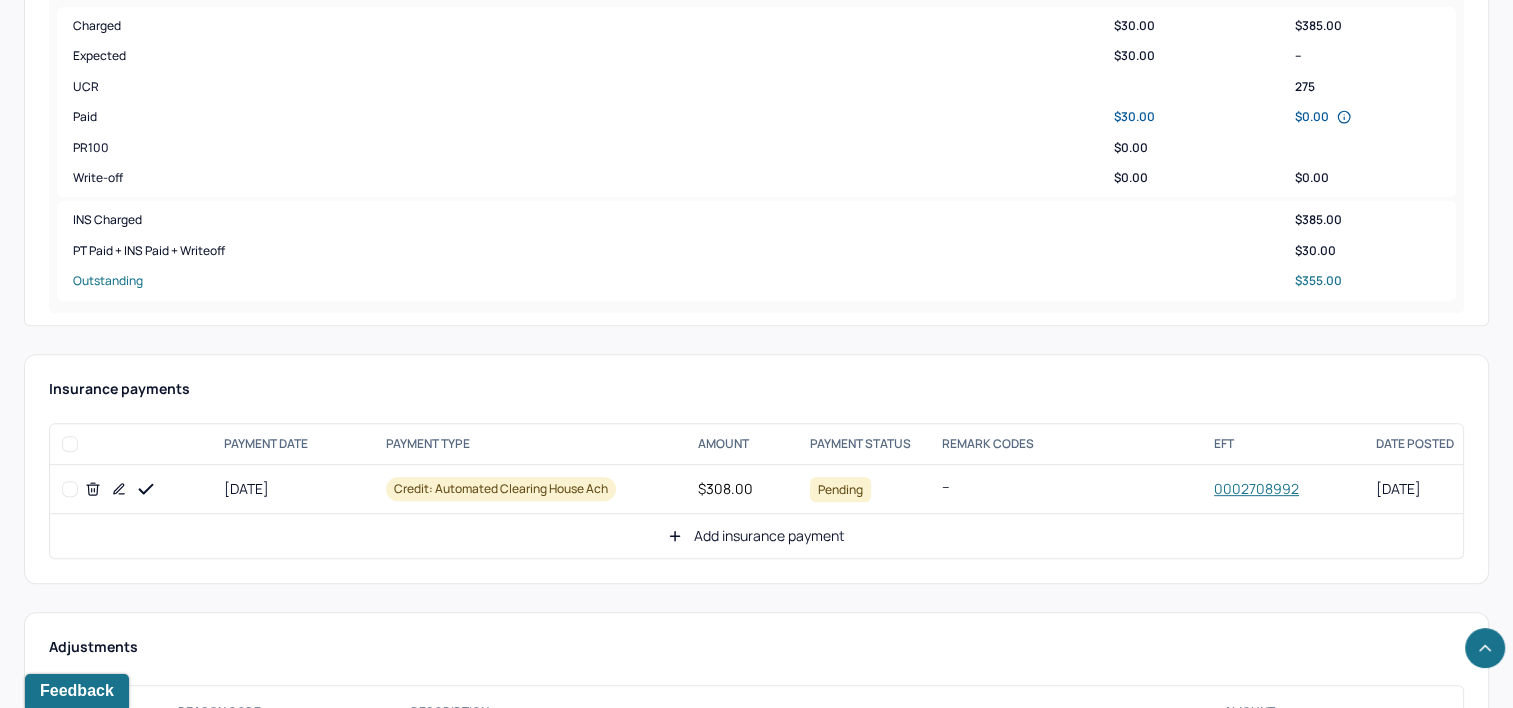 scroll, scrollTop: 900, scrollLeft: 0, axis: vertical 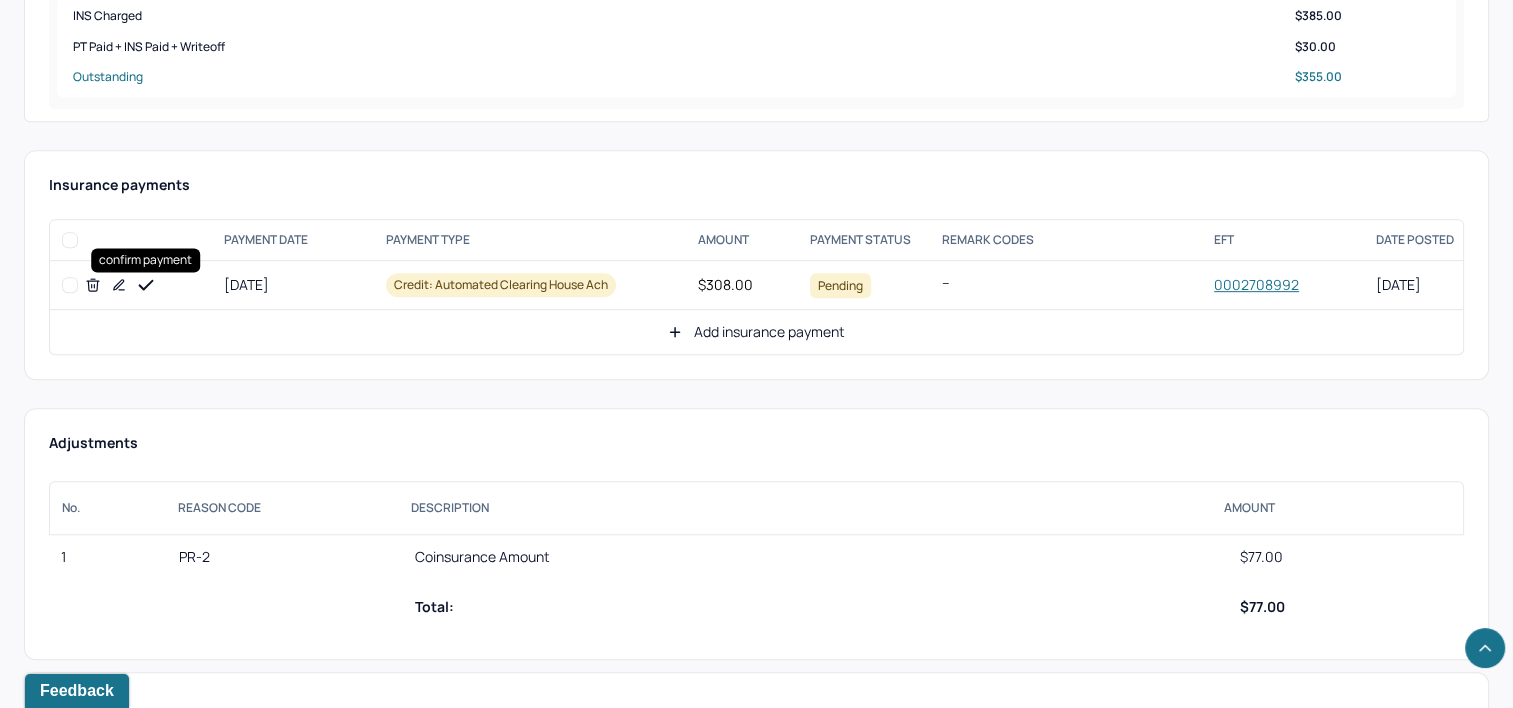 click 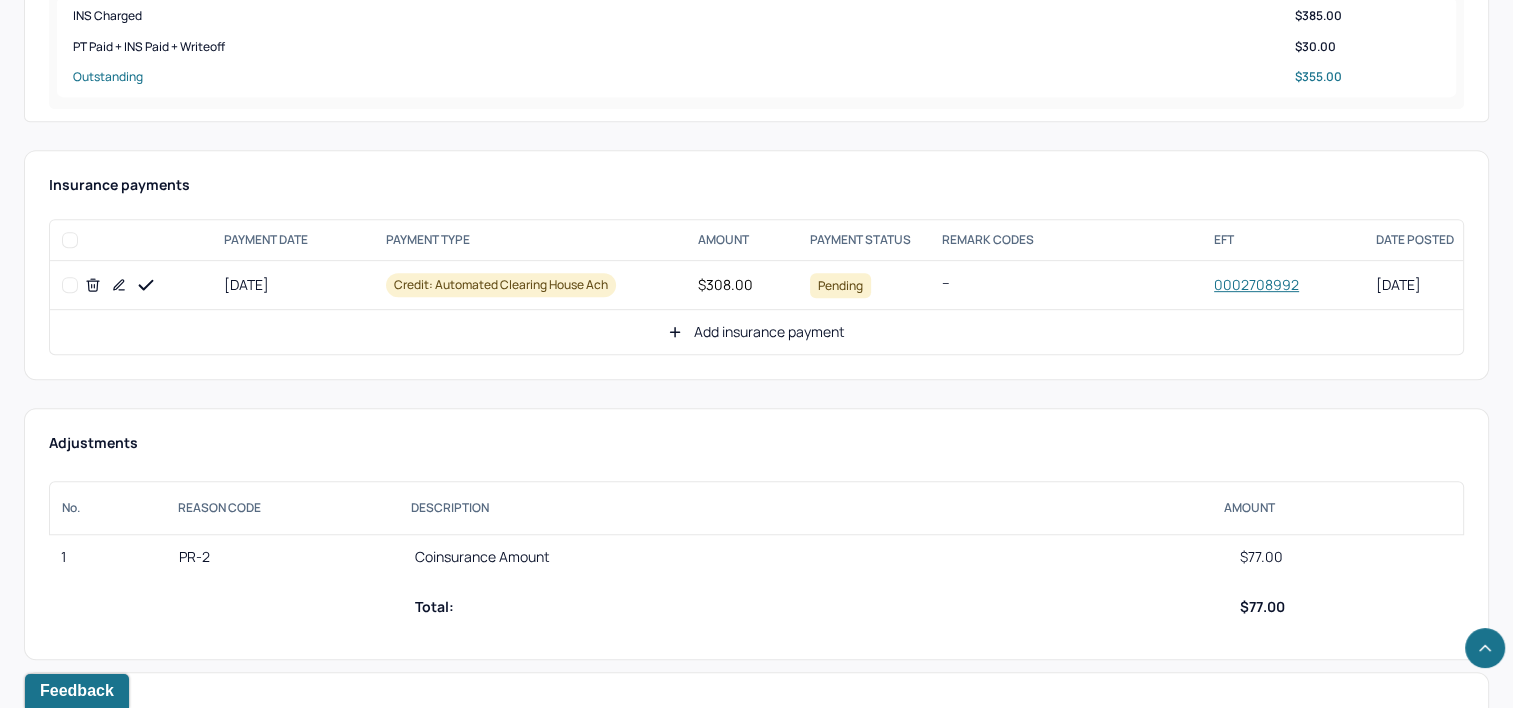 click on "Add insurance payment" at bounding box center (756, 332) 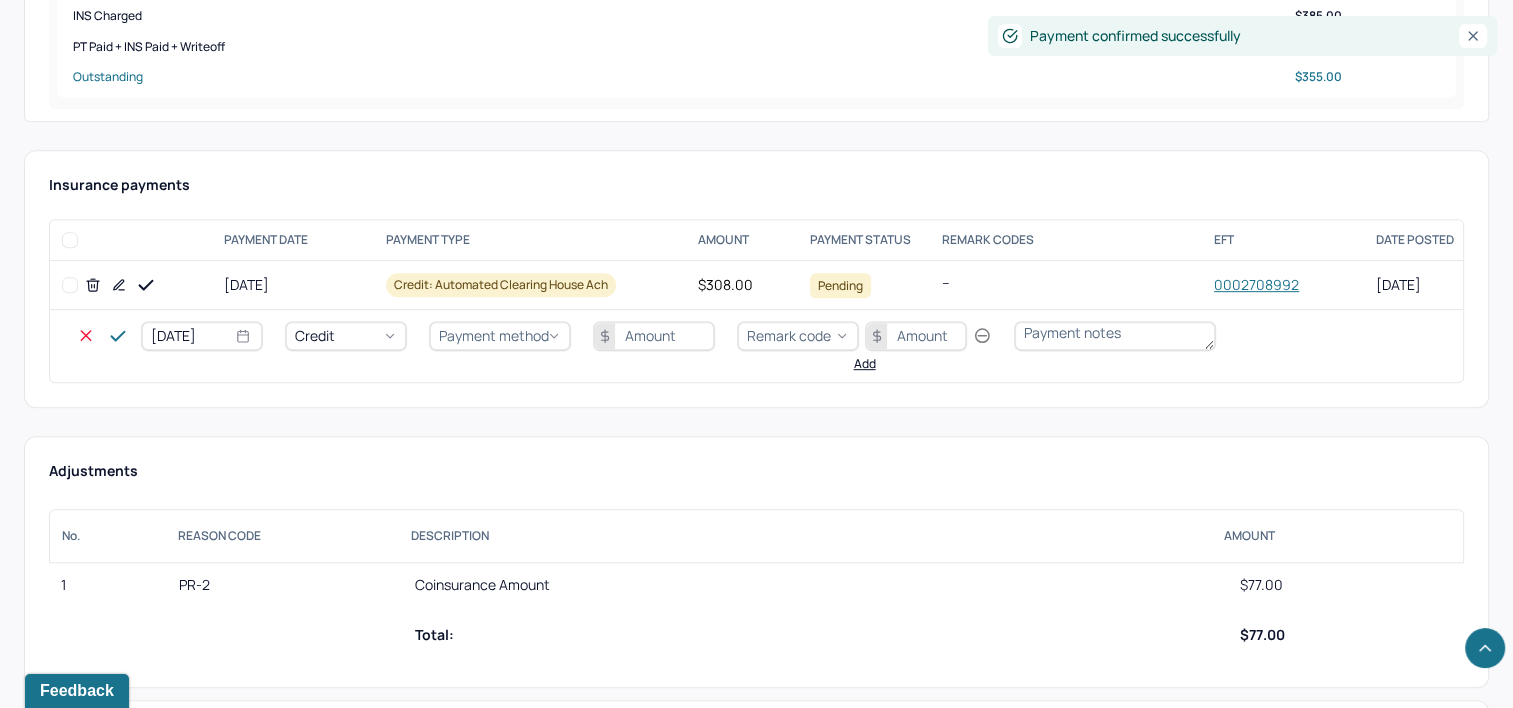 click on "[DATE]" at bounding box center (202, 336) 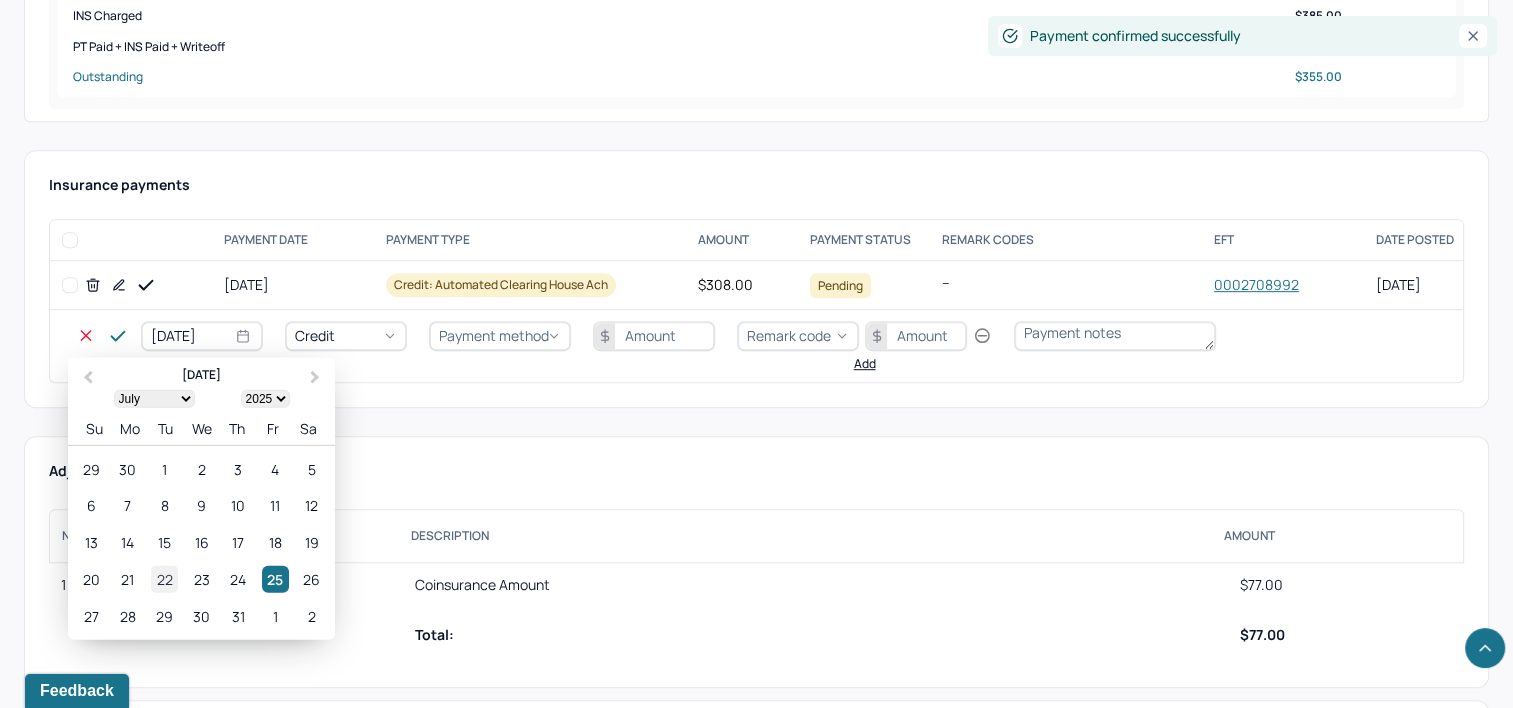 select on "6" 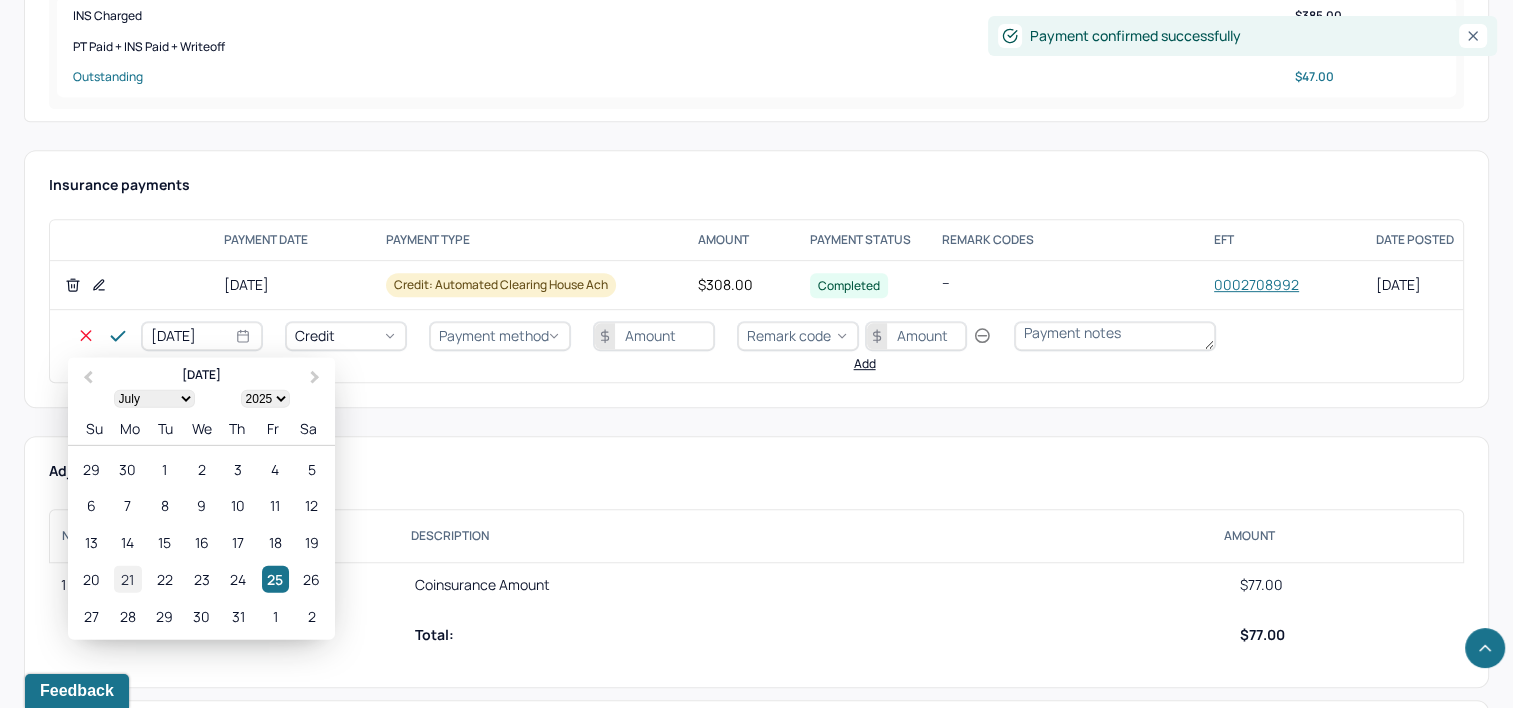 click on "21" at bounding box center [127, 579] 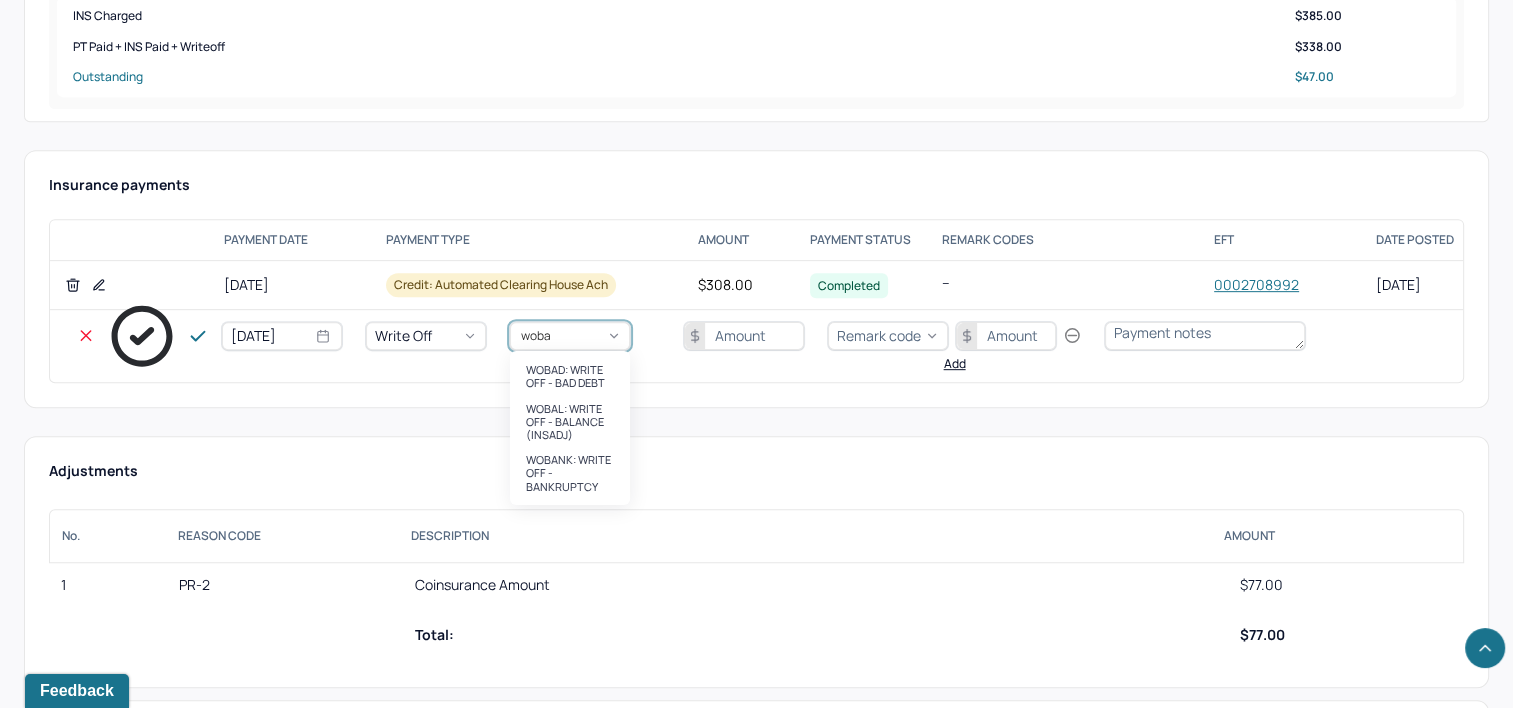 type on "wobal" 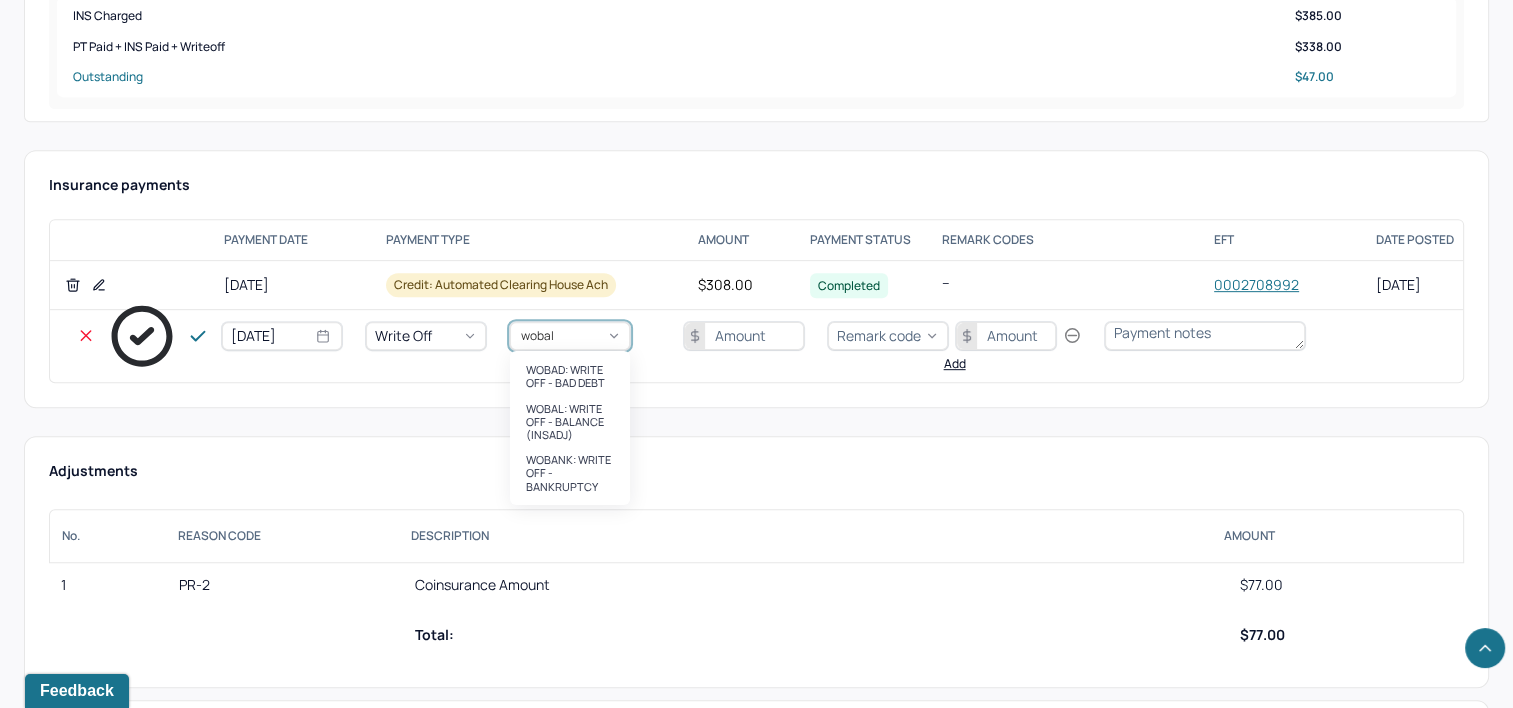 type 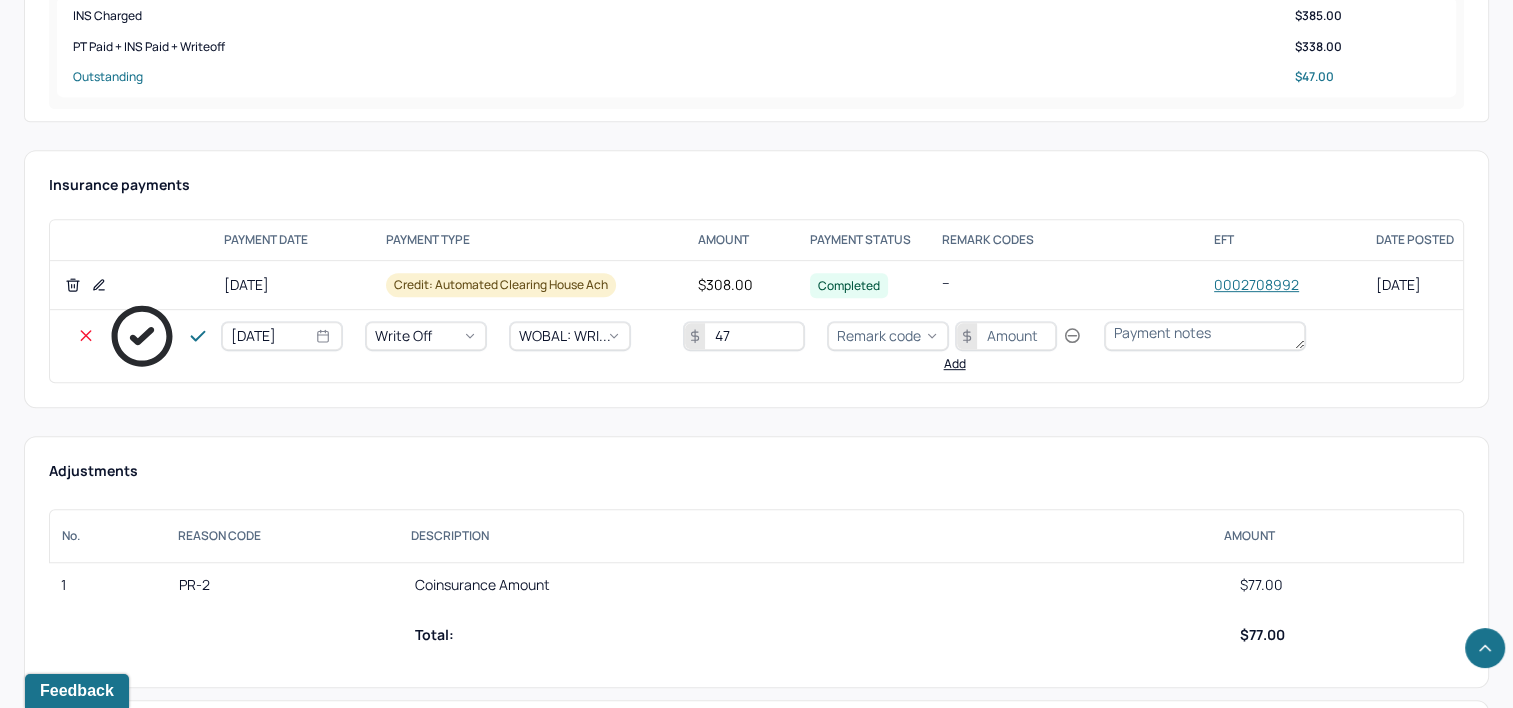 type on "47" 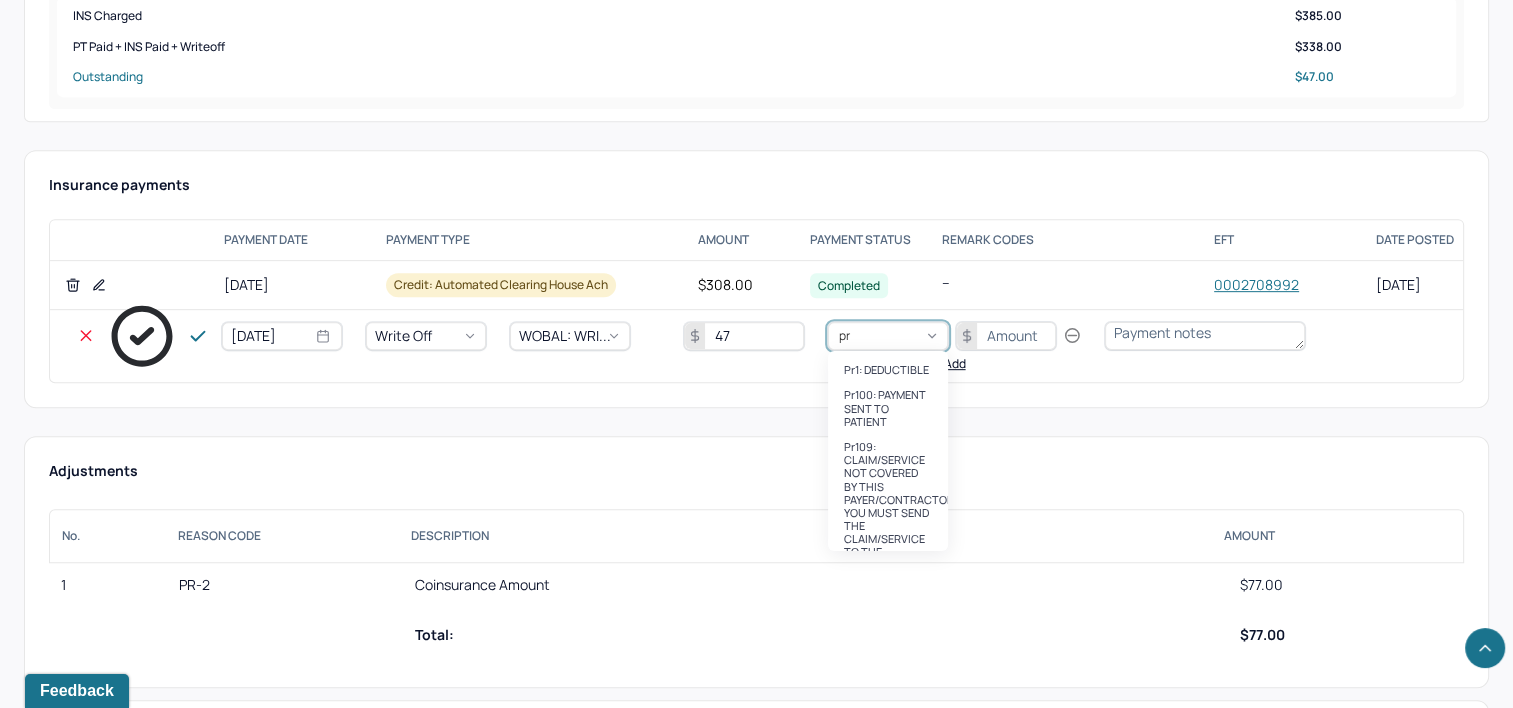 type on "pr2" 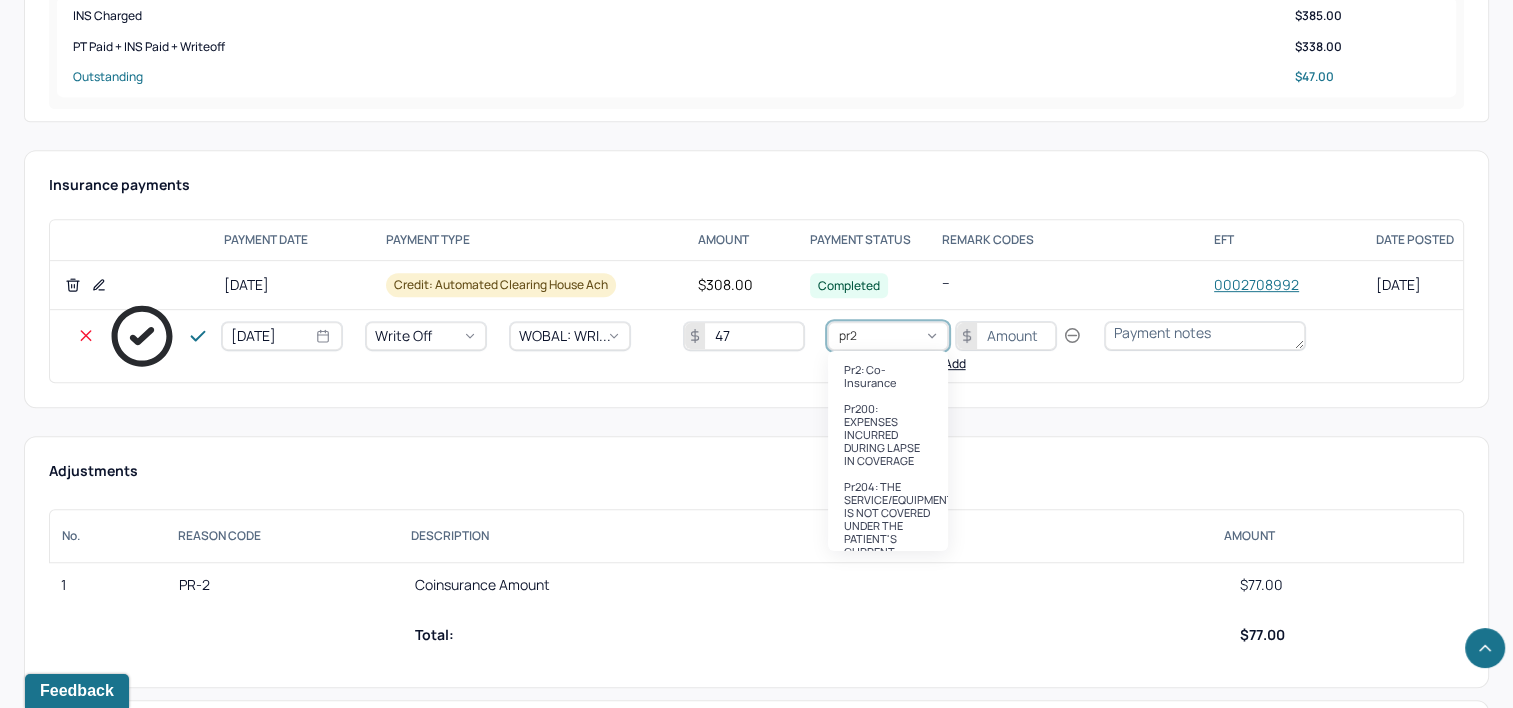type 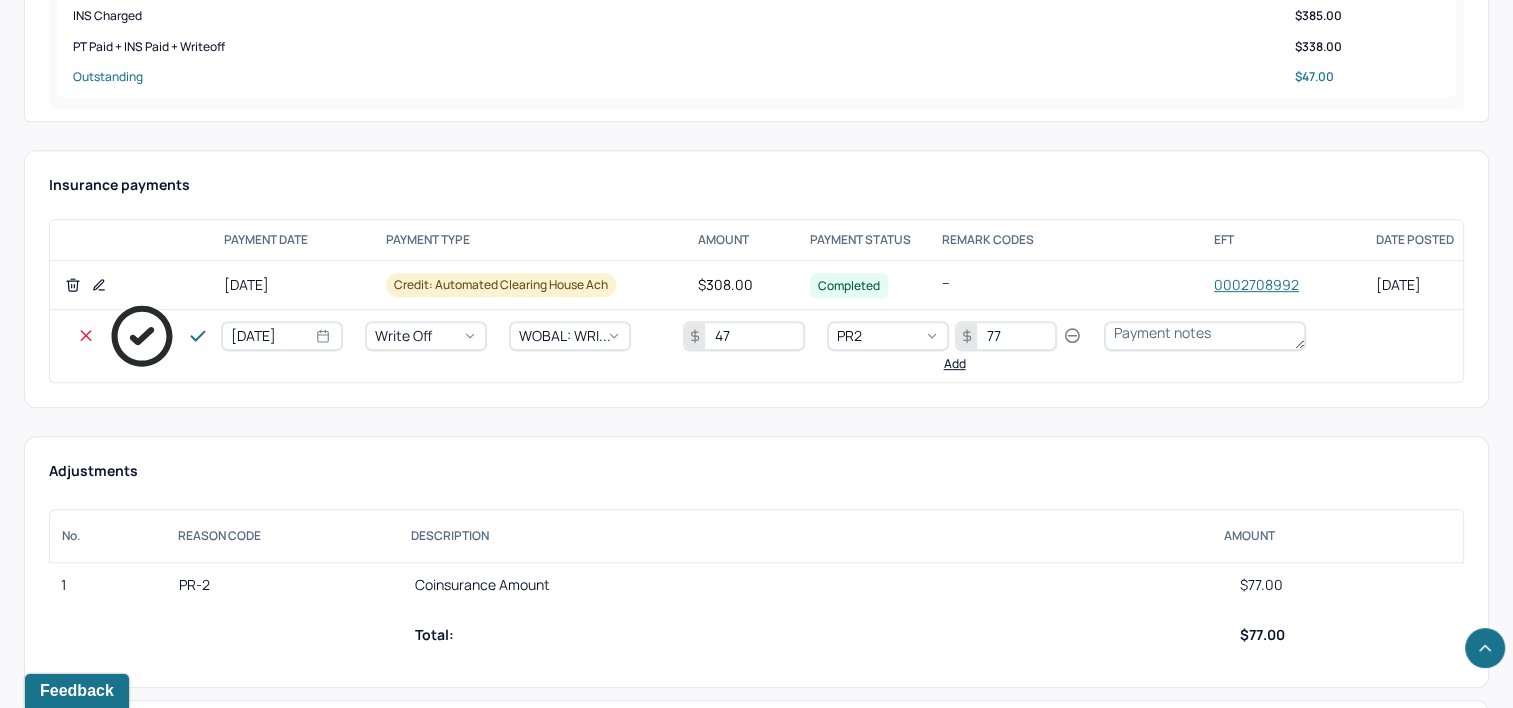 type on "77" 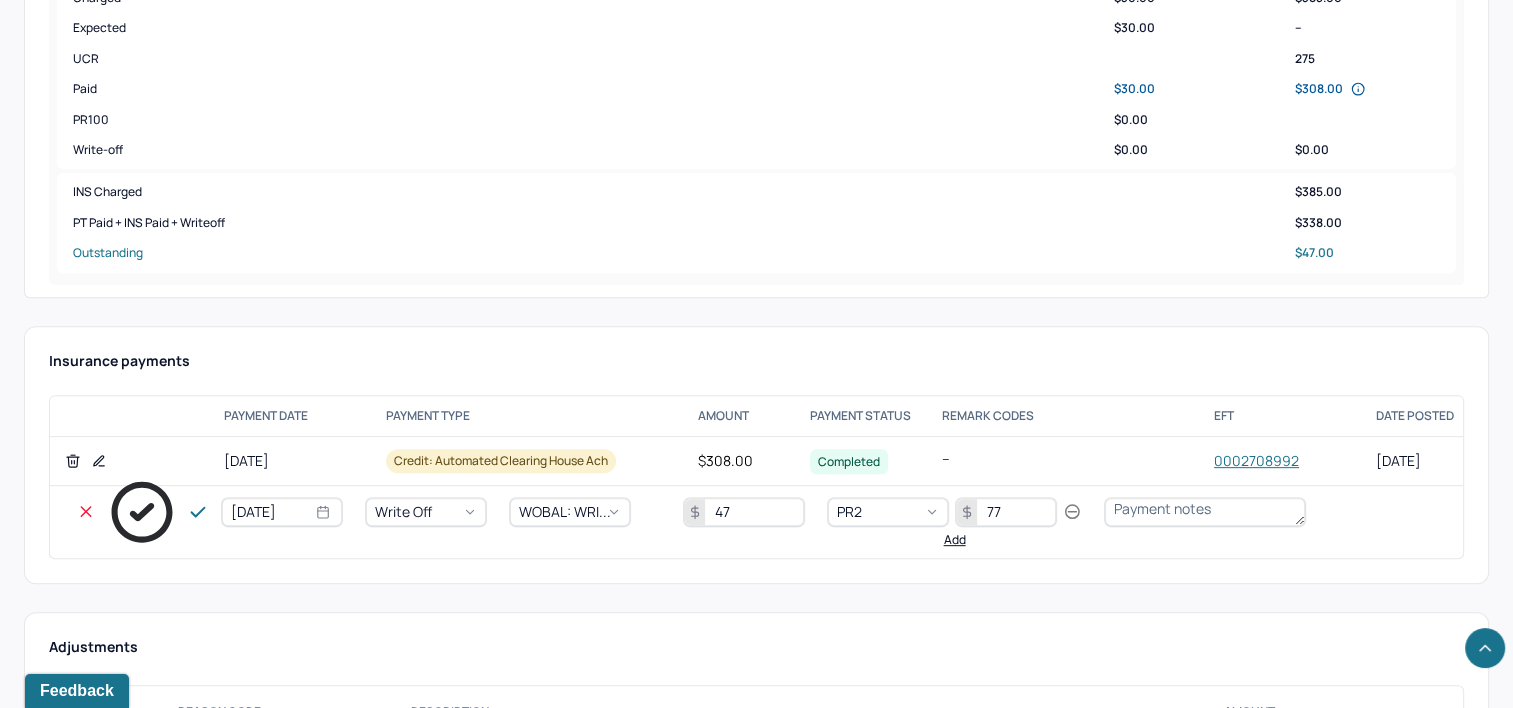 scroll, scrollTop: 900, scrollLeft: 0, axis: vertical 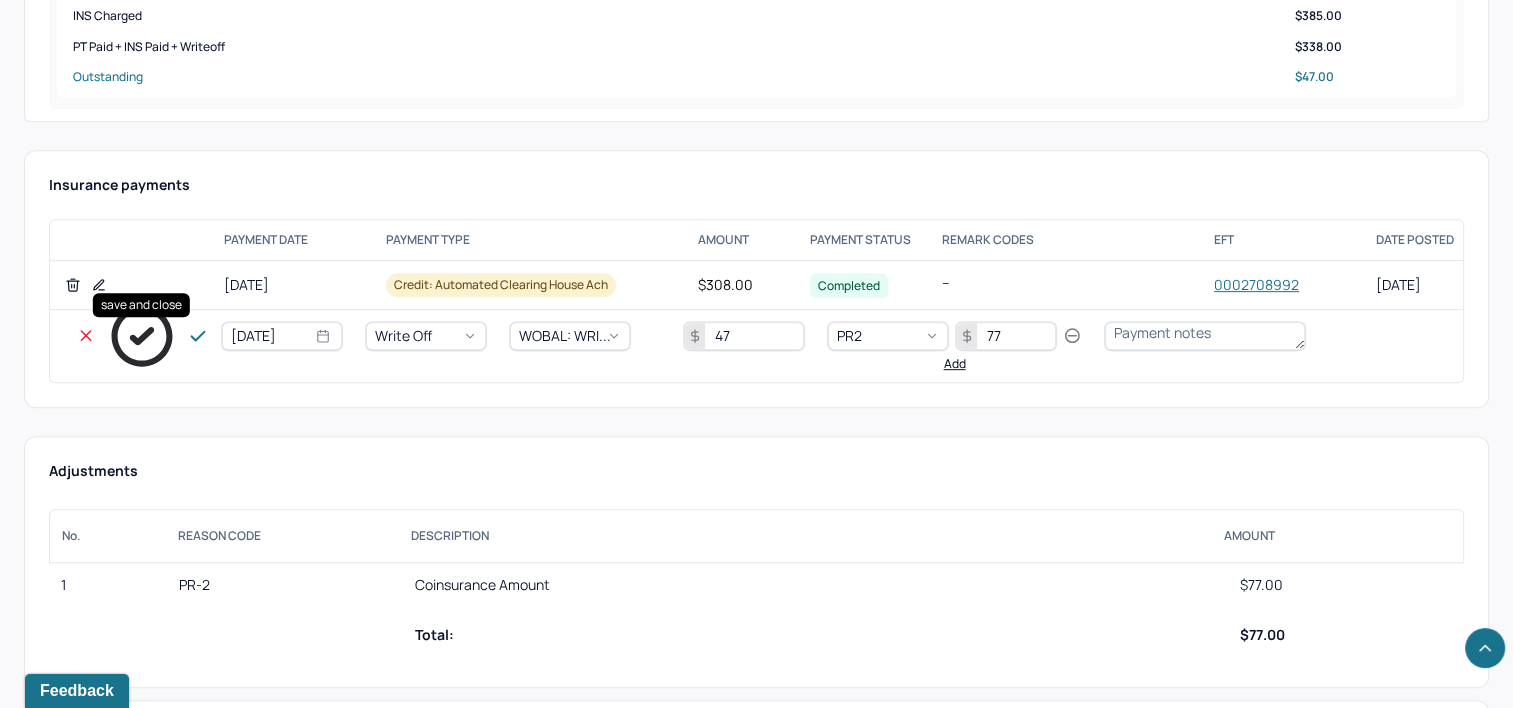 click 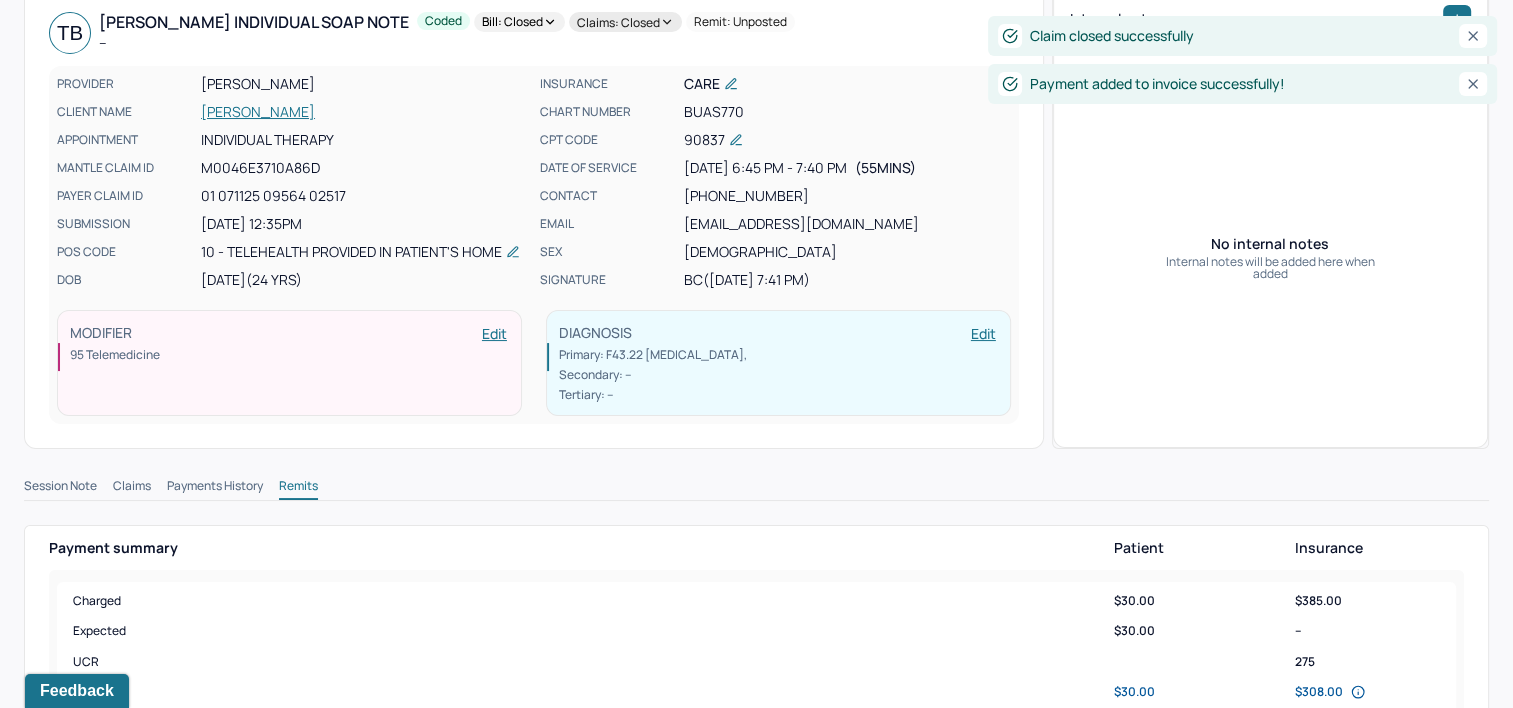 scroll, scrollTop: 0, scrollLeft: 0, axis: both 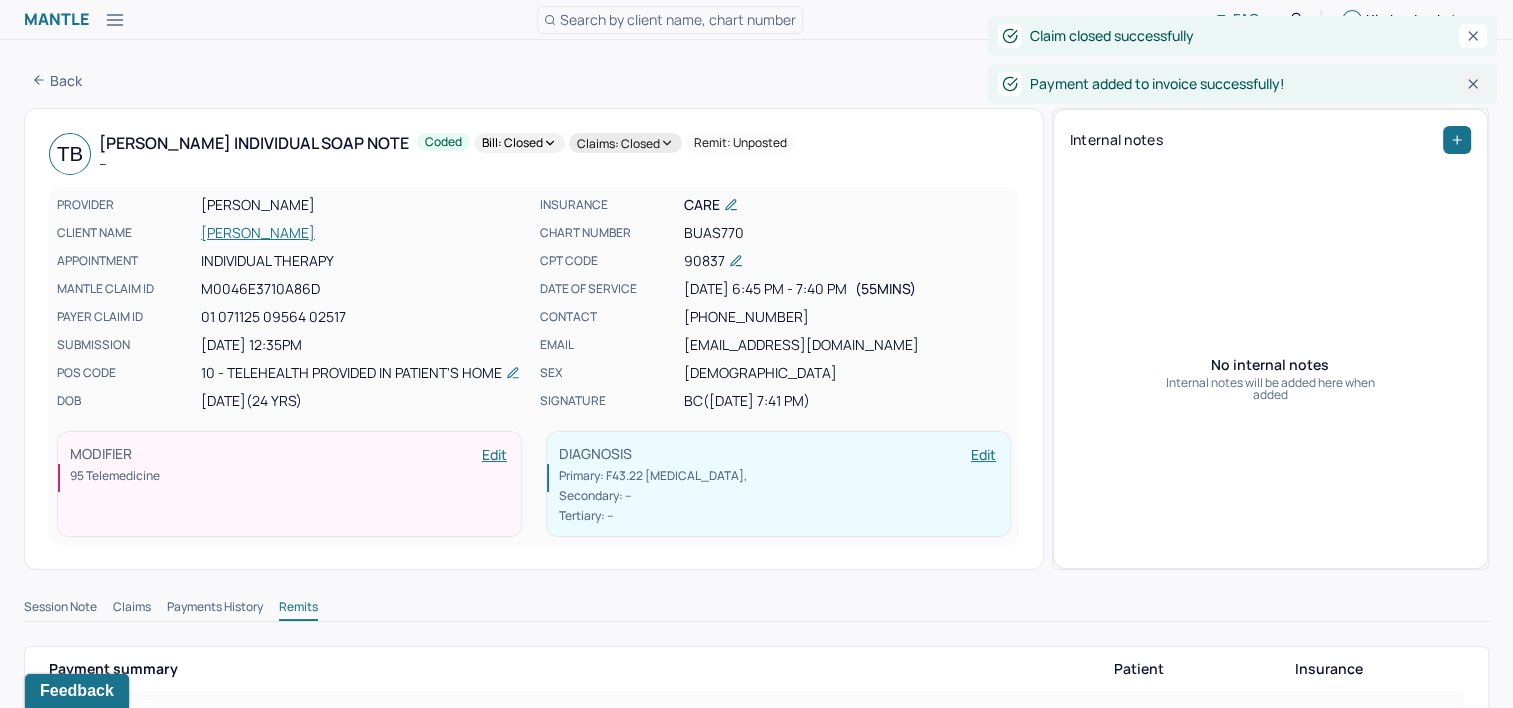 click 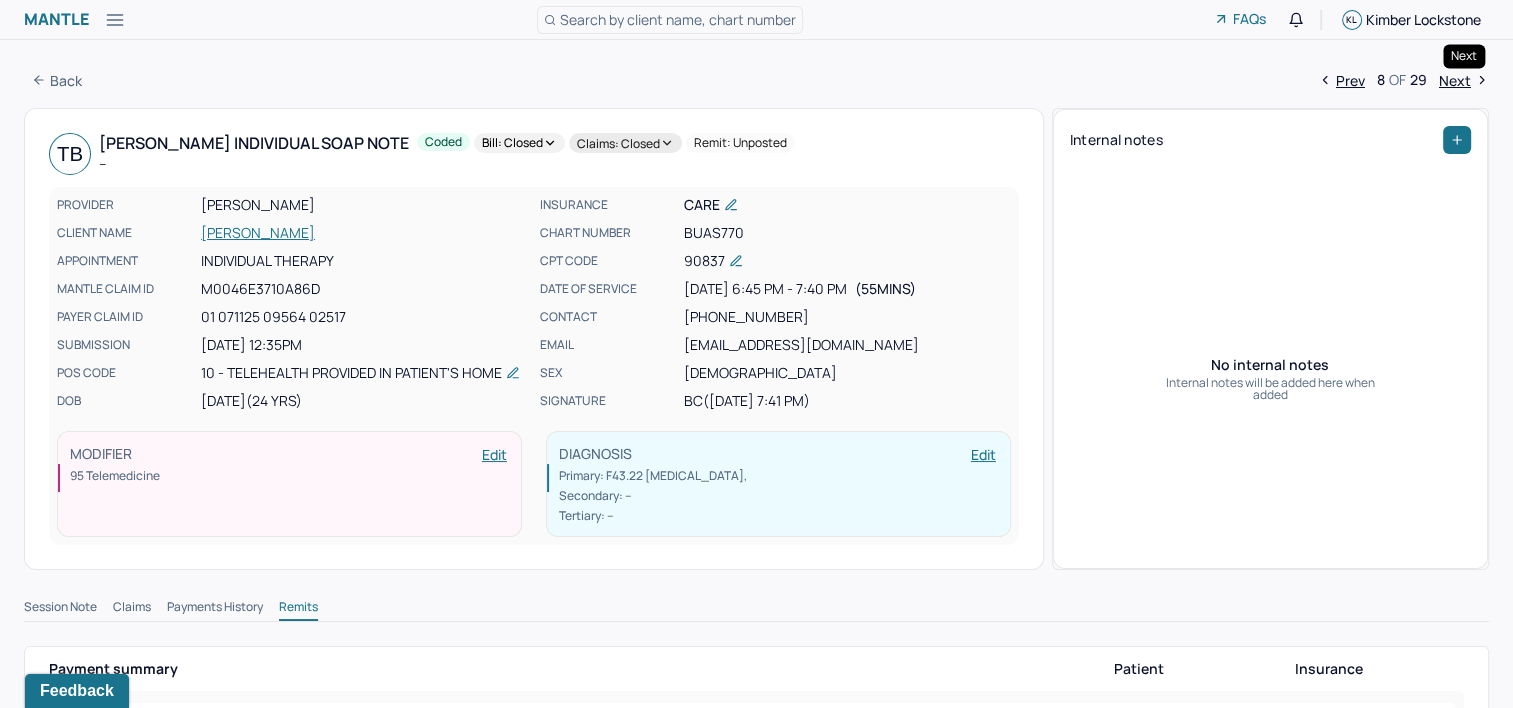 click on "Next" at bounding box center (1464, 80) 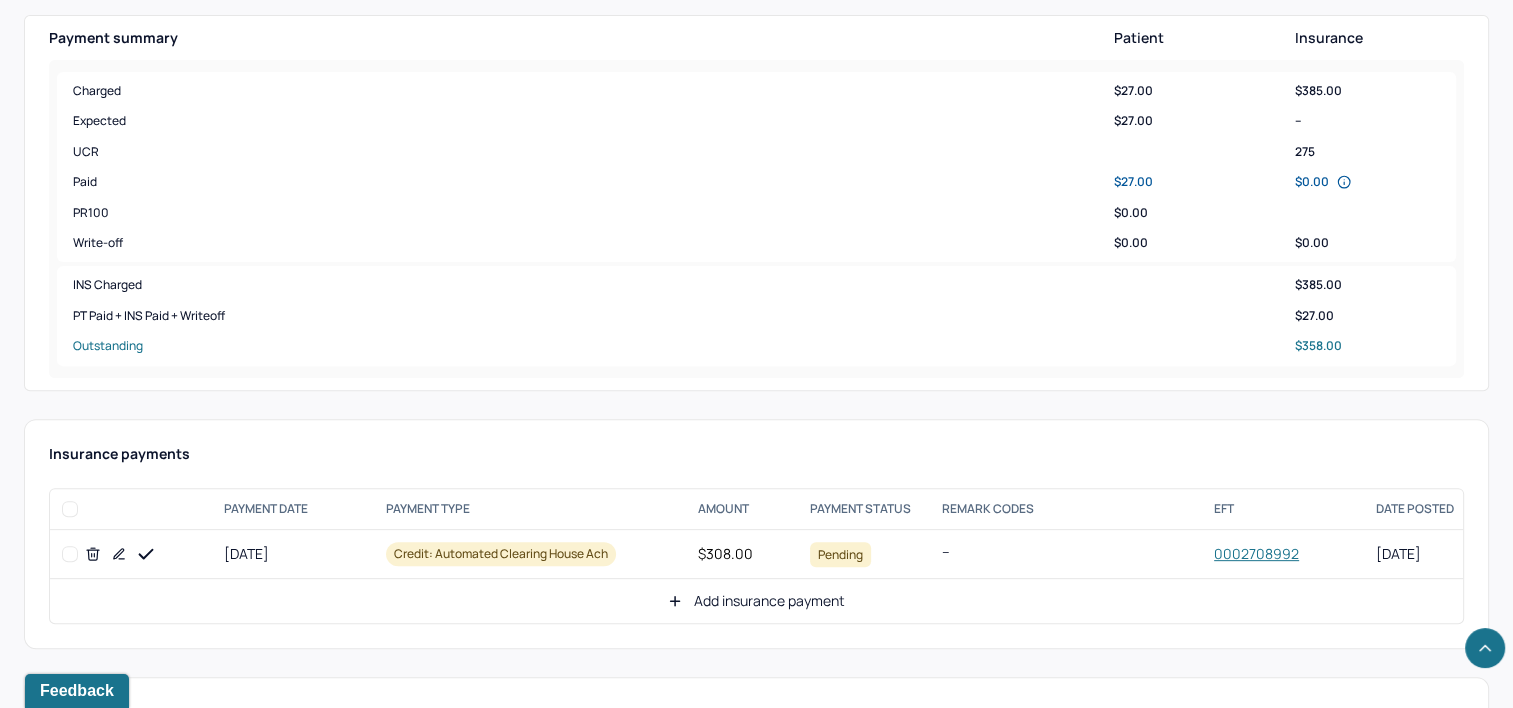 scroll, scrollTop: 800, scrollLeft: 0, axis: vertical 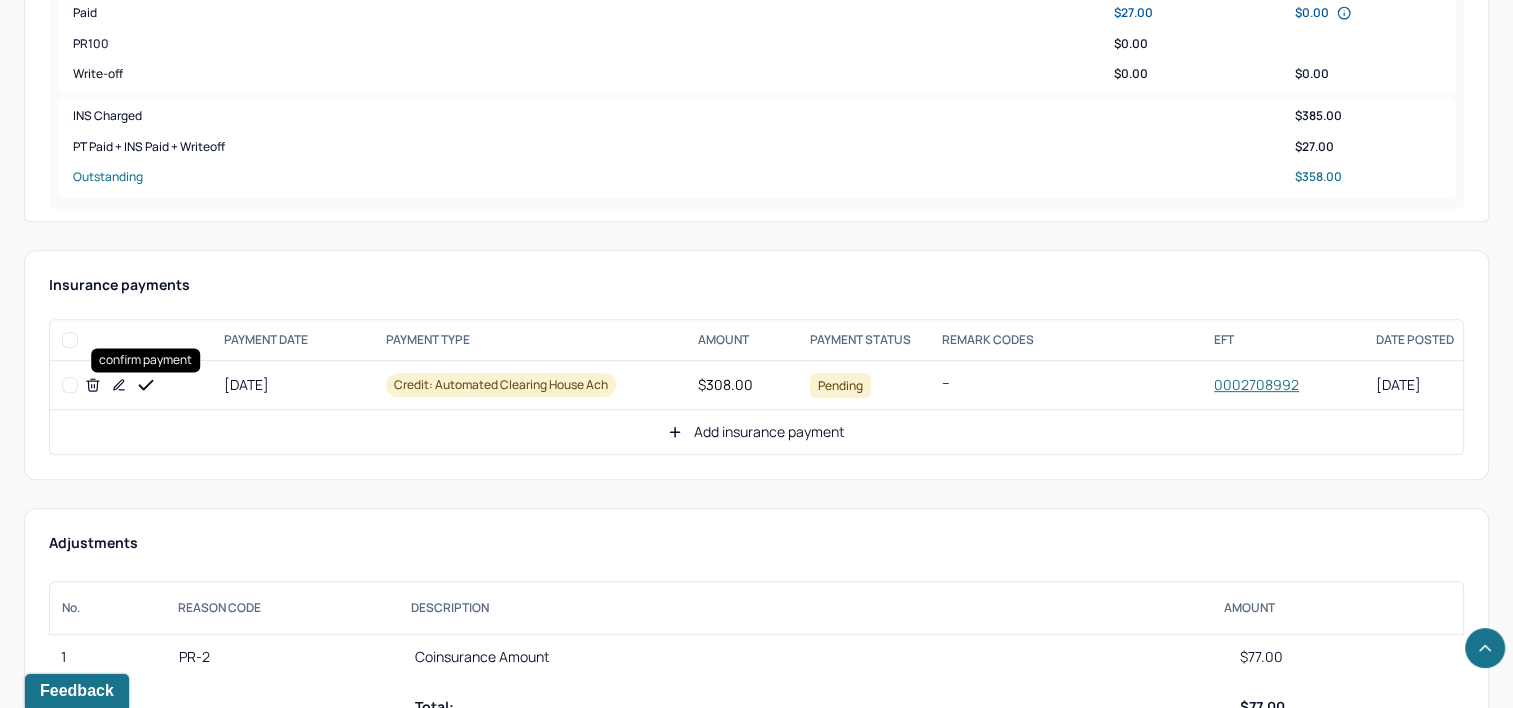click 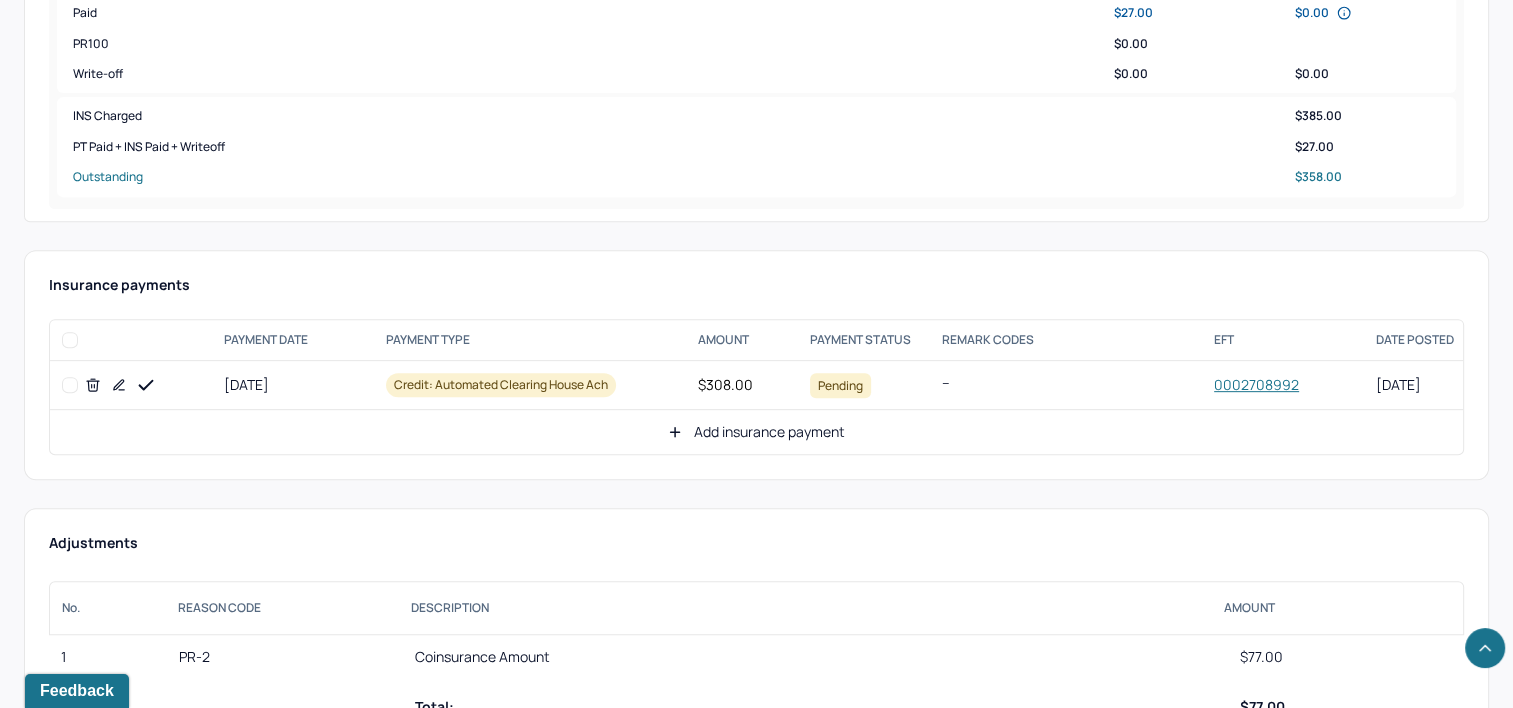 click on "Add insurance payment" at bounding box center [756, 432] 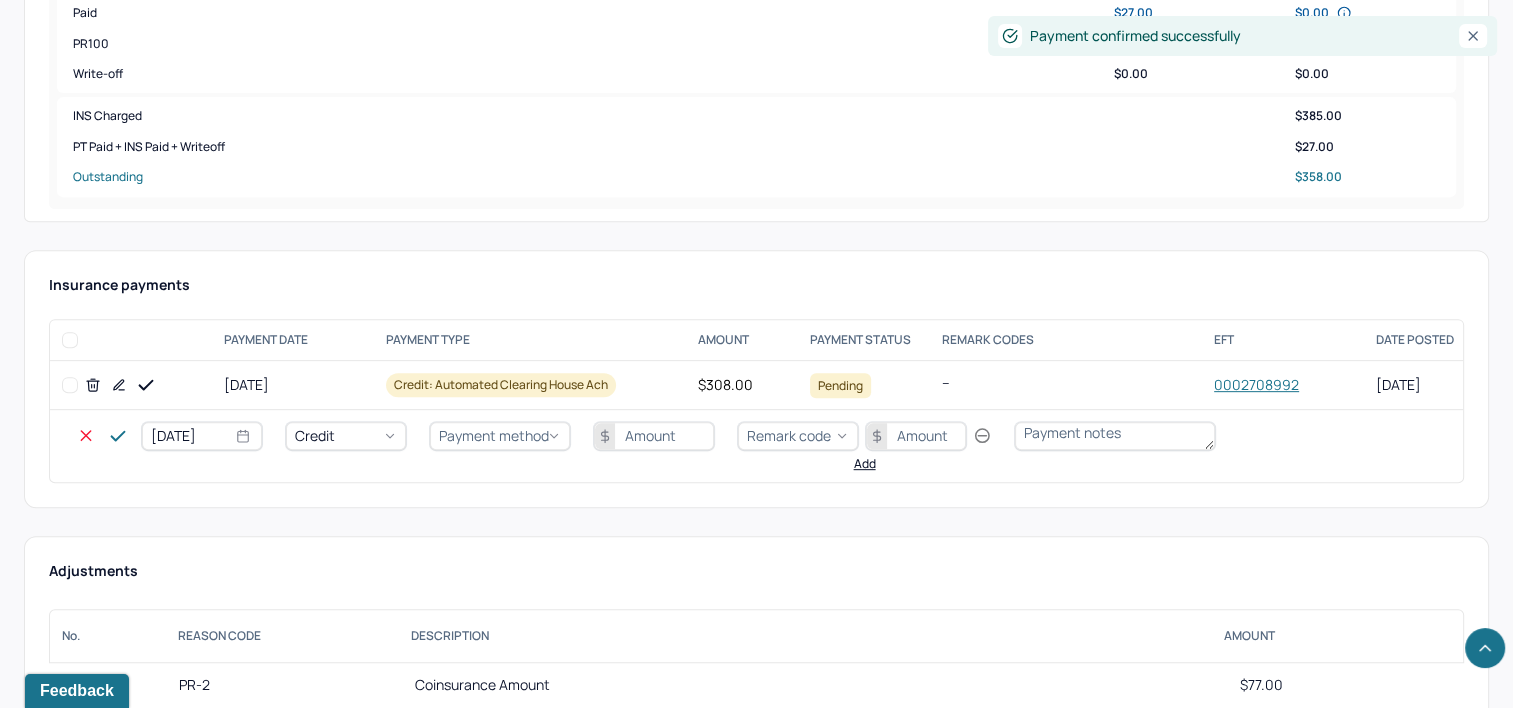 select on "6" 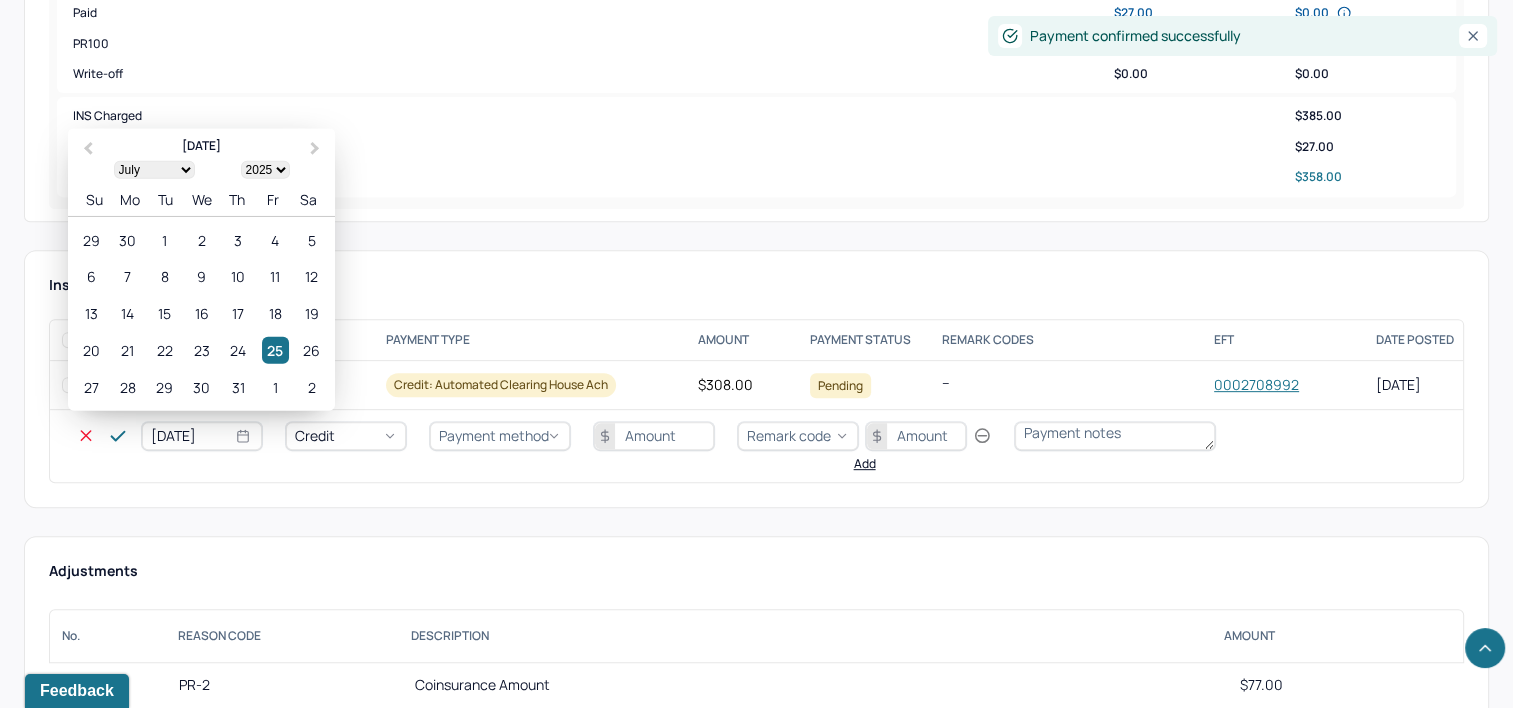 click on "[DATE]" at bounding box center [202, 436] 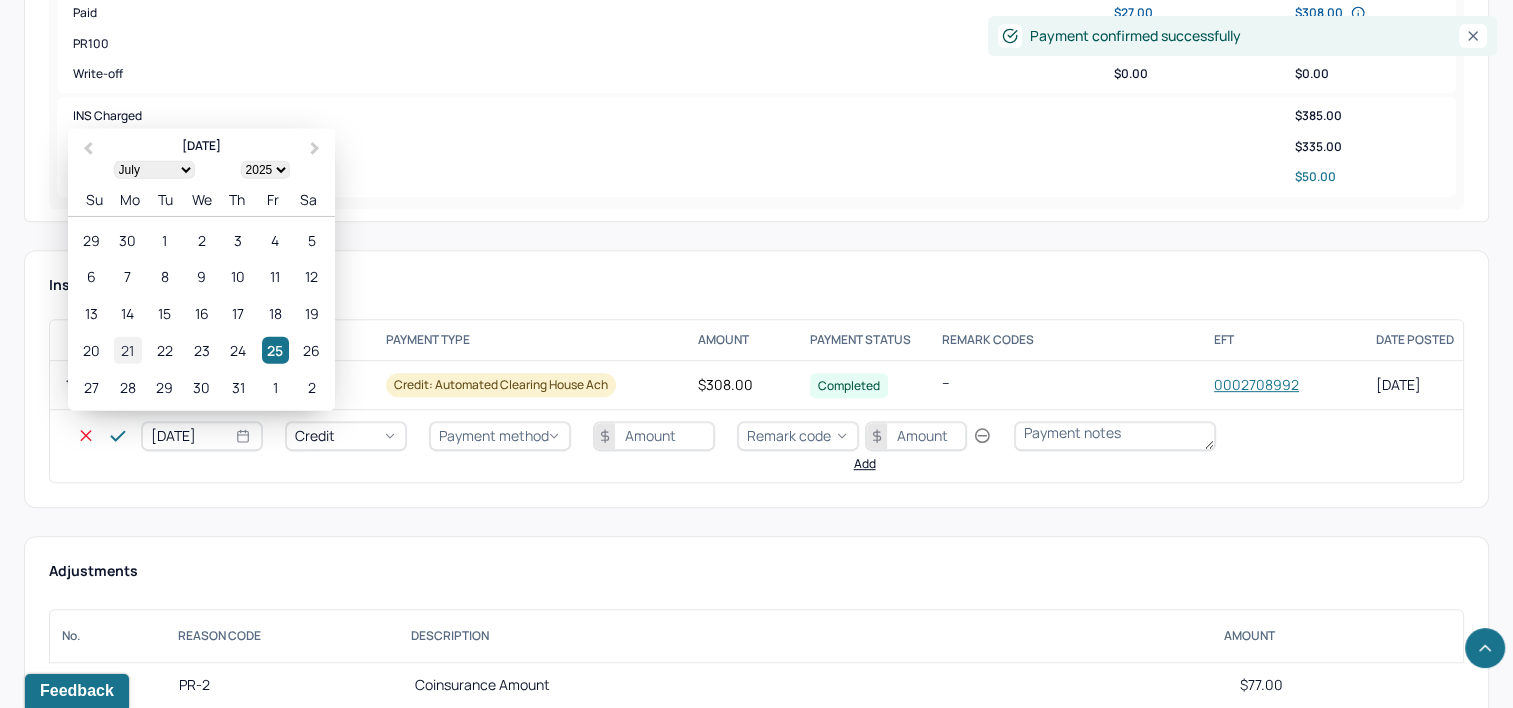 click on "21" at bounding box center (127, 350) 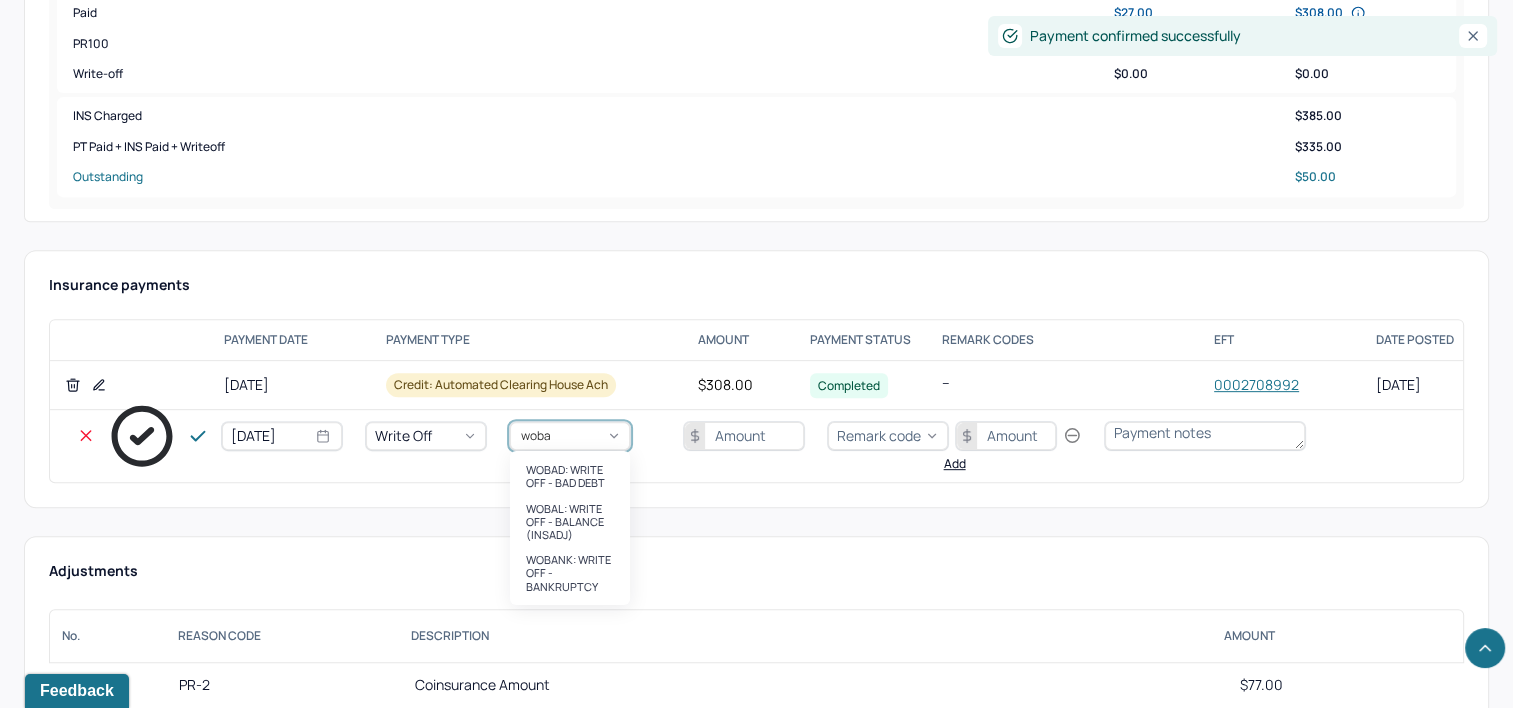 type on "wobal" 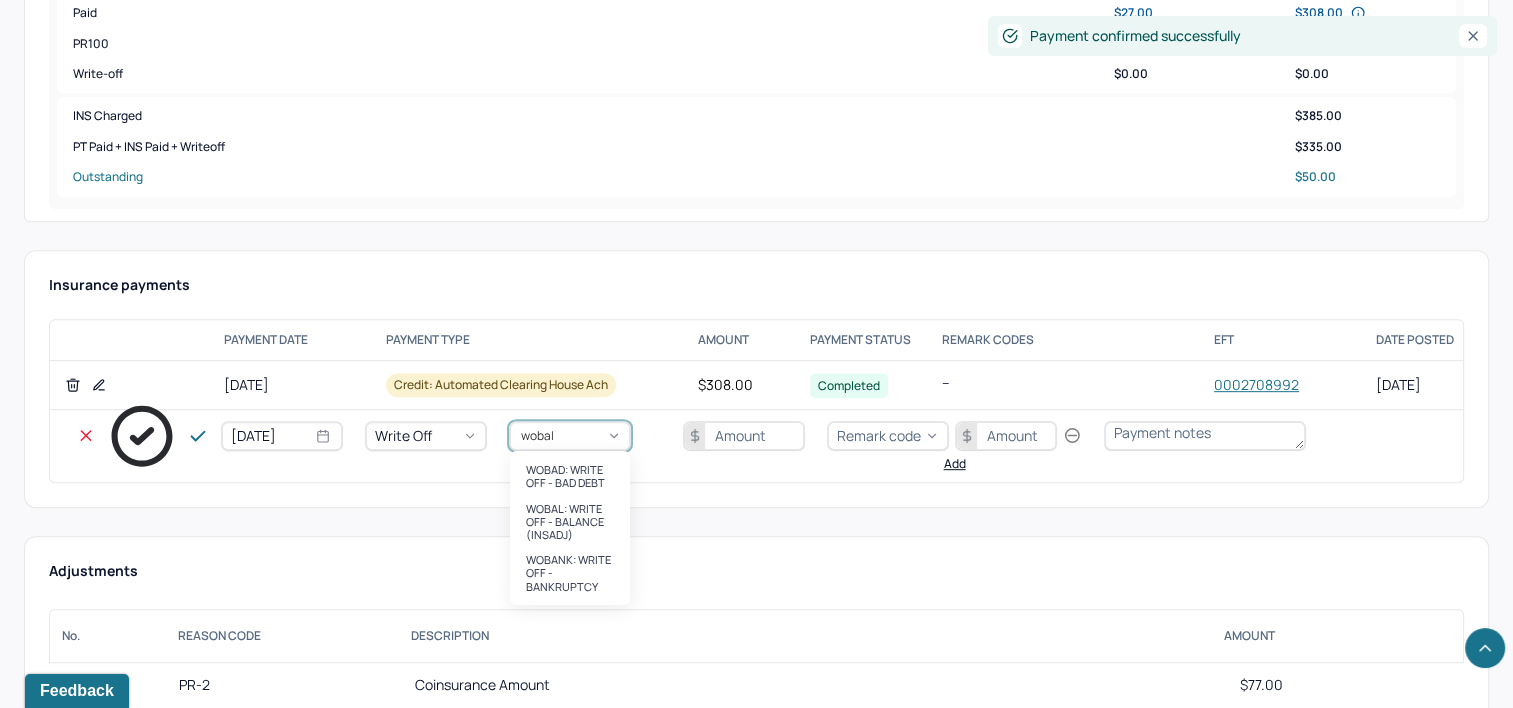 type 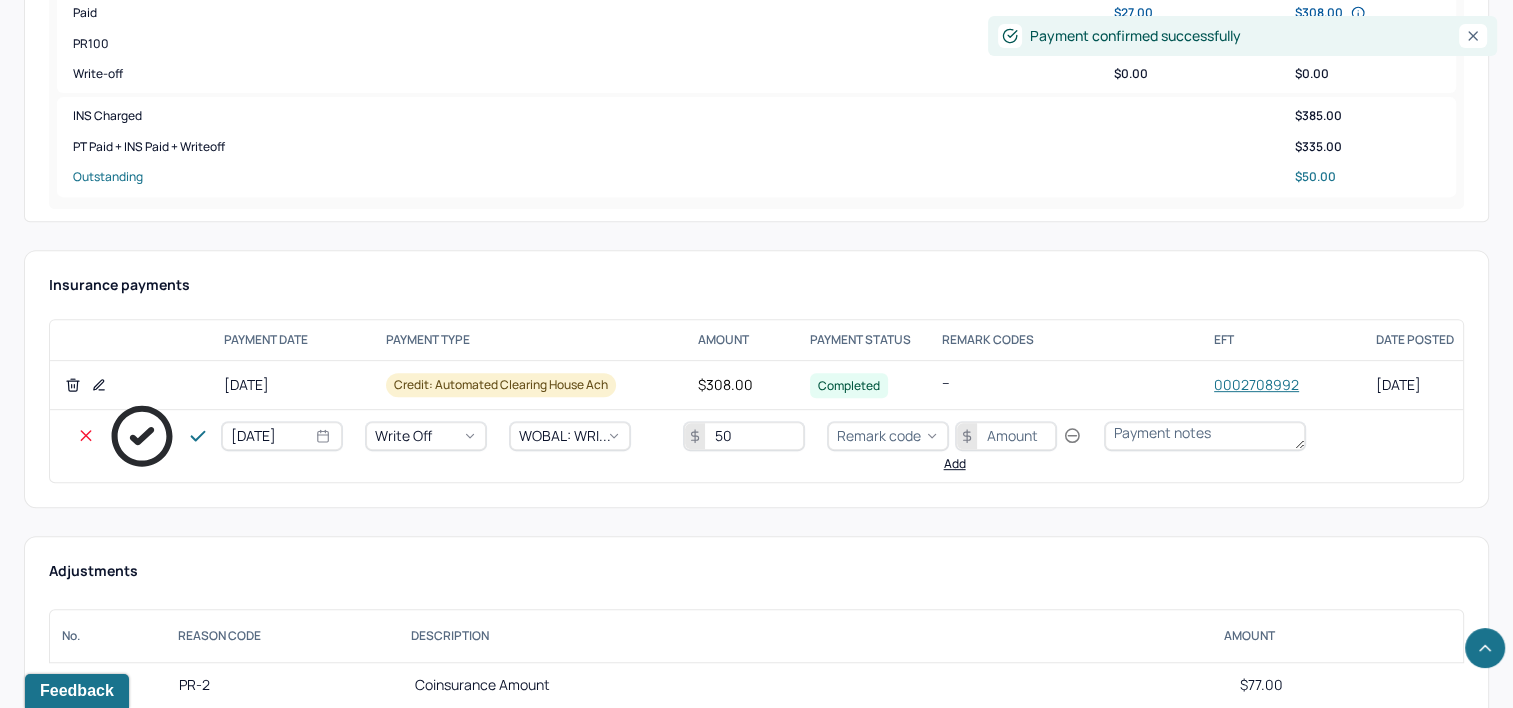 type on "50" 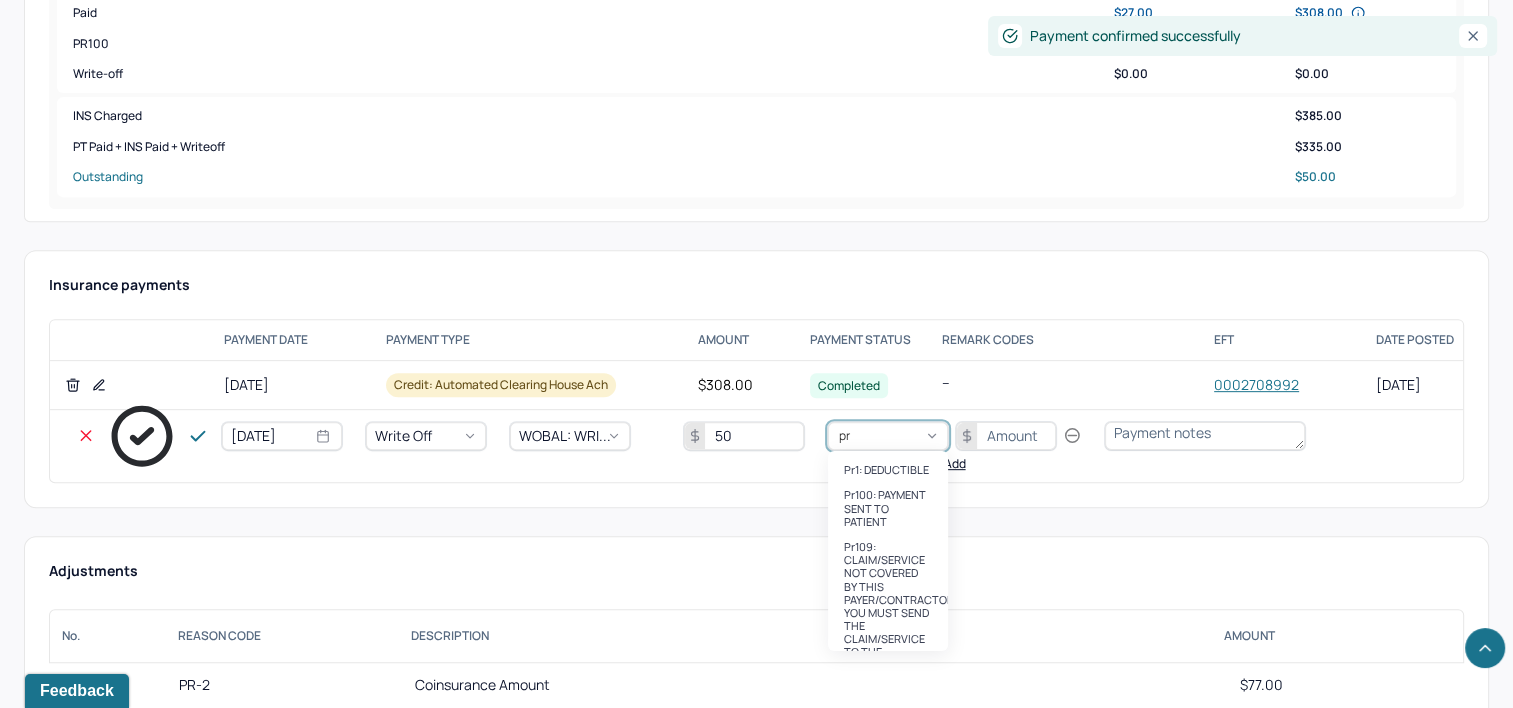 type on "pr2" 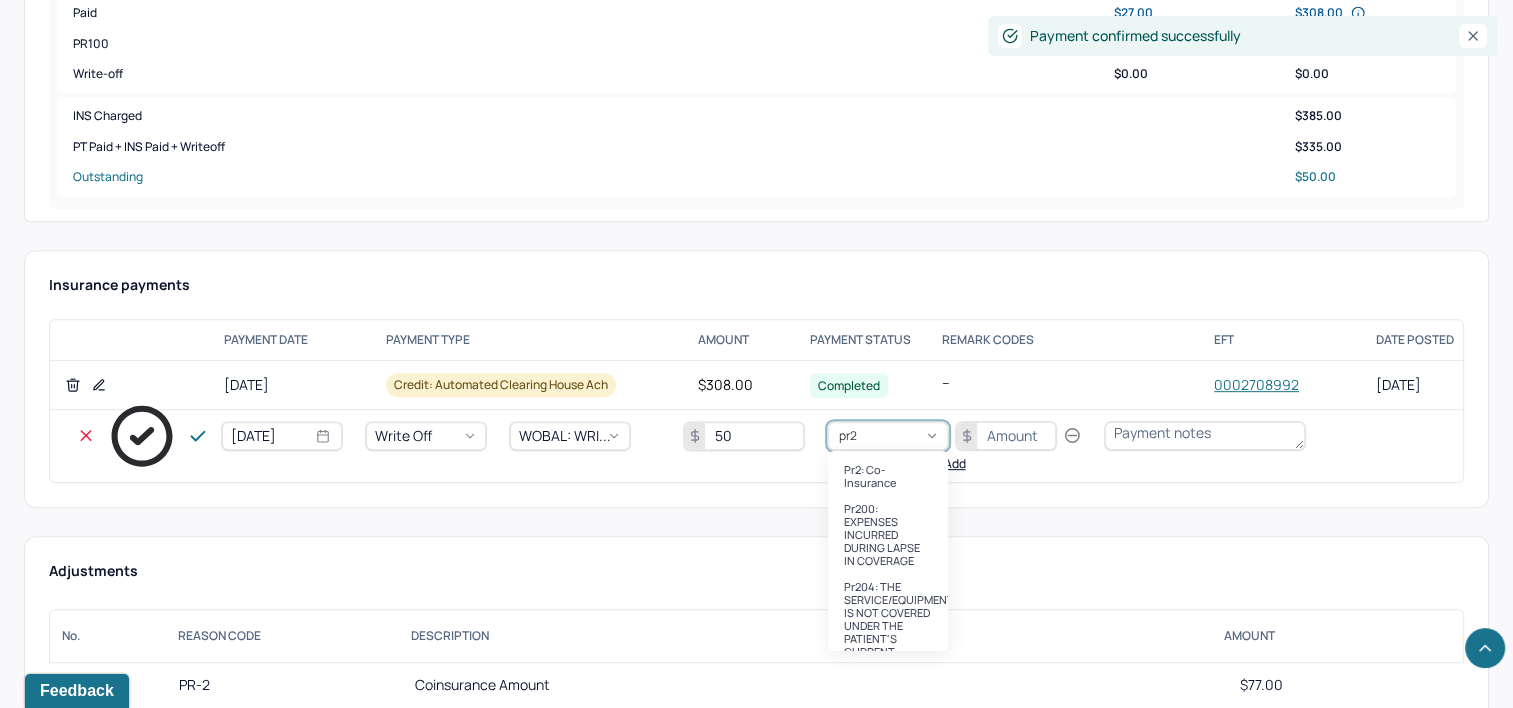 type 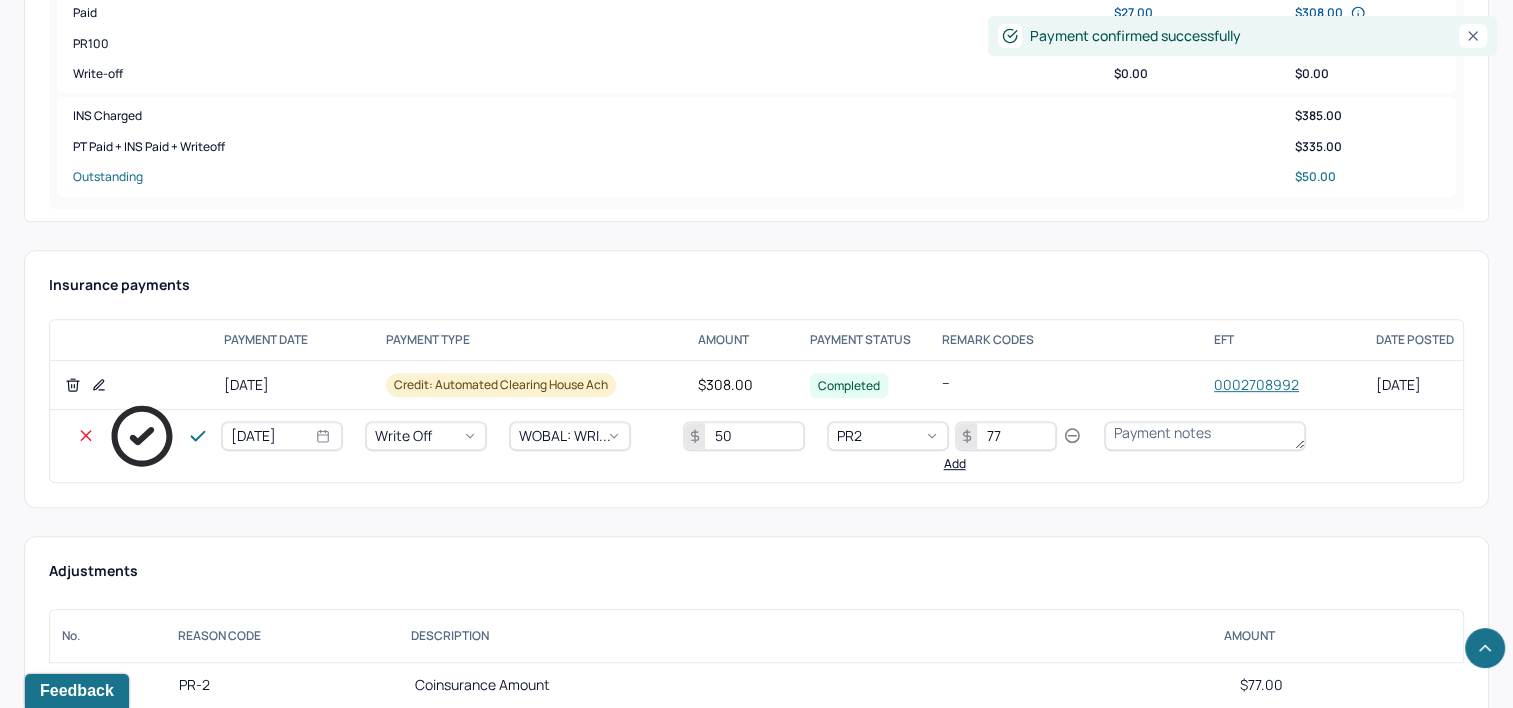 type on "77" 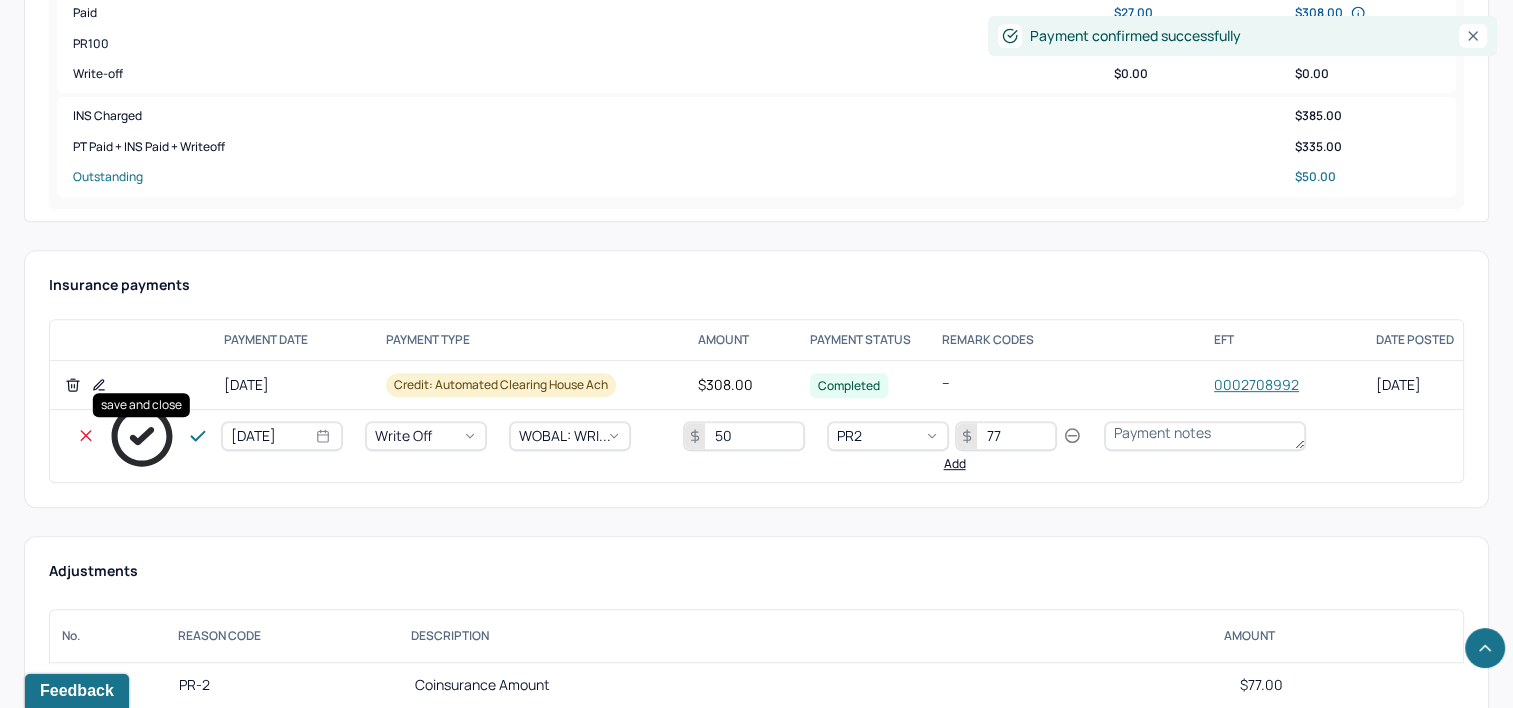 click 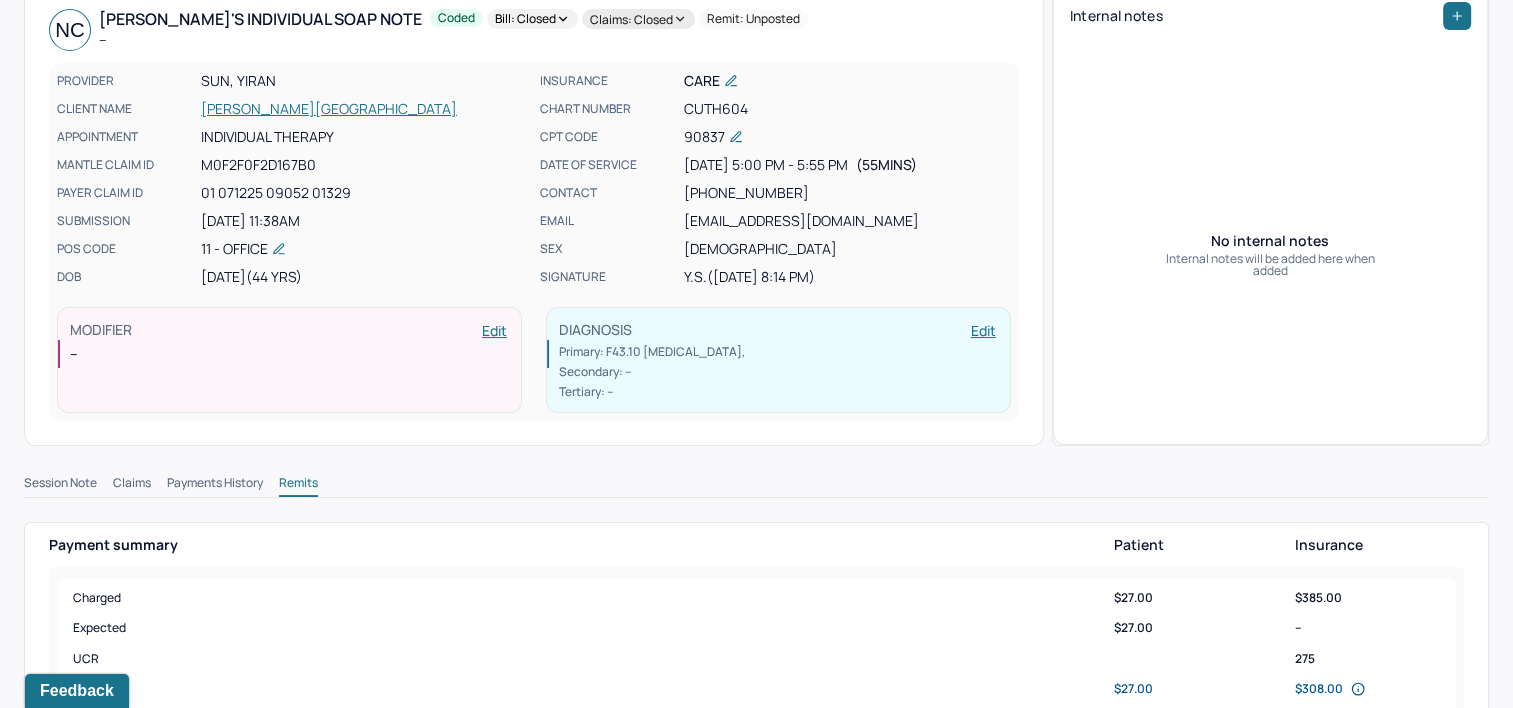 scroll, scrollTop: 0, scrollLeft: 0, axis: both 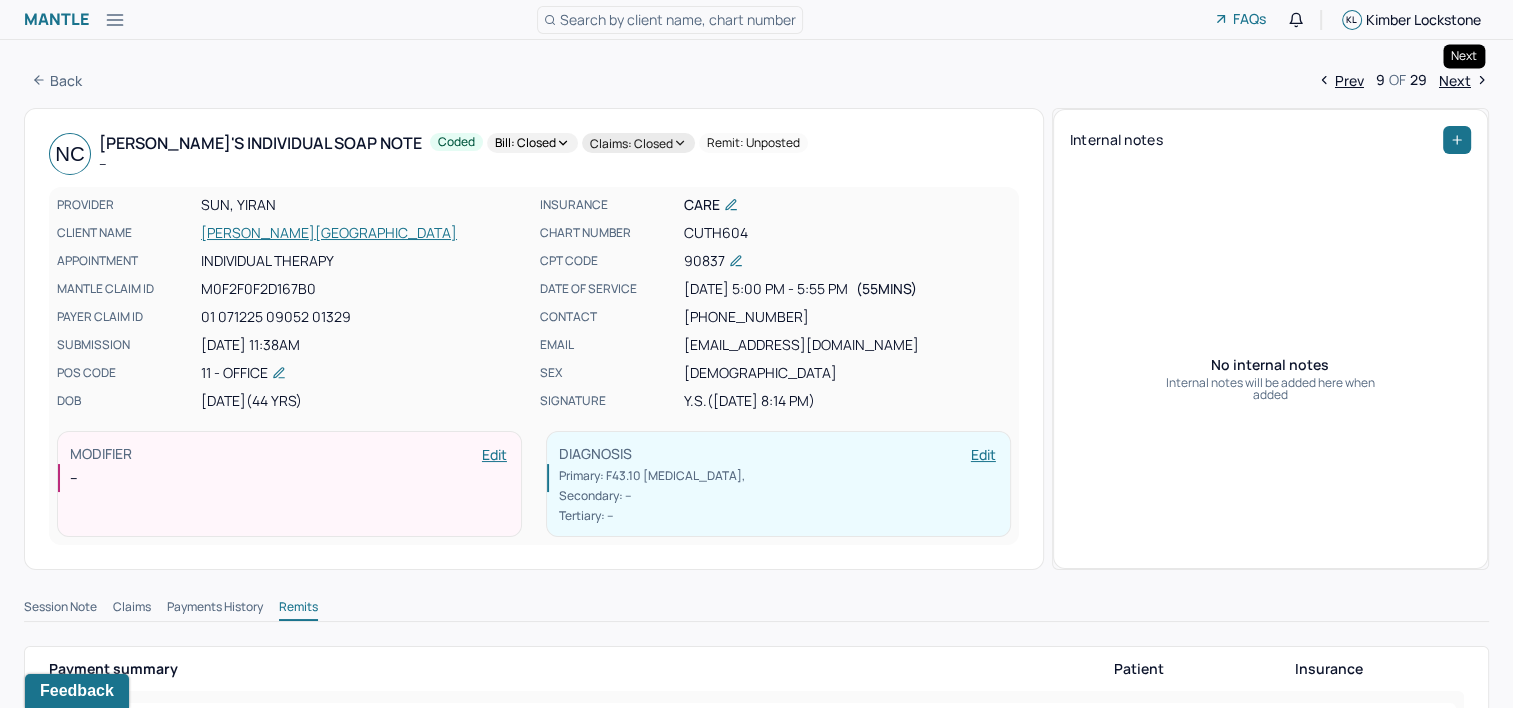 click on "Next" at bounding box center (1464, 80) 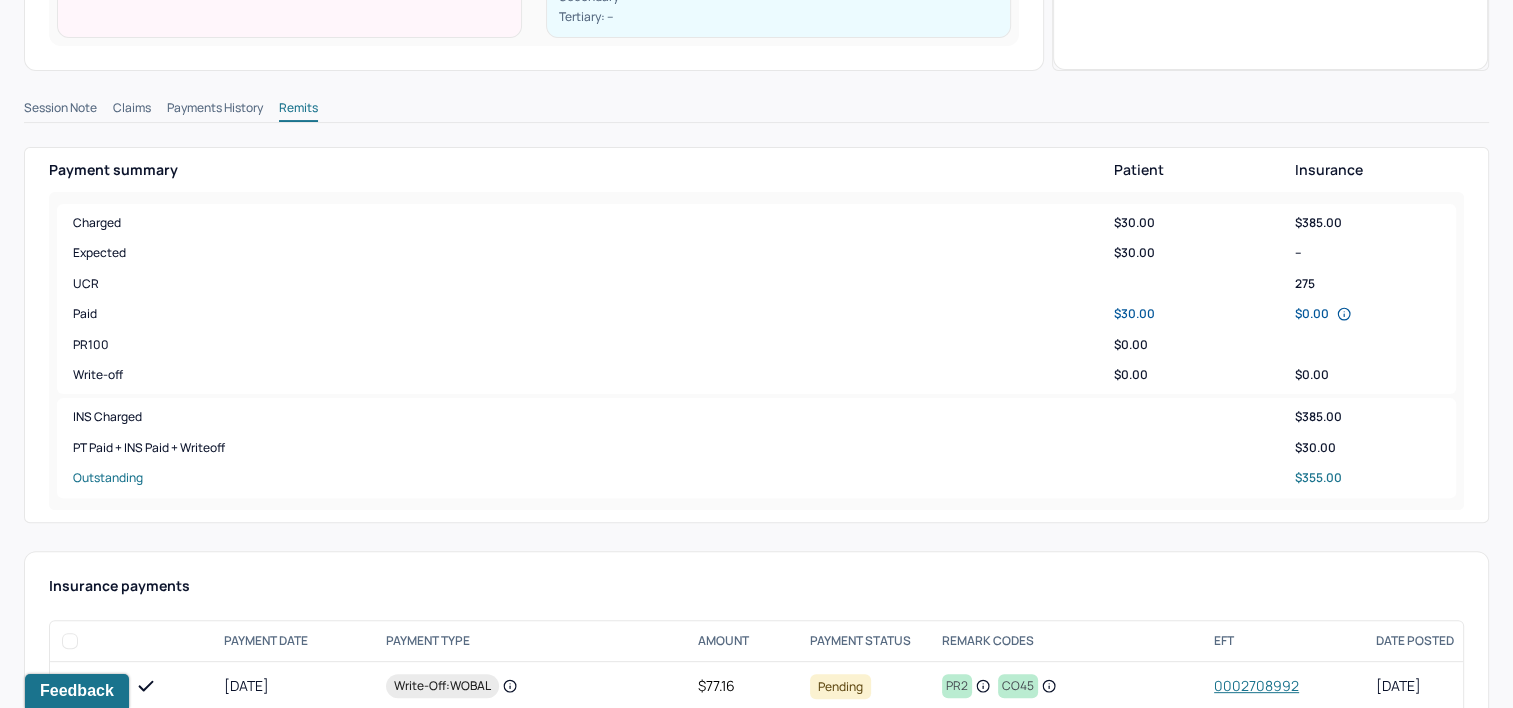 scroll, scrollTop: 700, scrollLeft: 0, axis: vertical 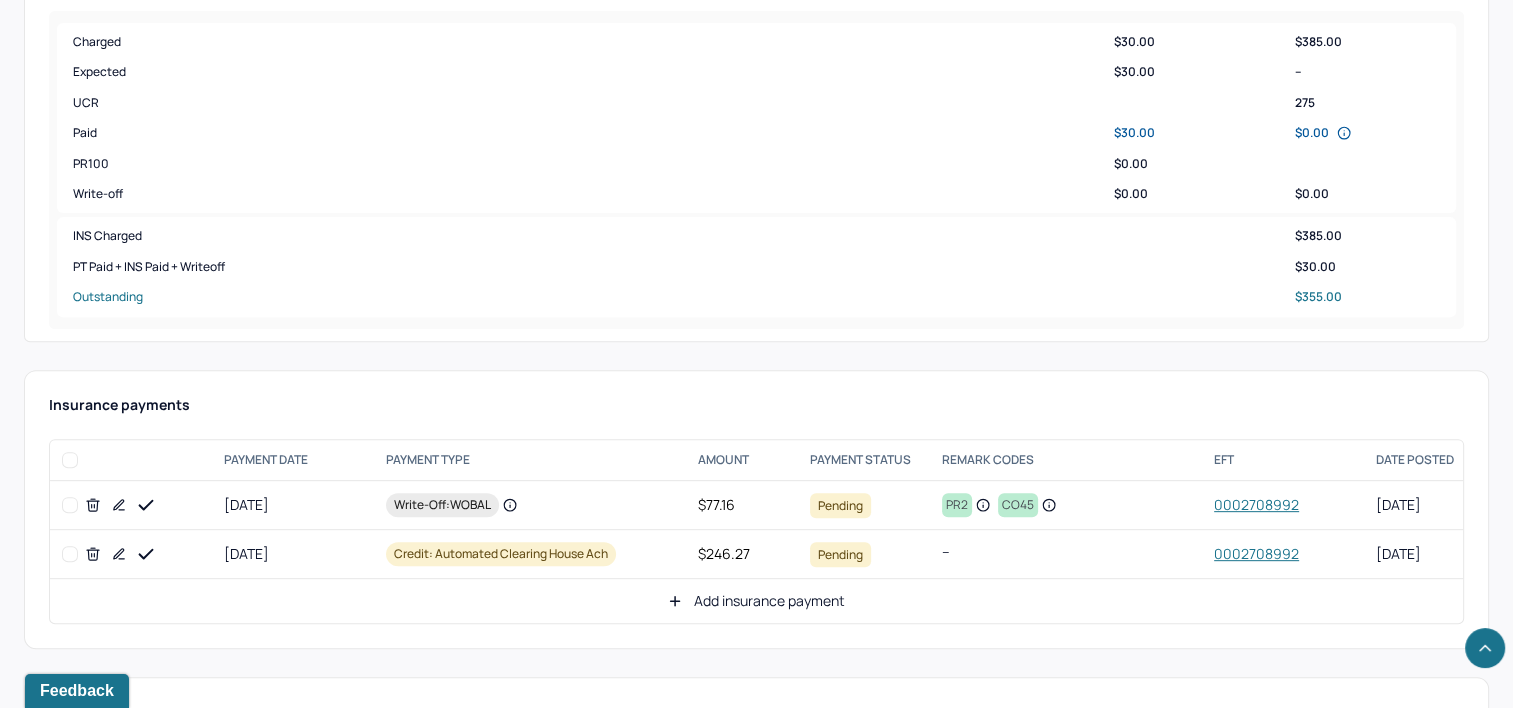 drag, startPoint x: 146, startPoint y: 528, endPoint x: 123, endPoint y: 495, distance: 40.22437 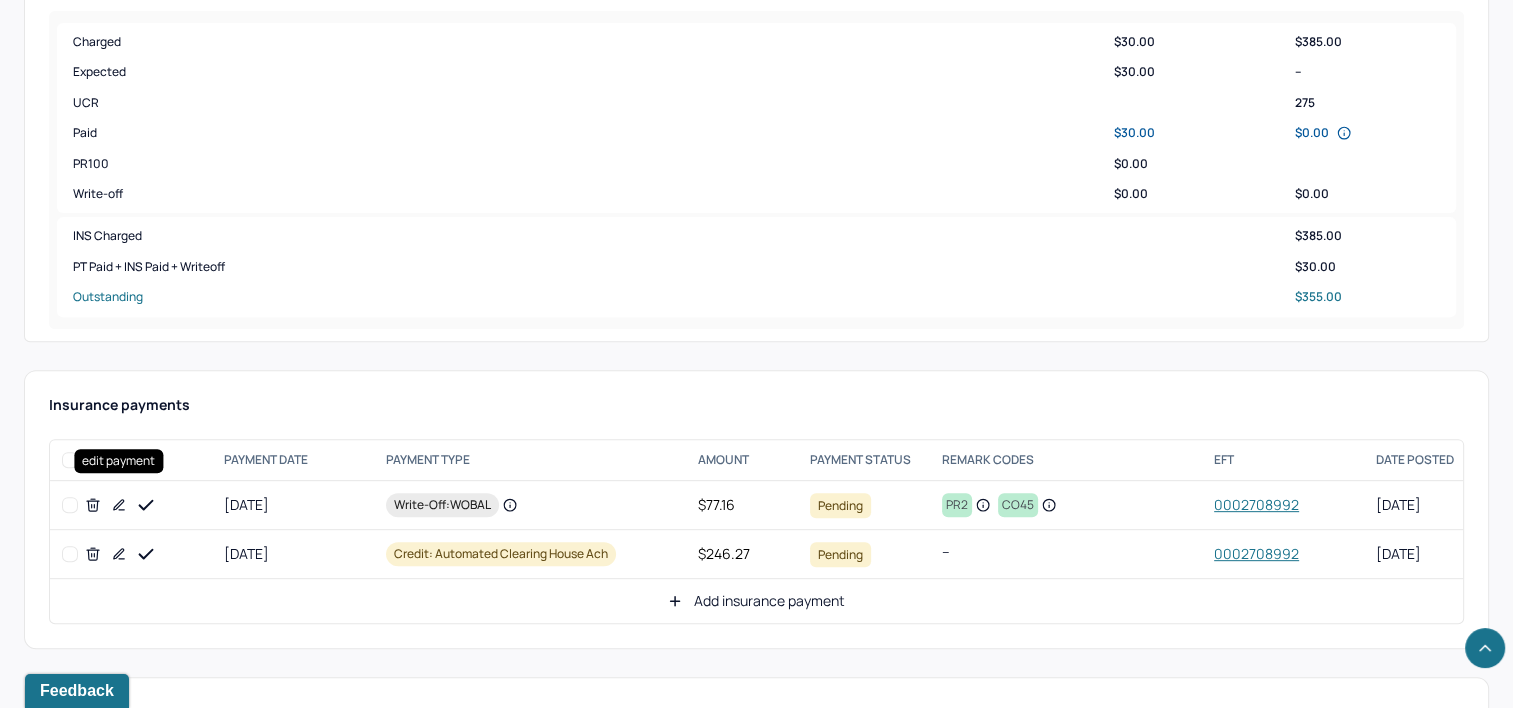 click 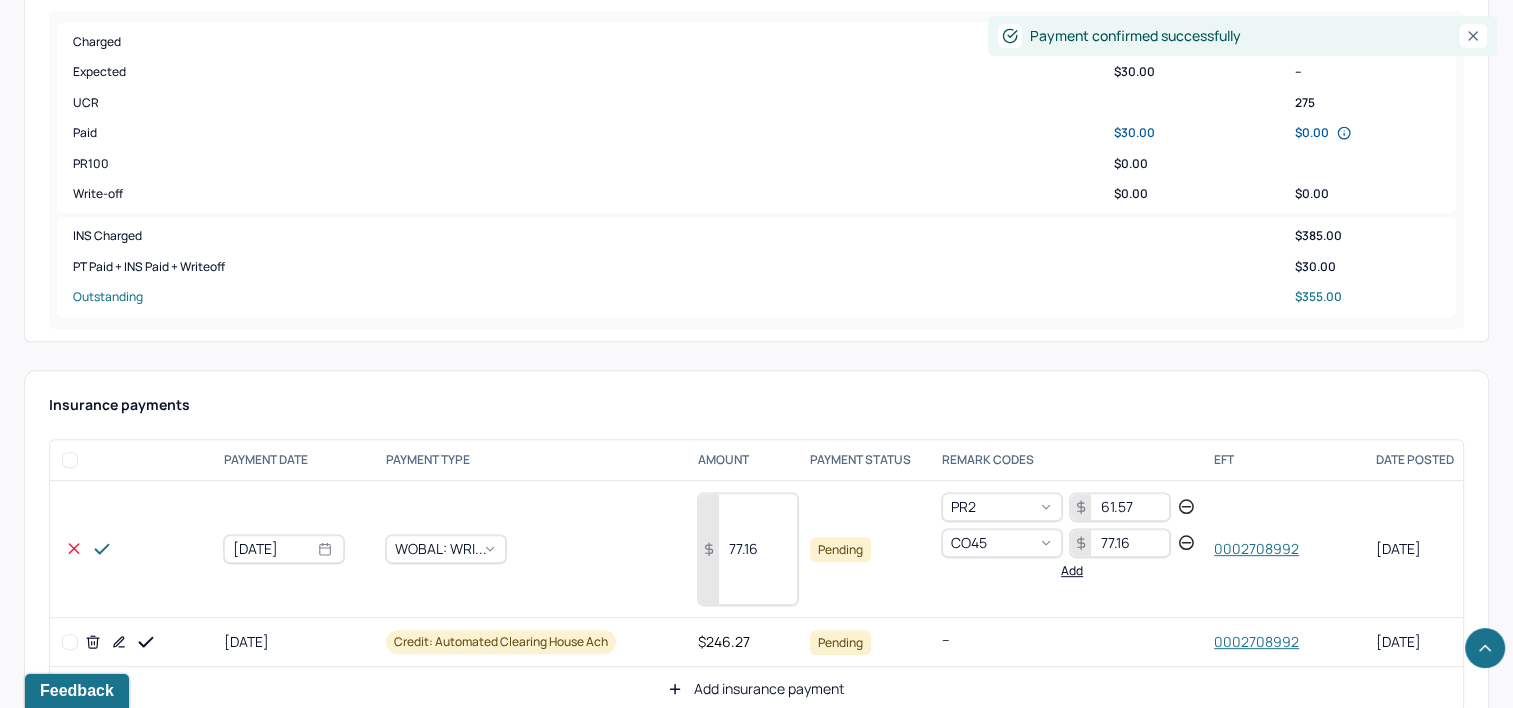 click on "77.16" at bounding box center [748, 549] 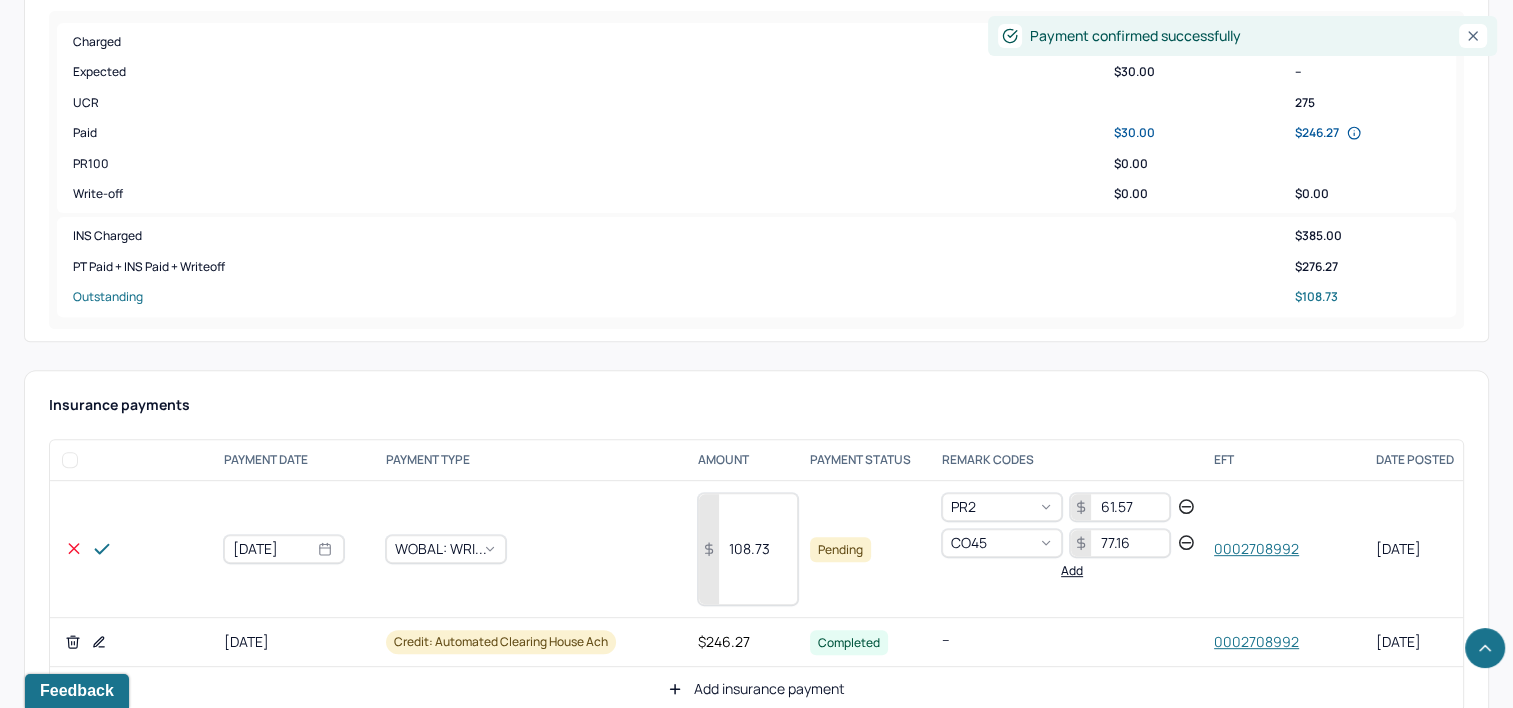 type on "108.73" 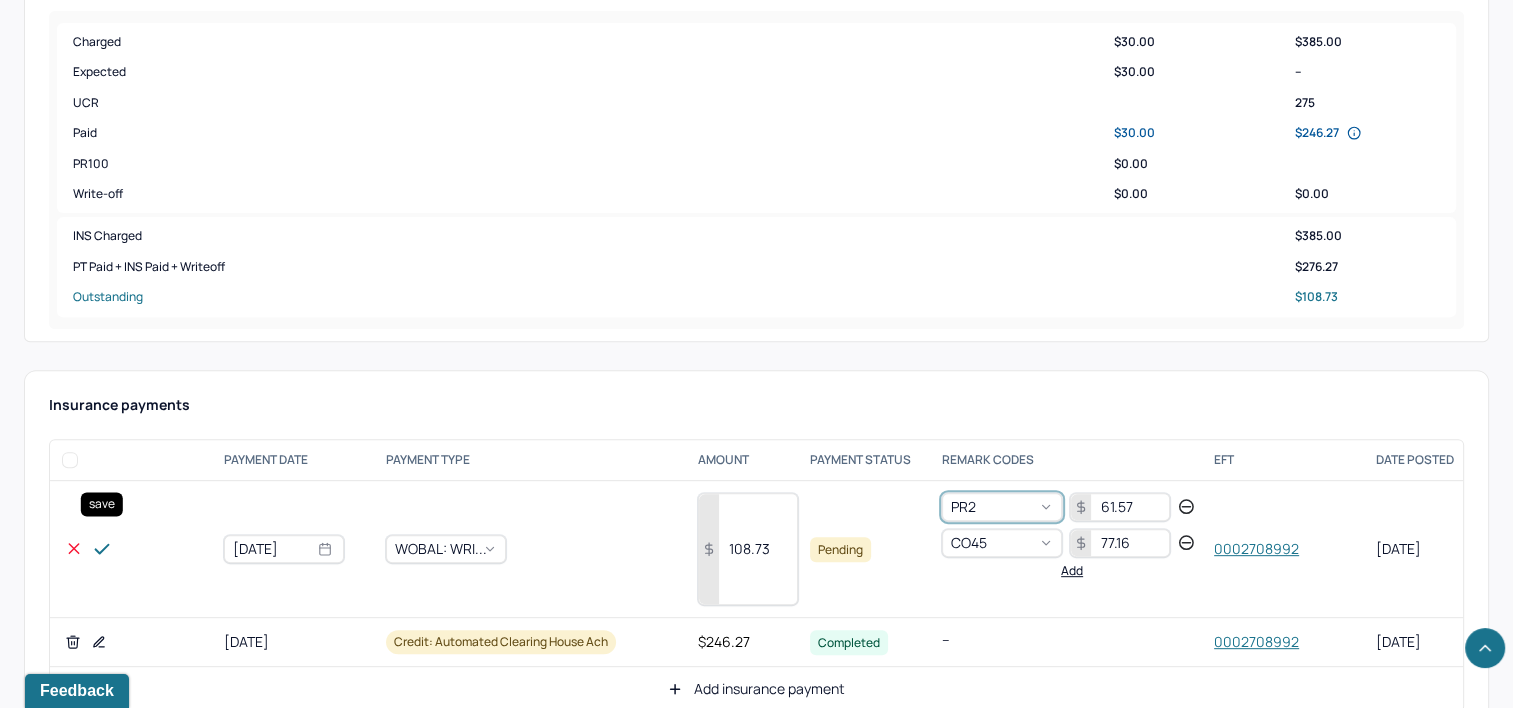 click 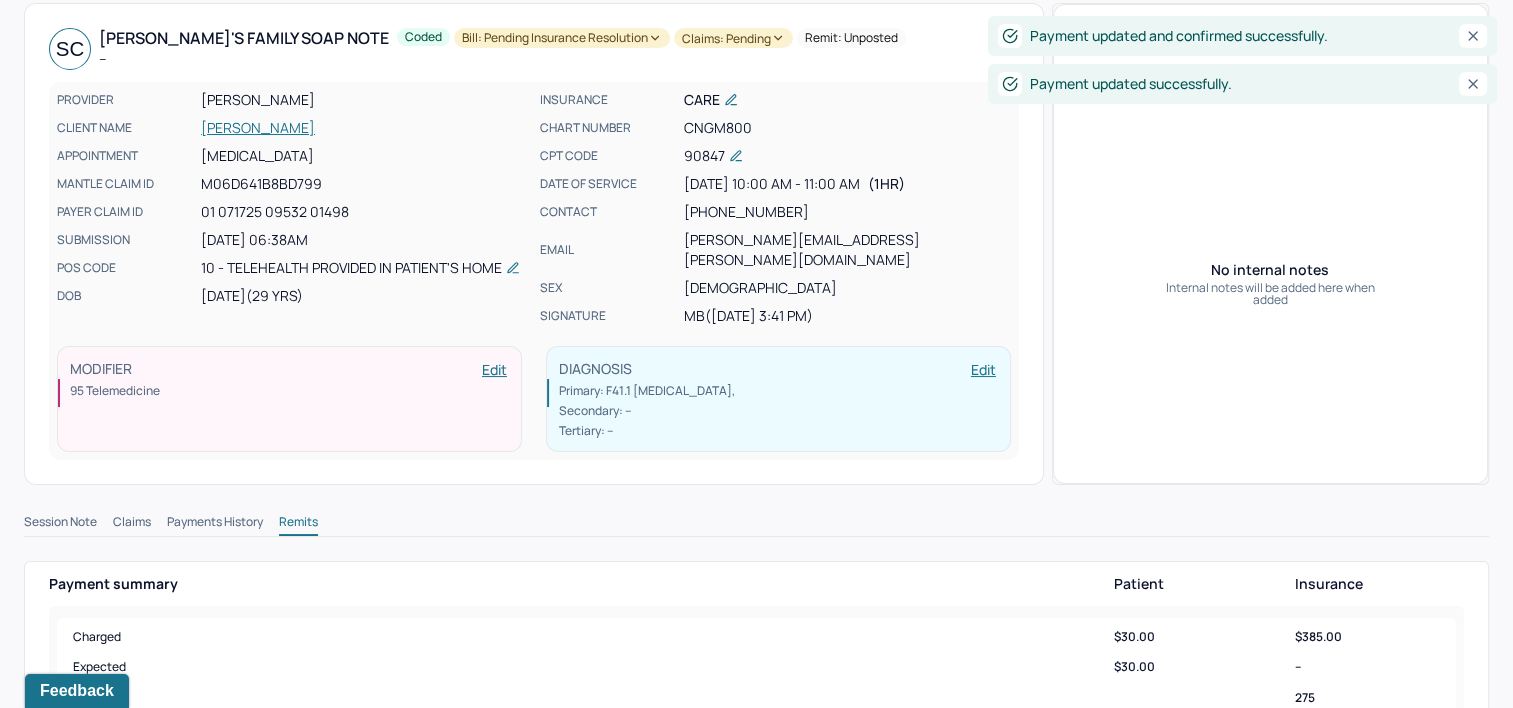 scroll, scrollTop: 0, scrollLeft: 0, axis: both 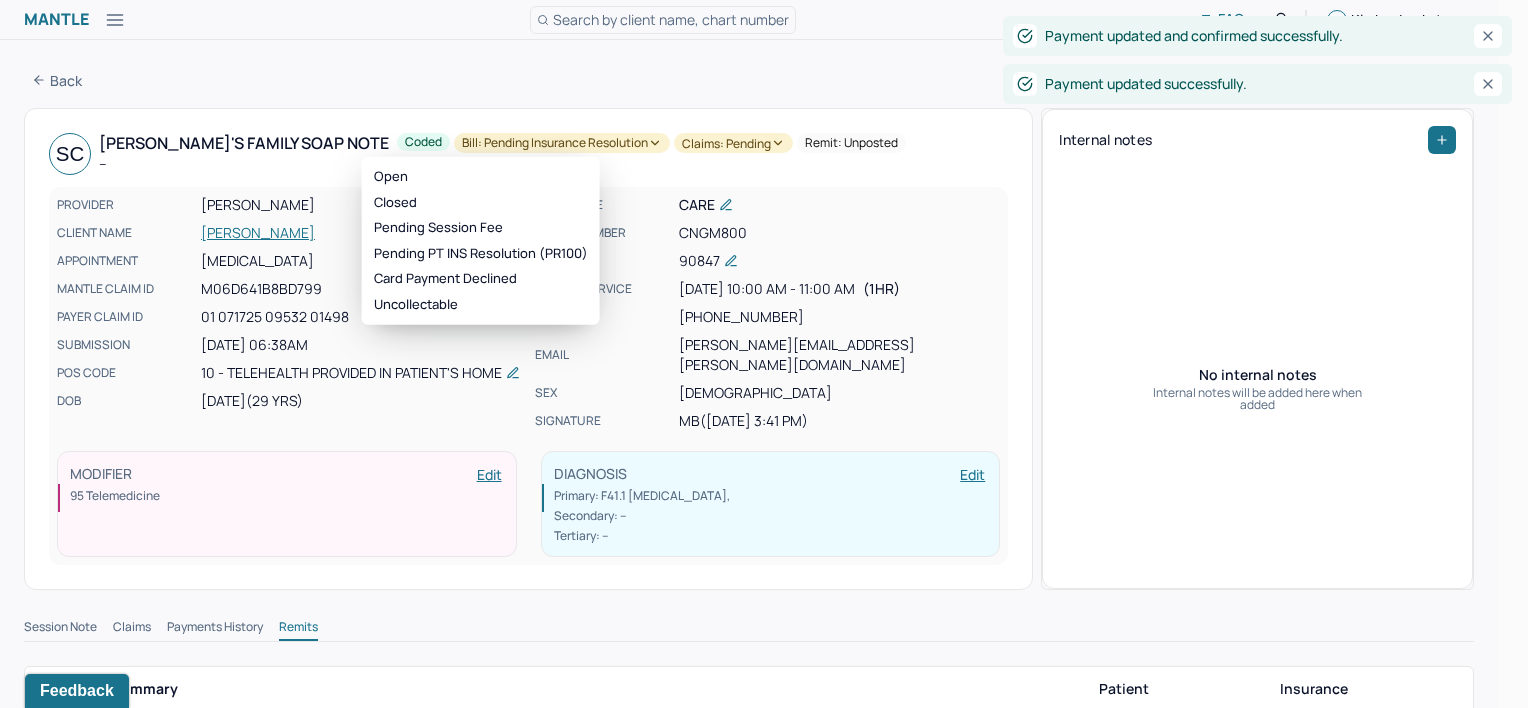 click on "Bill: Pending Insurance Resolution" at bounding box center (562, 143) 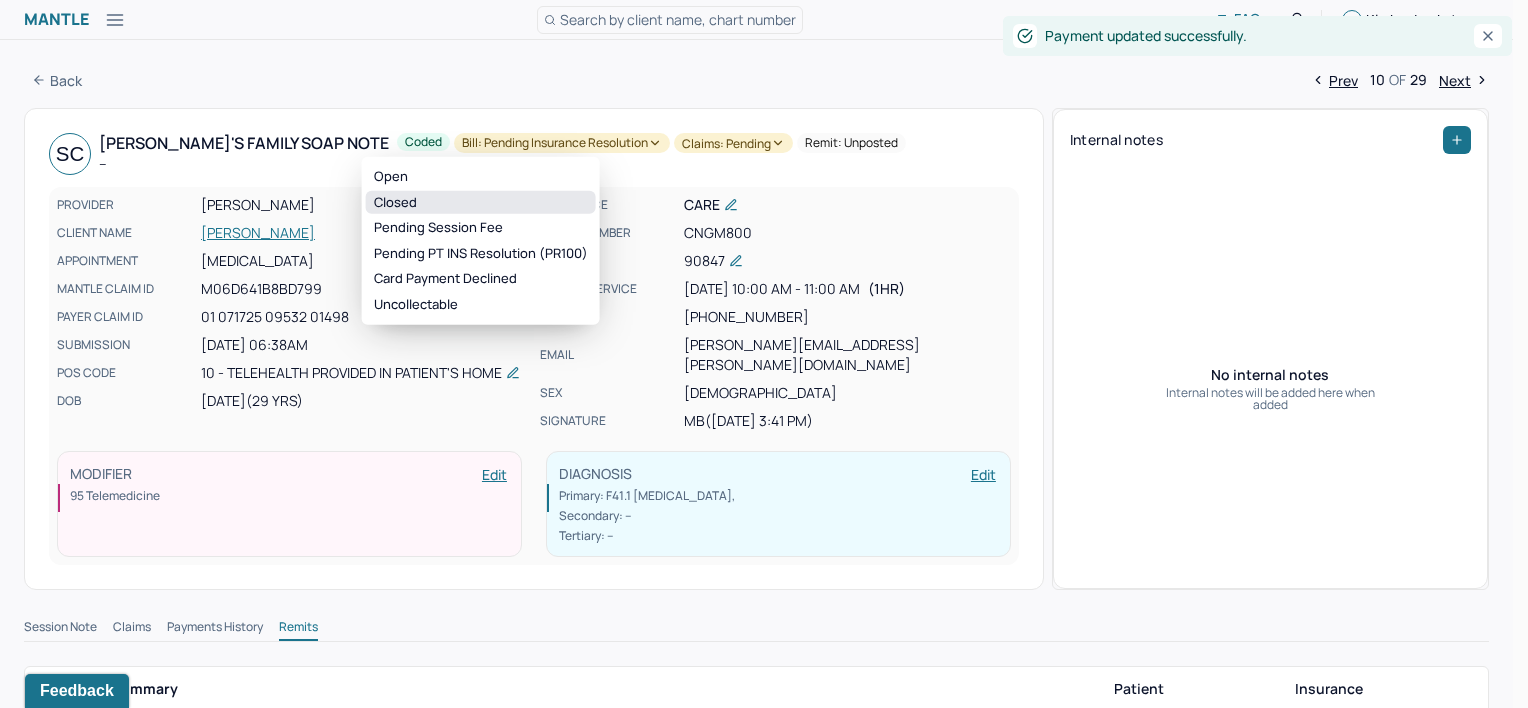 click on "Closed" at bounding box center (481, 202) 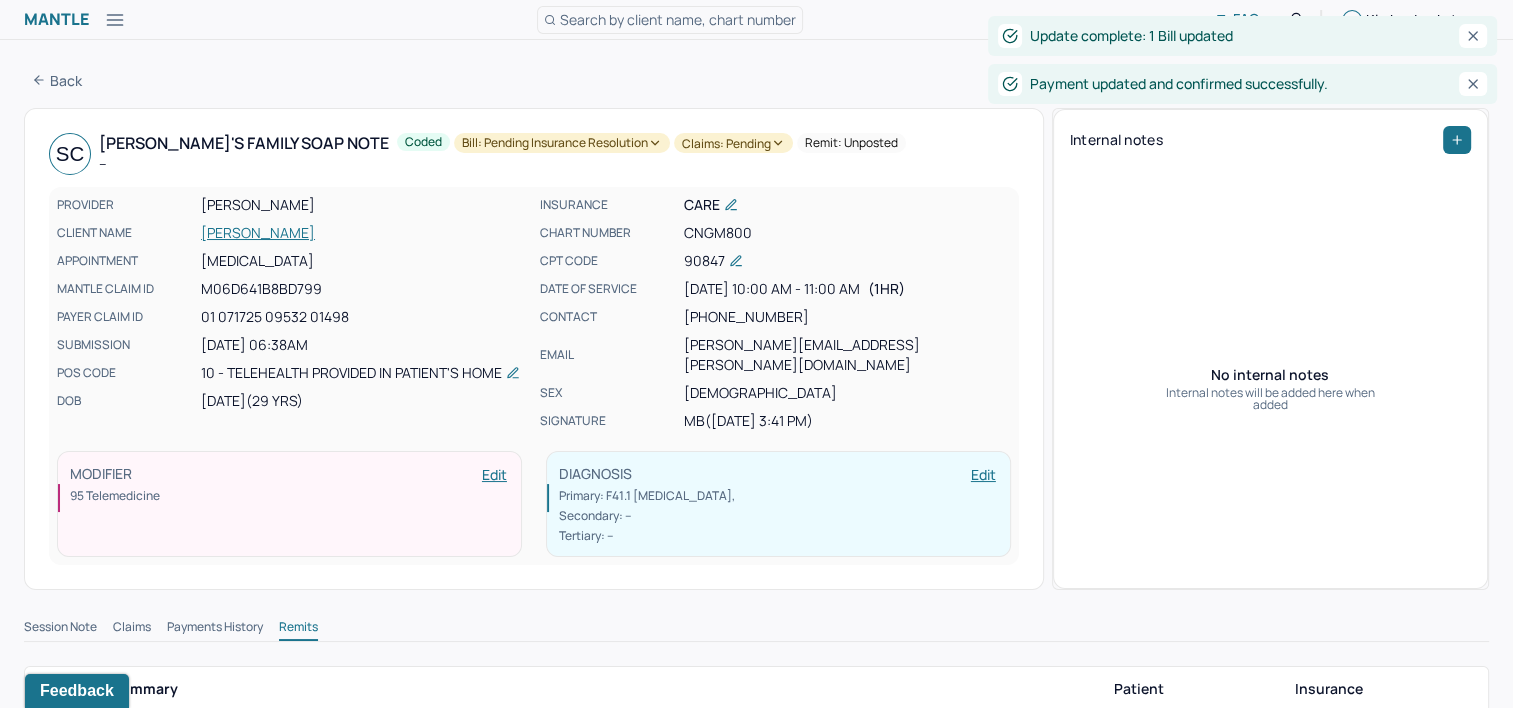 drag, startPoint x: 645, startPoint y: 143, endPoint x: 572, endPoint y: 176, distance: 80.11242 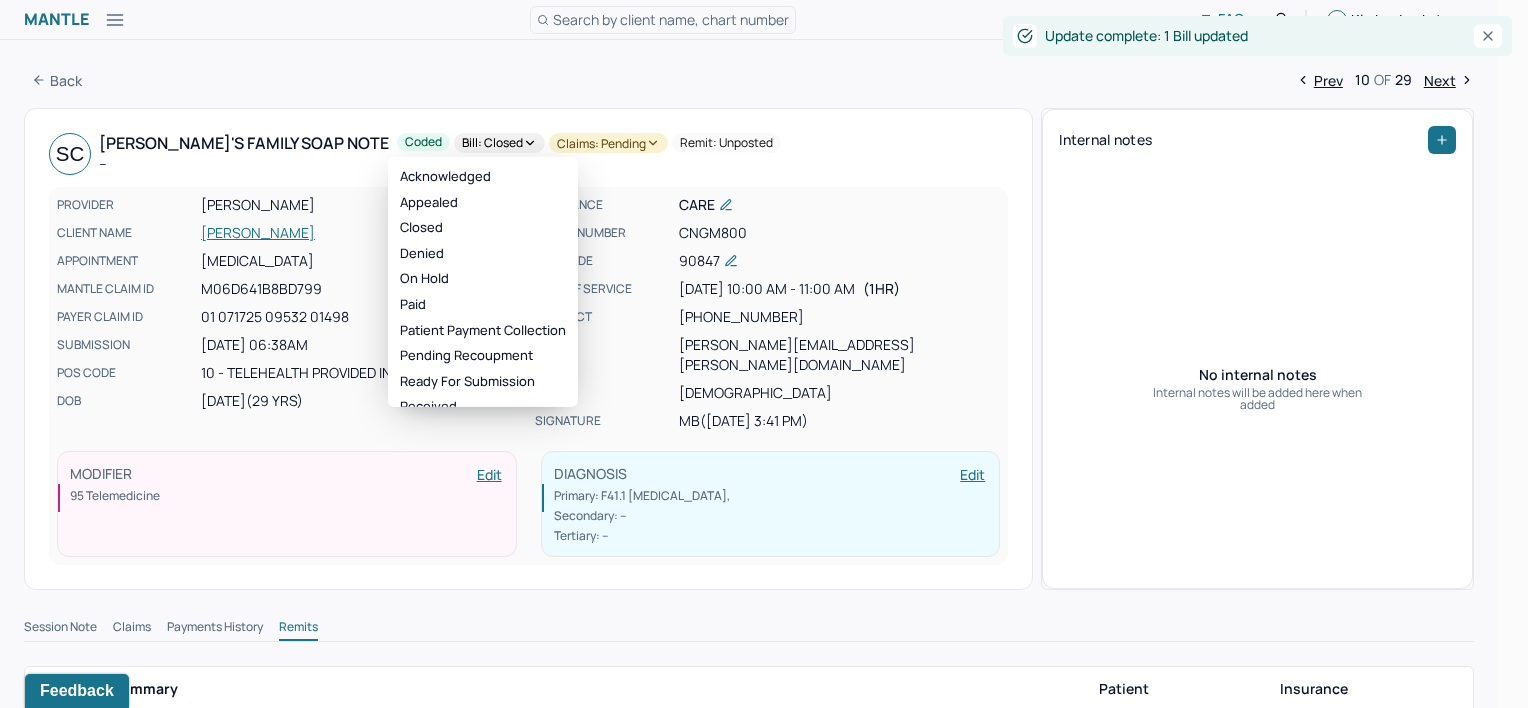 click on "Claims: pending" at bounding box center [608, 143] 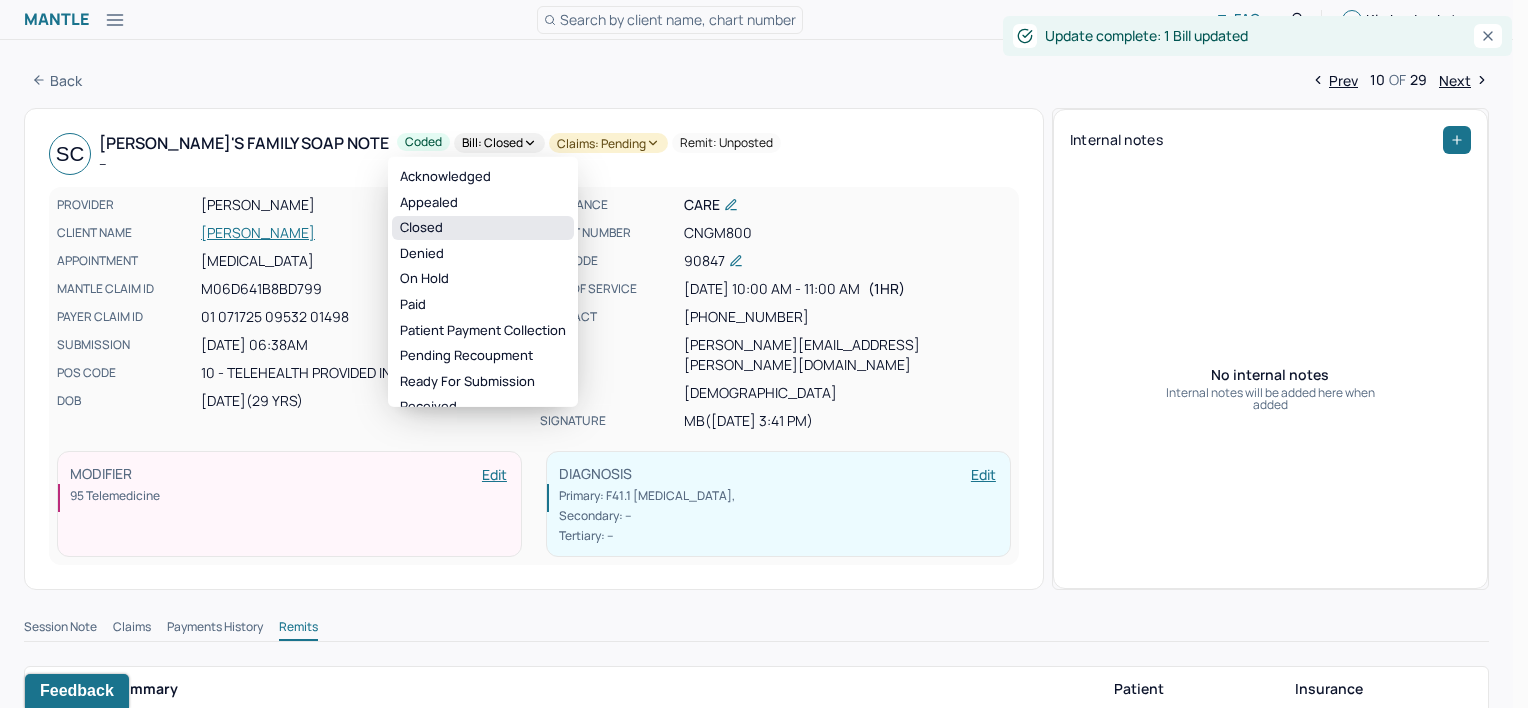 click on "Closed" at bounding box center [483, 228] 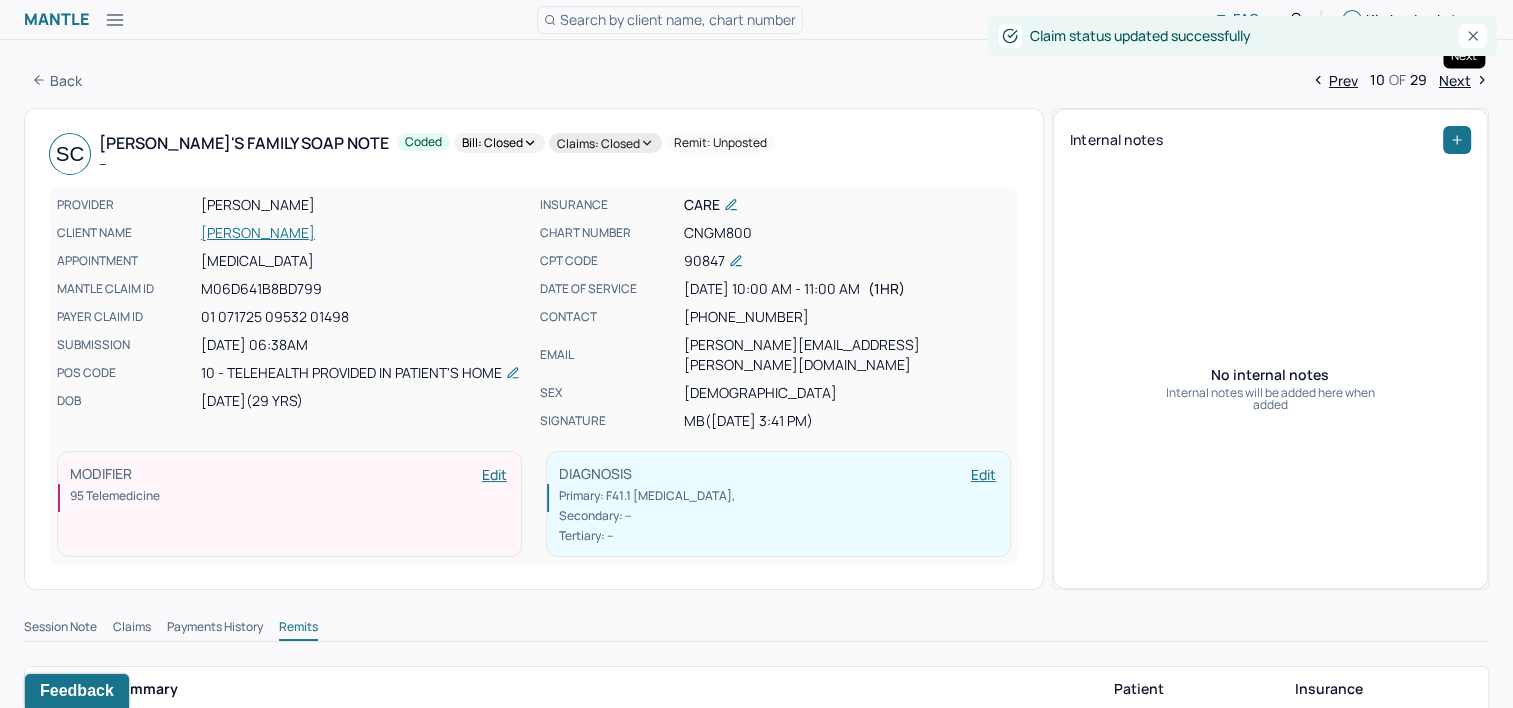 click on "Next" at bounding box center [1464, 80] 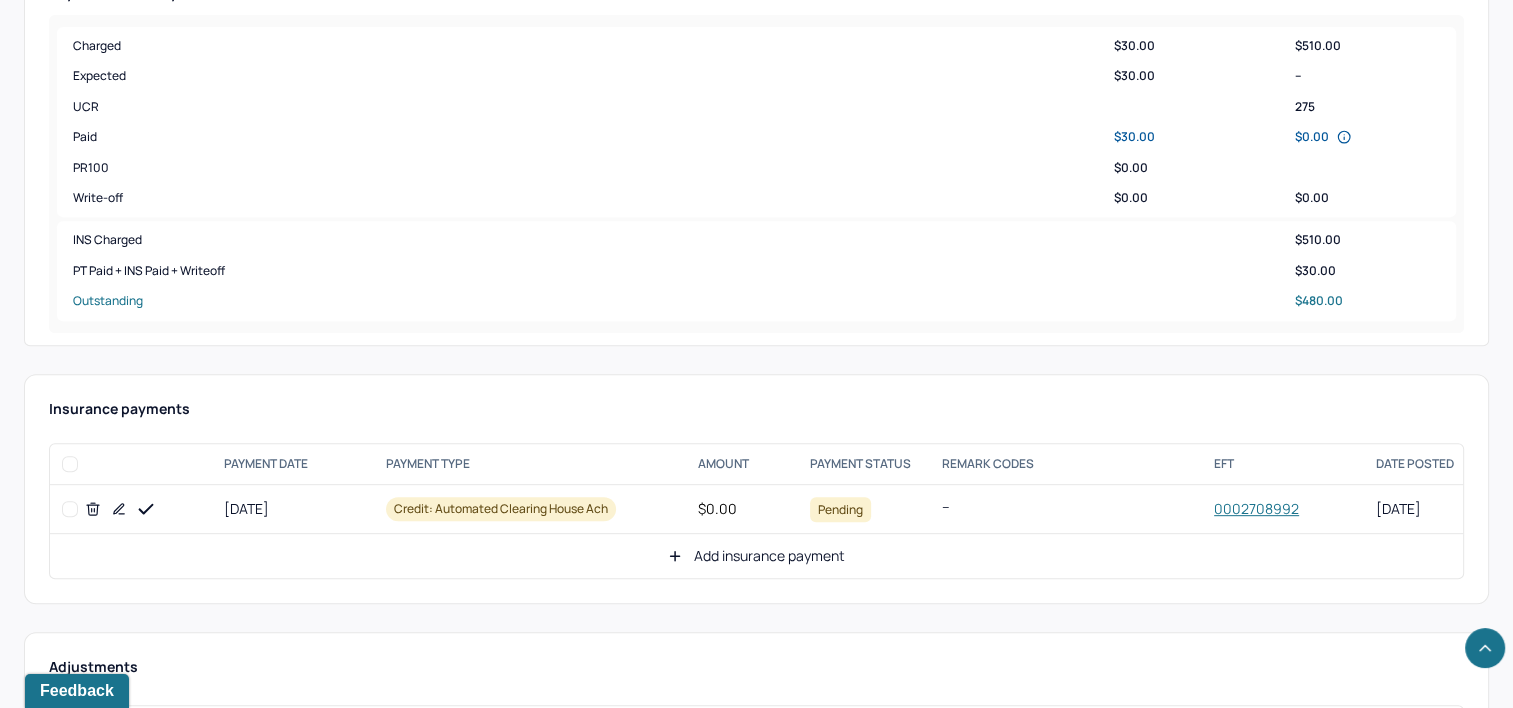 scroll, scrollTop: 800, scrollLeft: 0, axis: vertical 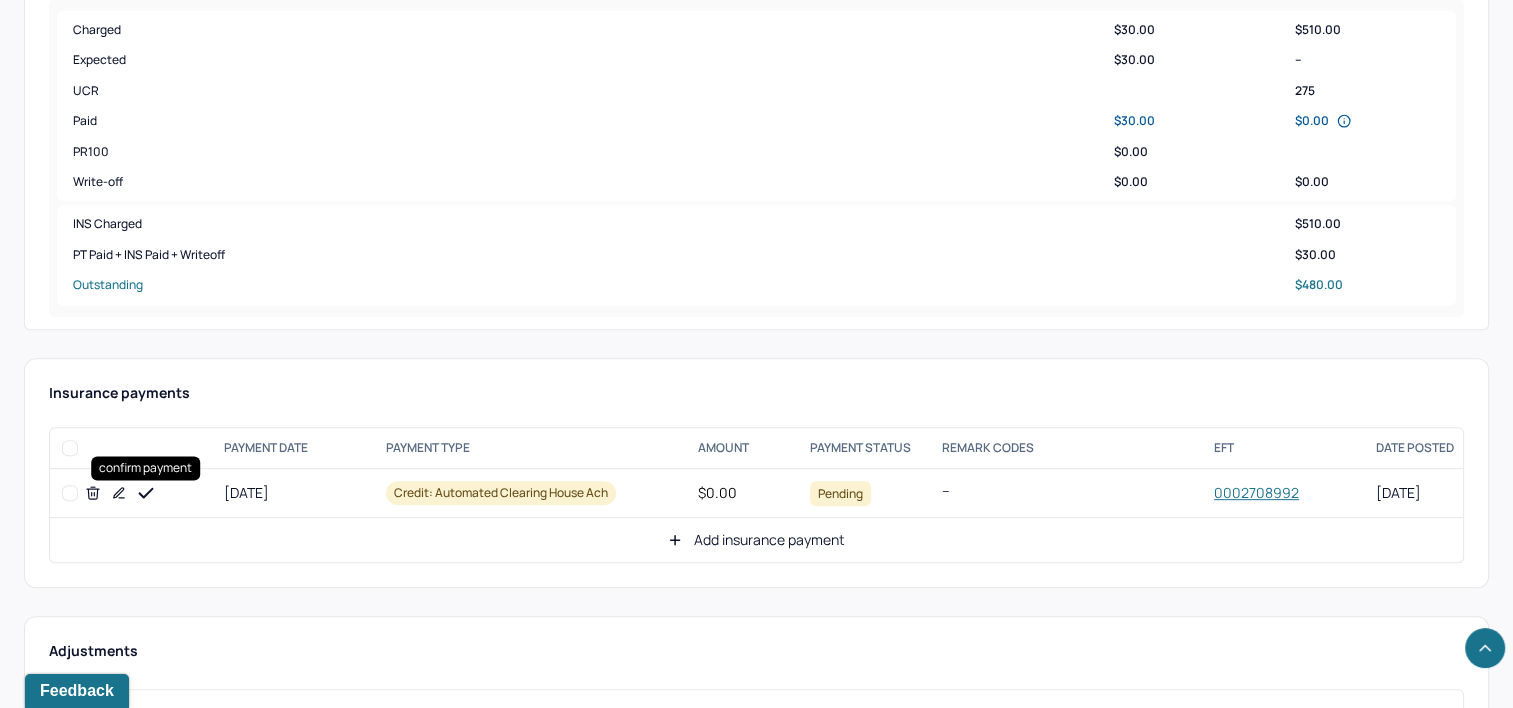 click 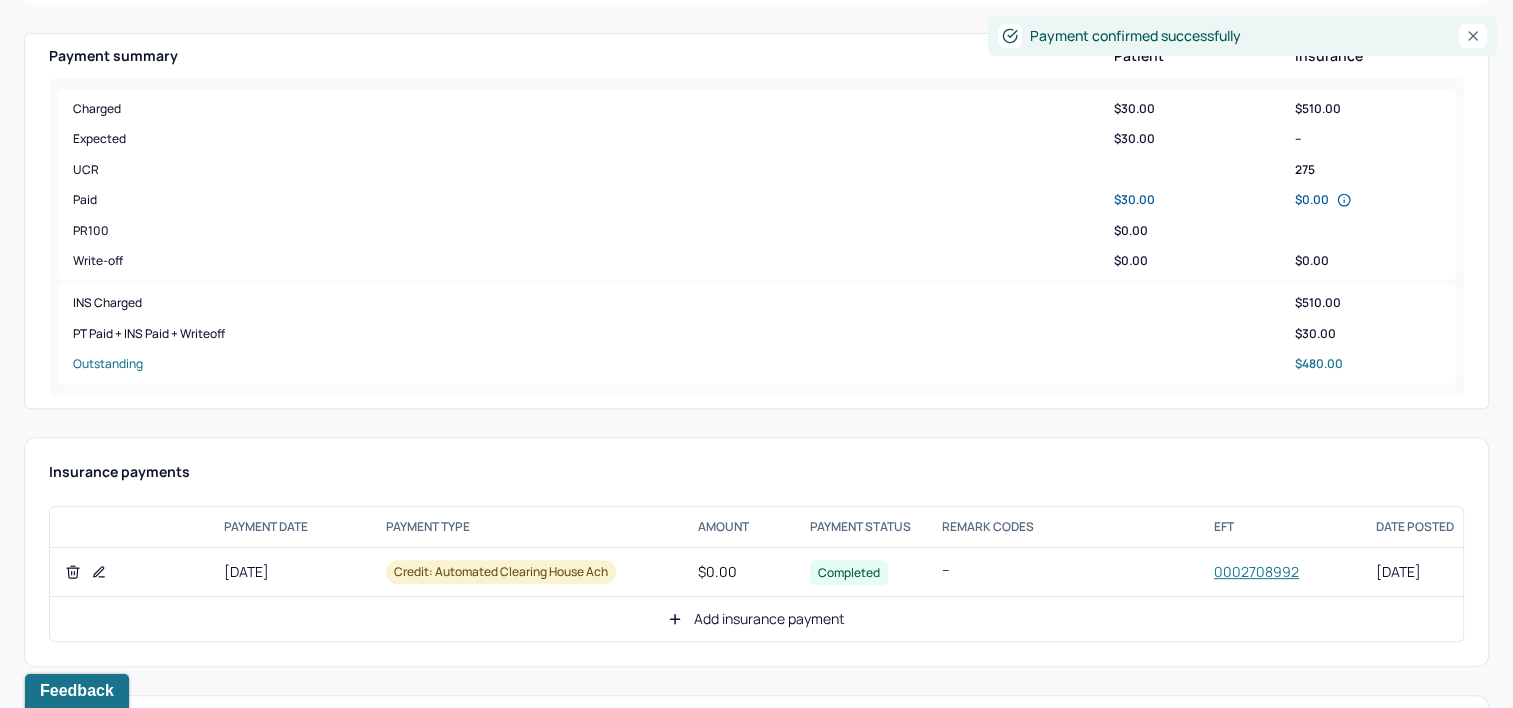 scroll, scrollTop: 400, scrollLeft: 0, axis: vertical 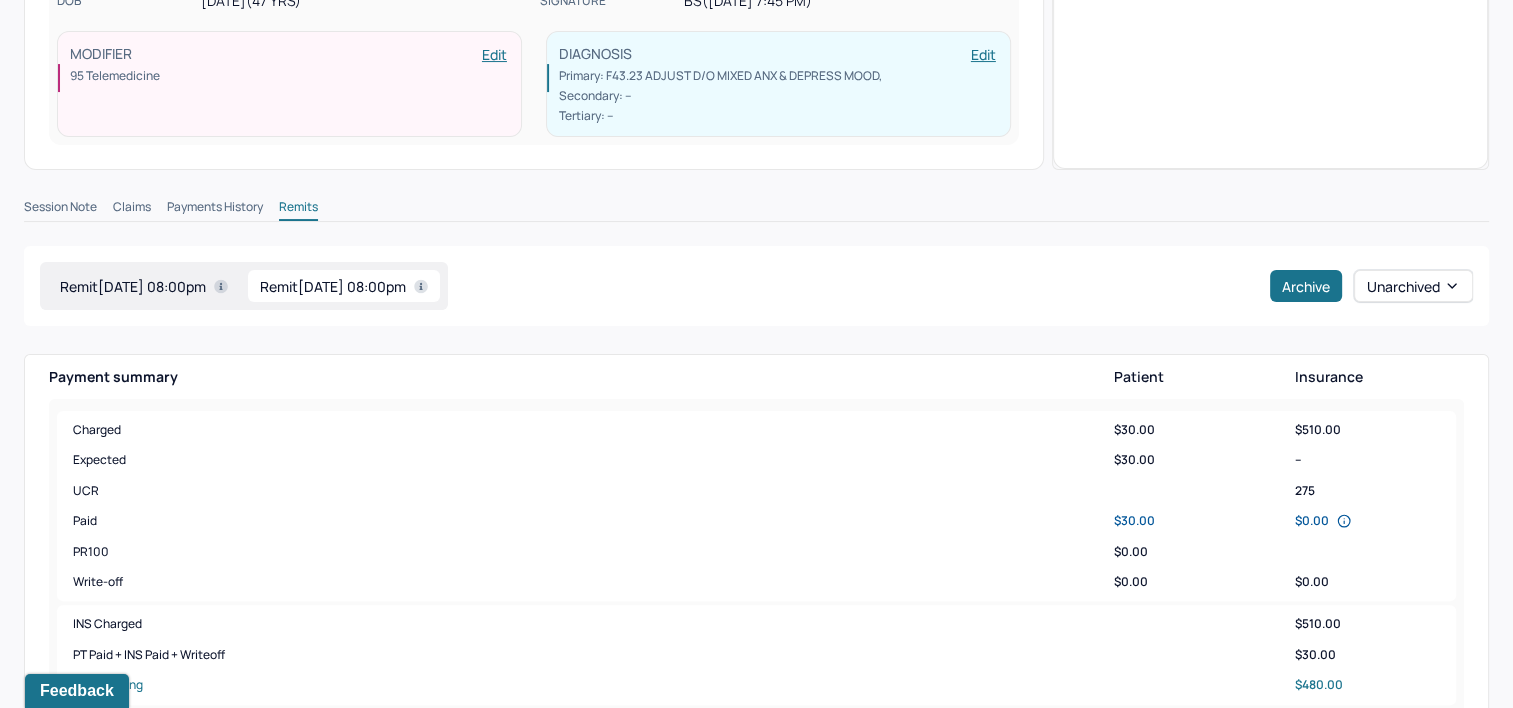 drag, startPoint x: 184, startPoint y: 288, endPoint x: 244, endPoint y: 329, distance: 72.67049 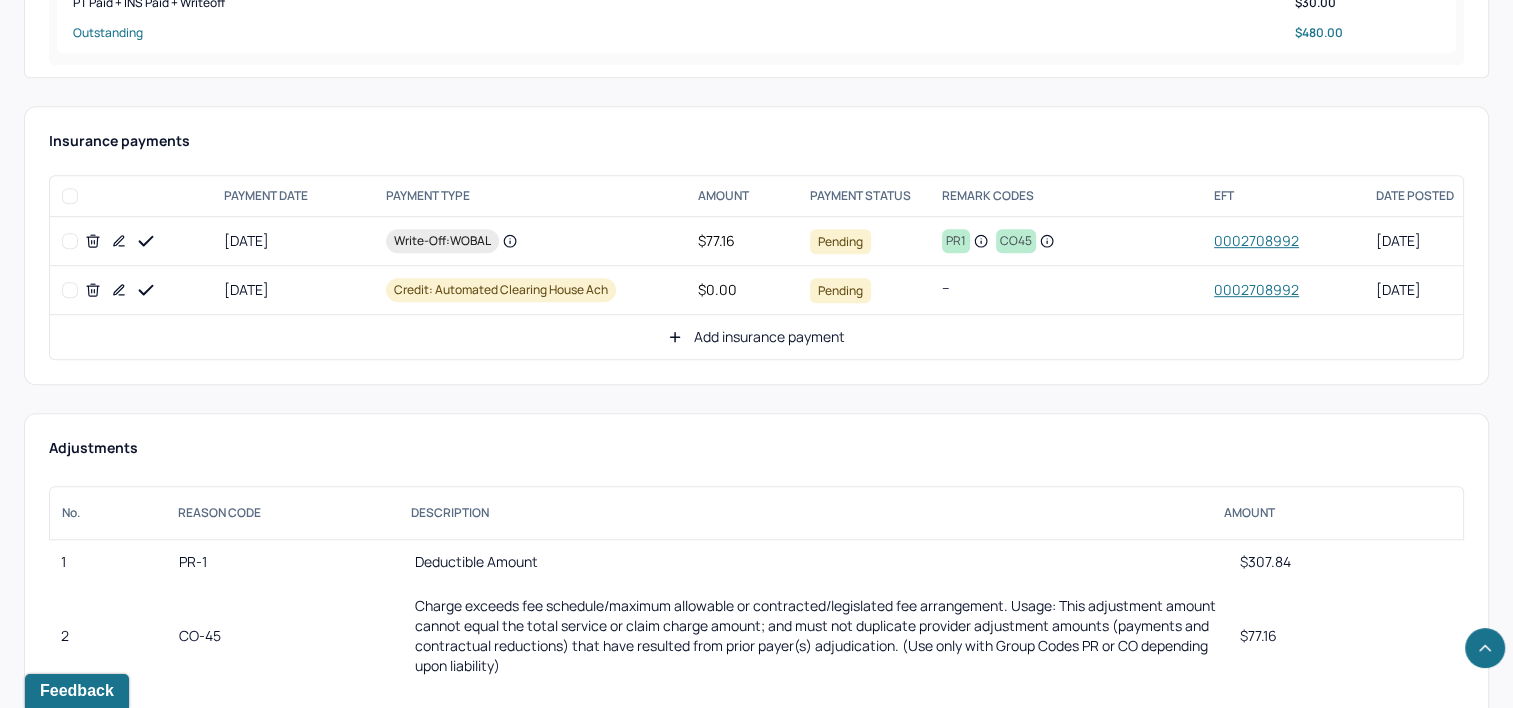 scroll, scrollTop: 1100, scrollLeft: 0, axis: vertical 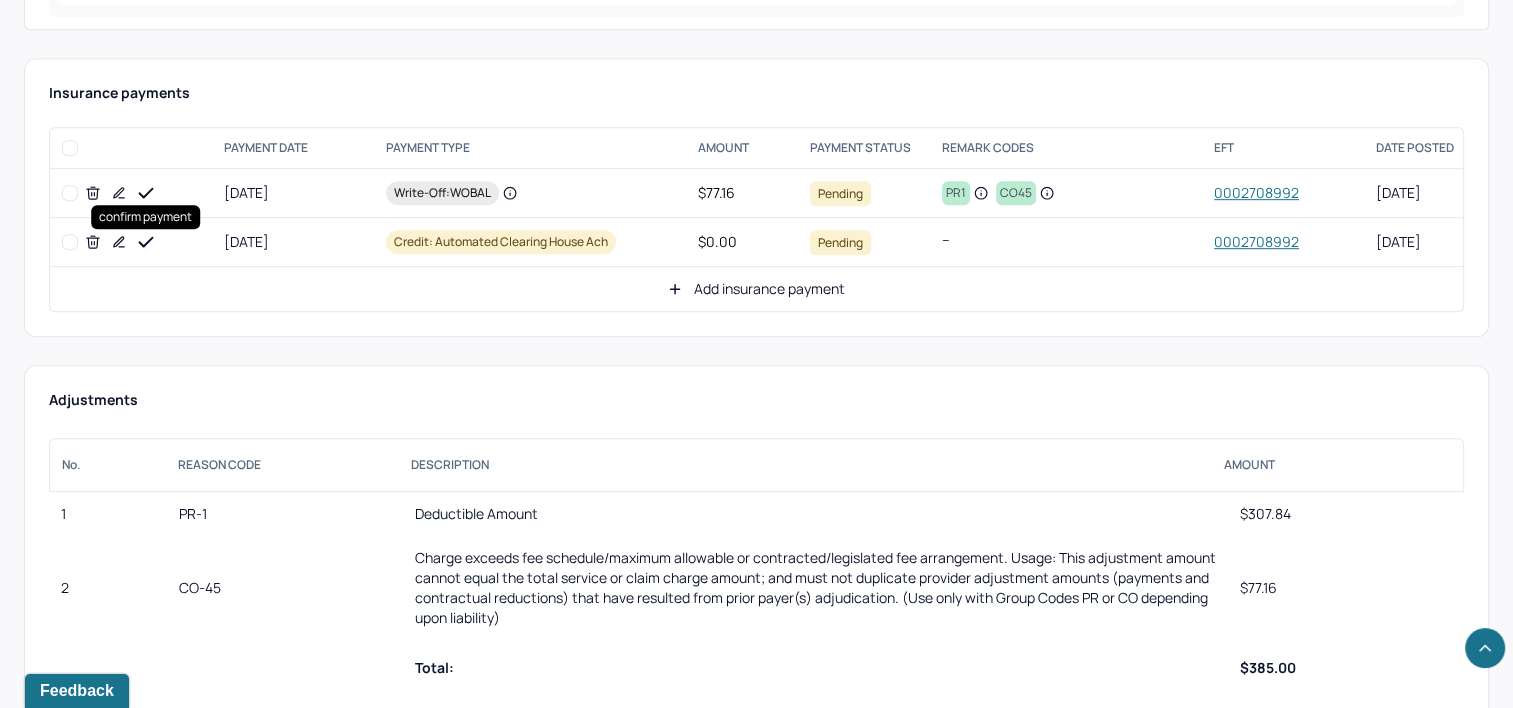 click 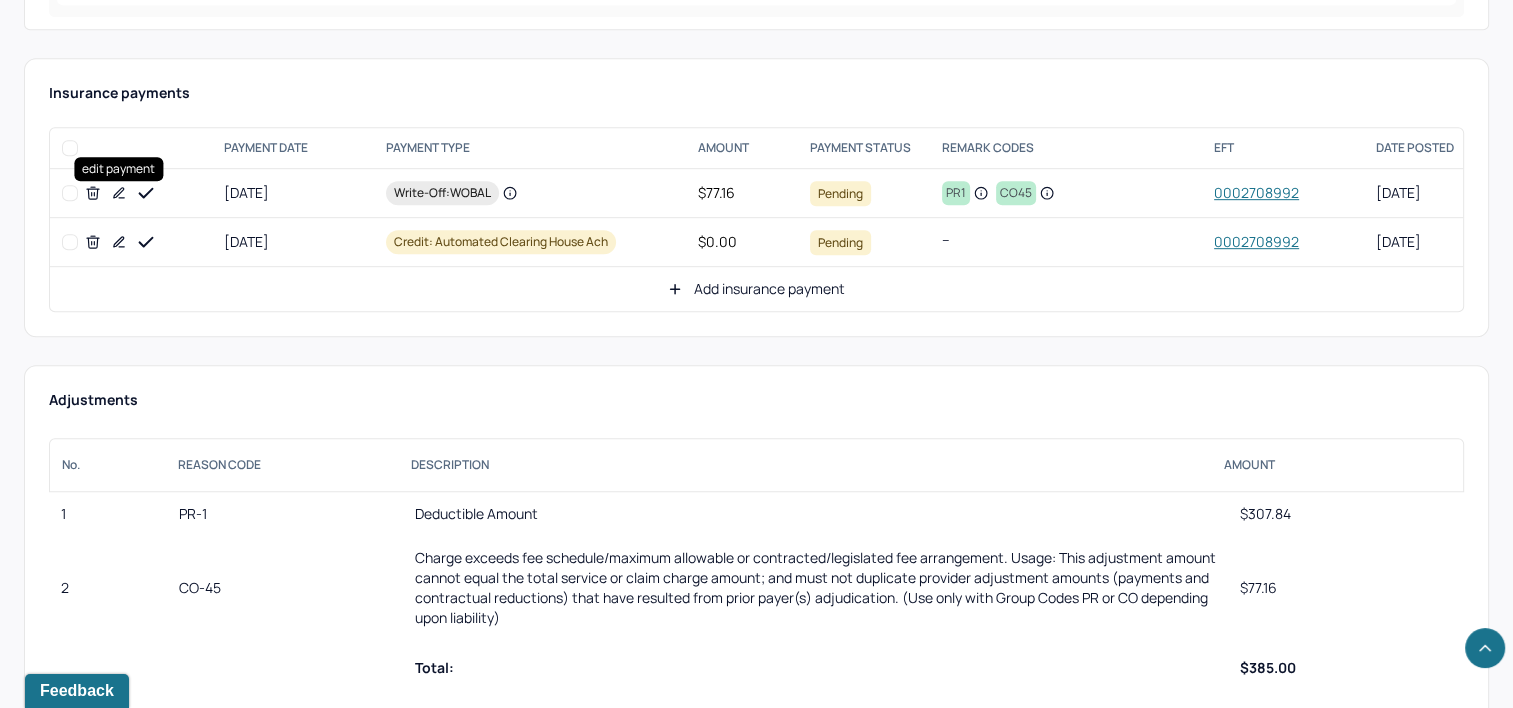 click 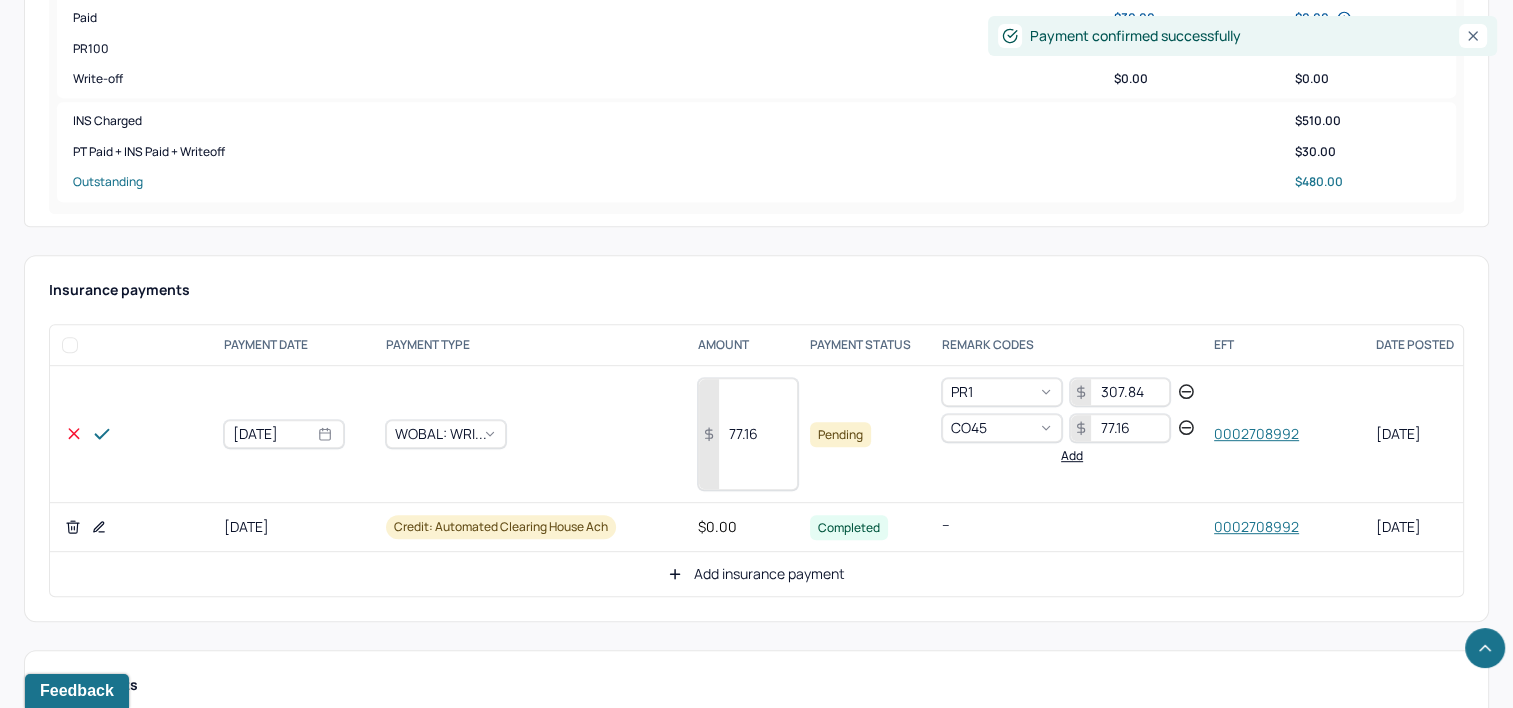 scroll, scrollTop: 900, scrollLeft: 0, axis: vertical 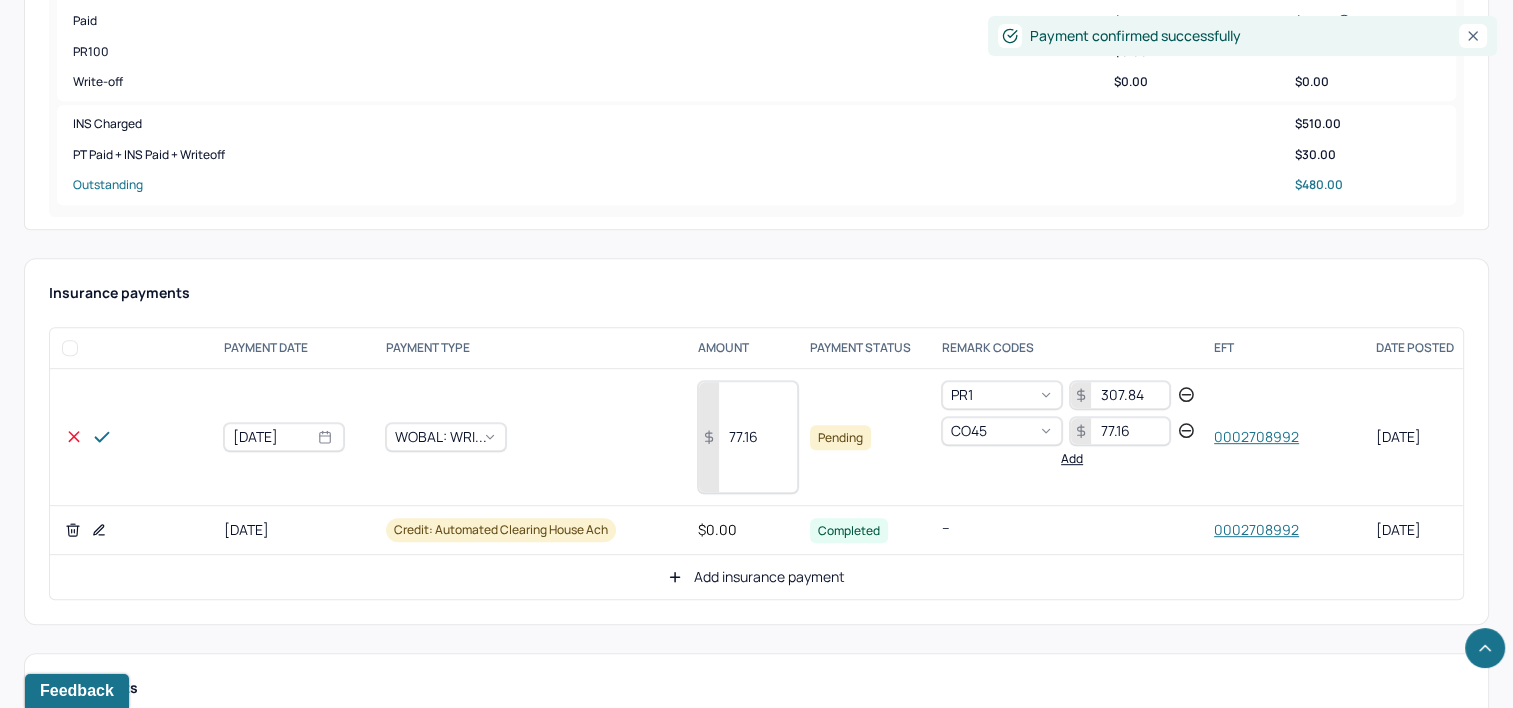 click on "77.16" at bounding box center [748, 437] 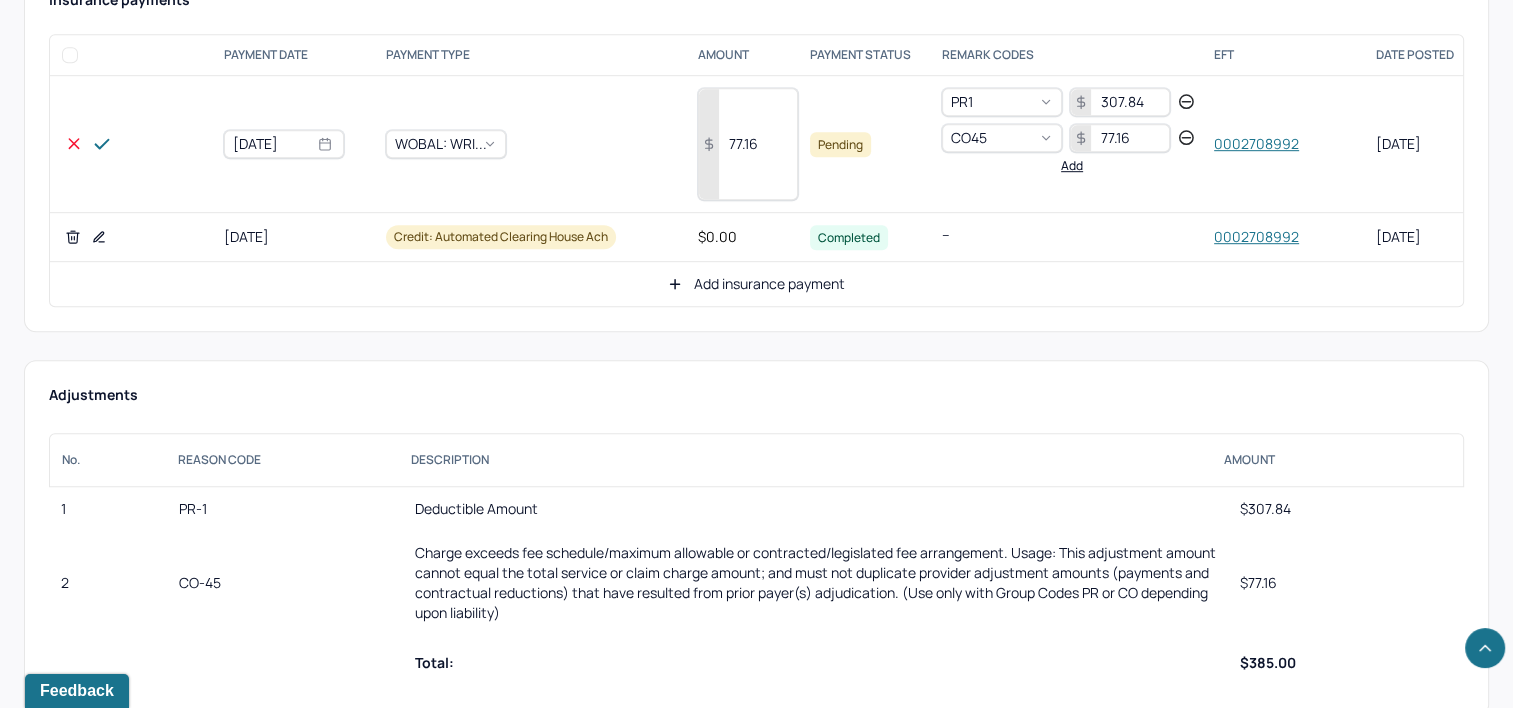 scroll, scrollTop: 1200, scrollLeft: 0, axis: vertical 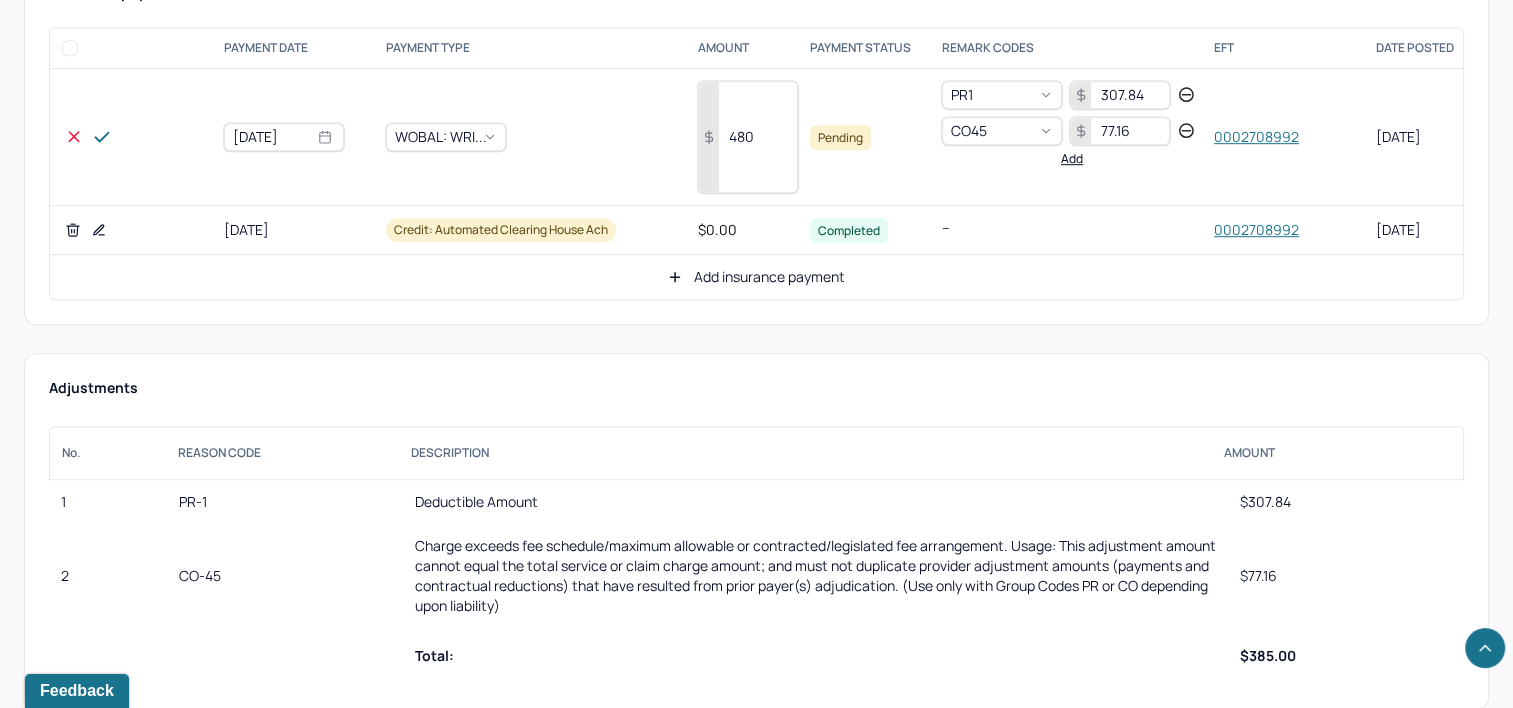type on "480" 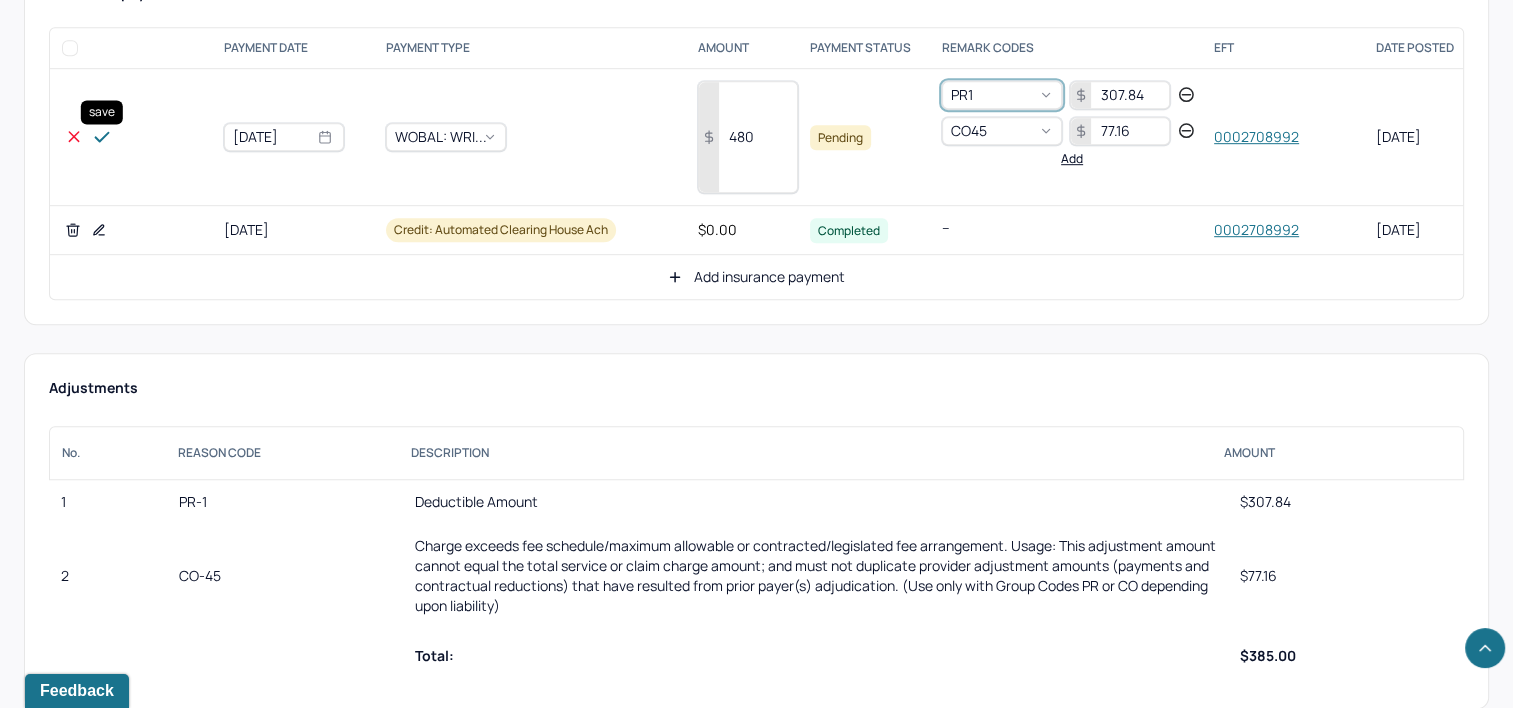 click 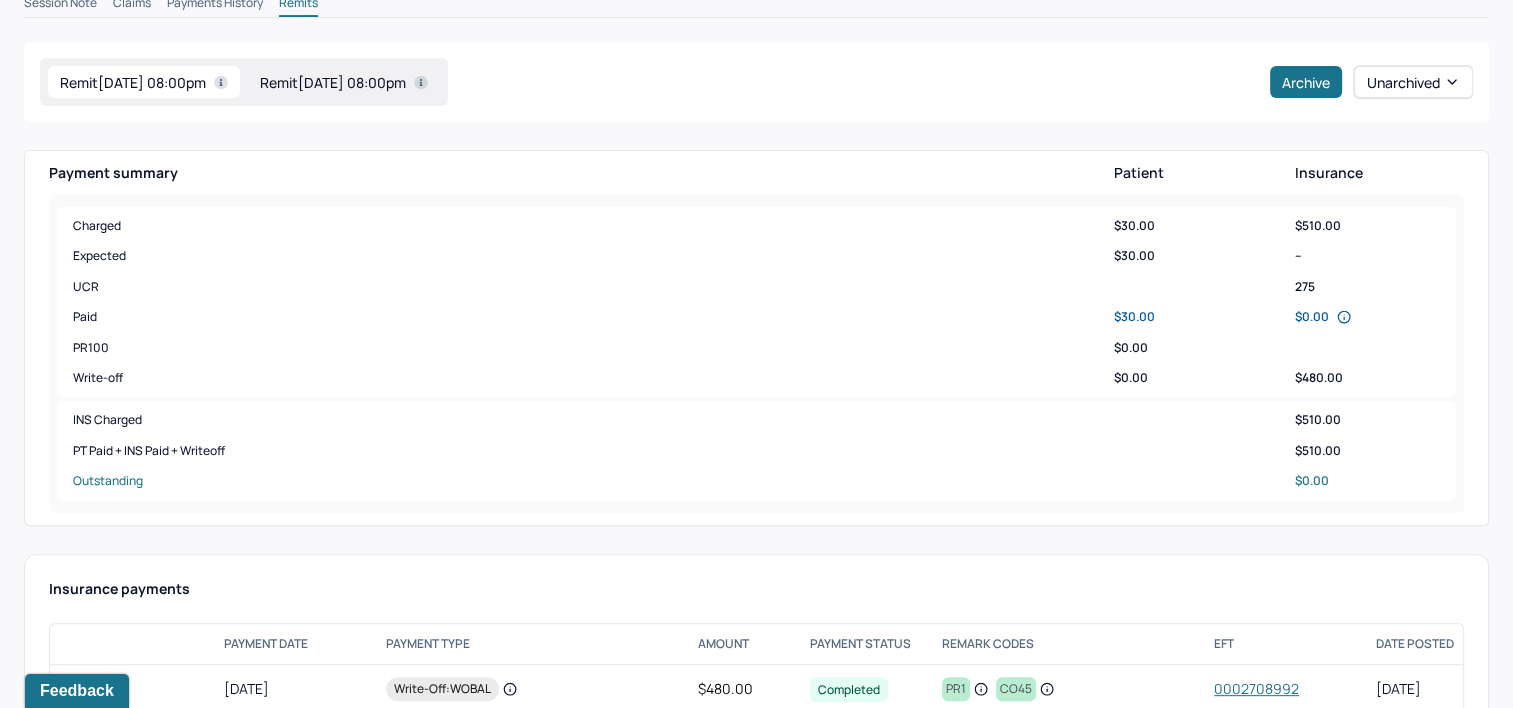 scroll, scrollTop: 600, scrollLeft: 0, axis: vertical 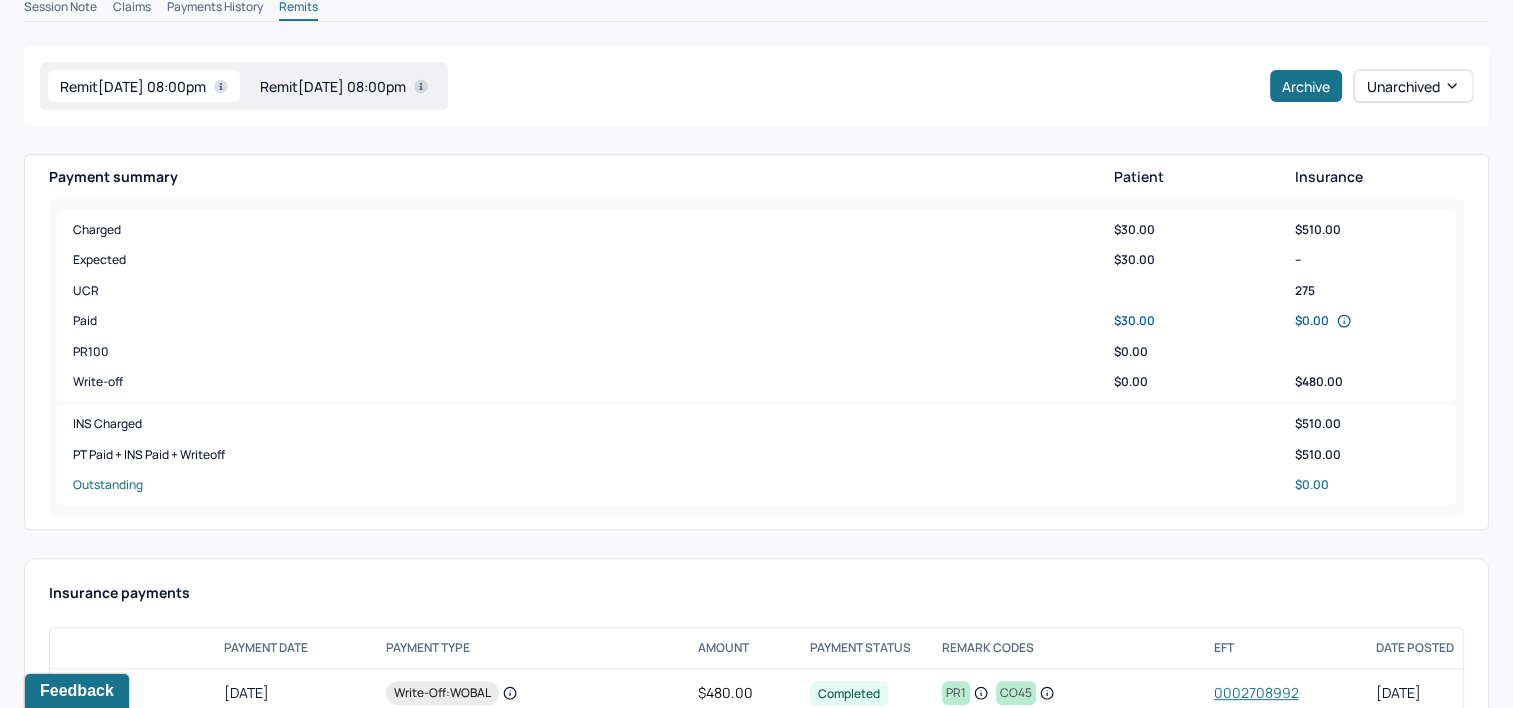 click on "Remit [DATE] 08:00pm" at bounding box center (344, 86) 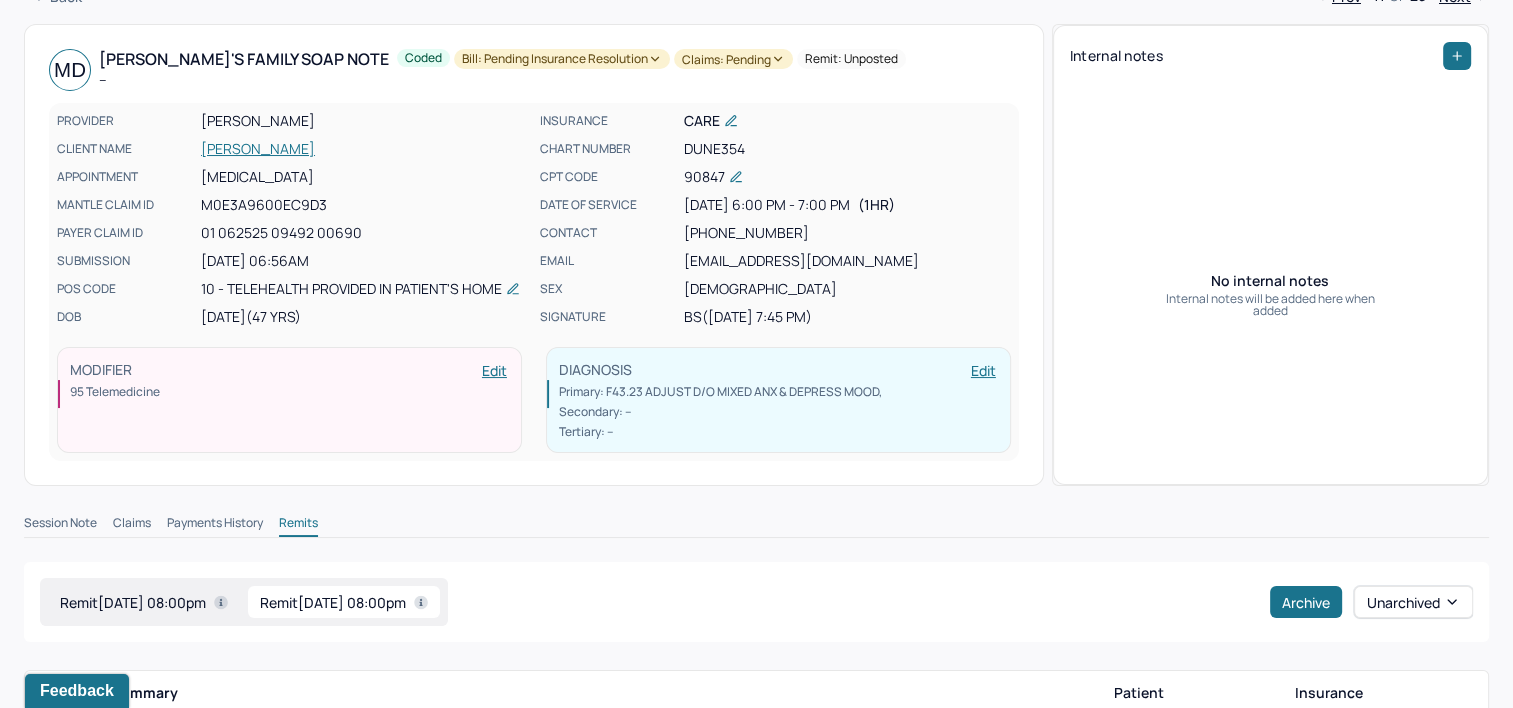 scroll, scrollTop: 0, scrollLeft: 0, axis: both 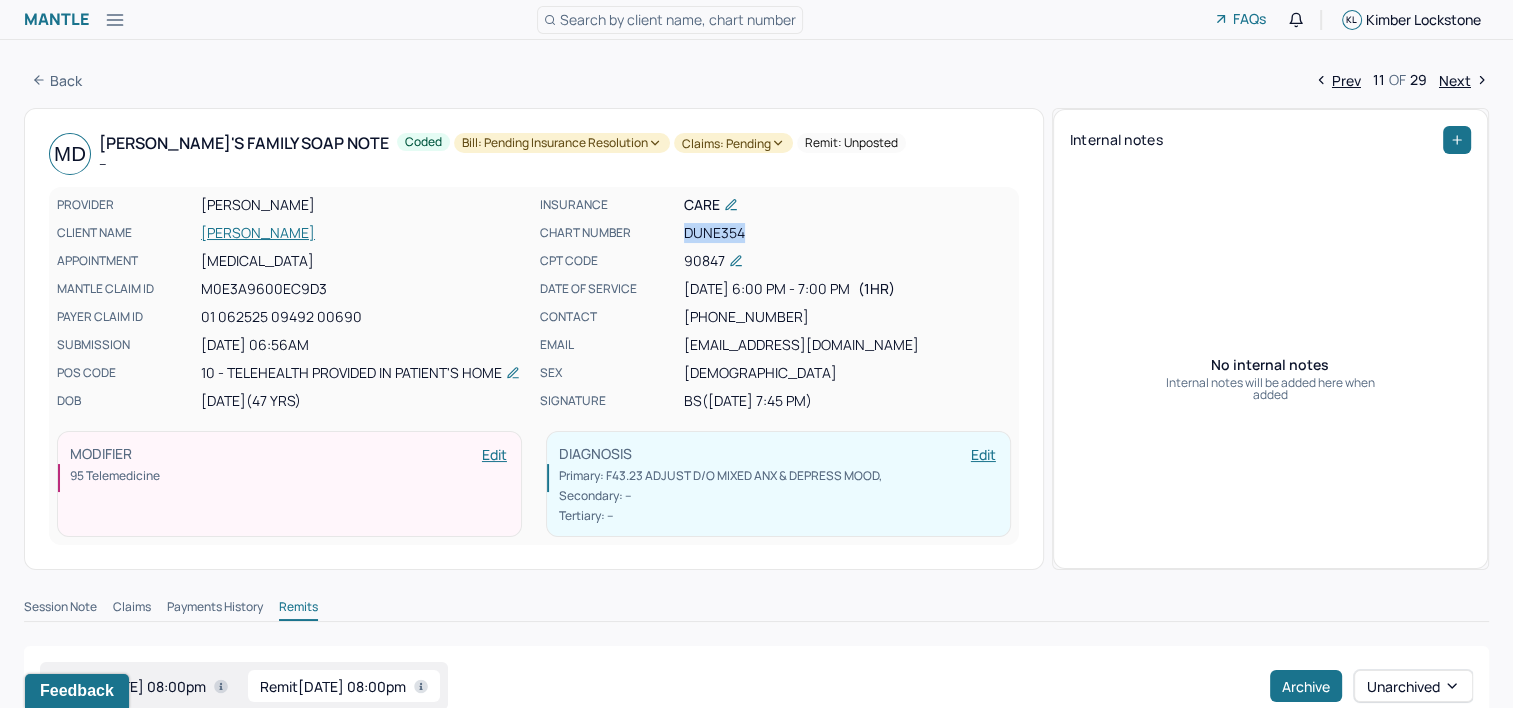 drag, startPoint x: 683, startPoint y: 236, endPoint x: 764, endPoint y: 236, distance: 81 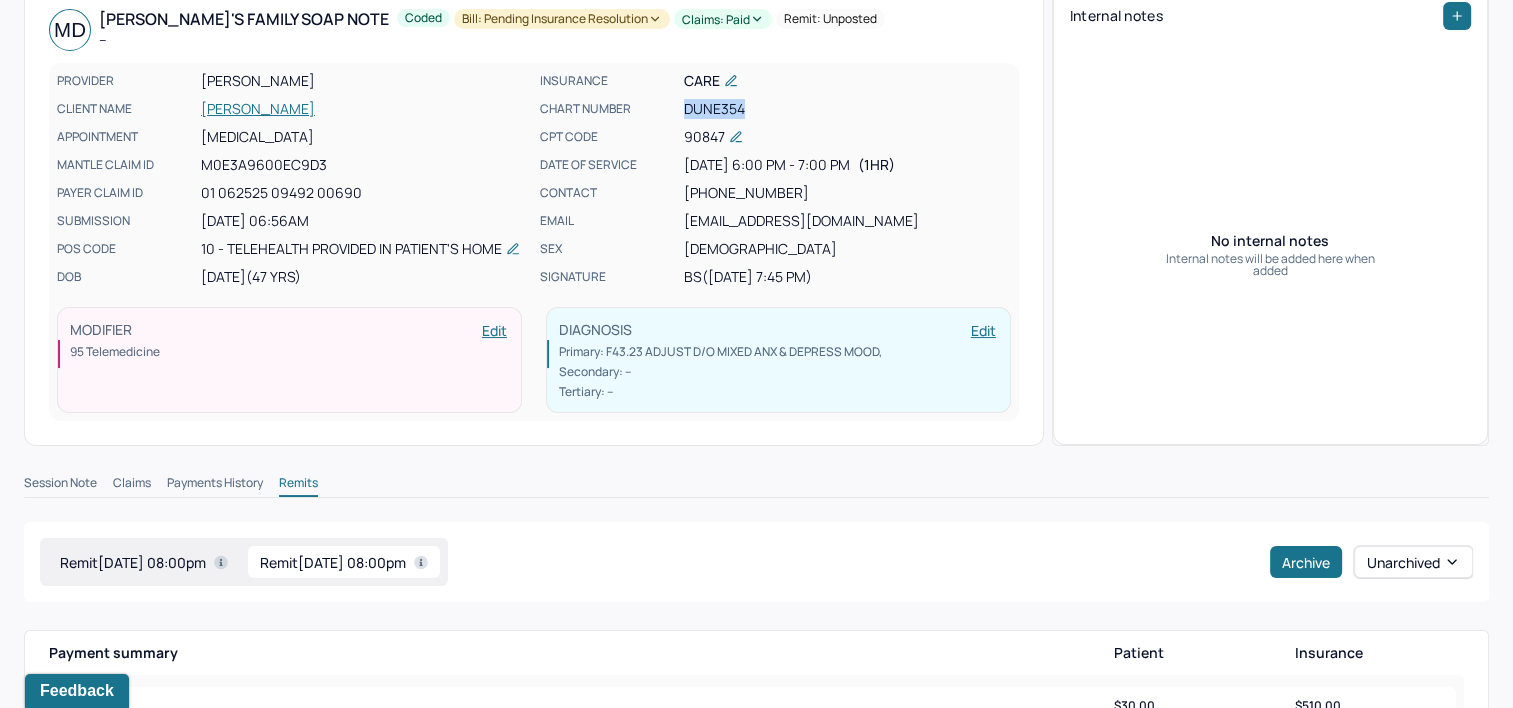 scroll, scrollTop: 0, scrollLeft: 0, axis: both 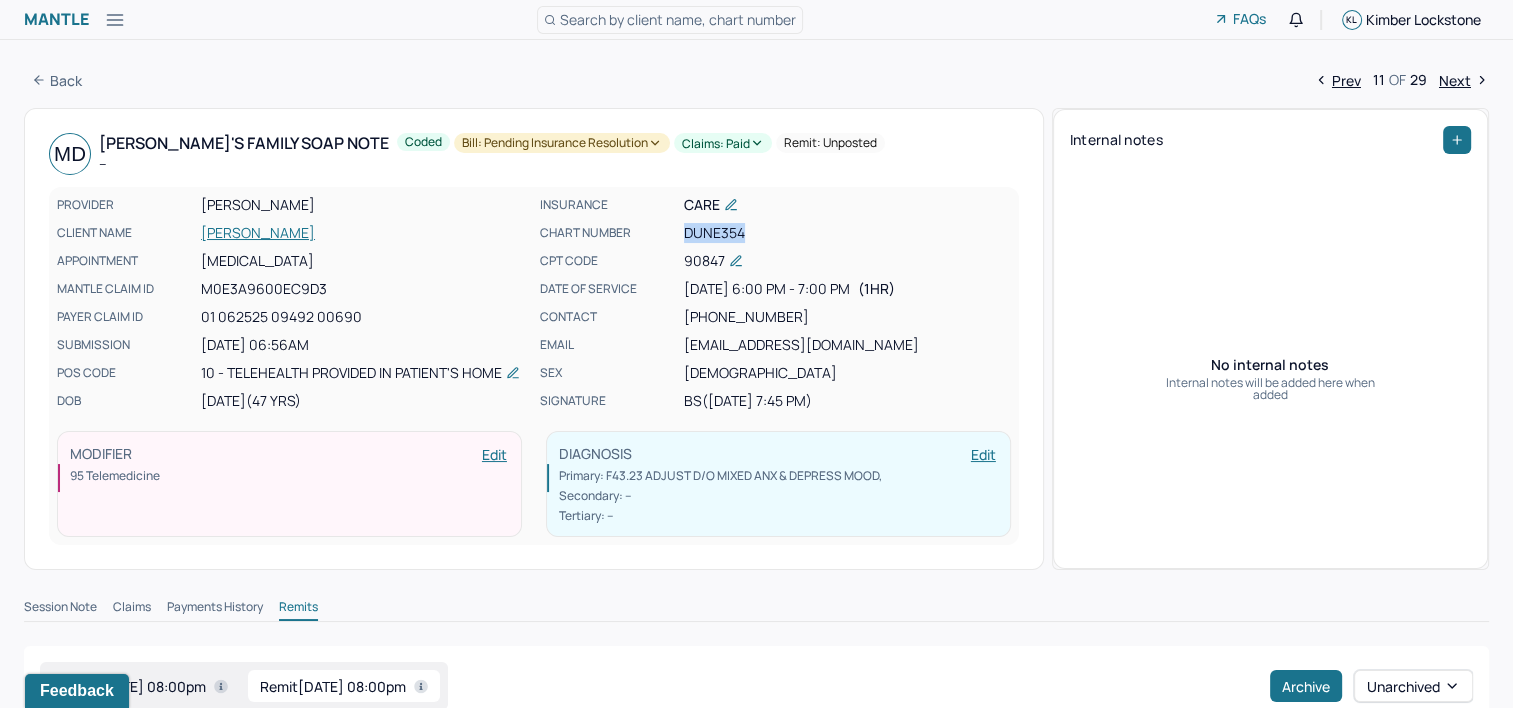 click on "Bill: Pending Insurance Resolution" at bounding box center (562, 143) 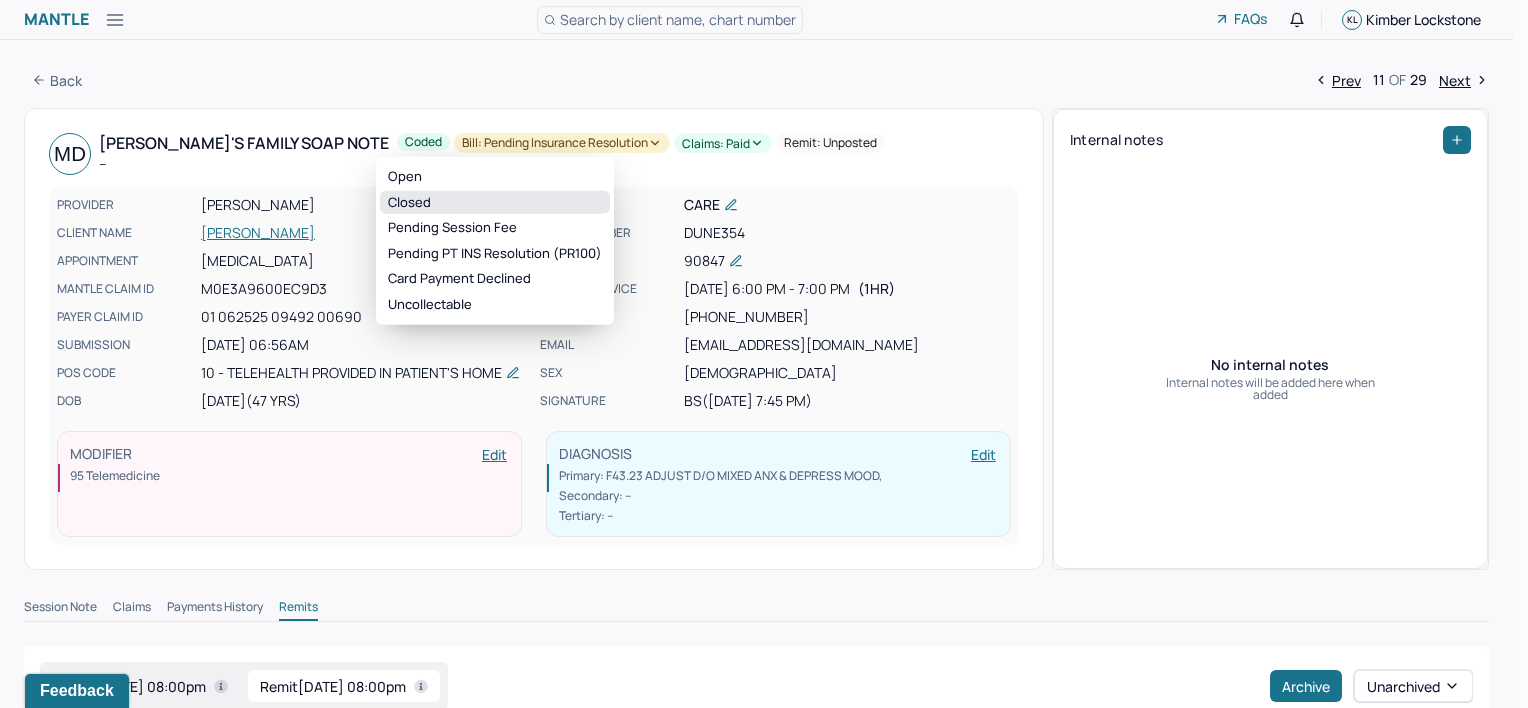 click on "Closed" at bounding box center [495, 202] 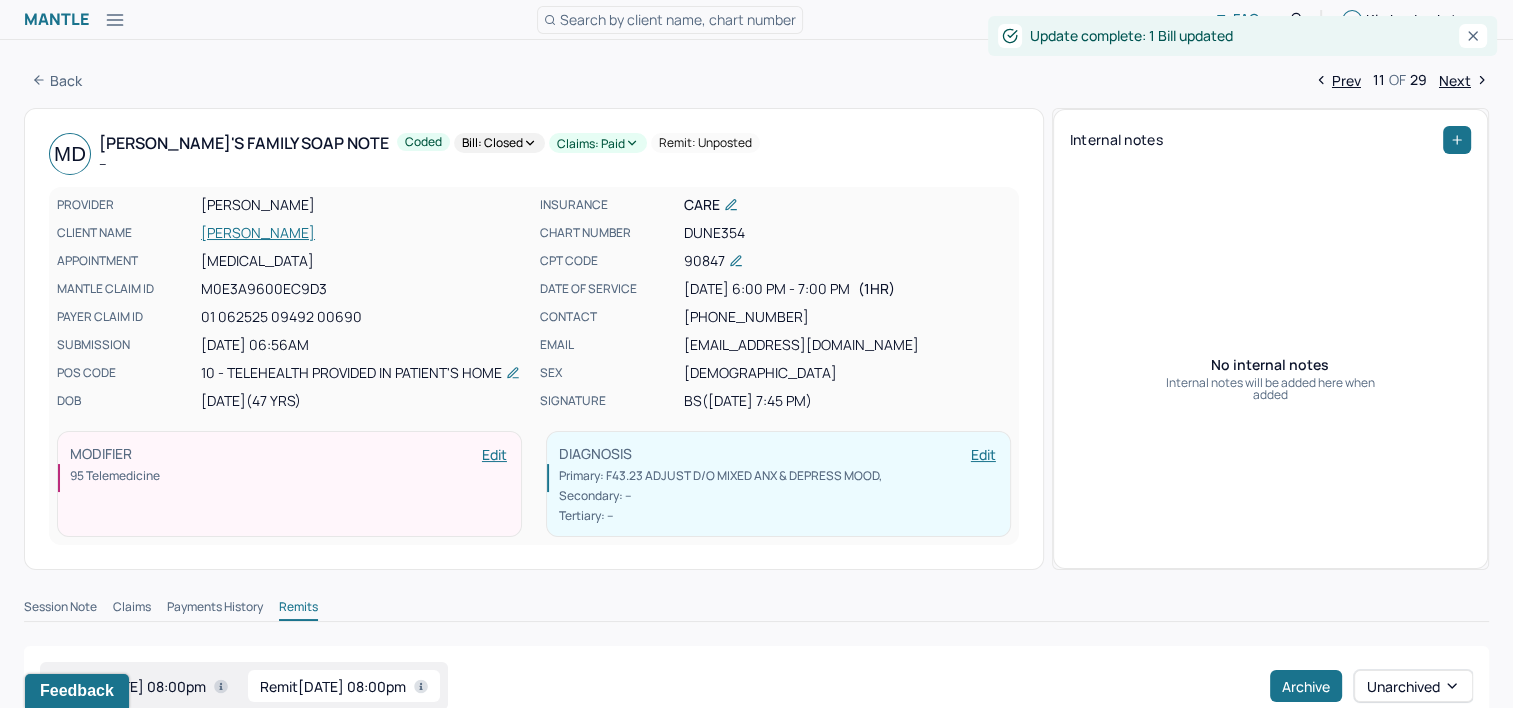 click on "Claims: paid" at bounding box center (598, 143) 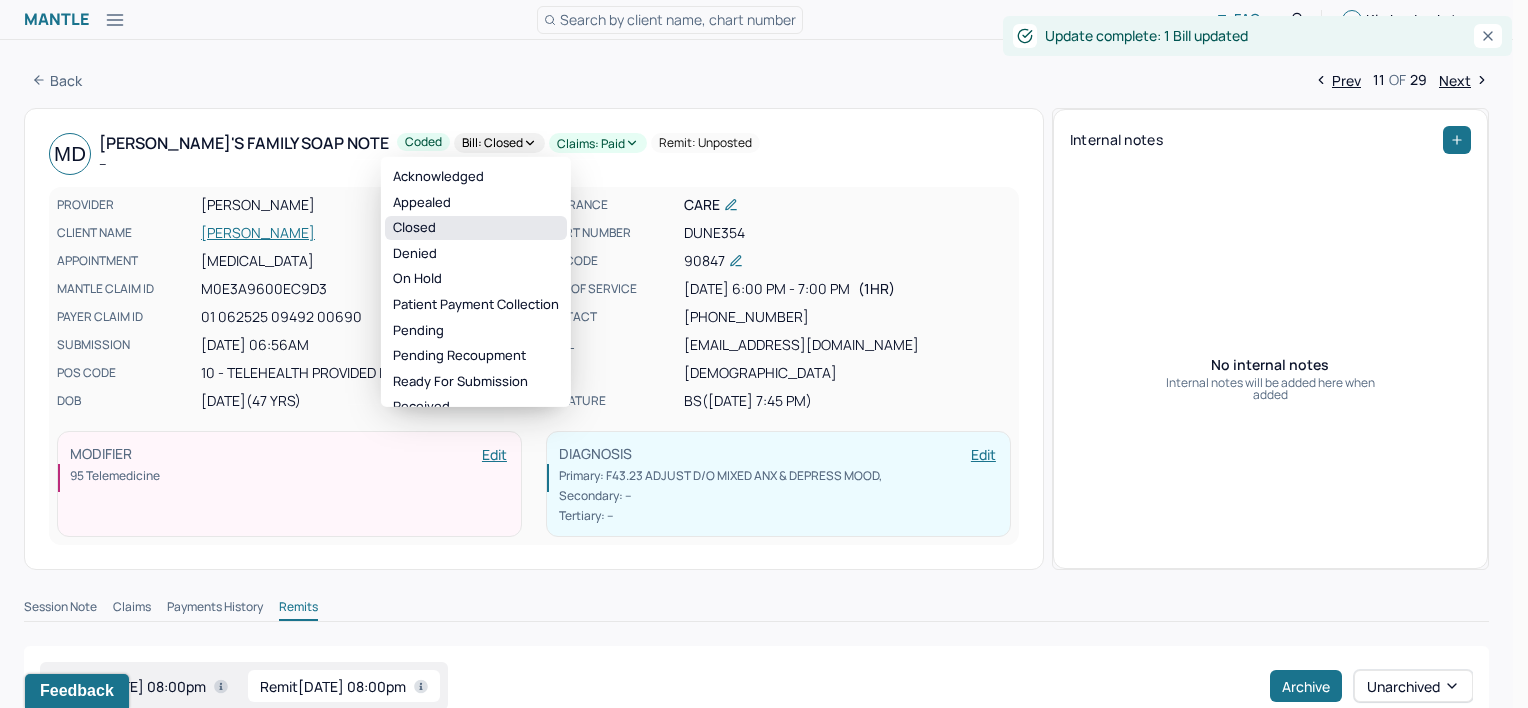click on "Closed" at bounding box center [476, 228] 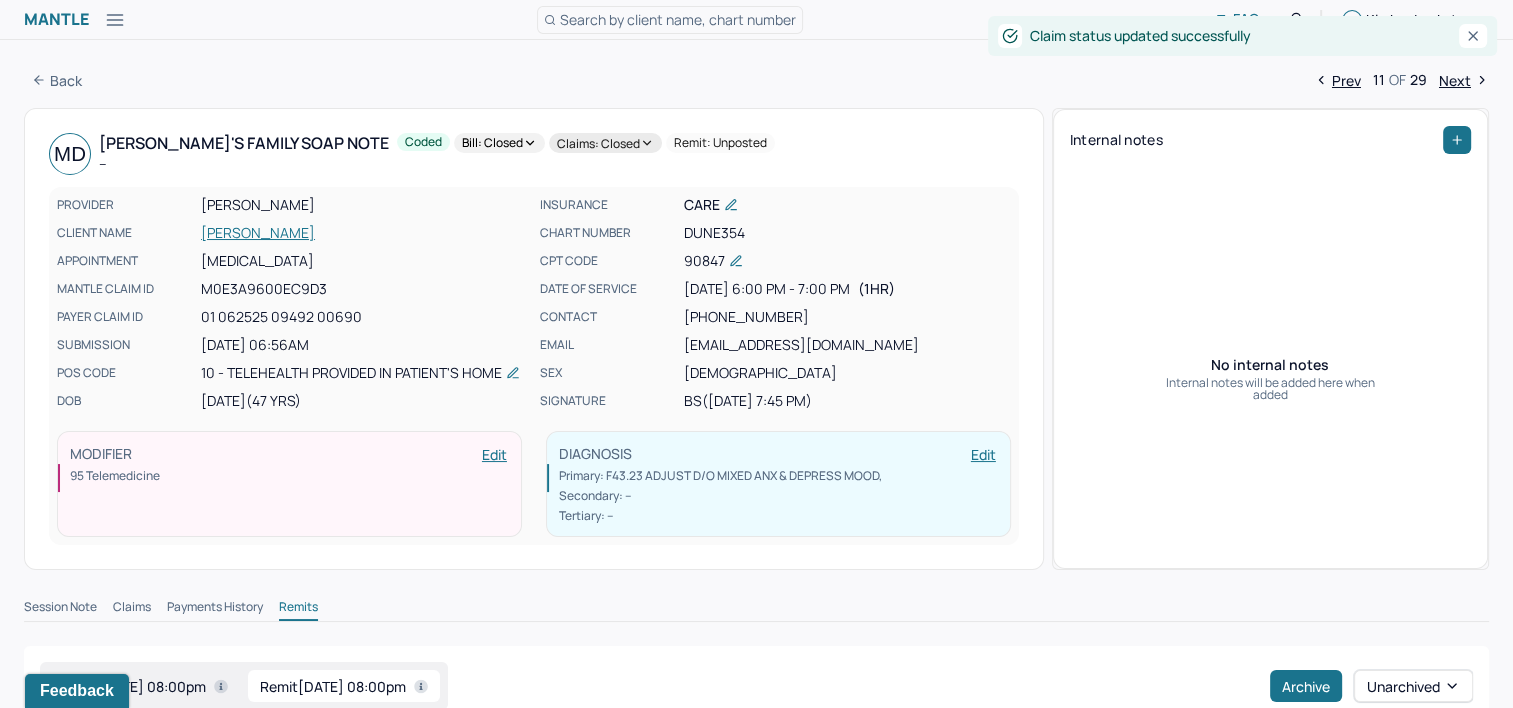 click on "Next" at bounding box center [1464, 80] 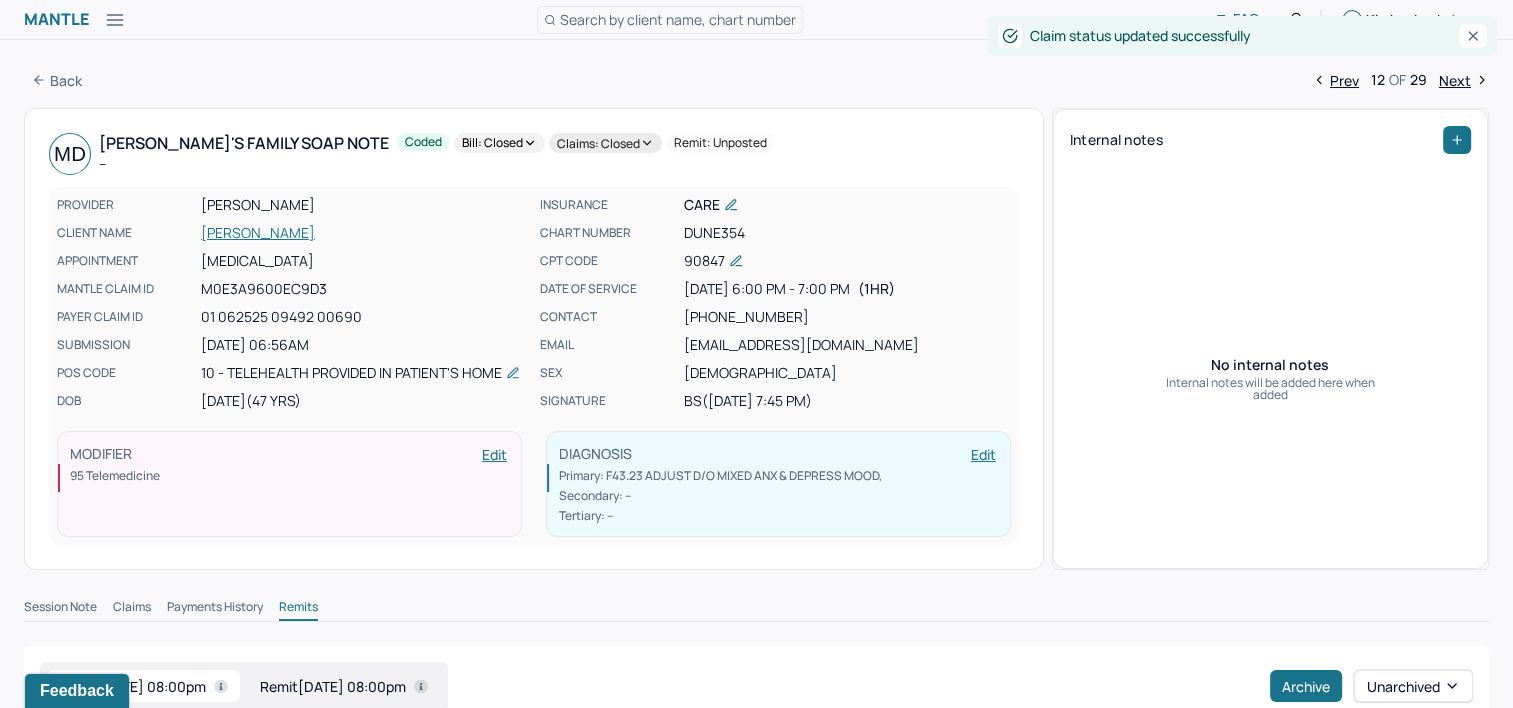 click on "Next" at bounding box center (1464, 80) 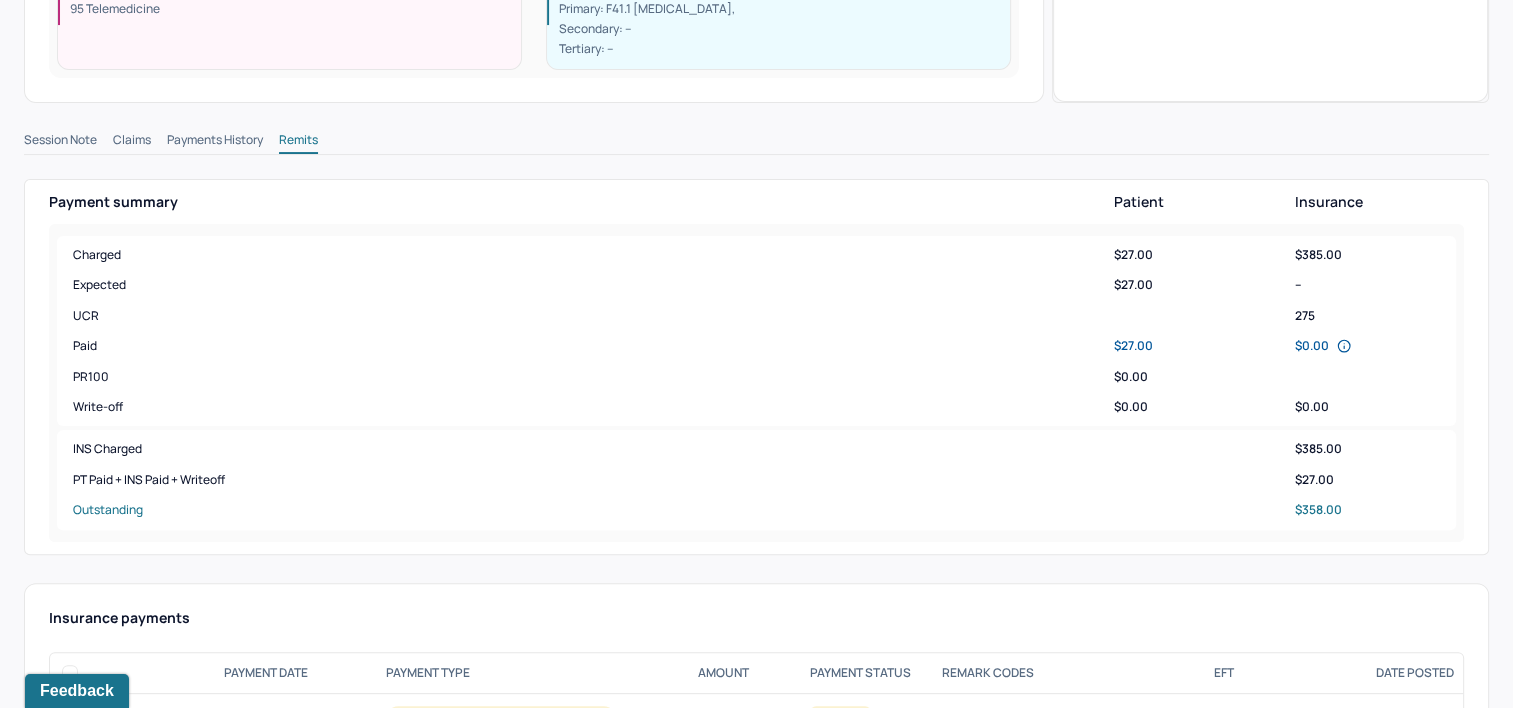 scroll, scrollTop: 888, scrollLeft: 0, axis: vertical 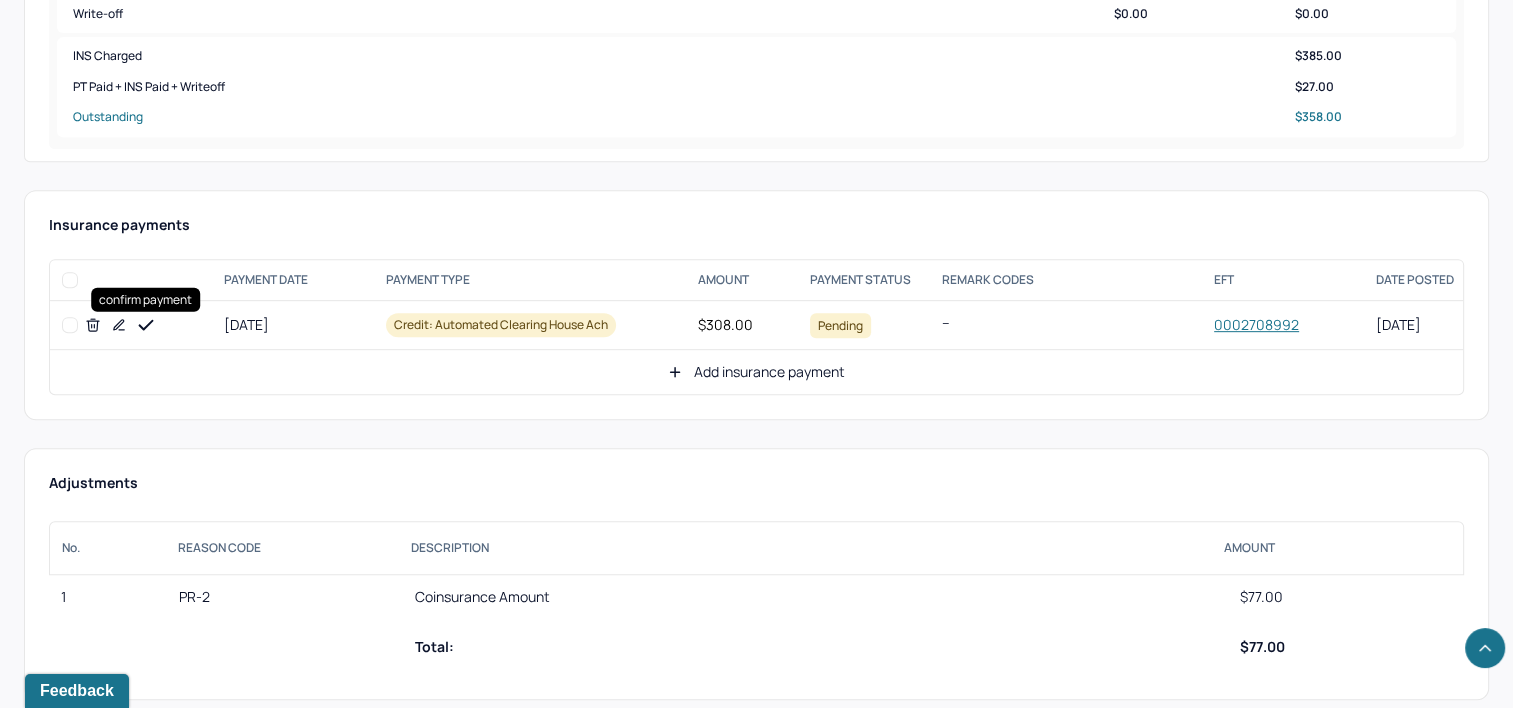 click 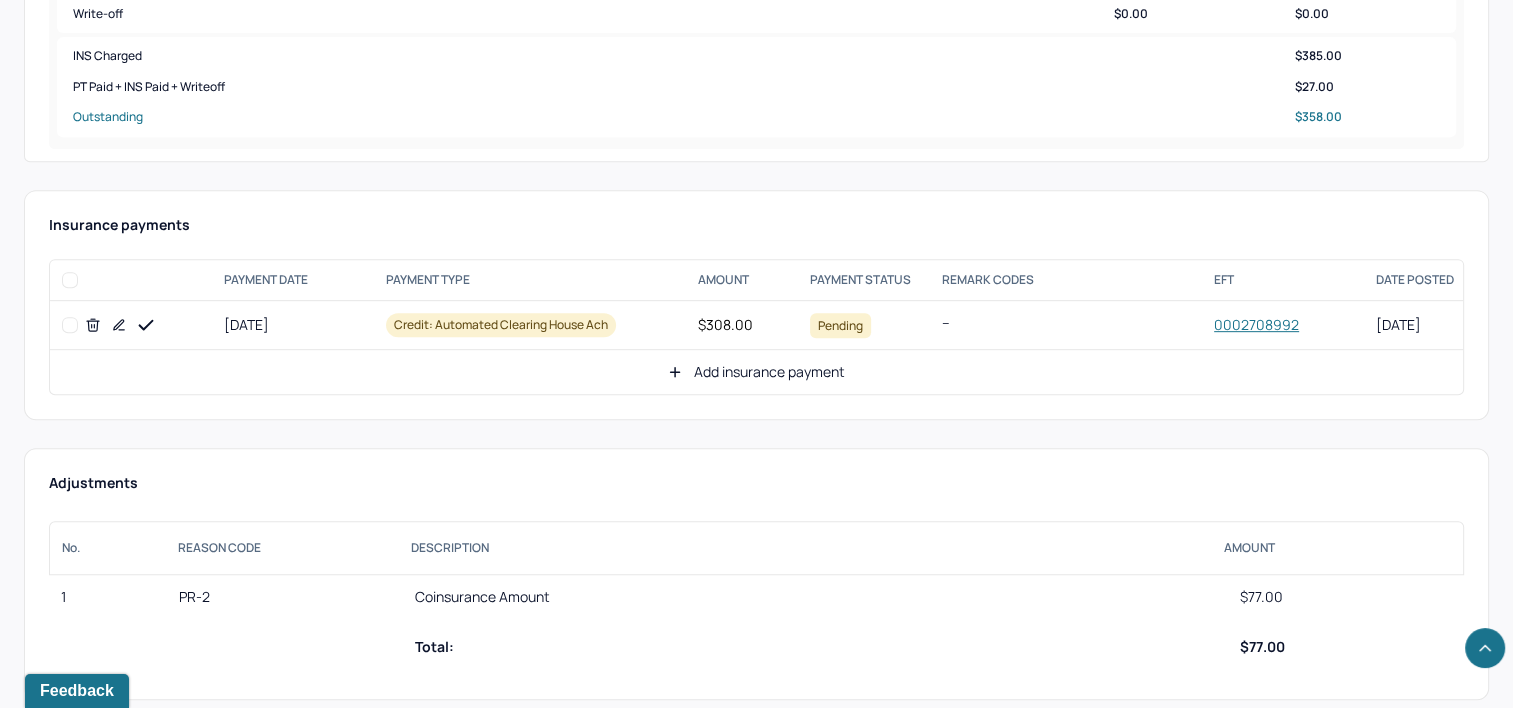 click on "Add insurance payment" at bounding box center [756, 372] 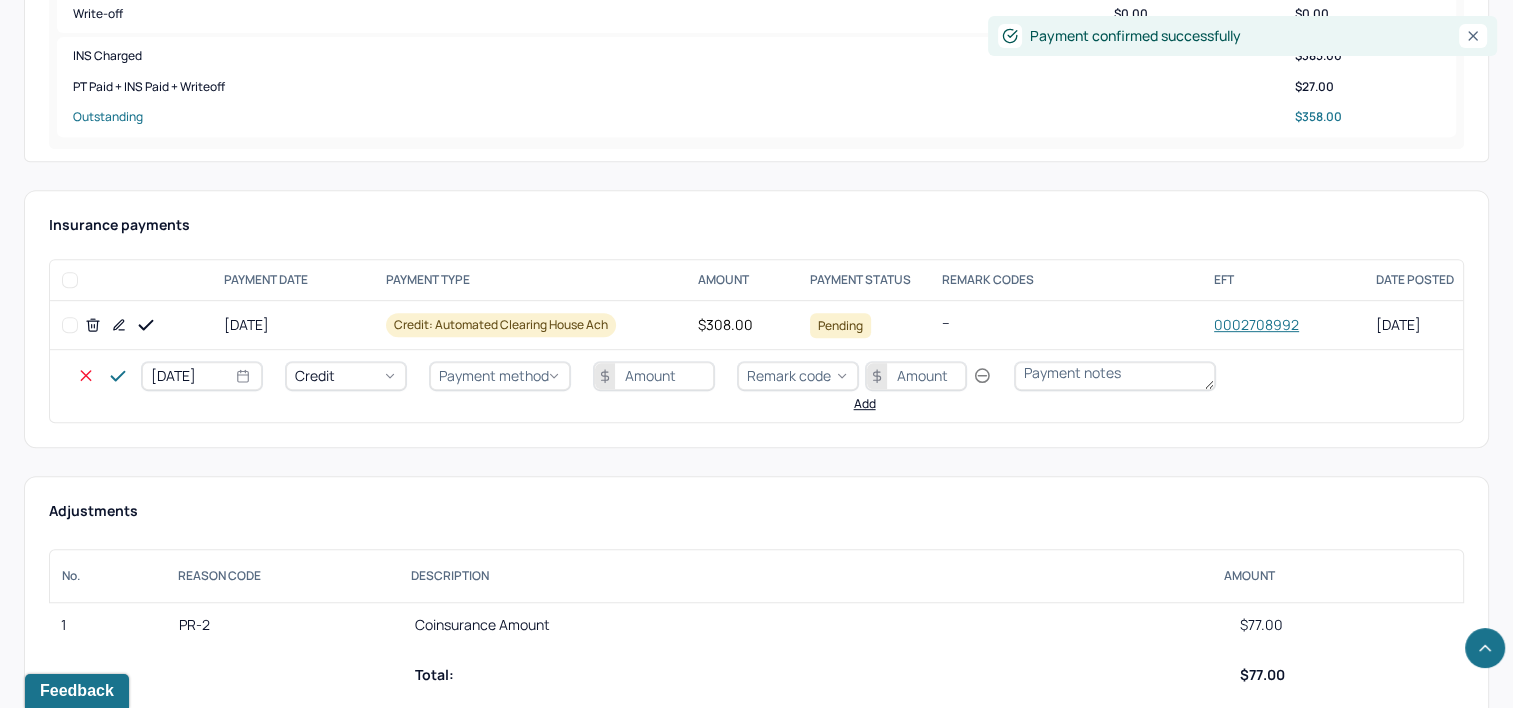click on "[DATE] Credit Payment method Remark code Add" at bounding box center (756, 386) 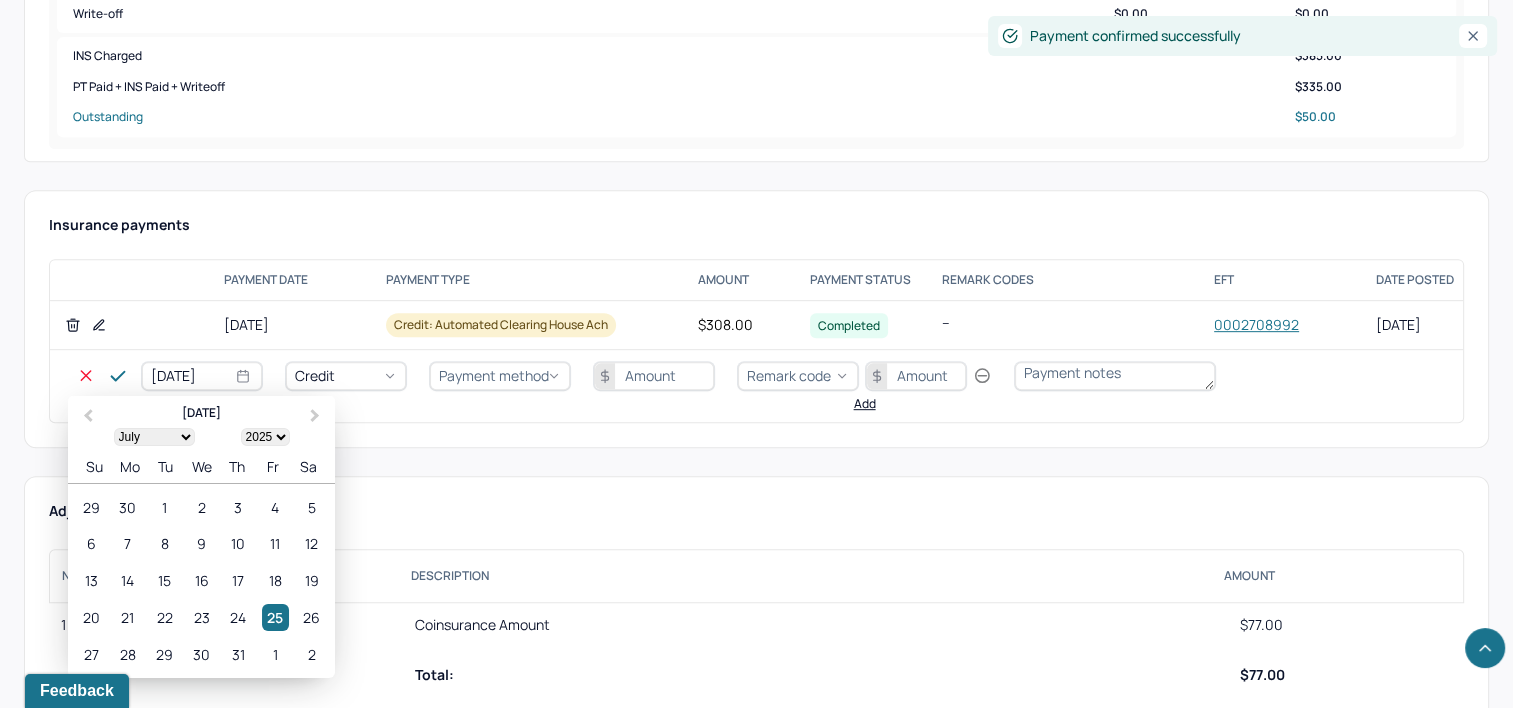 click on "[DATE]" at bounding box center [202, 376] 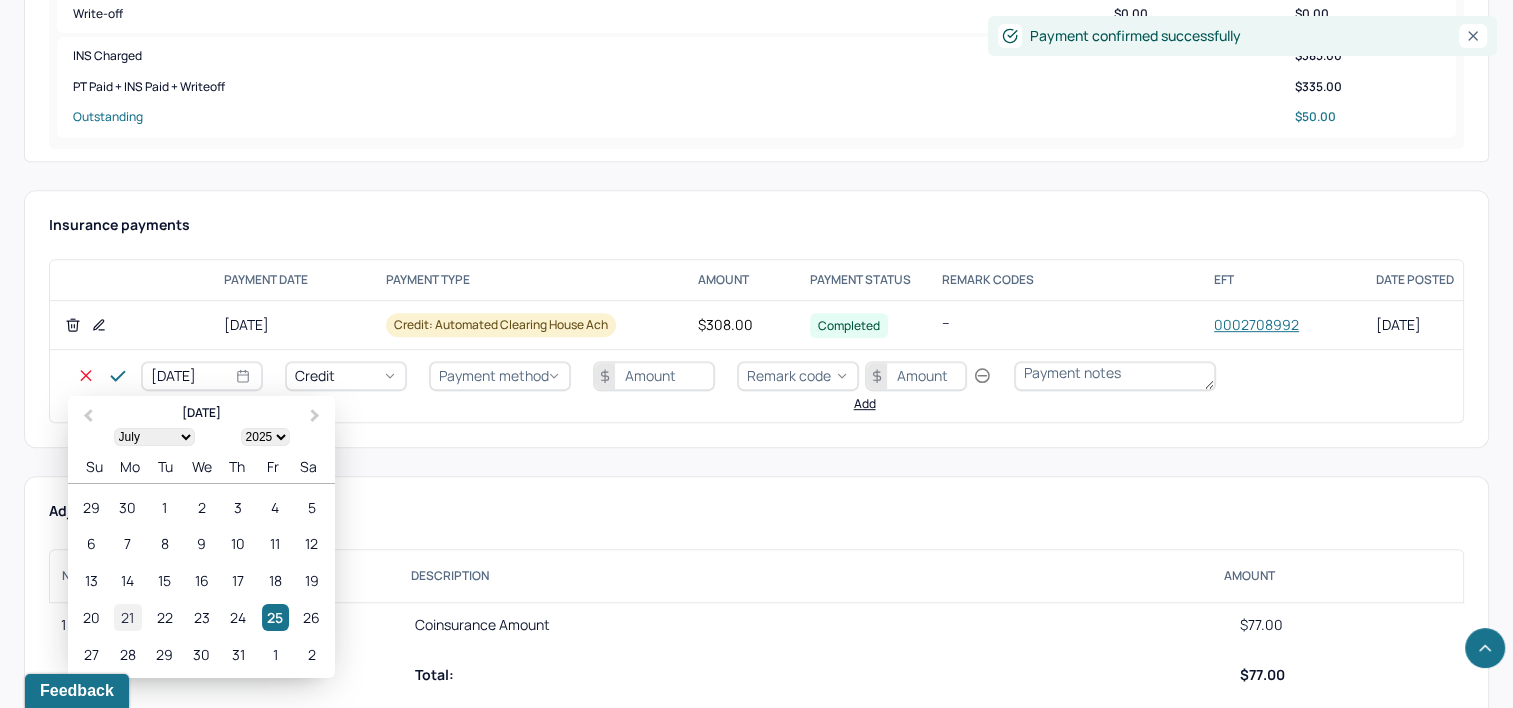 click on "21" at bounding box center (127, 617) 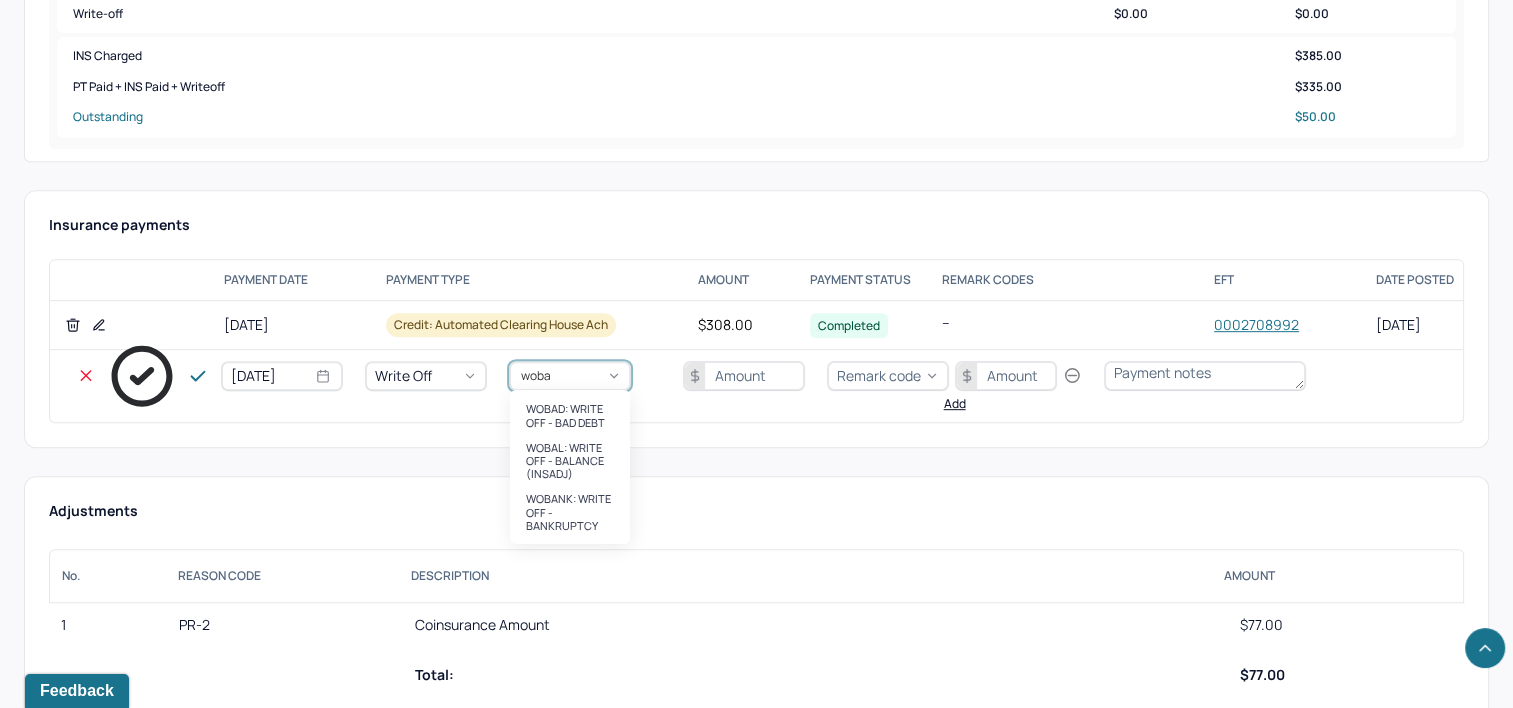 type on "wobal" 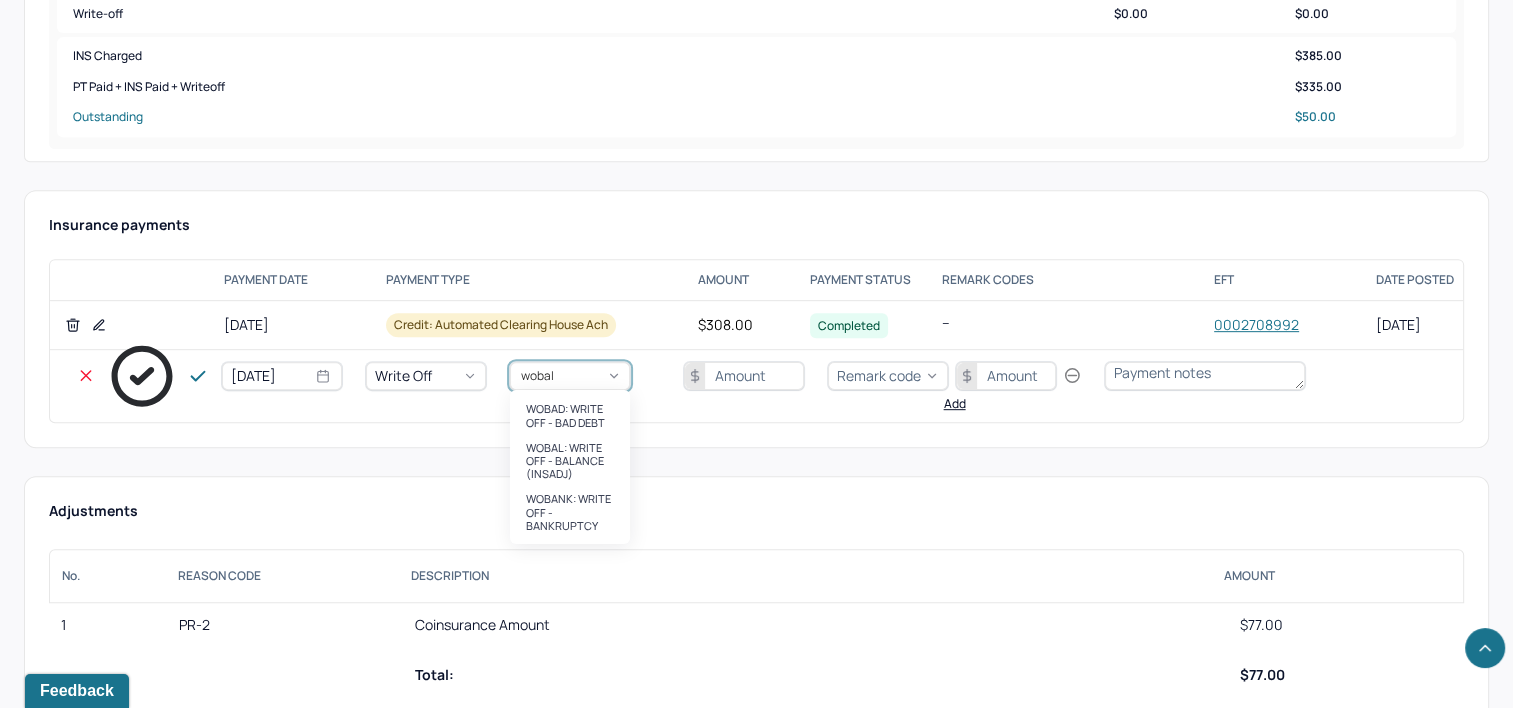 type 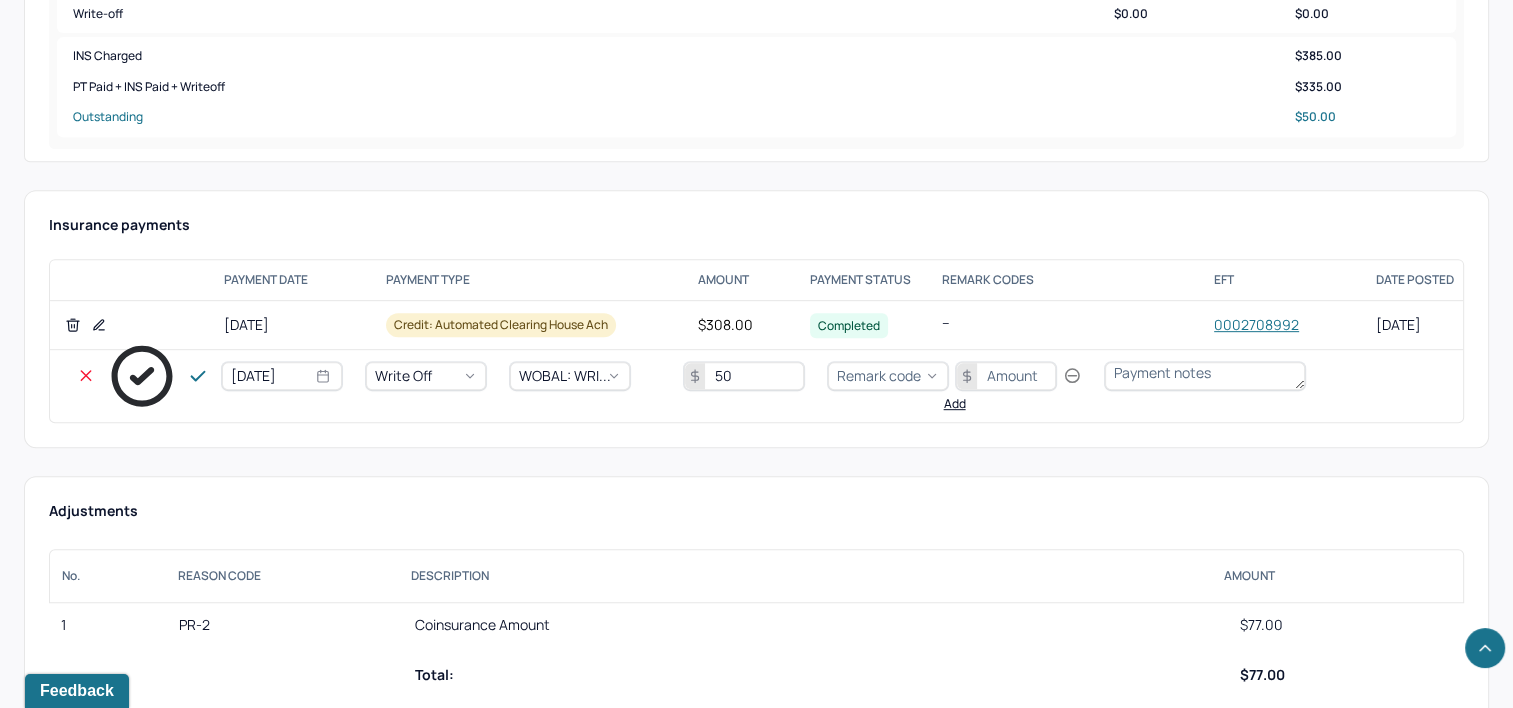 type on "50" 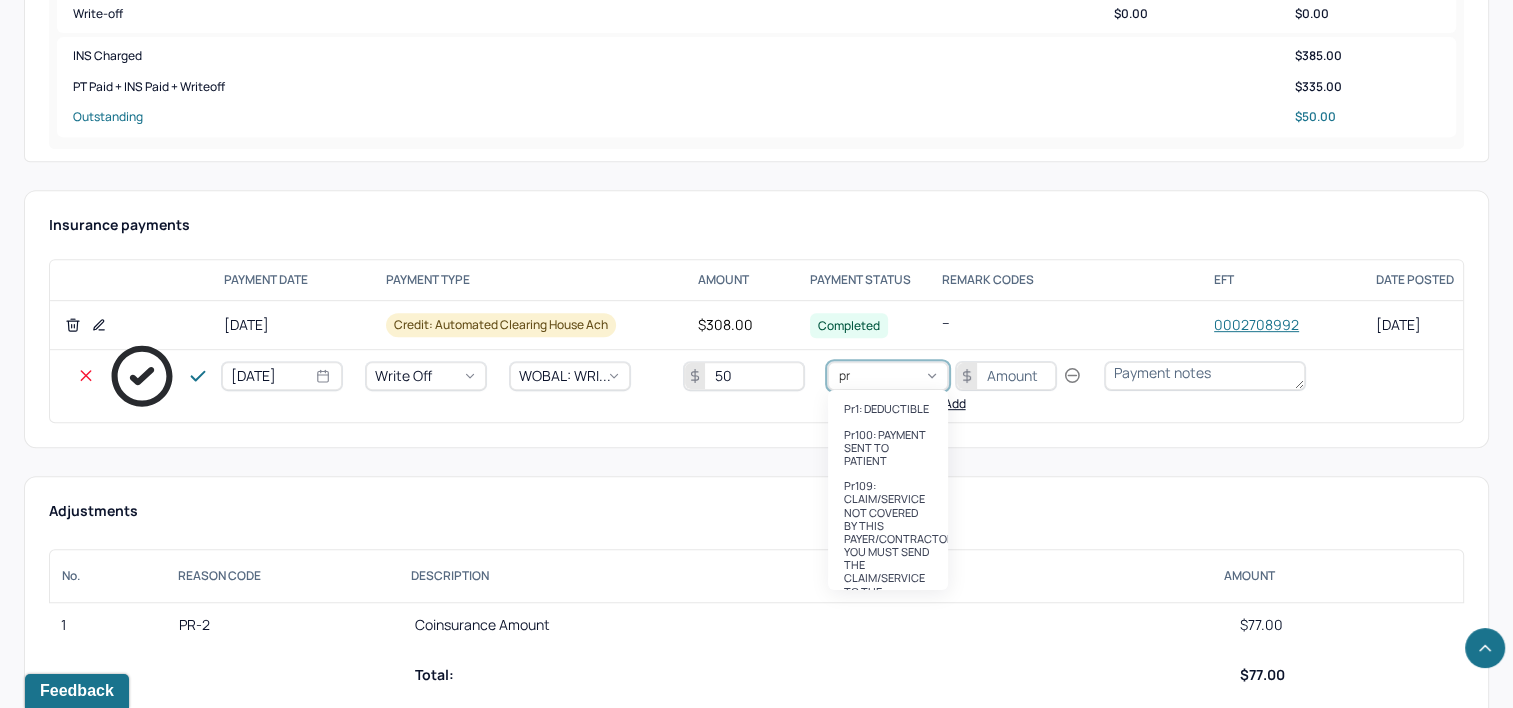 type on "pr2" 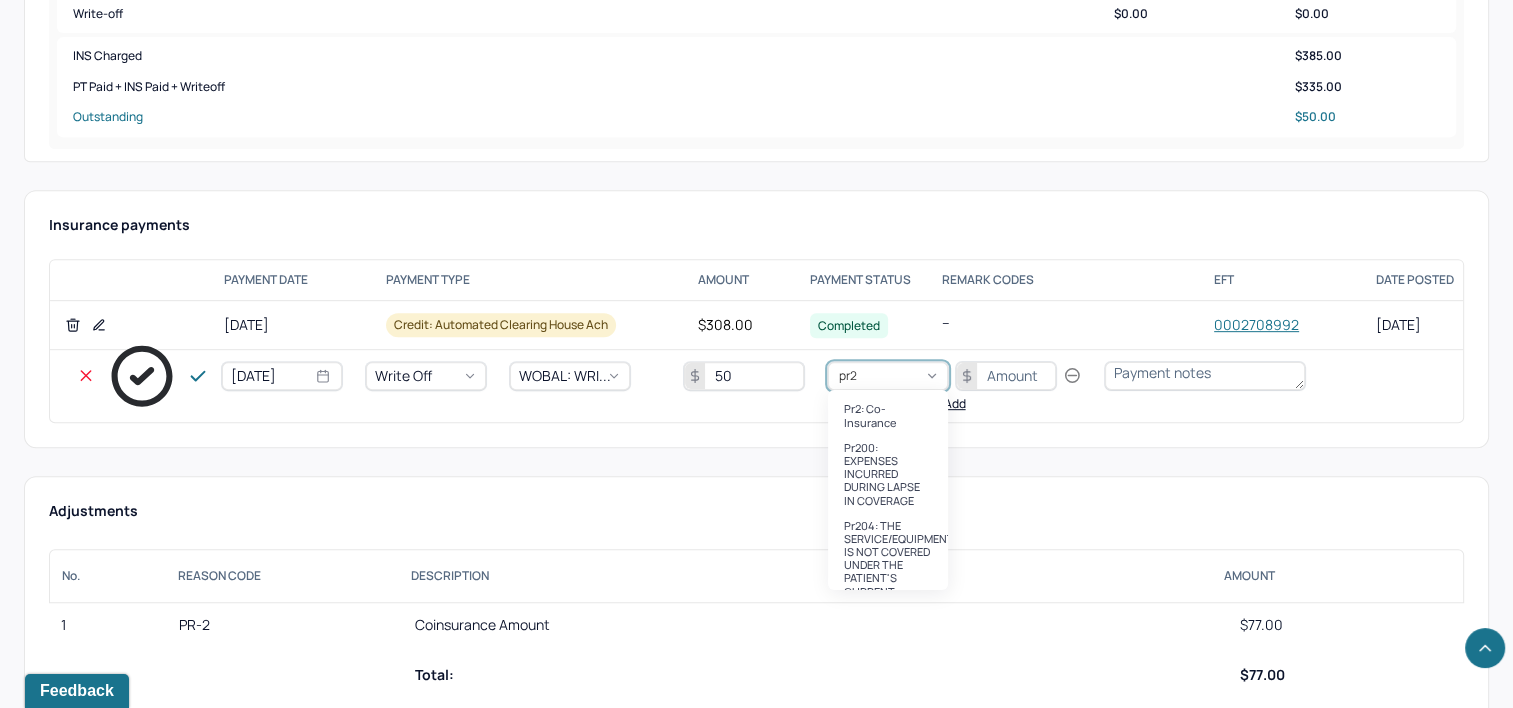 type 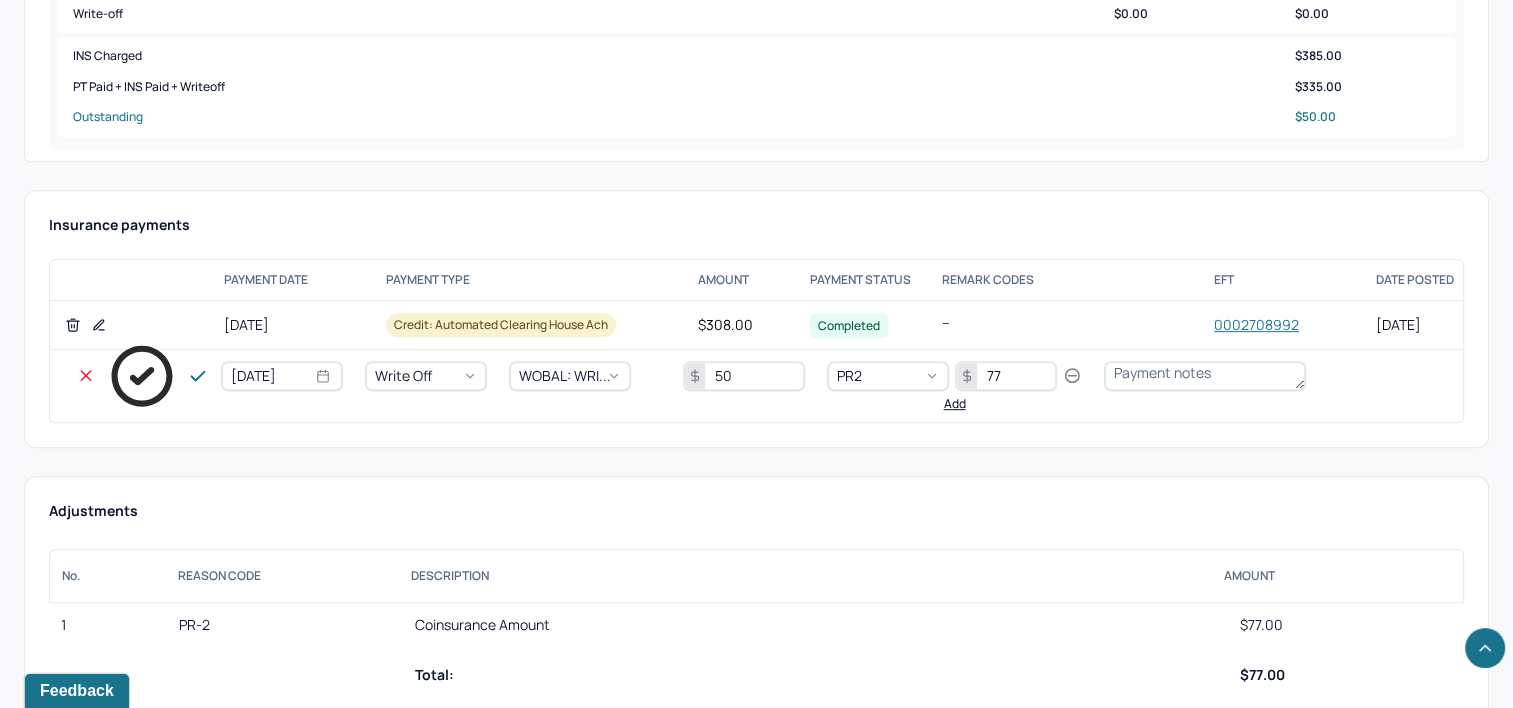 type on "77" 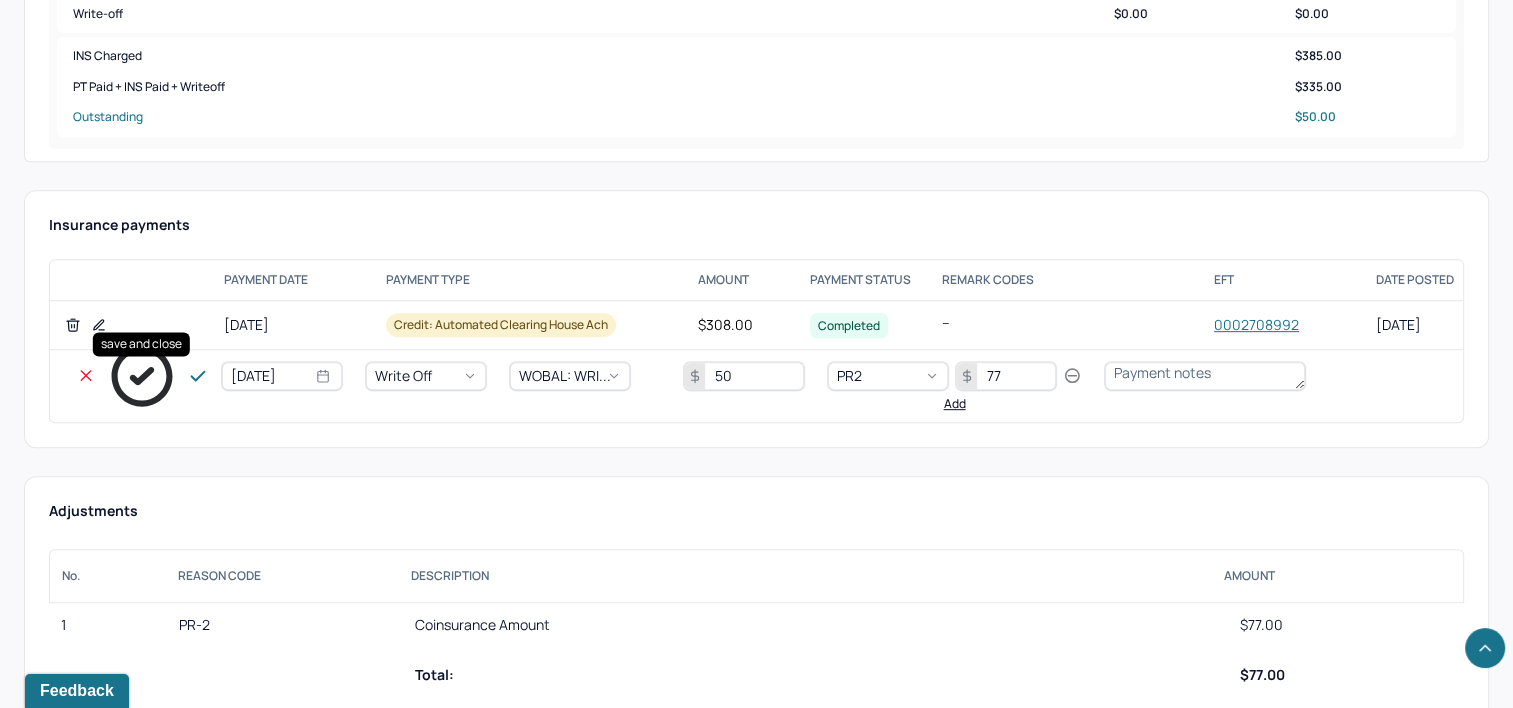 click 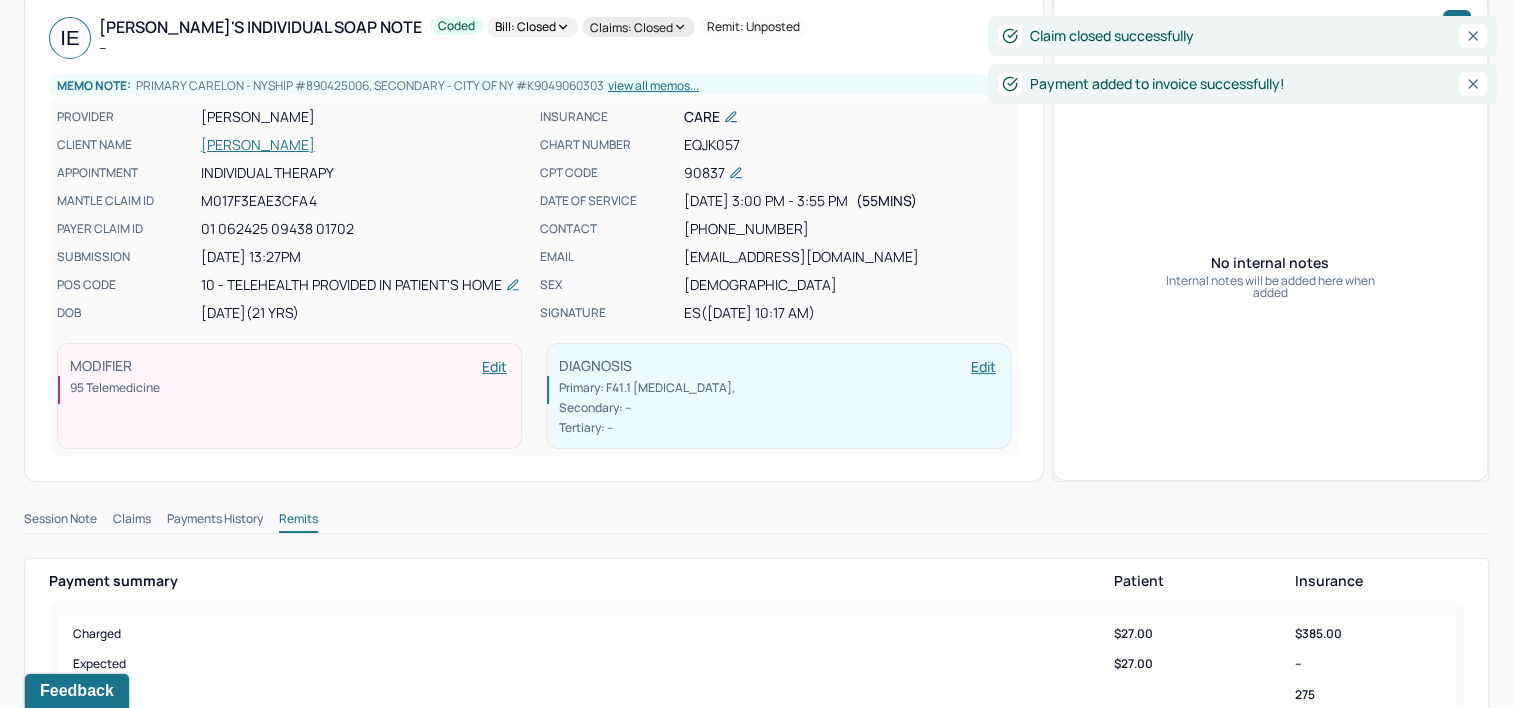 scroll, scrollTop: 0, scrollLeft: 0, axis: both 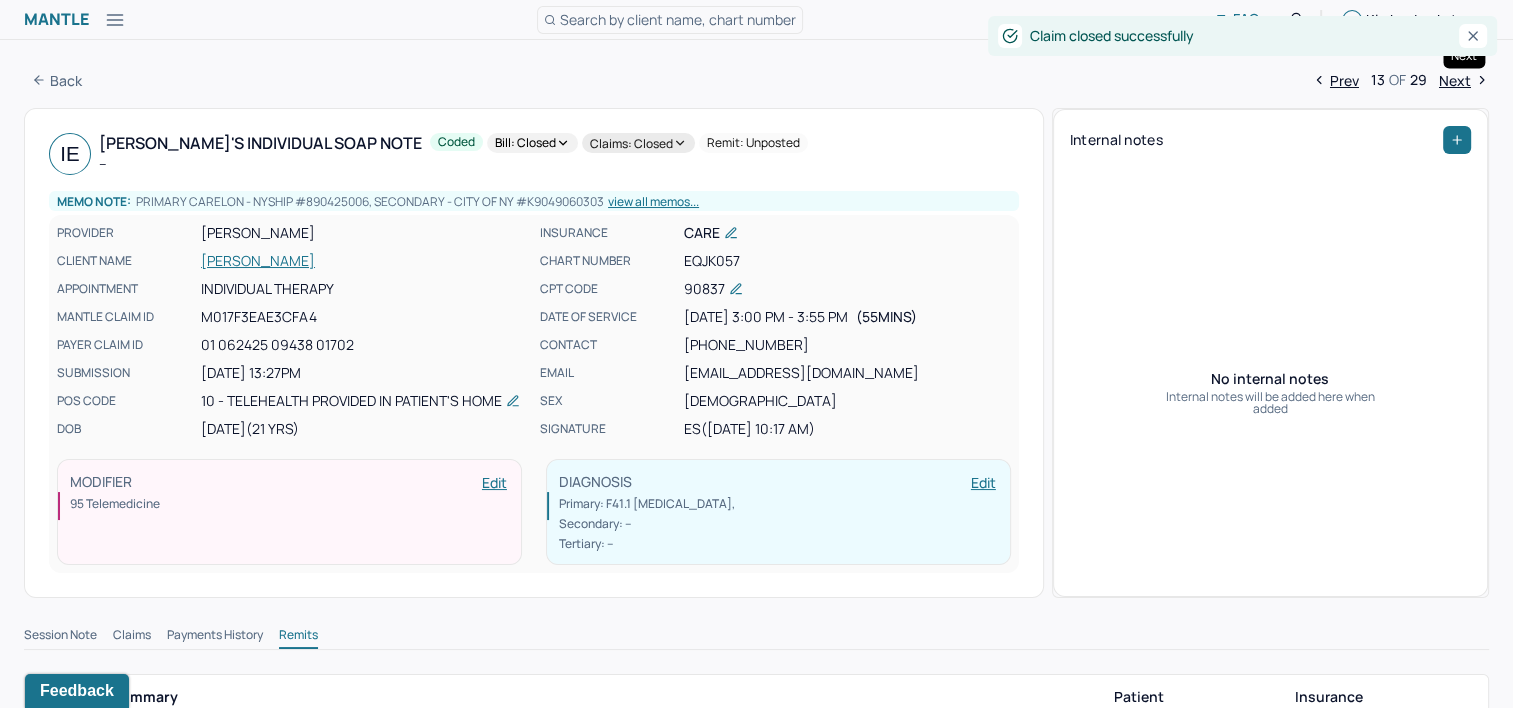 click on "Next" at bounding box center (1464, 80) 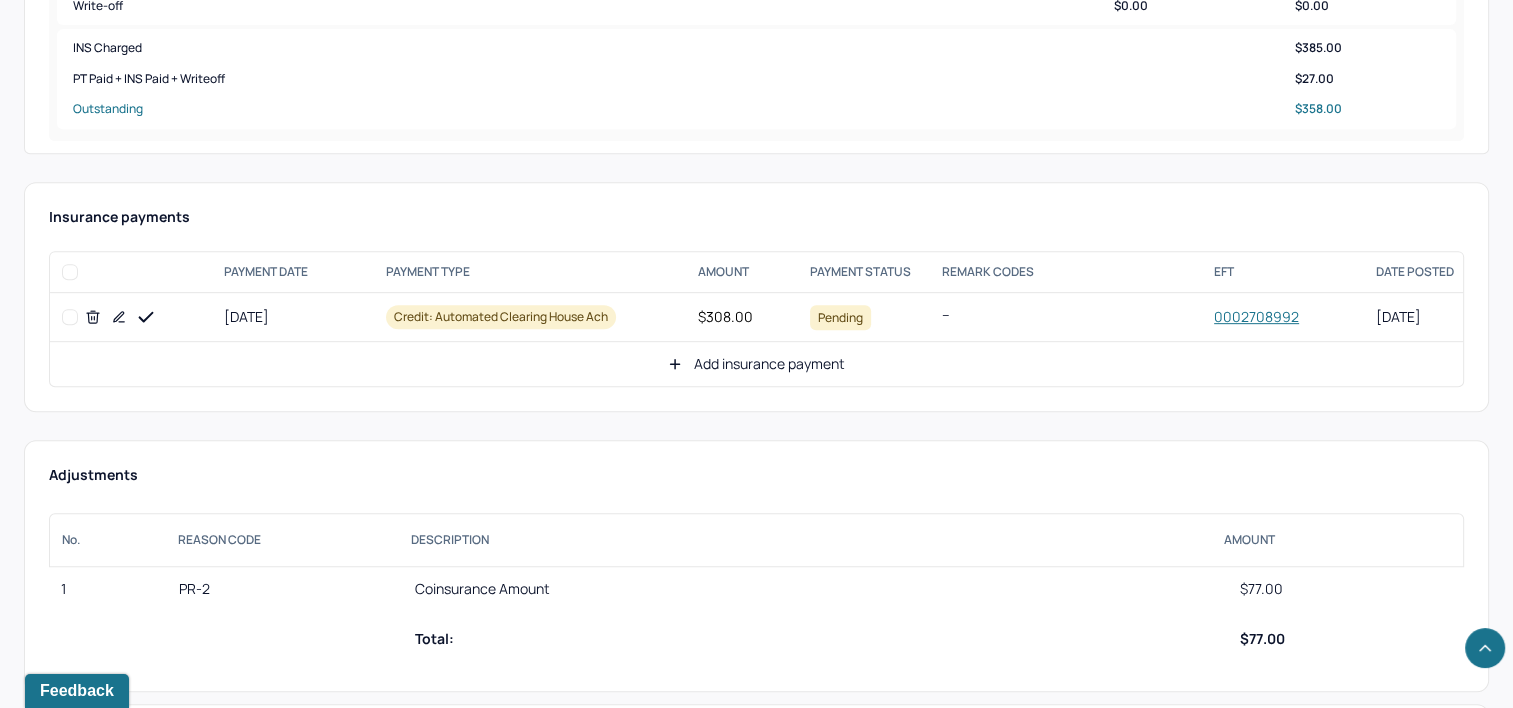 scroll, scrollTop: 900, scrollLeft: 0, axis: vertical 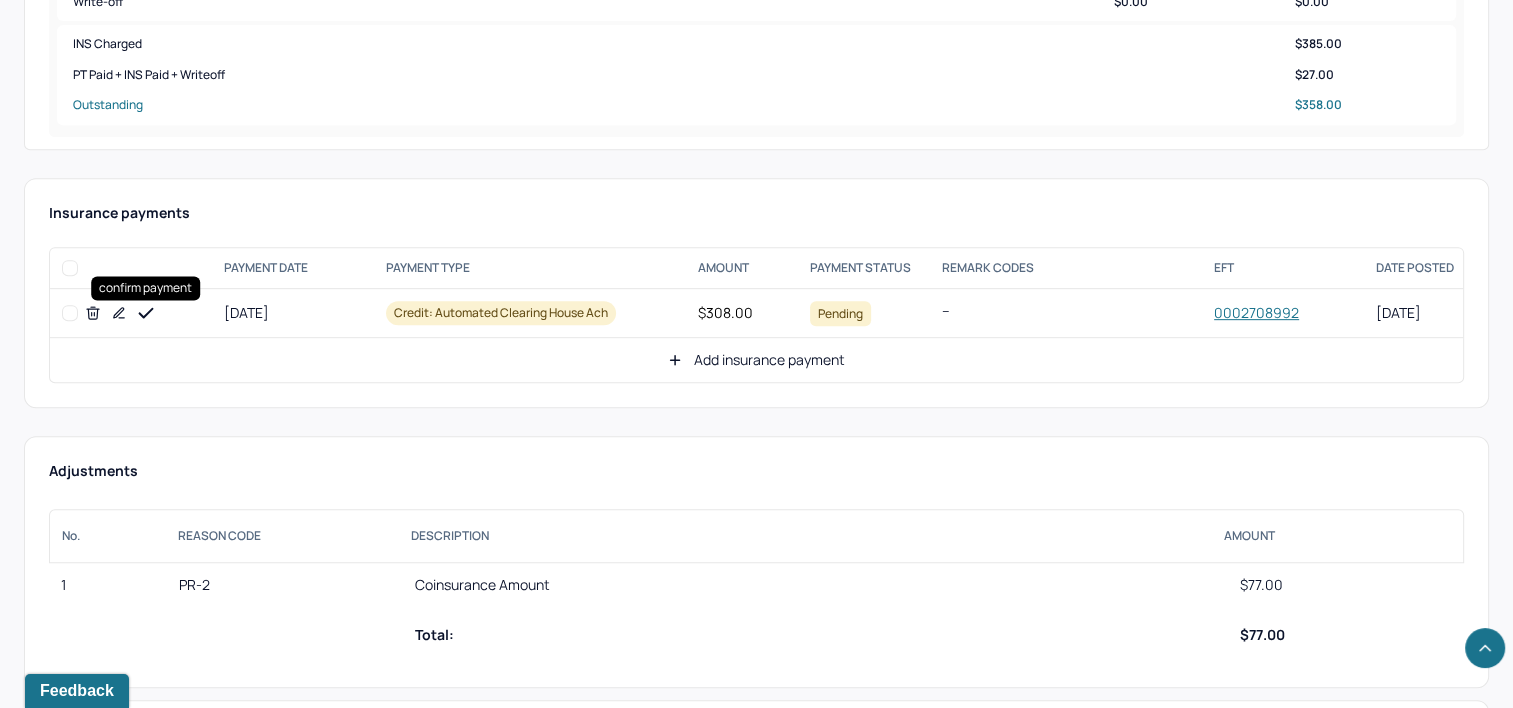 click 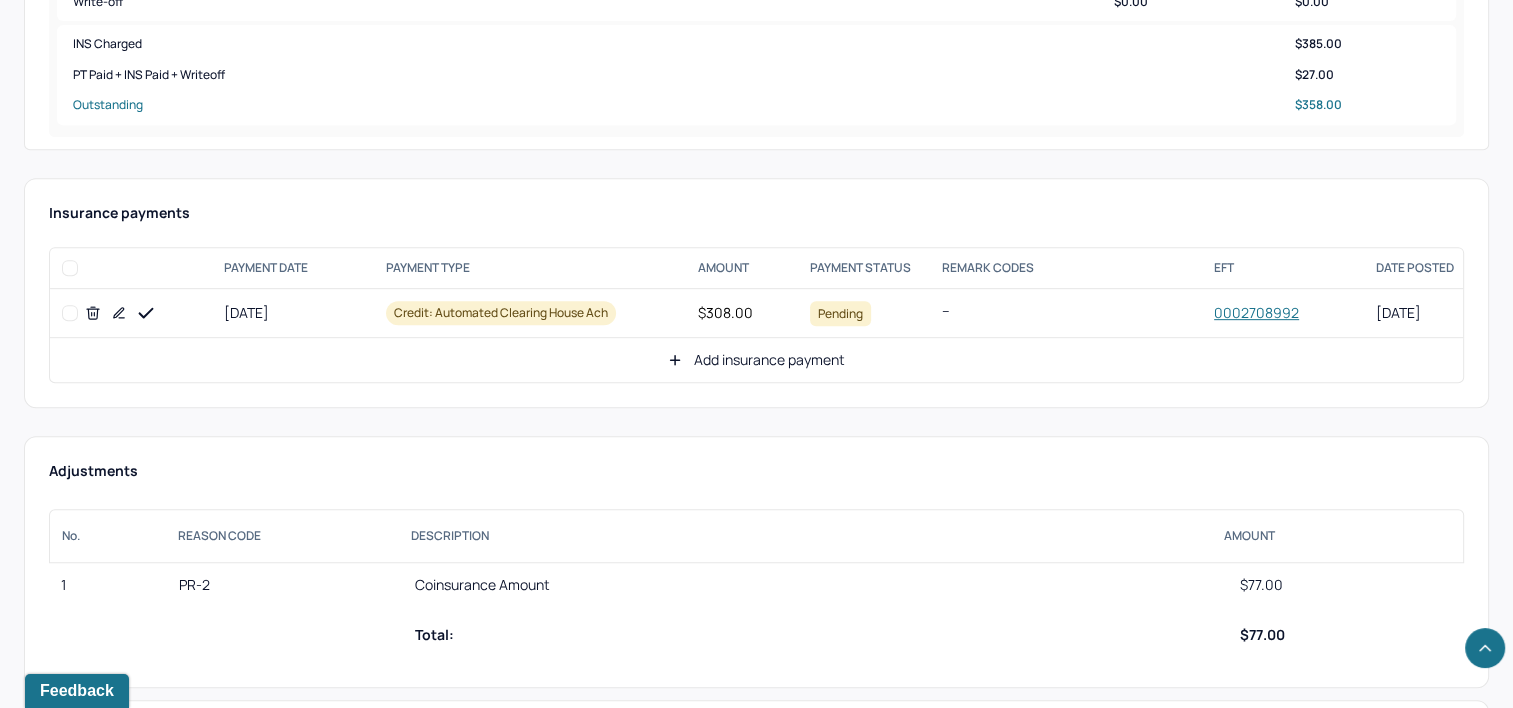 click on "Add insurance payment" at bounding box center [756, 360] 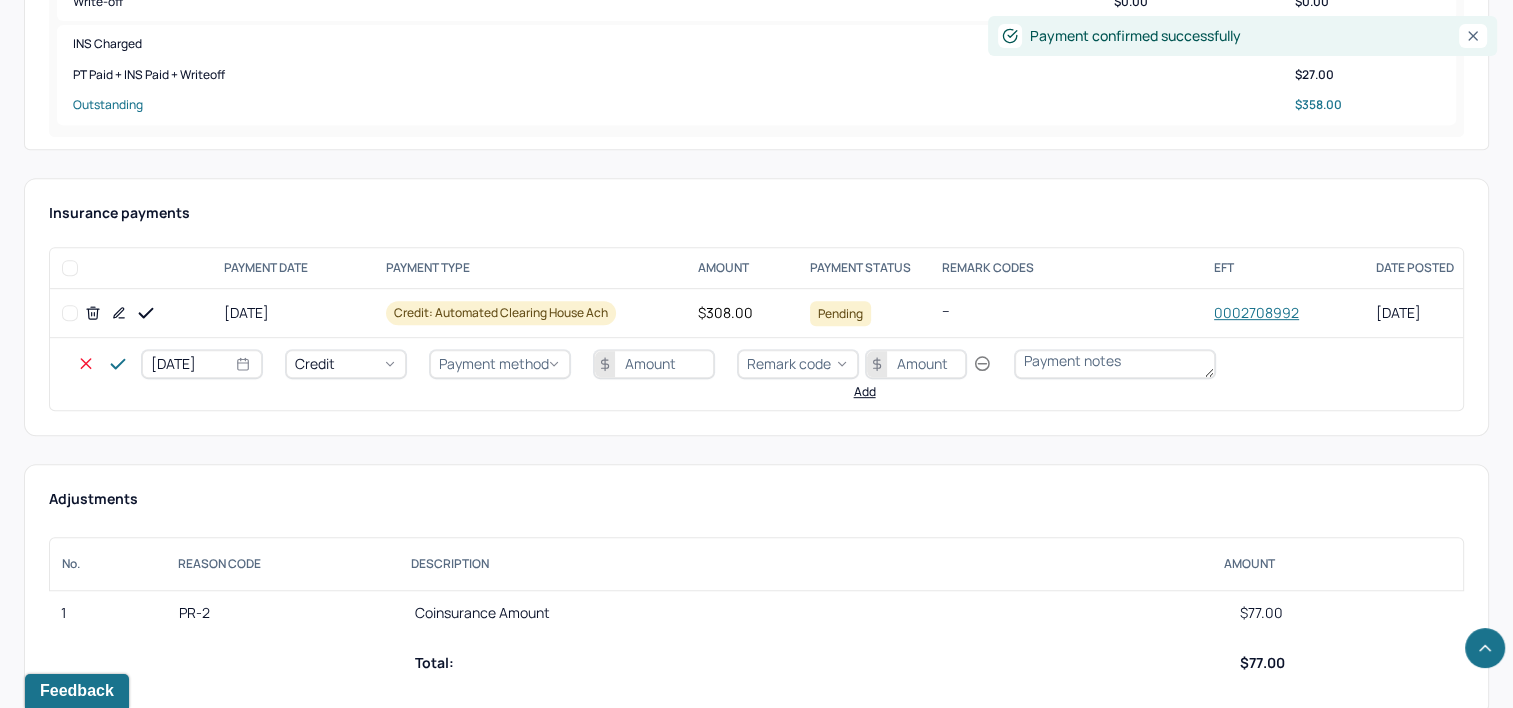 click on "[DATE]" at bounding box center [202, 364] 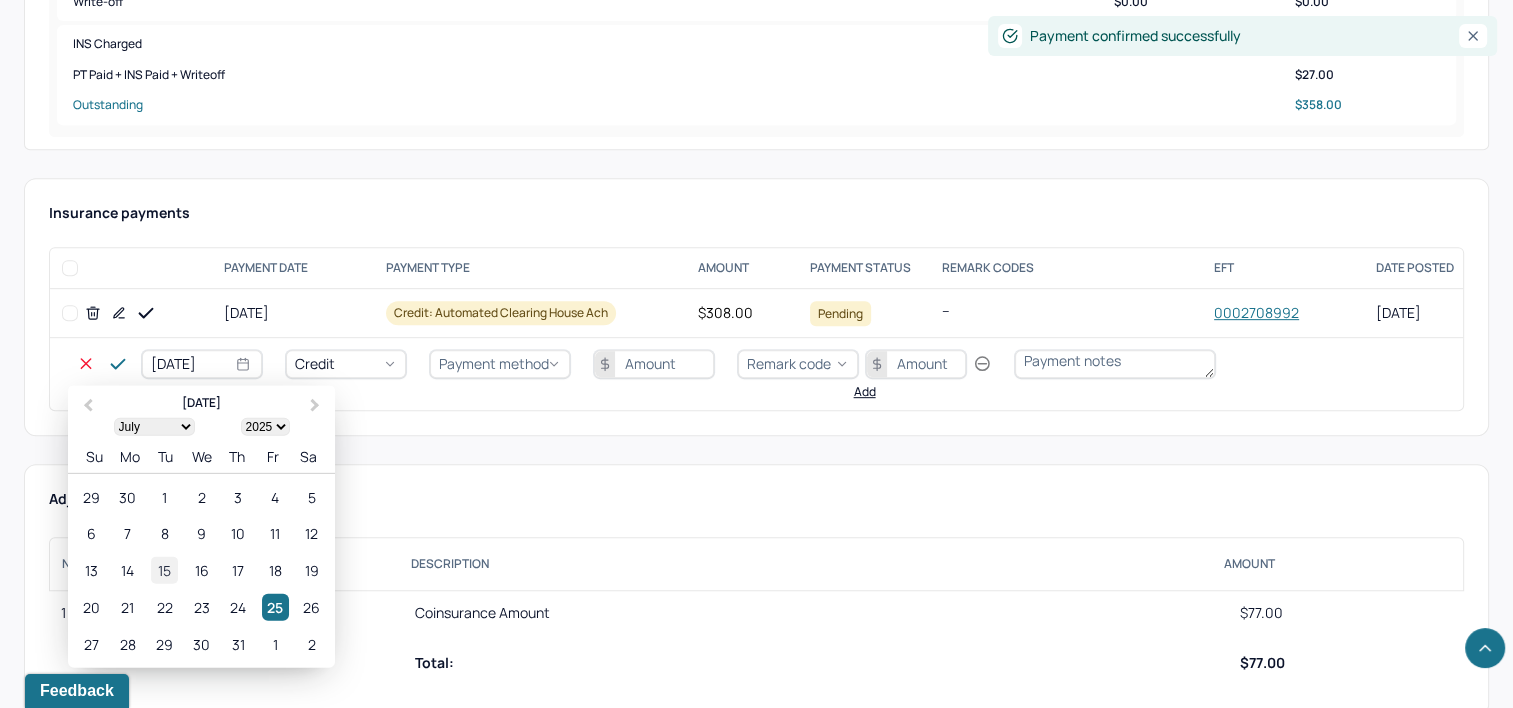 select on "6" 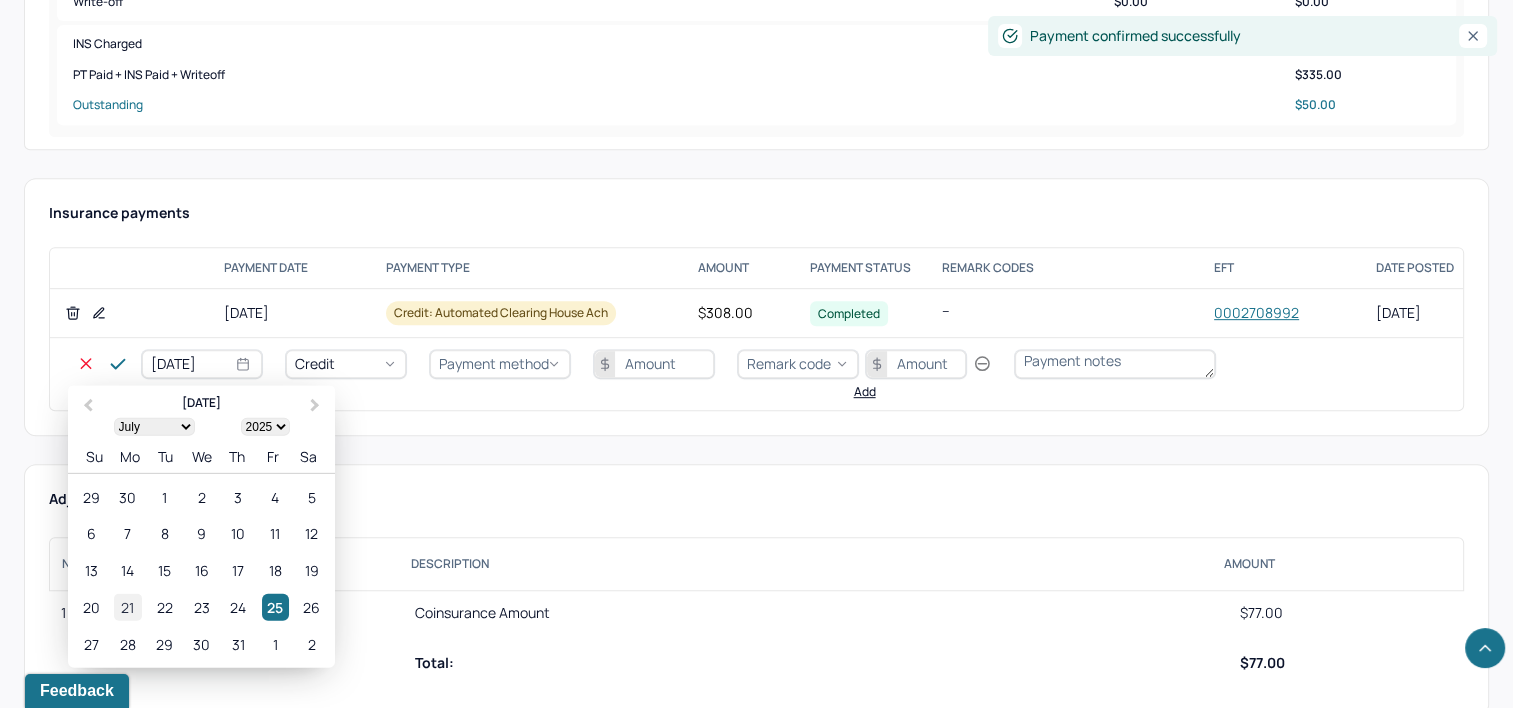 click on "21" at bounding box center [127, 607] 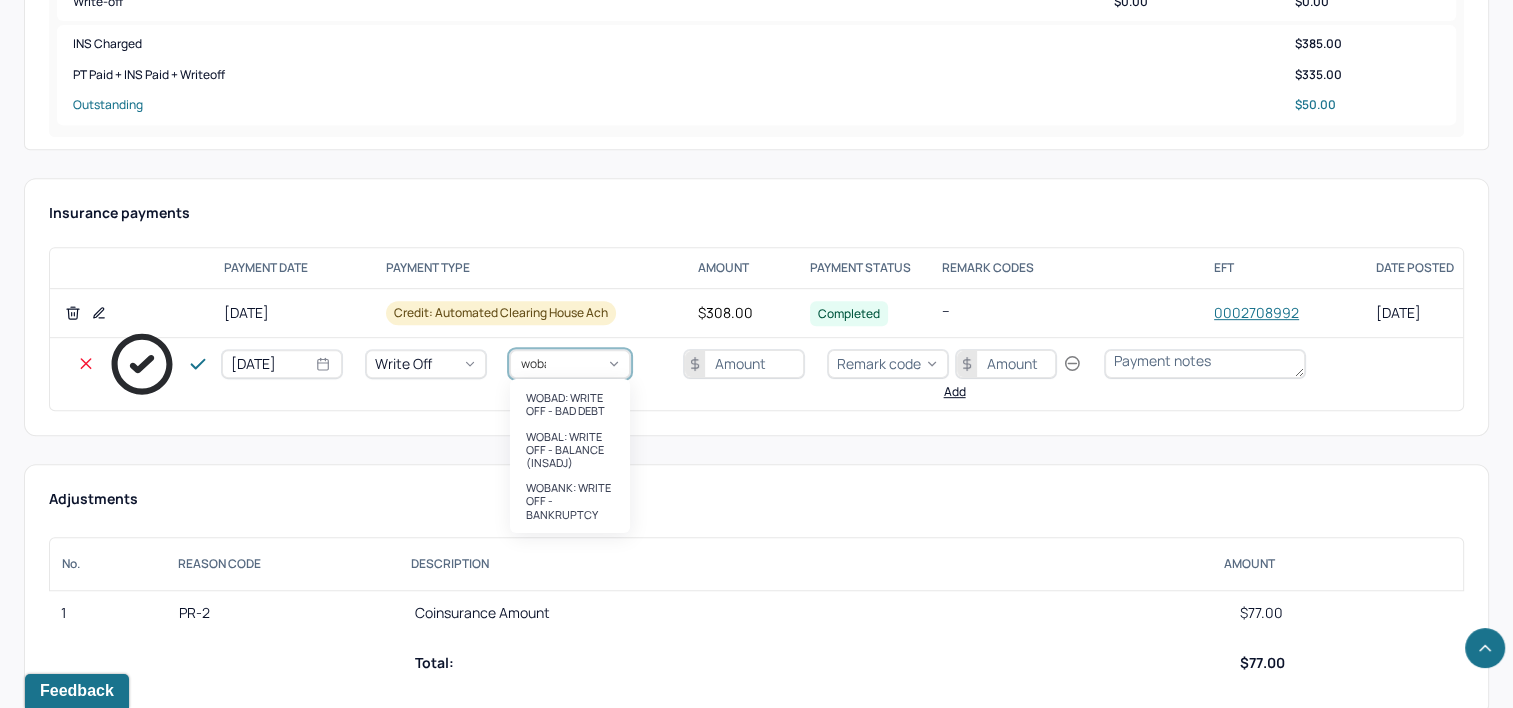 type on "wobal" 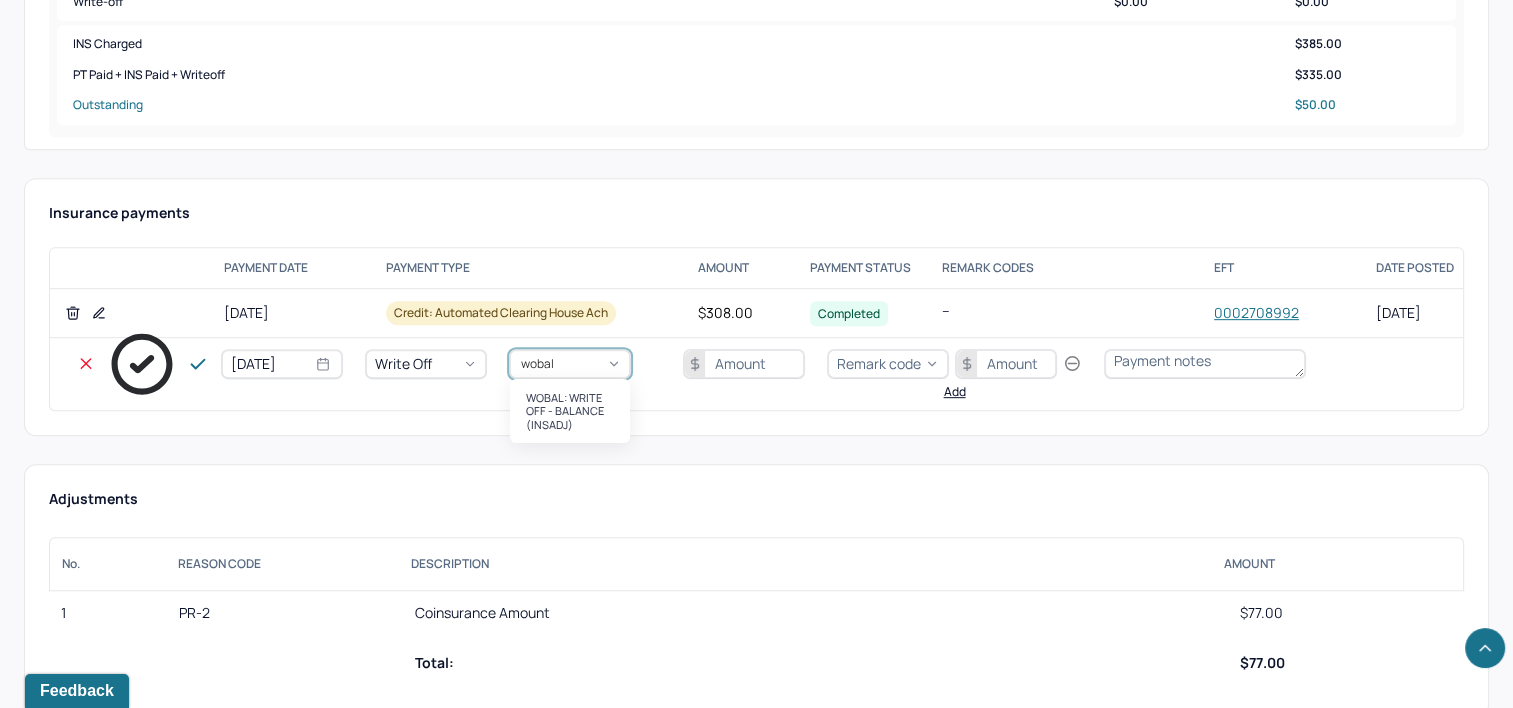 type 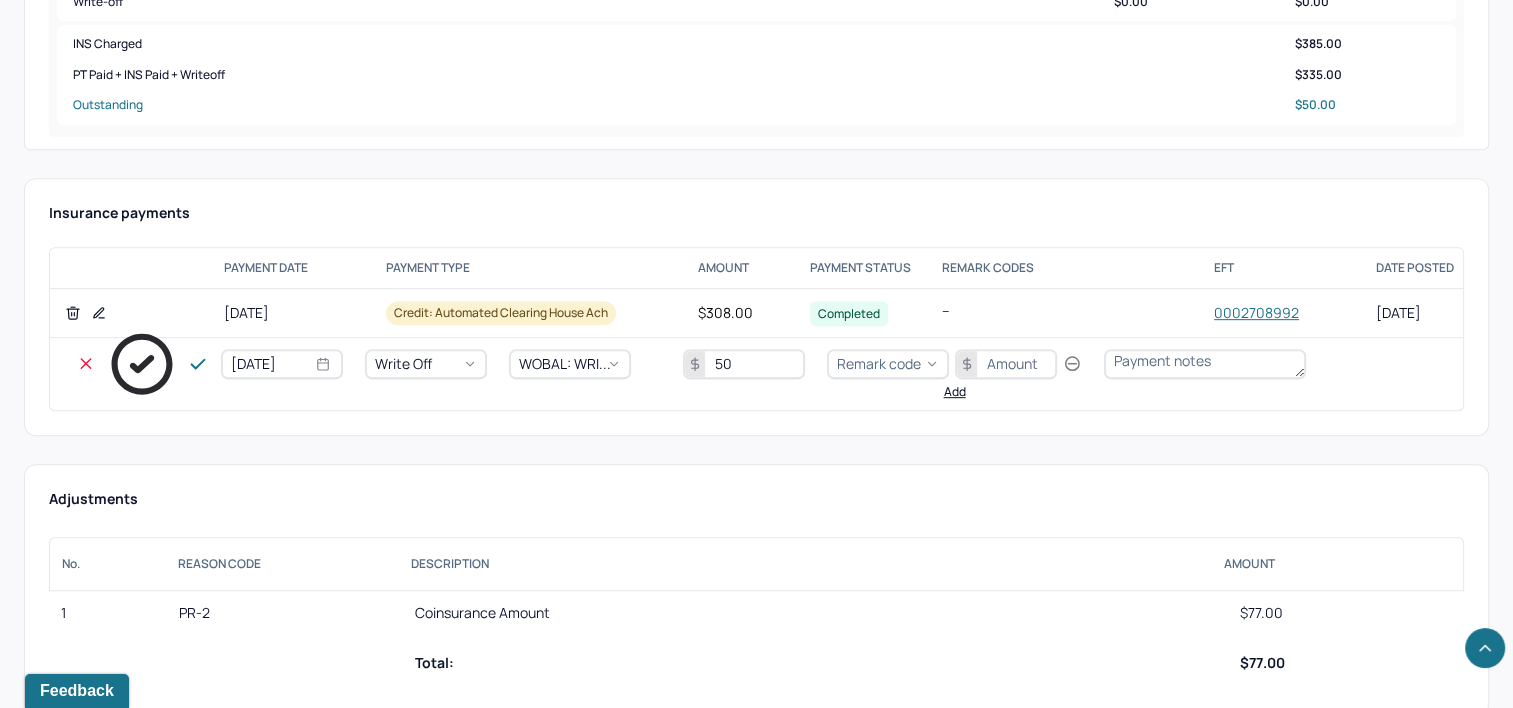 type on "50" 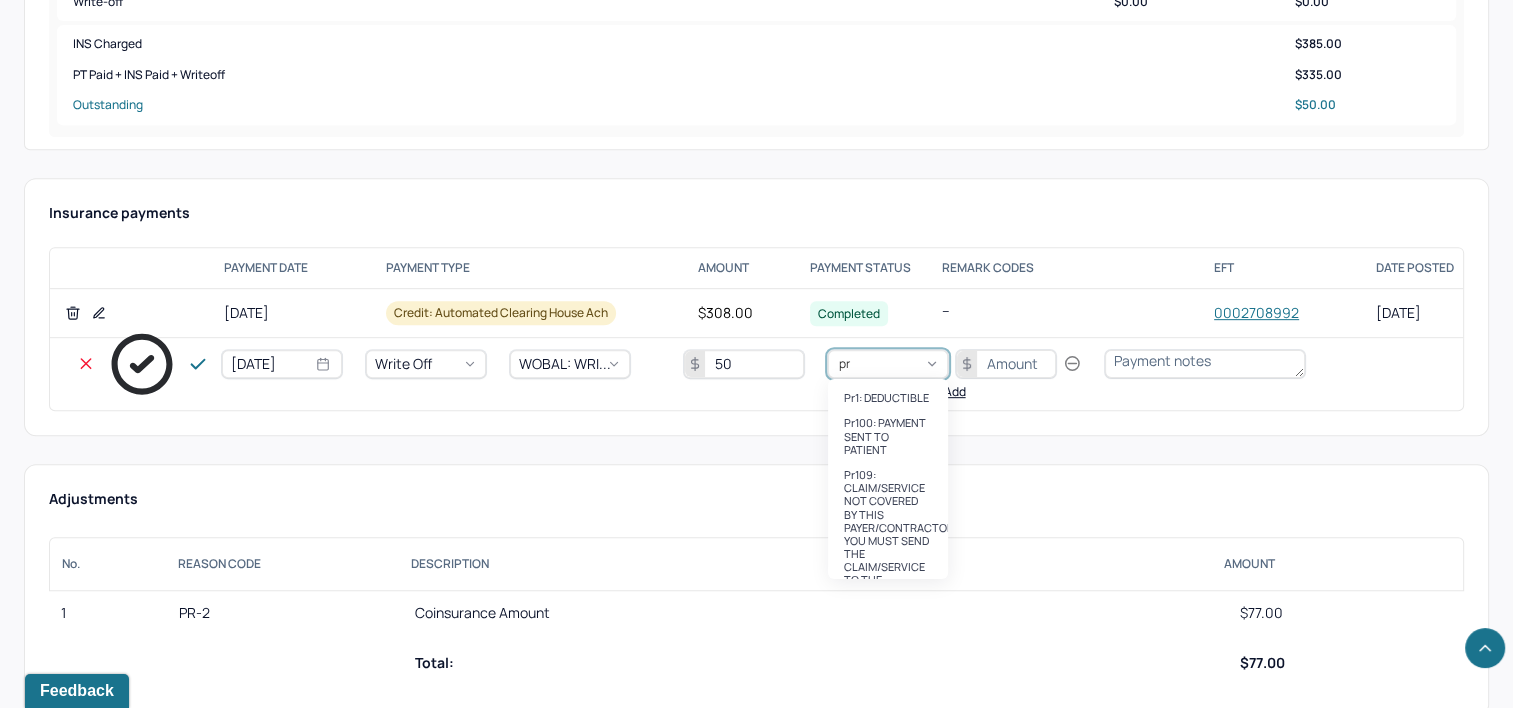 type on "pr2" 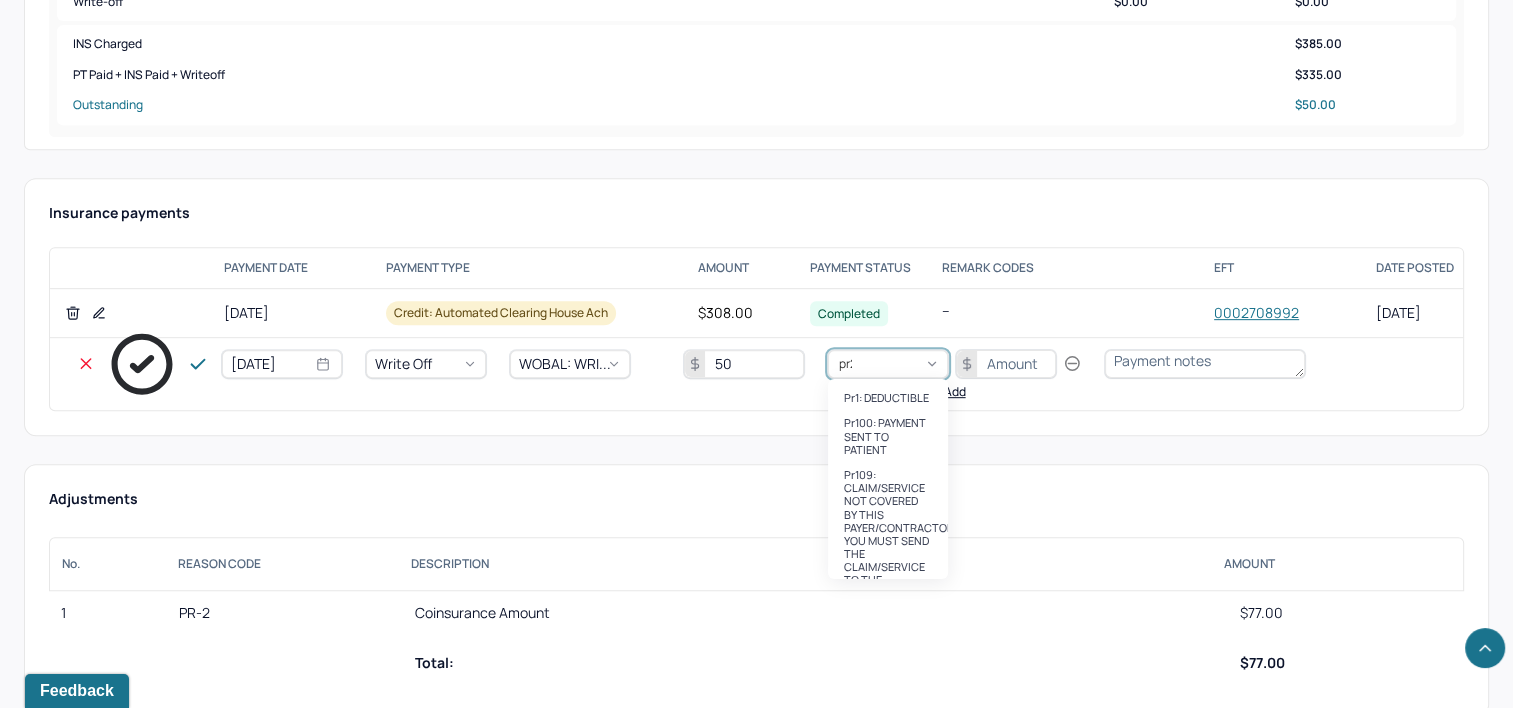 type 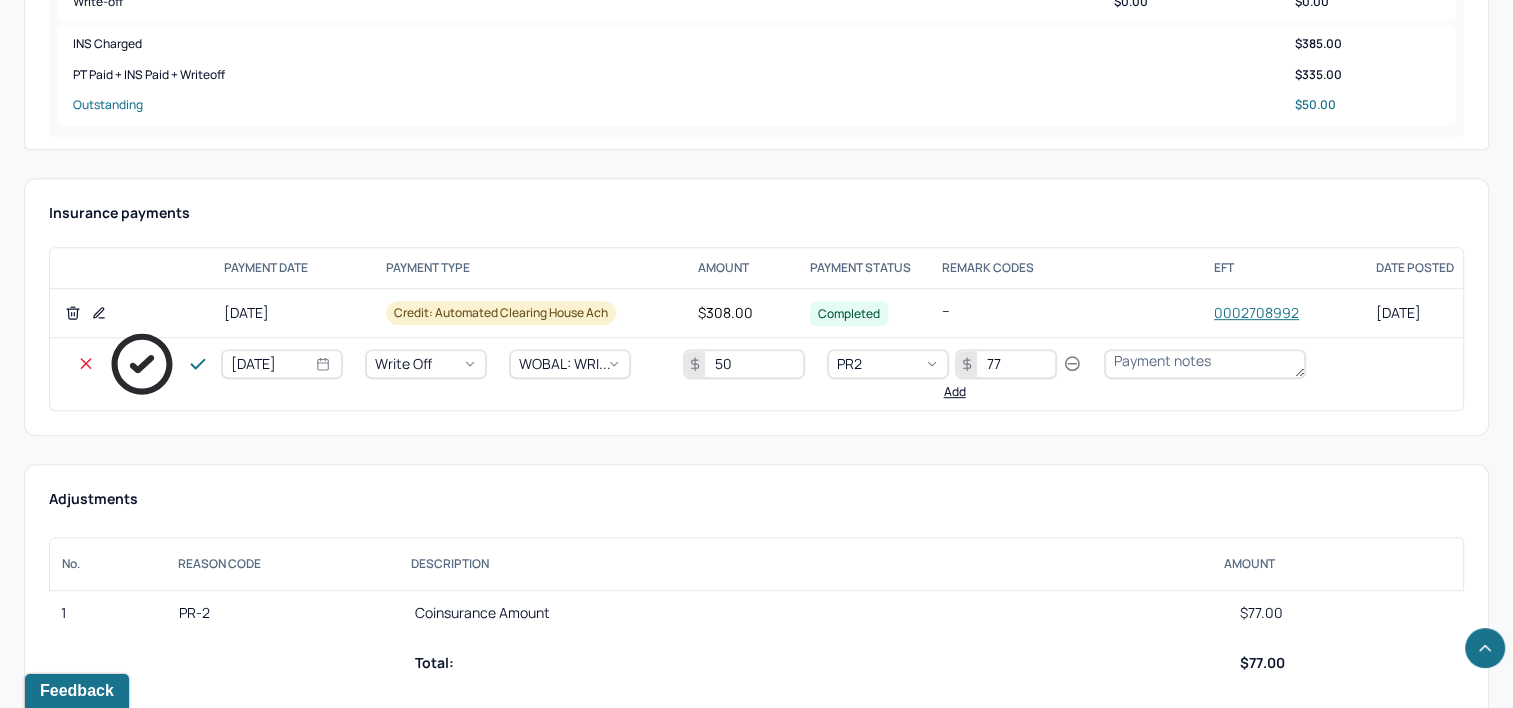 type on "77" 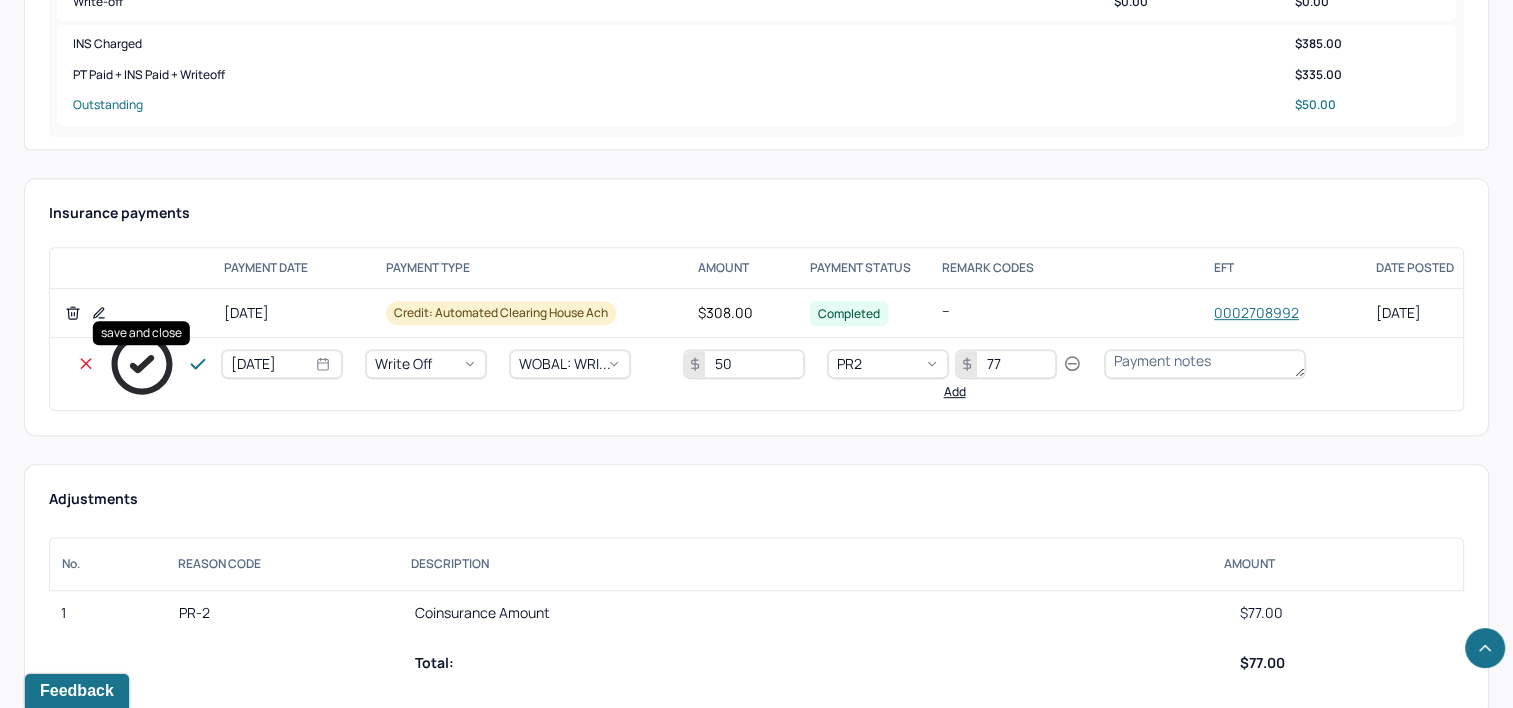click 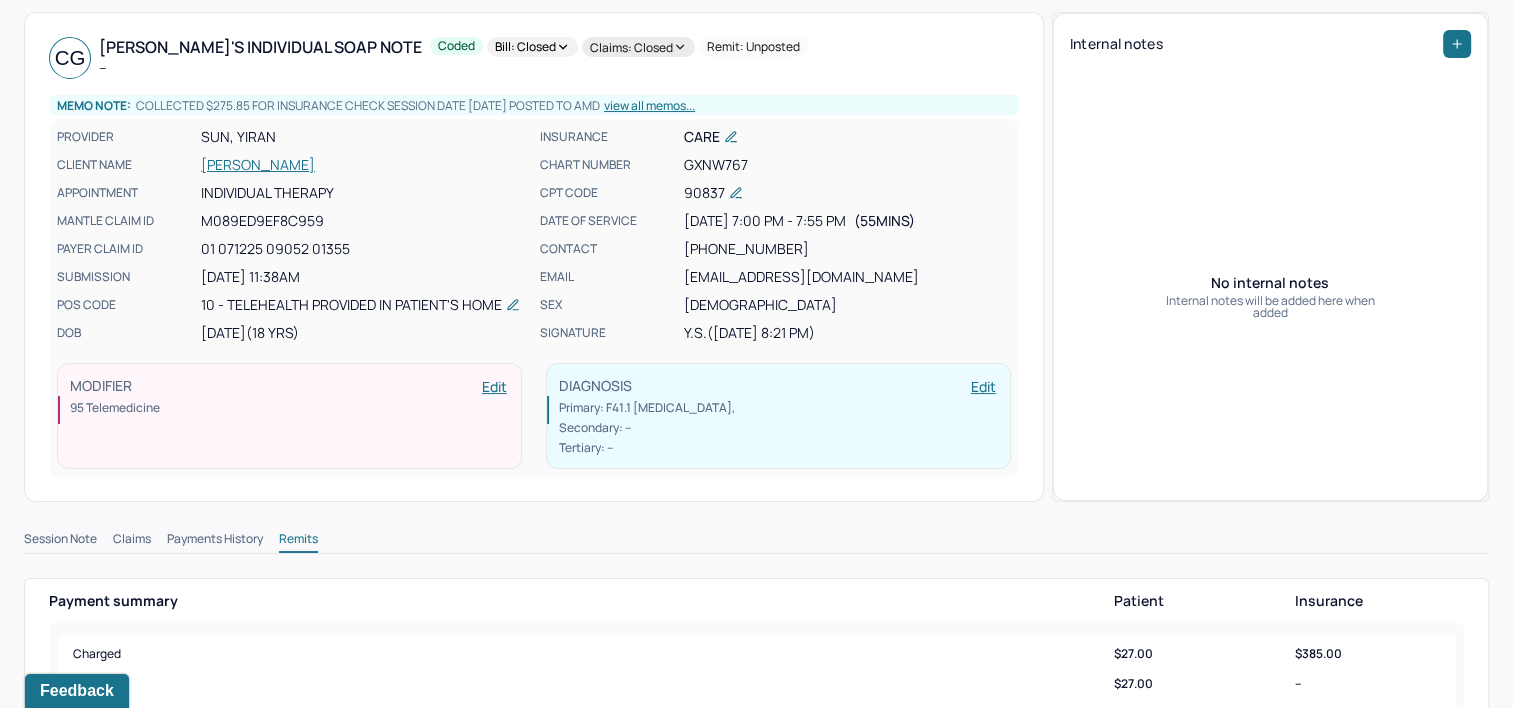 scroll, scrollTop: 0, scrollLeft: 0, axis: both 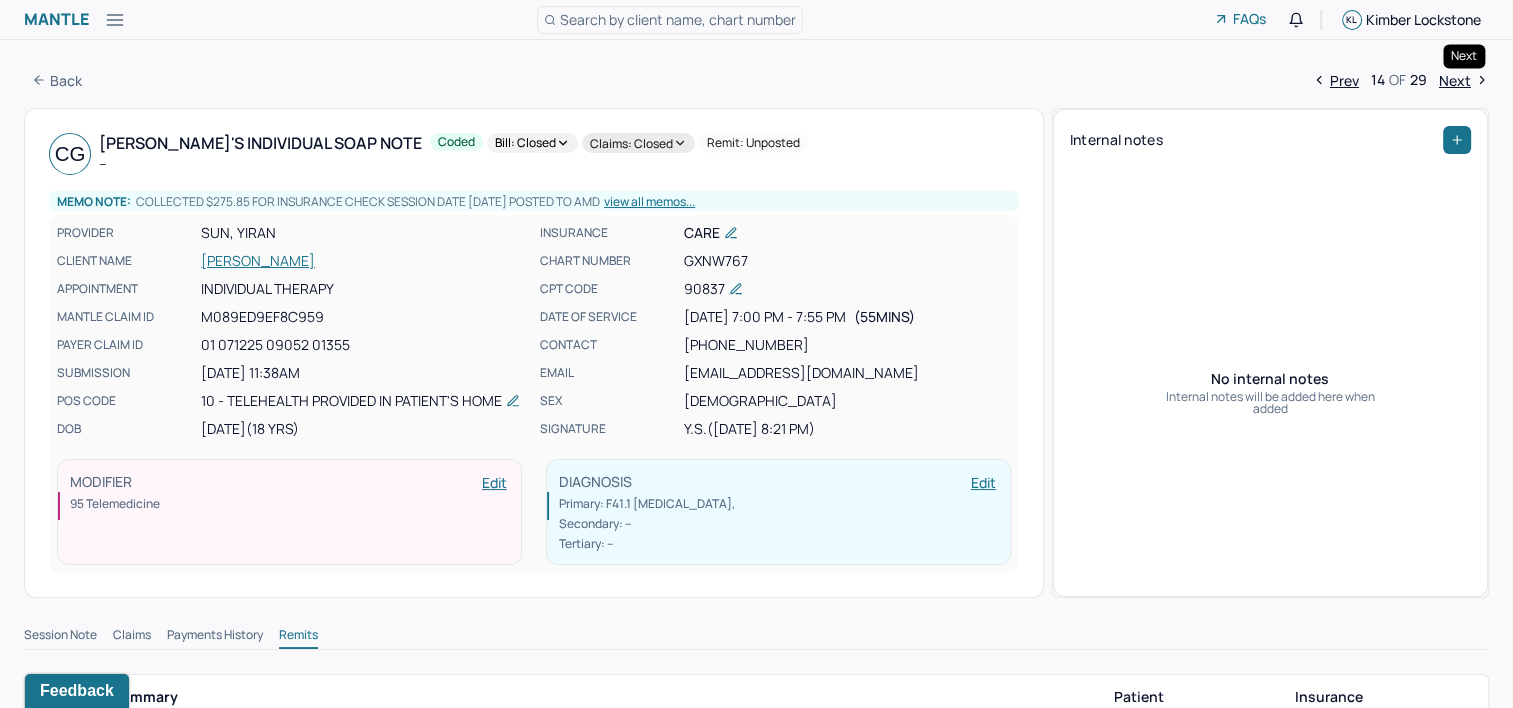 click on "Next" at bounding box center (1464, 80) 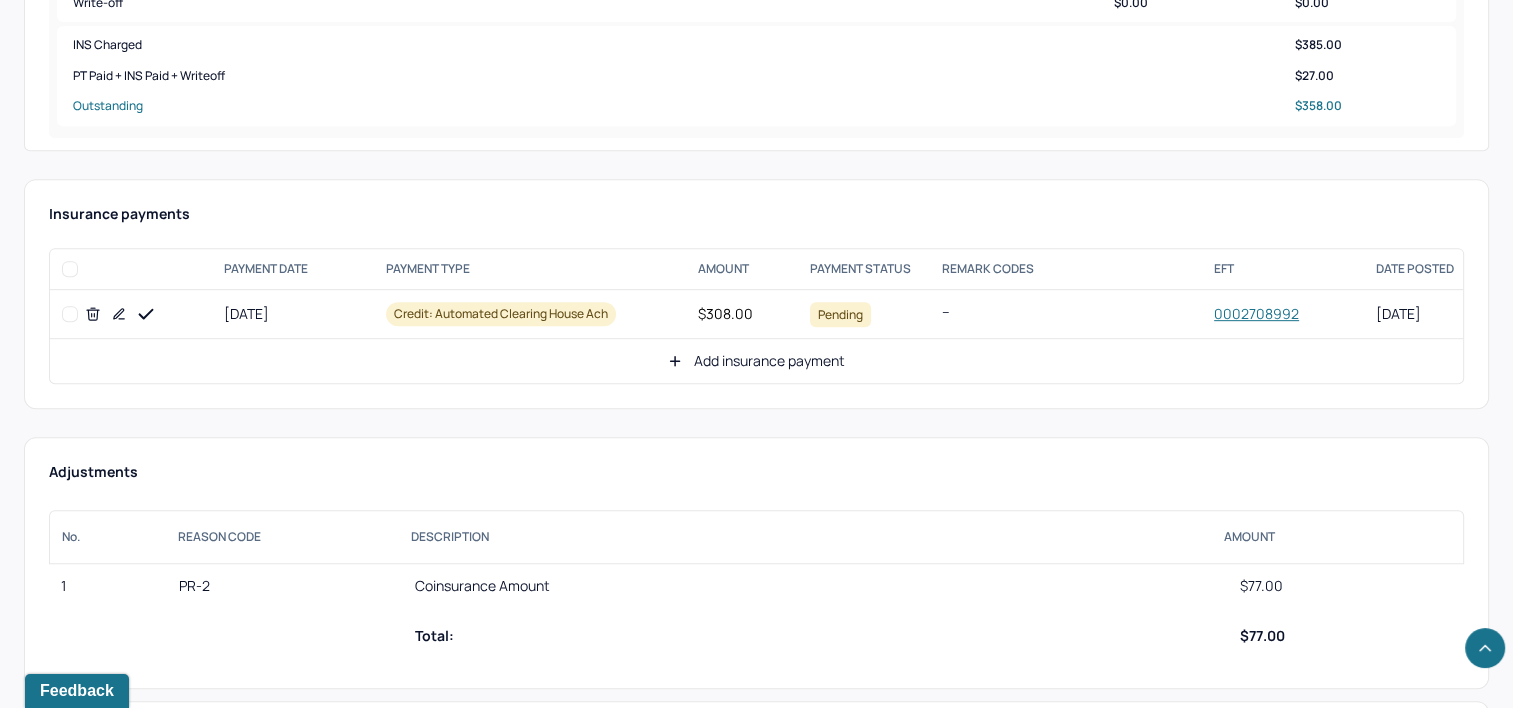 scroll, scrollTop: 900, scrollLeft: 0, axis: vertical 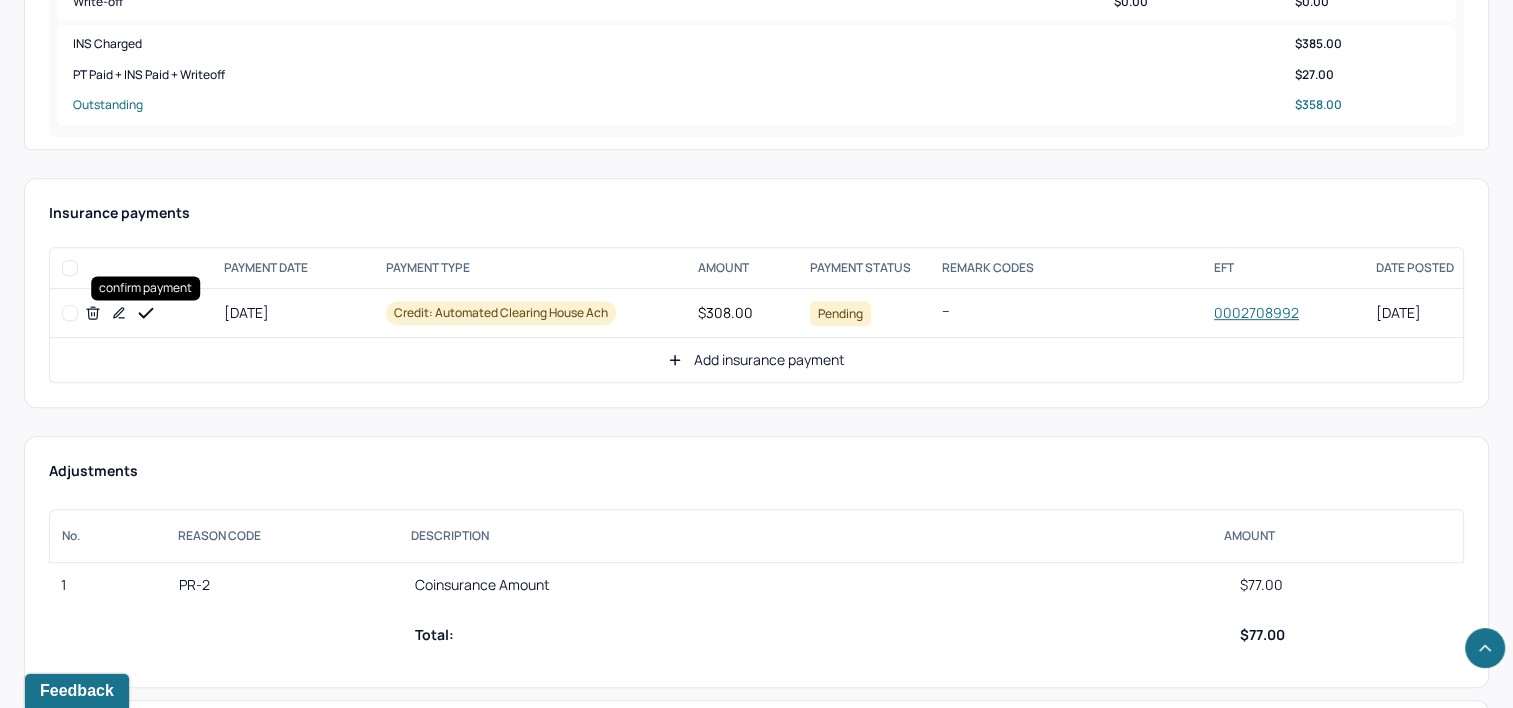 drag, startPoint x: 146, startPoint y: 308, endPoint x: 362, endPoint y: 304, distance: 216.03703 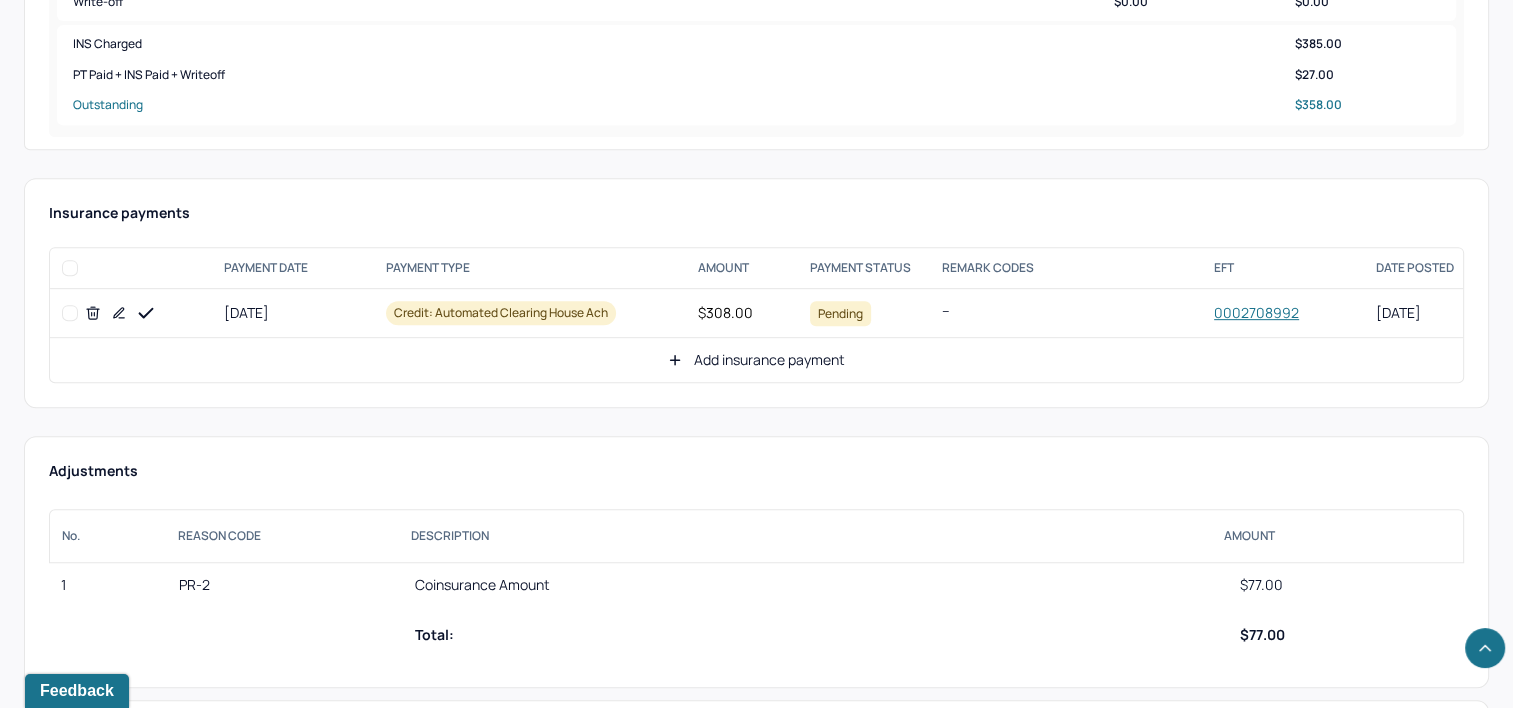 click on "Add insurance payment" at bounding box center (756, 360) 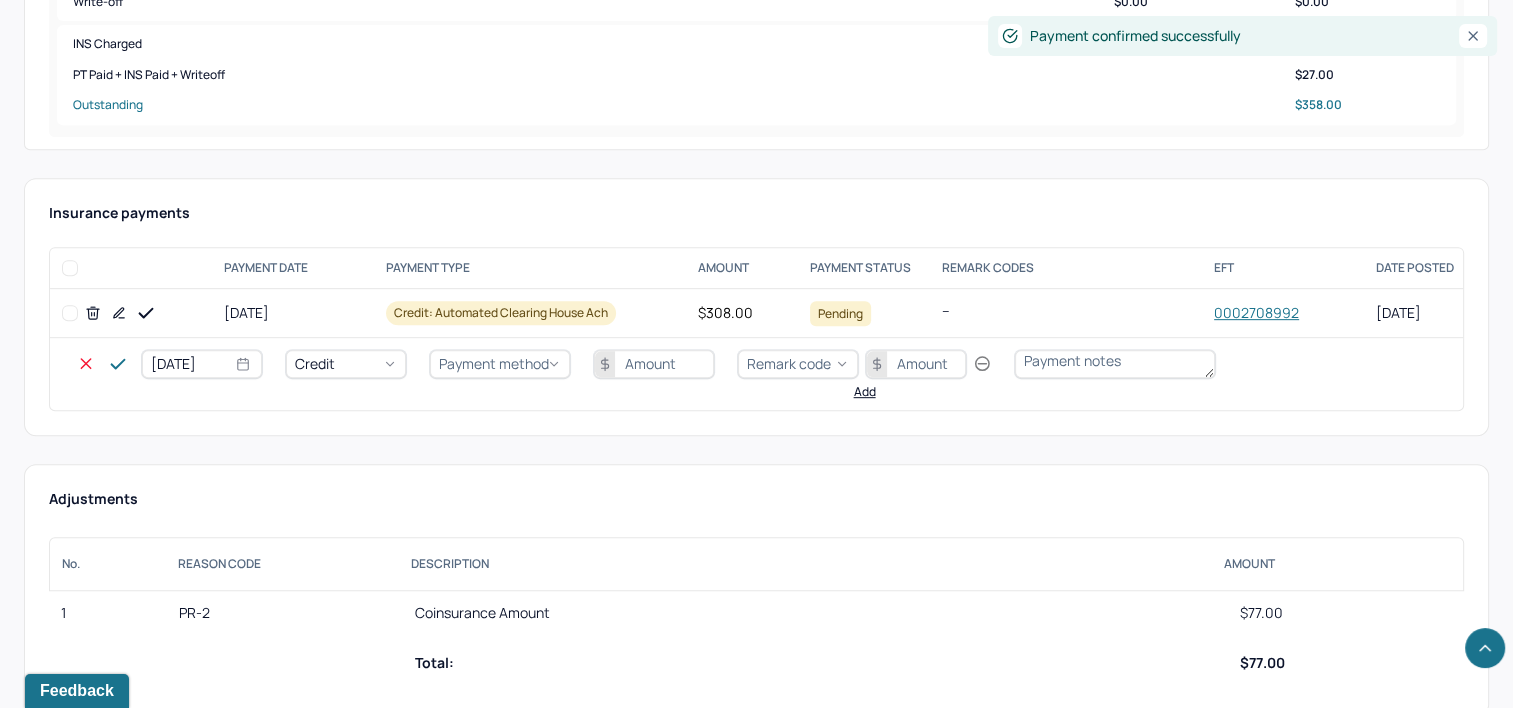 click on "[DATE]" at bounding box center [202, 364] 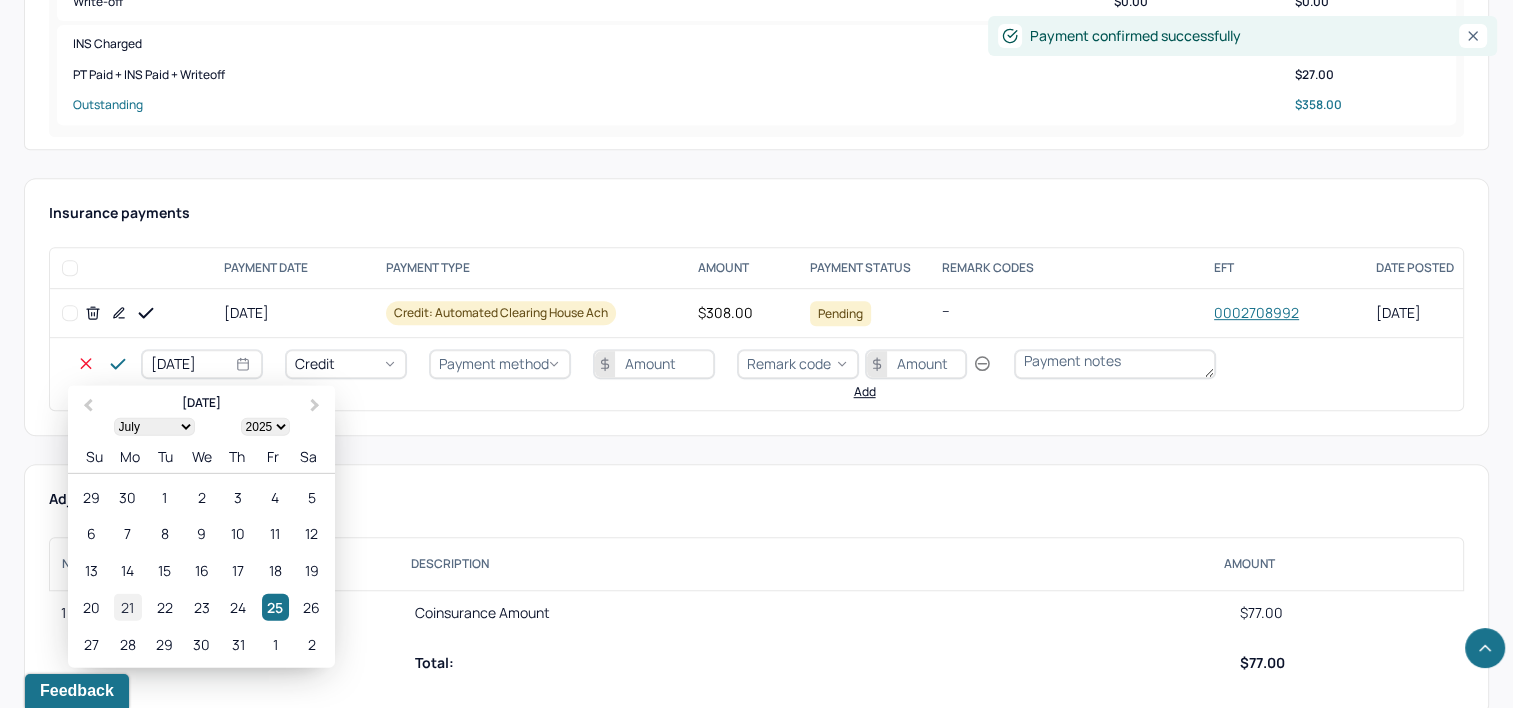 select on "6" 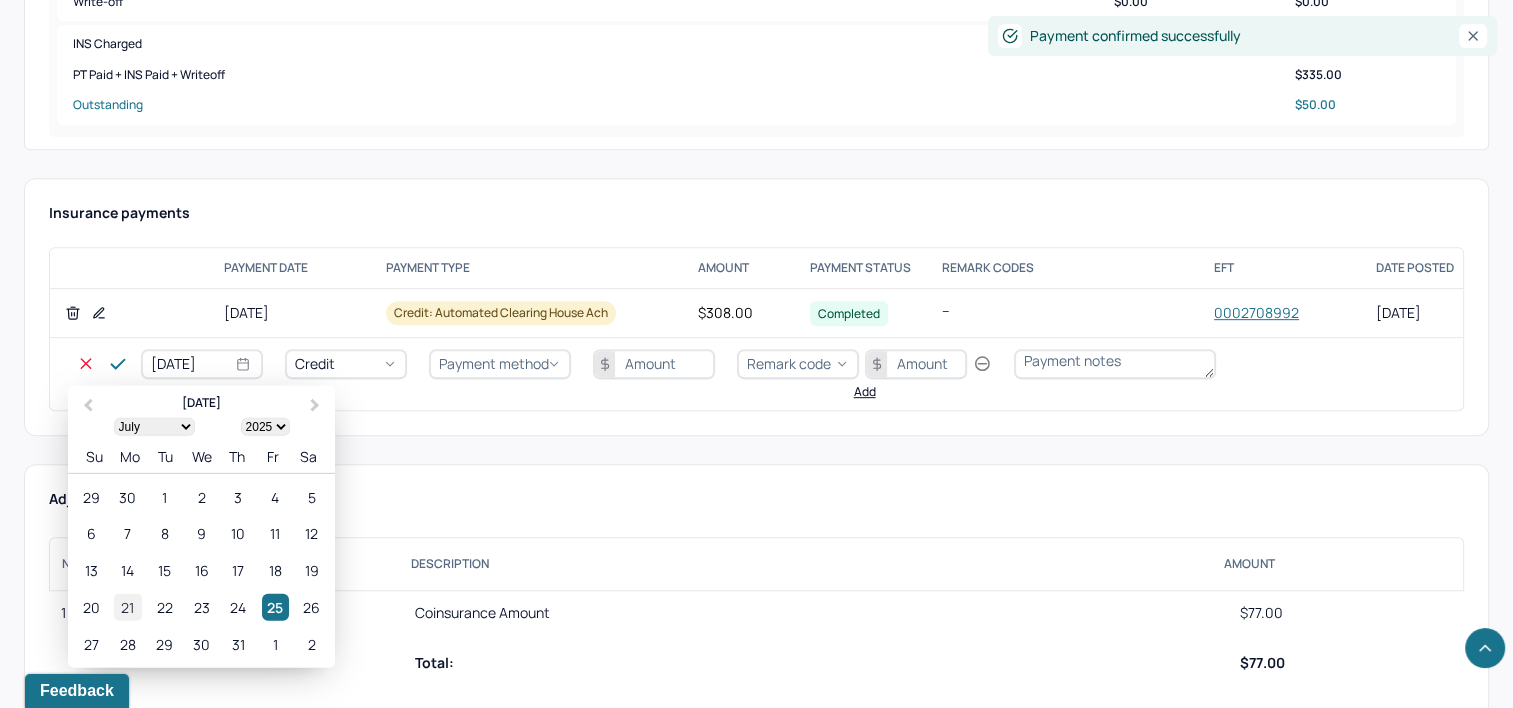 click on "21" at bounding box center [127, 607] 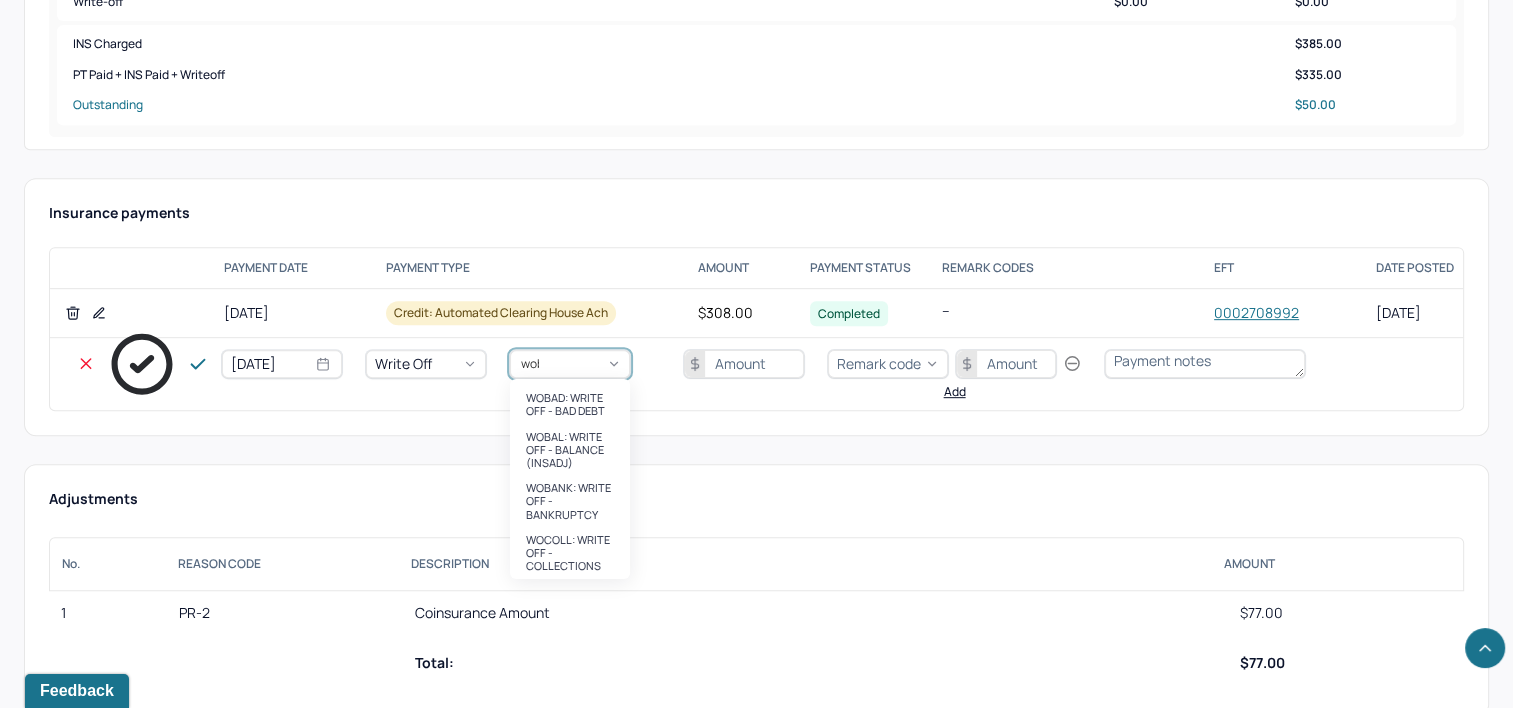 type on "wobal" 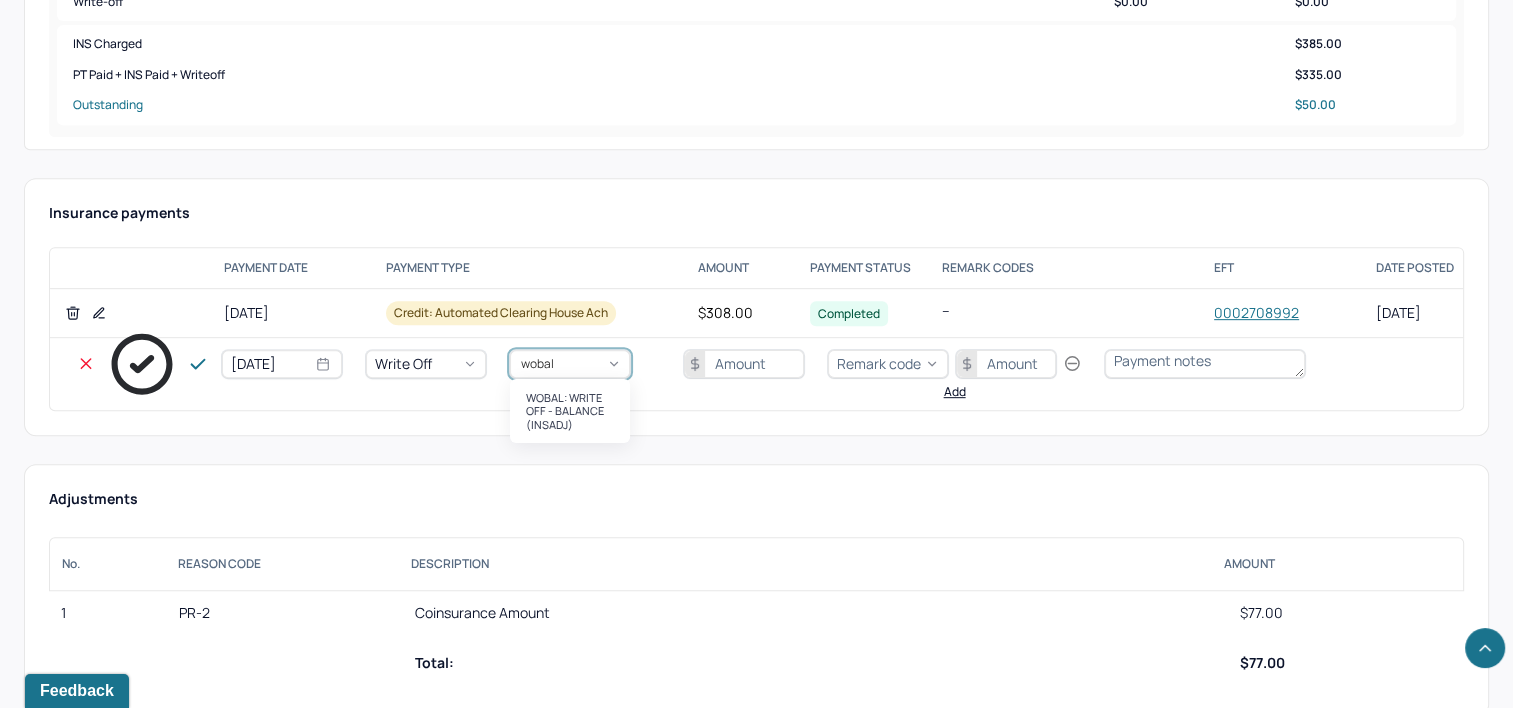 type 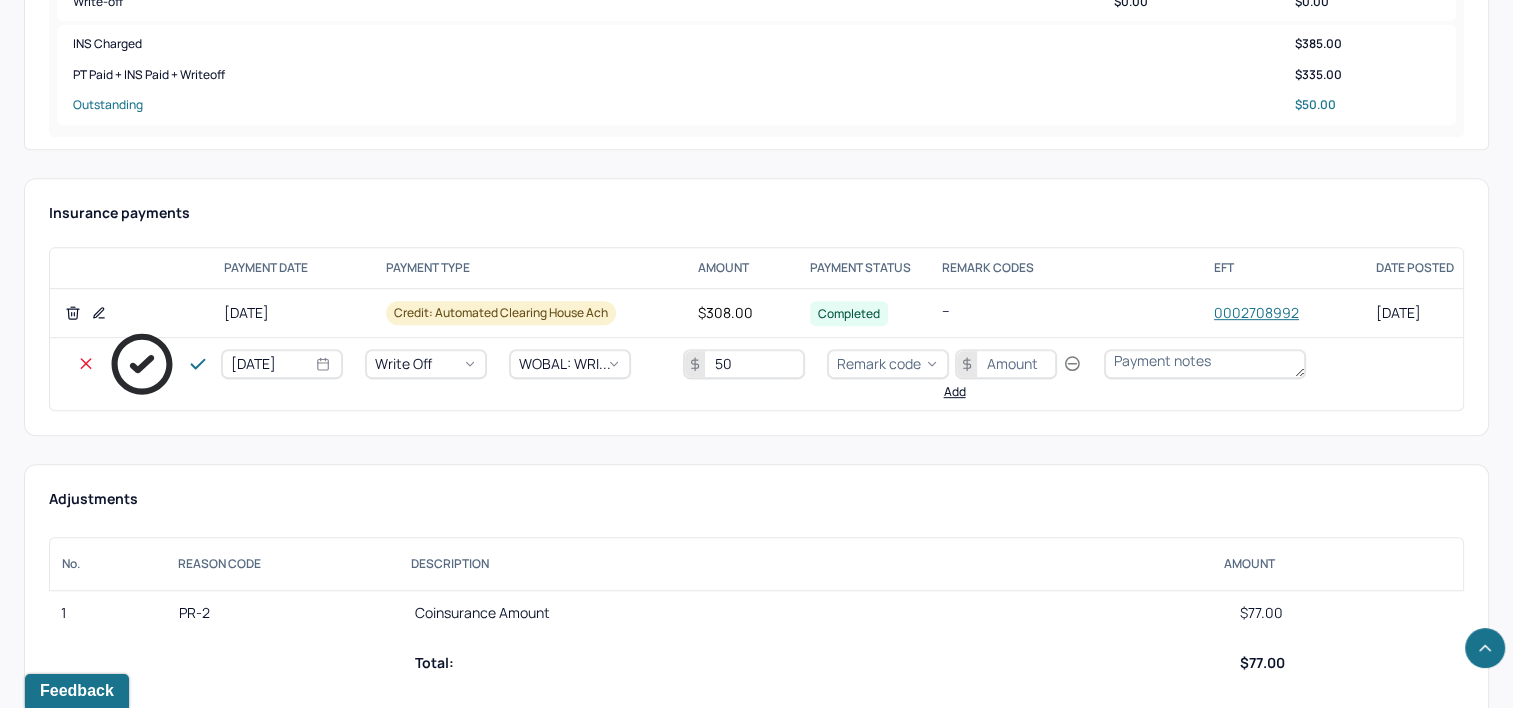 type on "50" 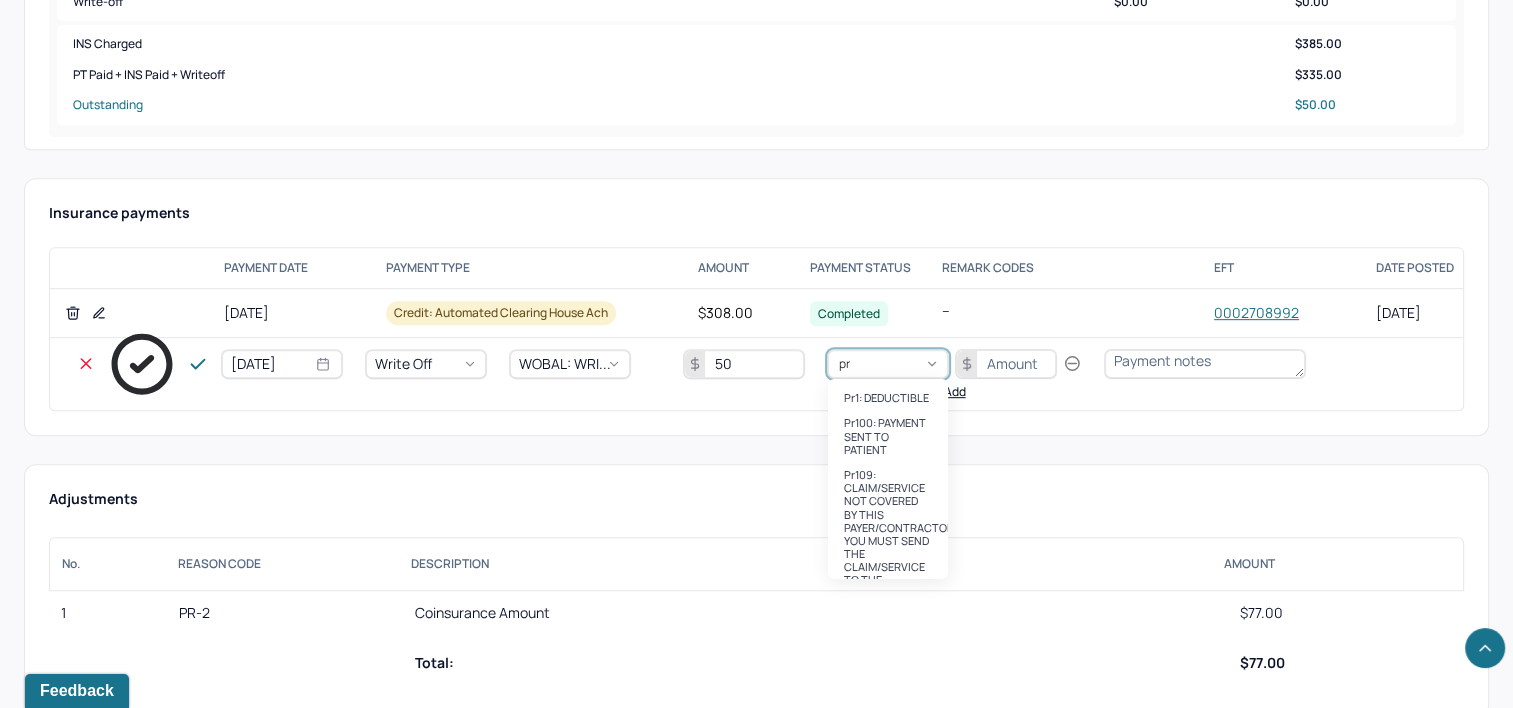 type on "pr2" 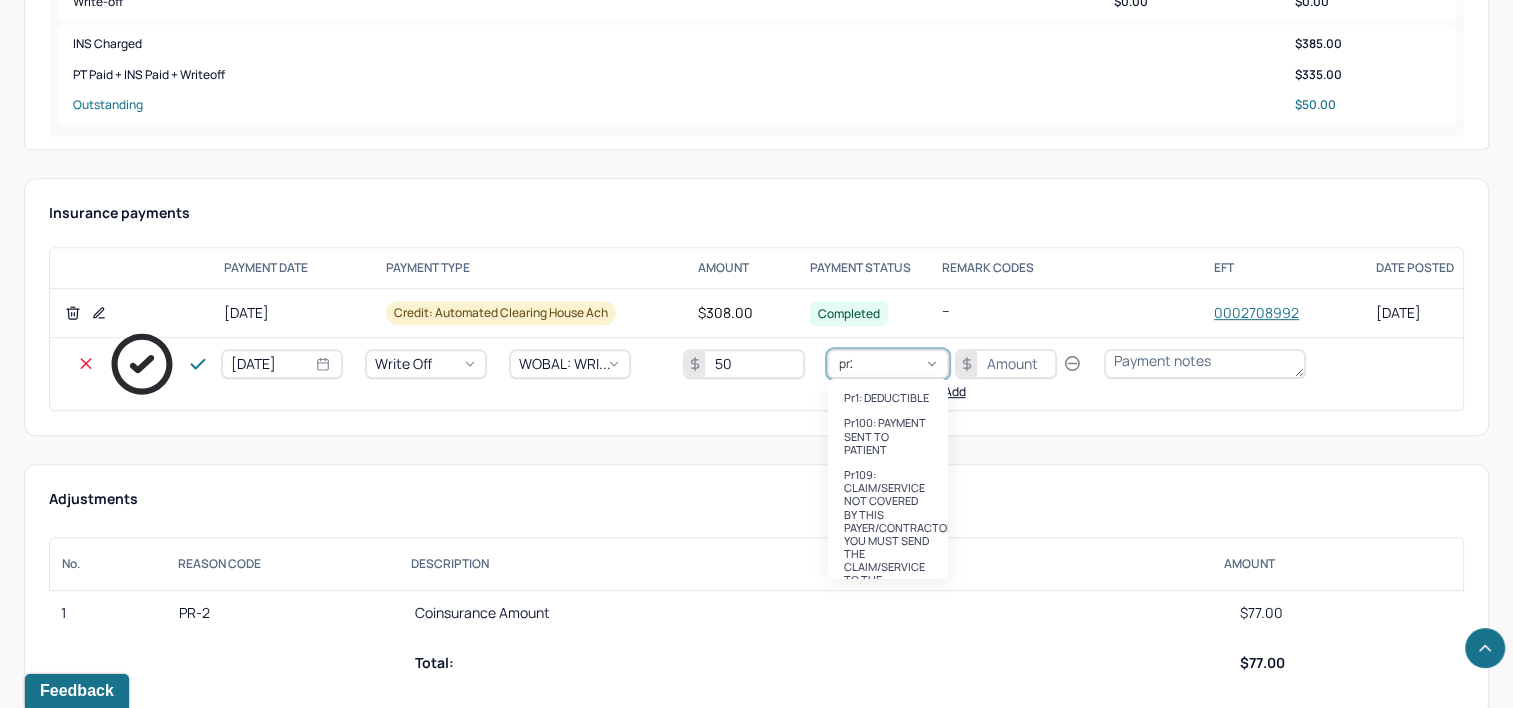 type 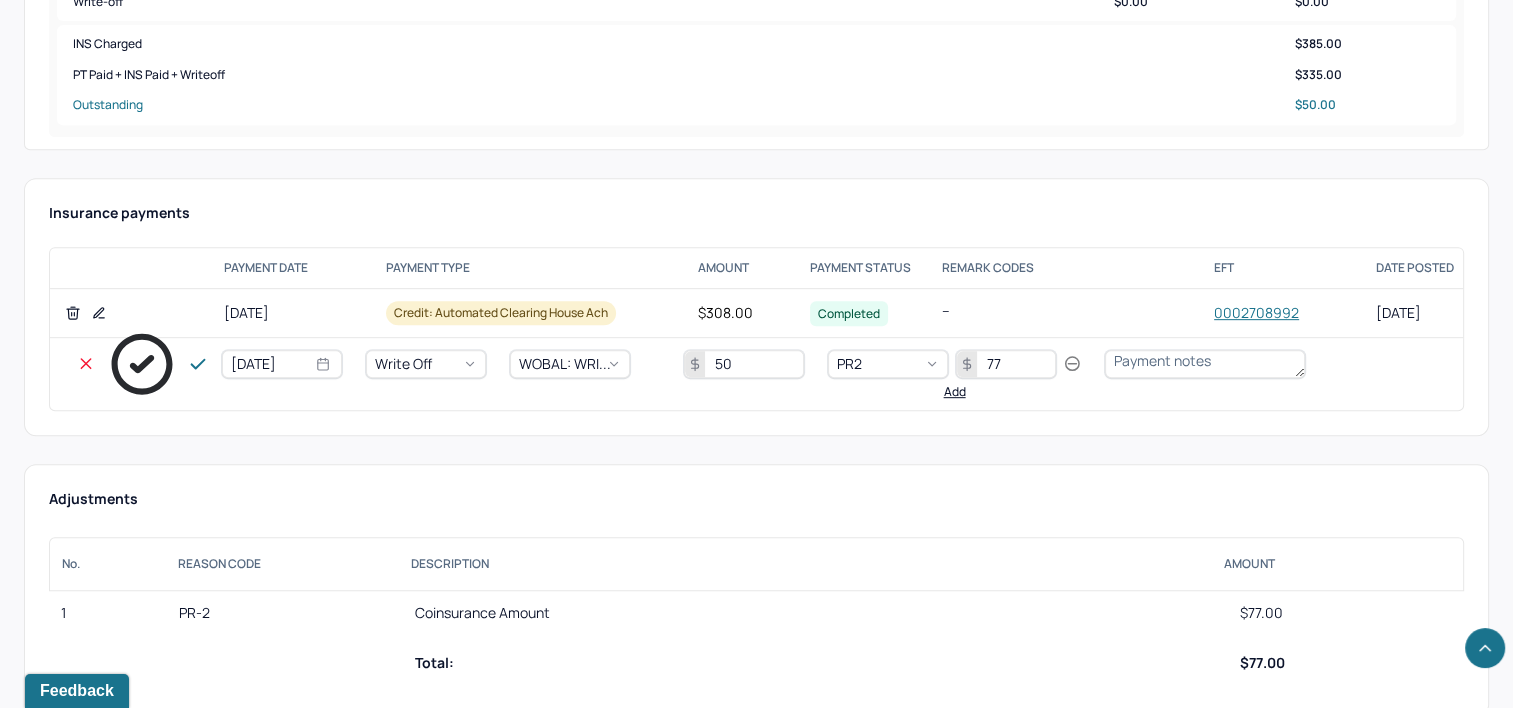 type on "77" 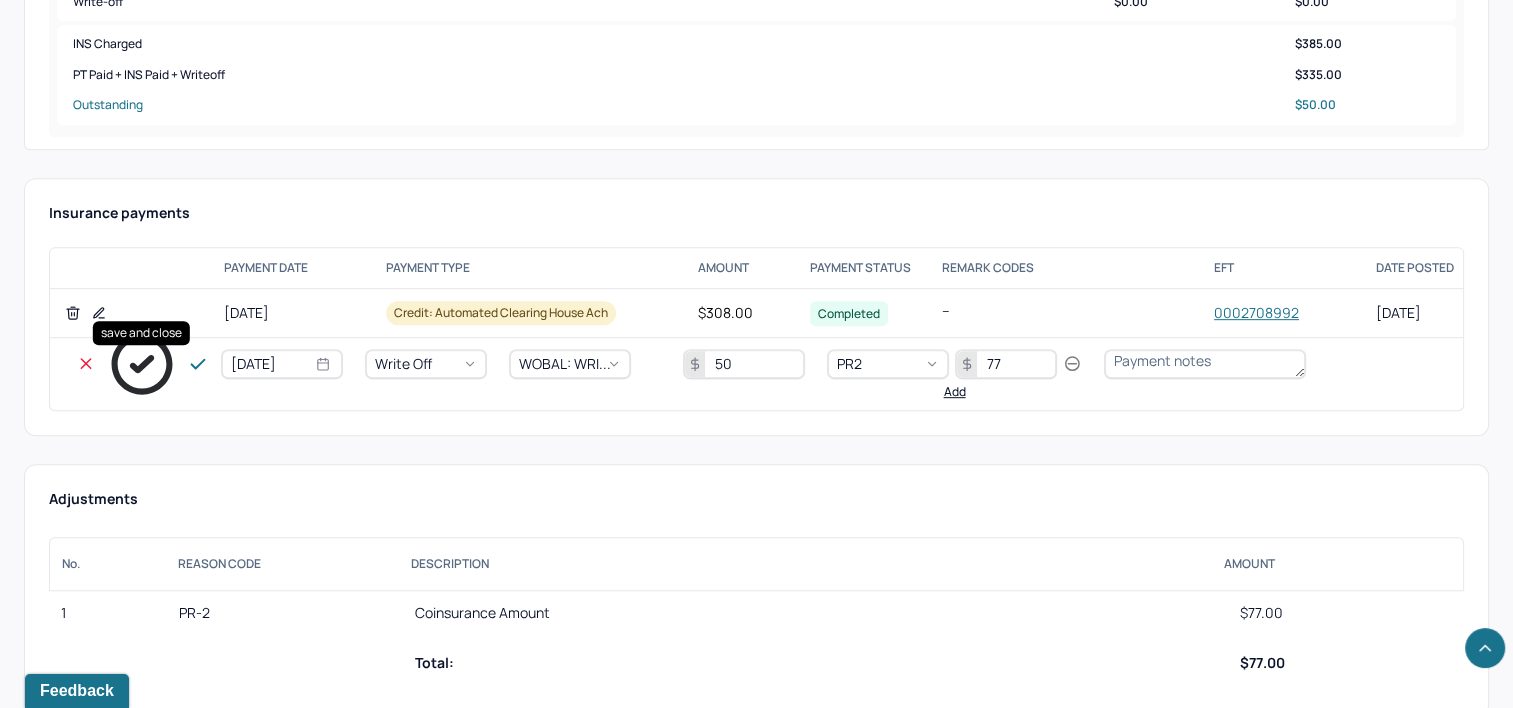 click 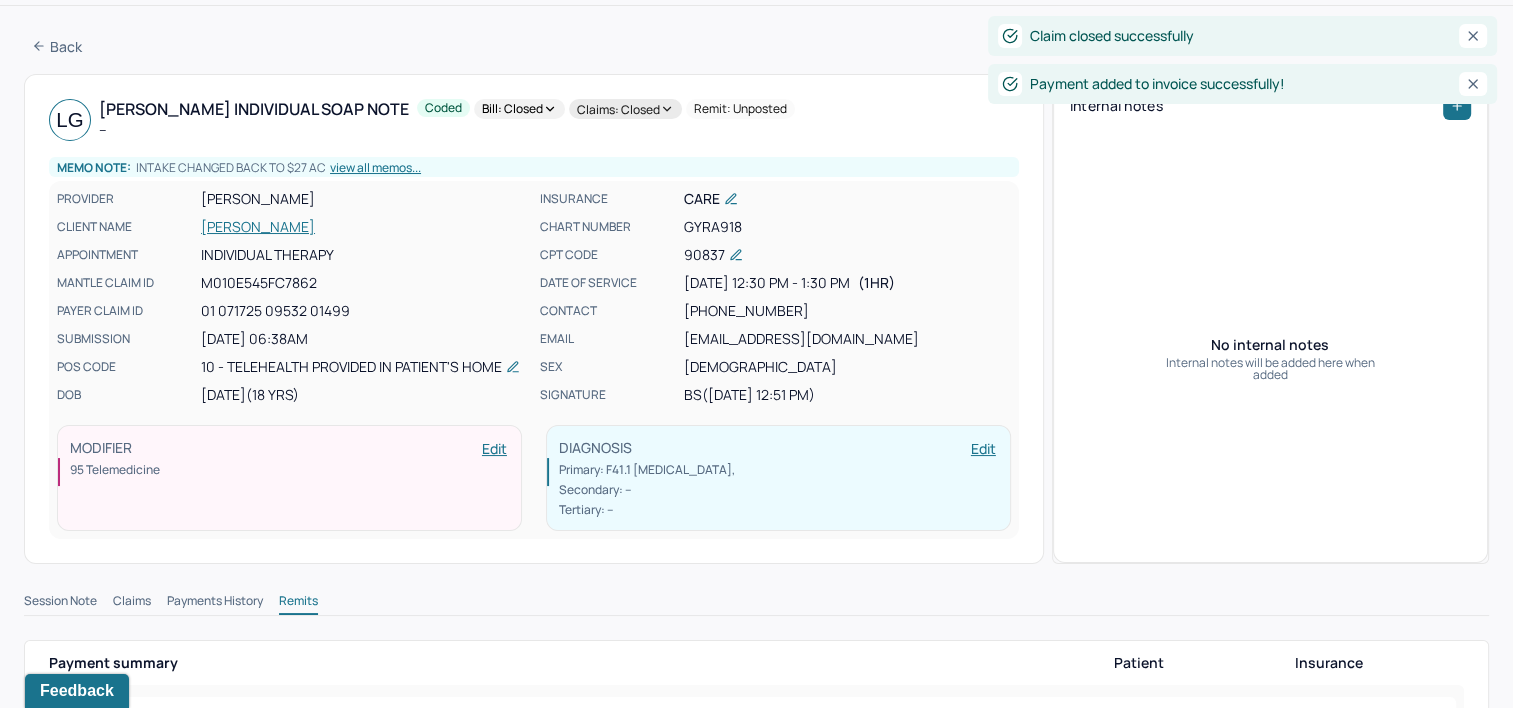 scroll, scrollTop: 0, scrollLeft: 0, axis: both 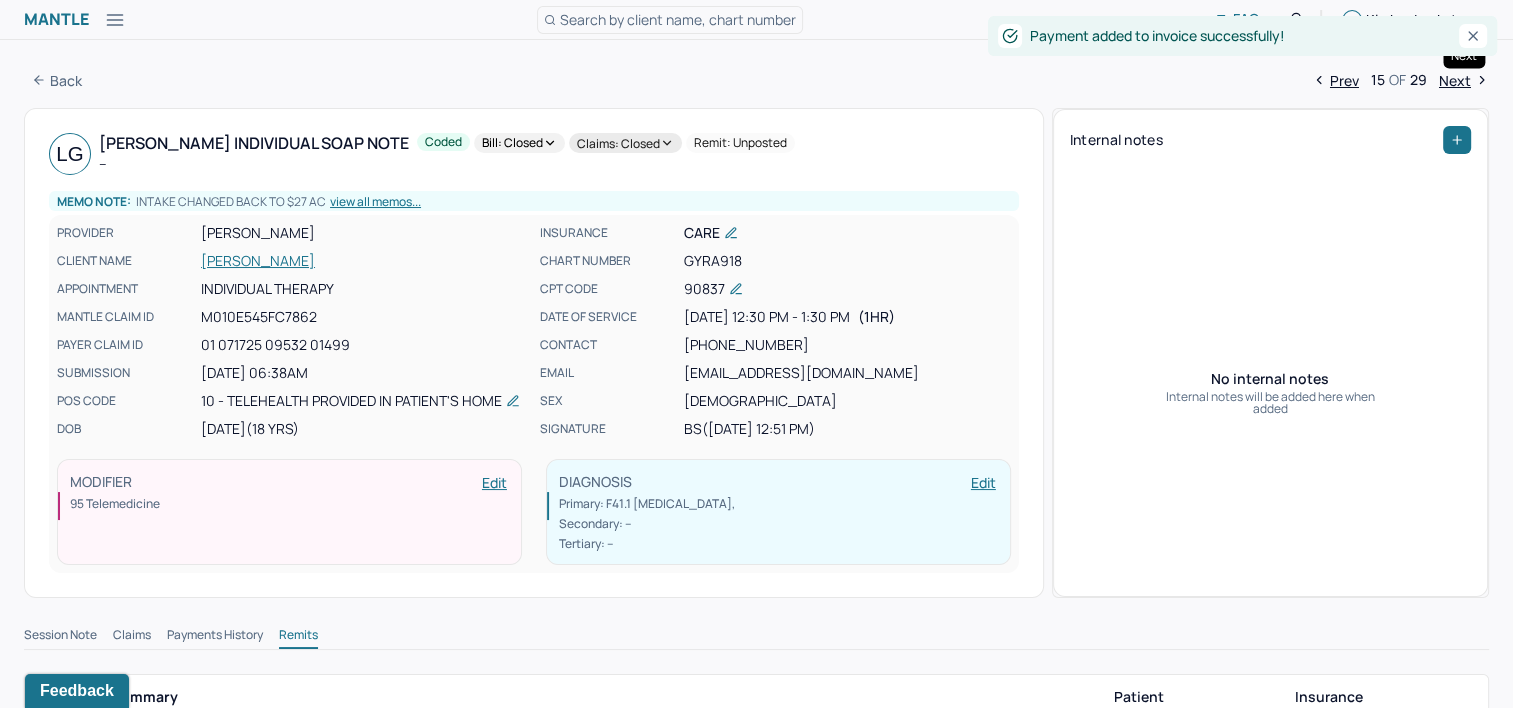click on "Next" at bounding box center (1464, 80) 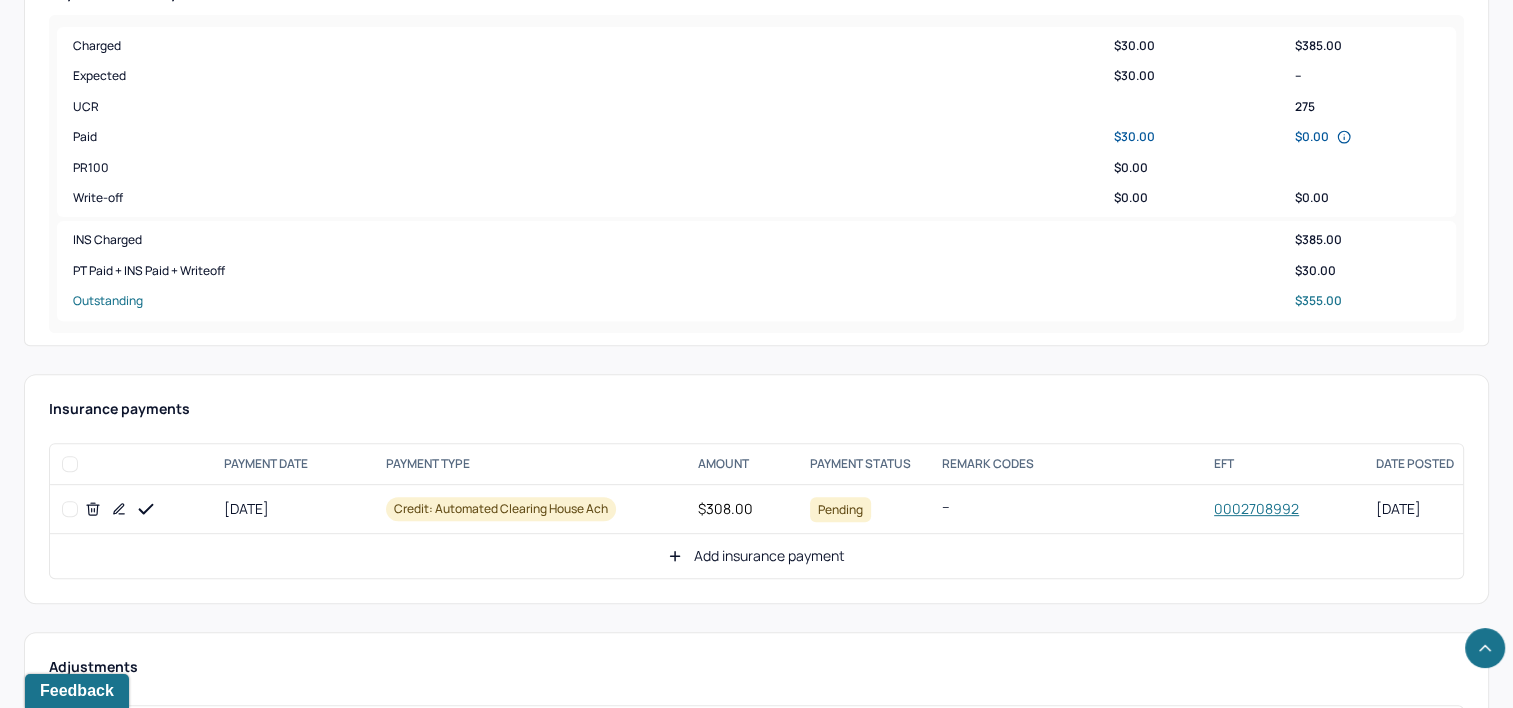 scroll, scrollTop: 700, scrollLeft: 0, axis: vertical 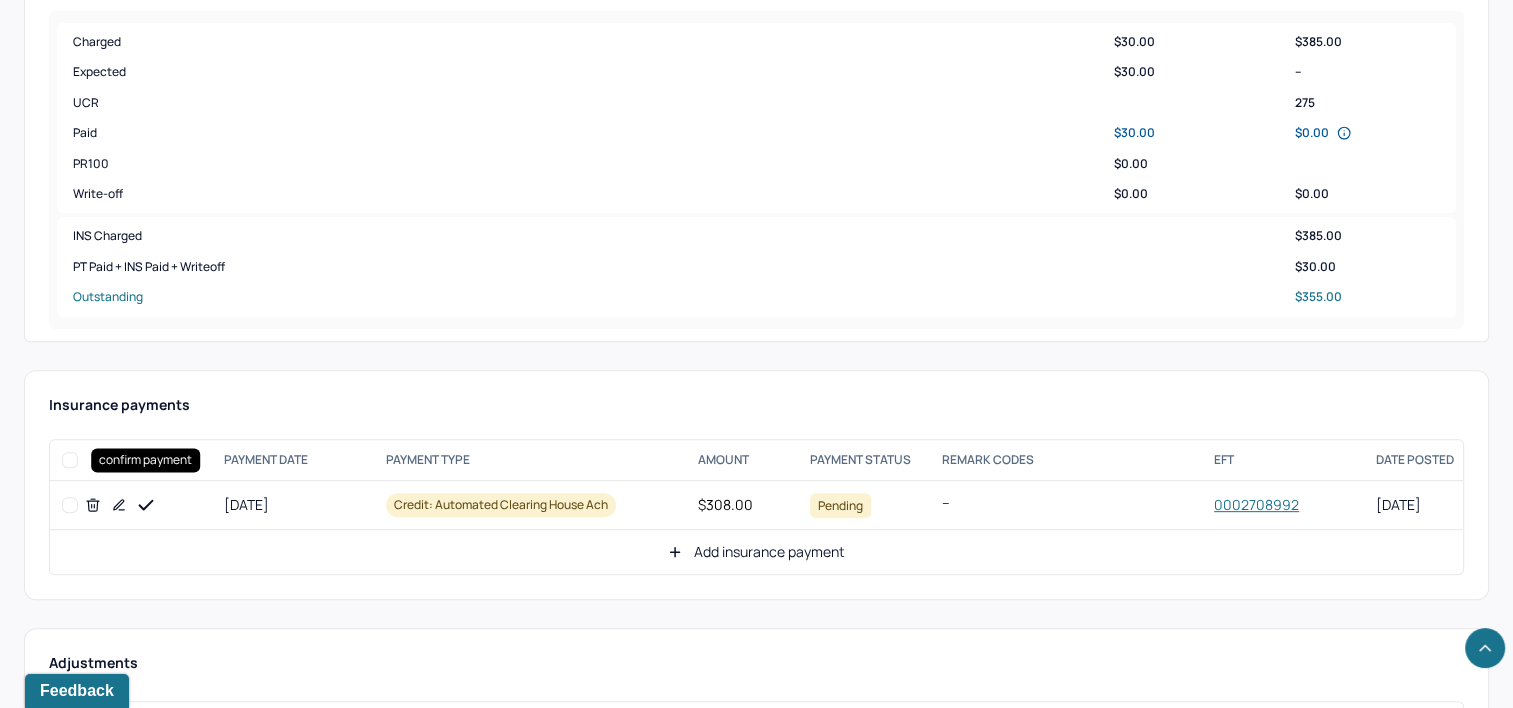click 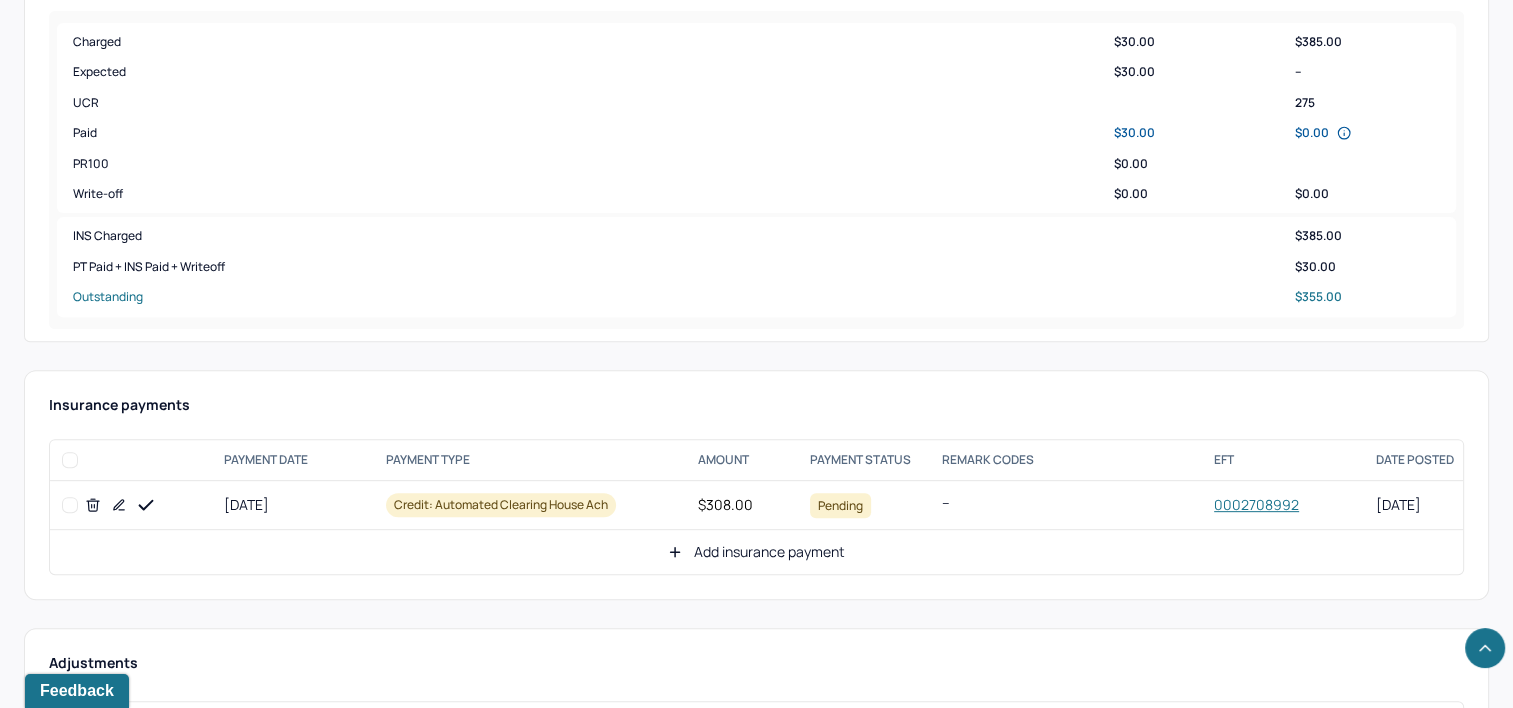 click on "Add insurance payment" at bounding box center (756, 552) 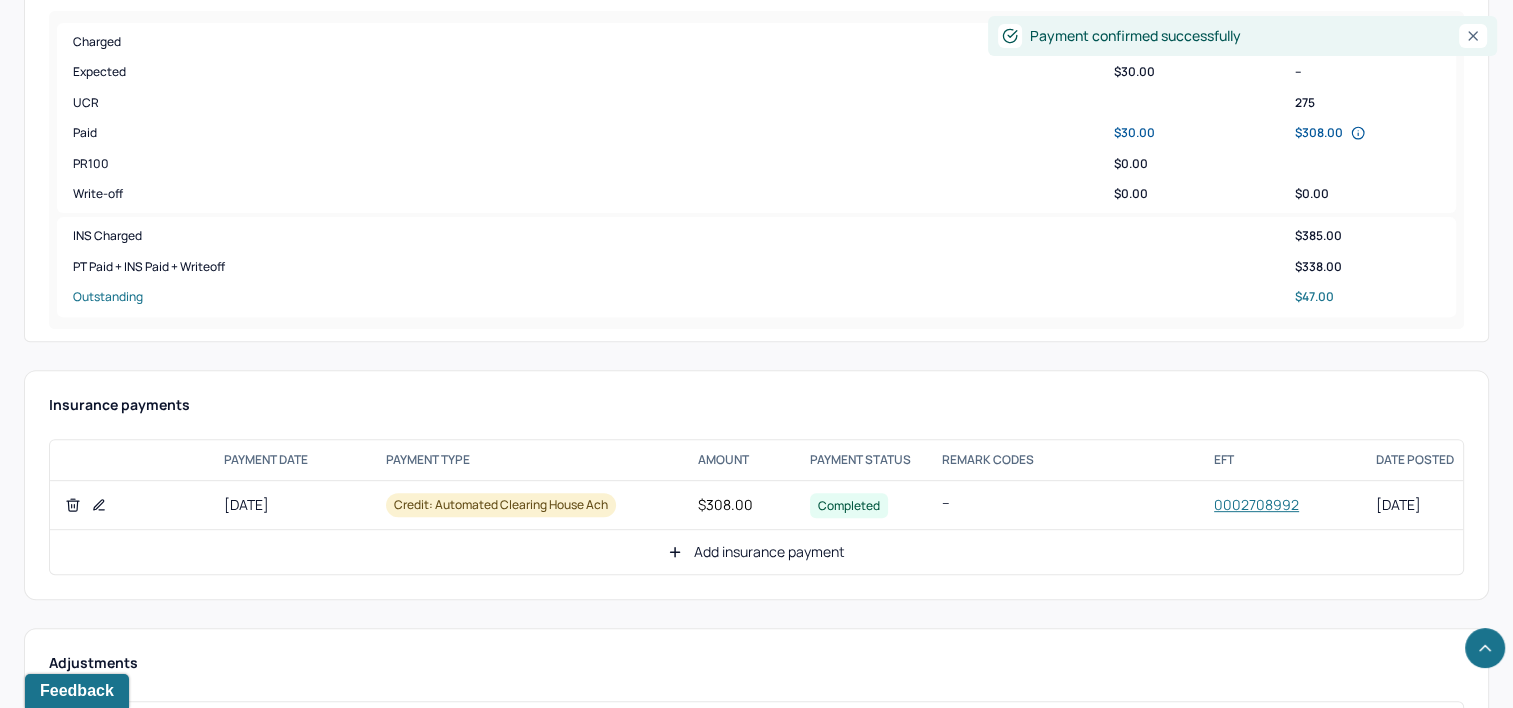 click on "Add insurance payment" at bounding box center [756, 552] 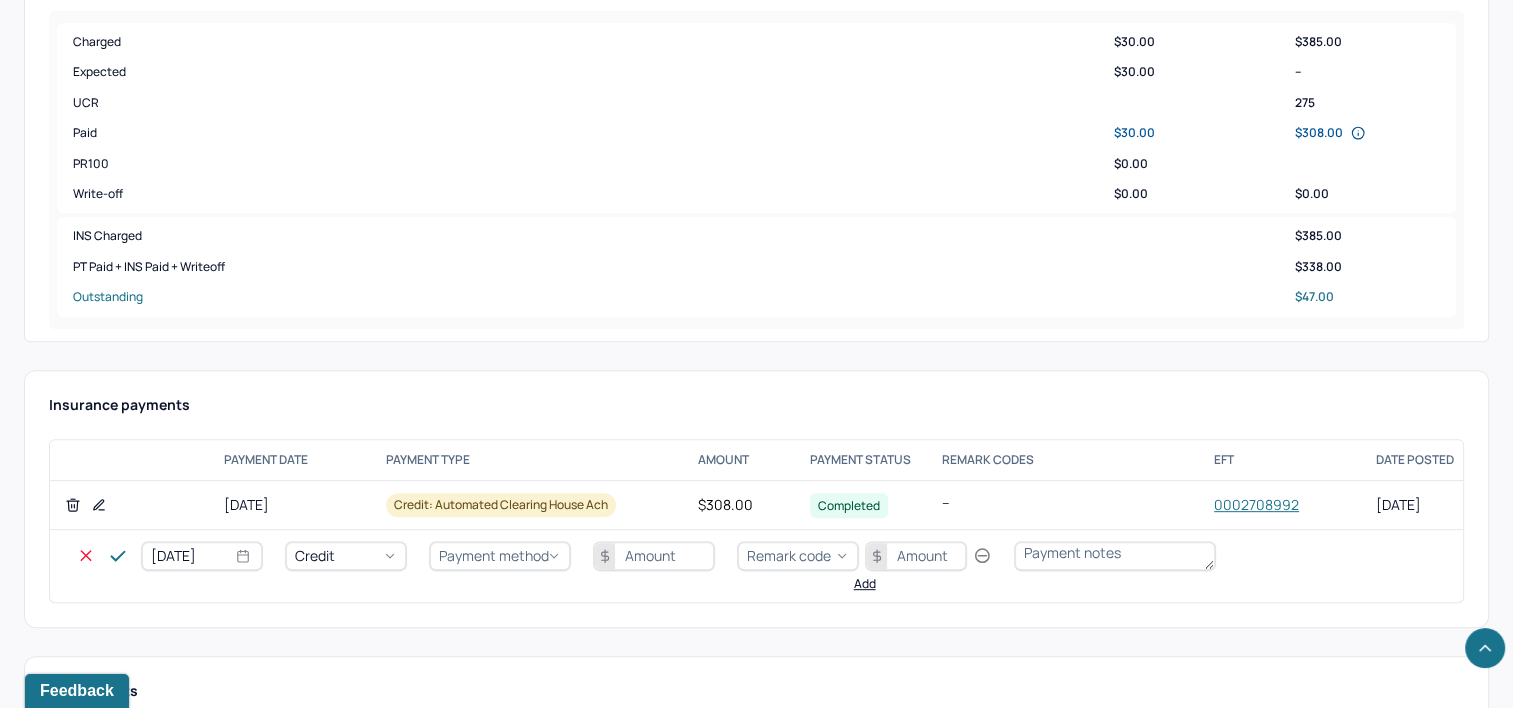 click on "[DATE]" at bounding box center (202, 556) 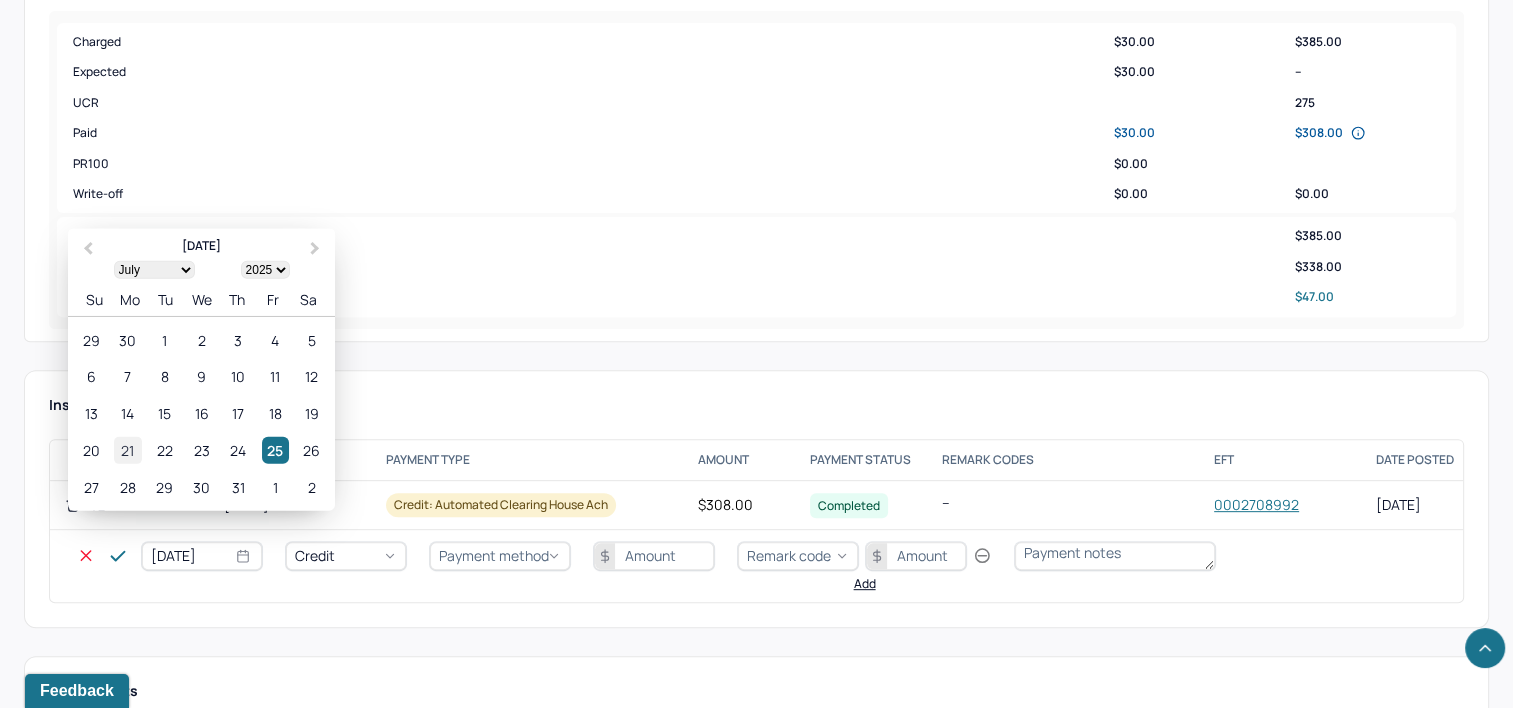click on "21" at bounding box center (127, 450) 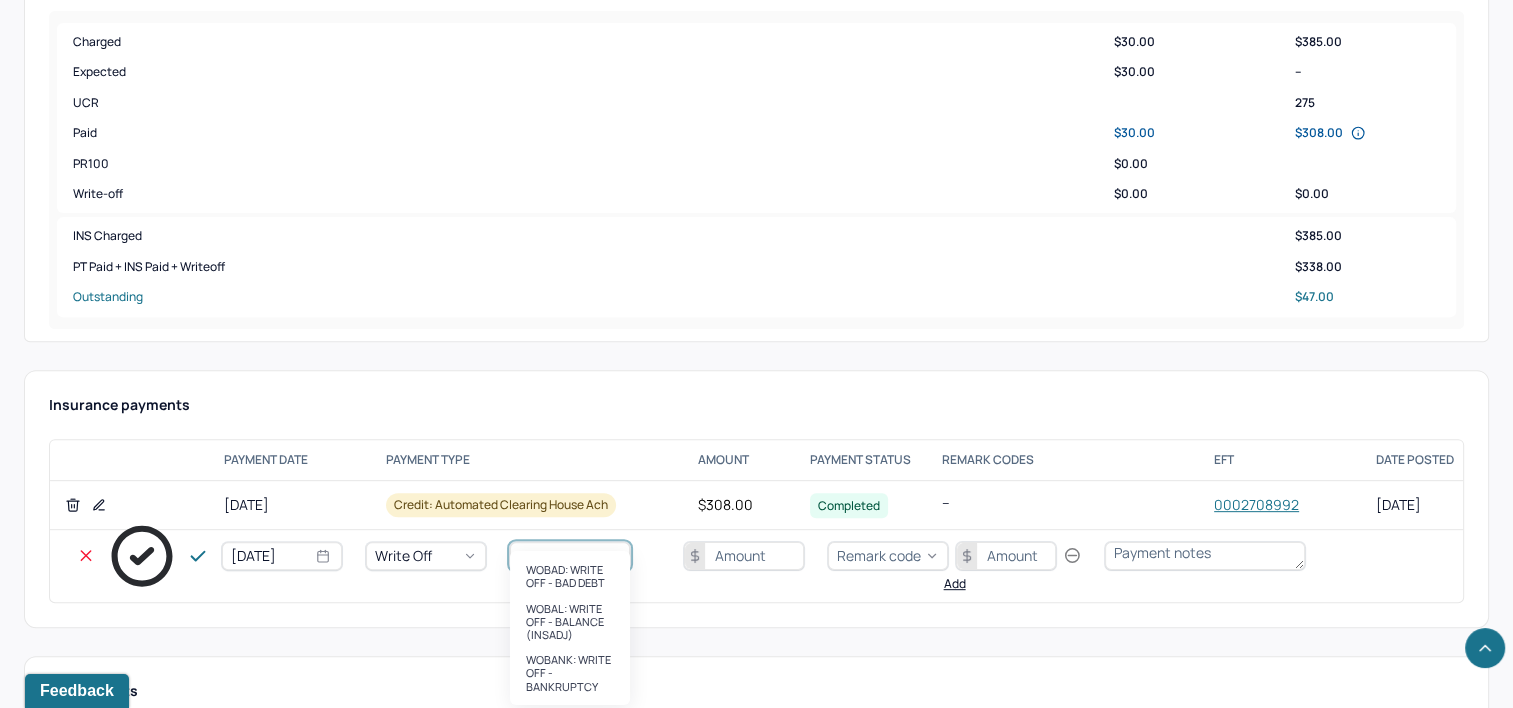 type on "wobal" 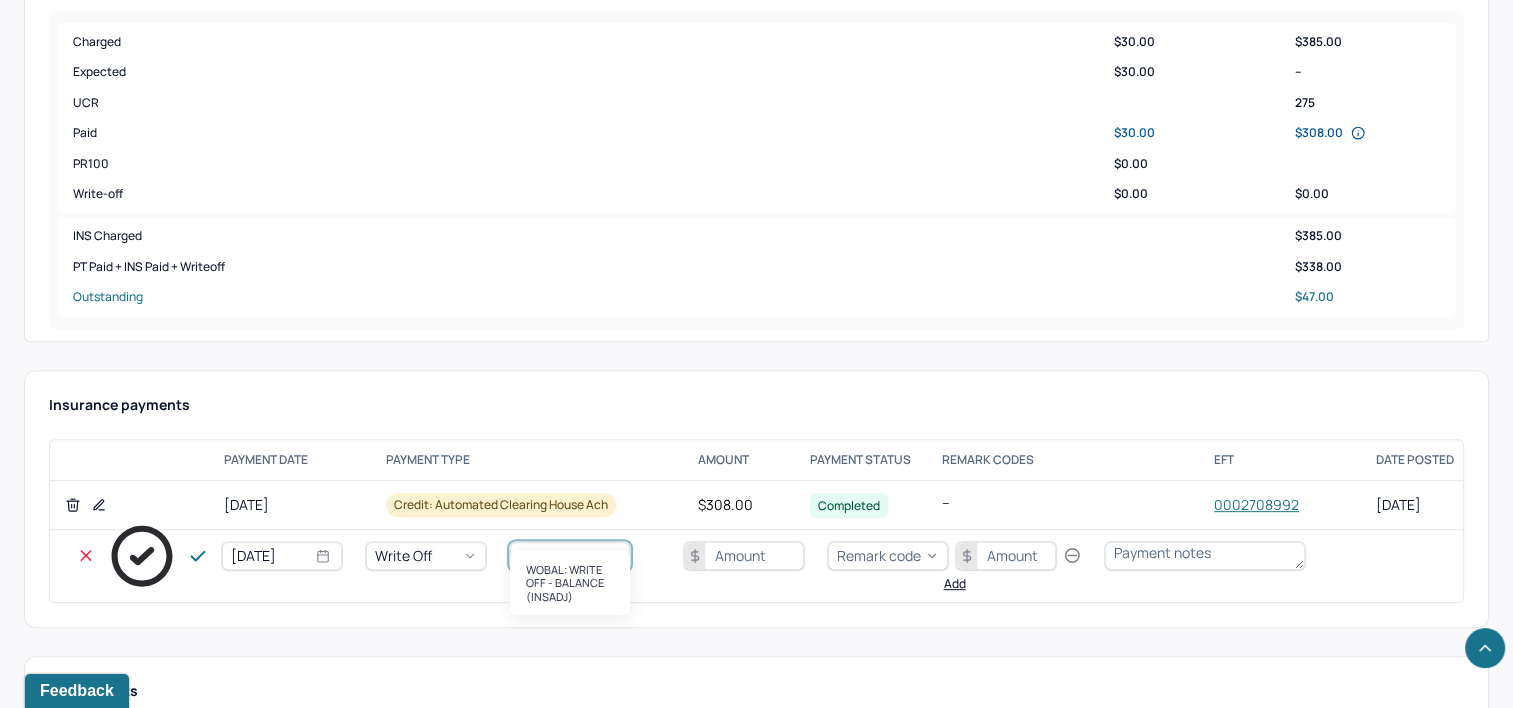 type 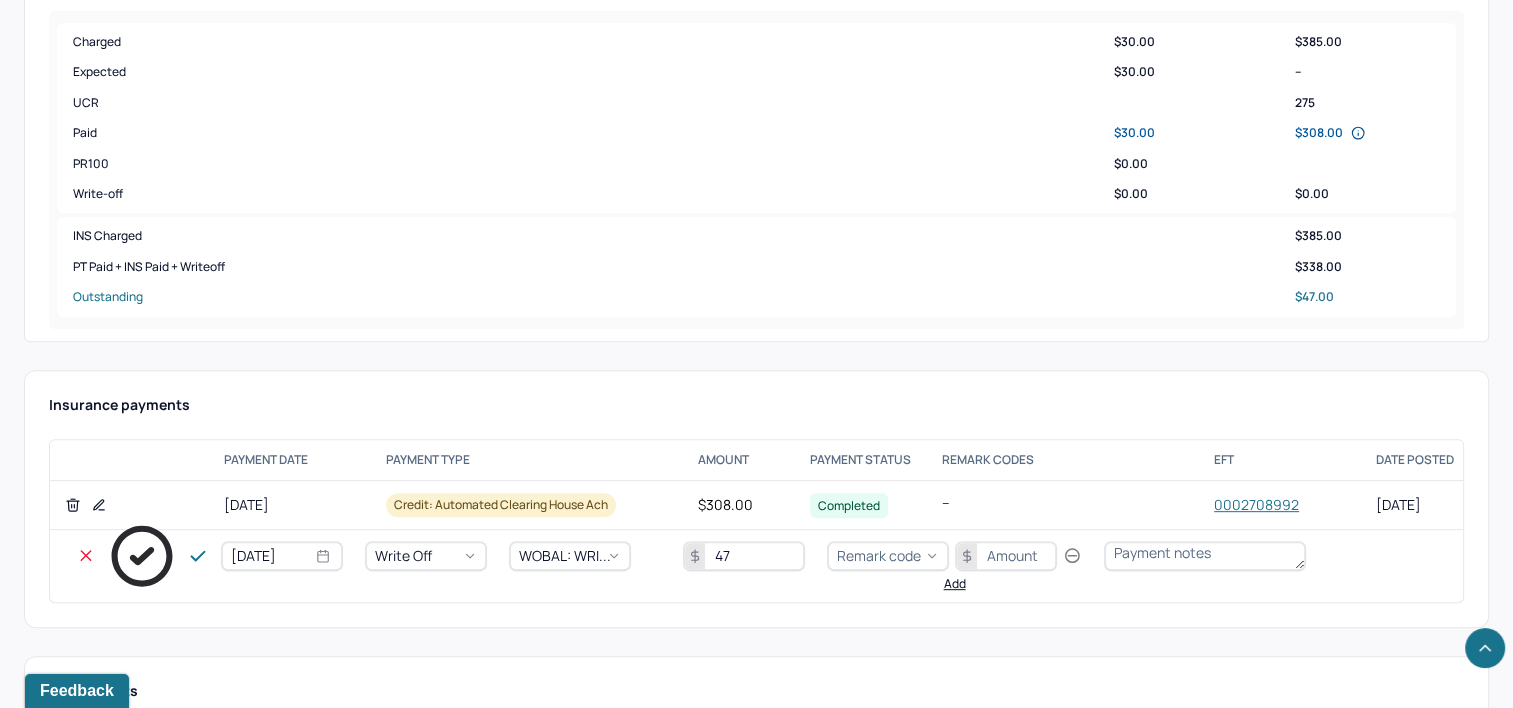 type on "47" 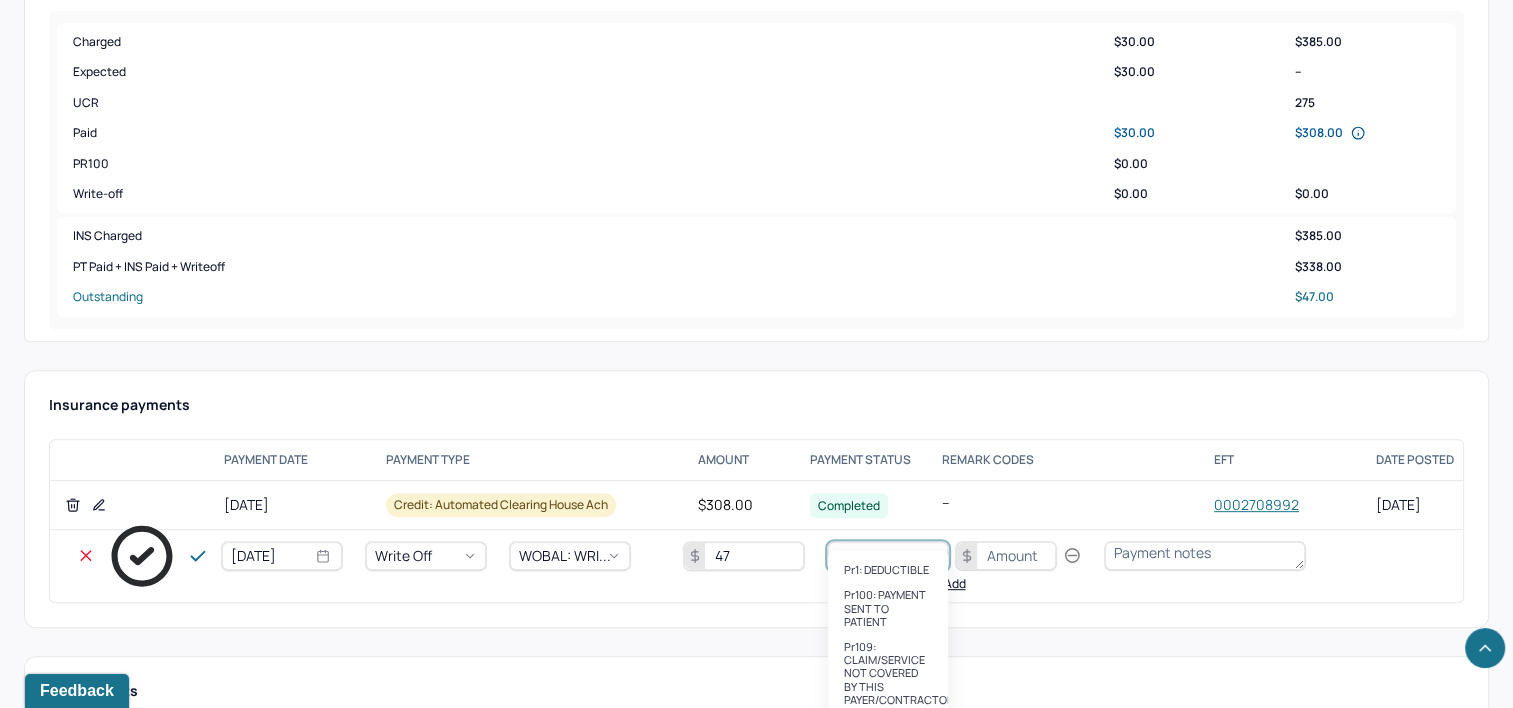 type on "pr2" 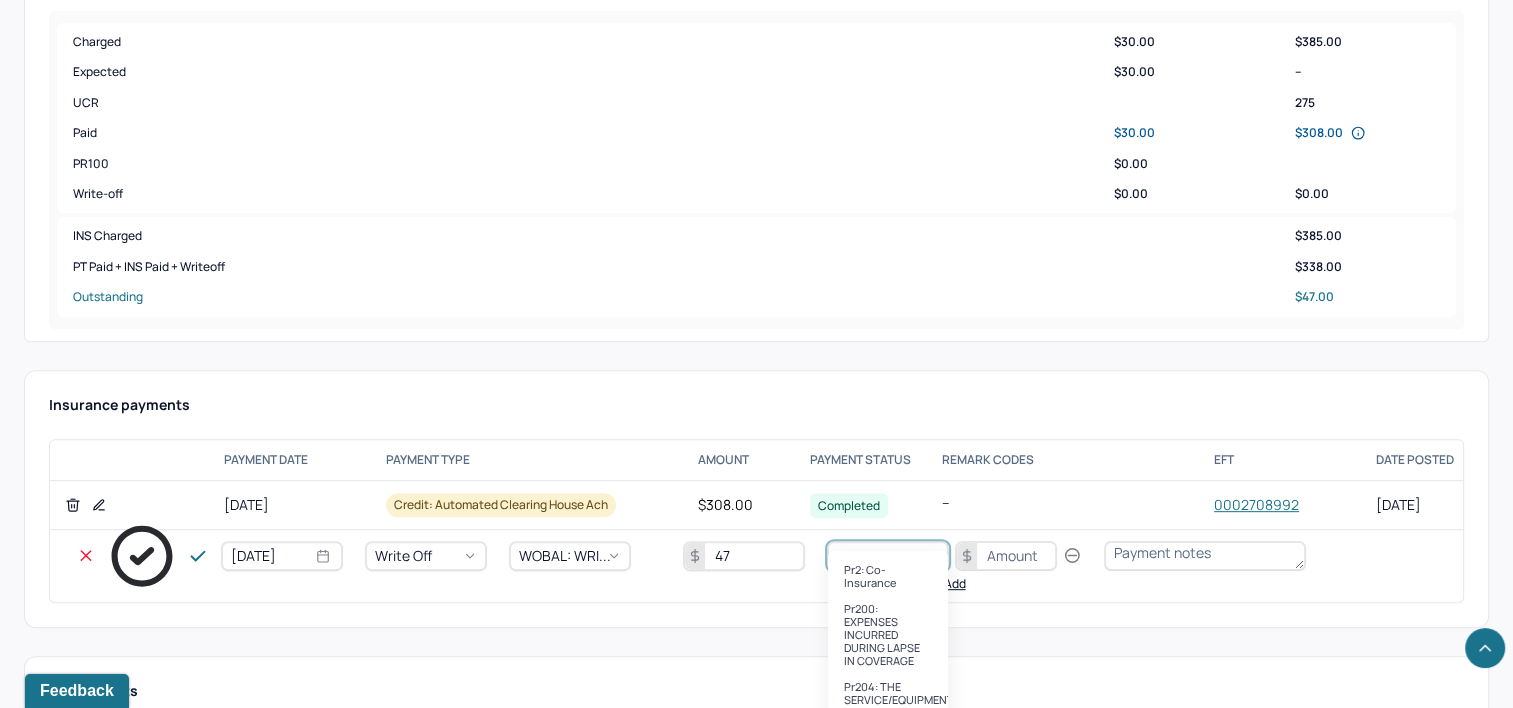 type 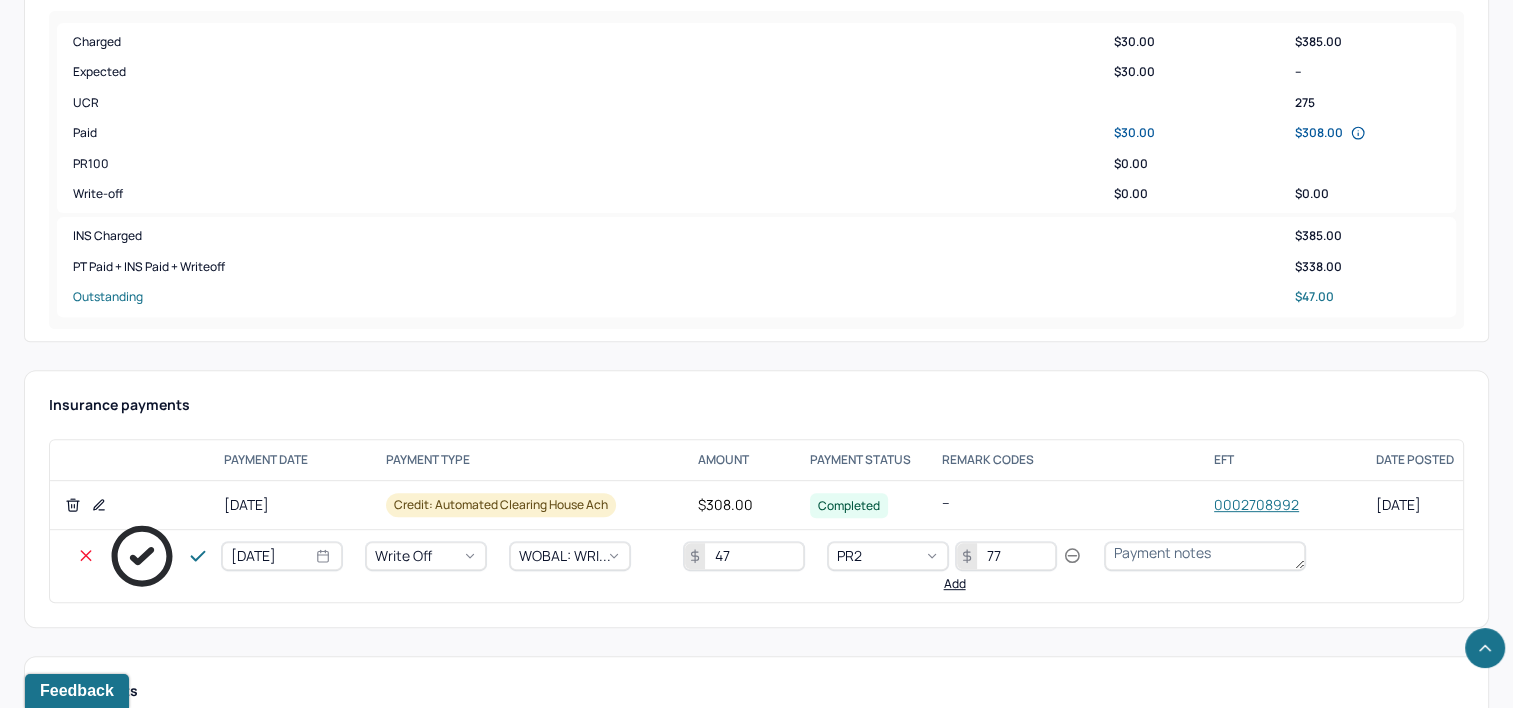 type on "77" 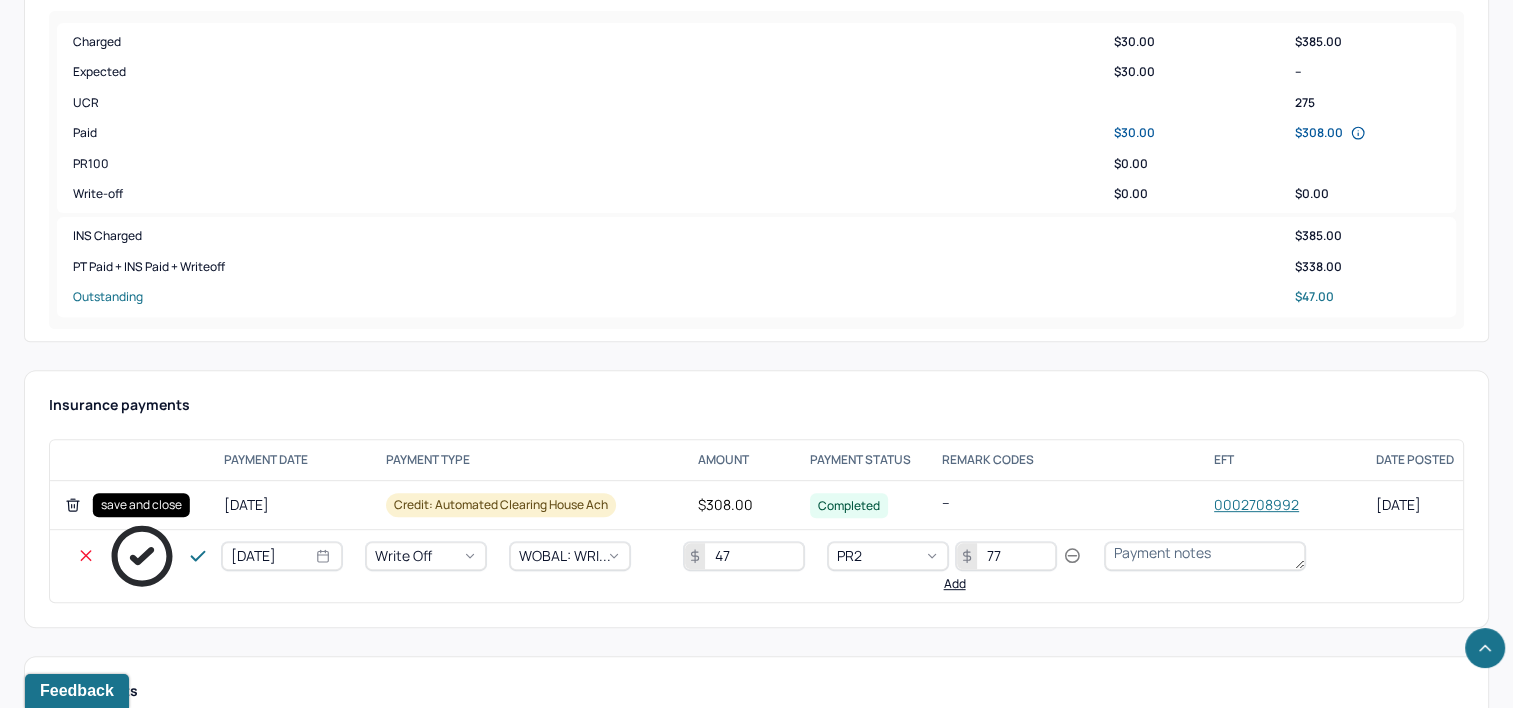 click on "save and close save and close" at bounding box center [141, 505] 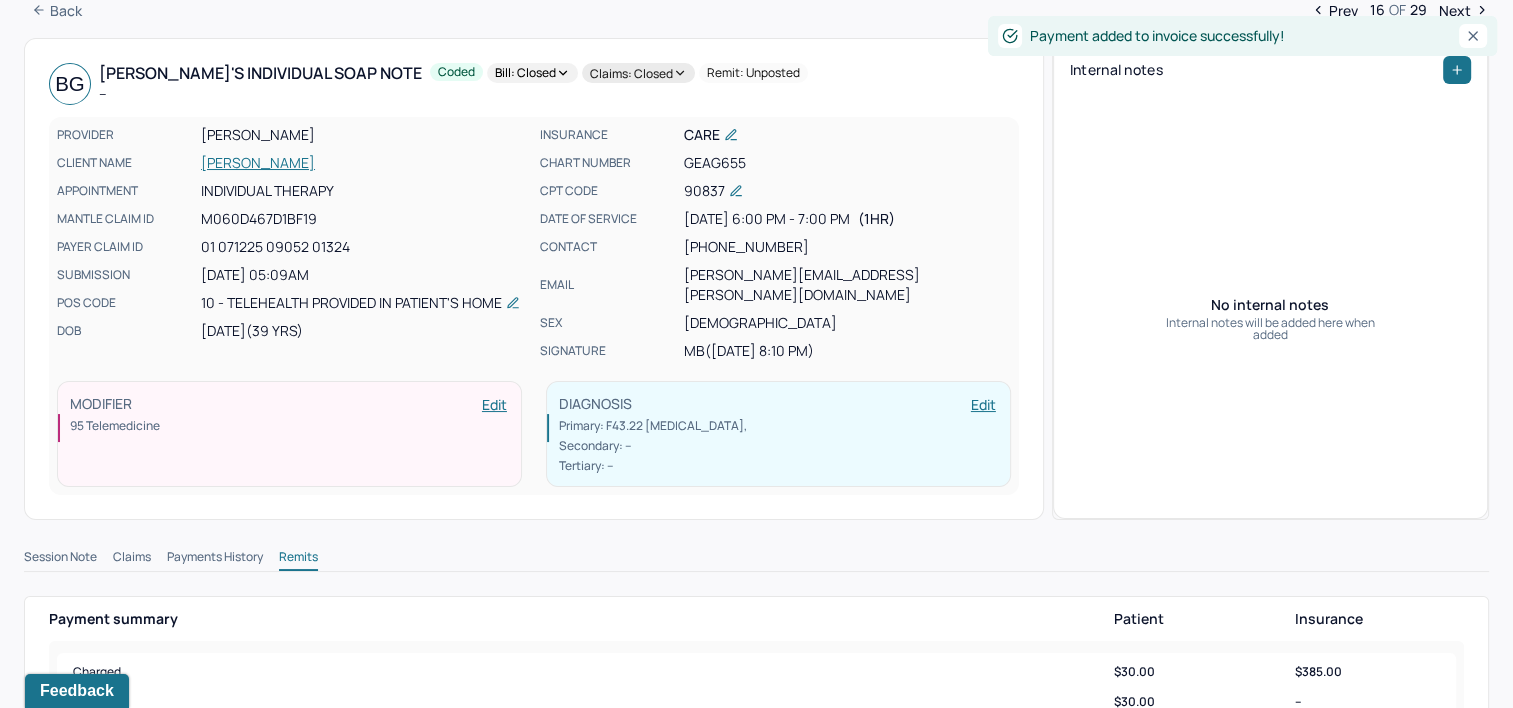 scroll, scrollTop: 0, scrollLeft: 0, axis: both 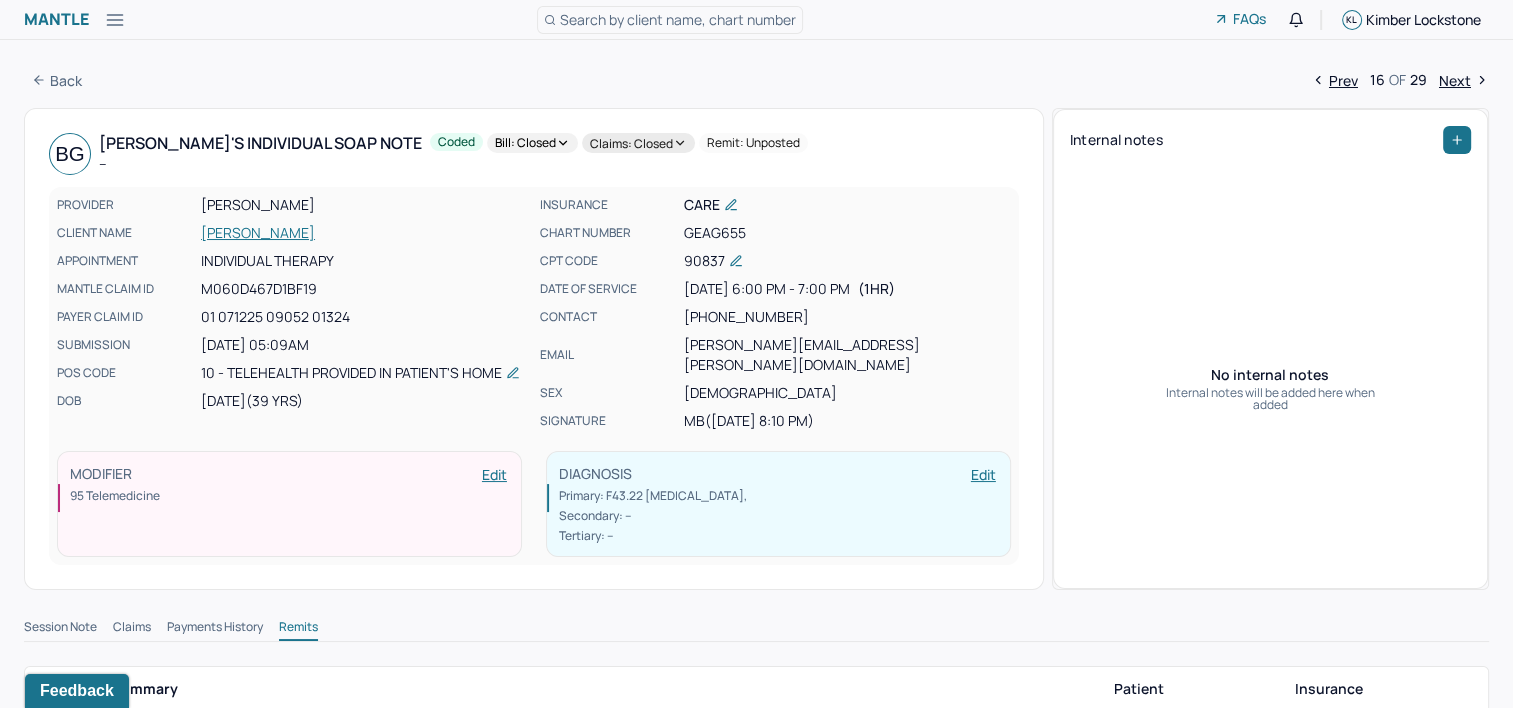 click on "Next" at bounding box center (1464, 80) 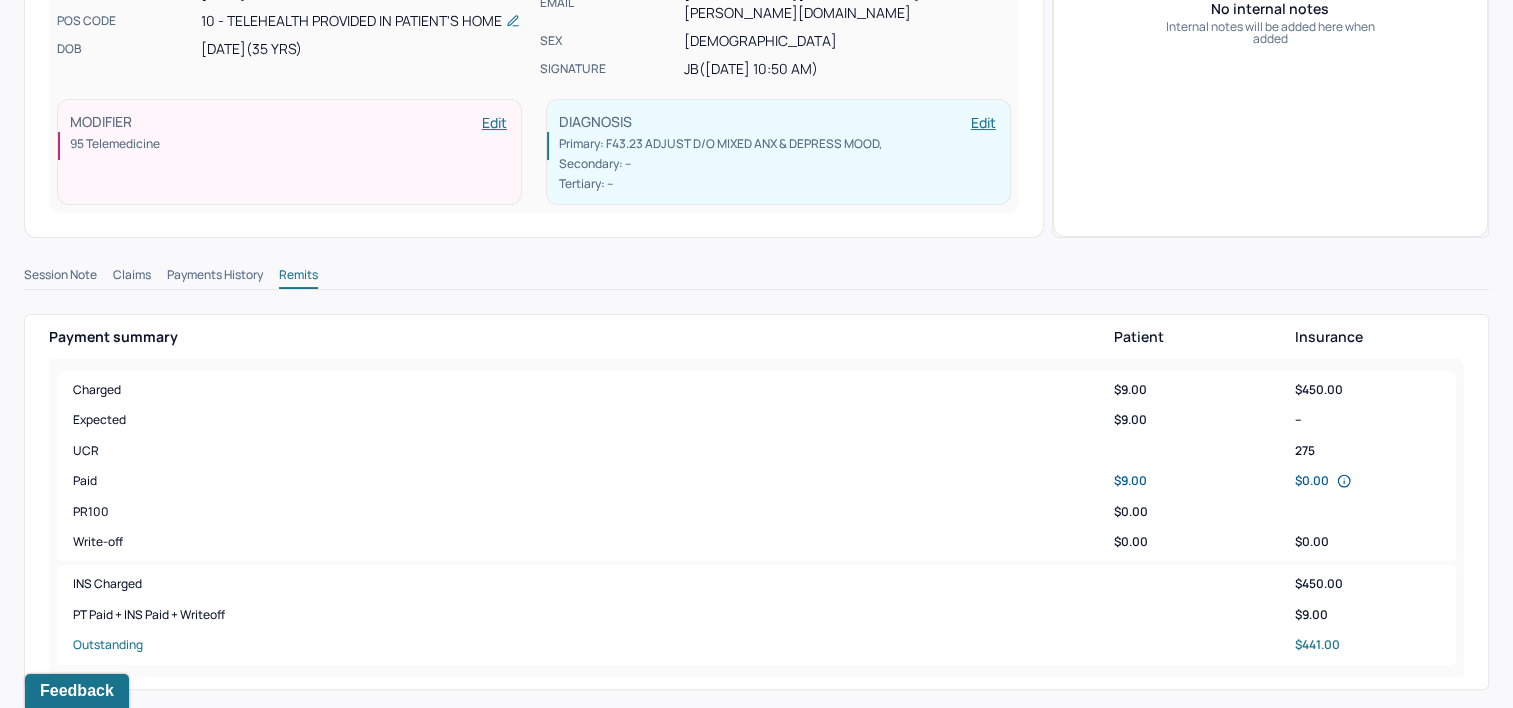 scroll, scrollTop: 588, scrollLeft: 0, axis: vertical 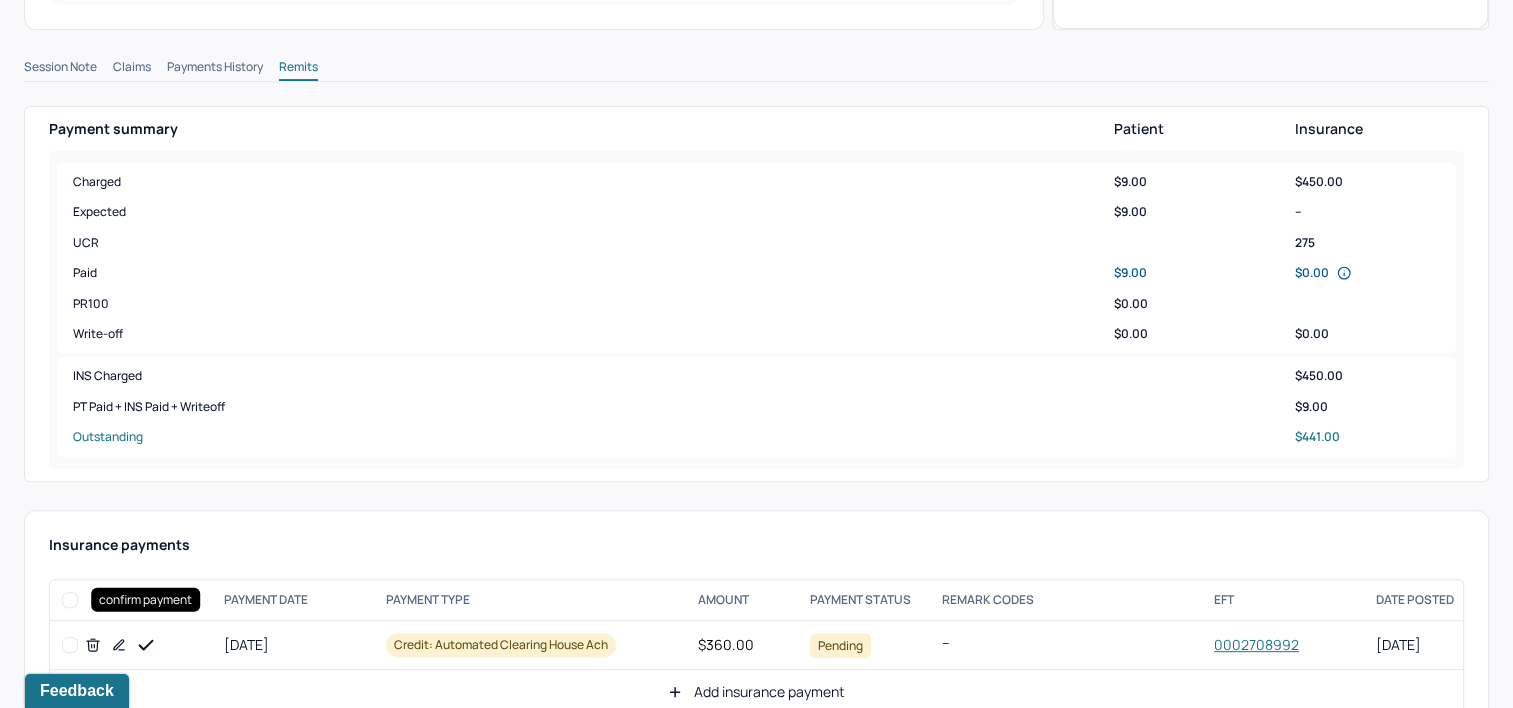 click 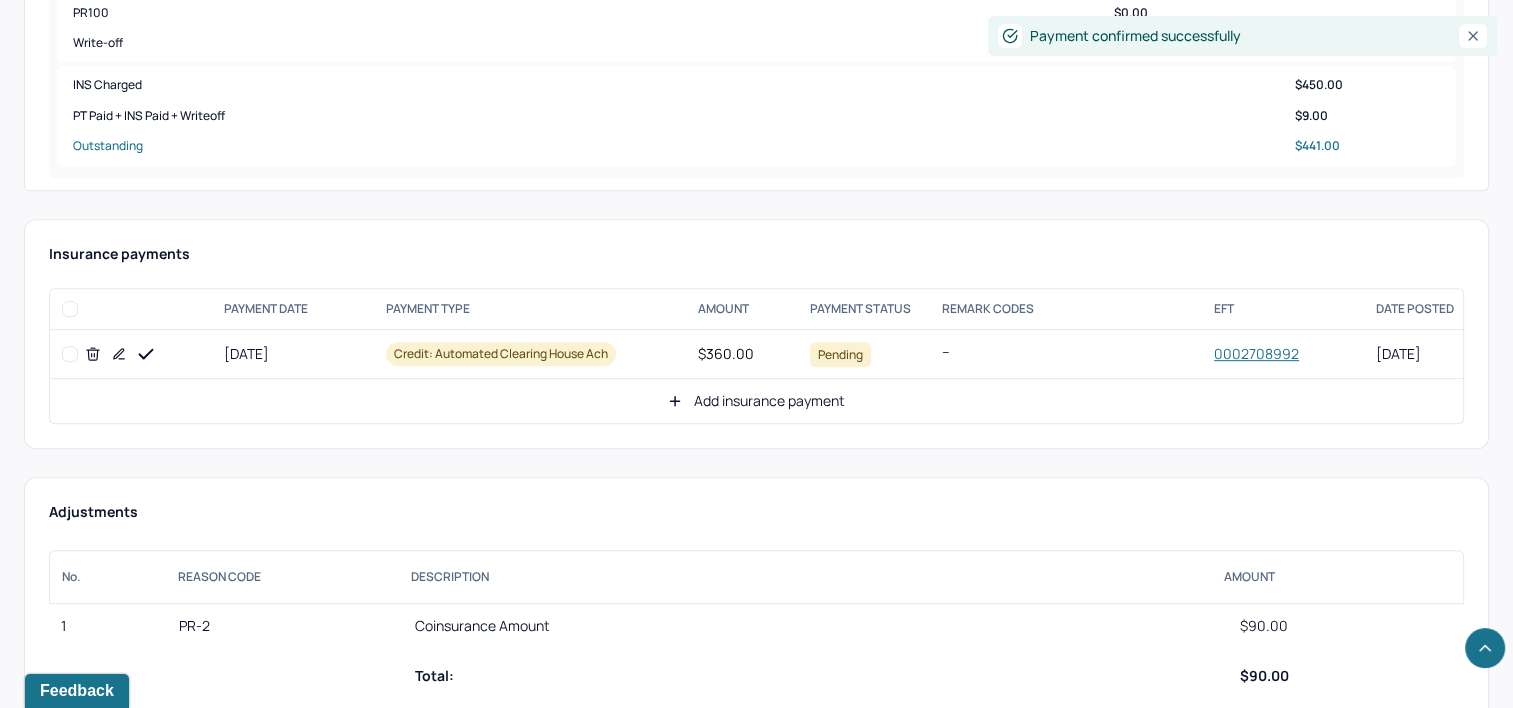 scroll, scrollTop: 888, scrollLeft: 0, axis: vertical 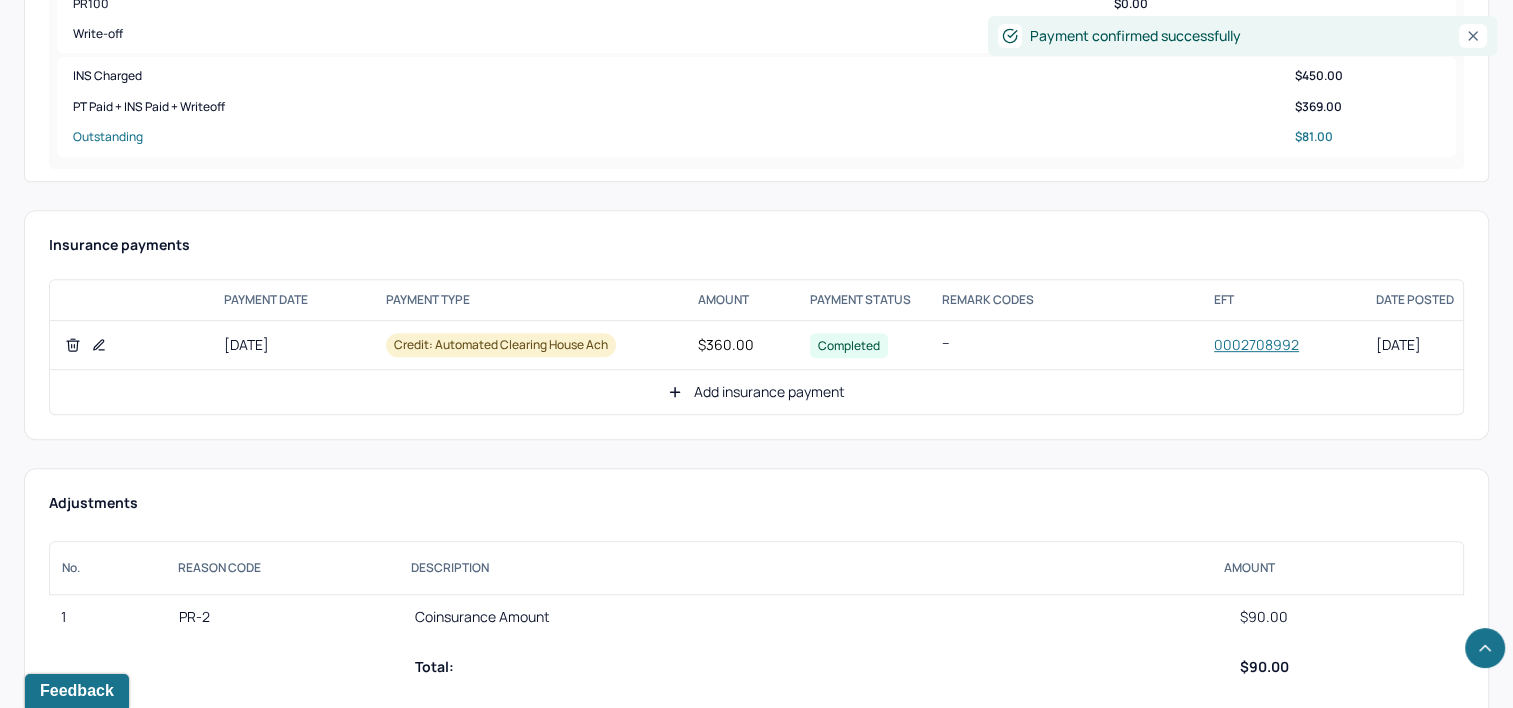 click on "Add insurance payment" at bounding box center (756, 392) 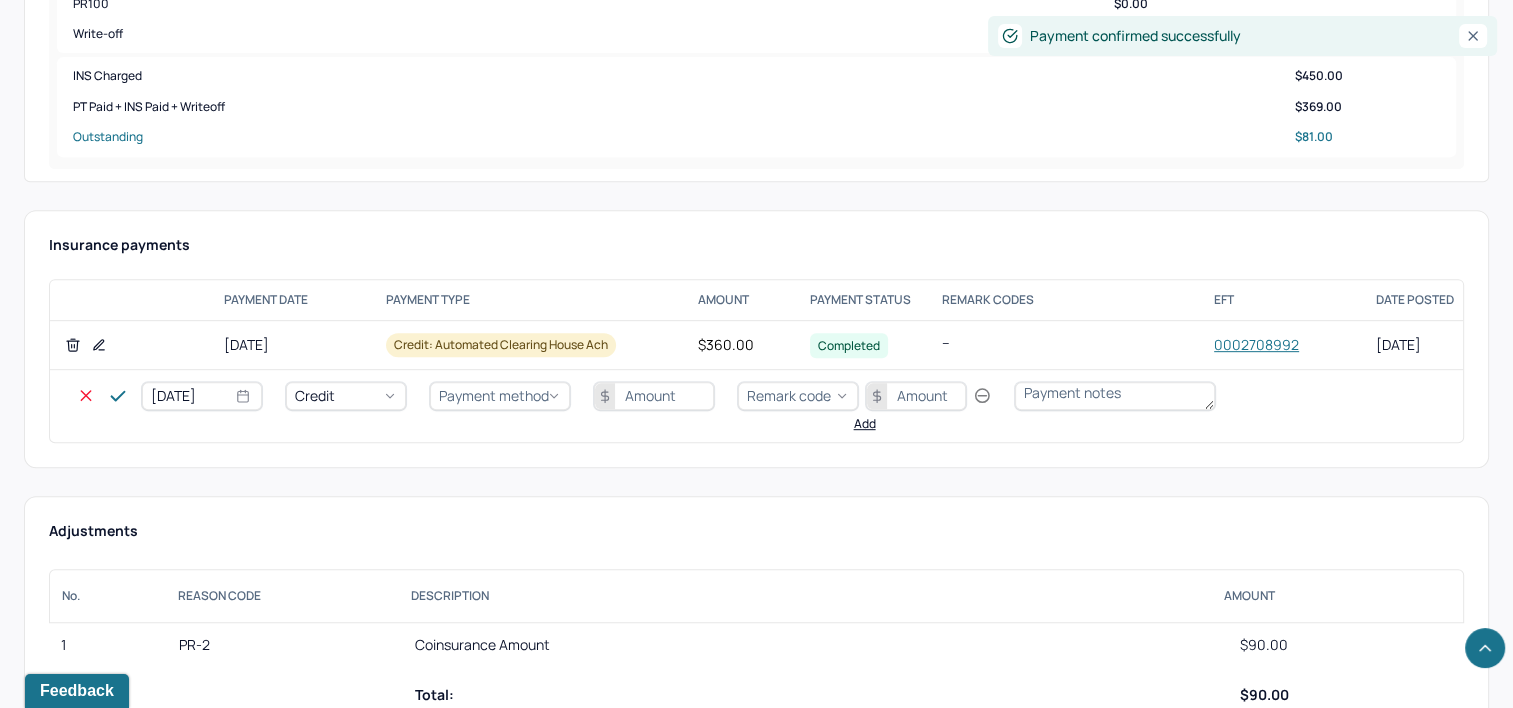 click on "[DATE]" at bounding box center [202, 396] 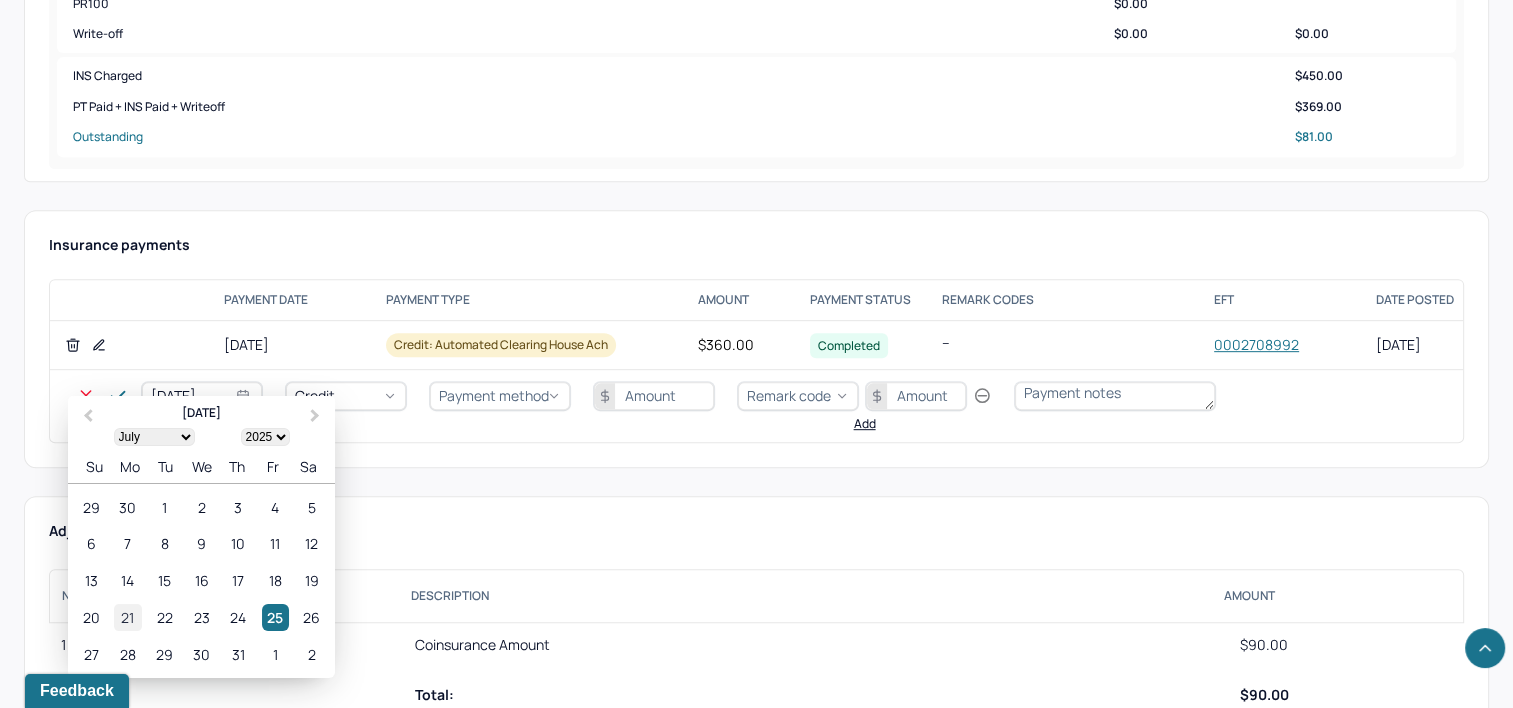 click on "21" at bounding box center [127, 617] 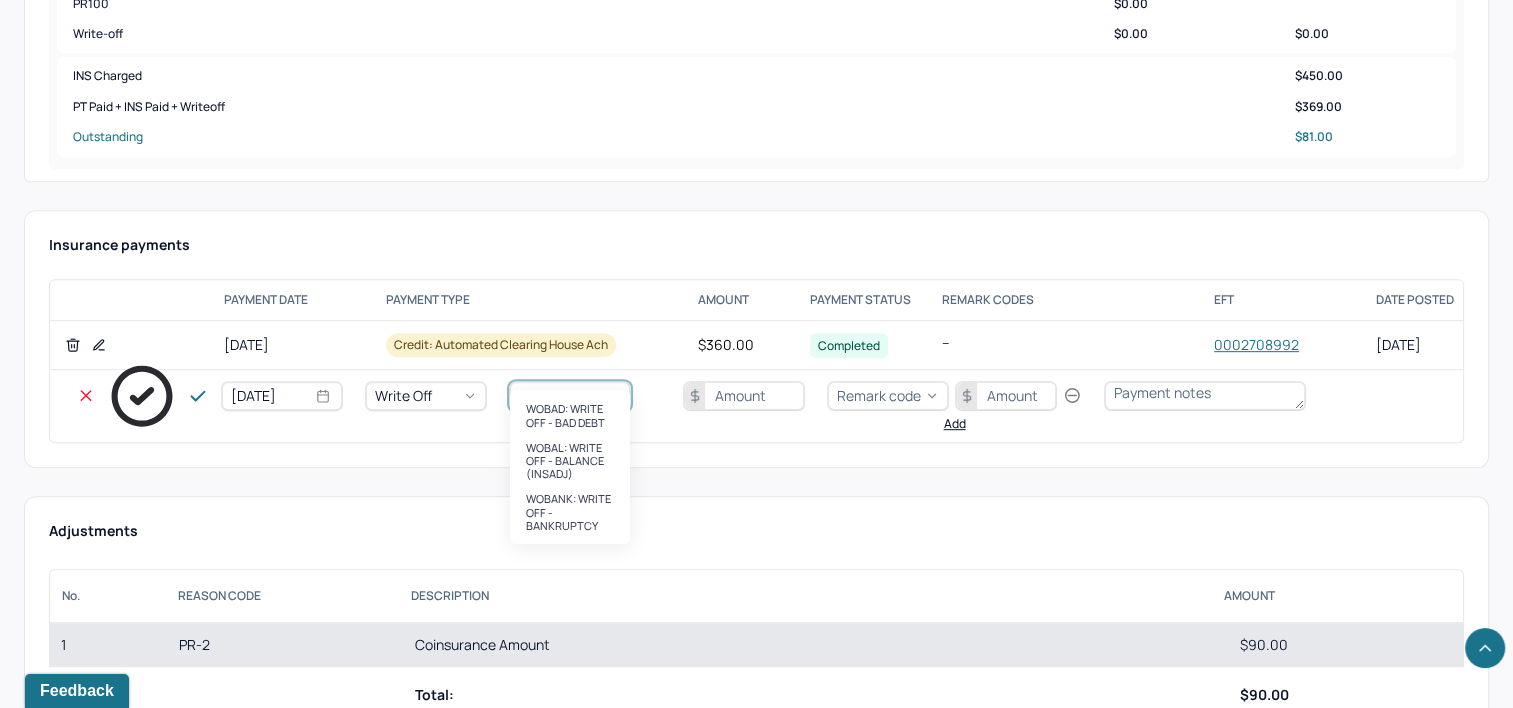 type on "wobal" 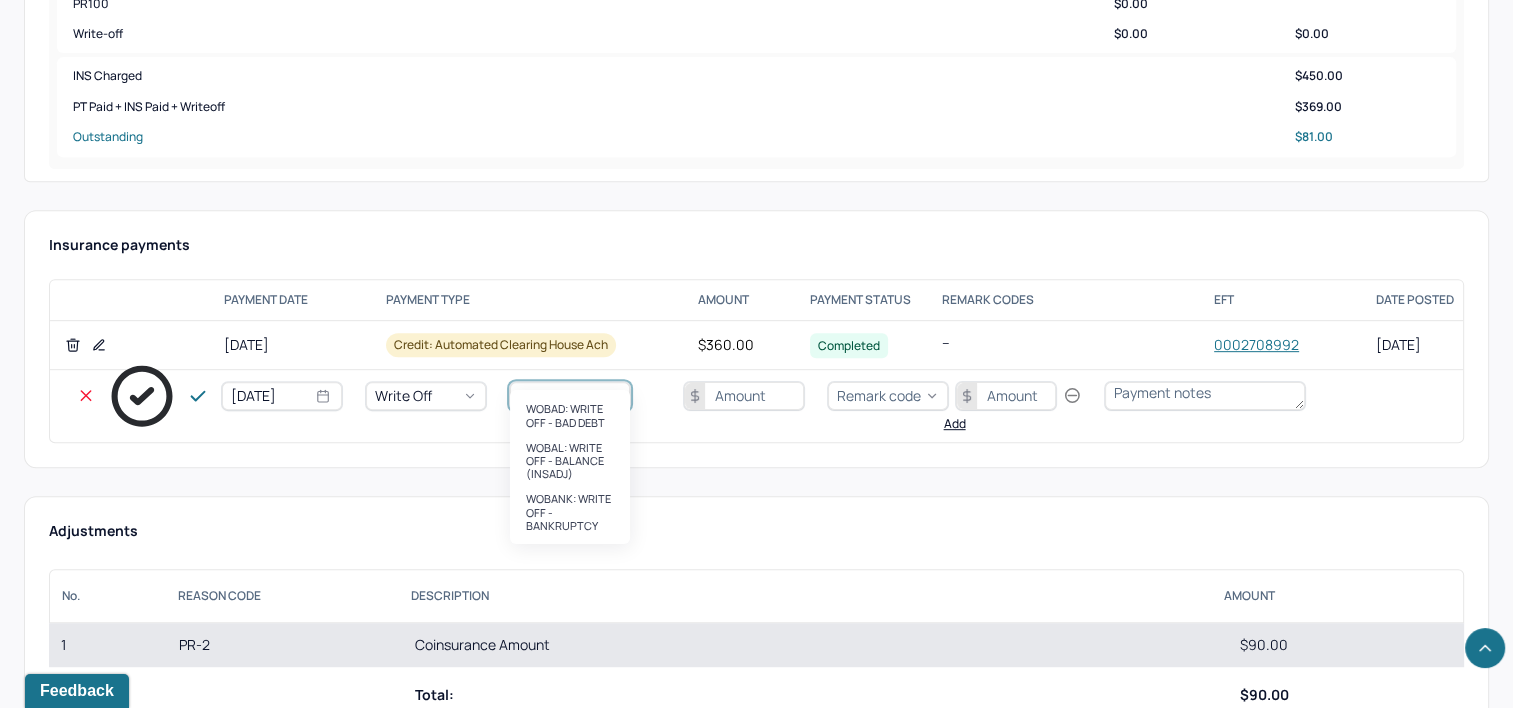 type 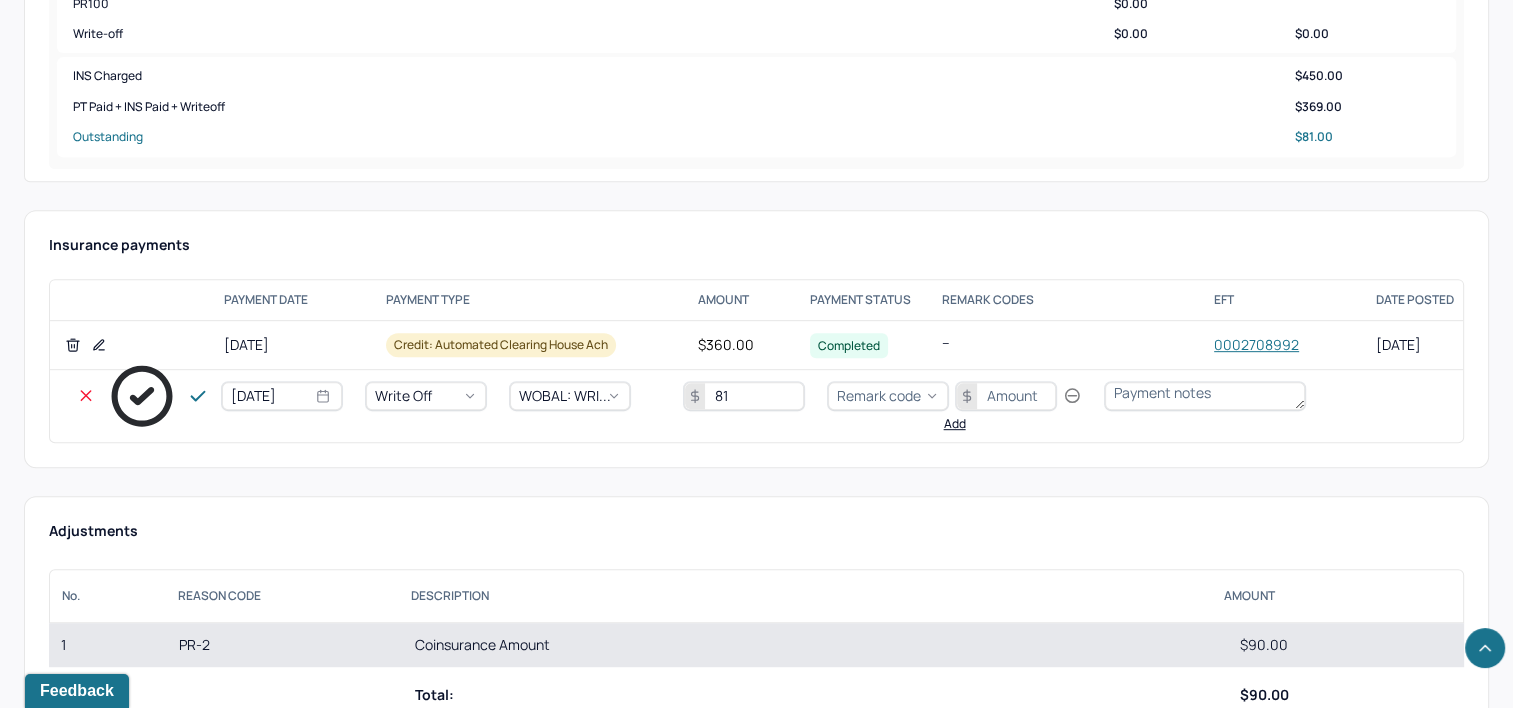 type on "81.03" 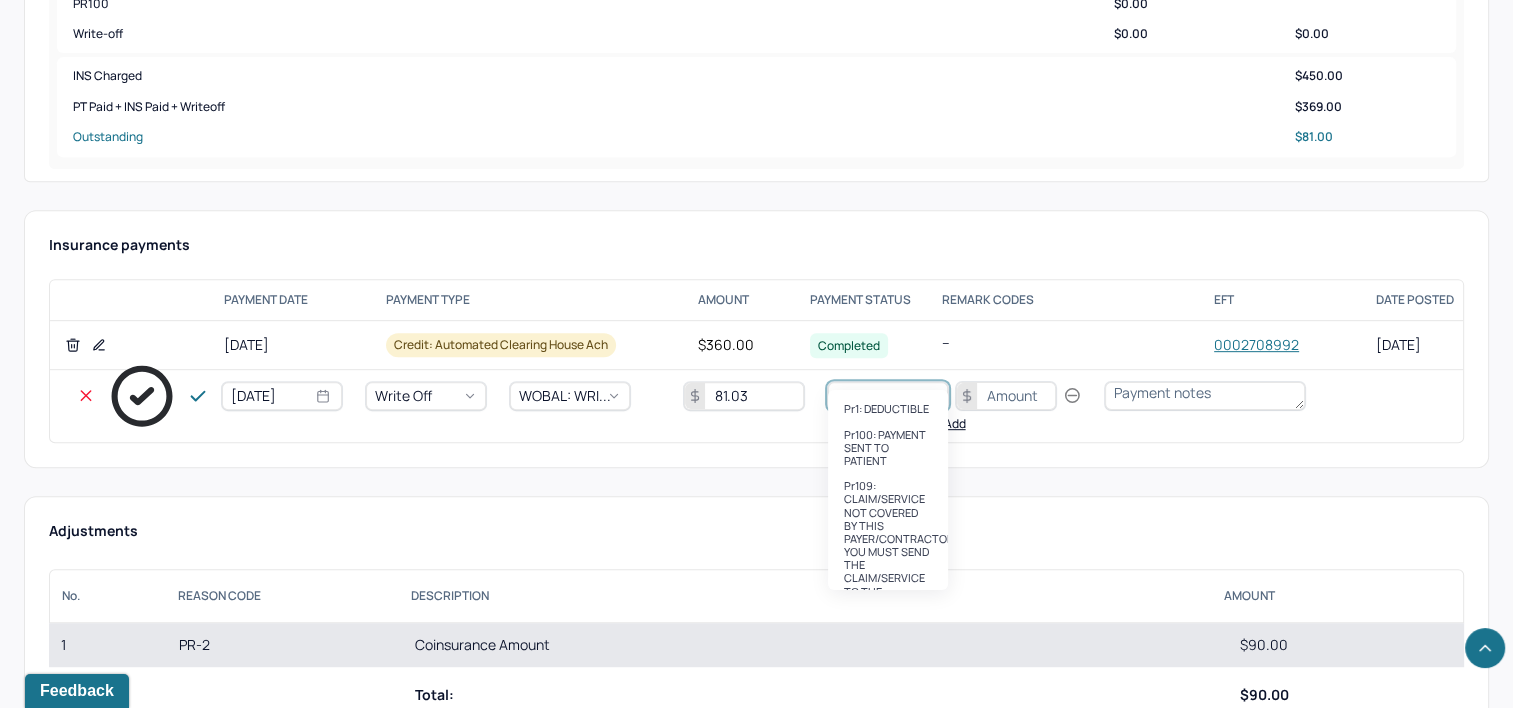 type on "pr2" 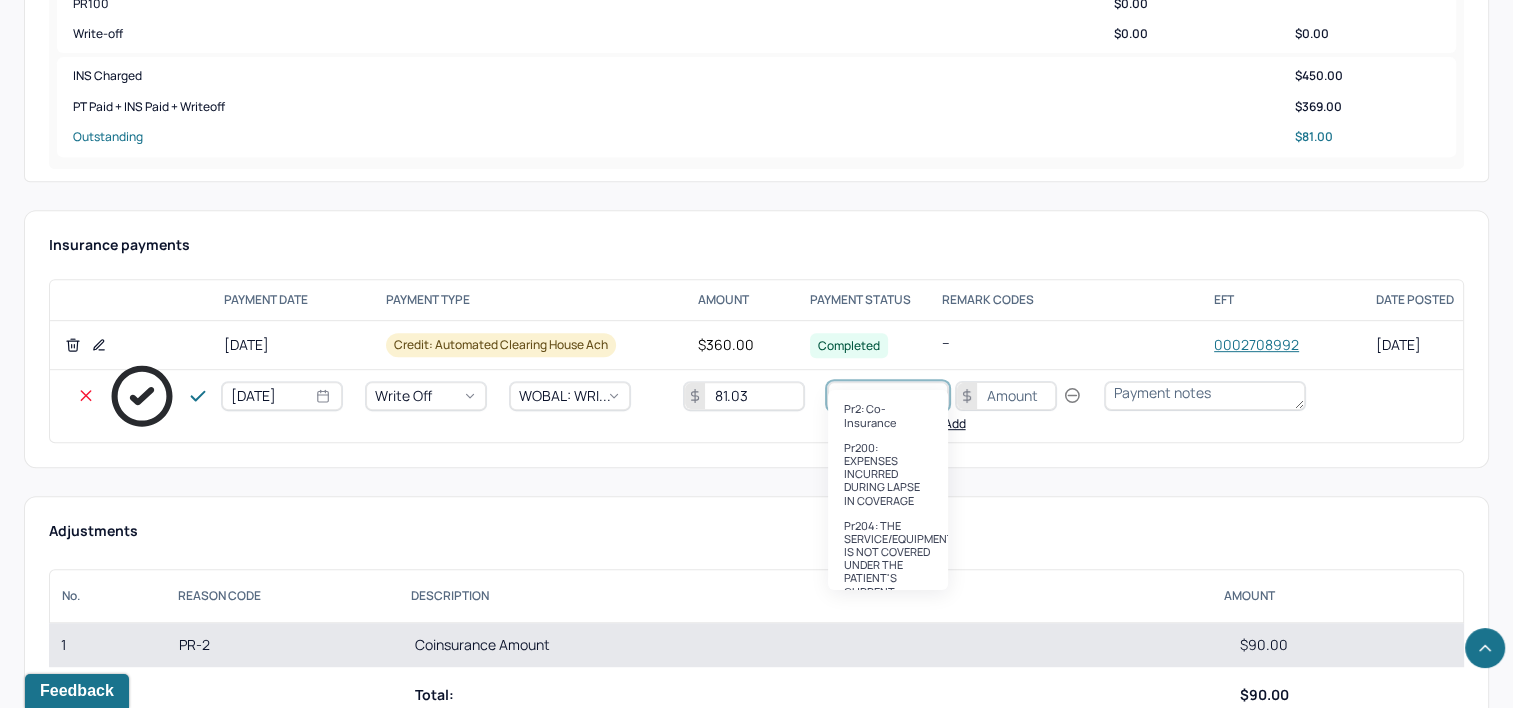 type 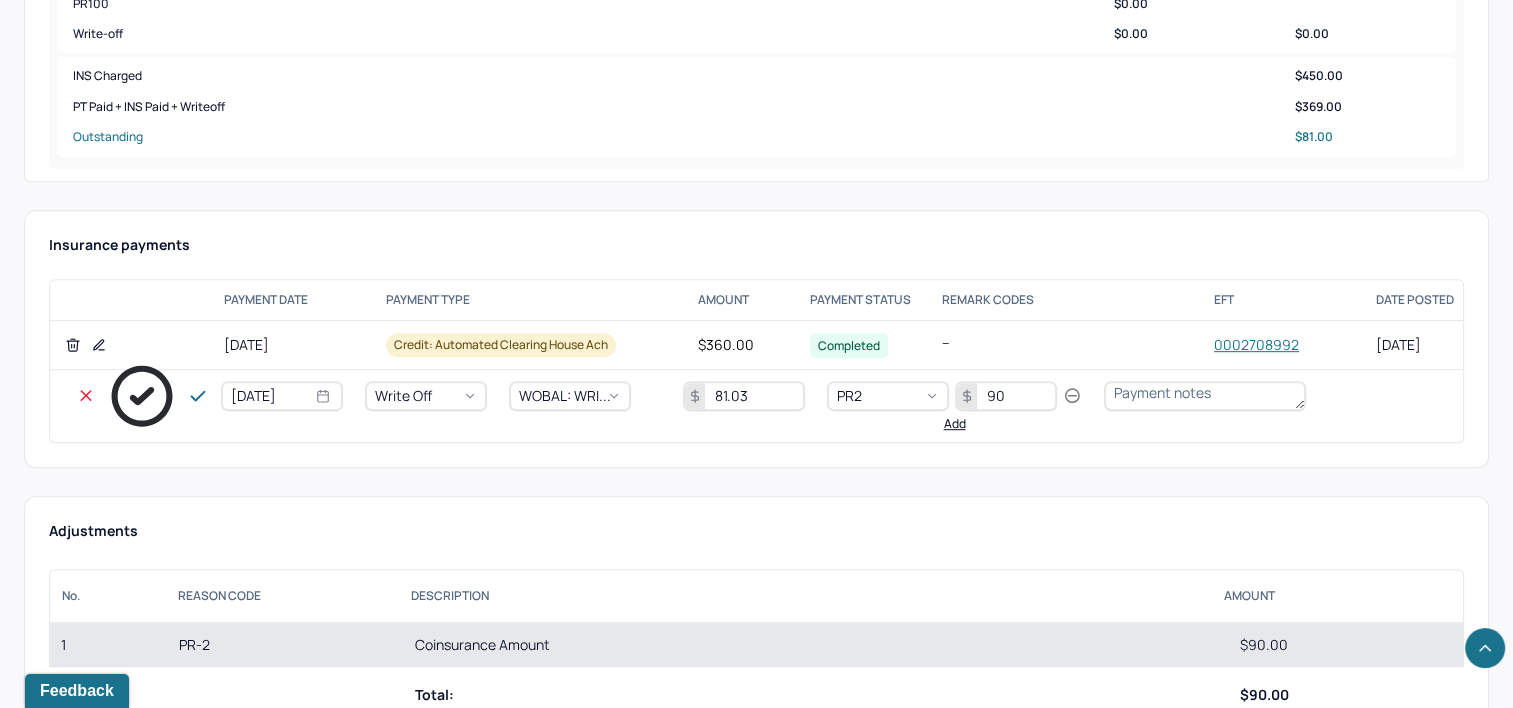 type on "90" 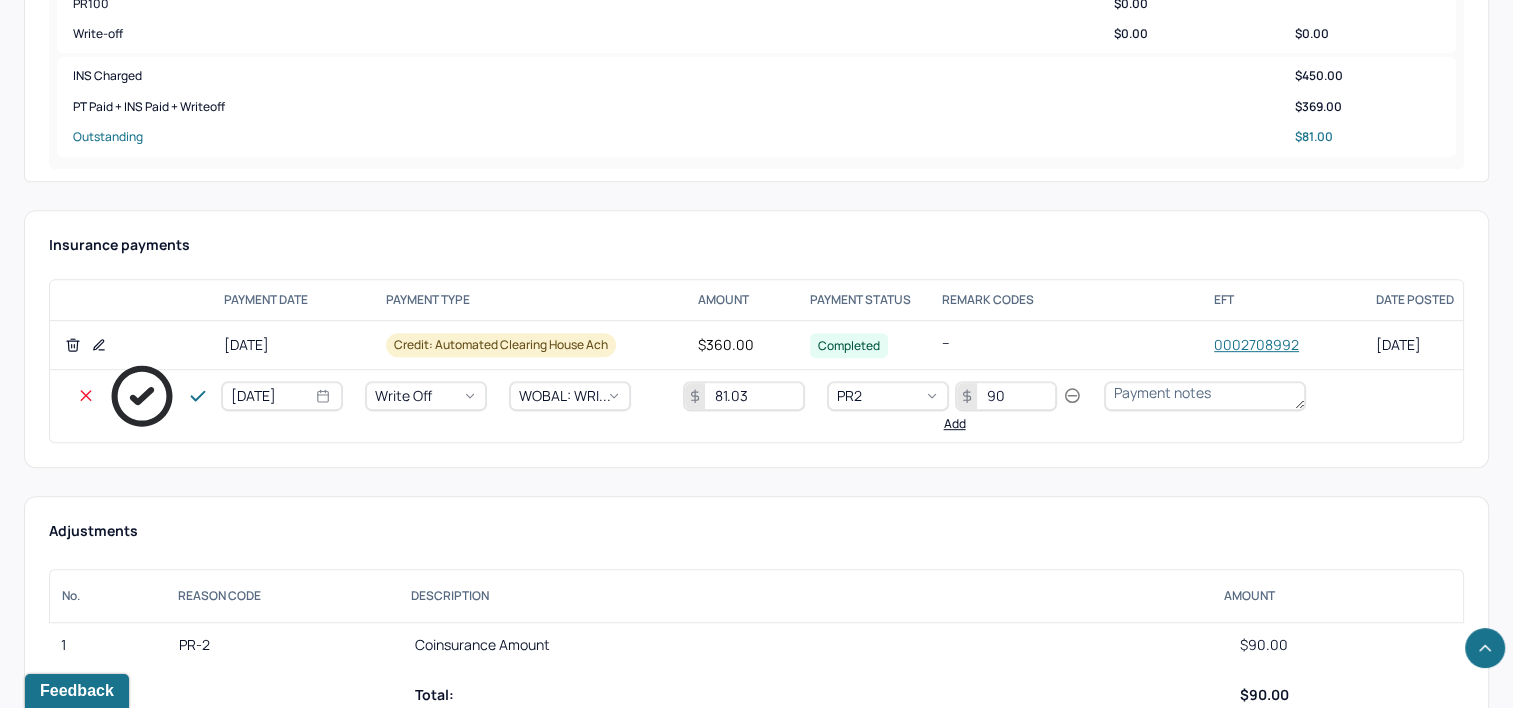 click 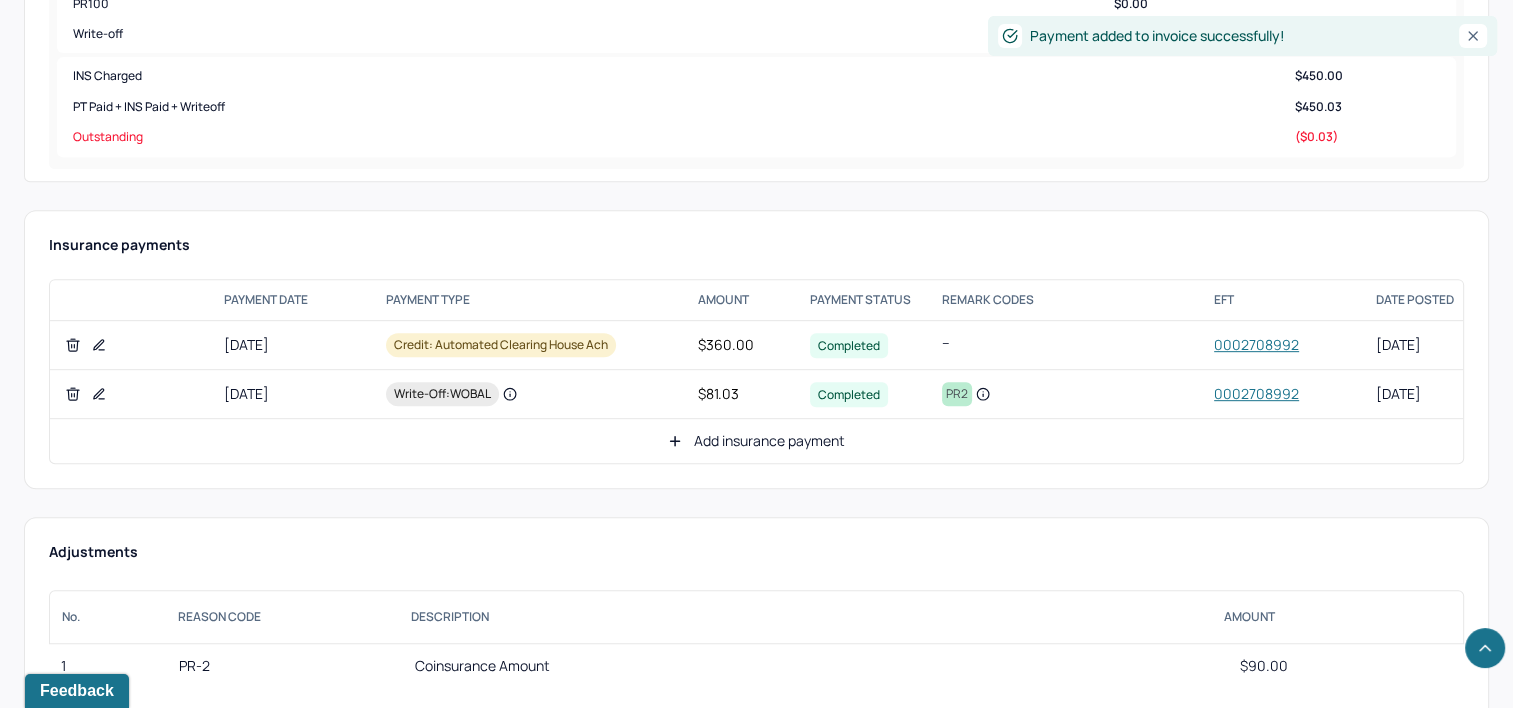 click 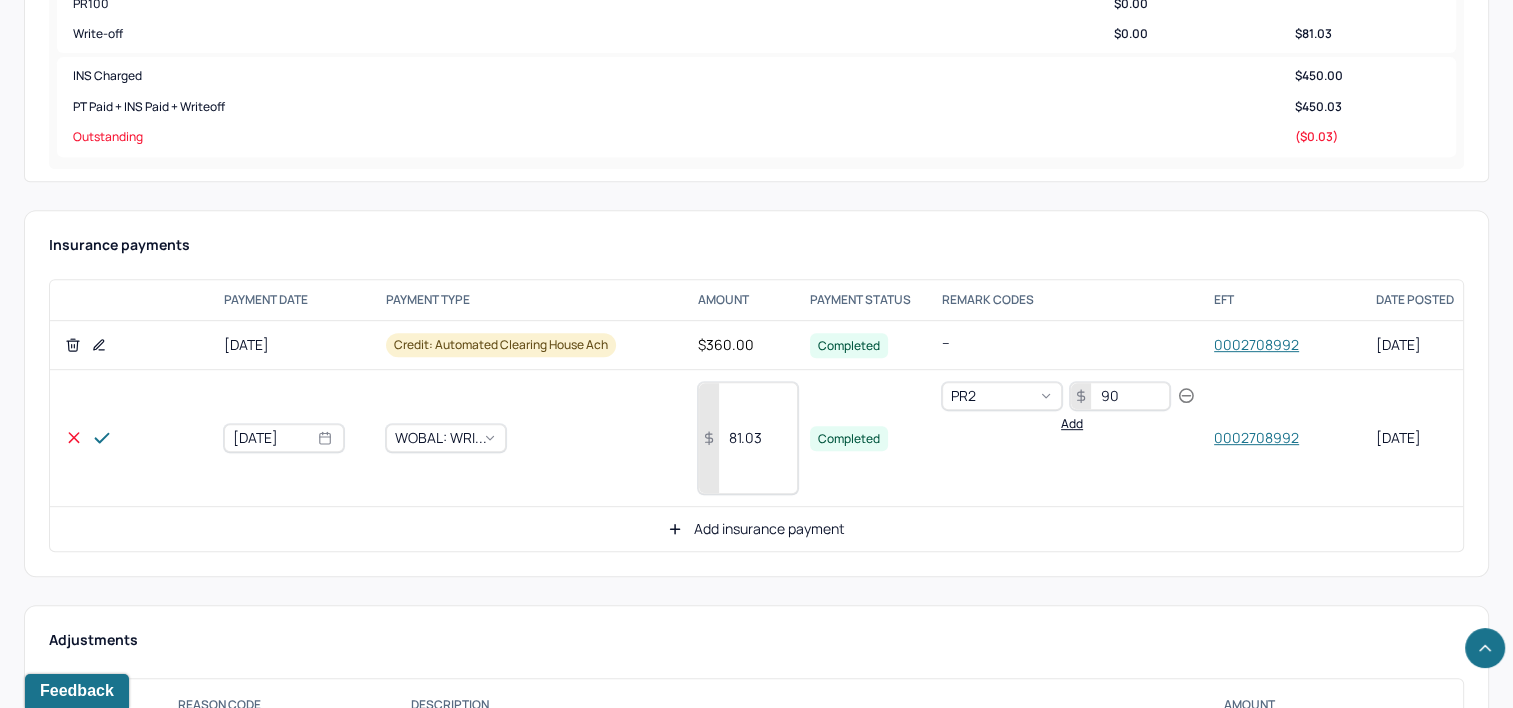click on "81.03" at bounding box center (748, 438) 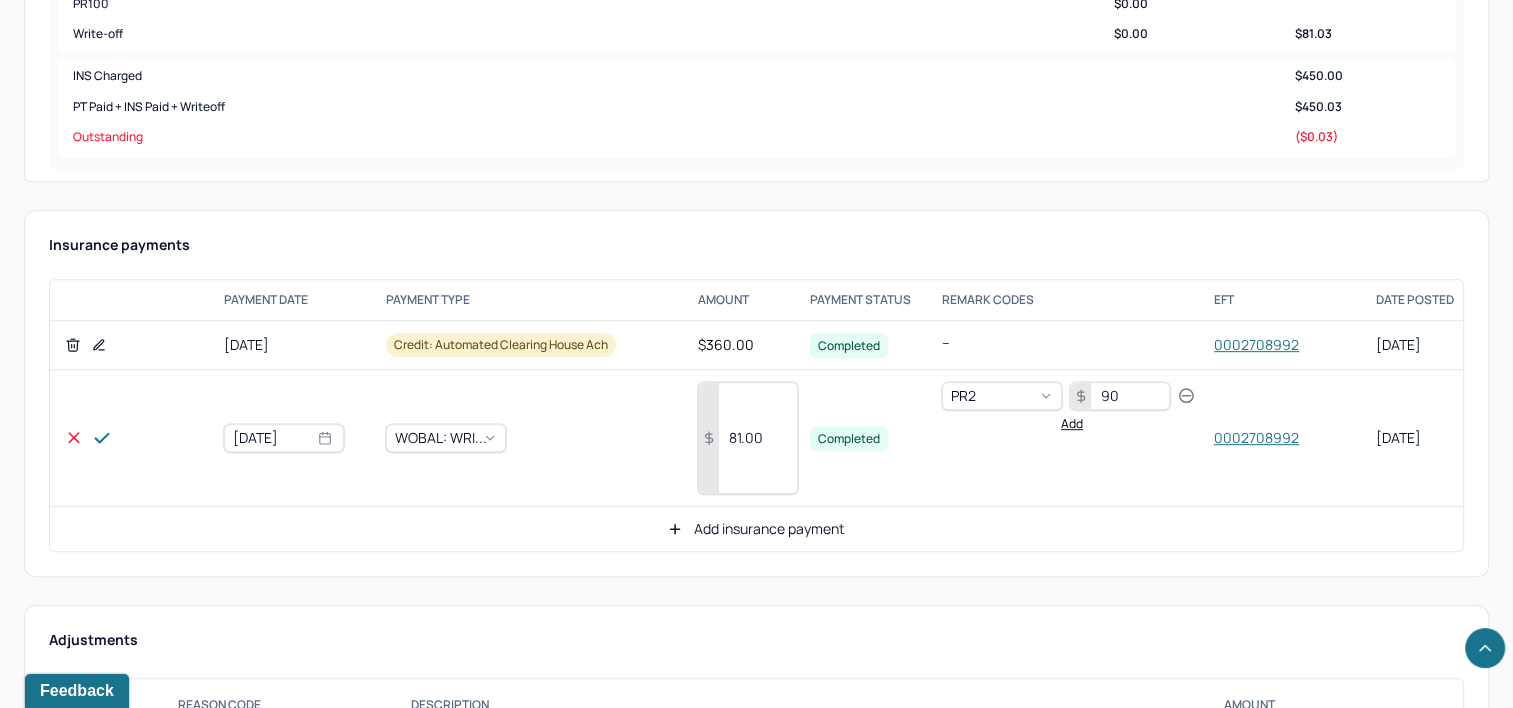 type on "81.00" 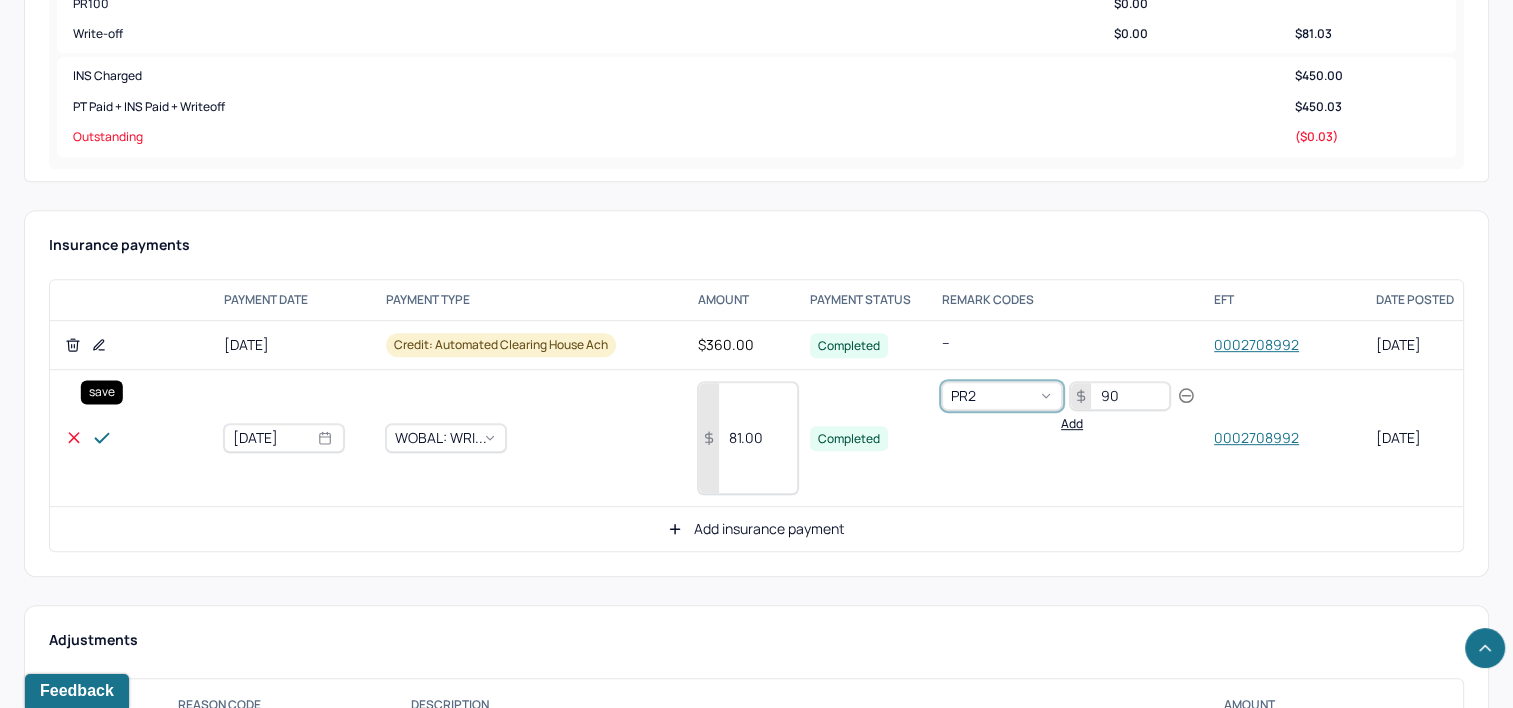 click 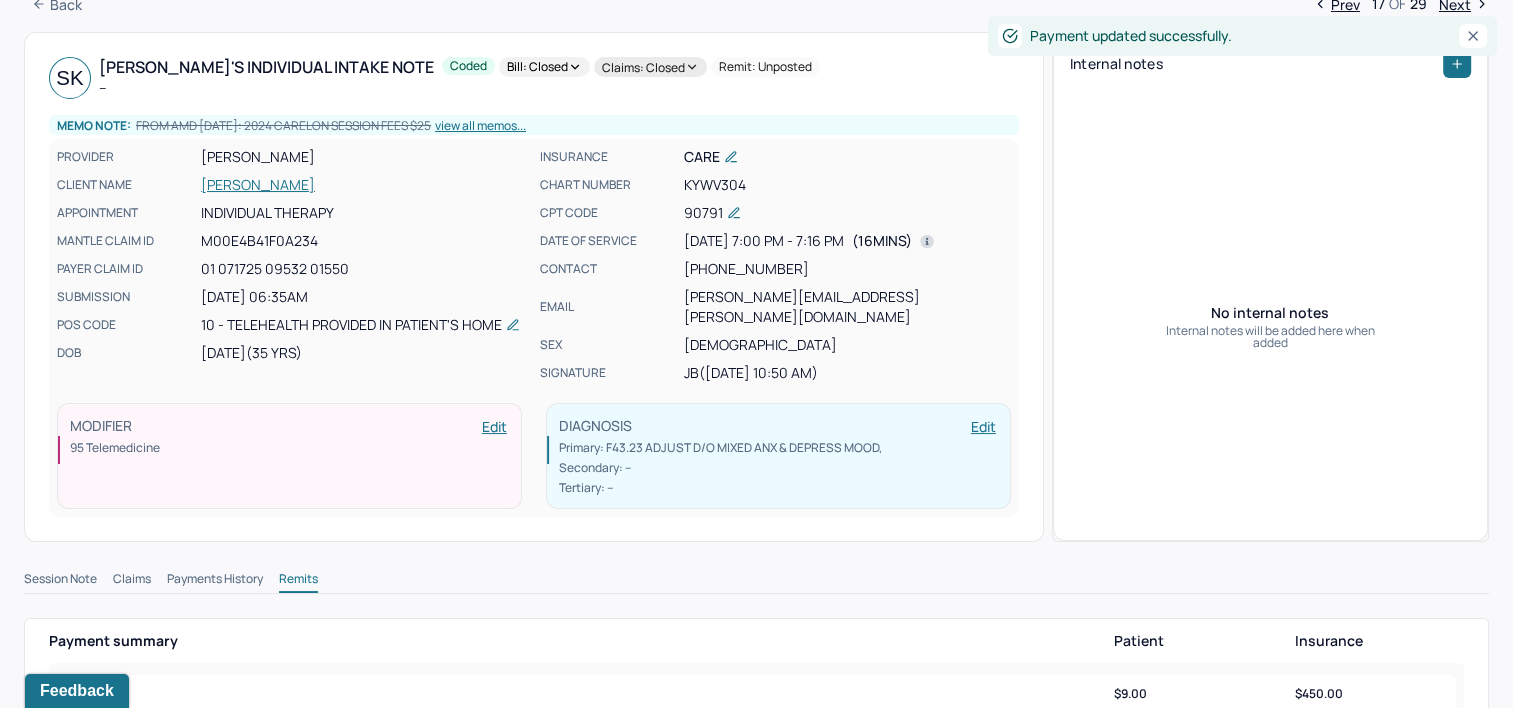 scroll, scrollTop: 0, scrollLeft: 0, axis: both 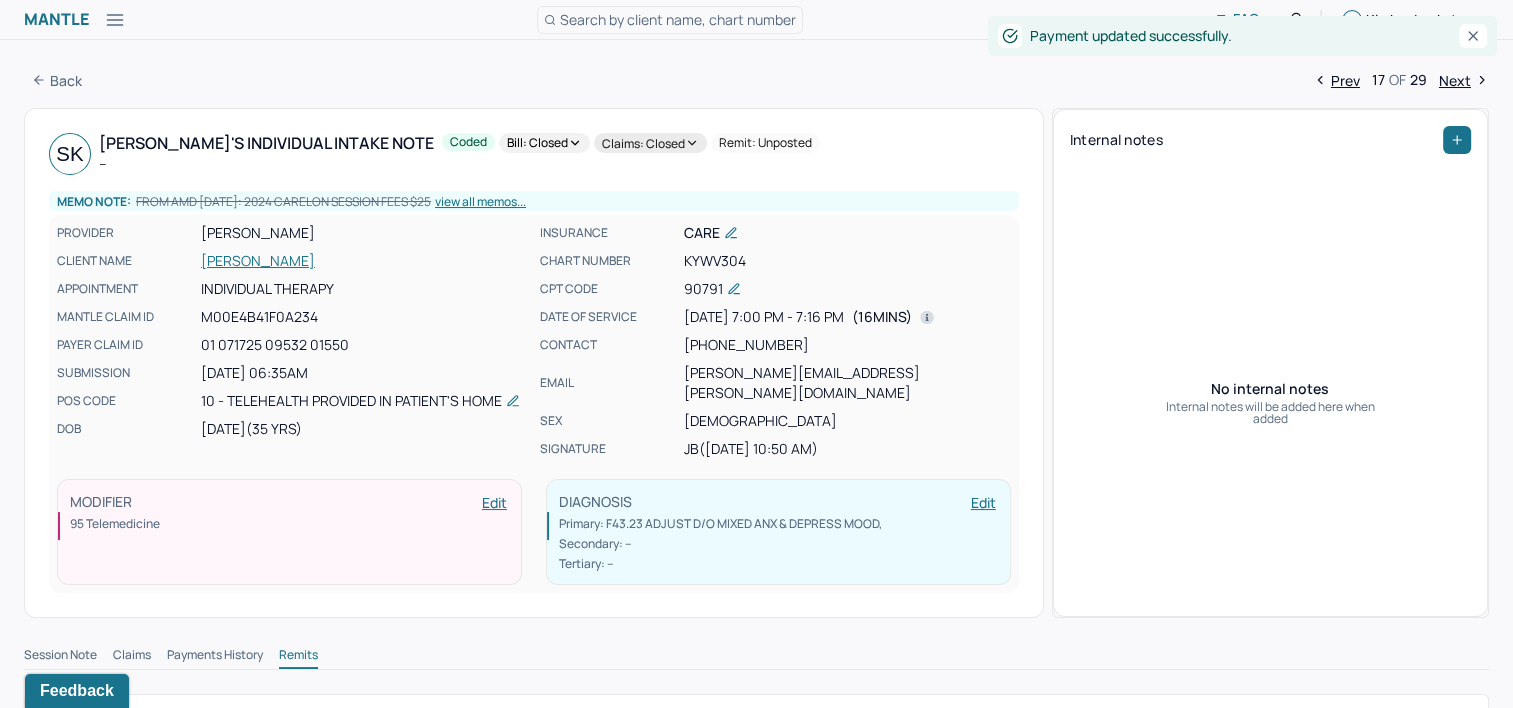 click on "Next" at bounding box center (1464, 80) 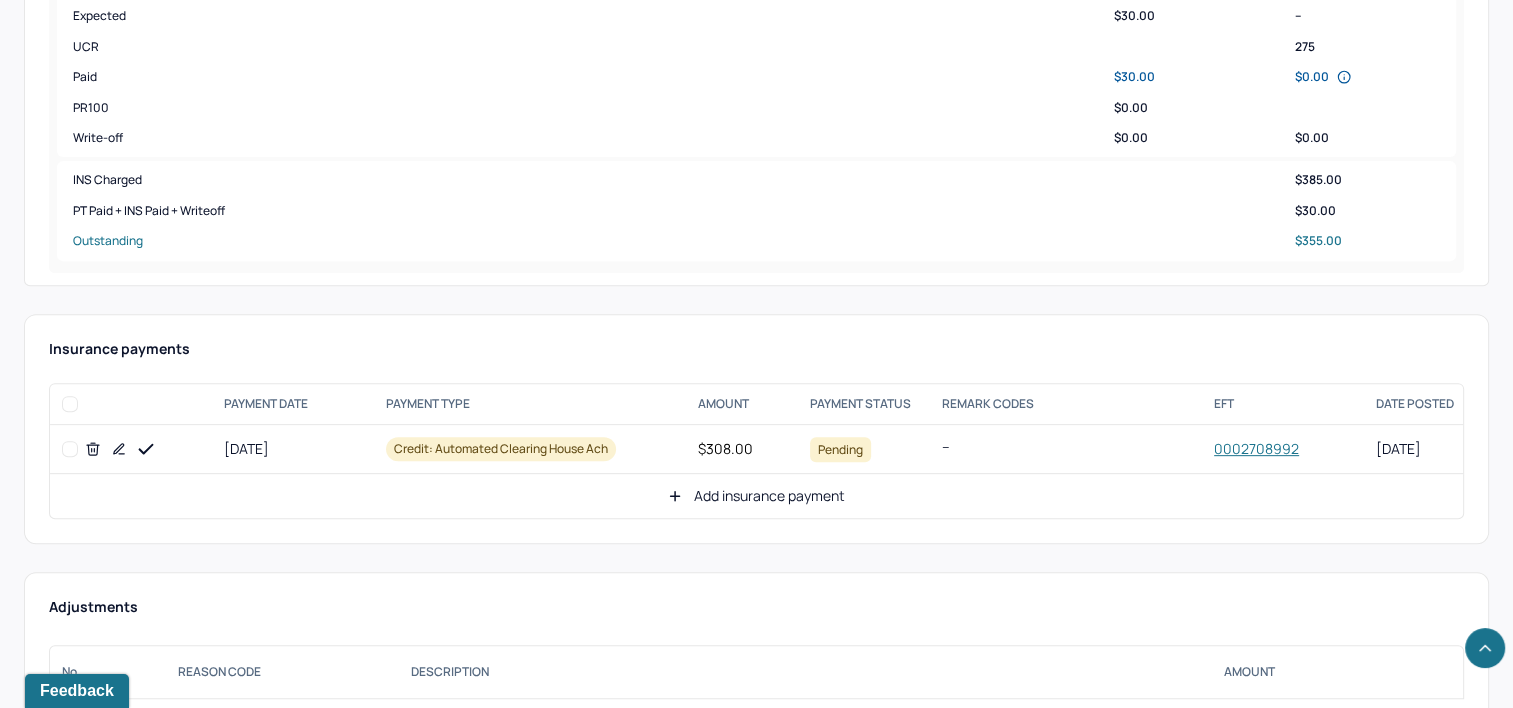 scroll, scrollTop: 800, scrollLeft: 0, axis: vertical 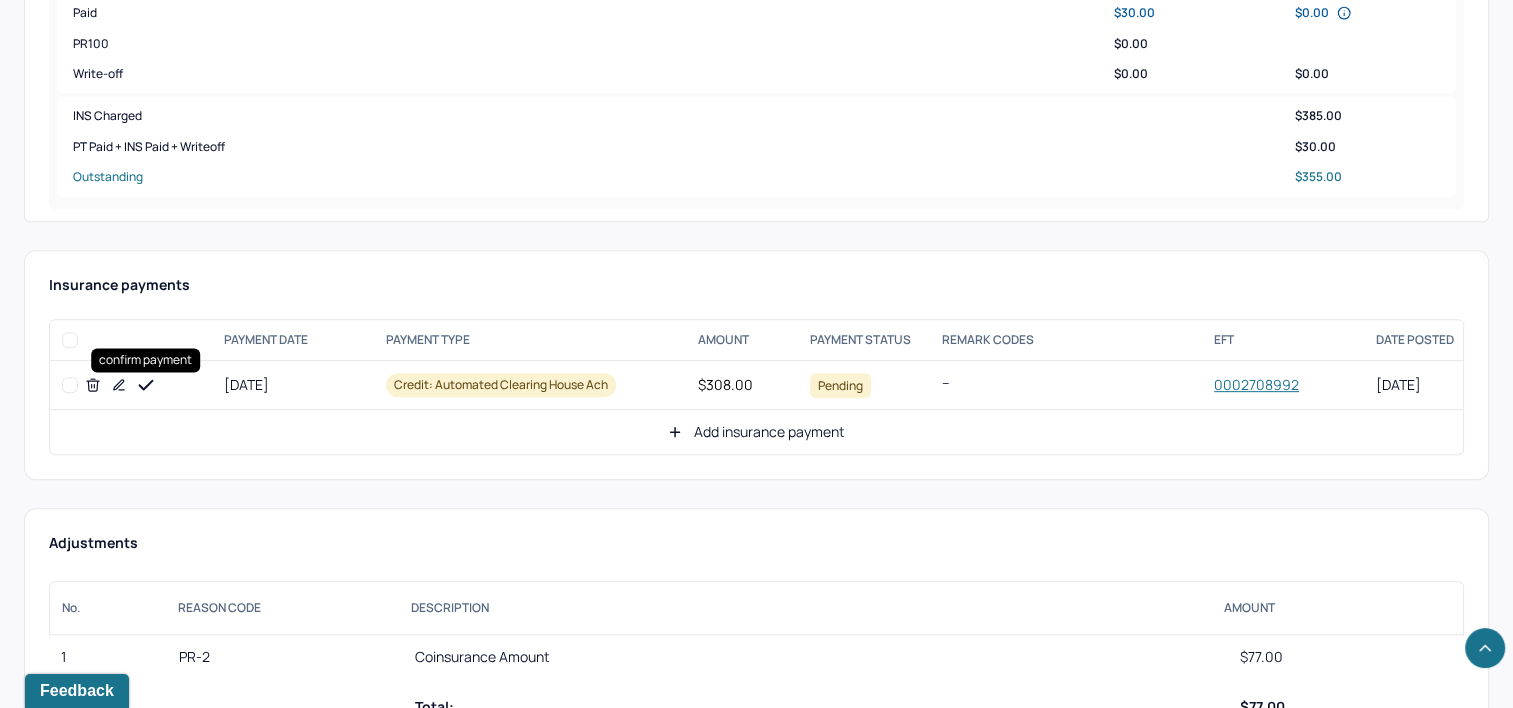 click 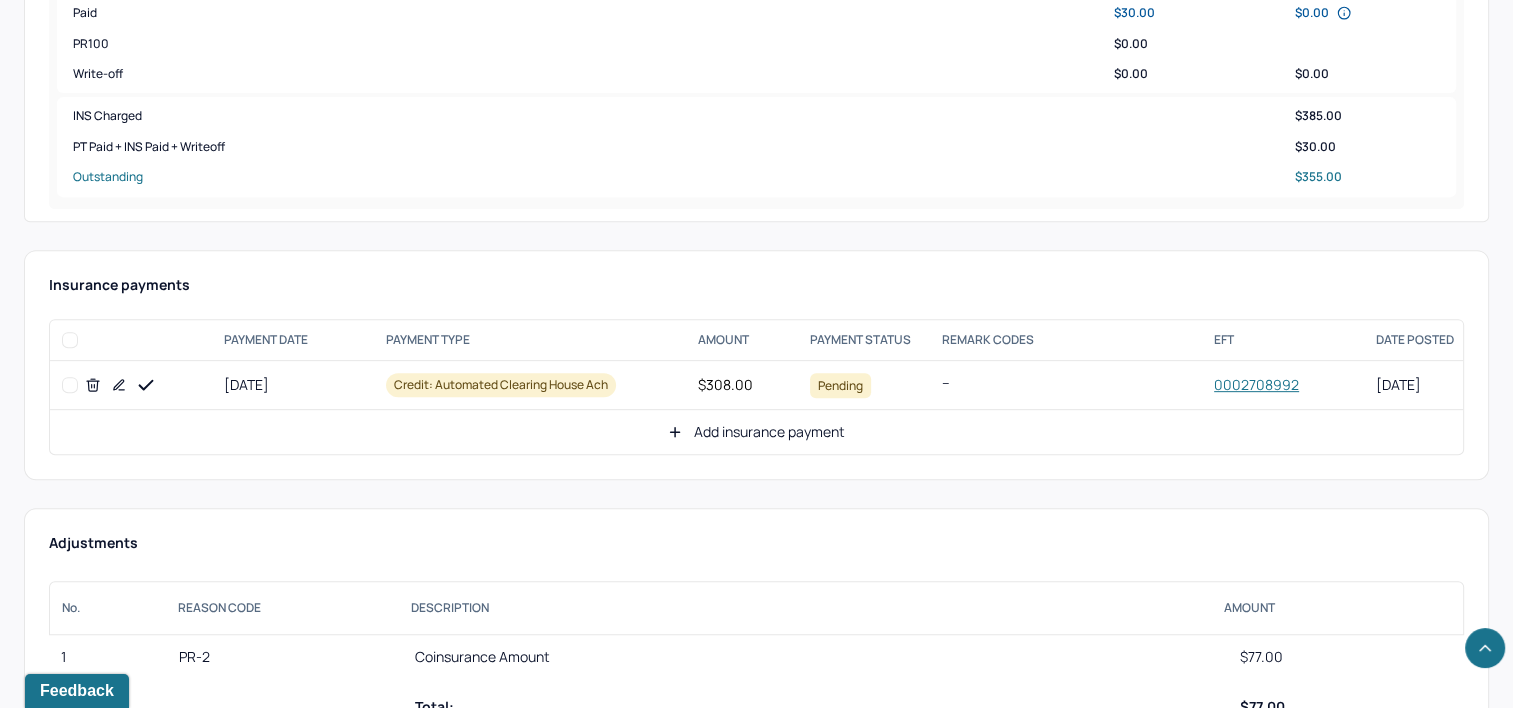 click on "Add insurance payment" at bounding box center (756, 432) 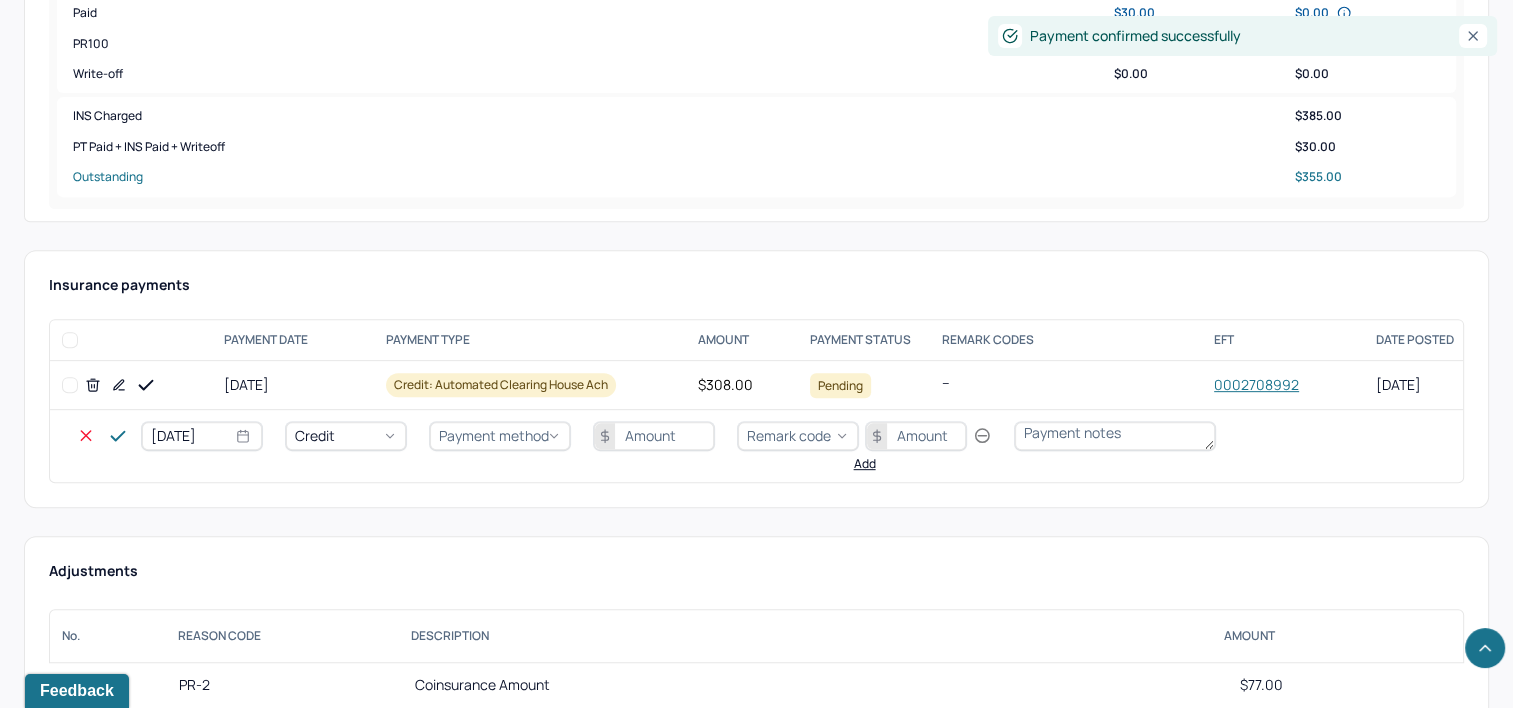 select on "6" 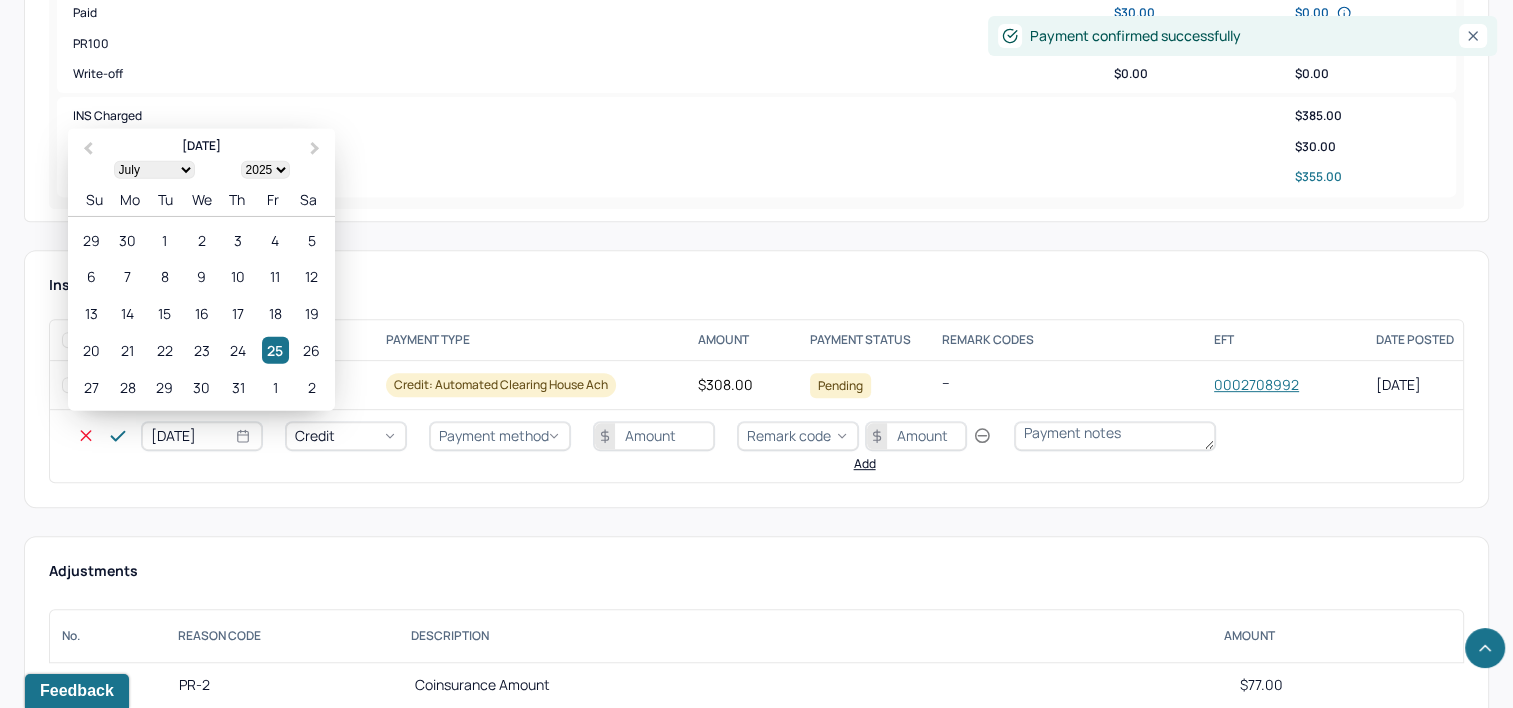 click on "[DATE]" at bounding box center [202, 436] 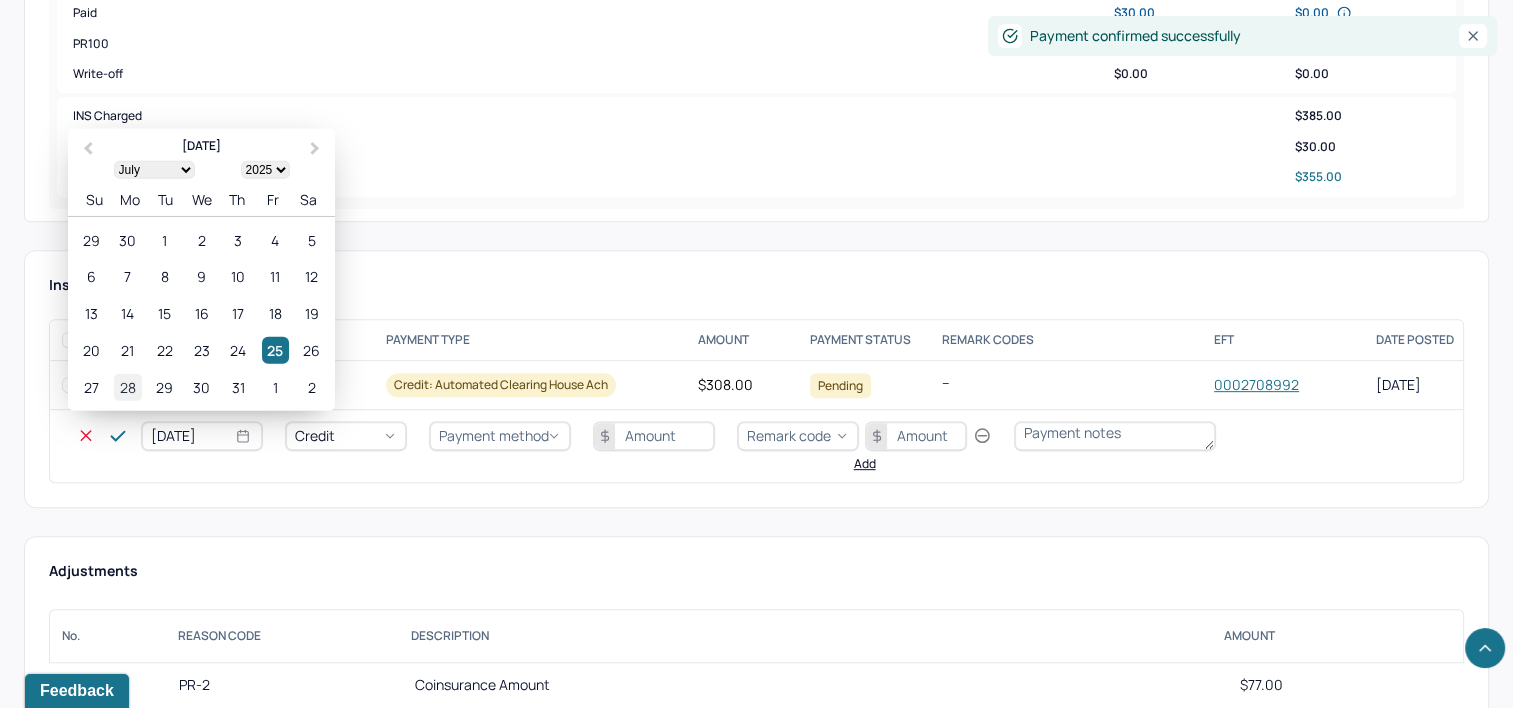 select on "6" 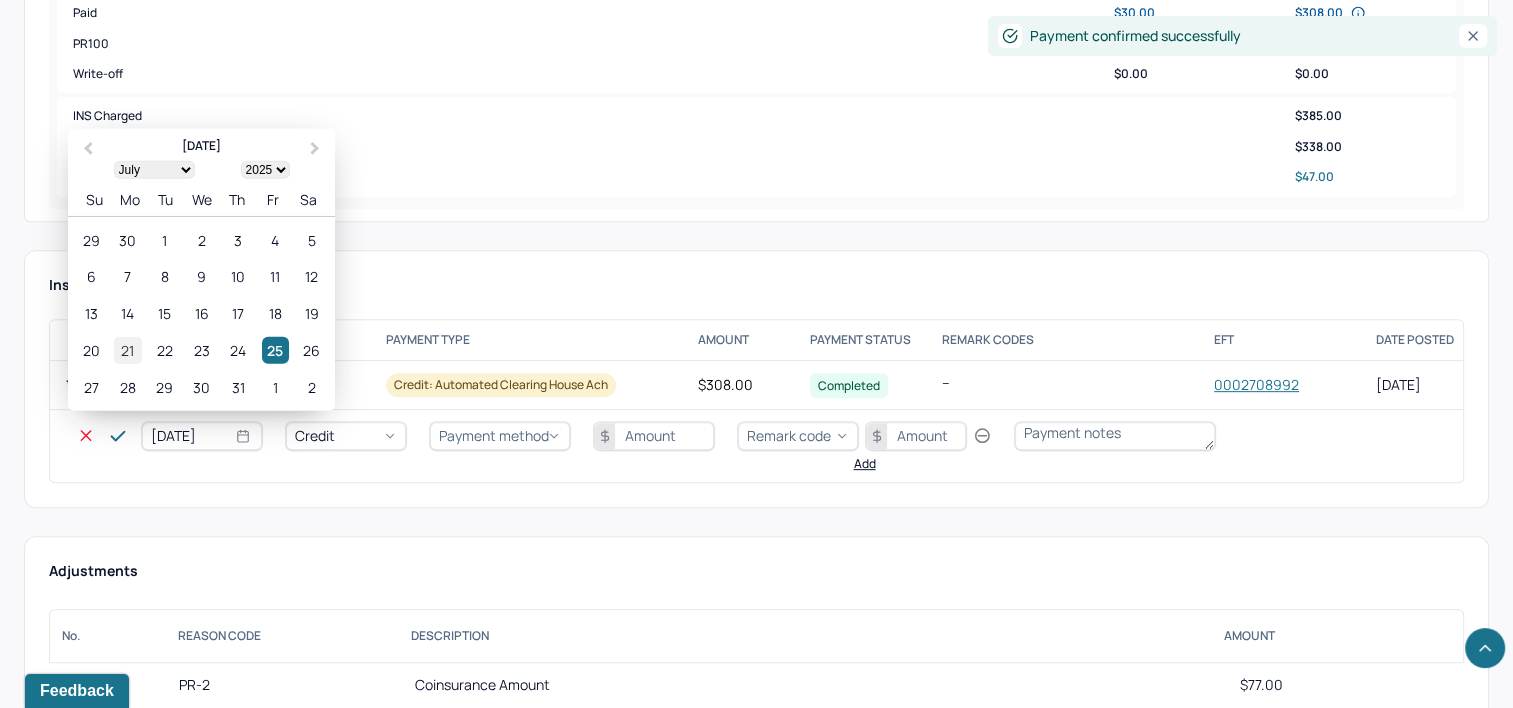click on "21" at bounding box center [127, 350] 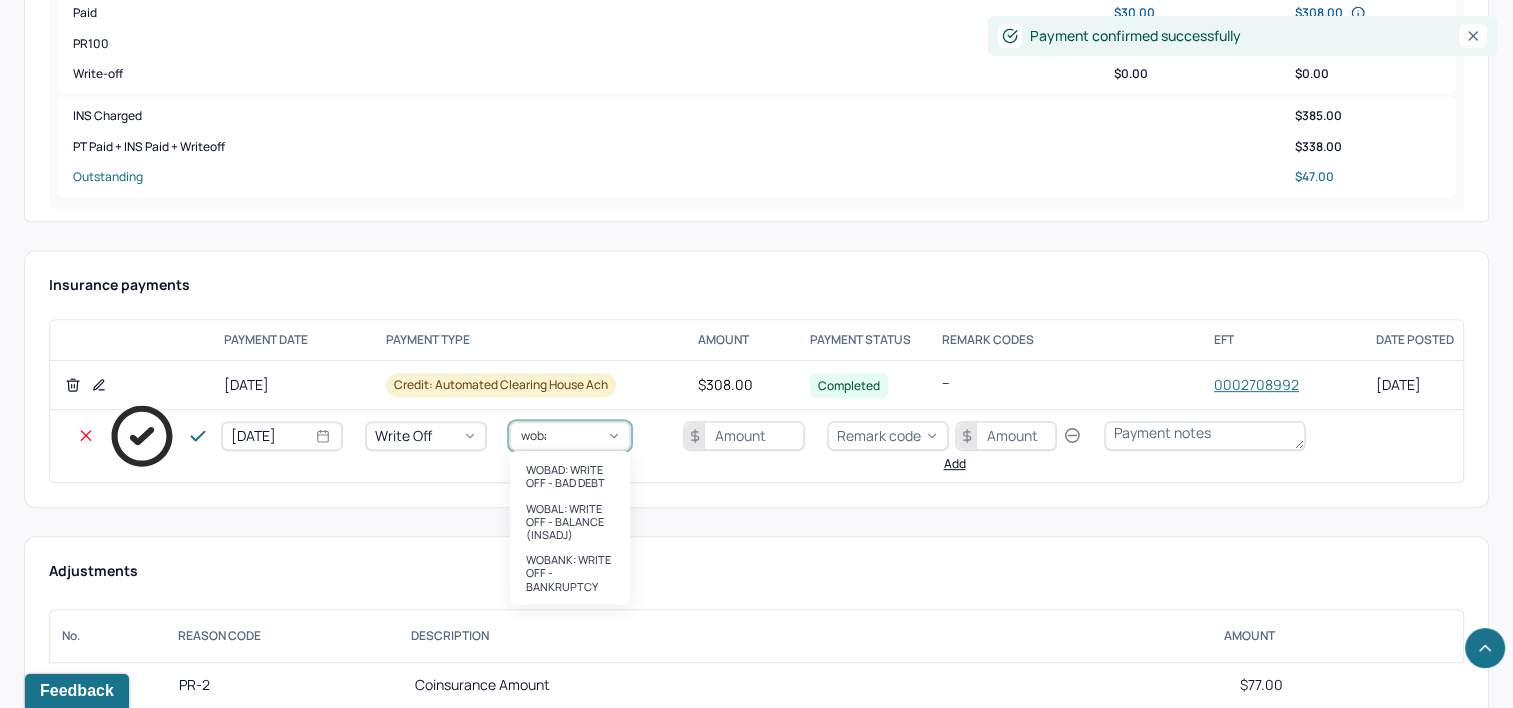 type on "wobal" 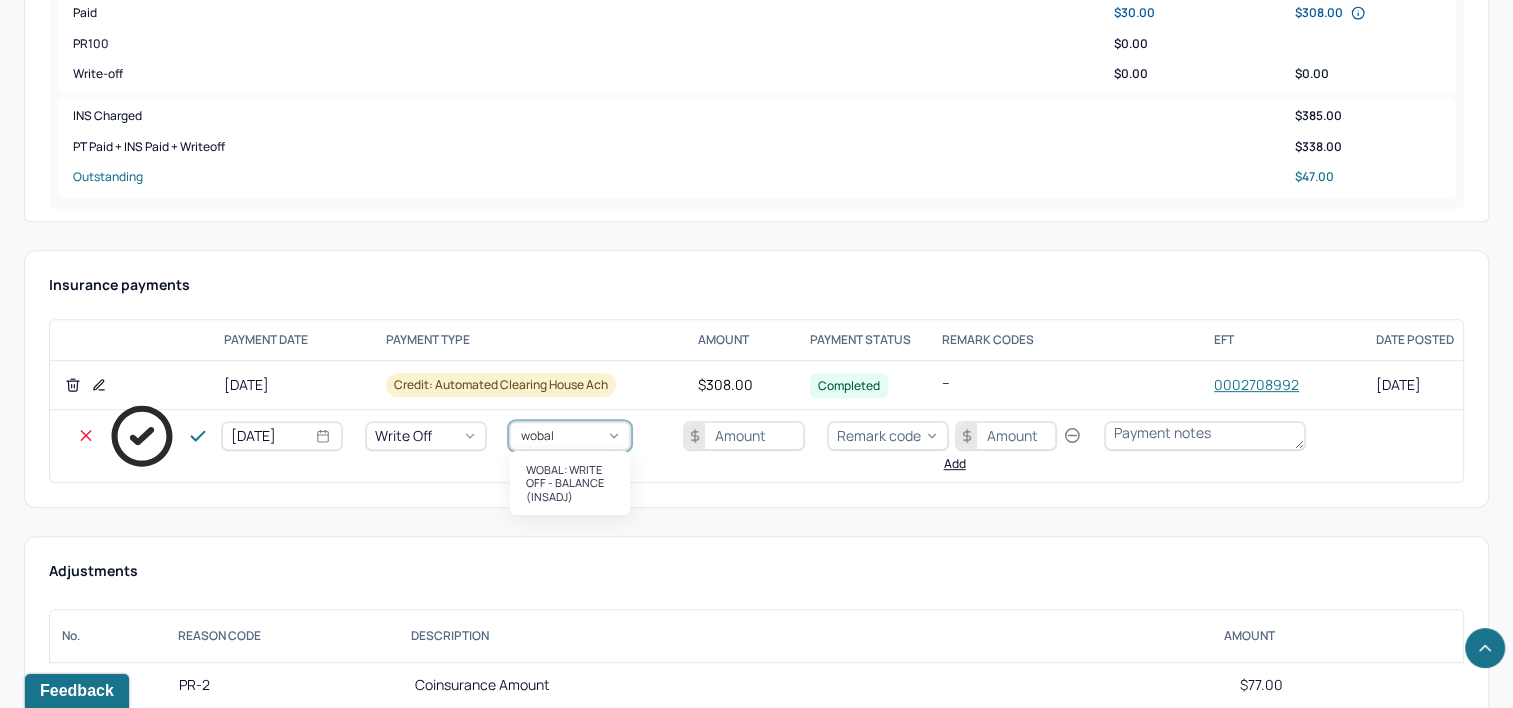 type 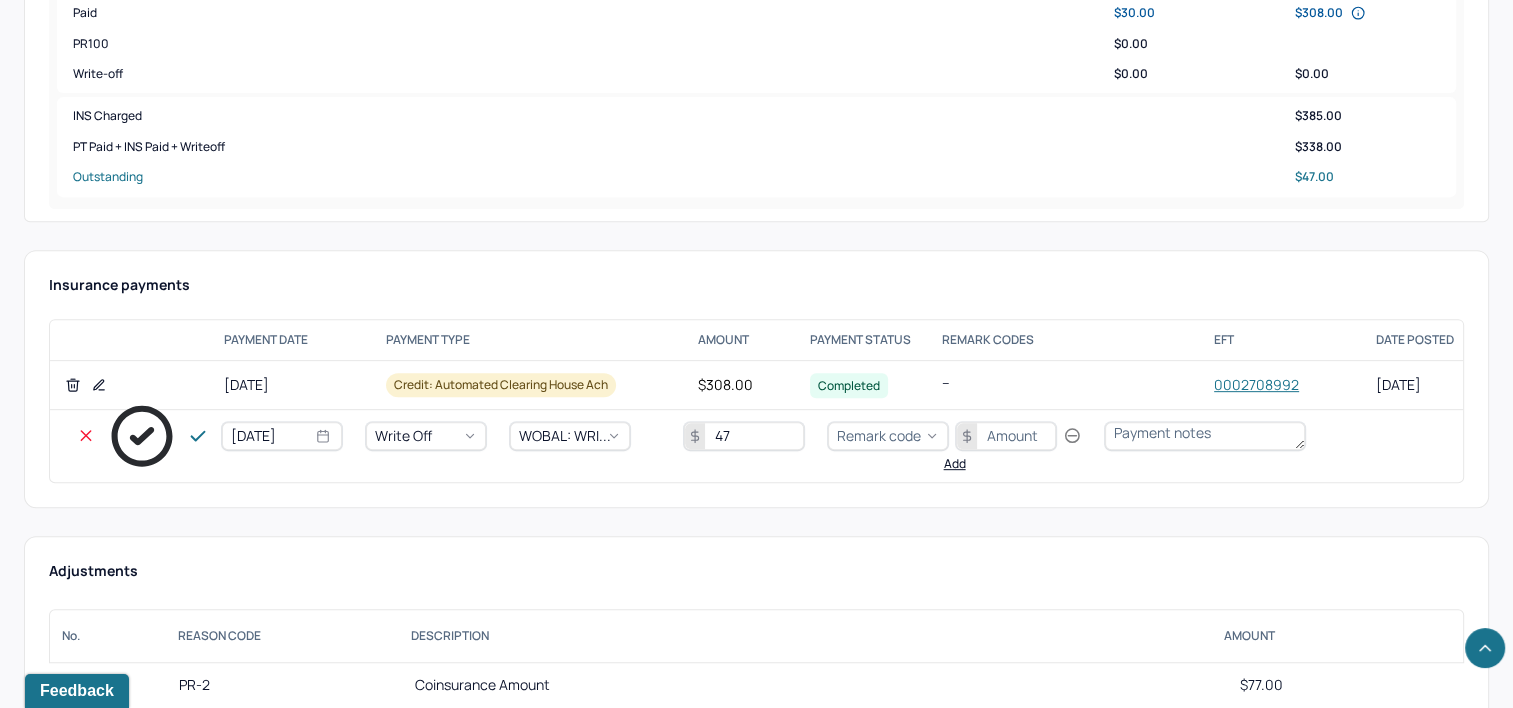 type on "47" 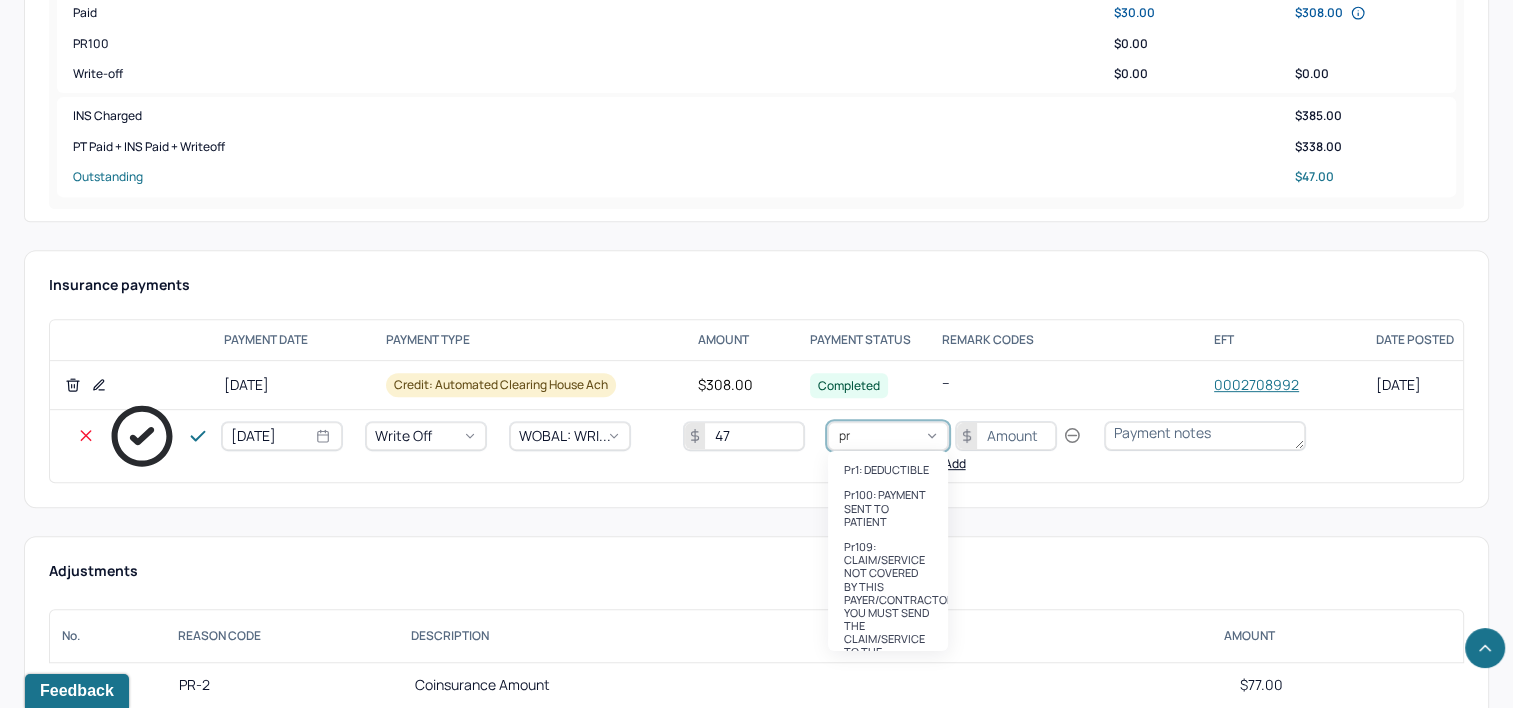 type on "pr2" 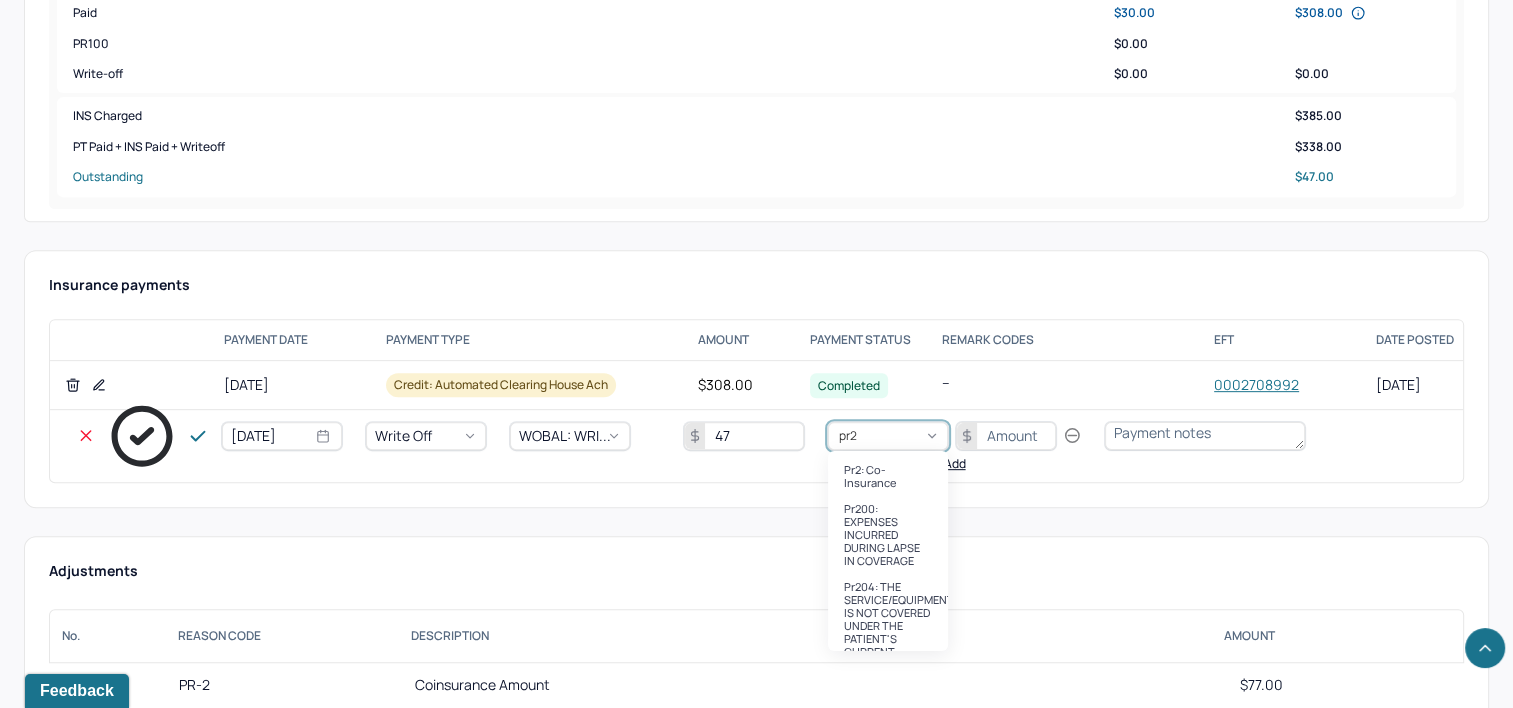type 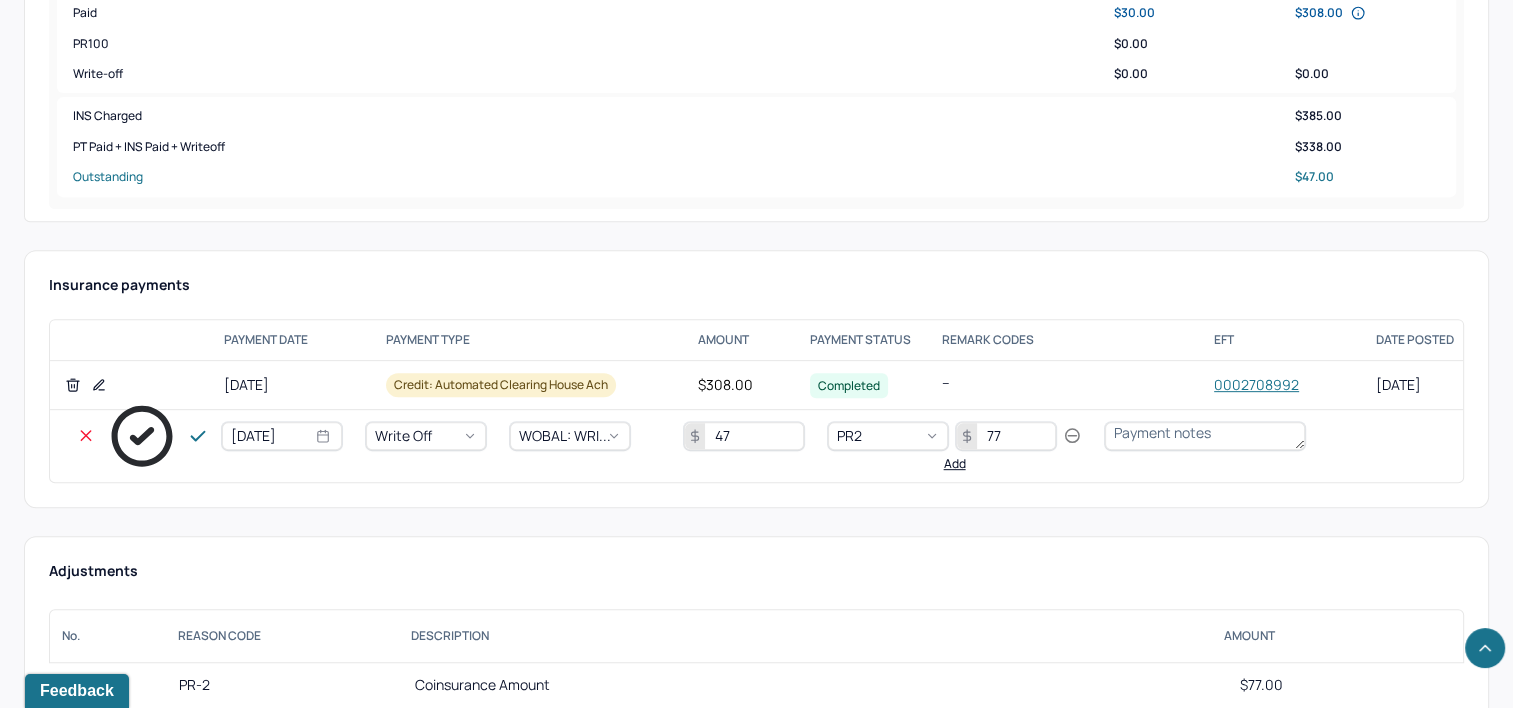 type on "77" 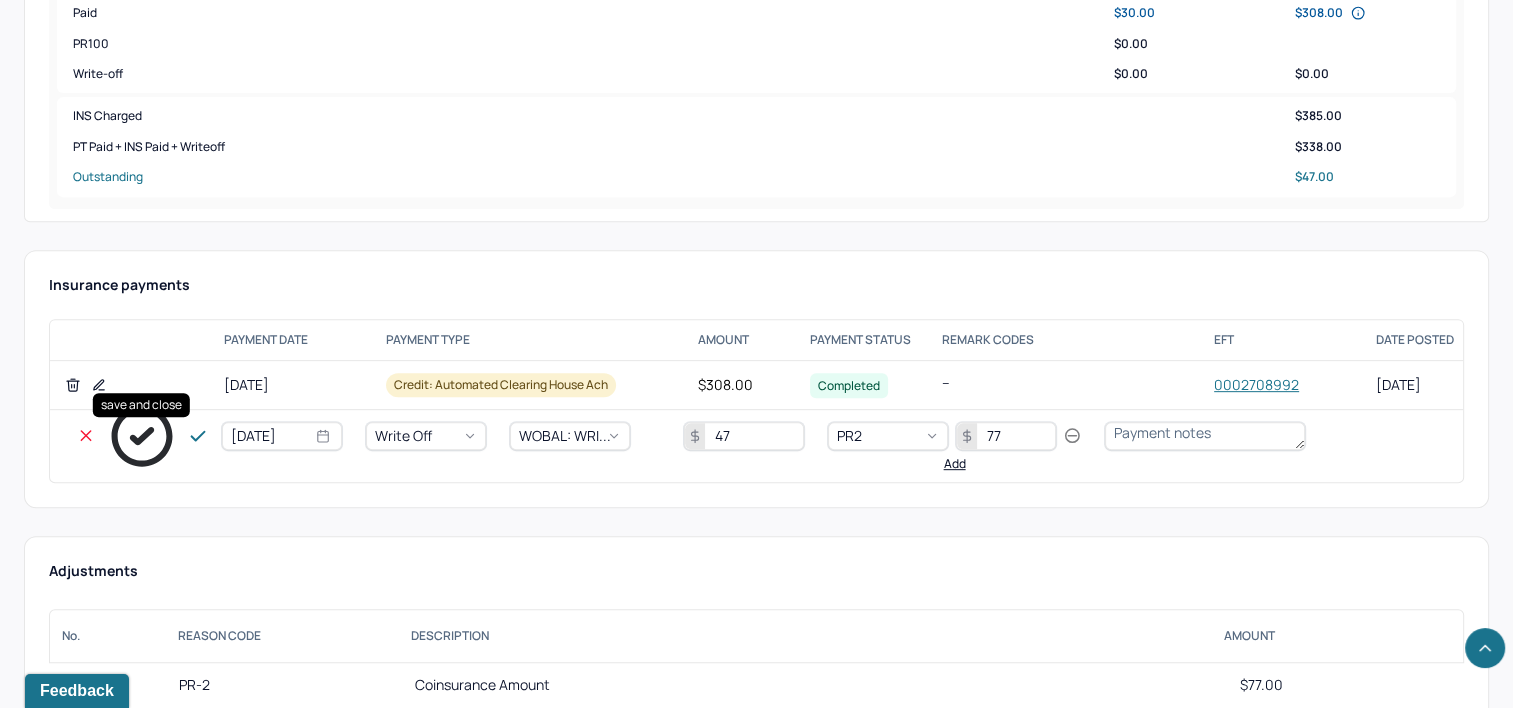 click 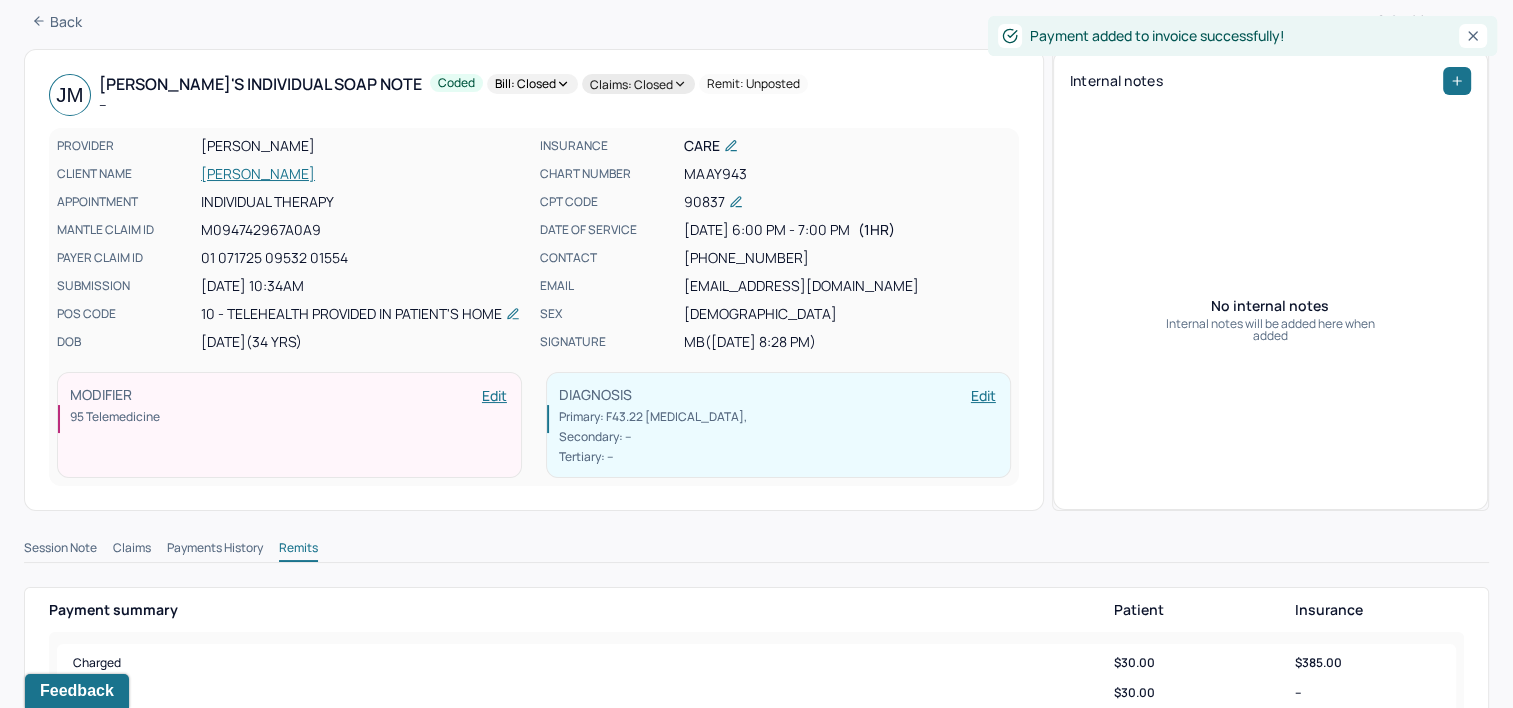 scroll, scrollTop: 0, scrollLeft: 0, axis: both 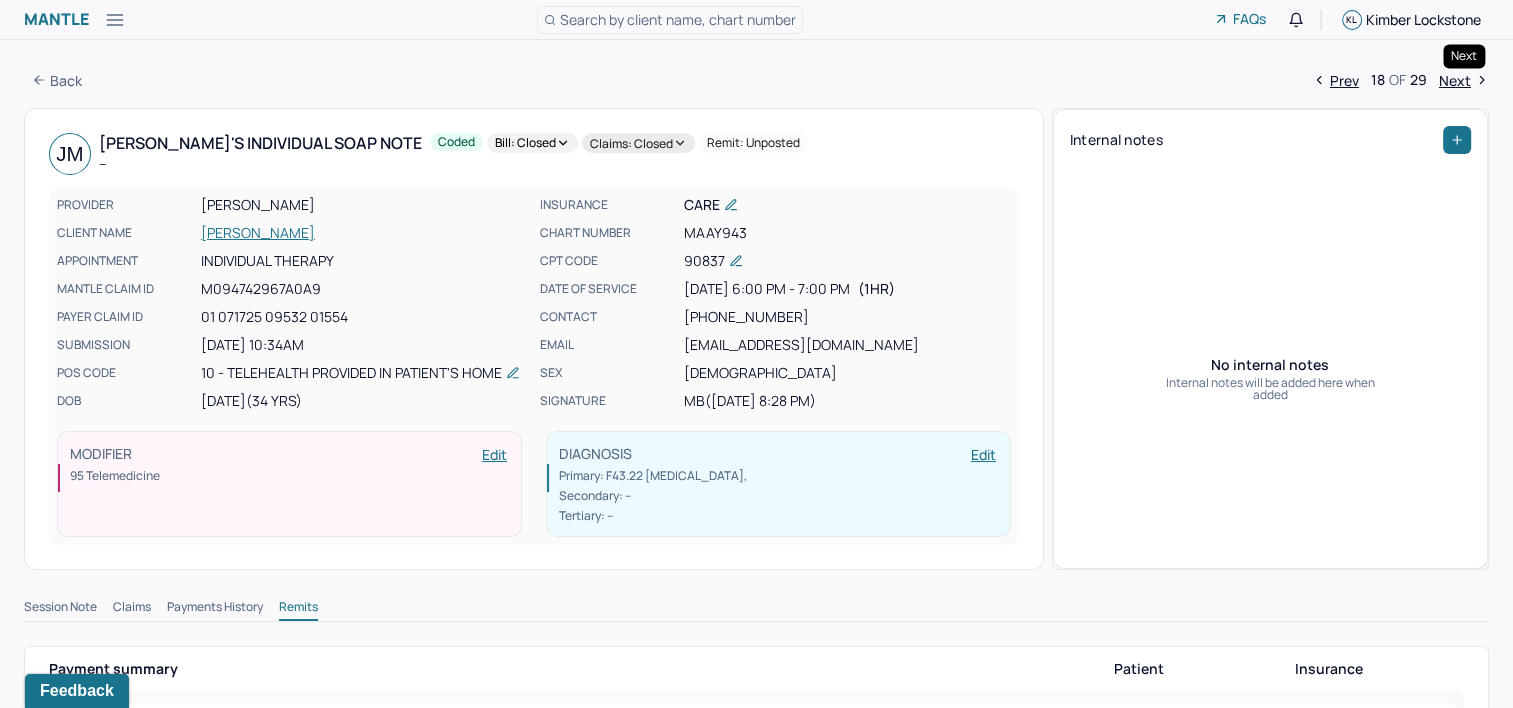 click on "Next" at bounding box center (1464, 80) 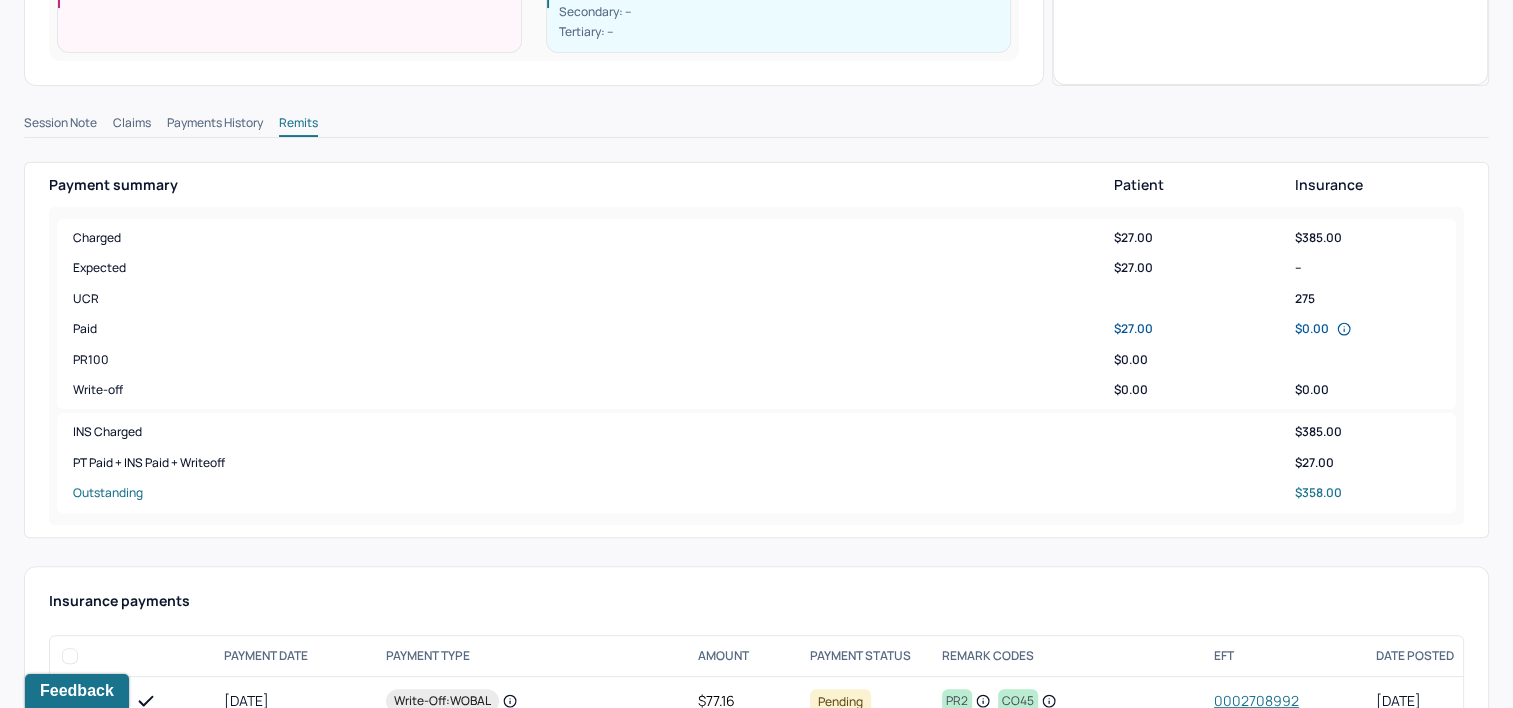 scroll, scrollTop: 760, scrollLeft: 0, axis: vertical 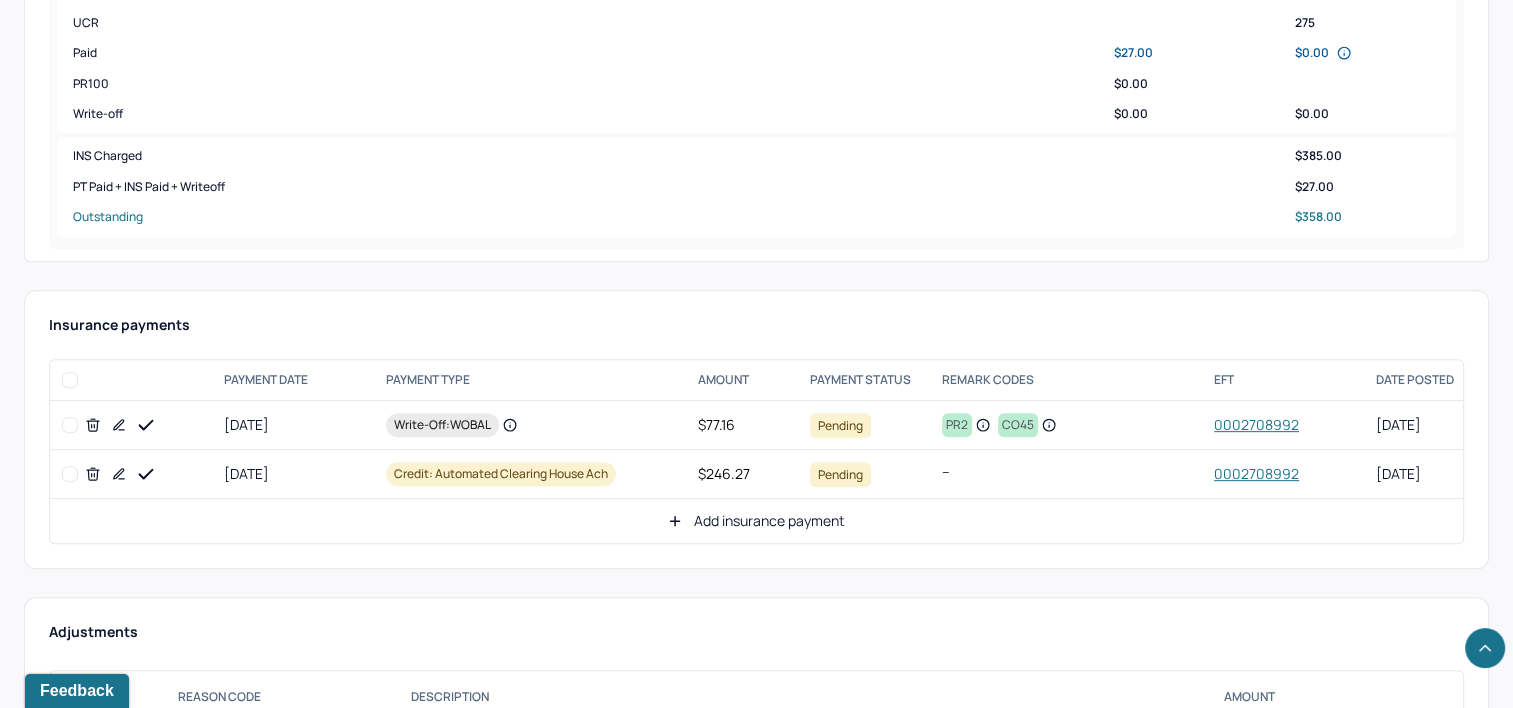 click 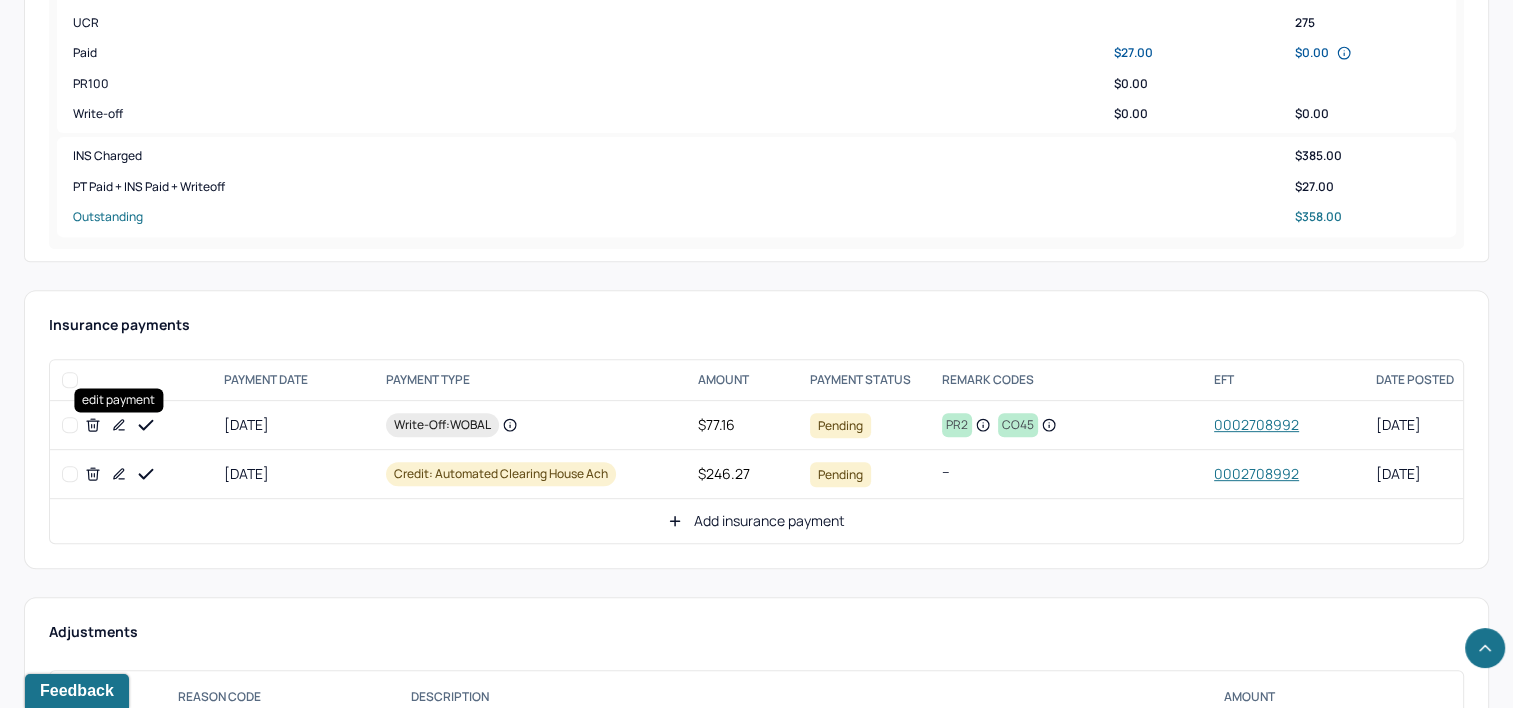 click 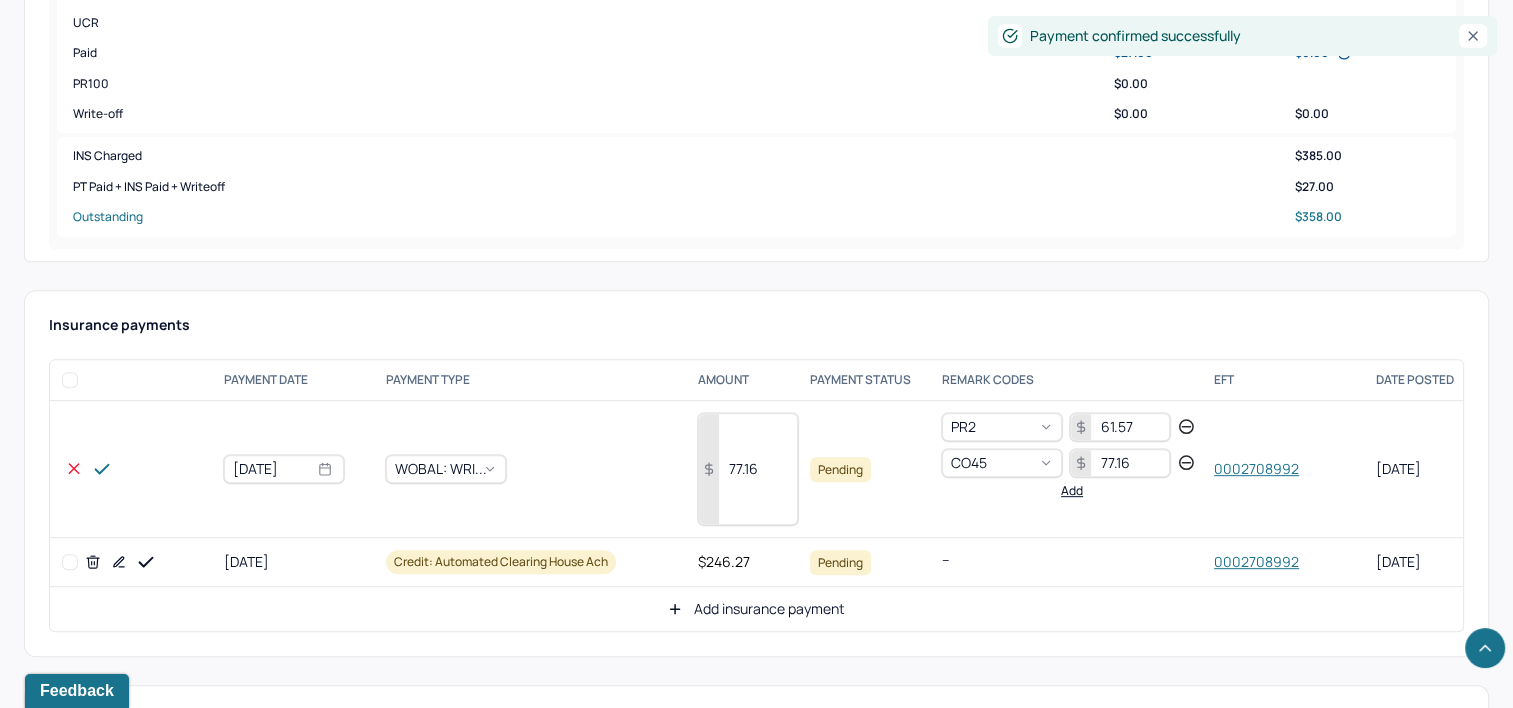 click on "77.16" at bounding box center [748, 469] 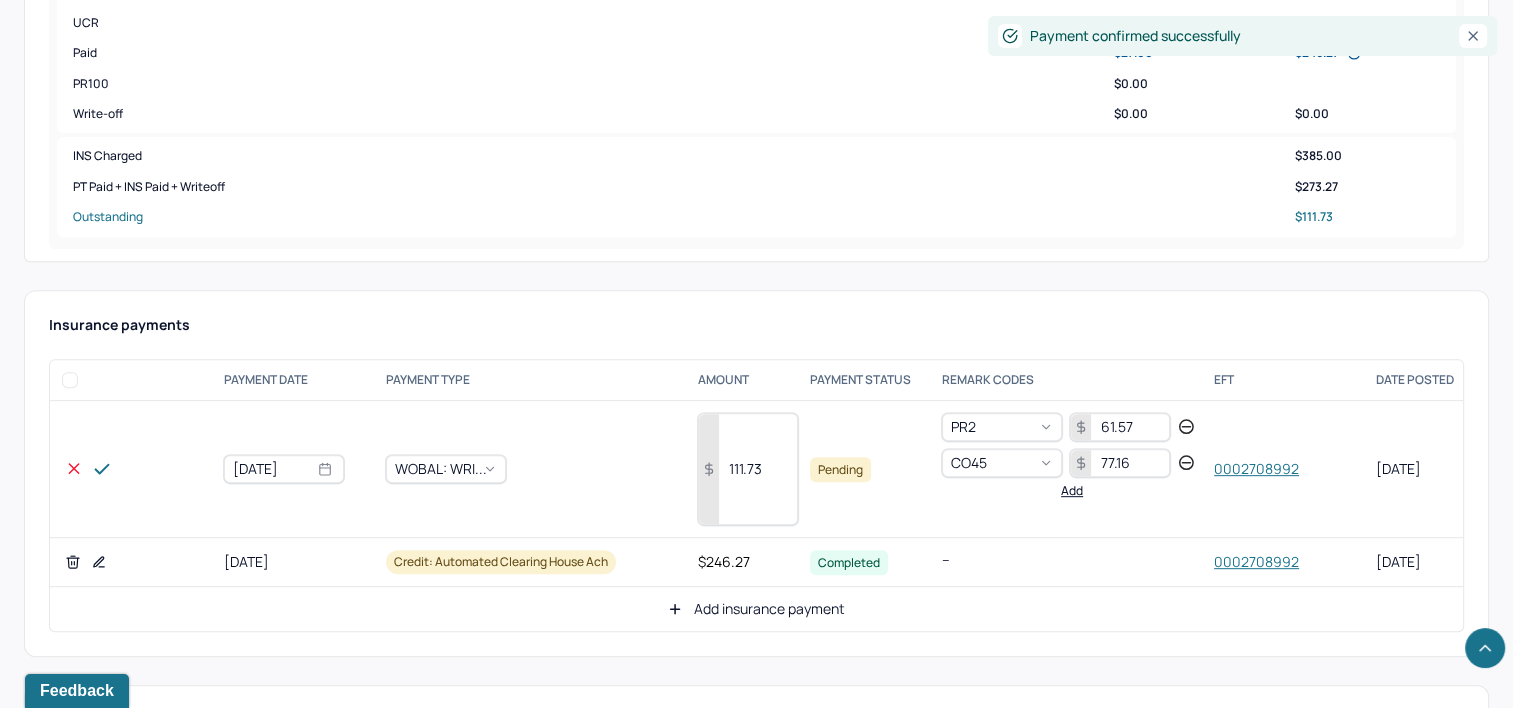 type on "111.73" 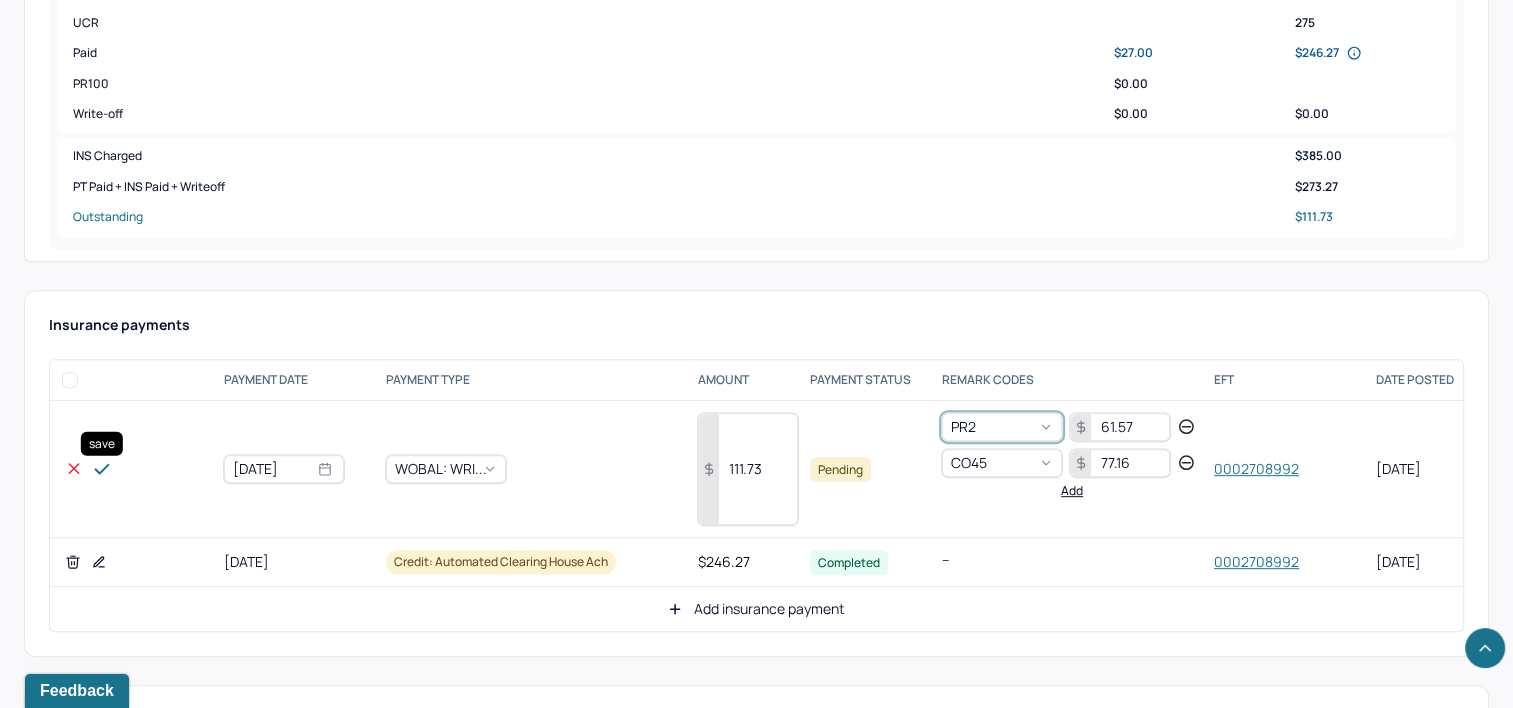 click 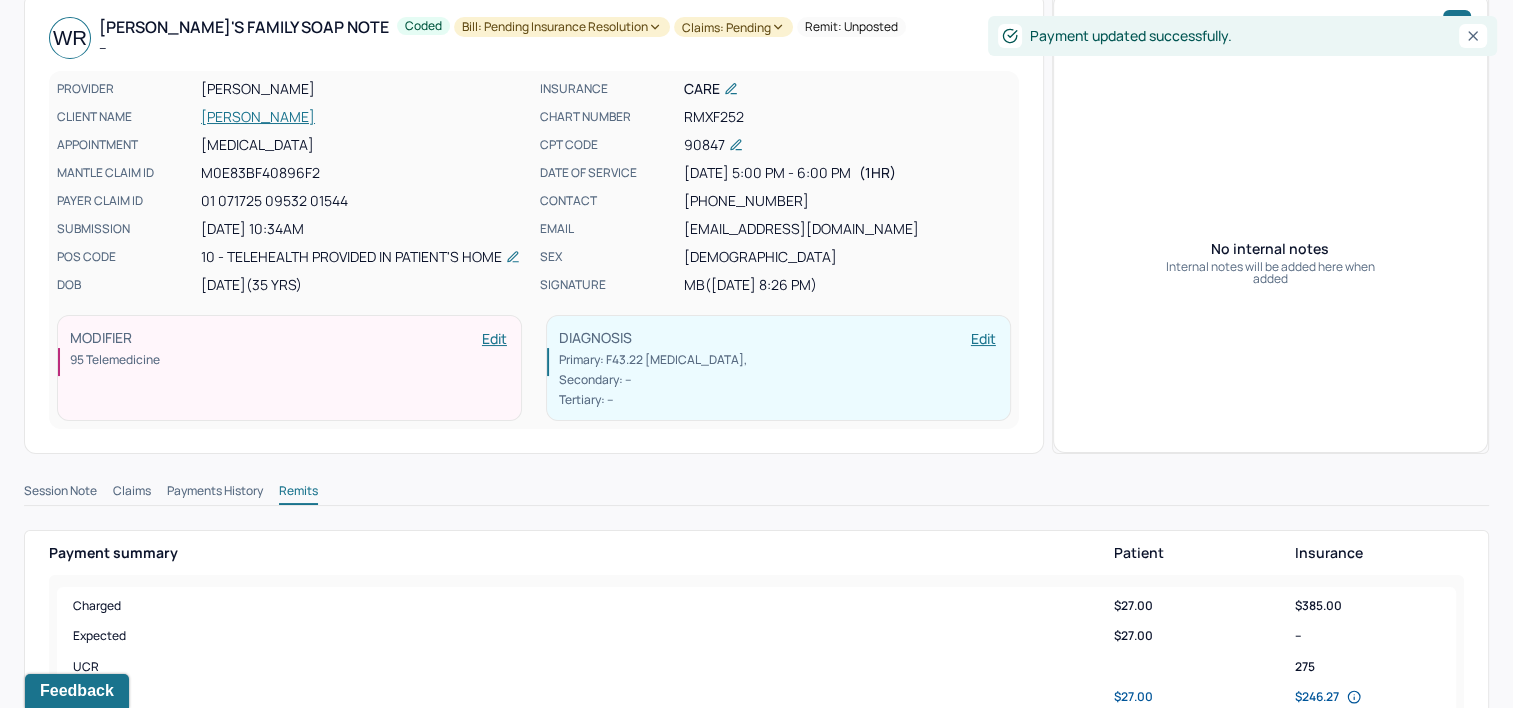 scroll, scrollTop: 0, scrollLeft: 0, axis: both 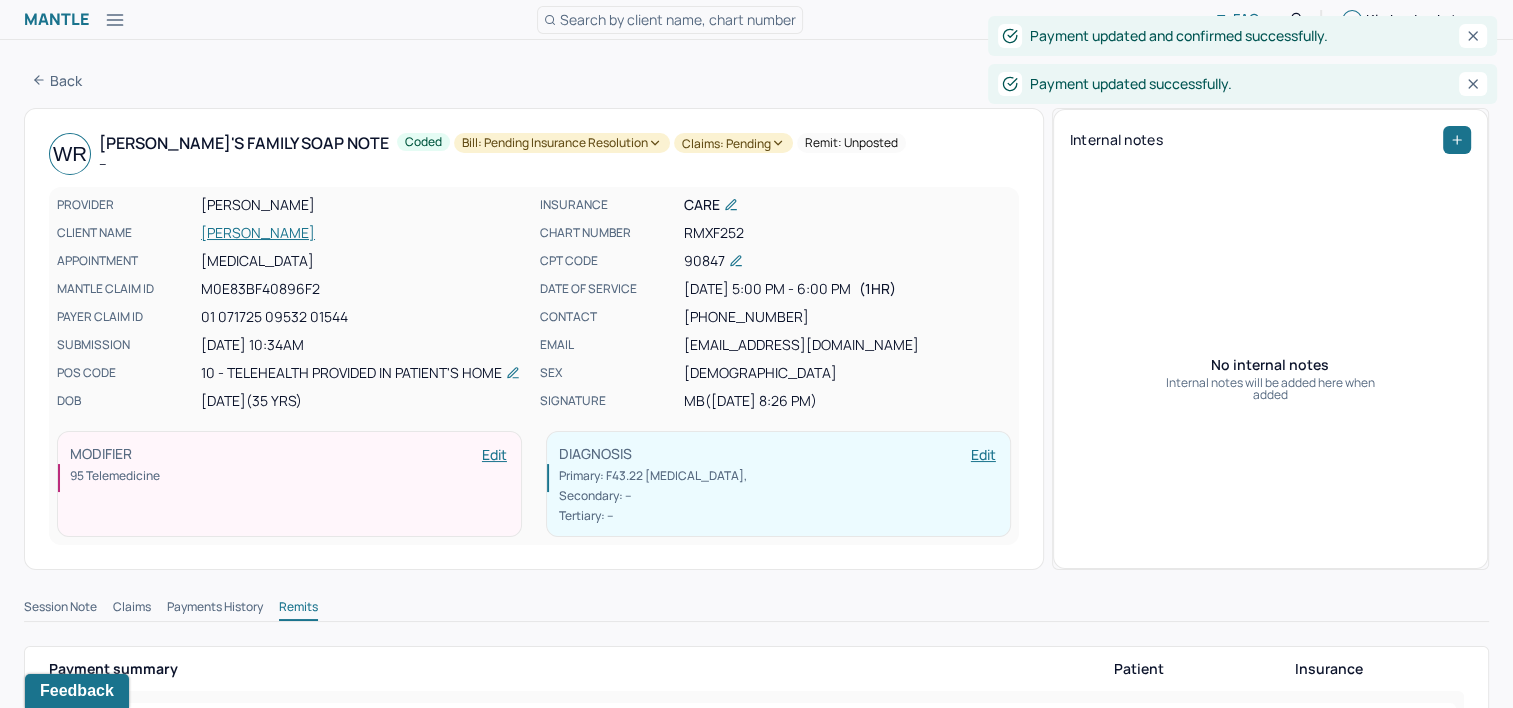 click on "Bill: Pending Insurance Resolution" at bounding box center (562, 143) 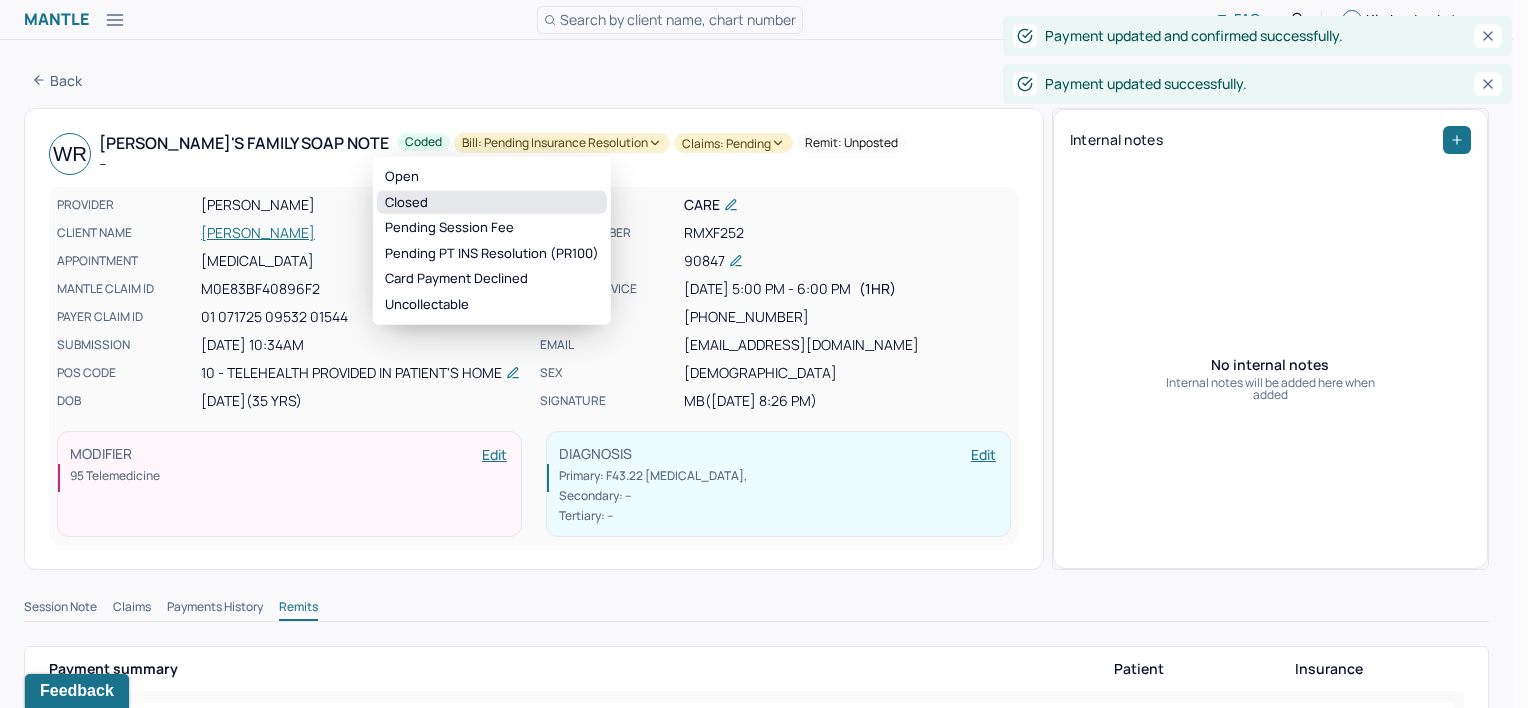 click on "Closed" at bounding box center (492, 202) 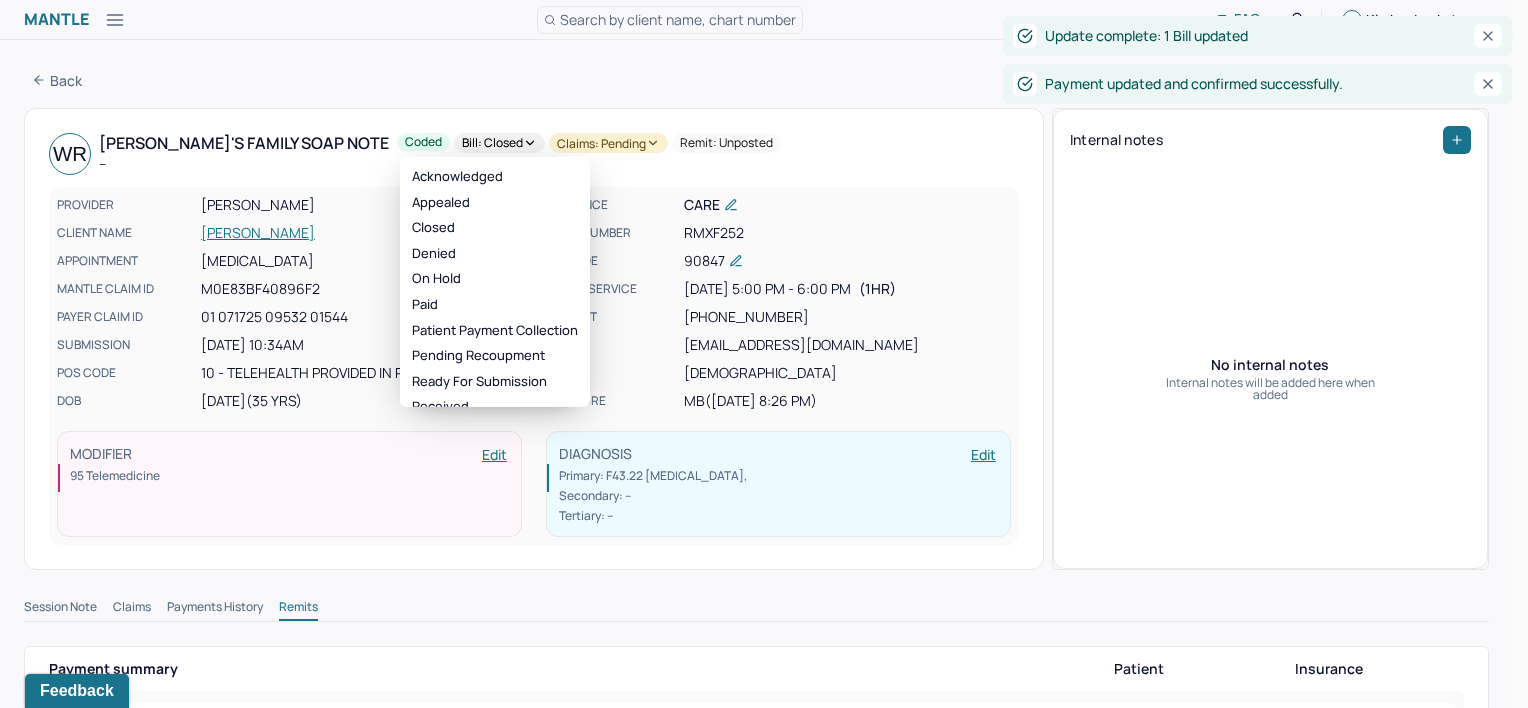 click on "Claims: pending" at bounding box center [608, 143] 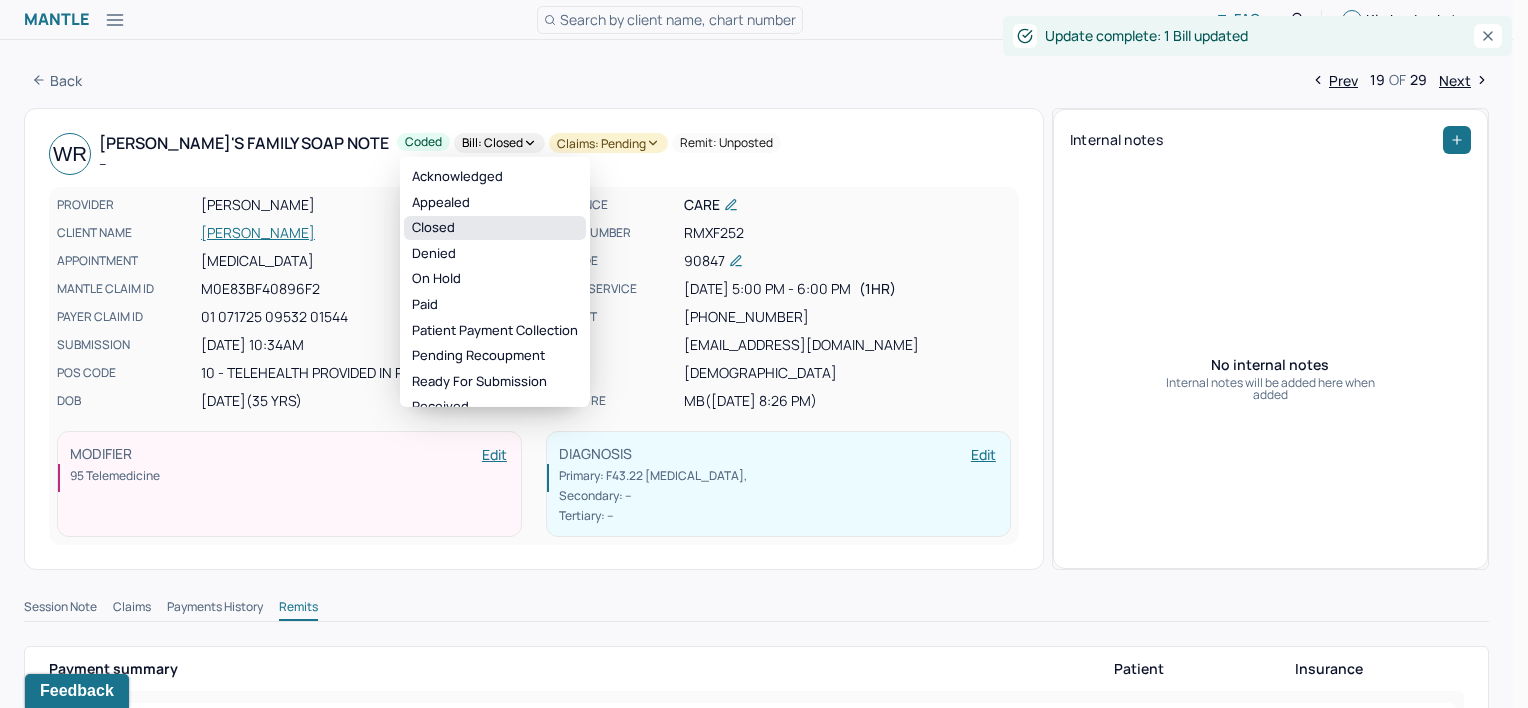 click on "Closed" at bounding box center [495, 228] 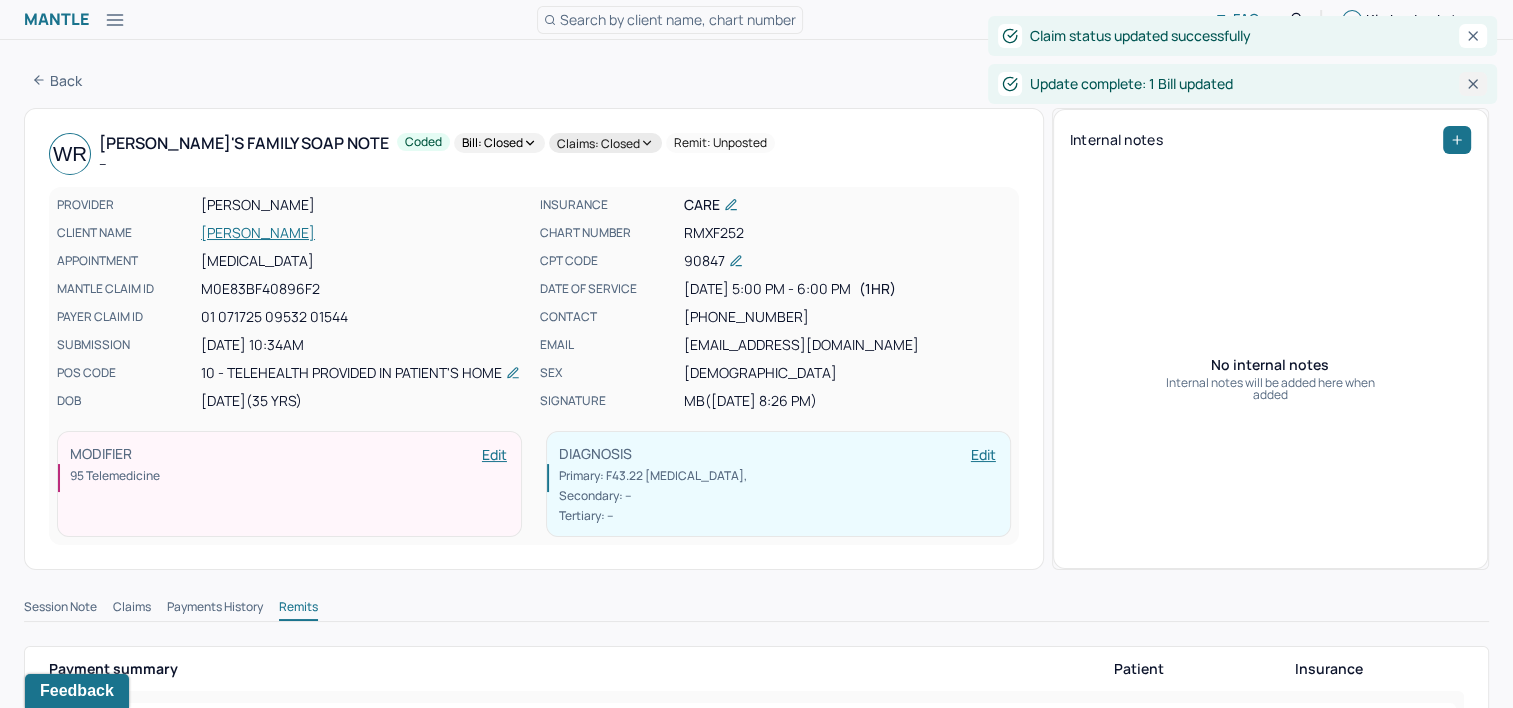 click at bounding box center [1473, 84] 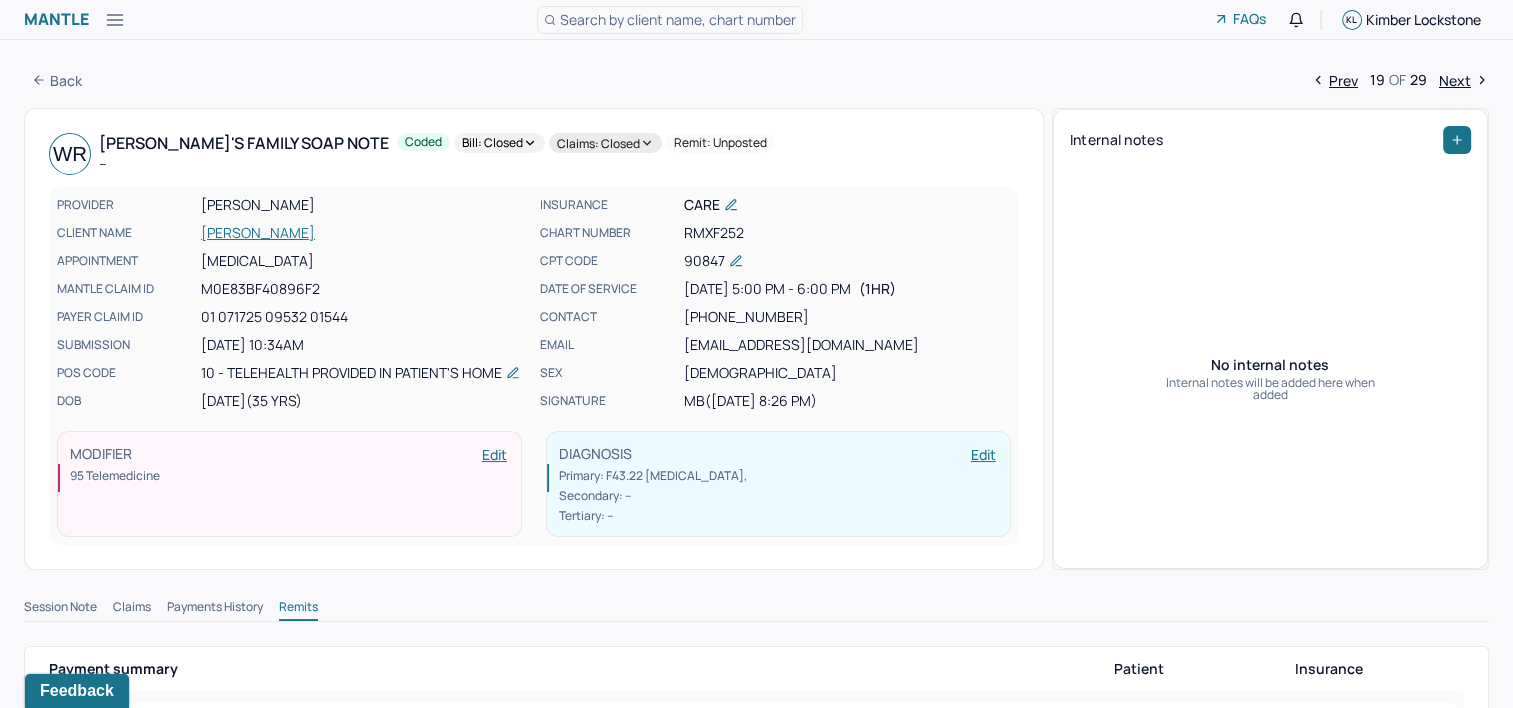 click on "Next" at bounding box center (1464, 80) 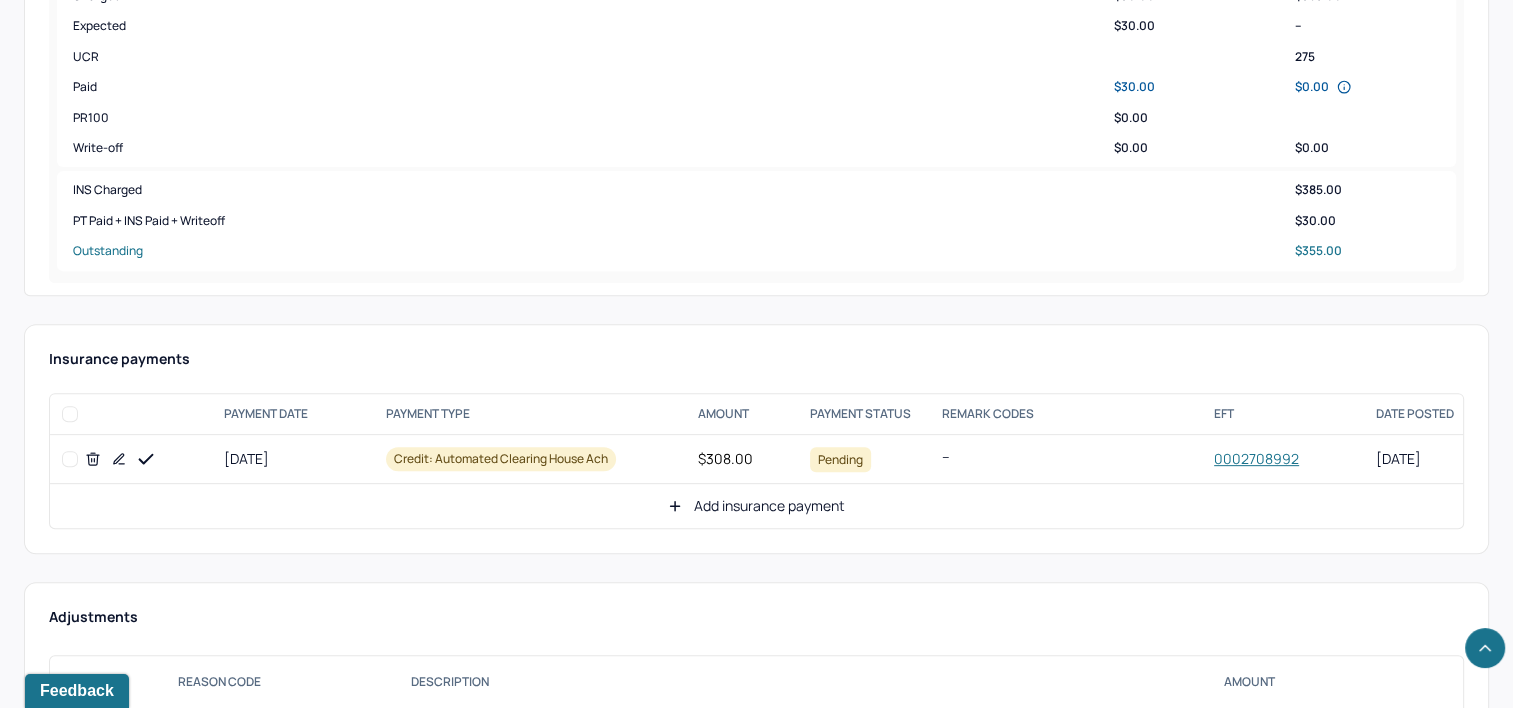 scroll, scrollTop: 760, scrollLeft: 0, axis: vertical 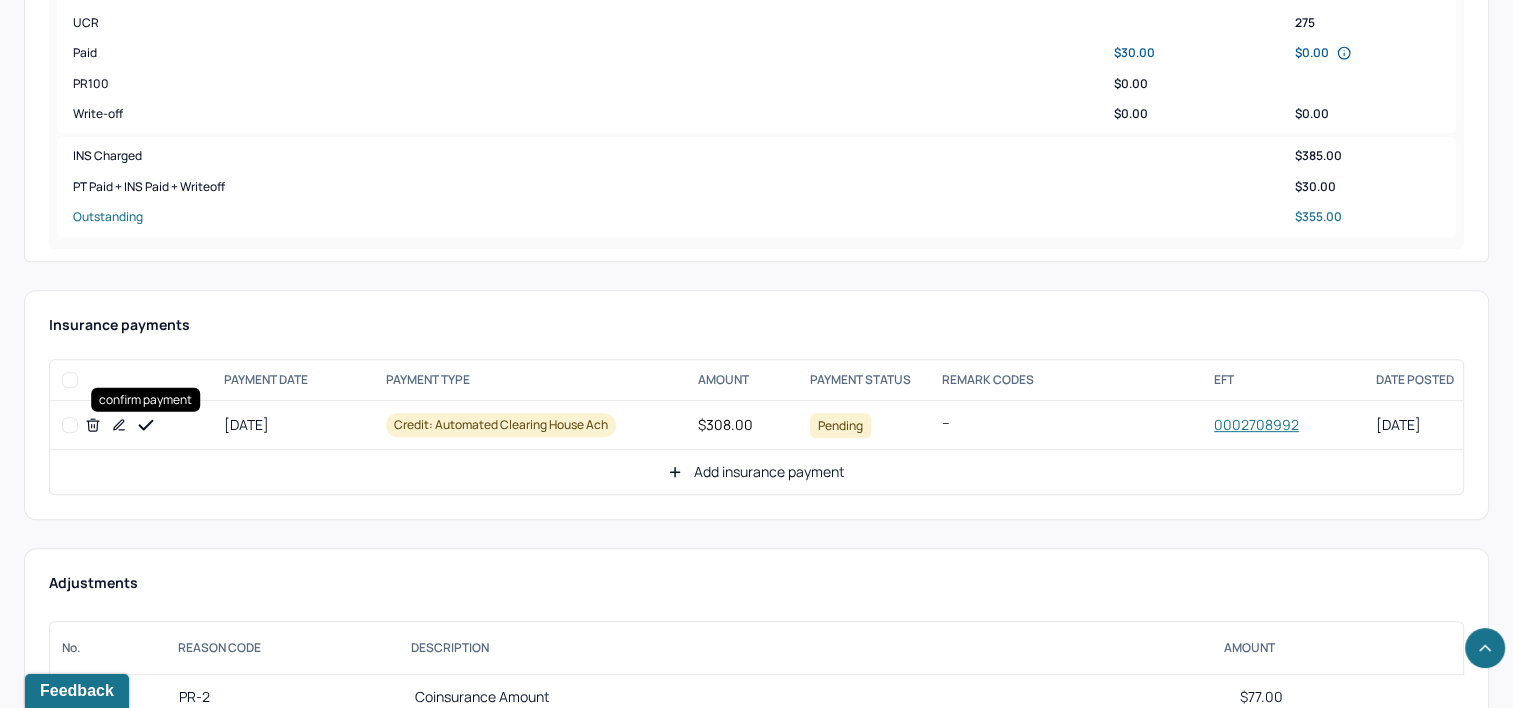 click 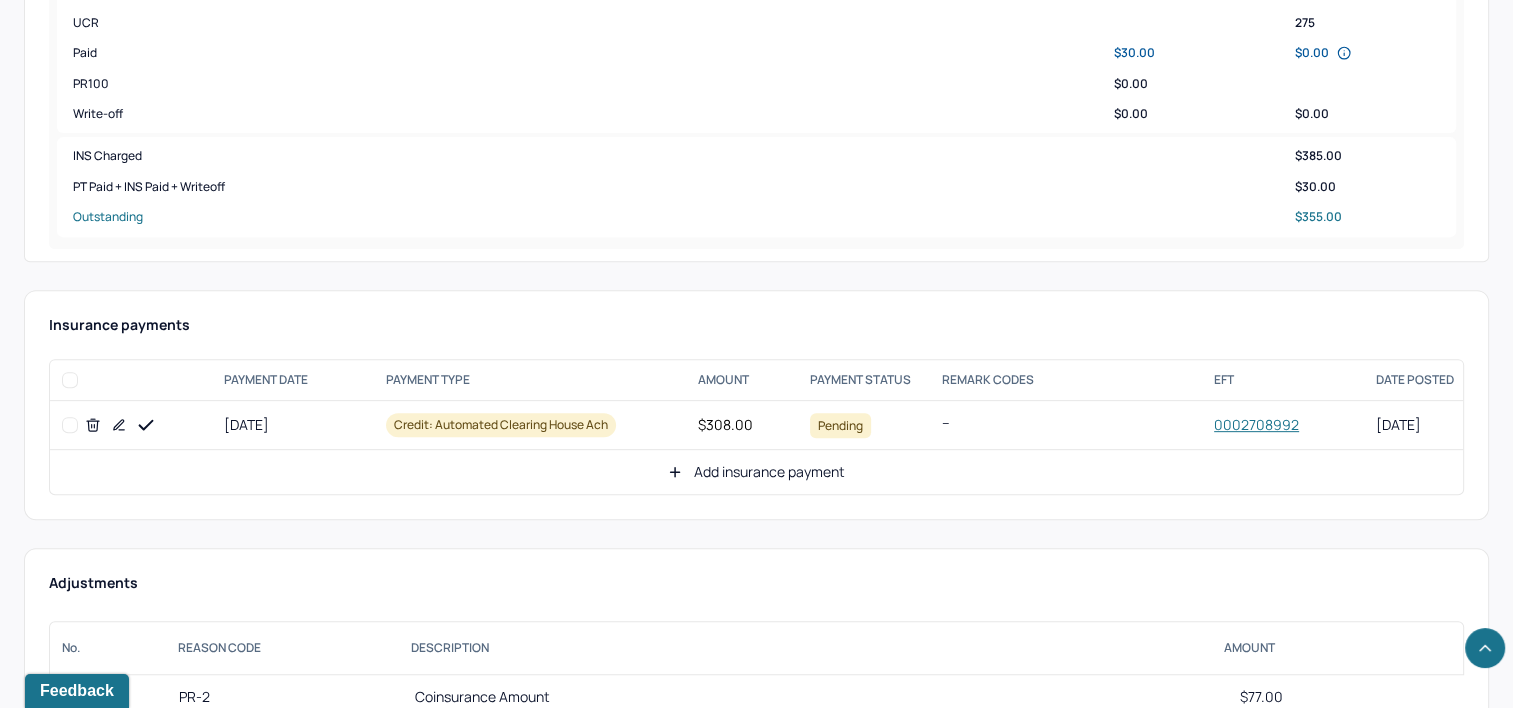 click on "Add insurance payment" at bounding box center (756, 472) 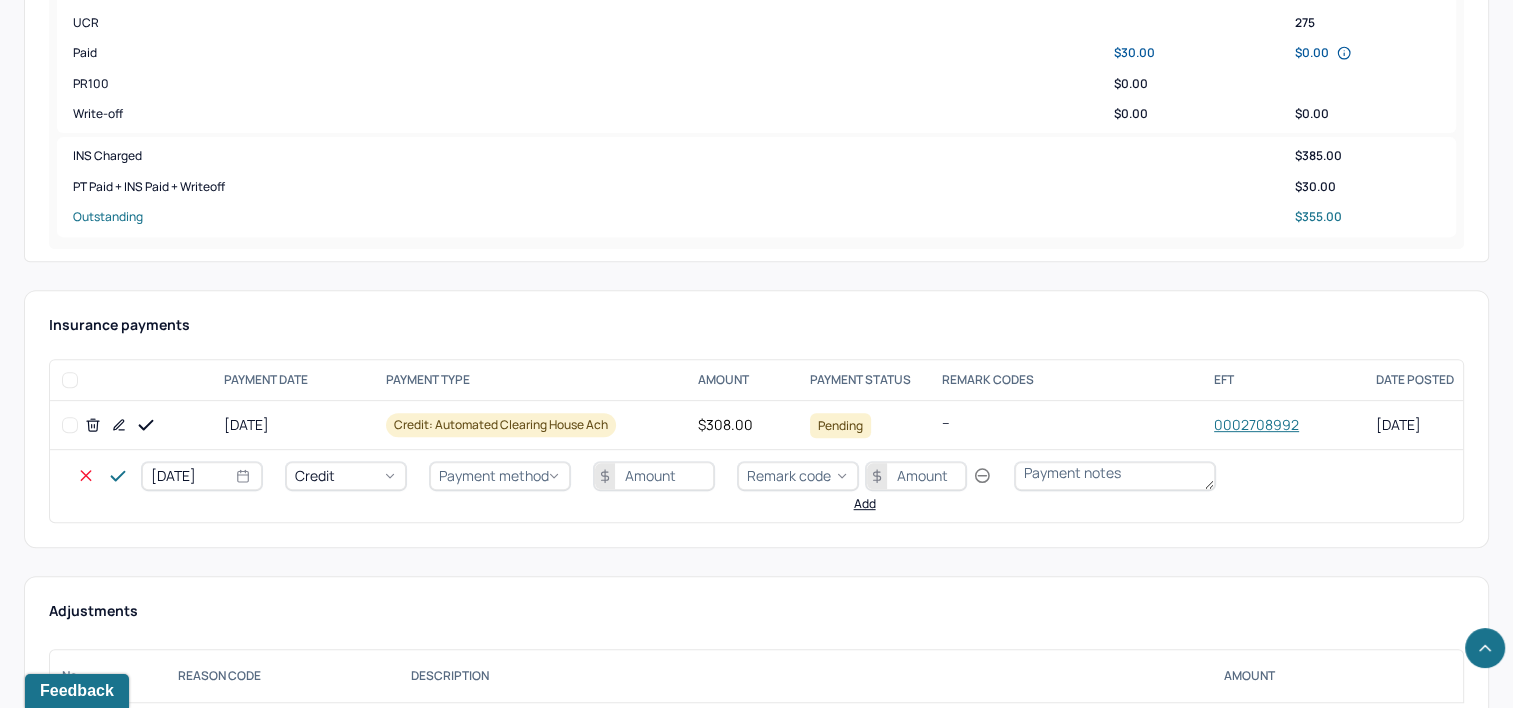click on "[DATE]" at bounding box center (202, 476) 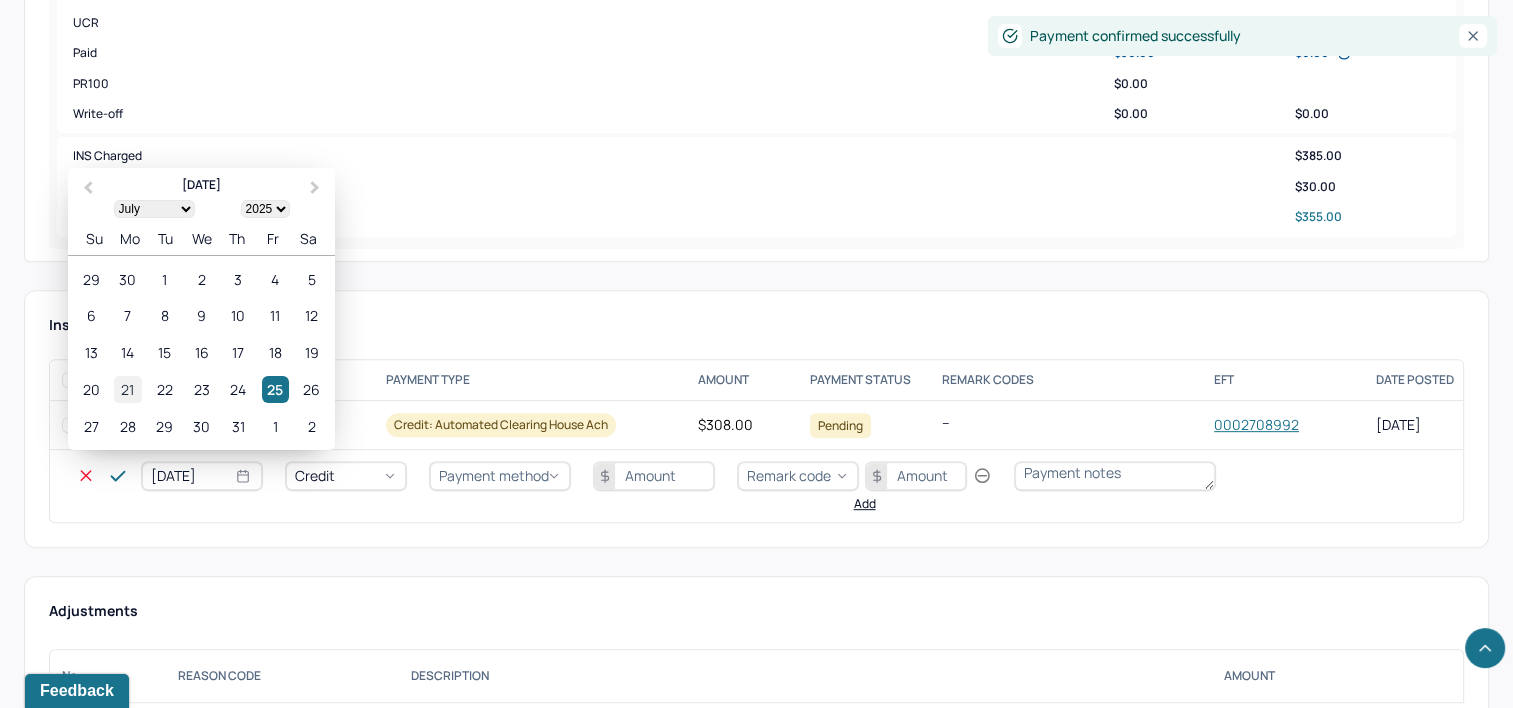 select on "6" 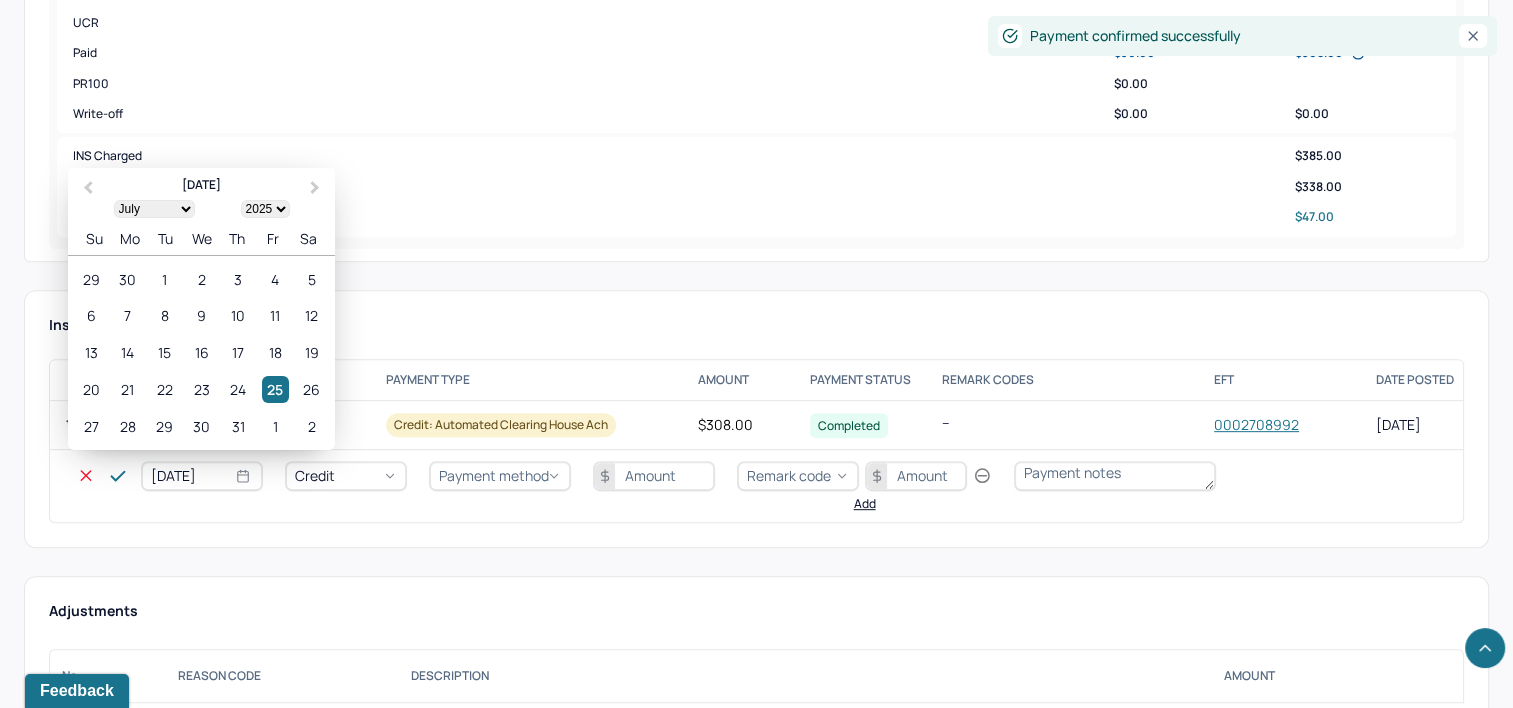 scroll, scrollTop: 3385, scrollLeft: 0, axis: vertical 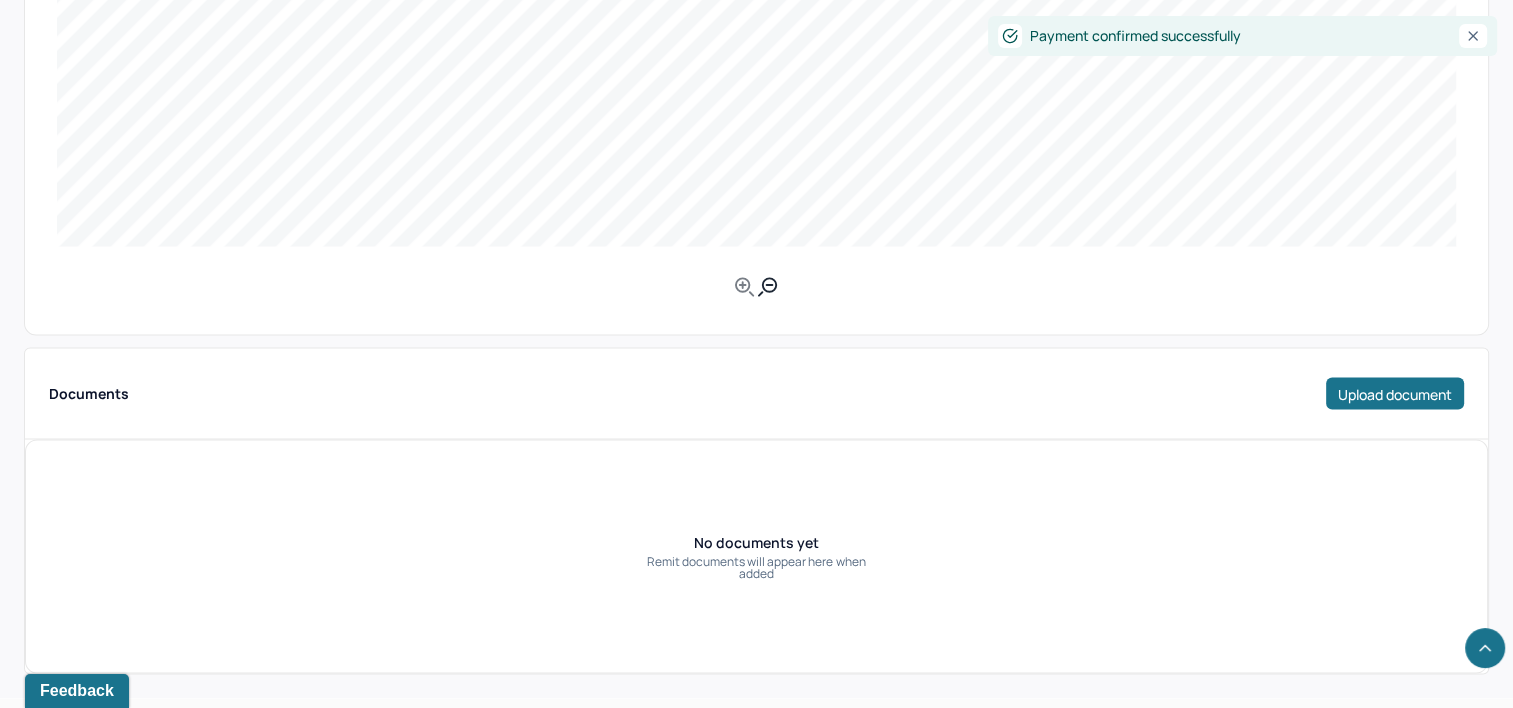 type 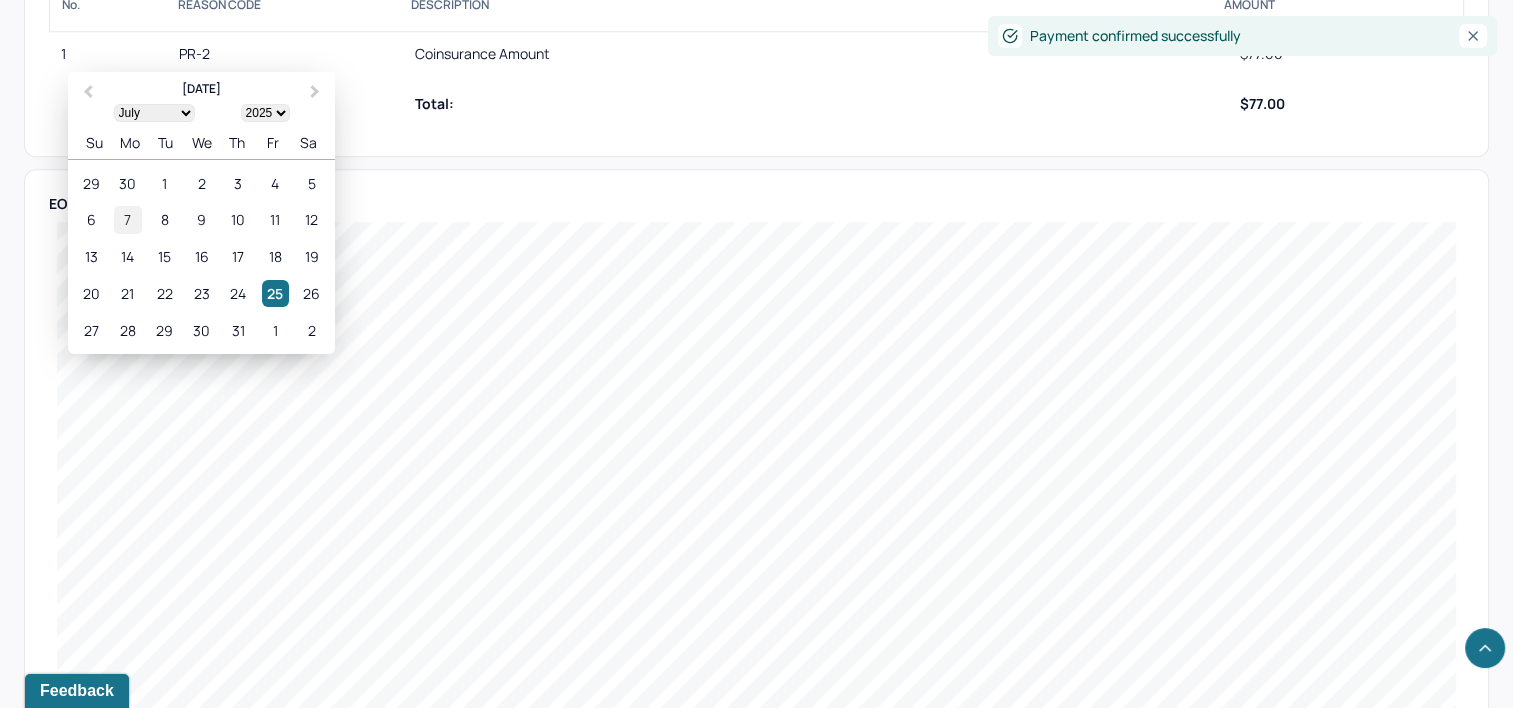 scroll, scrollTop: 1185, scrollLeft: 0, axis: vertical 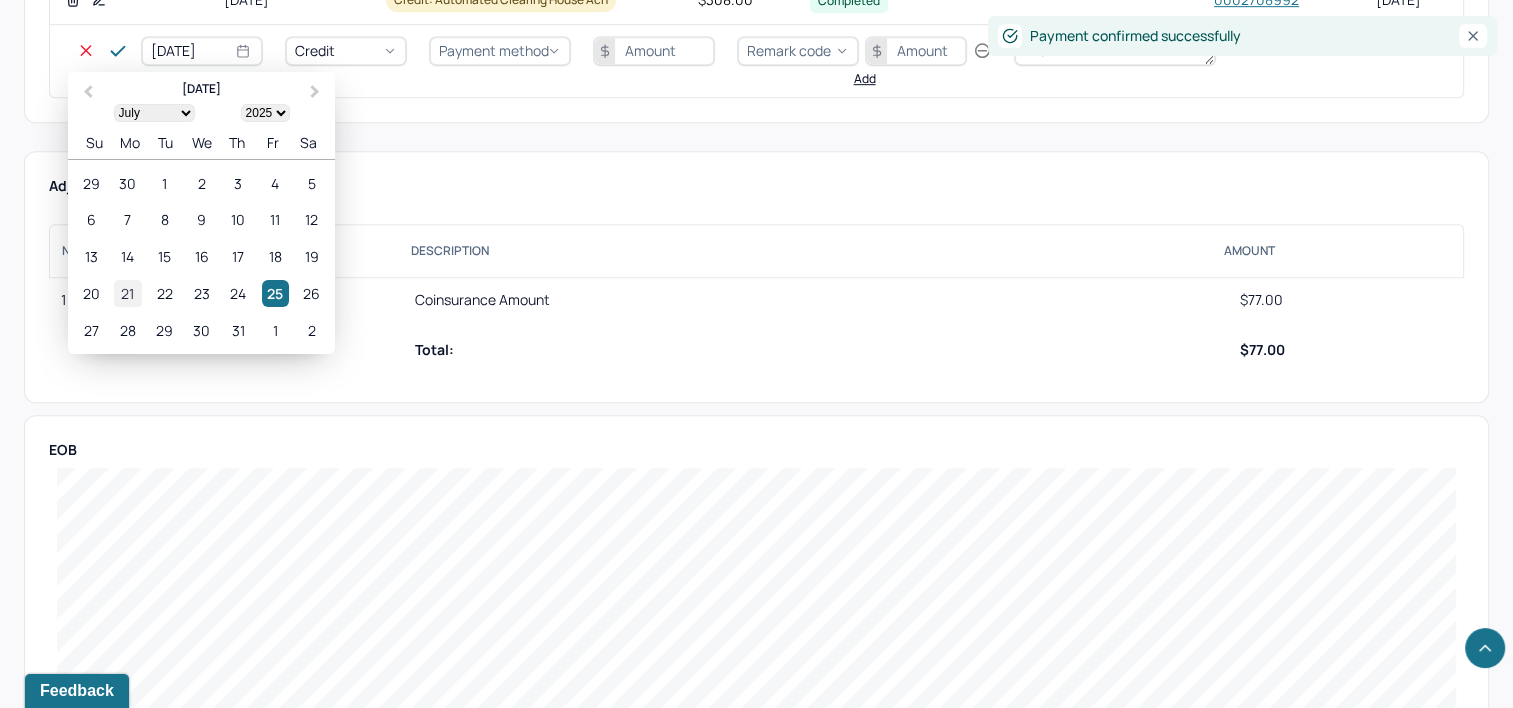 click on "21" at bounding box center (127, 293) 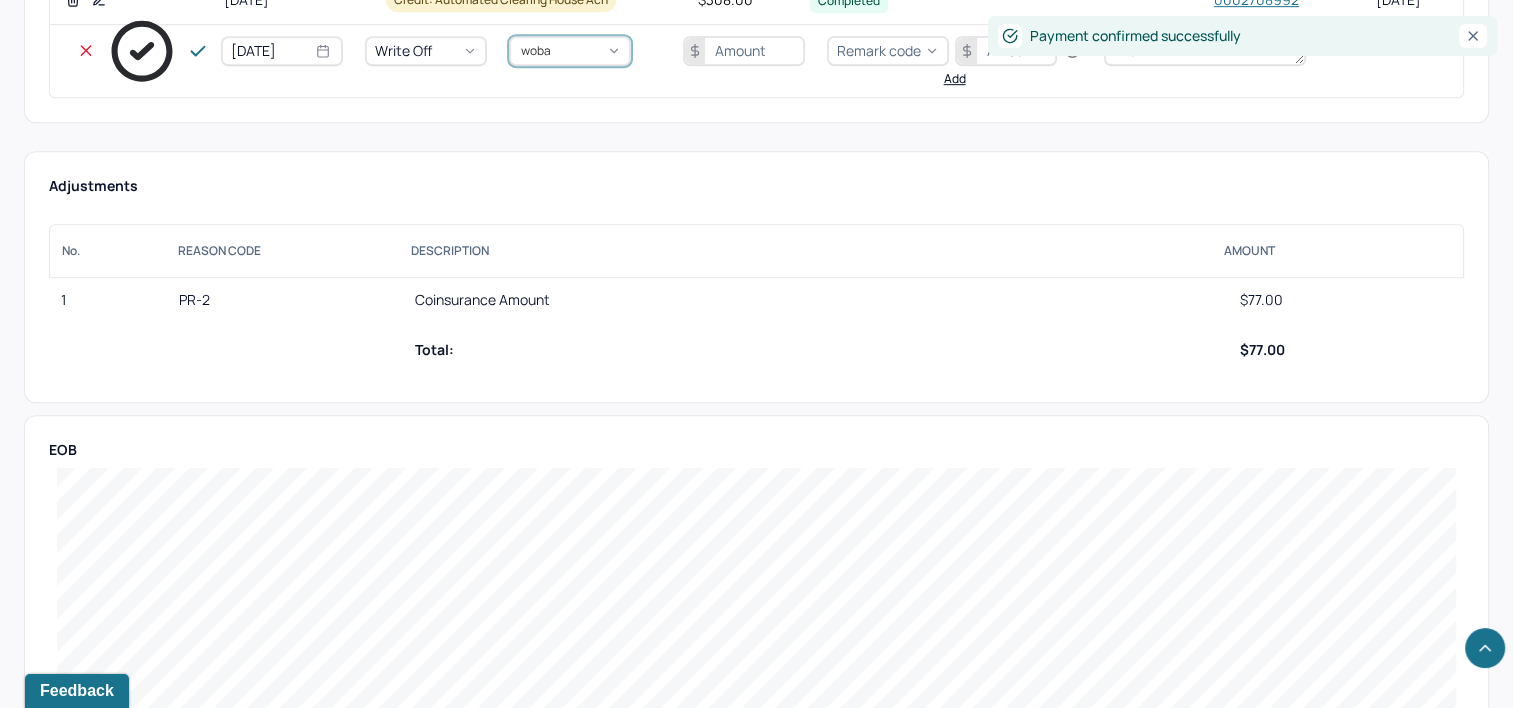 type on "wobal" 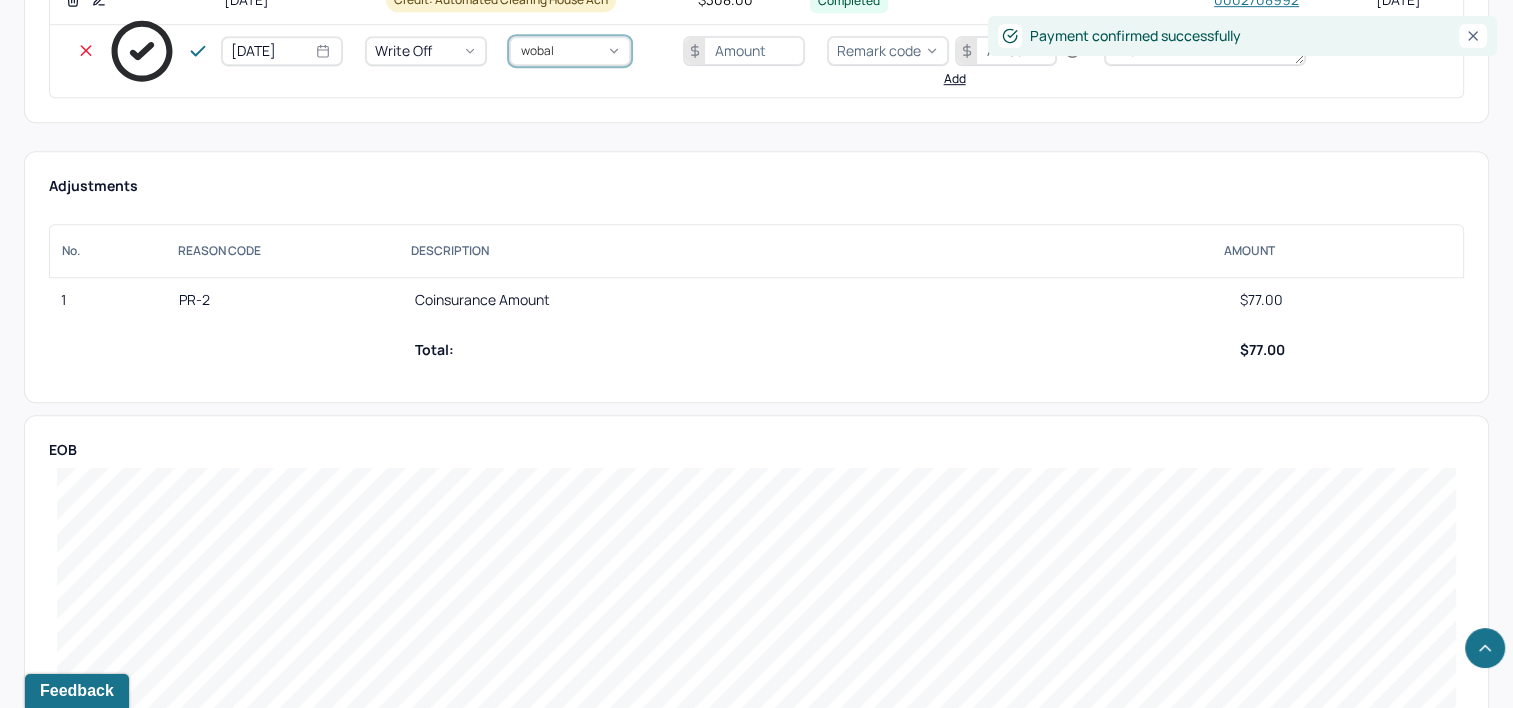 type 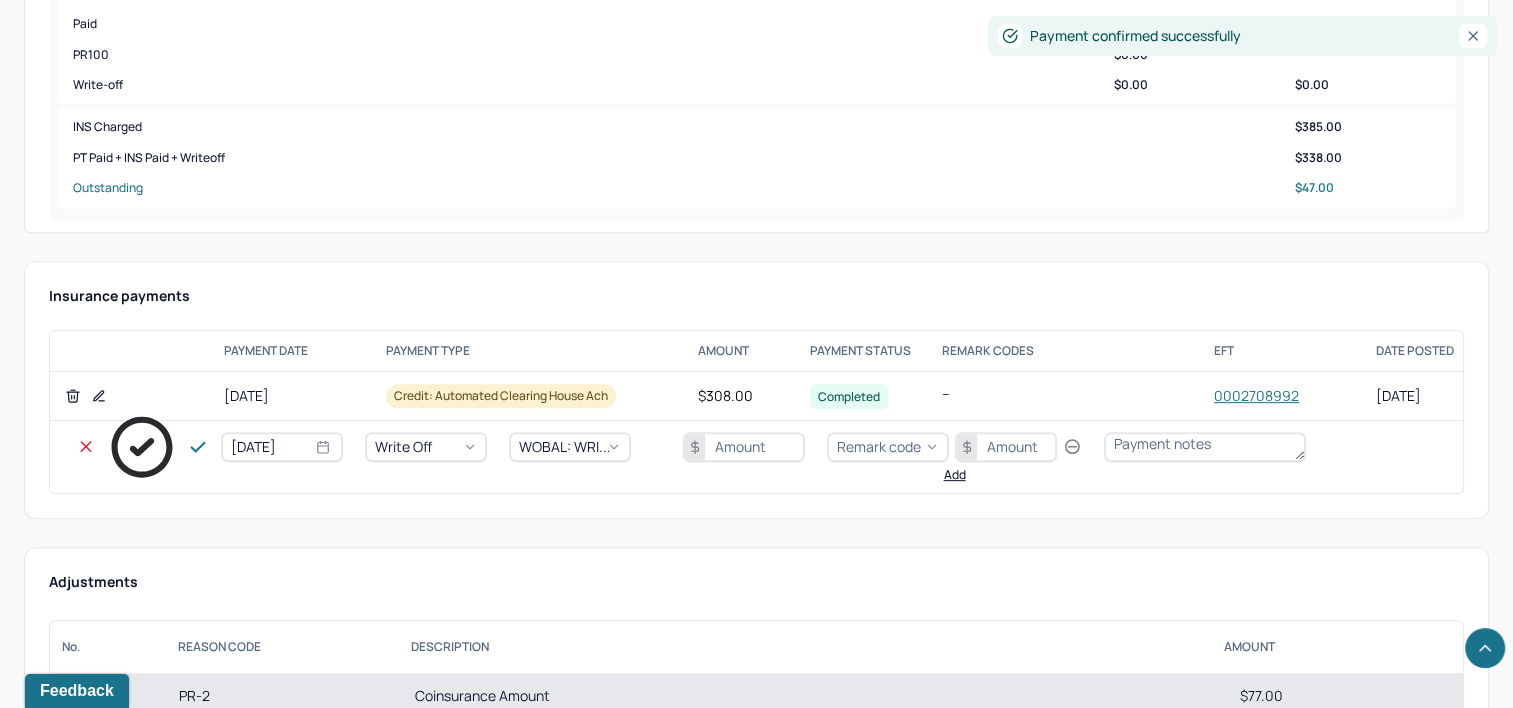 scroll, scrollTop: 785, scrollLeft: 0, axis: vertical 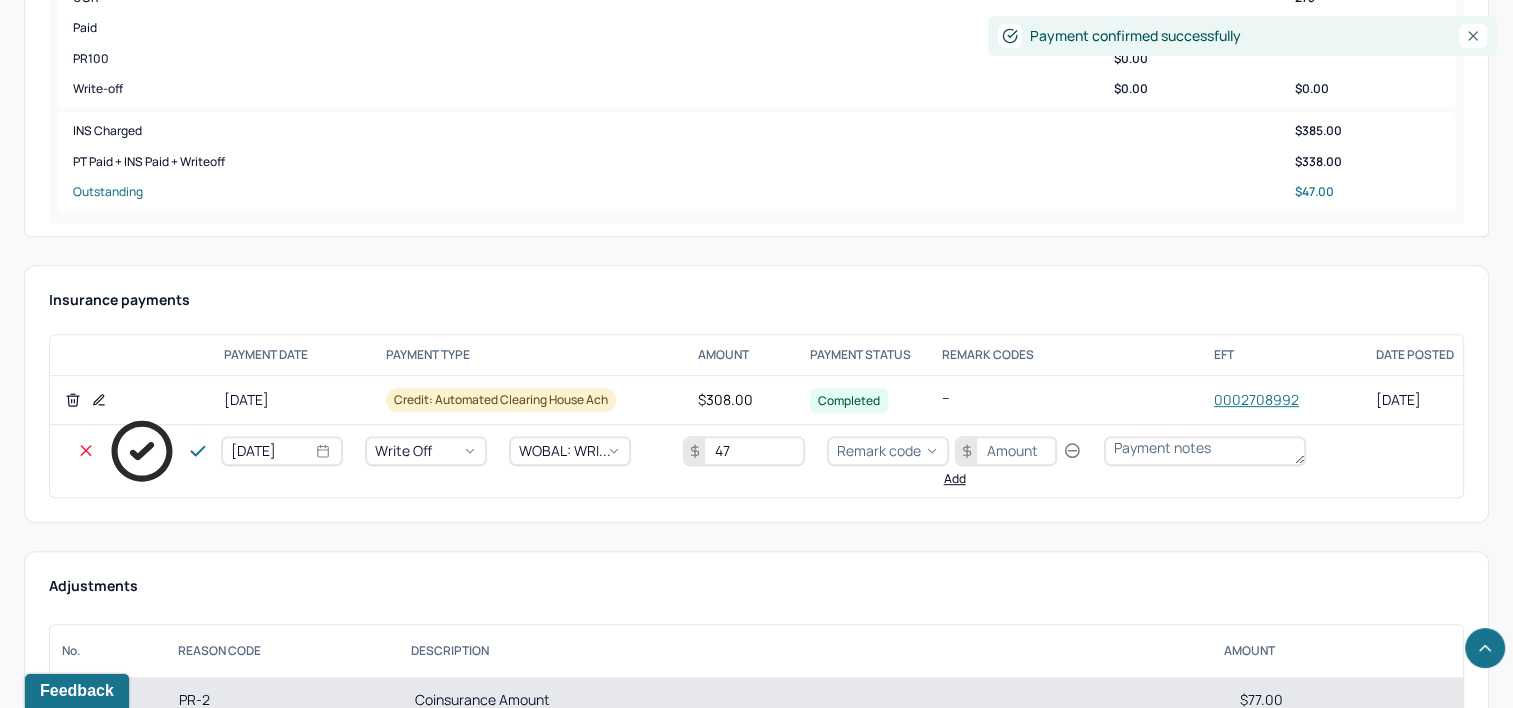 type on "47" 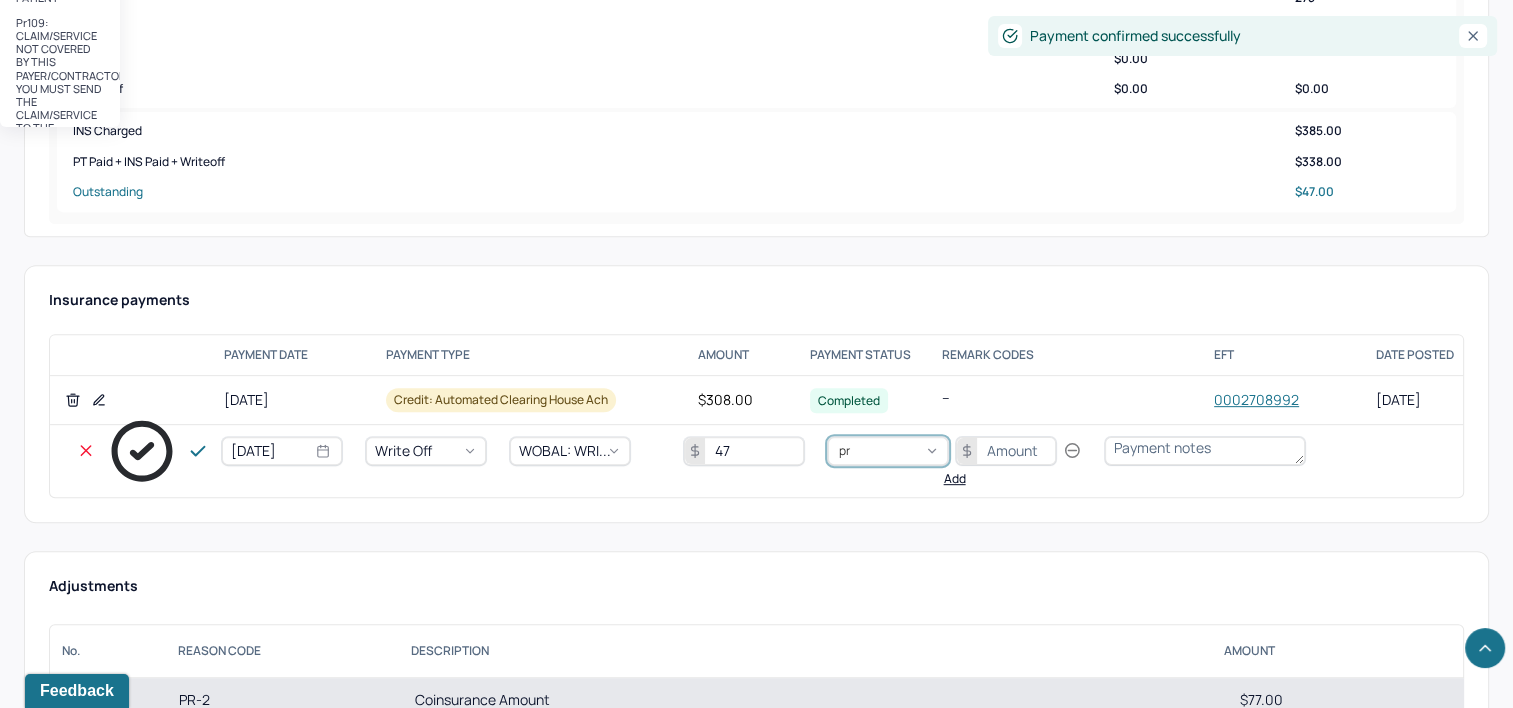 type on "pr2" 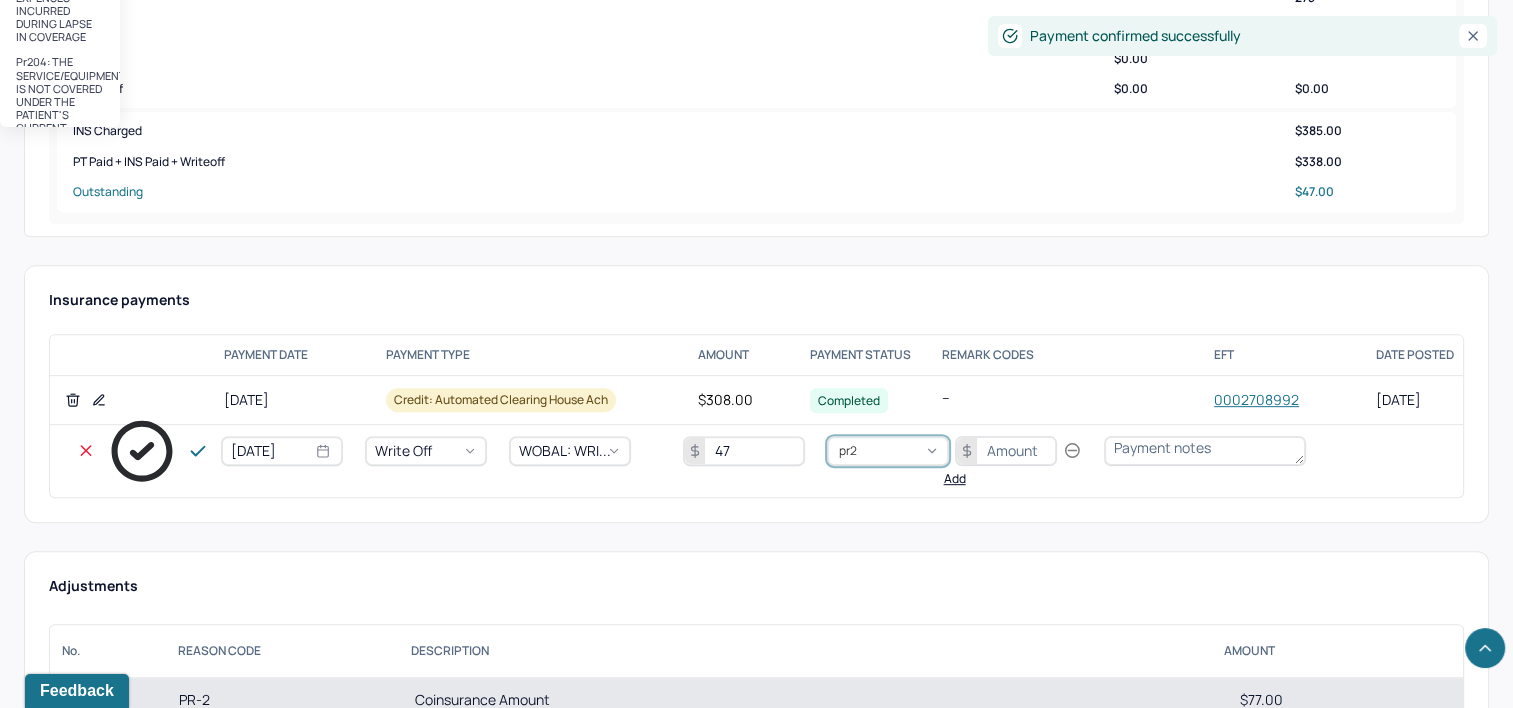 type 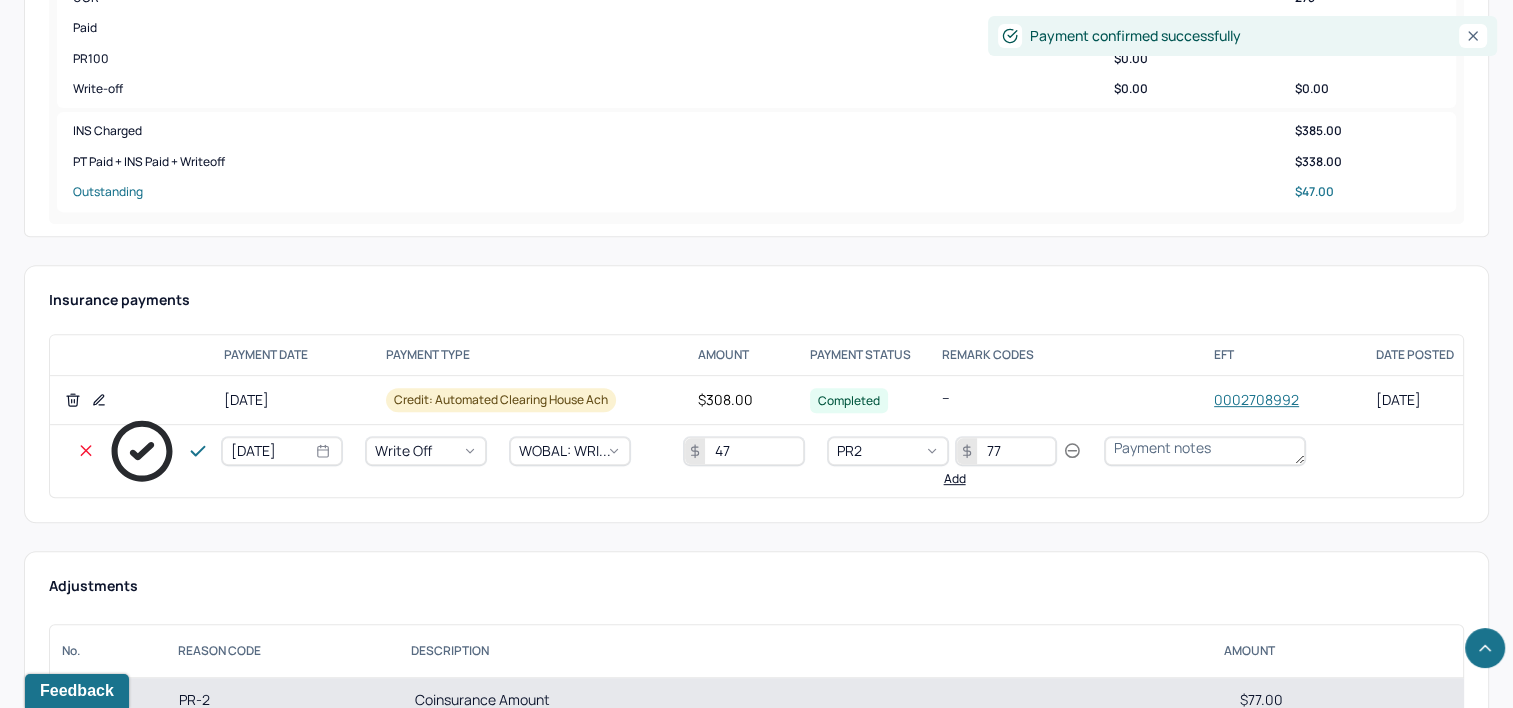 type on "77" 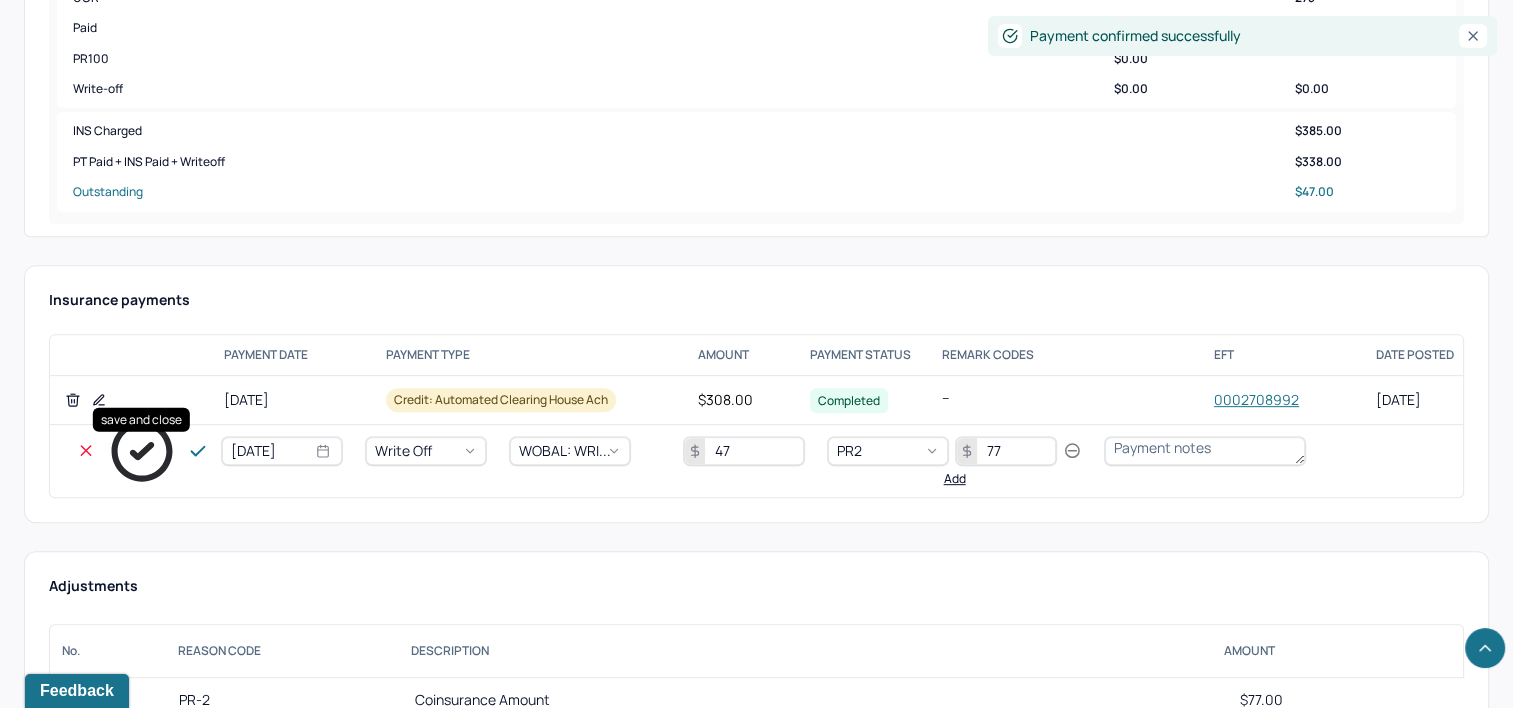 click 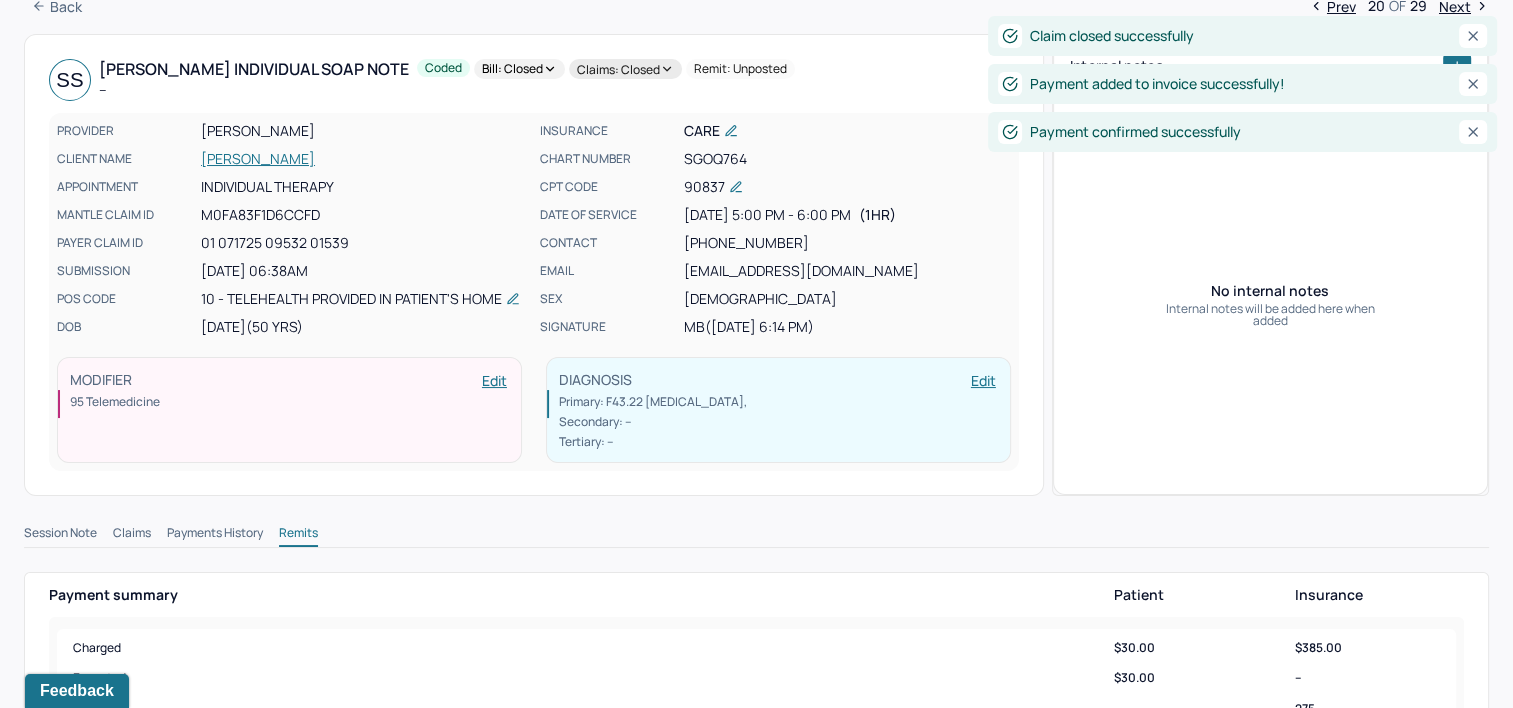 scroll, scrollTop: 0, scrollLeft: 0, axis: both 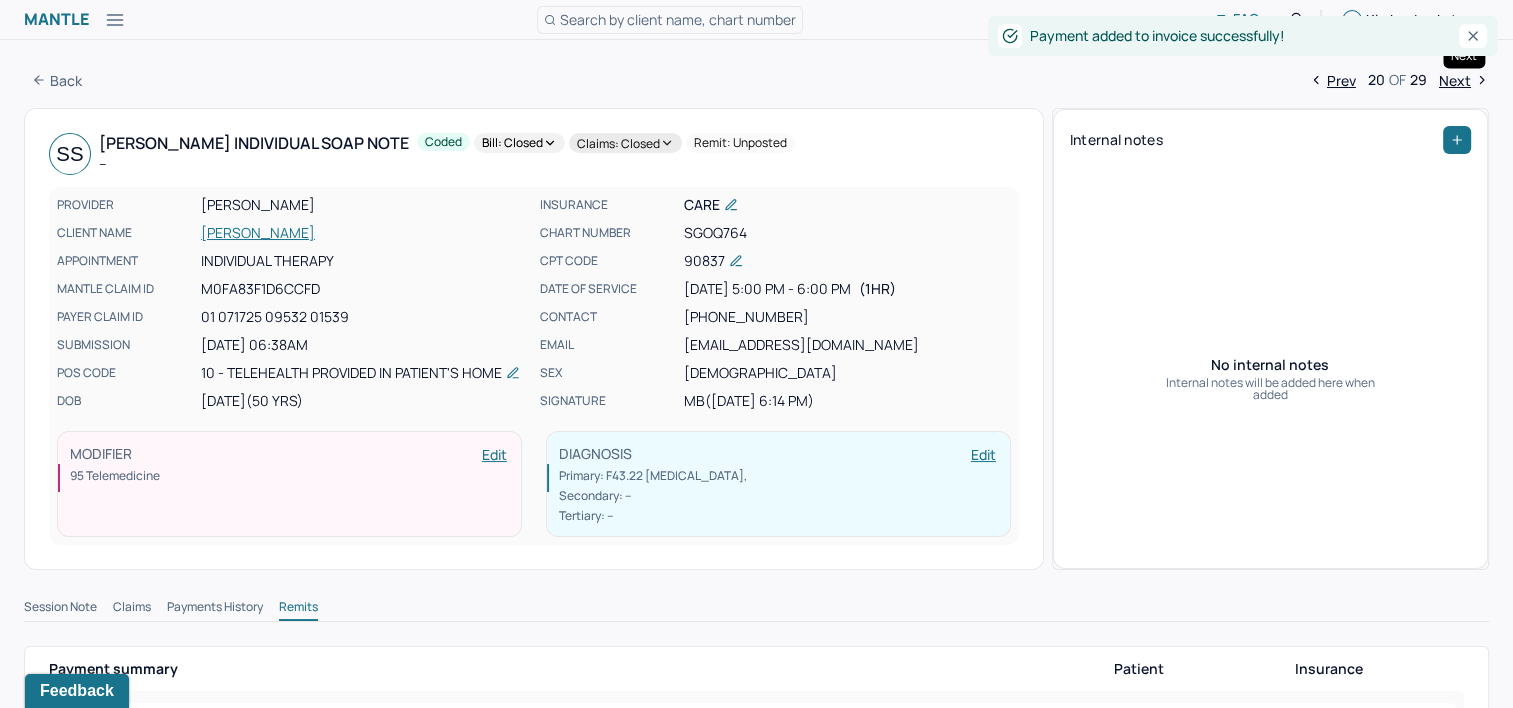 click on "Next" at bounding box center (1464, 80) 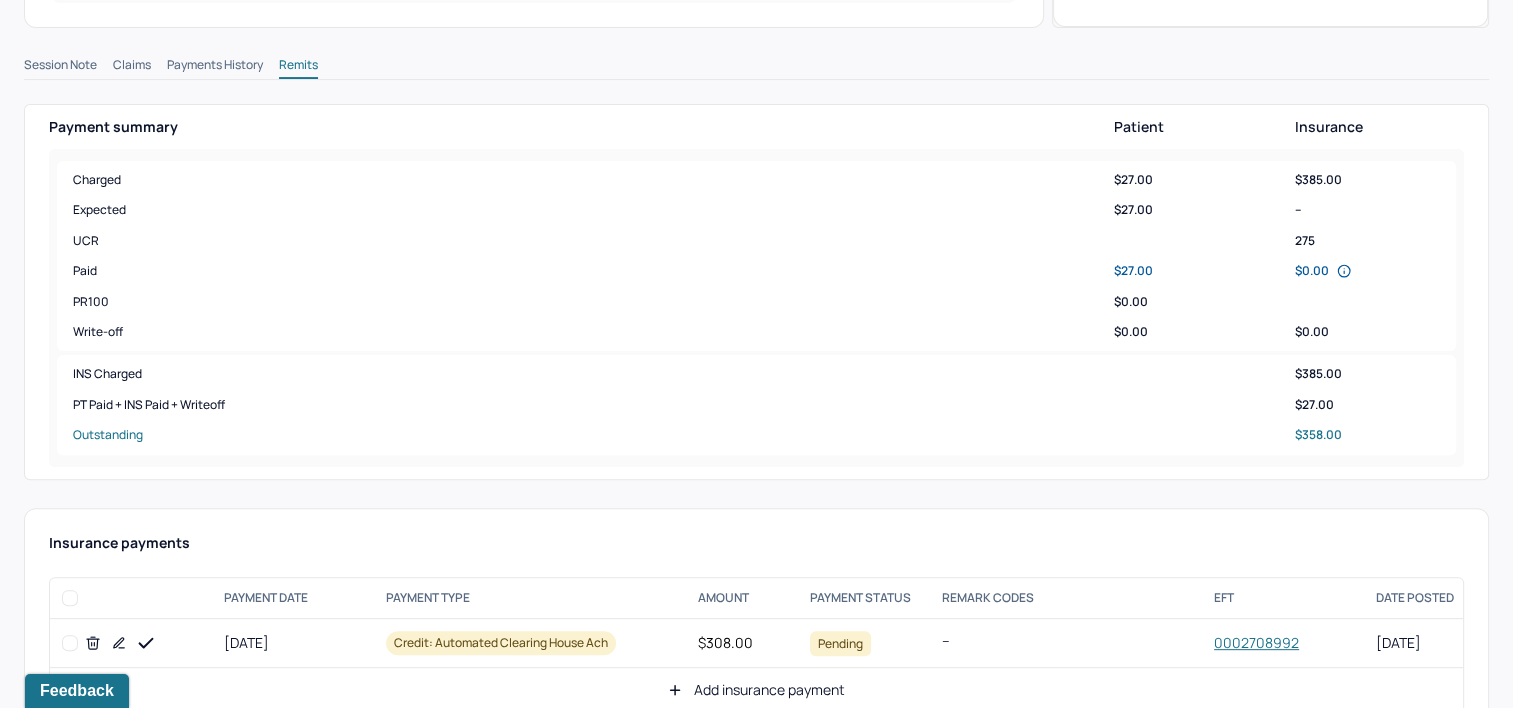 scroll, scrollTop: 800, scrollLeft: 0, axis: vertical 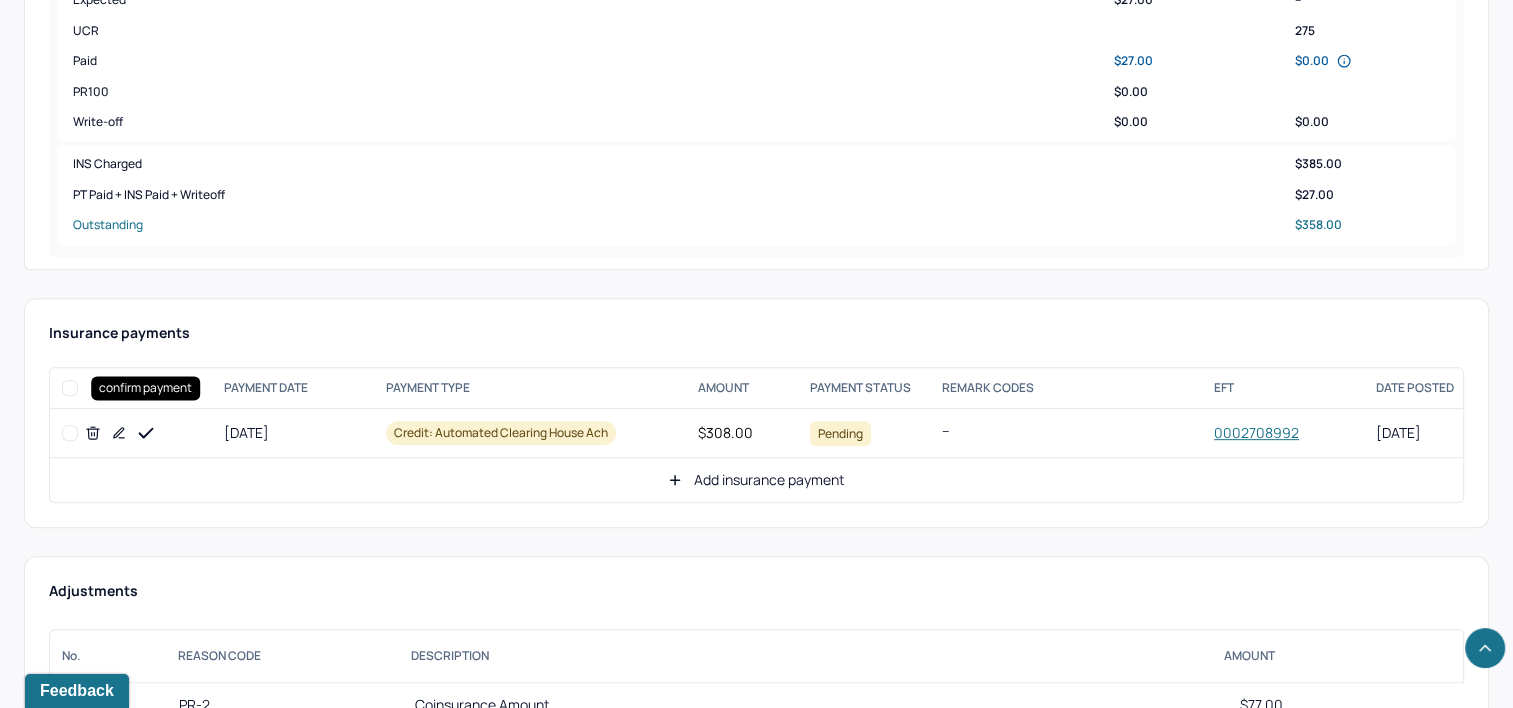 drag, startPoint x: 146, startPoint y: 413, endPoint x: 439, endPoint y: 420, distance: 293.08362 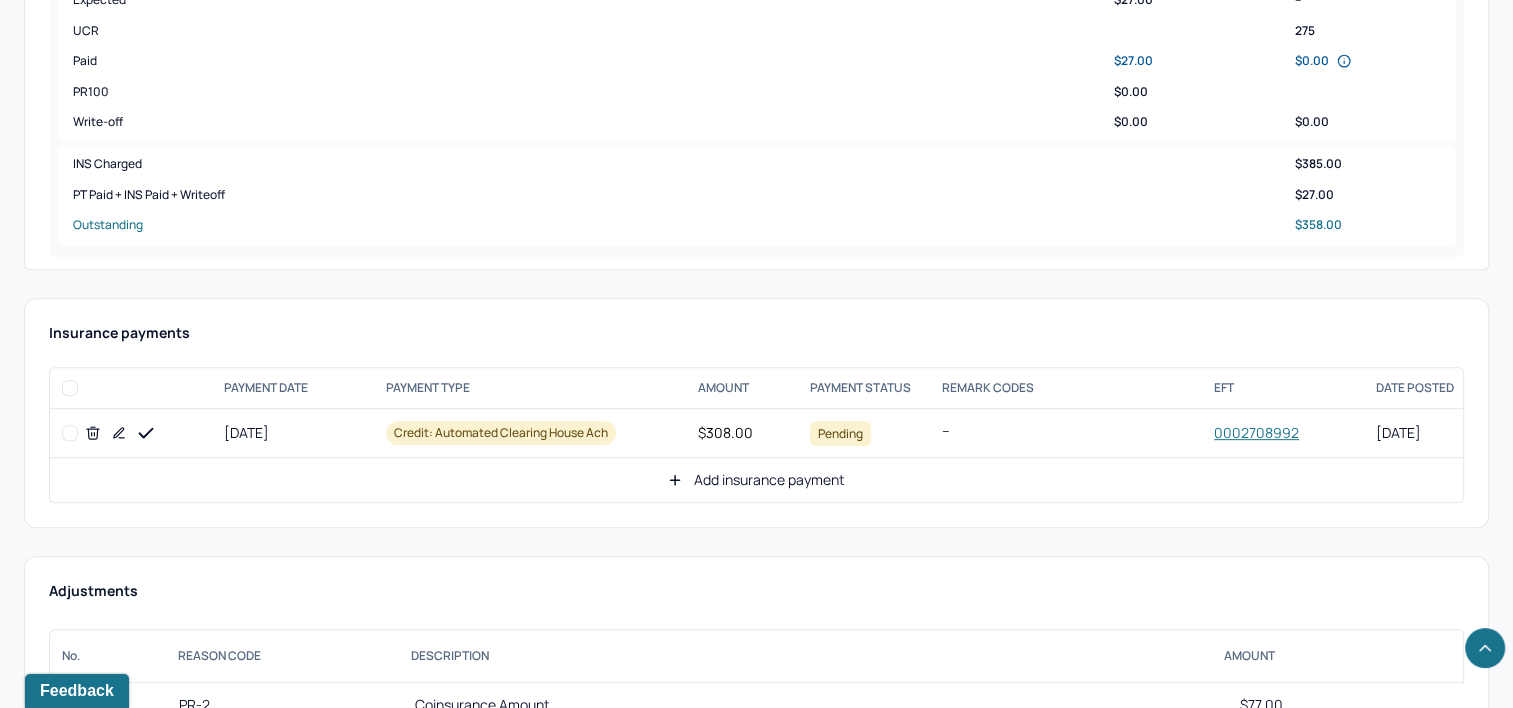 click on "Add insurance payment" at bounding box center (756, 480) 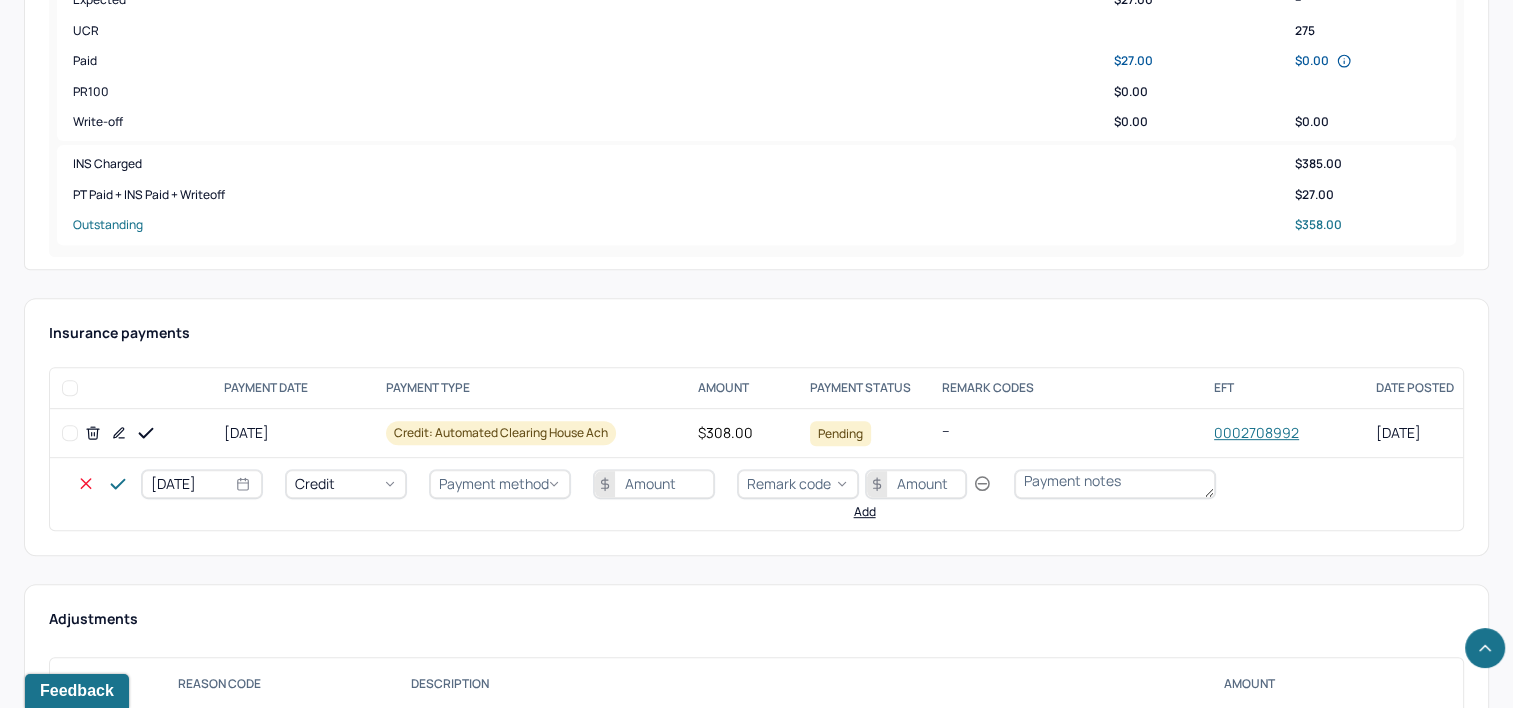 click on "[DATE]" at bounding box center [202, 484] 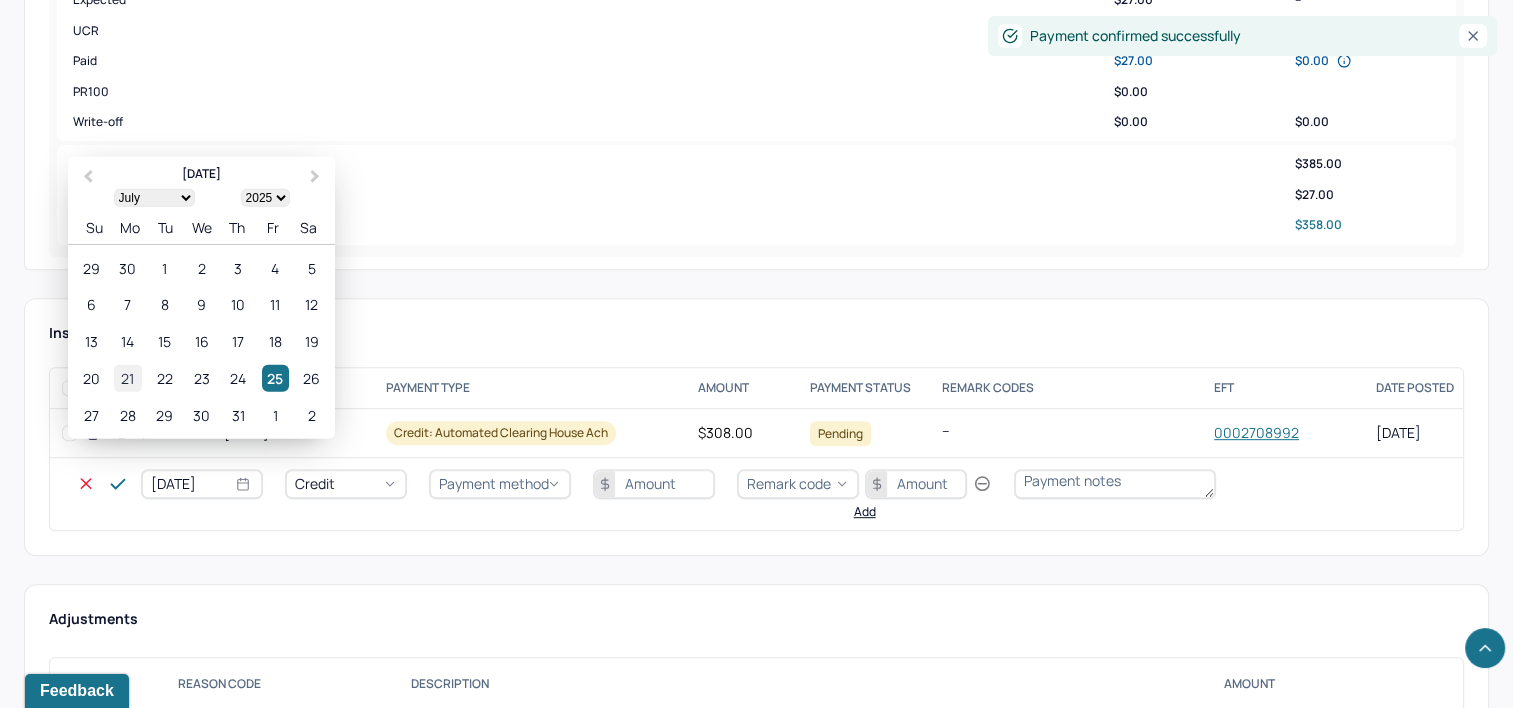click on "21" at bounding box center [127, 378] 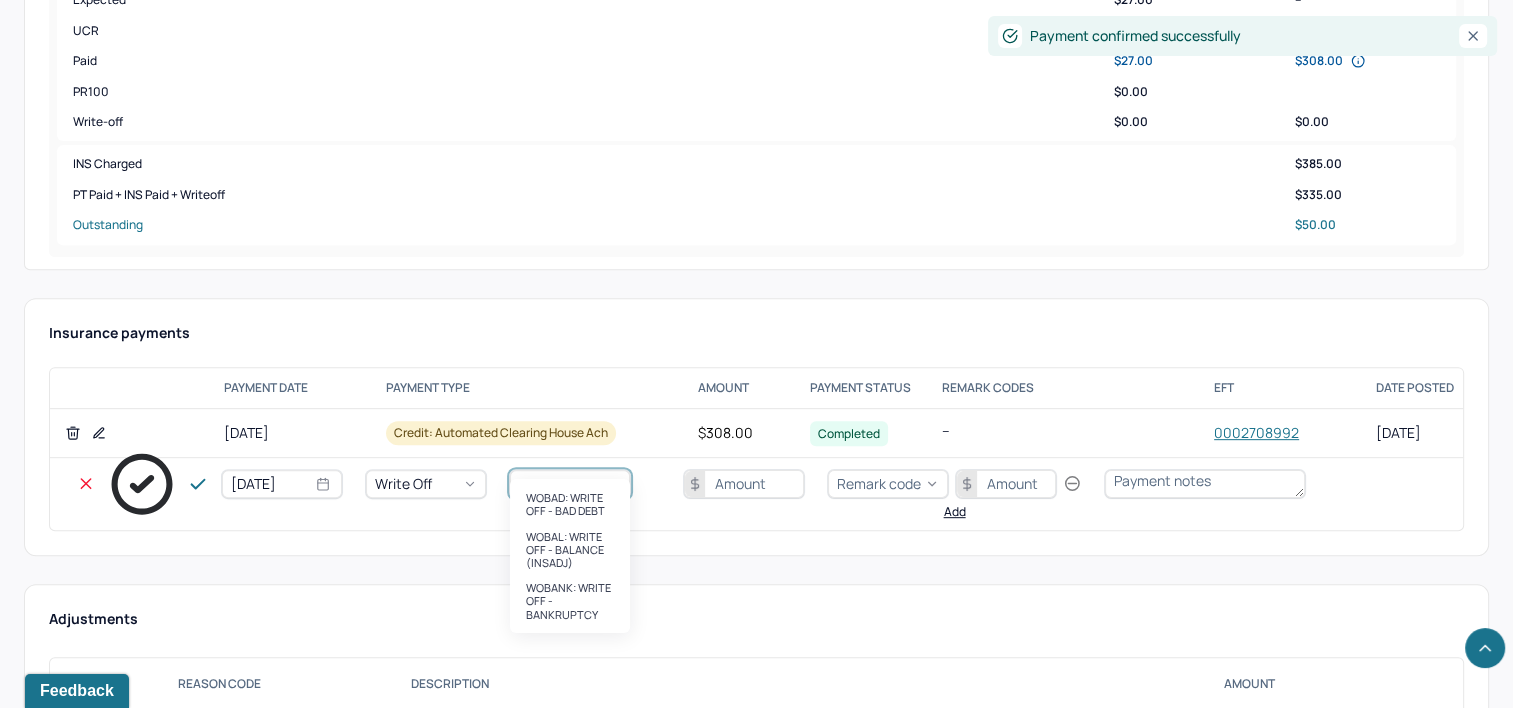 type on "wobal" 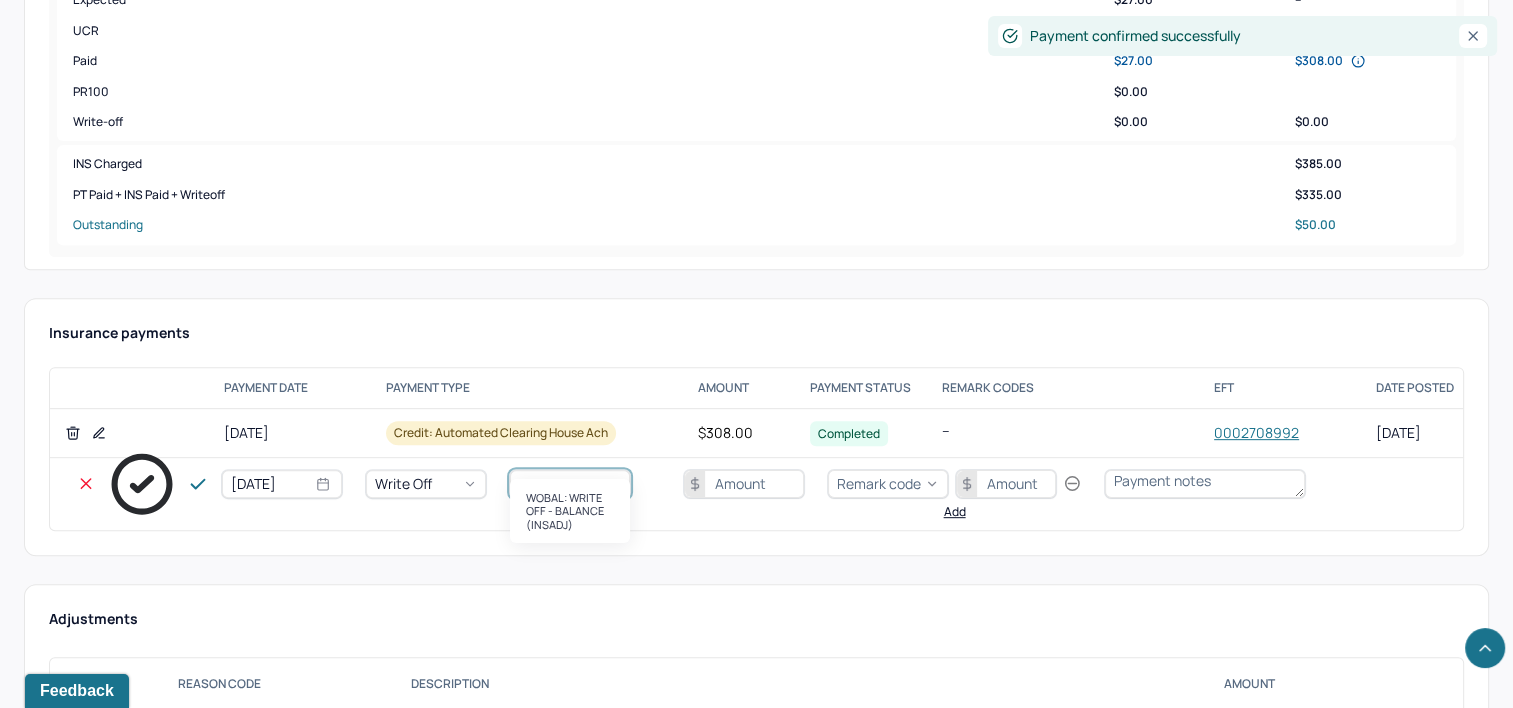 type 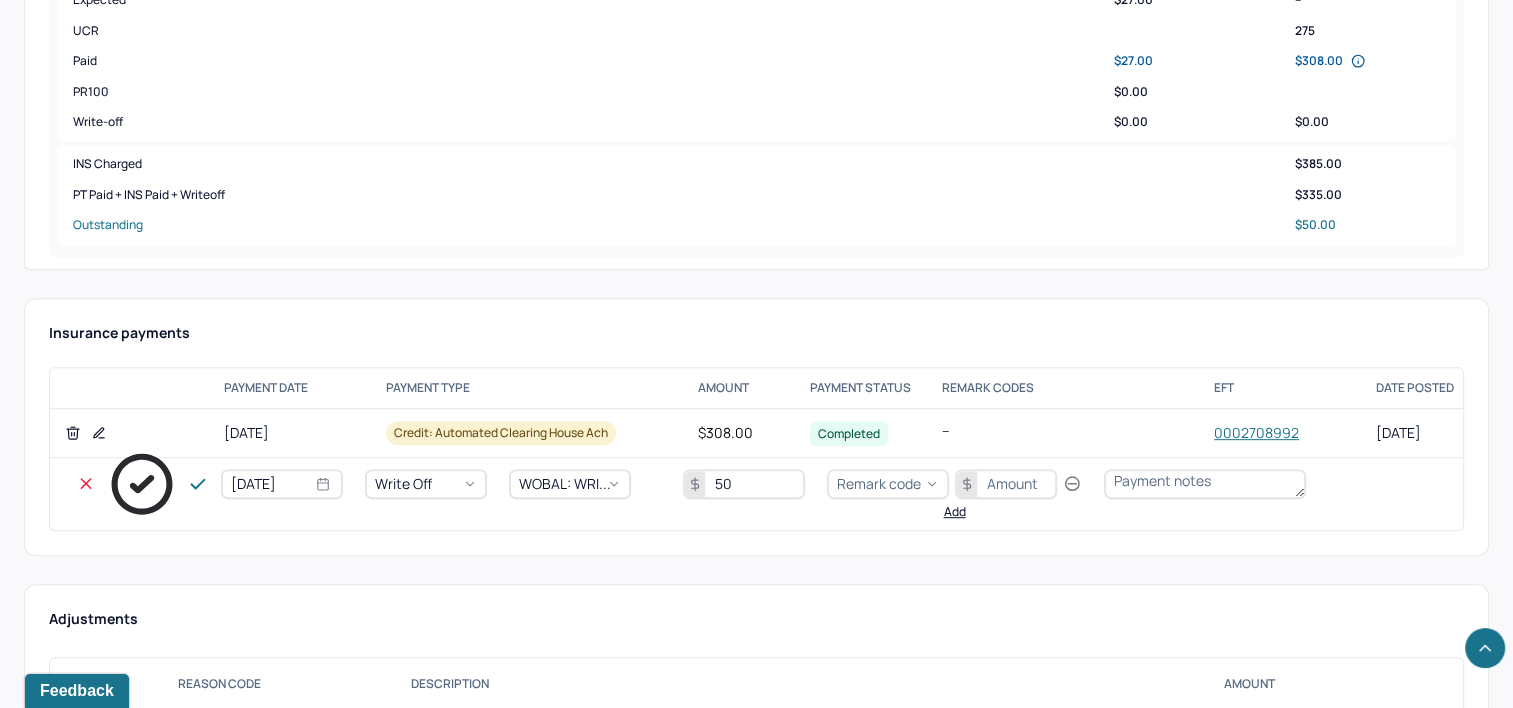 type on "50" 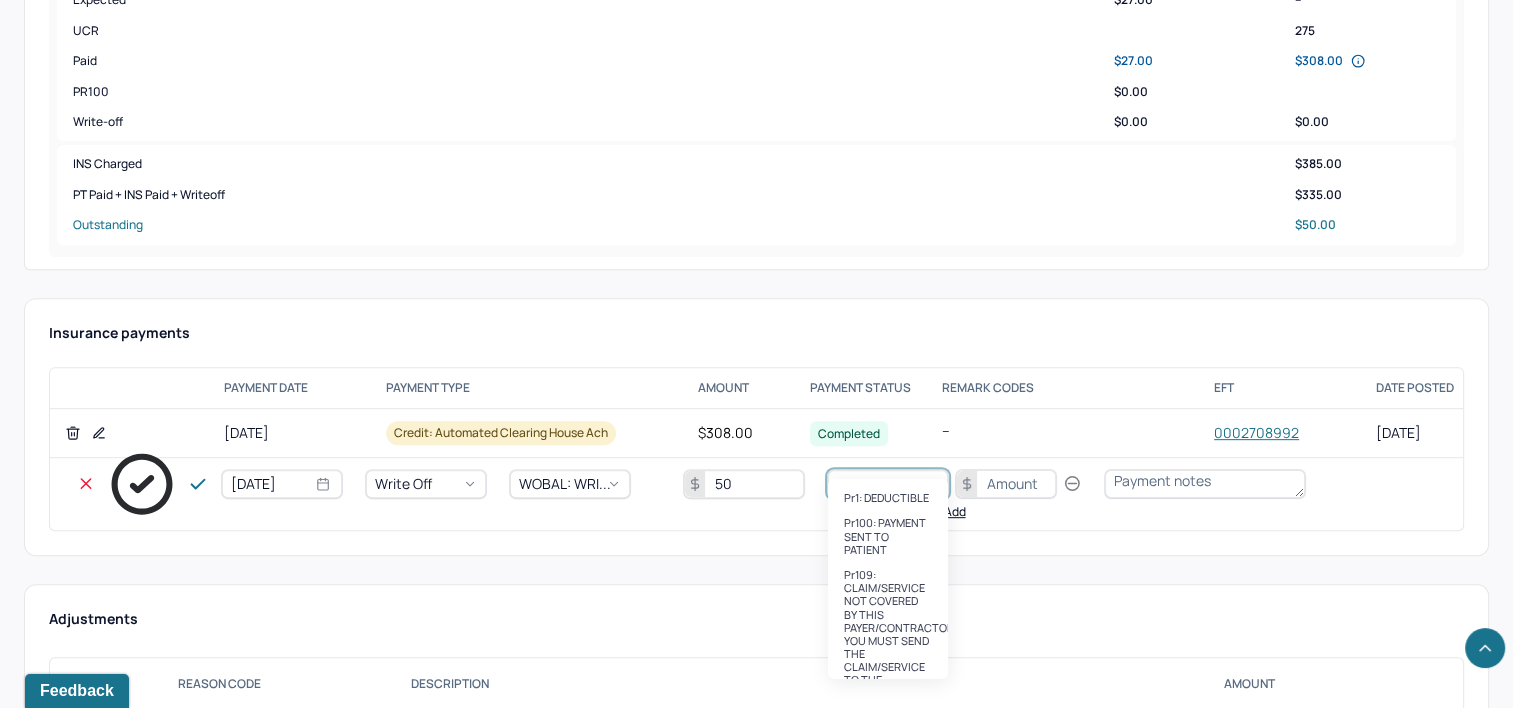 type on "pr2" 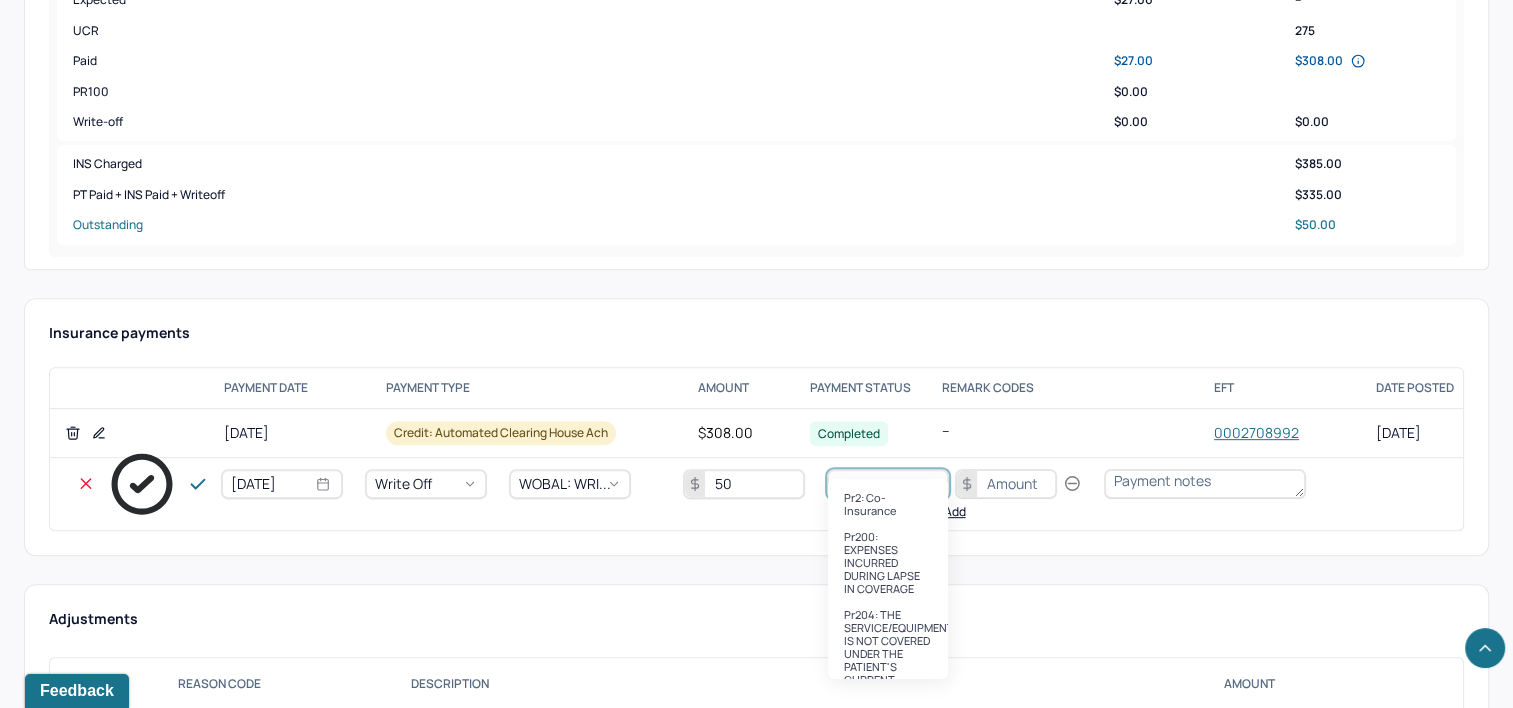 type 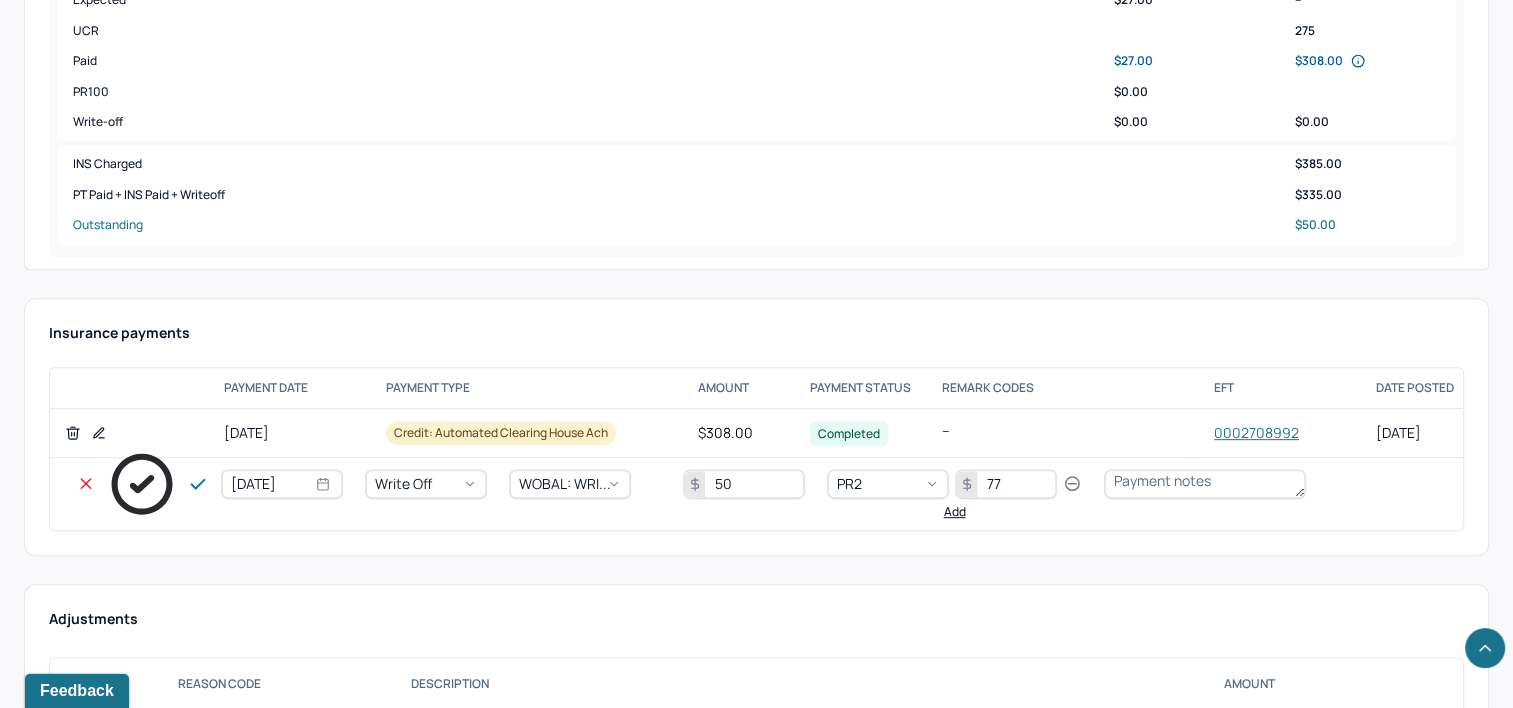 type on "77" 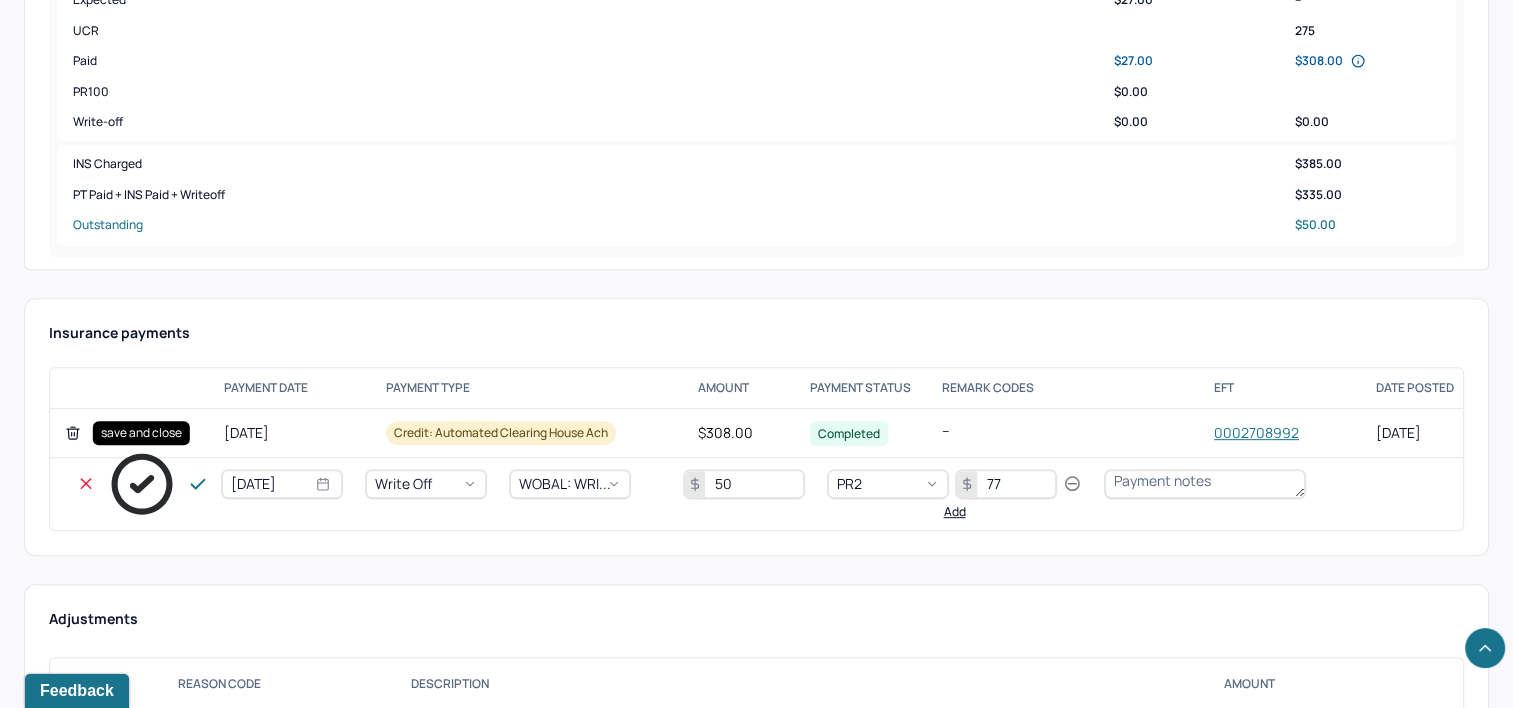 click 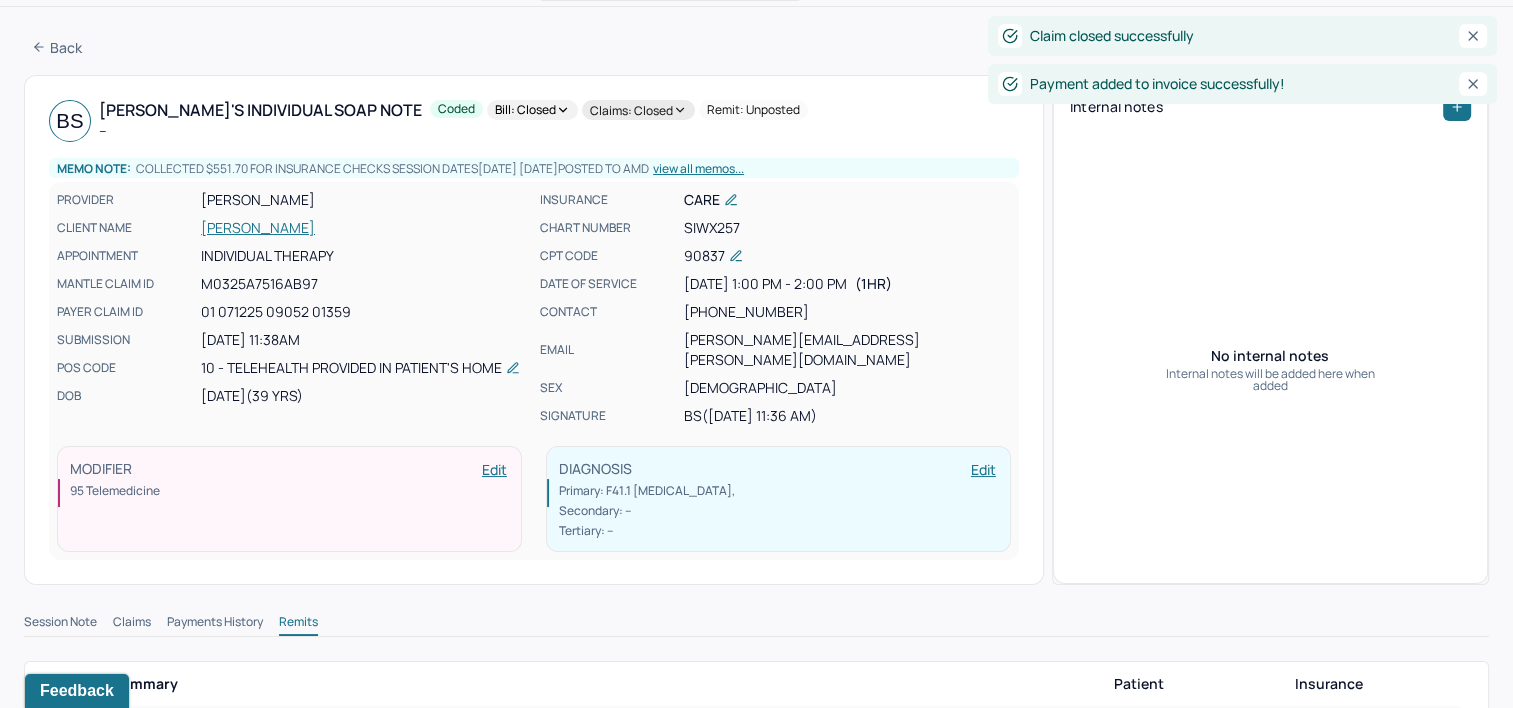 scroll, scrollTop: 0, scrollLeft: 0, axis: both 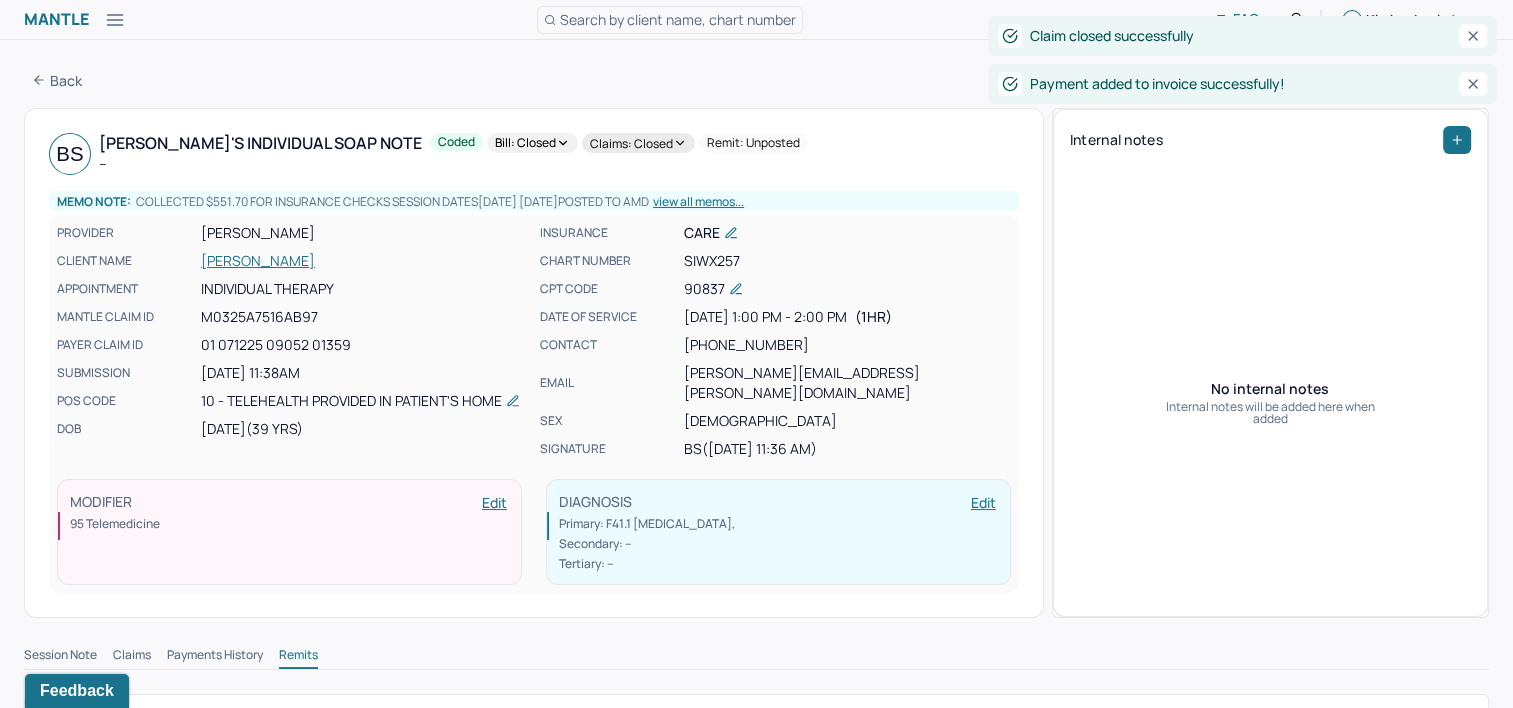 click on "Payment added to invoice successfully!" at bounding box center [1242, 84] 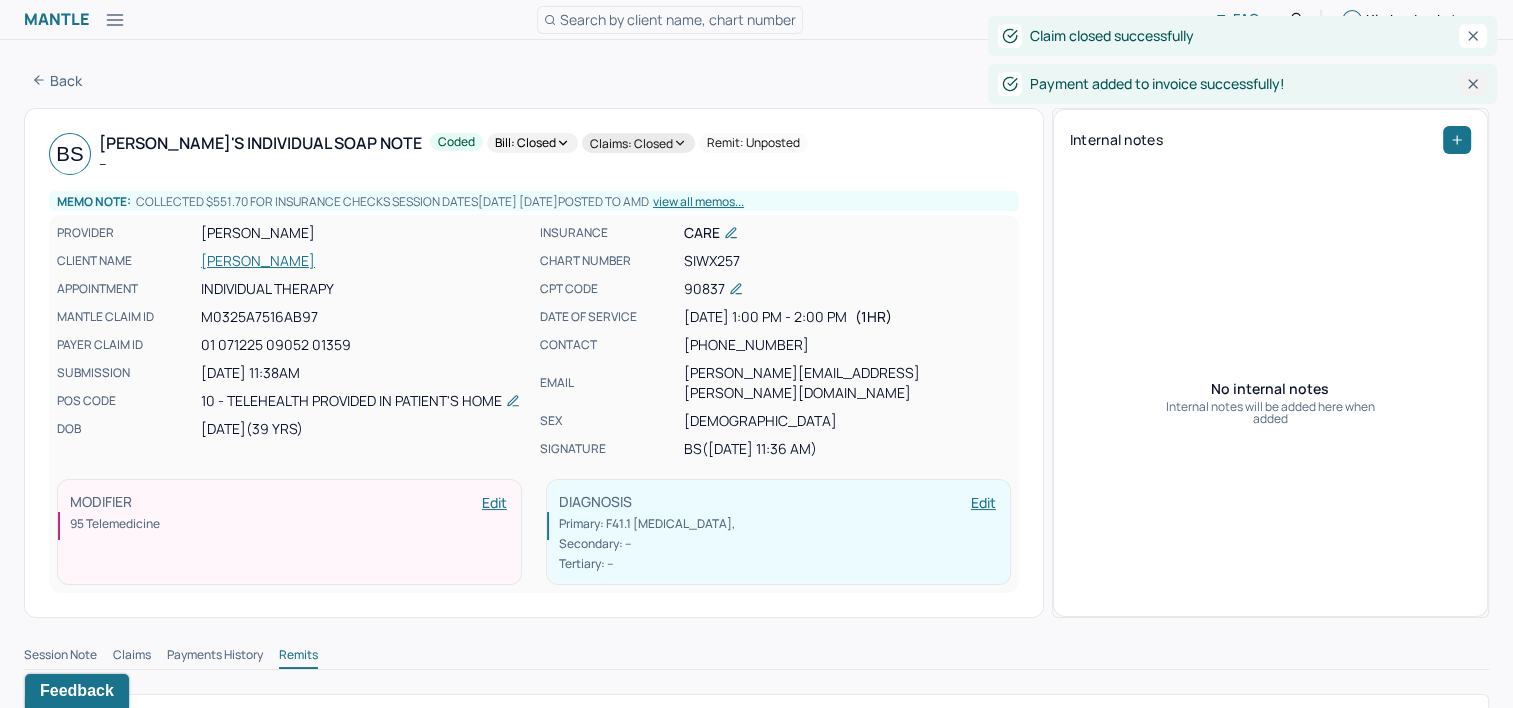click 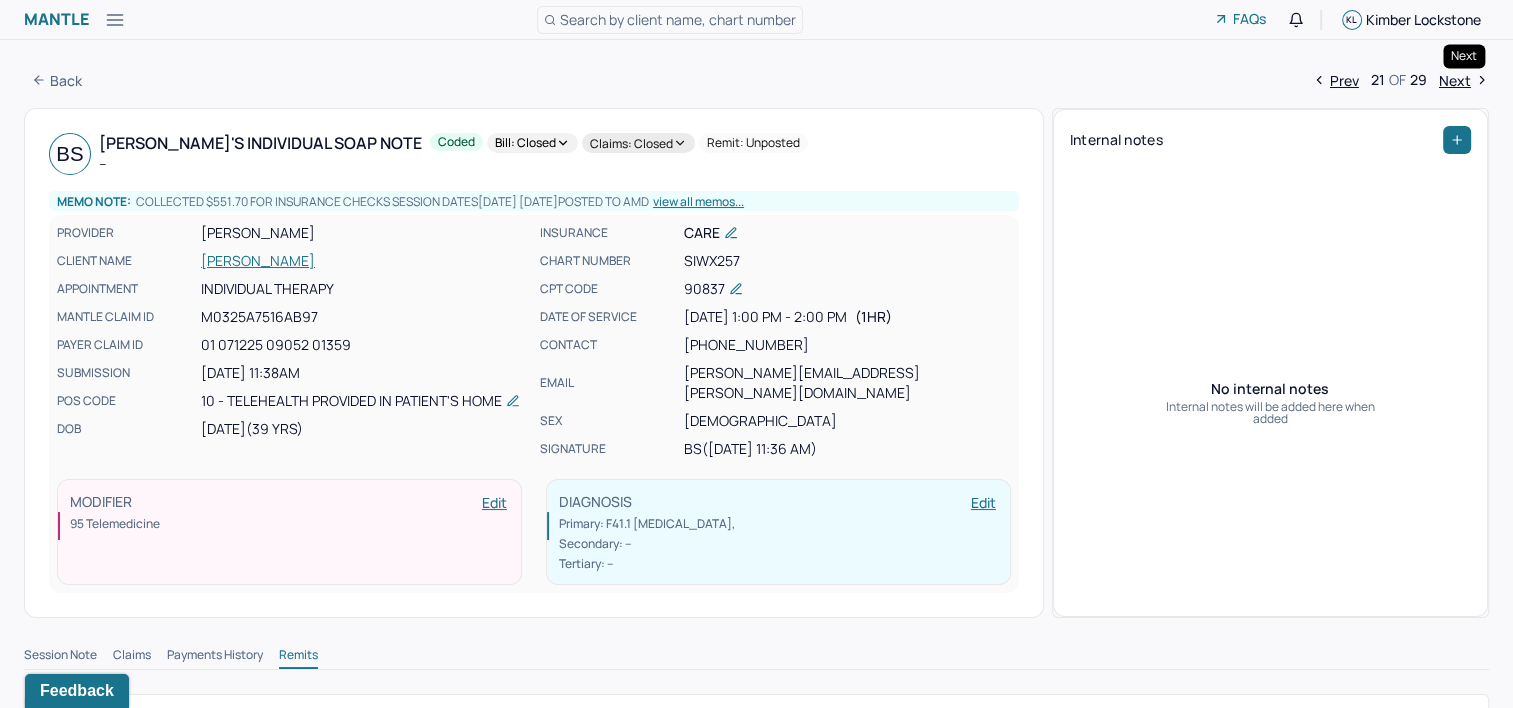 click on "Next" at bounding box center (1464, 80) 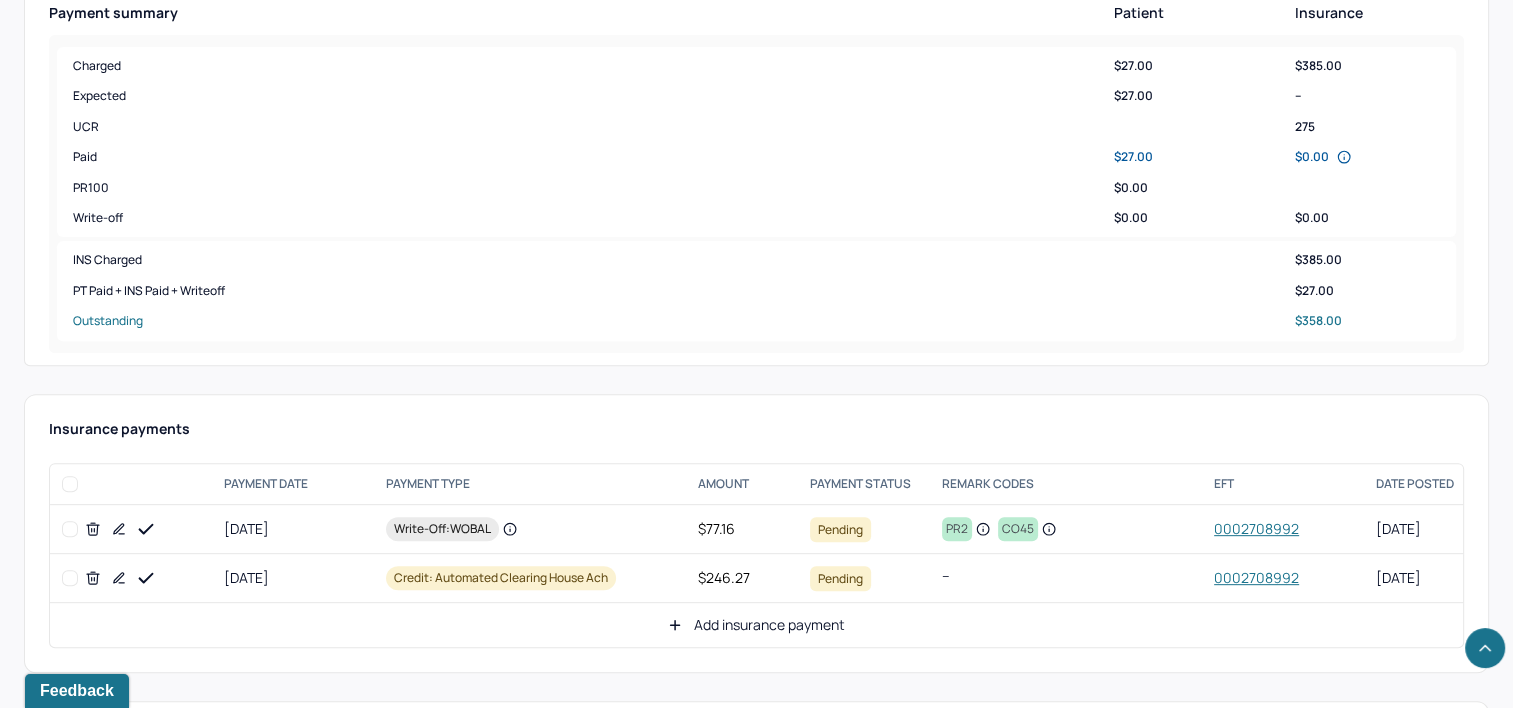 scroll, scrollTop: 788, scrollLeft: 0, axis: vertical 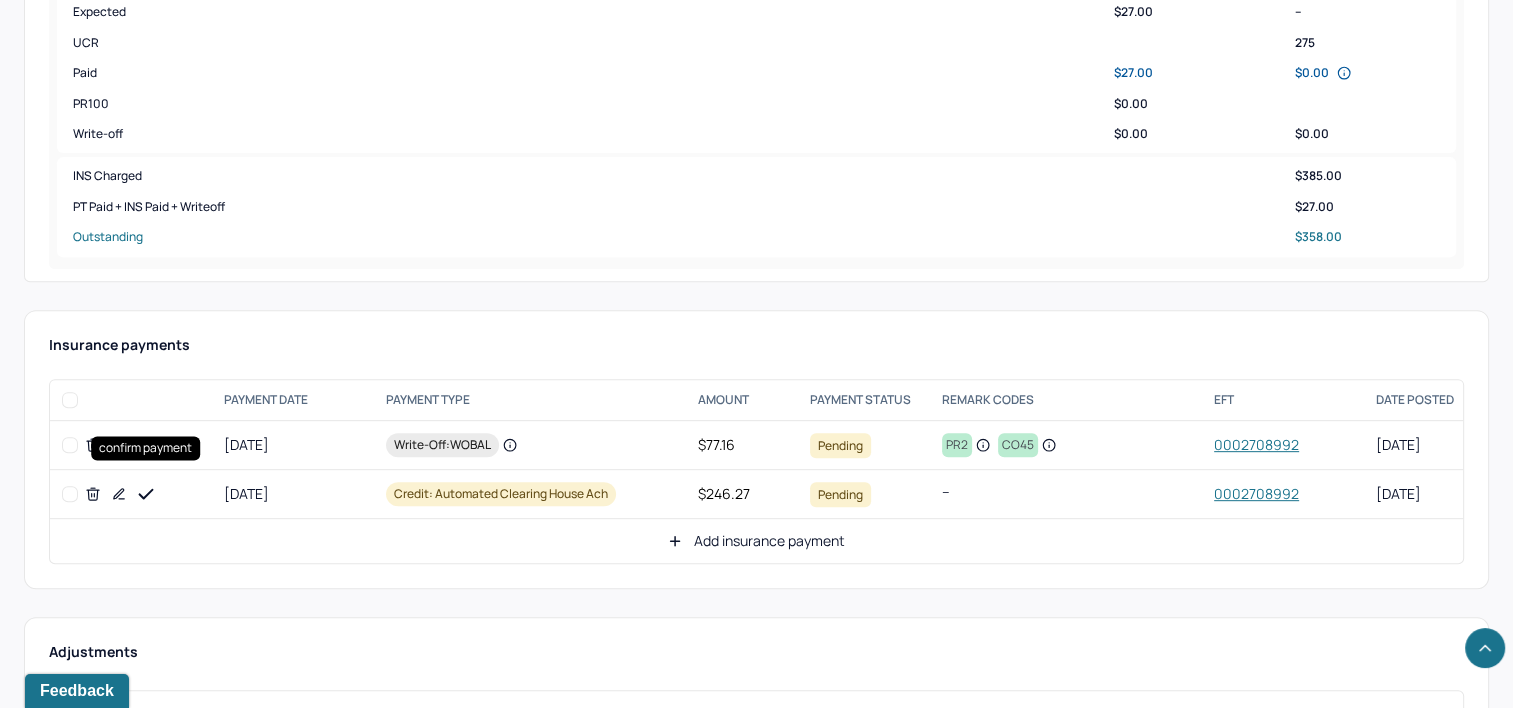 click 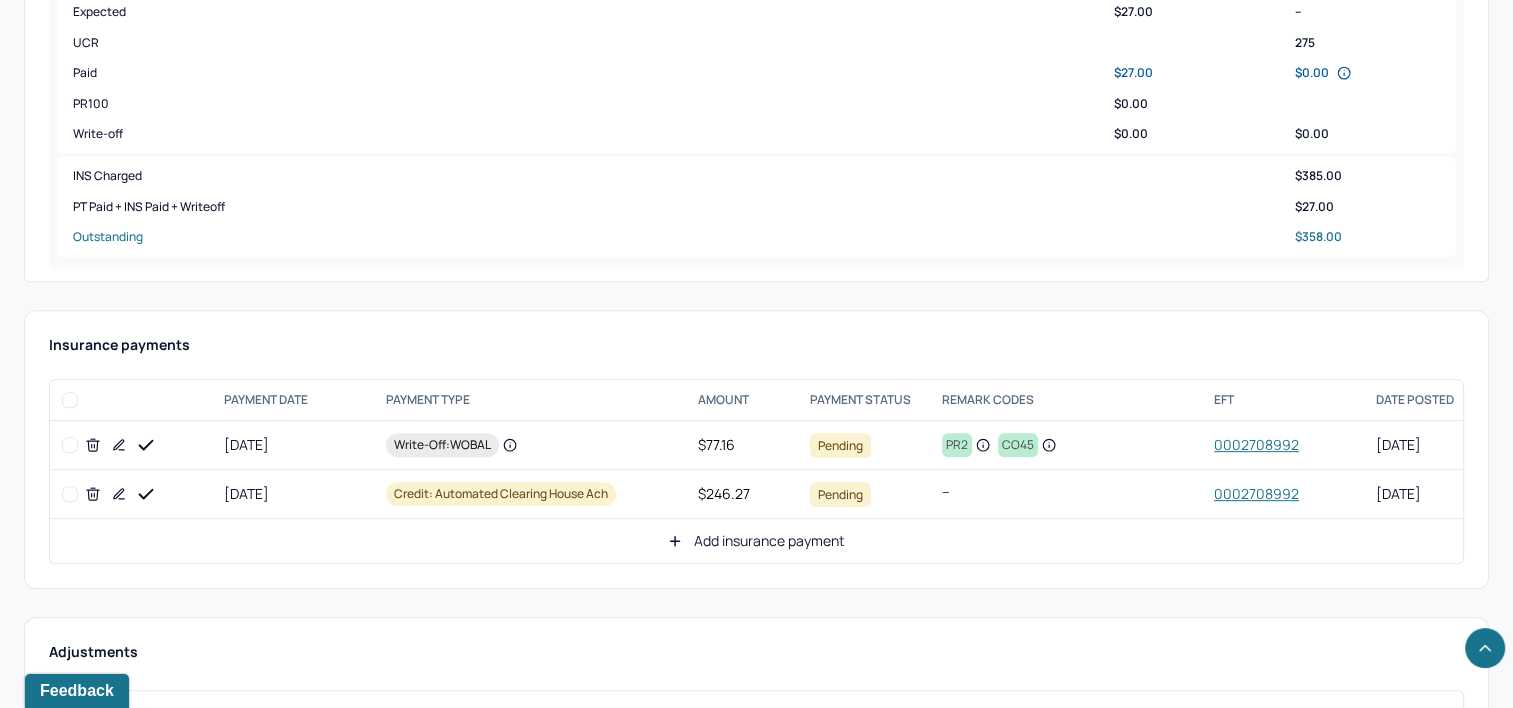 click 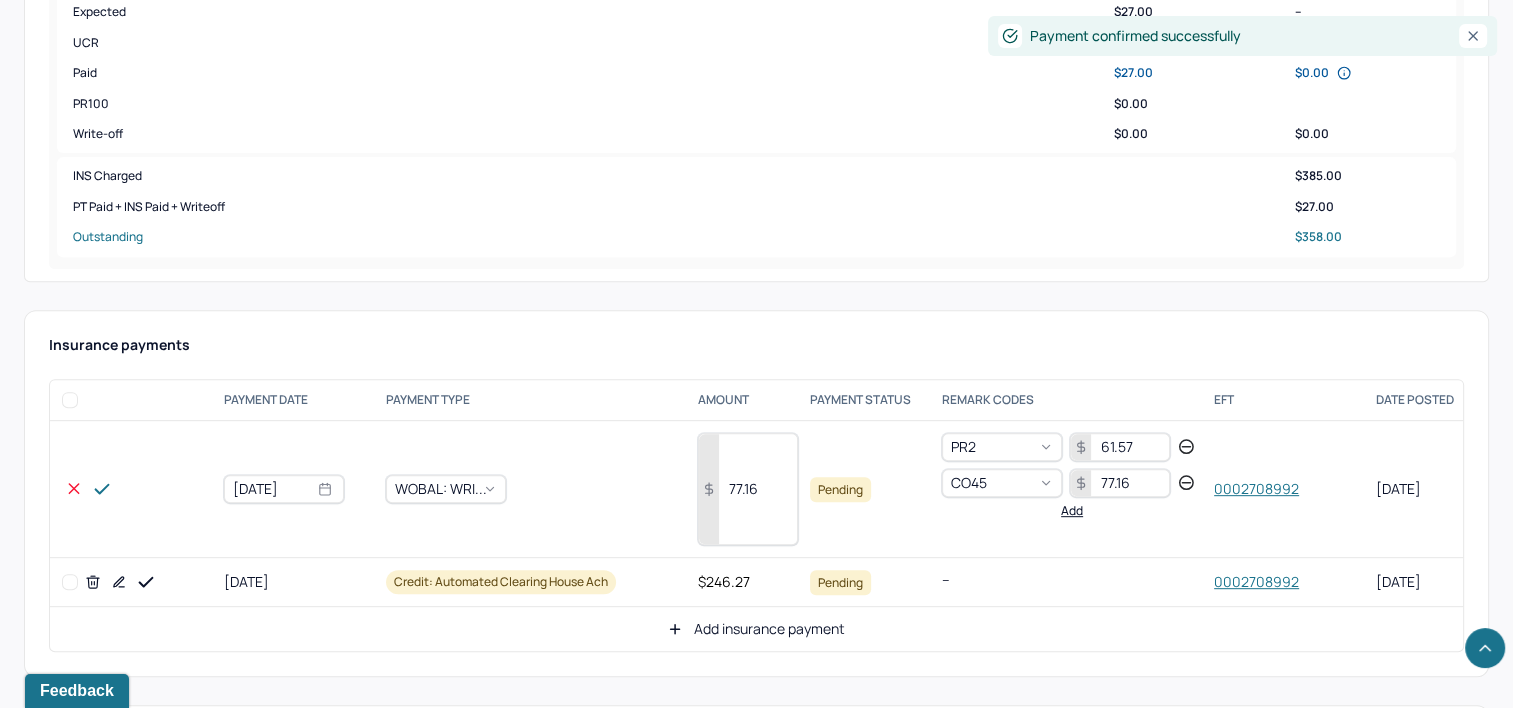 click on "77.16" at bounding box center [748, 489] 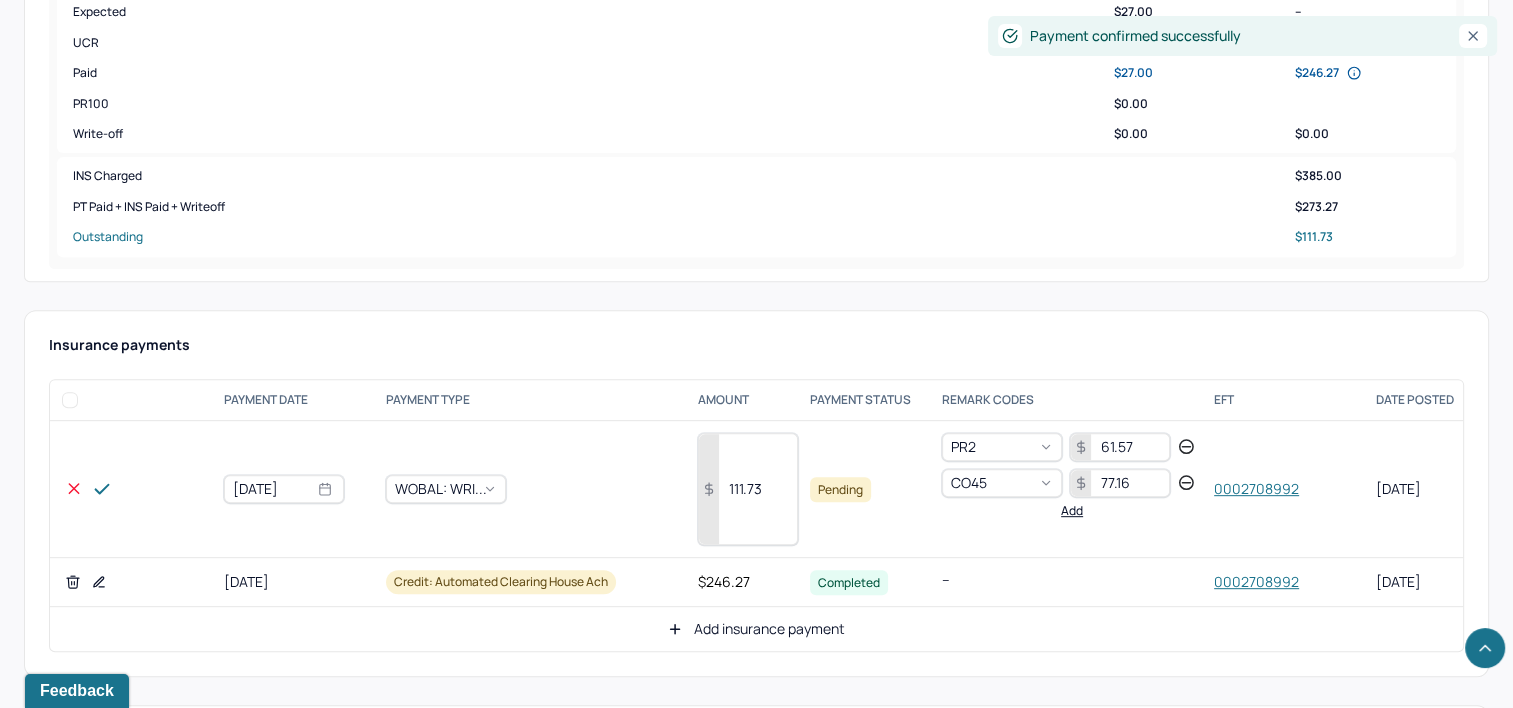type on "111.73" 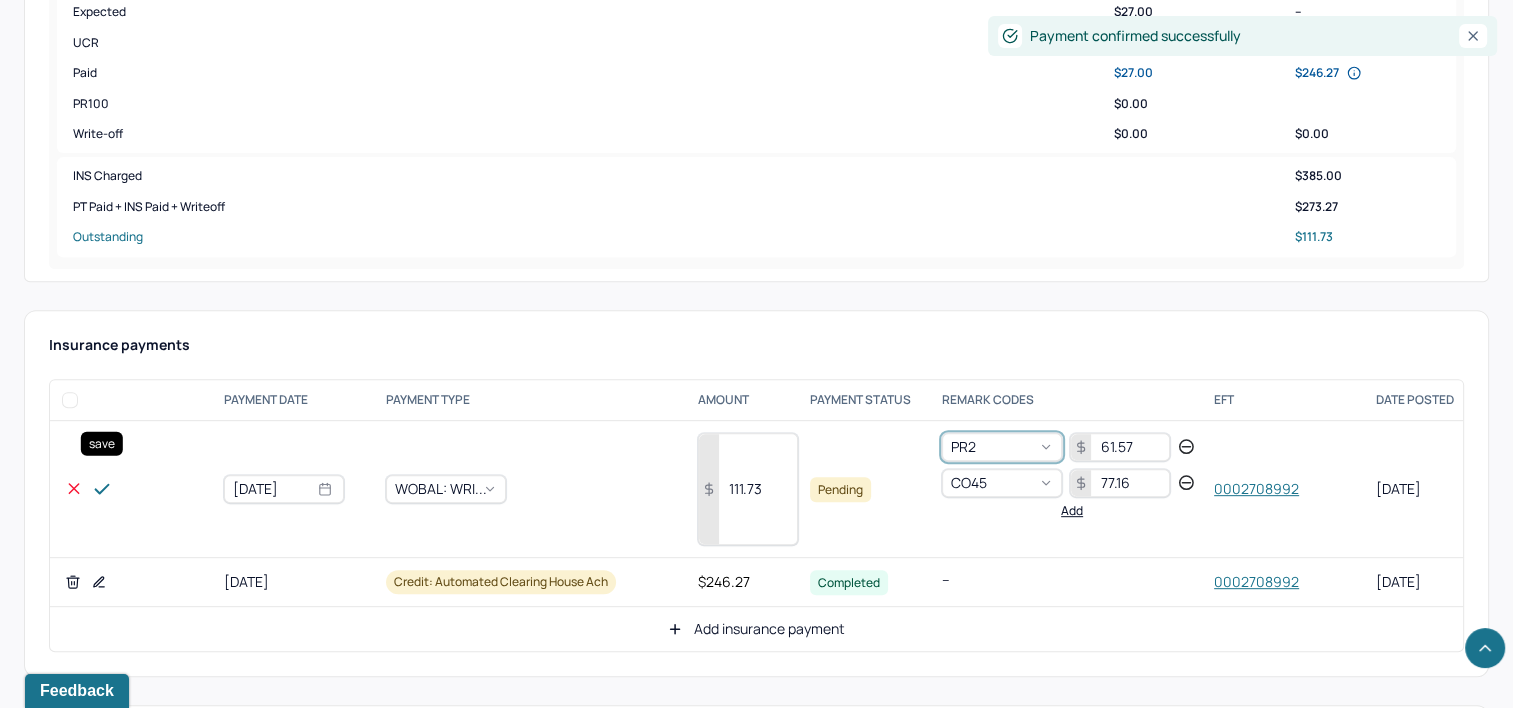 click 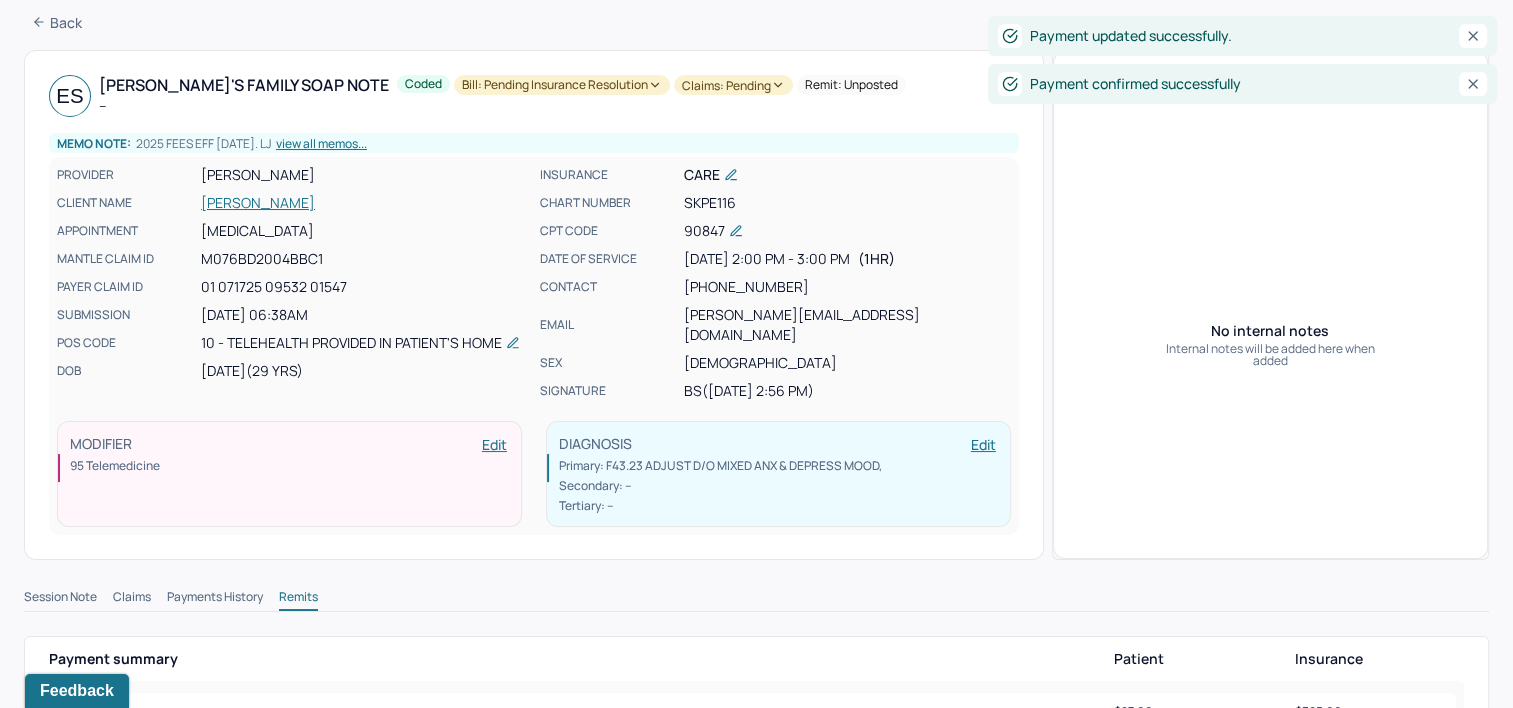scroll, scrollTop: 0, scrollLeft: 0, axis: both 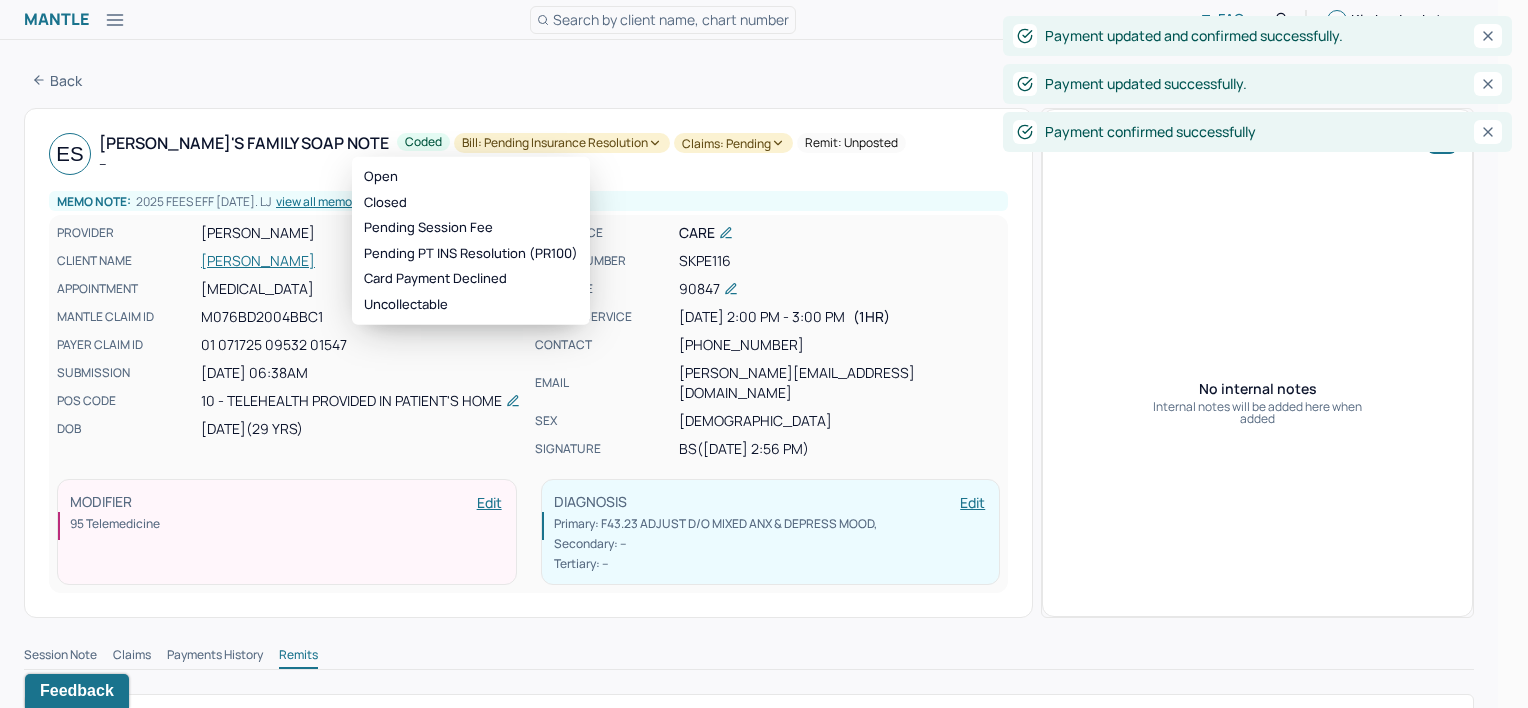 click on "Bill: Pending Insurance Resolution" at bounding box center [562, 143] 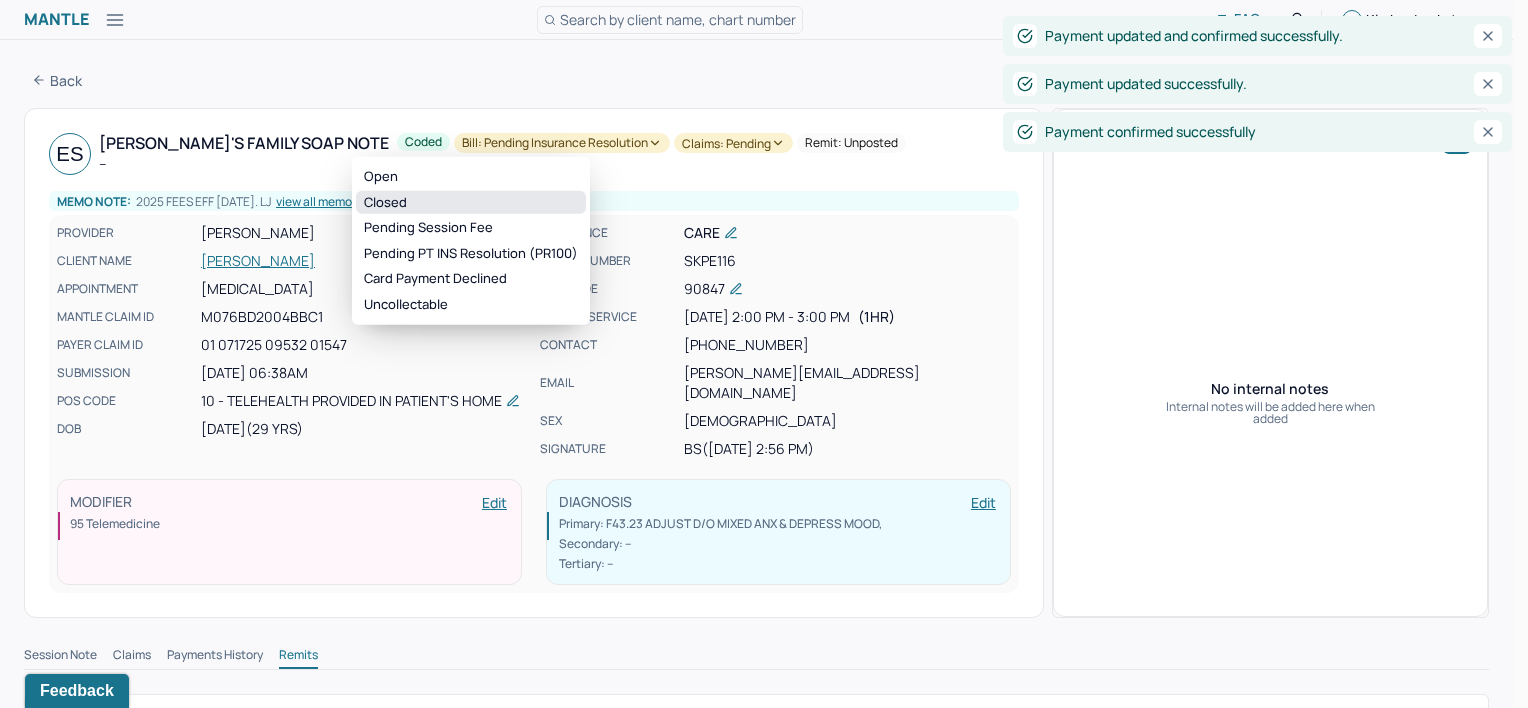 click on "Closed" at bounding box center [471, 202] 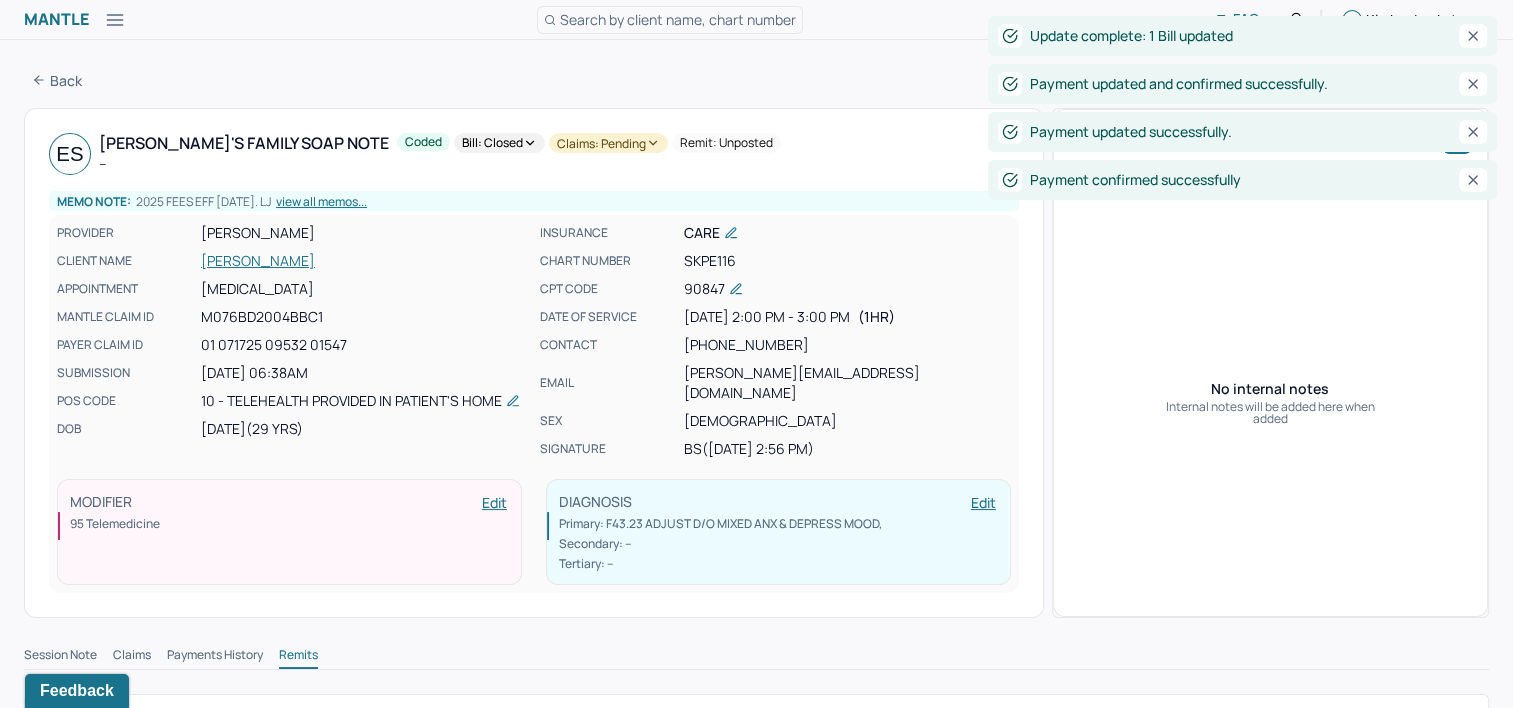 click on "Claims: pending" at bounding box center (608, 143) 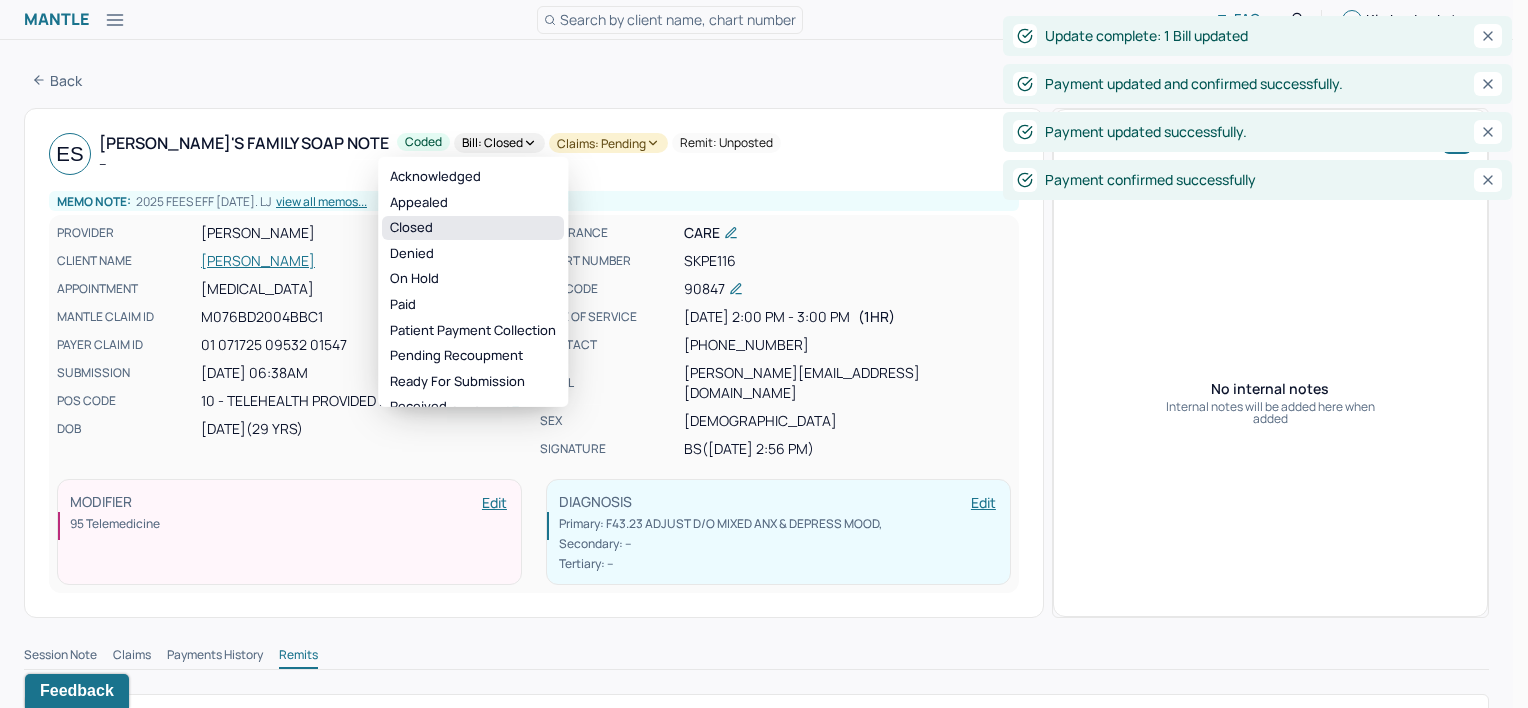 click on "Closed" at bounding box center (473, 228) 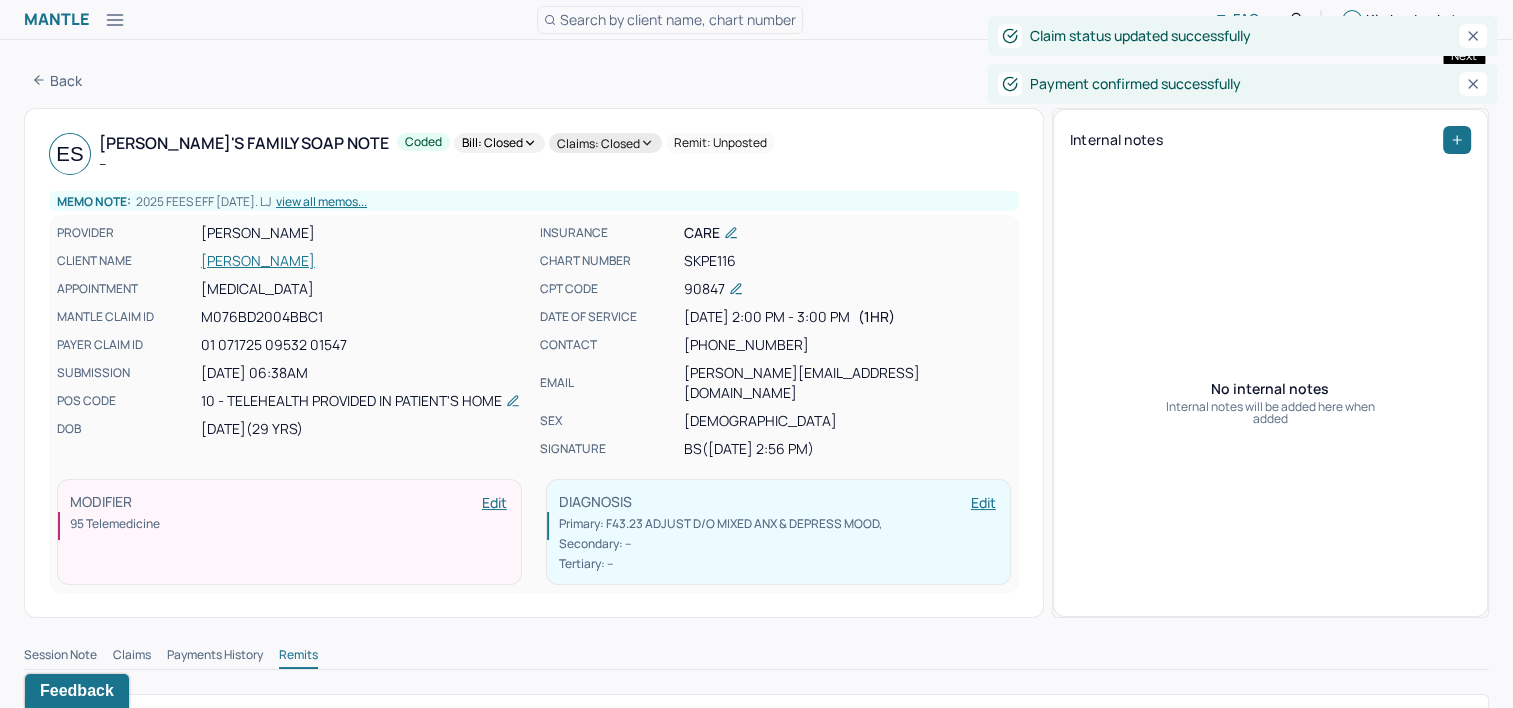click 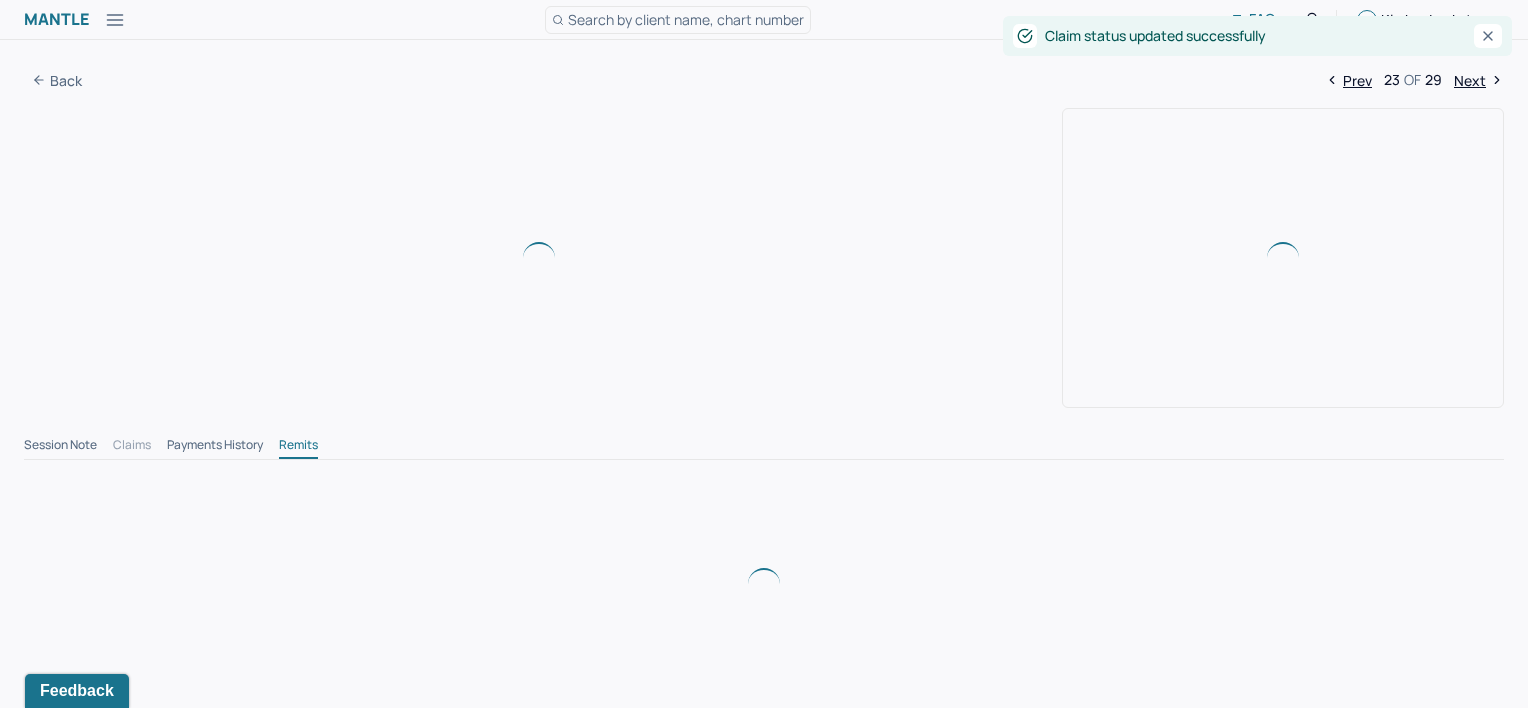 click on "Next" at bounding box center [1479, 80] 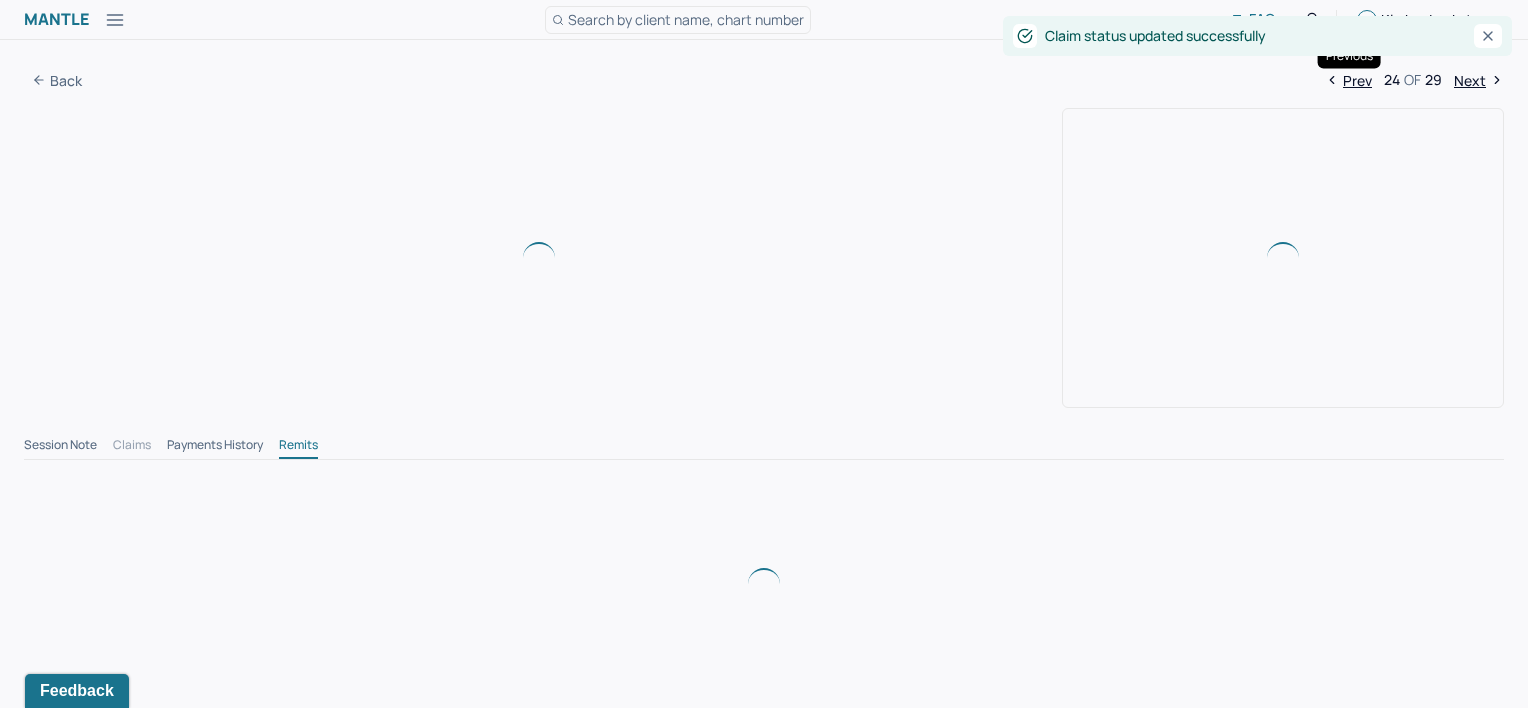 click on "Prev" at bounding box center (1348, 80) 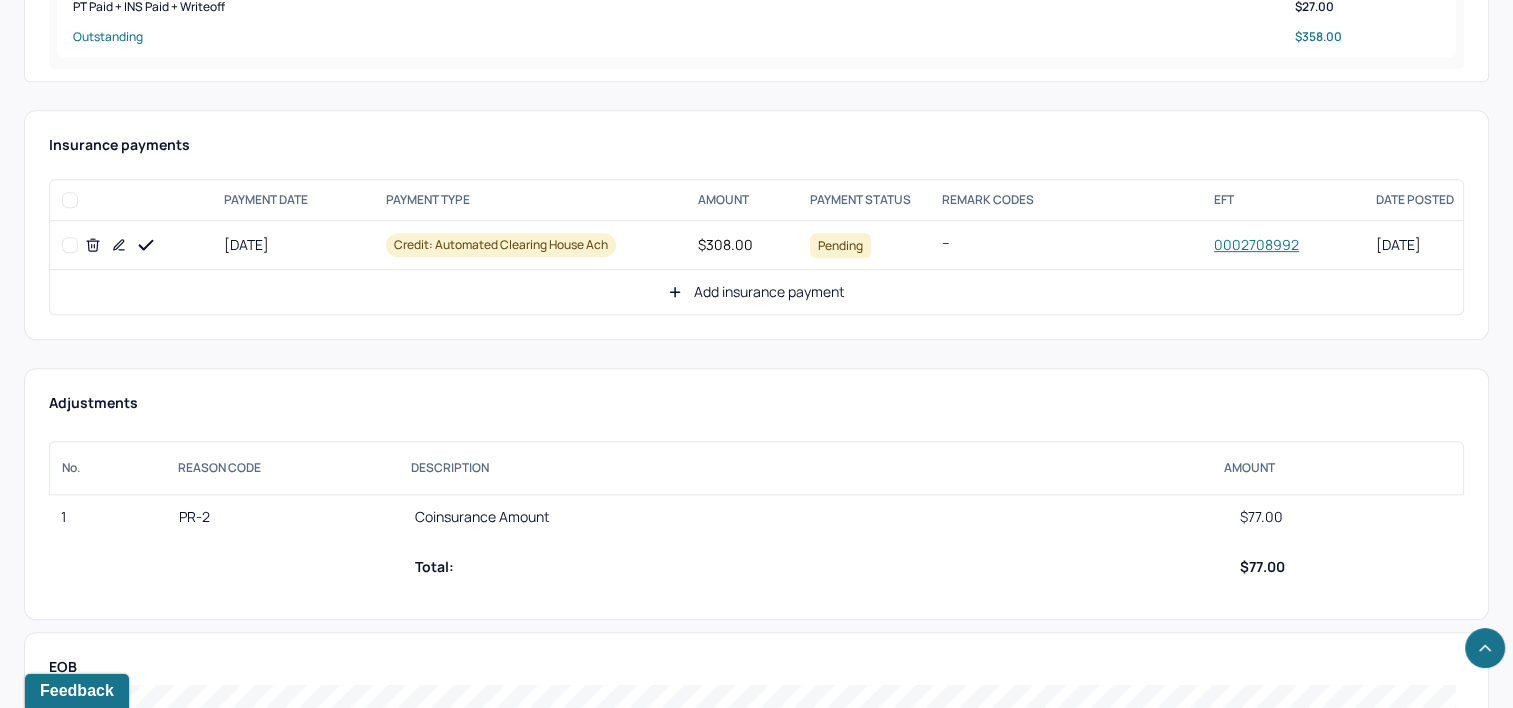 scroll, scrollTop: 1000, scrollLeft: 0, axis: vertical 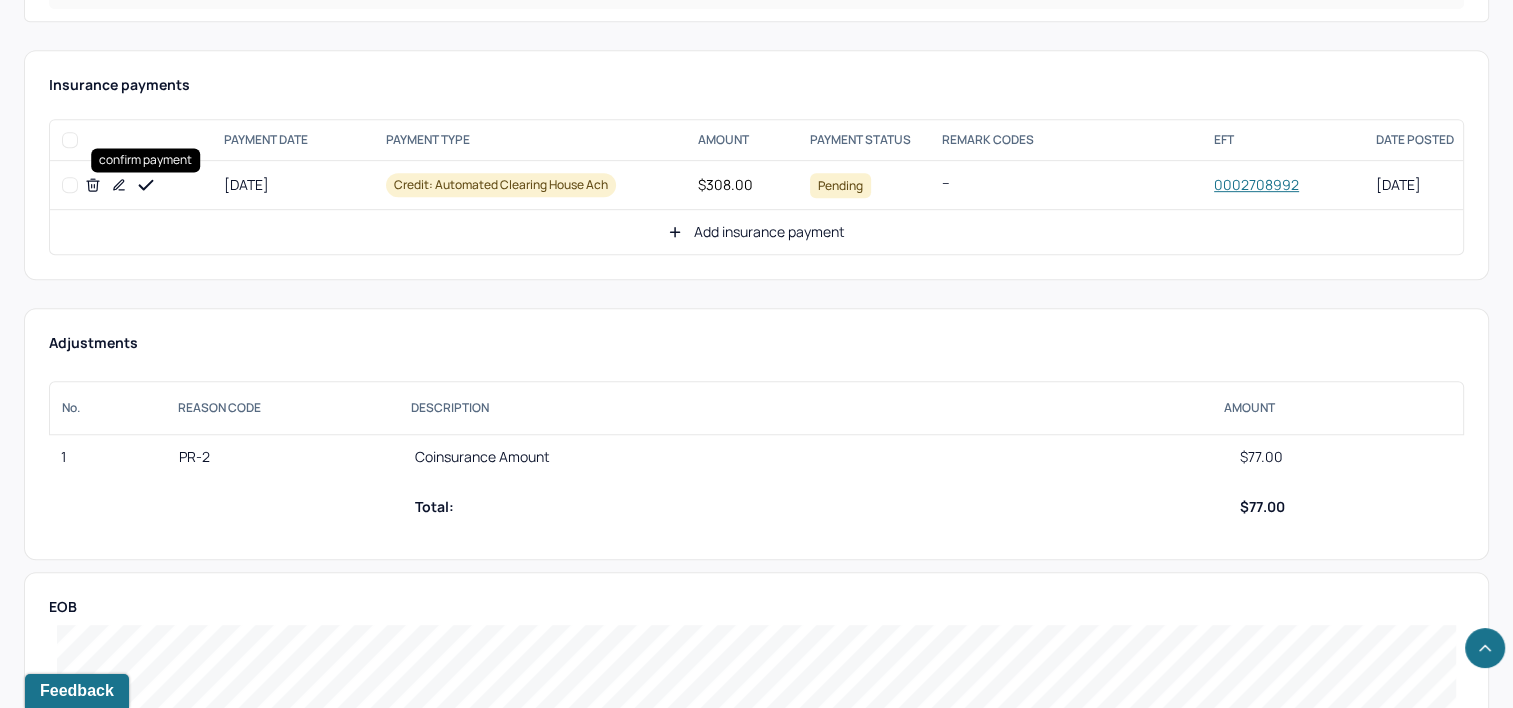 click 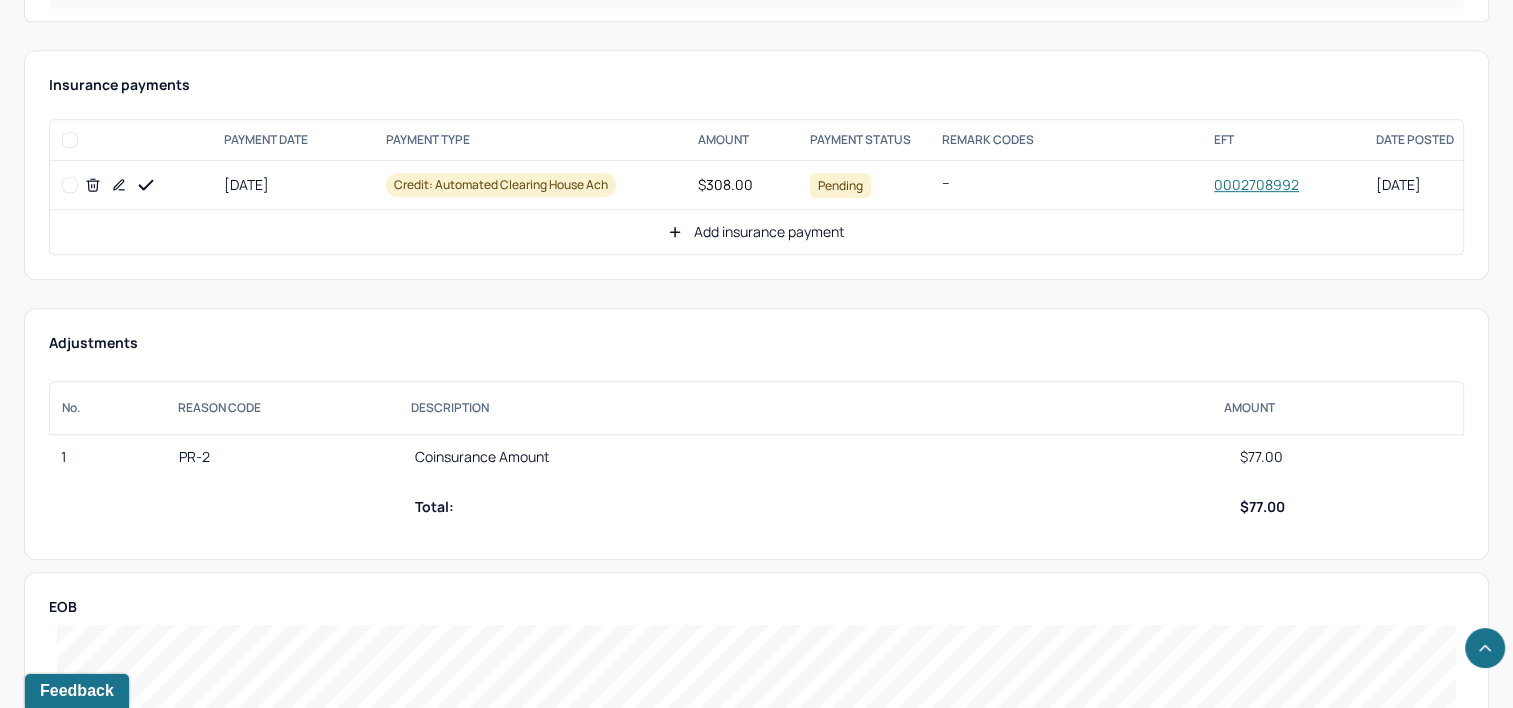 click on "Add insurance payment" at bounding box center (756, 232) 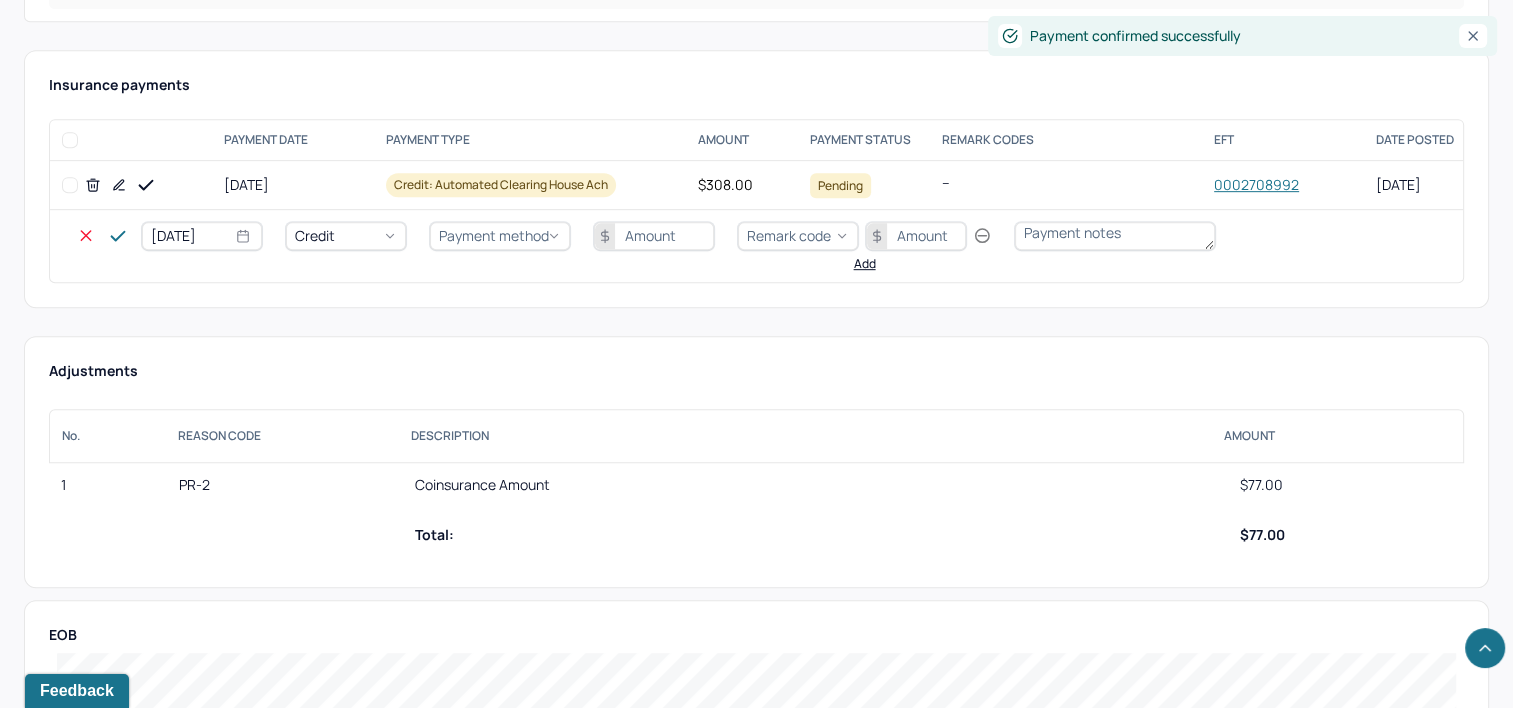 select on "6" 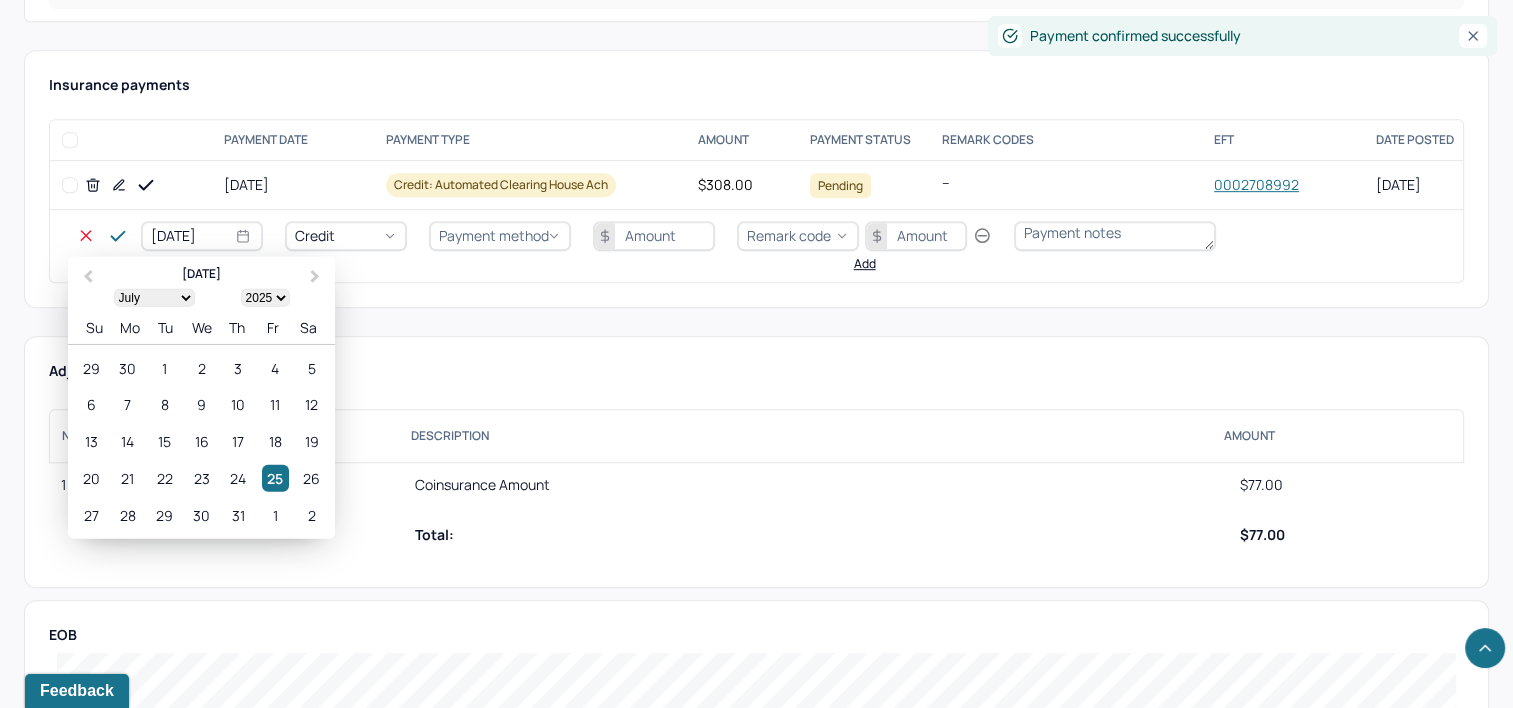 click on "[DATE]" at bounding box center [202, 236] 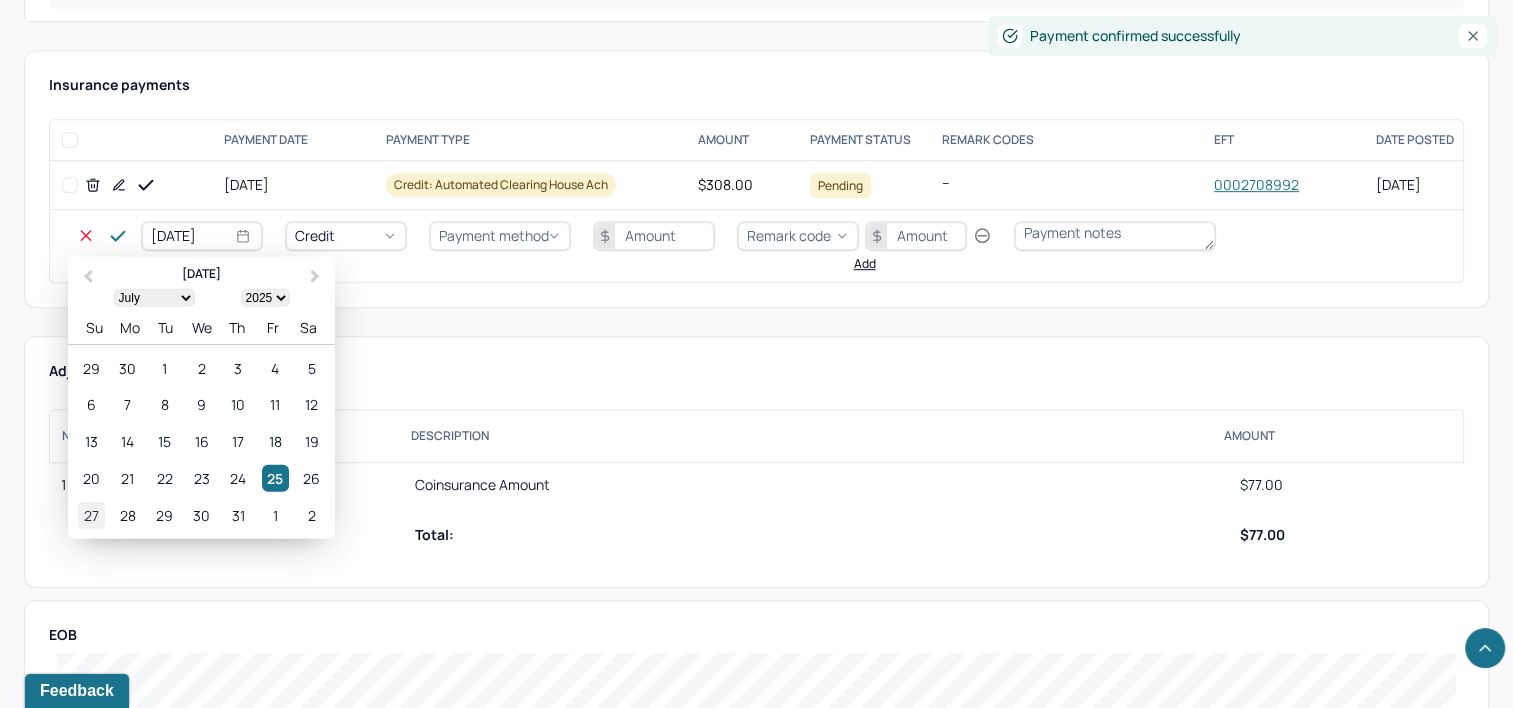 select on "6" 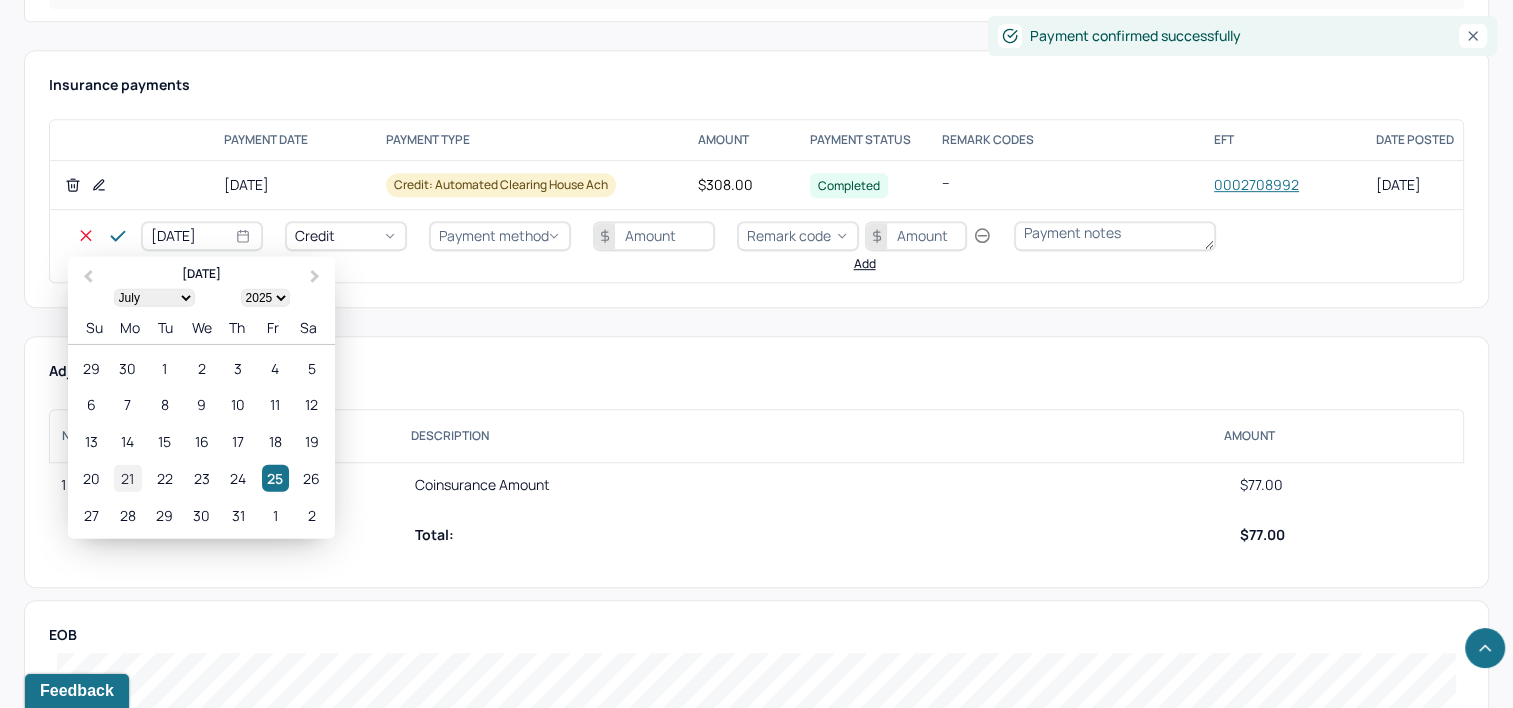 click on "21" at bounding box center (127, 478) 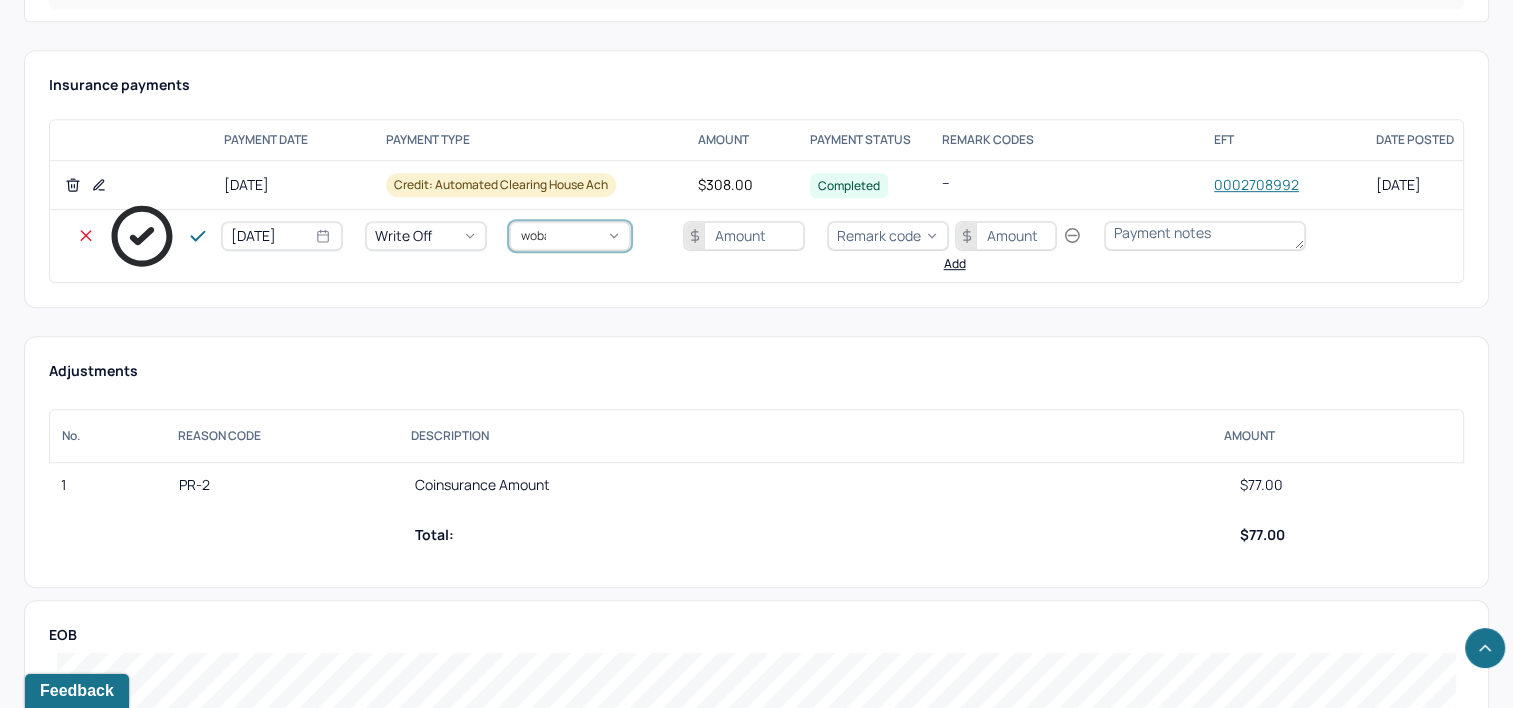 type on "wobal" 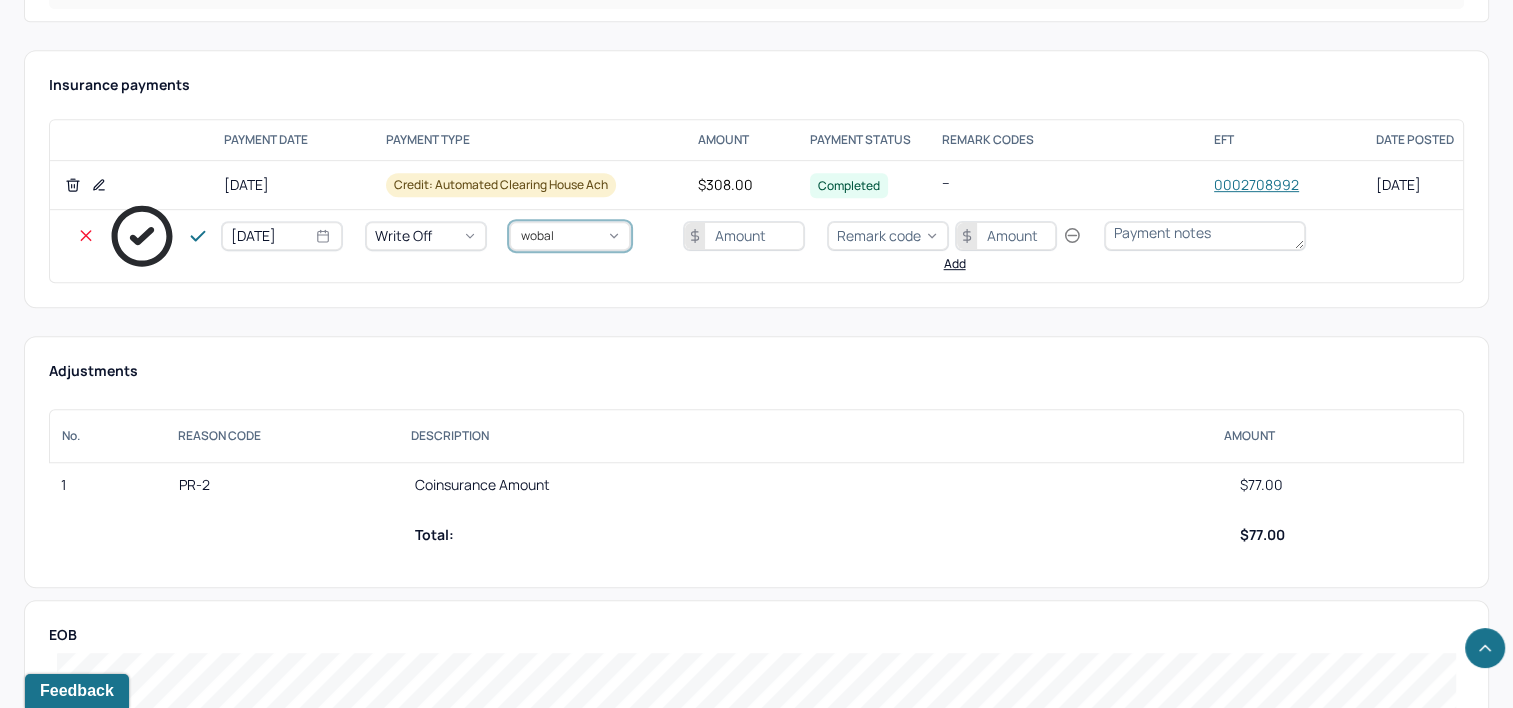 type 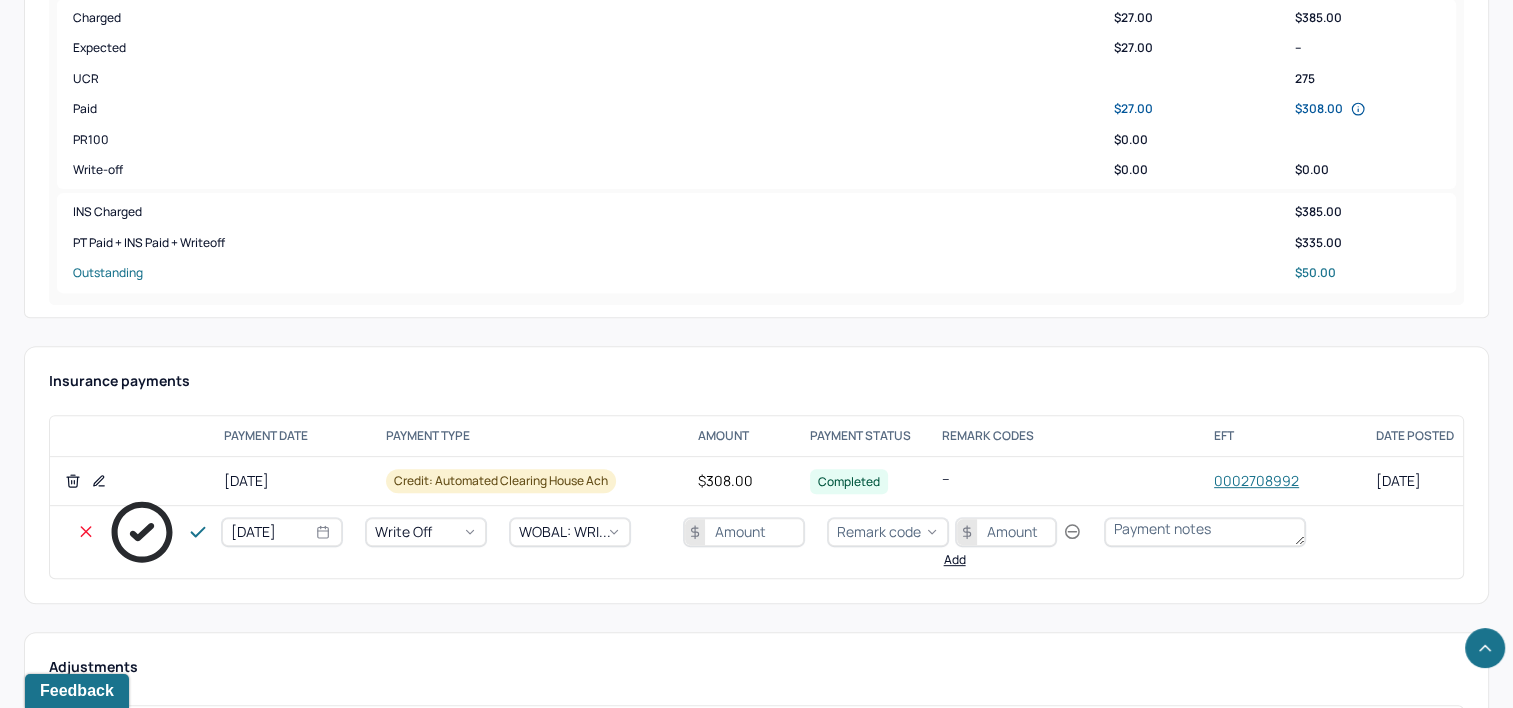 scroll, scrollTop: 700, scrollLeft: 0, axis: vertical 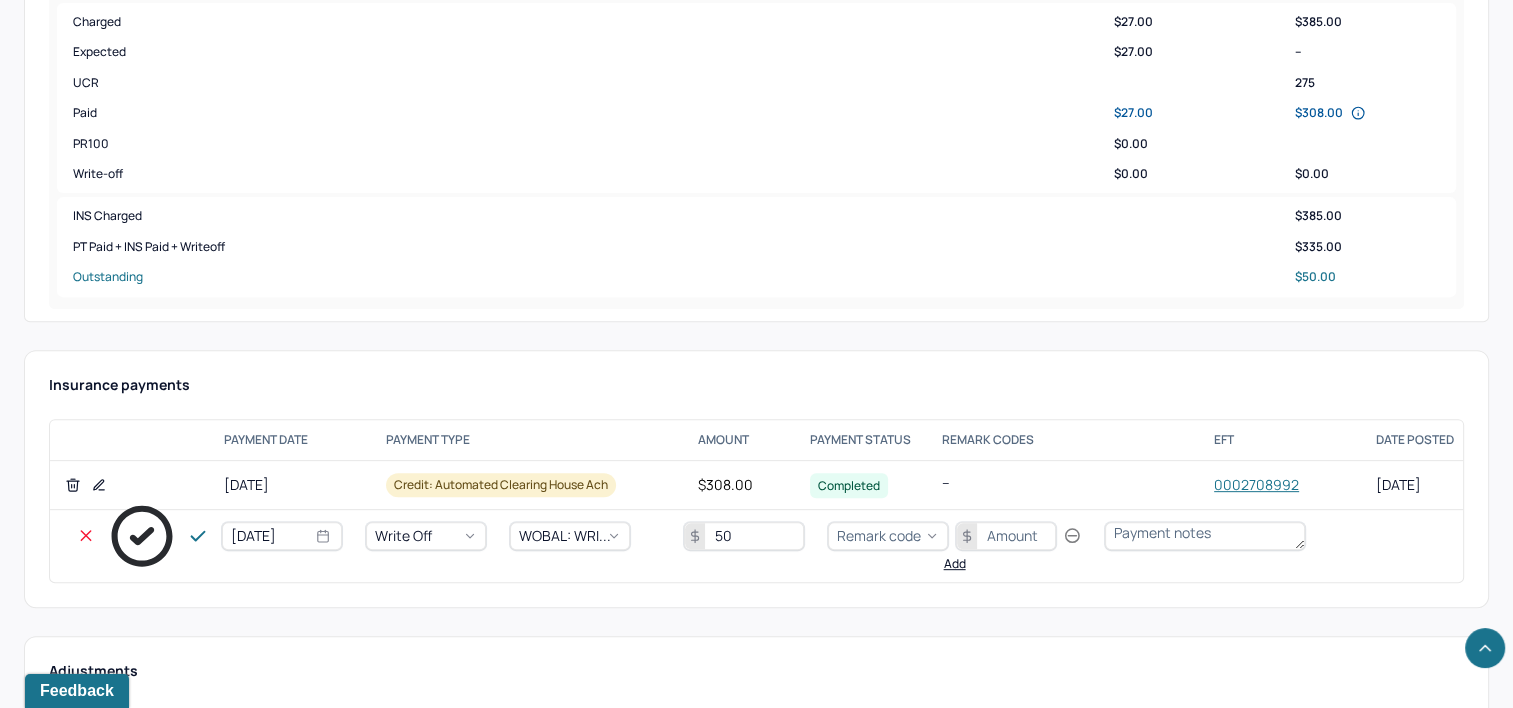 type on "50" 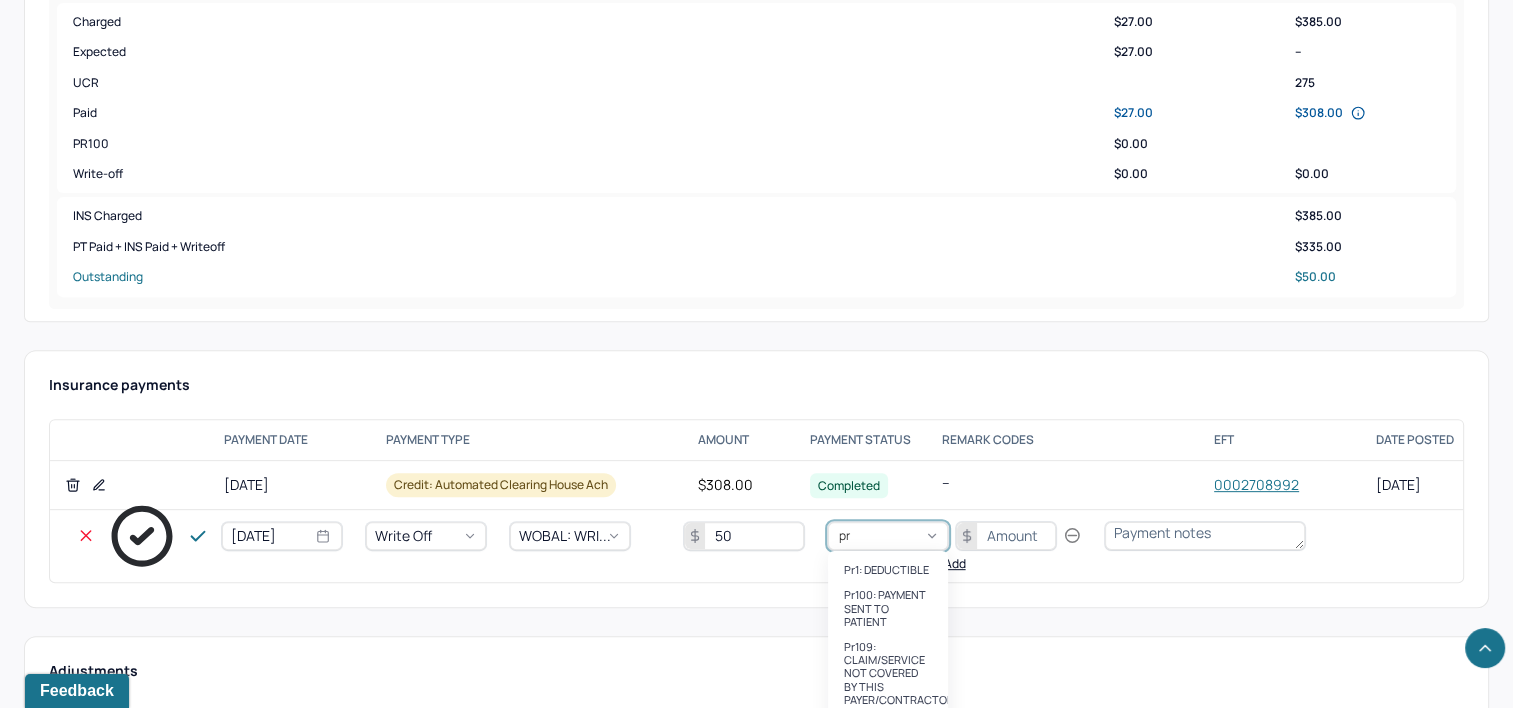 type on "pr2" 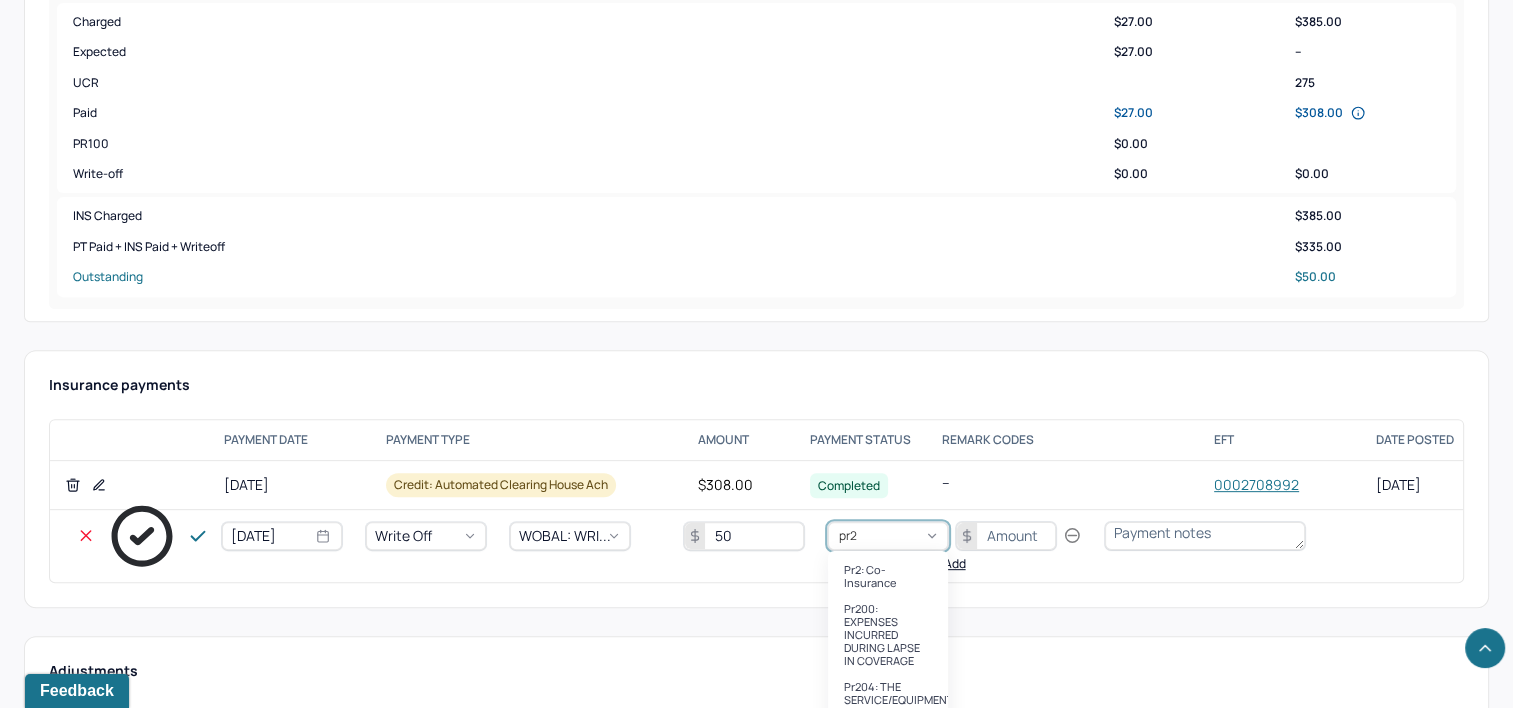 type 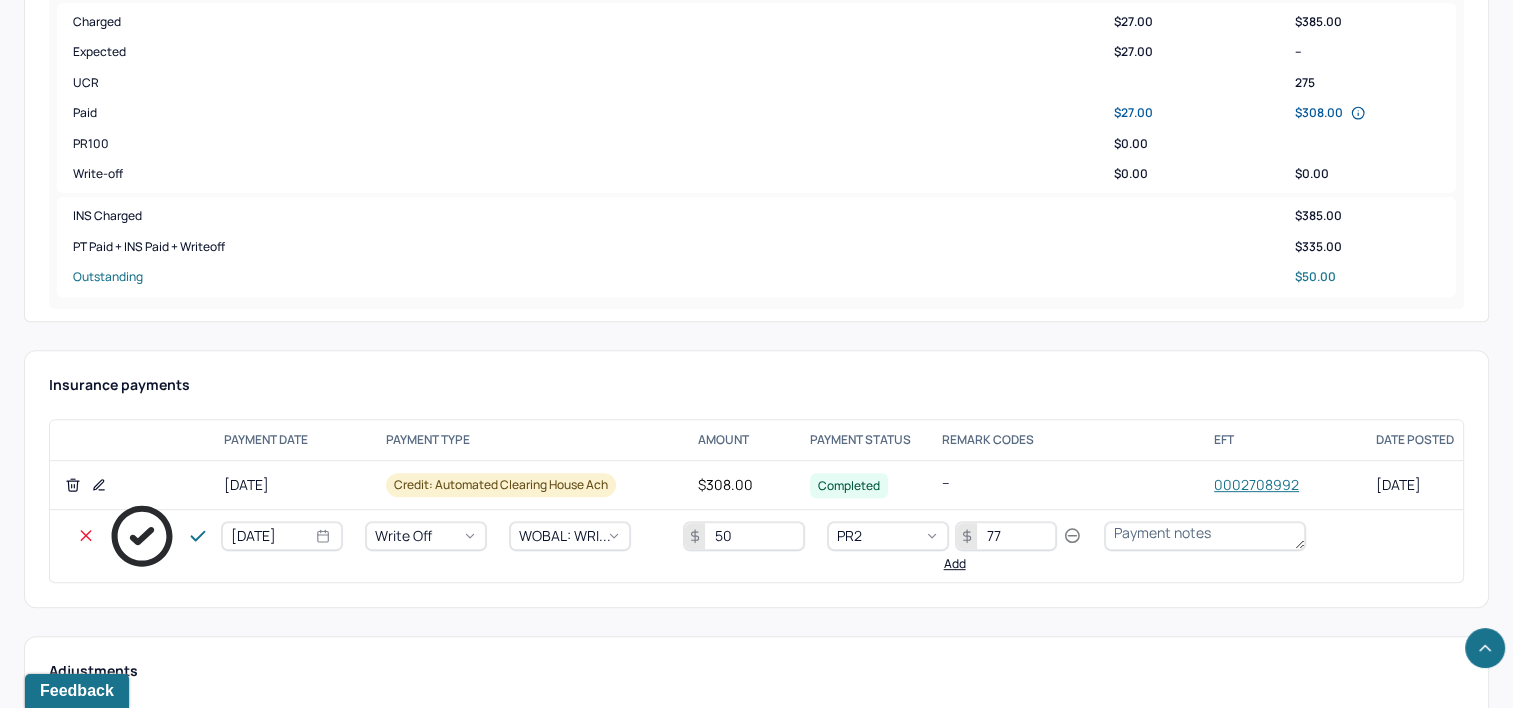 type on "77" 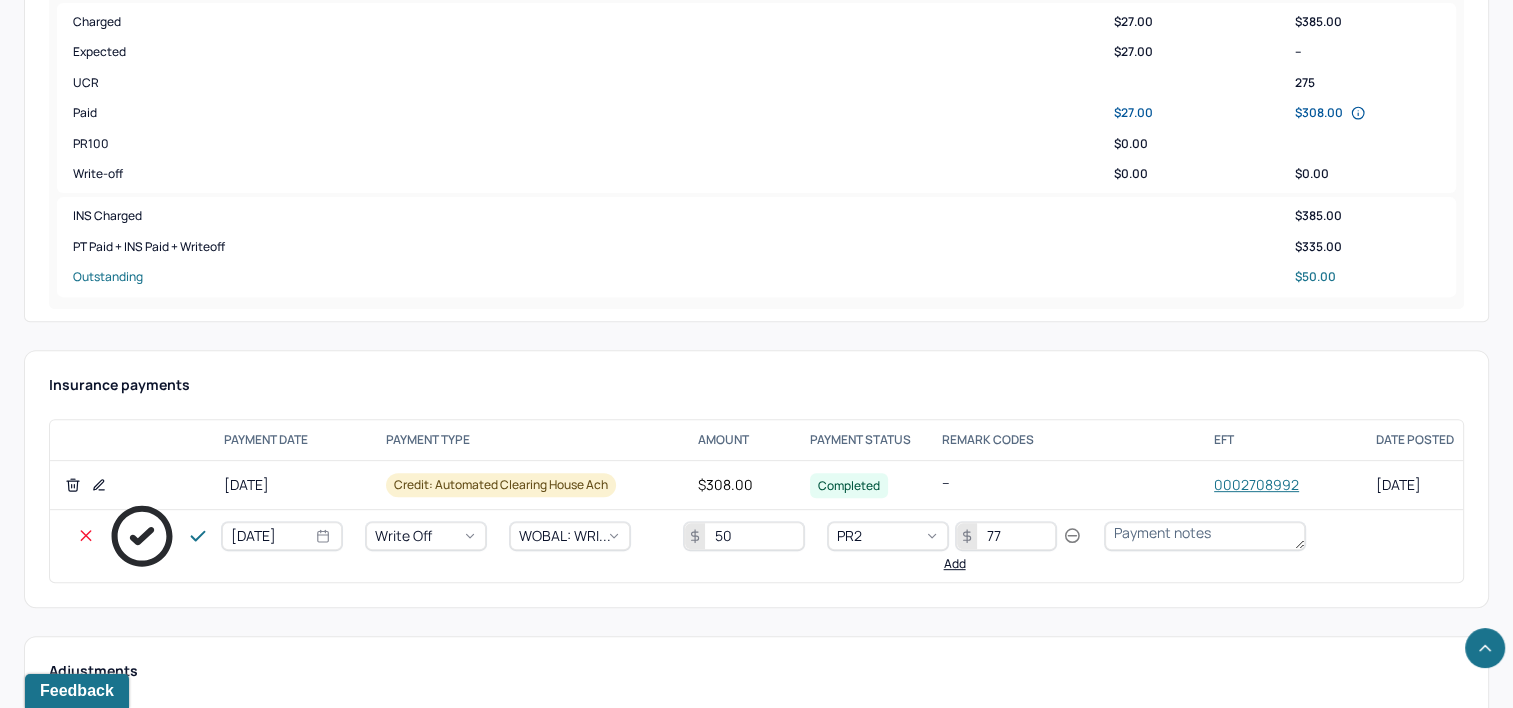 type 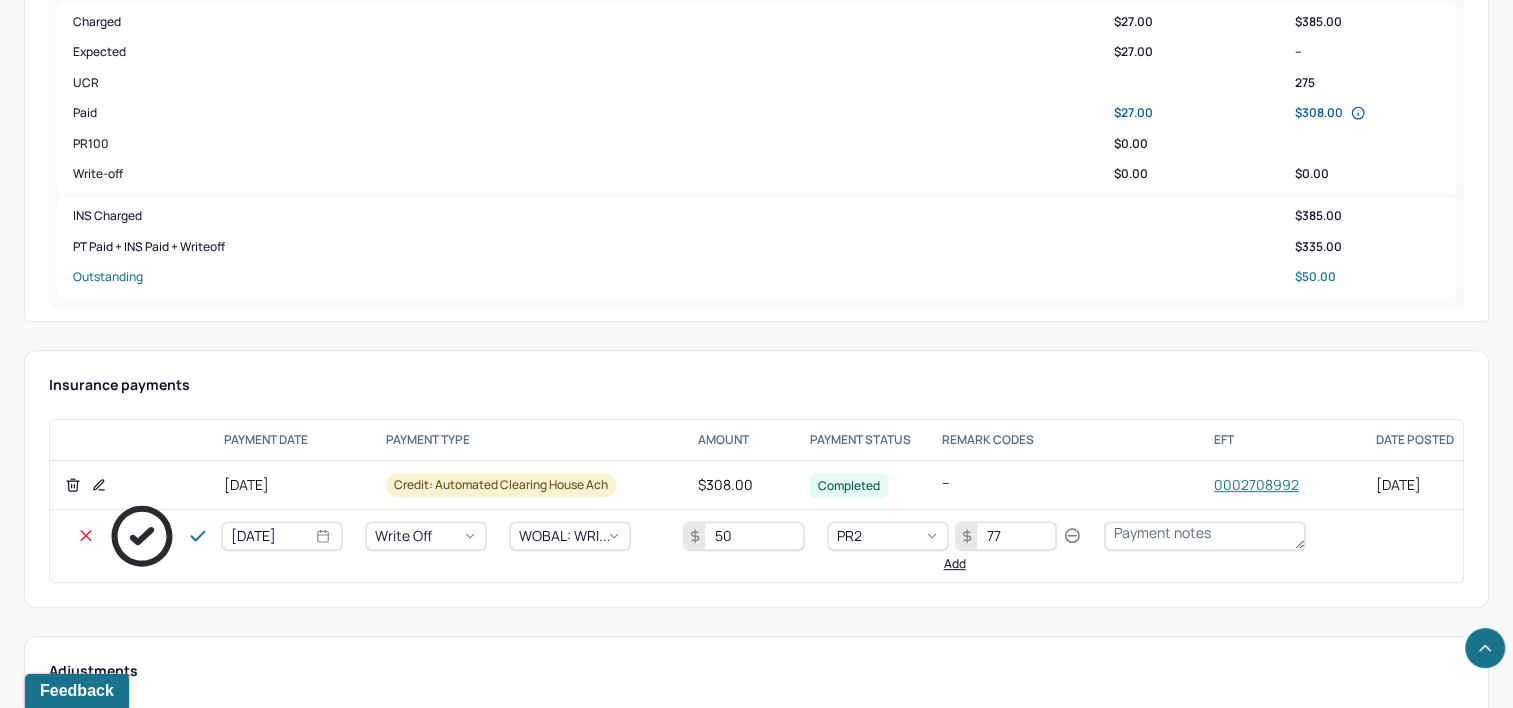 click 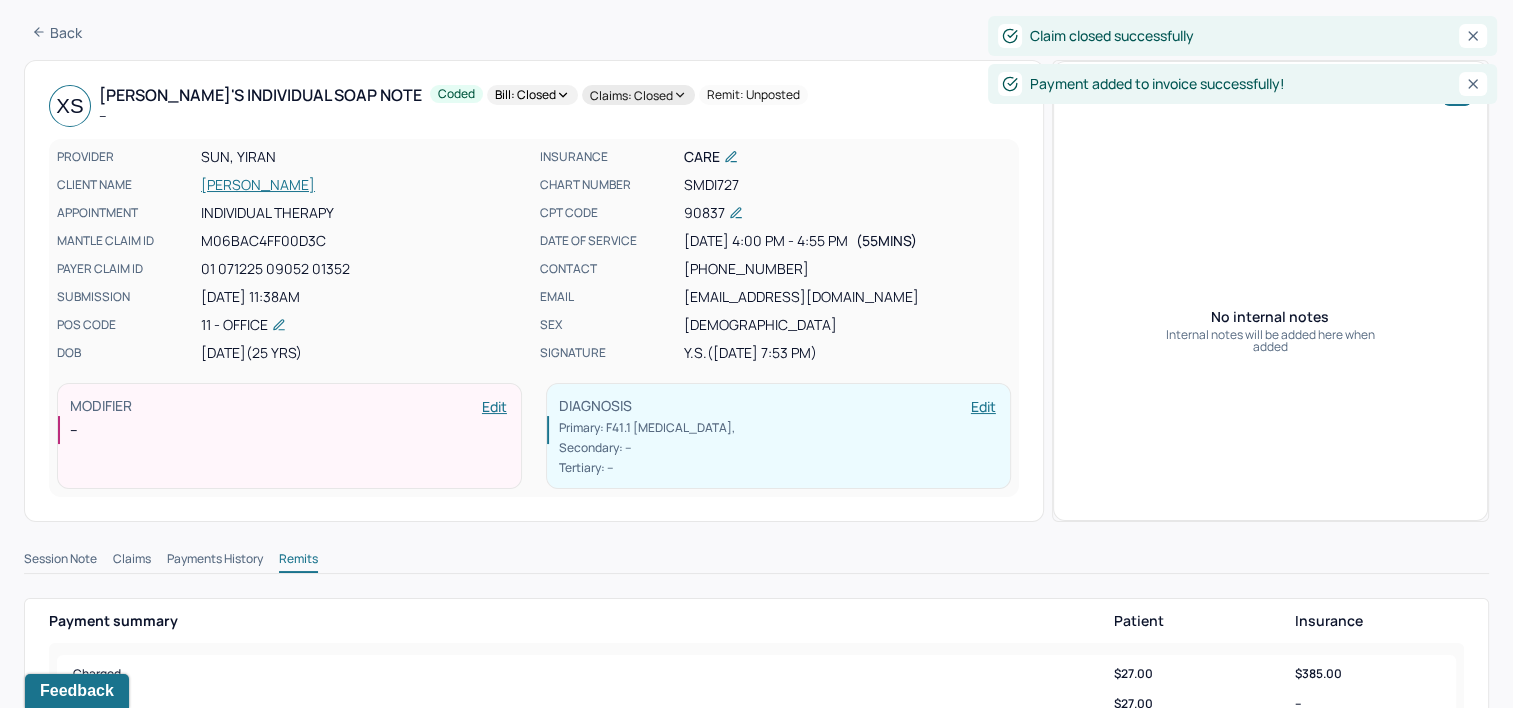 scroll, scrollTop: 0, scrollLeft: 0, axis: both 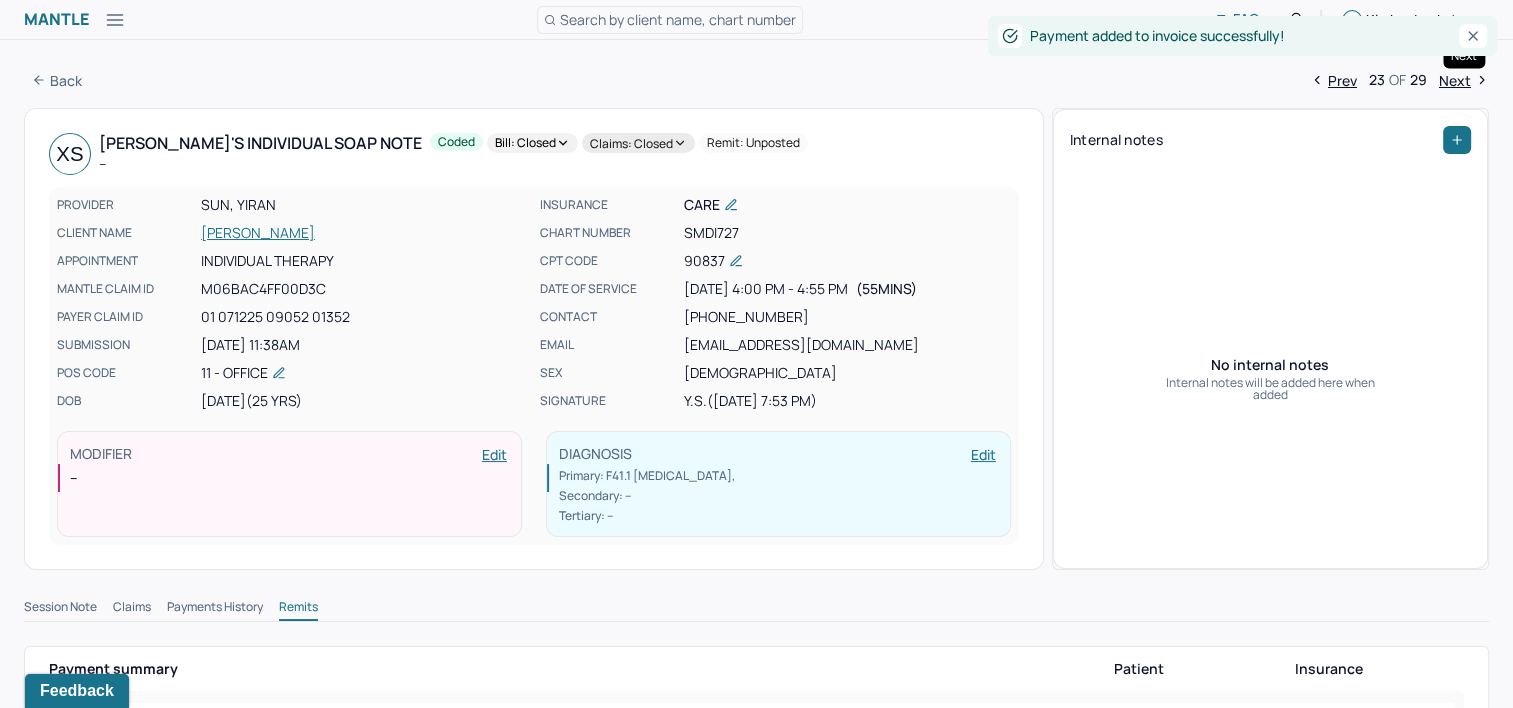 click on "Next" at bounding box center (1464, 80) 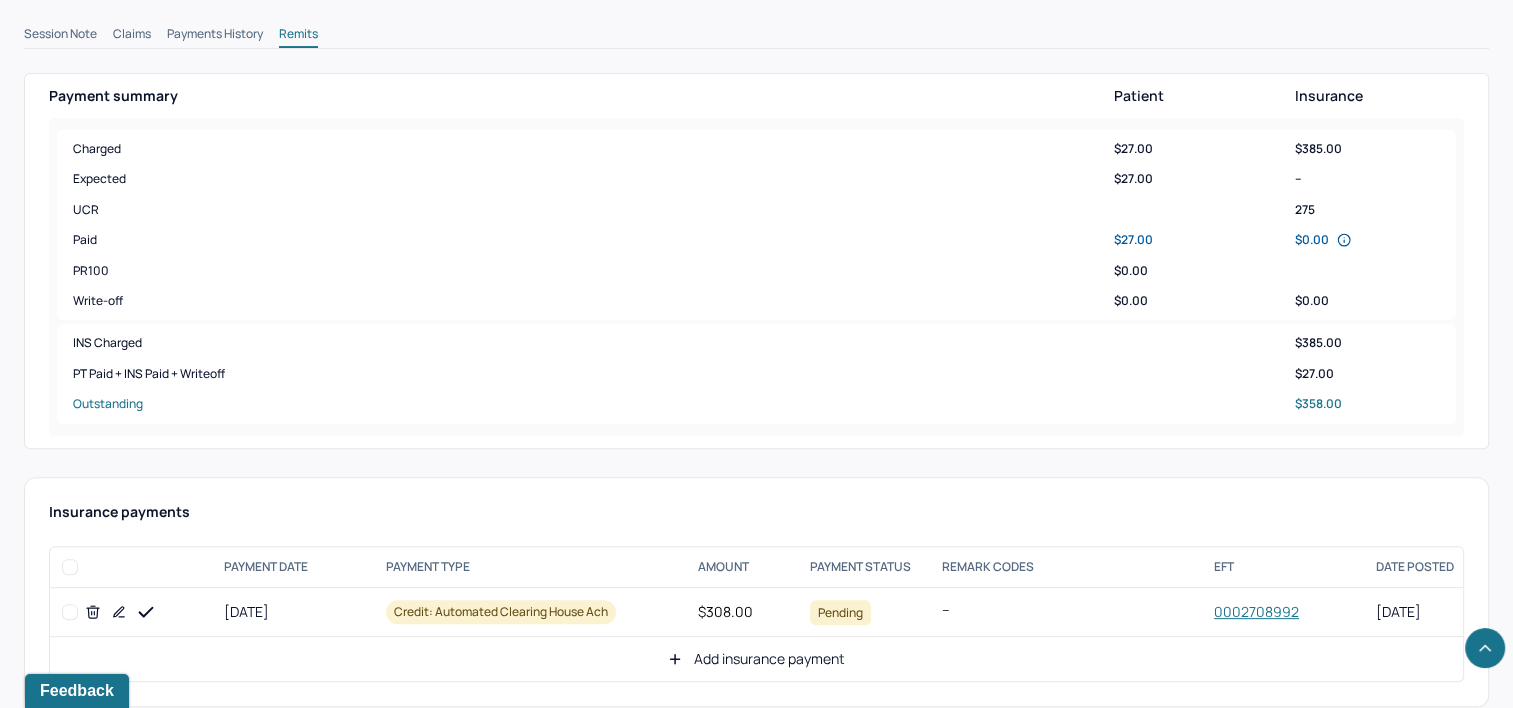 scroll, scrollTop: 800, scrollLeft: 0, axis: vertical 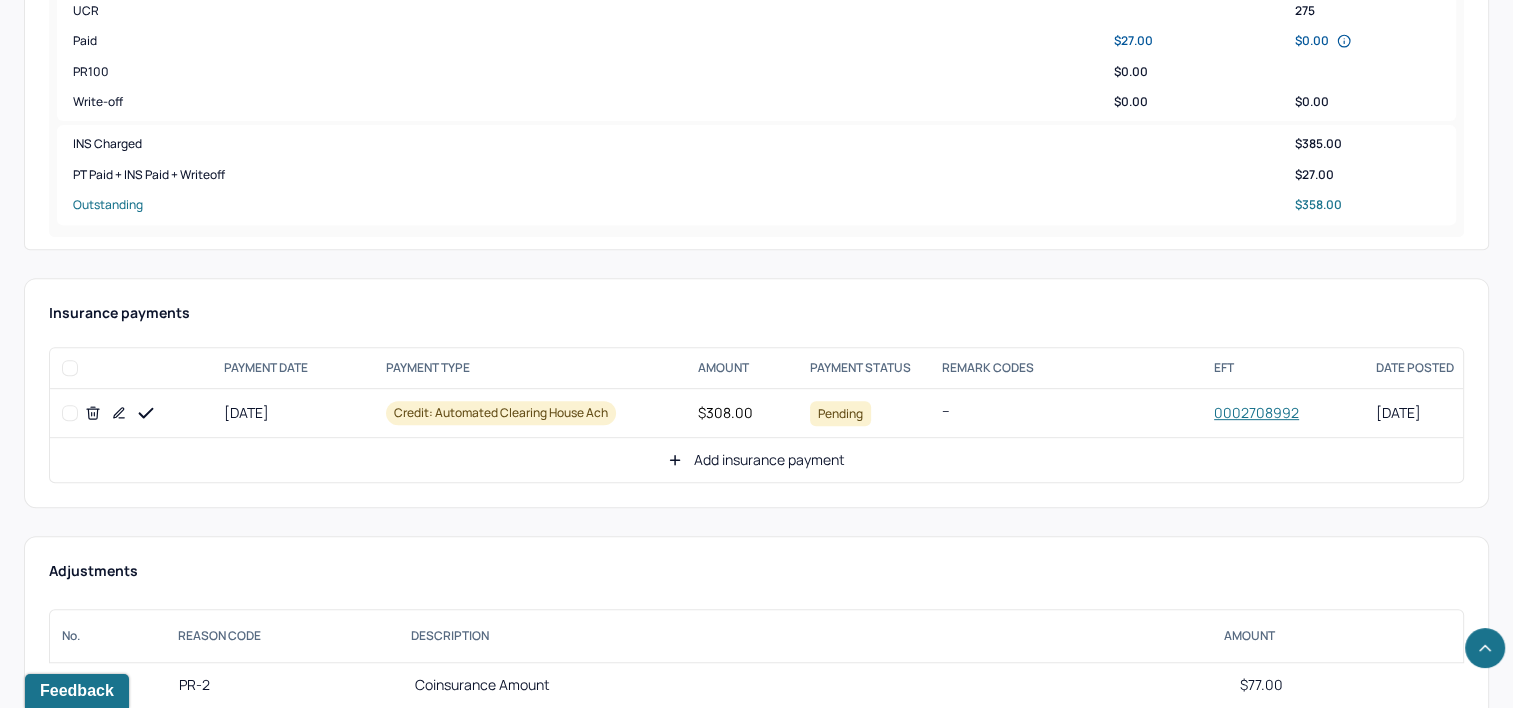 drag, startPoint x: 145, startPoint y: 412, endPoint x: 753, endPoint y: 467, distance: 610.4826 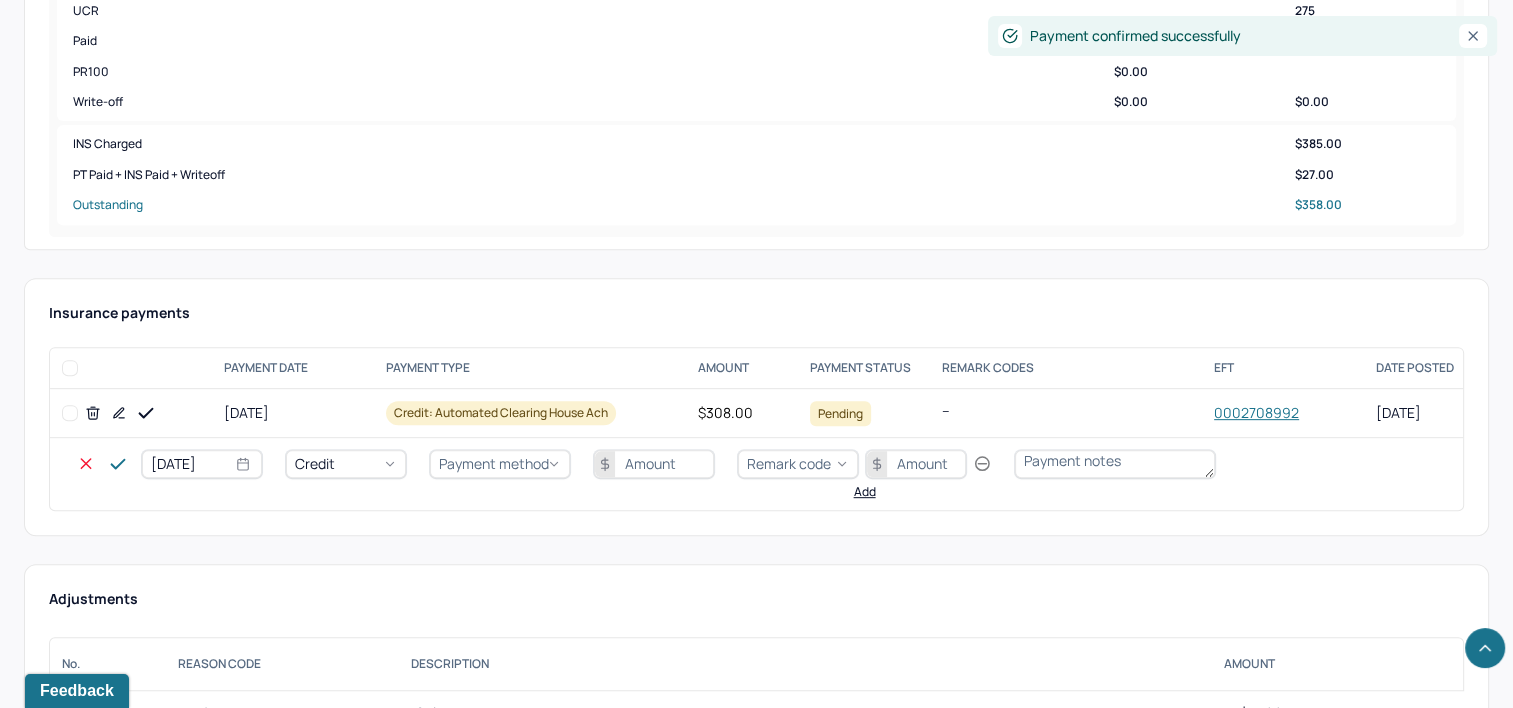click on "[DATE]" at bounding box center (202, 464) 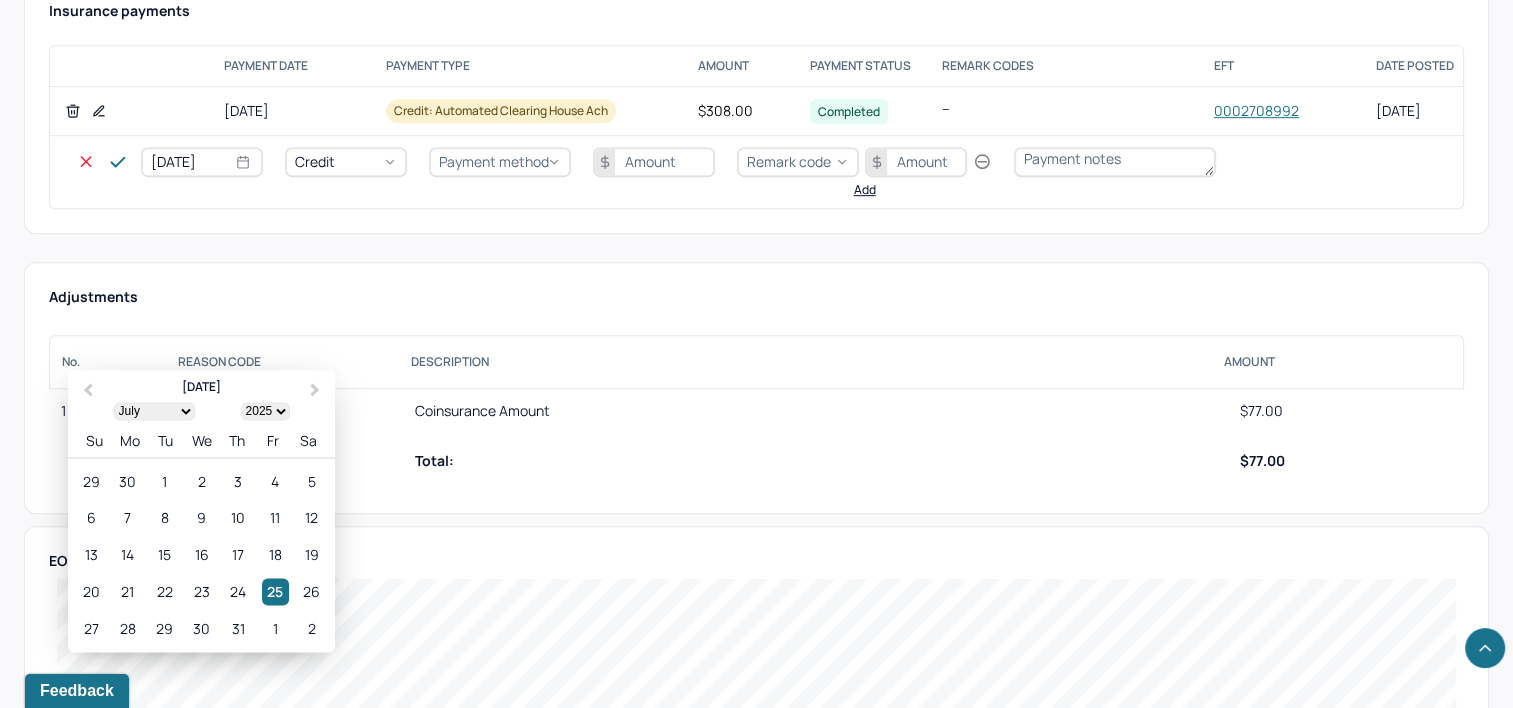scroll, scrollTop: 913, scrollLeft: 0, axis: vertical 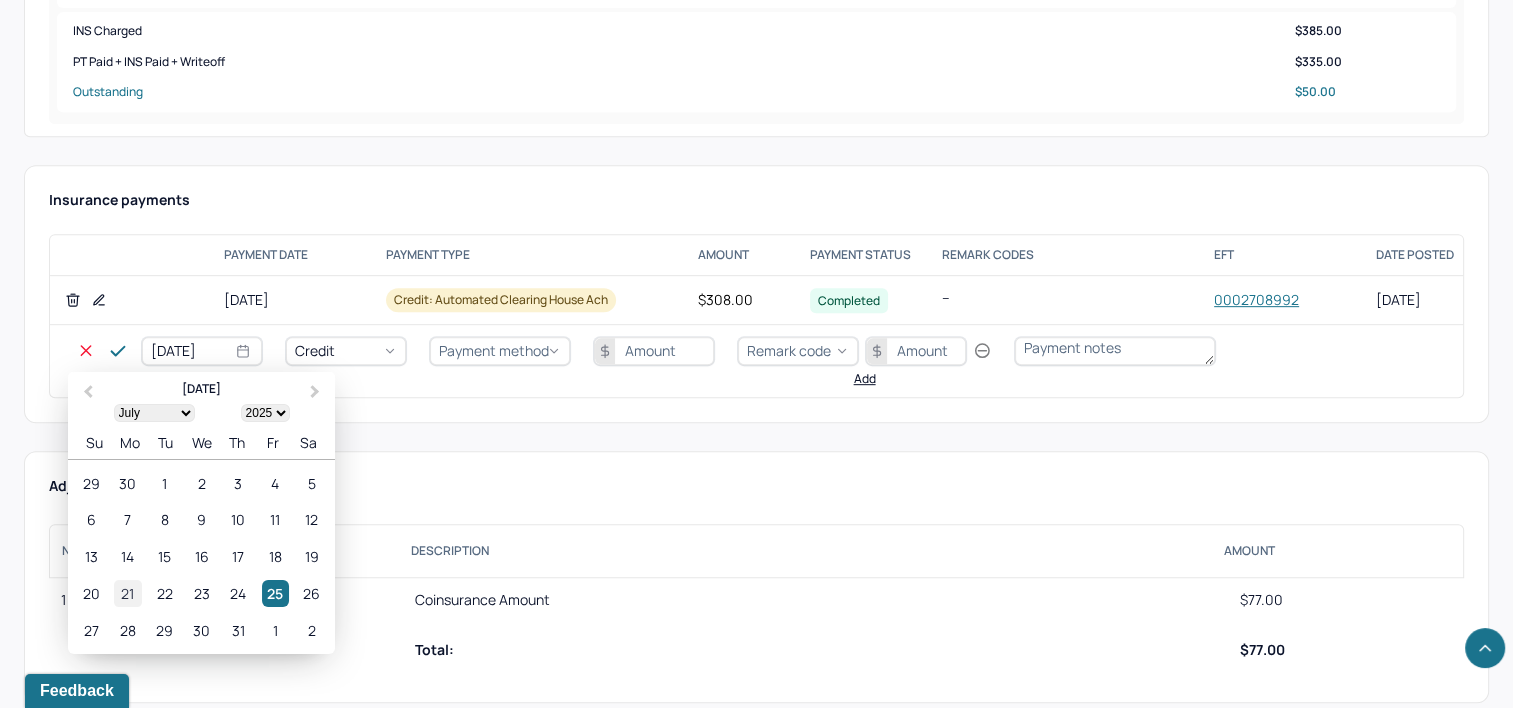 click on "21" at bounding box center [127, 593] 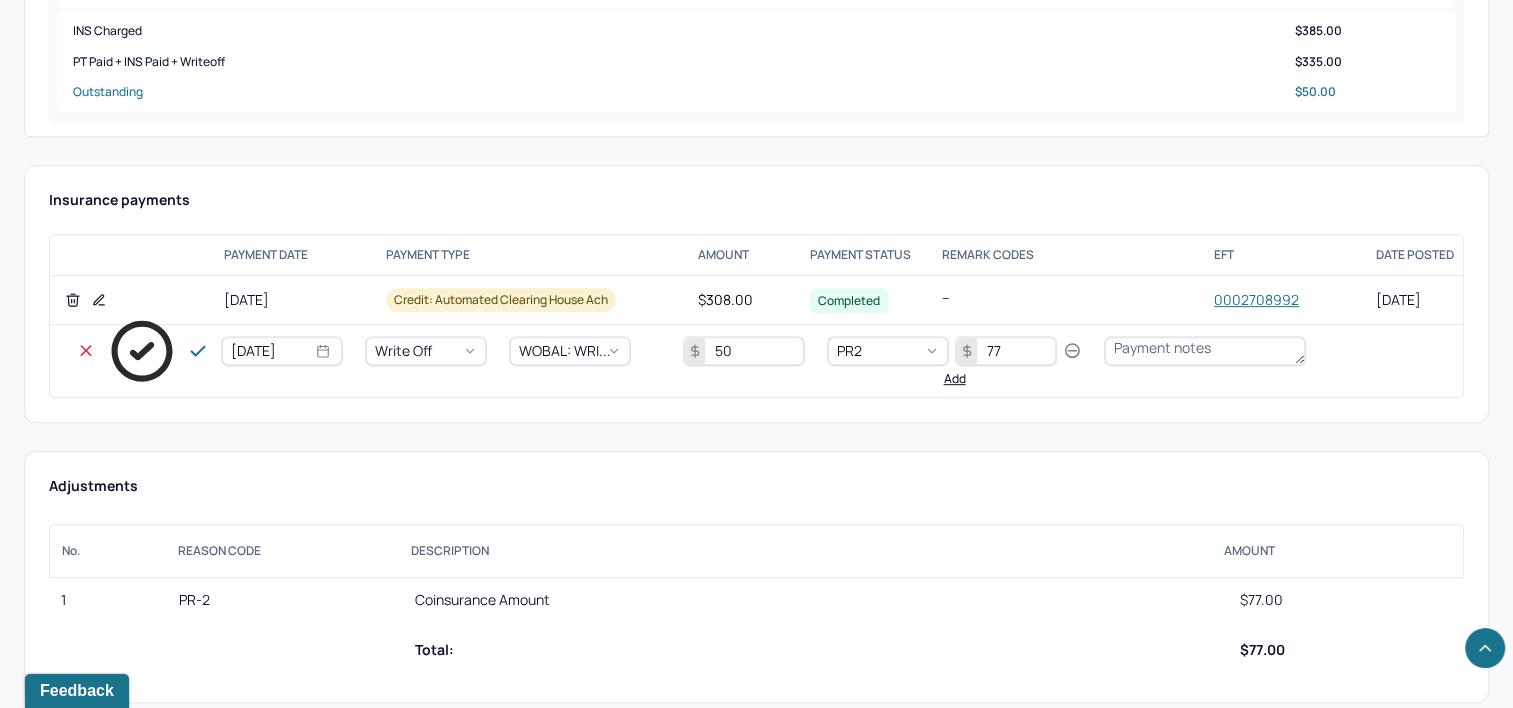 click 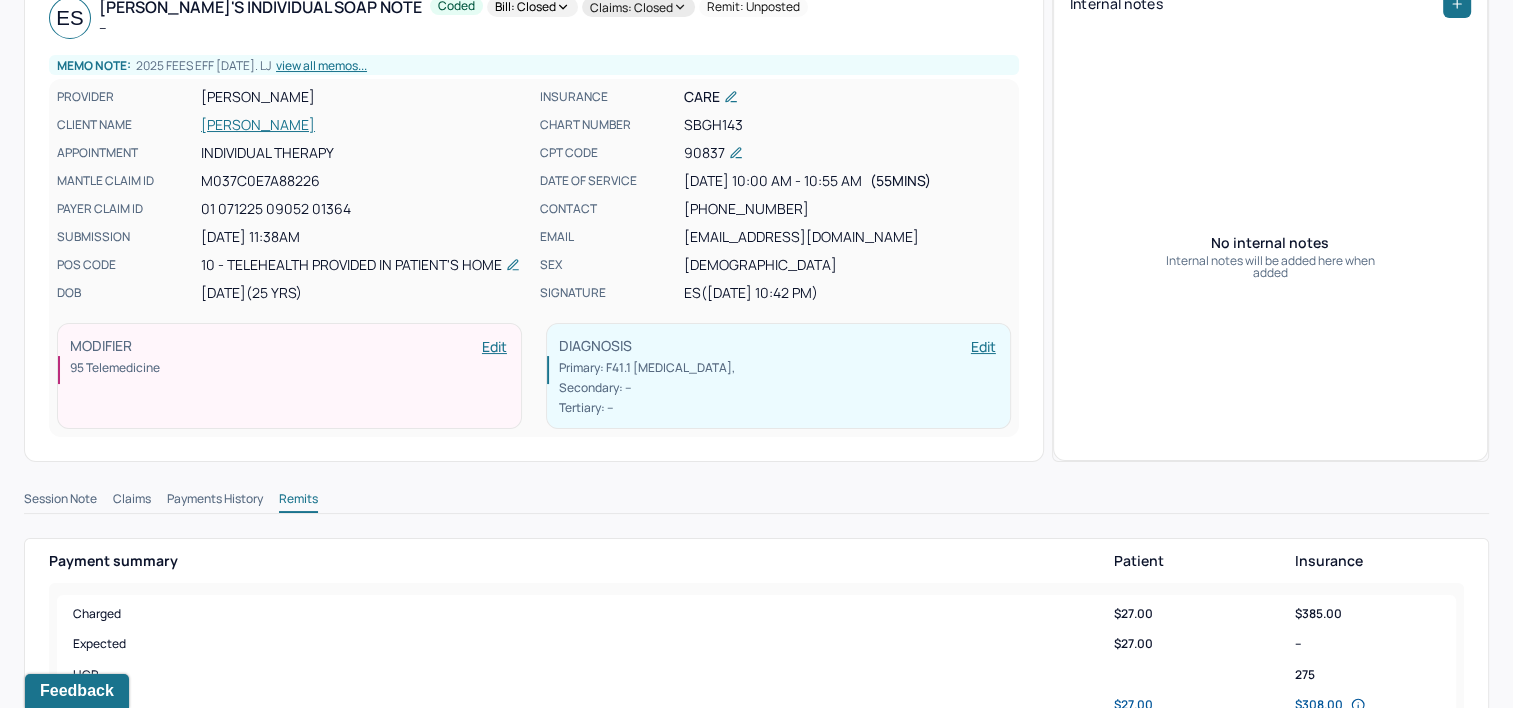 scroll, scrollTop: 0, scrollLeft: 0, axis: both 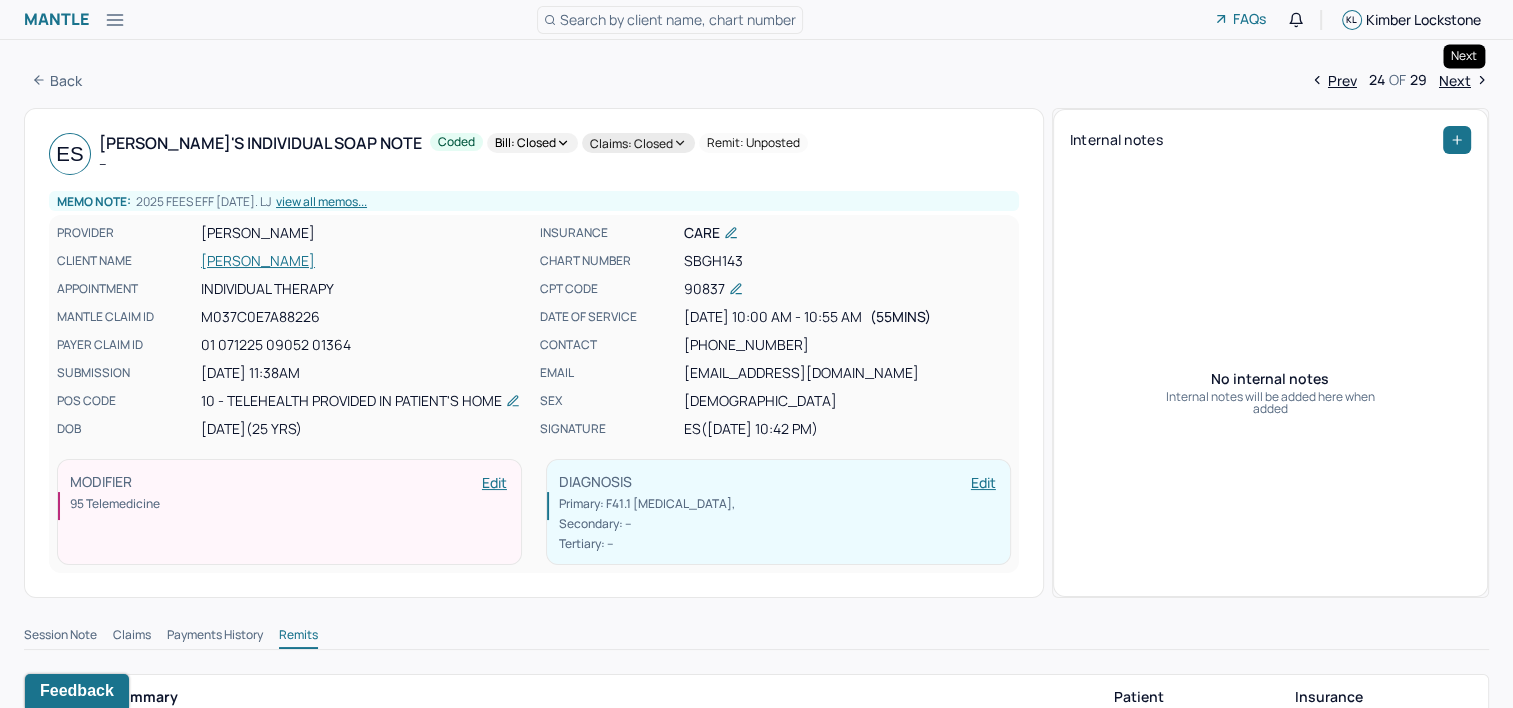 click on "Next" at bounding box center (1464, 80) 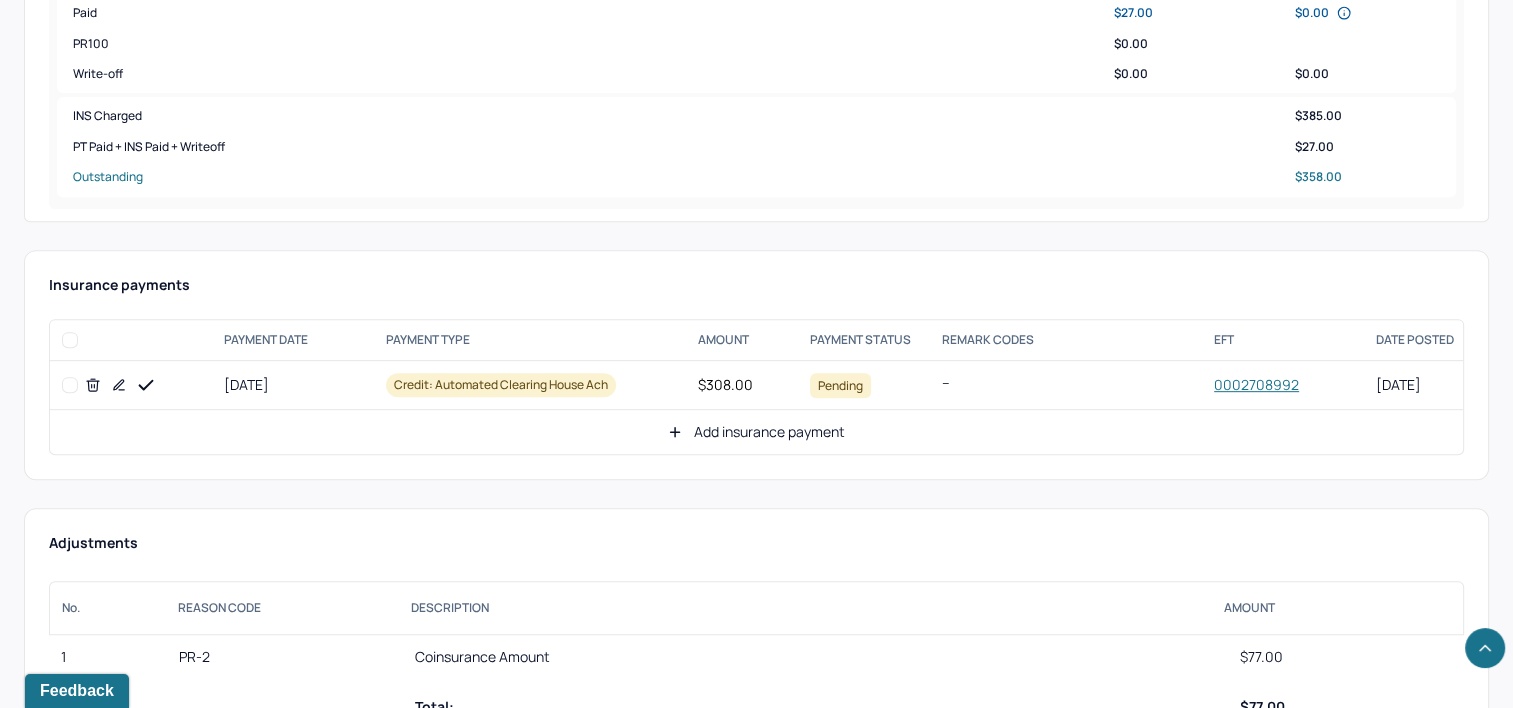 scroll, scrollTop: 1000, scrollLeft: 0, axis: vertical 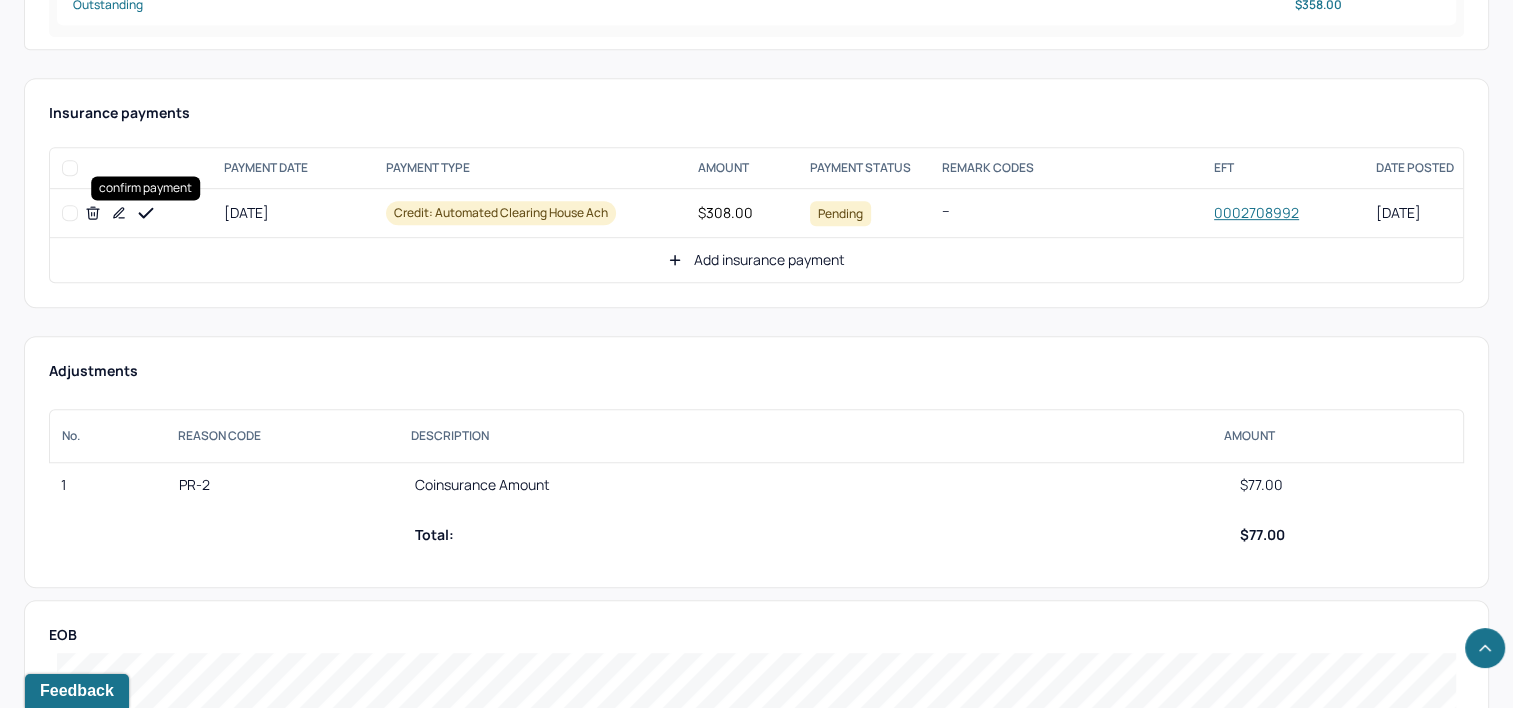 drag, startPoint x: 145, startPoint y: 212, endPoint x: 312, endPoint y: 207, distance: 167.07483 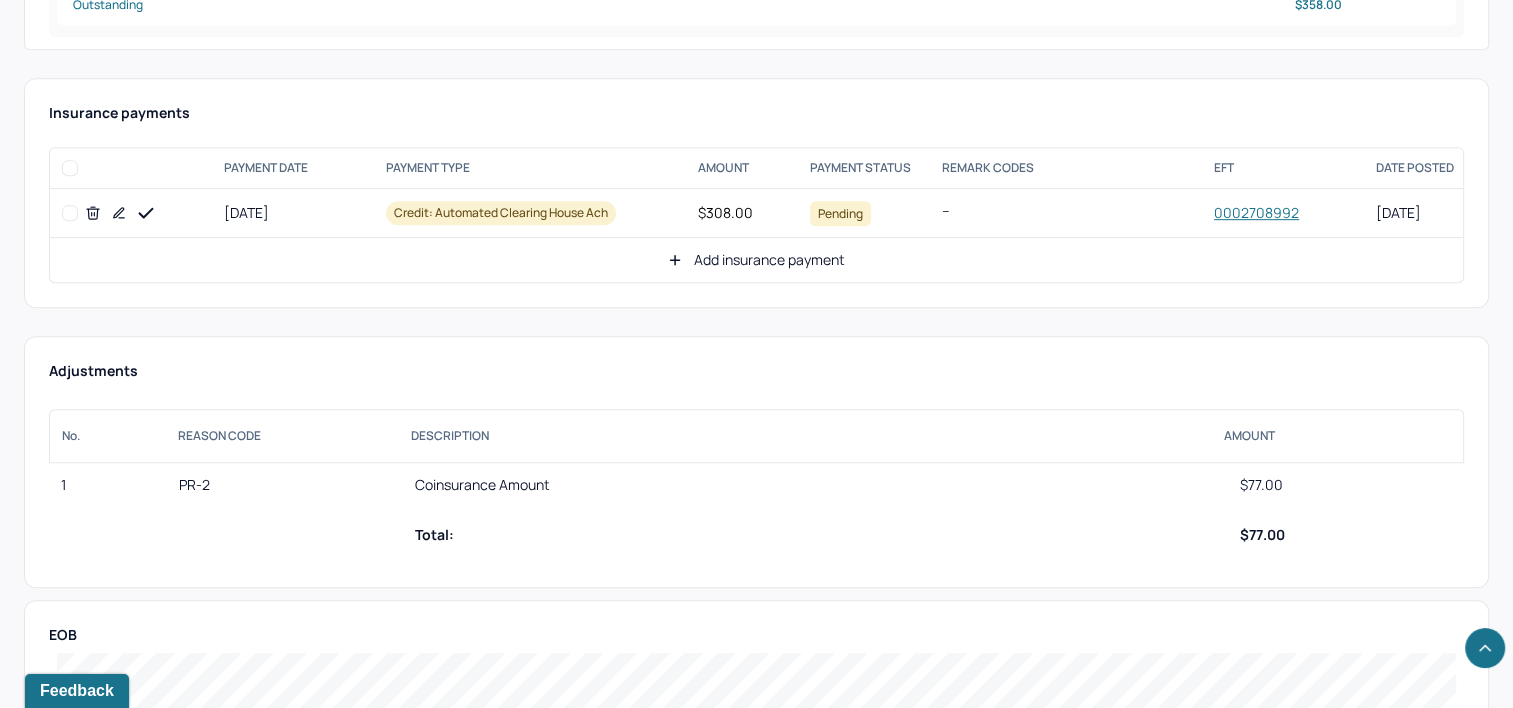click on "Add insurance payment" at bounding box center (756, 260) 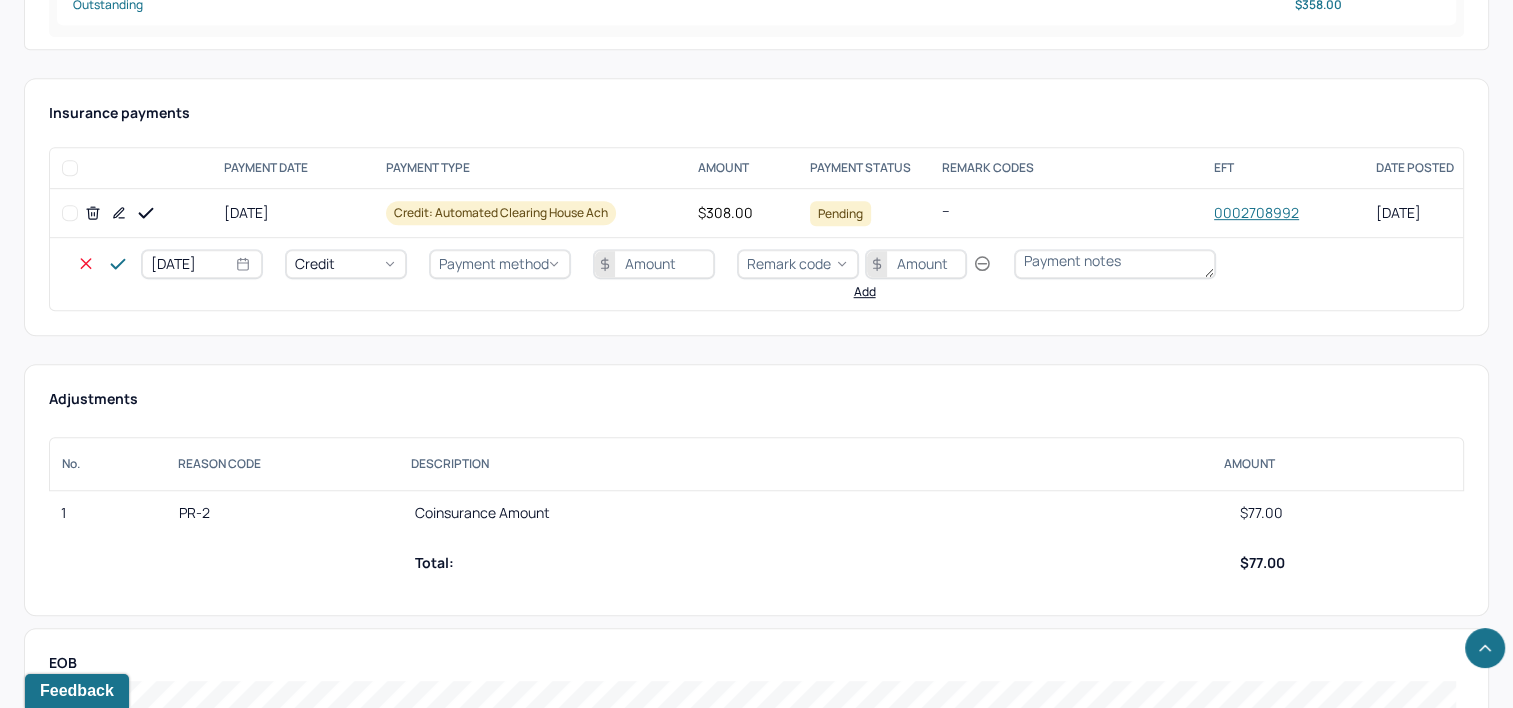 click on "[DATE]" at bounding box center (202, 264) 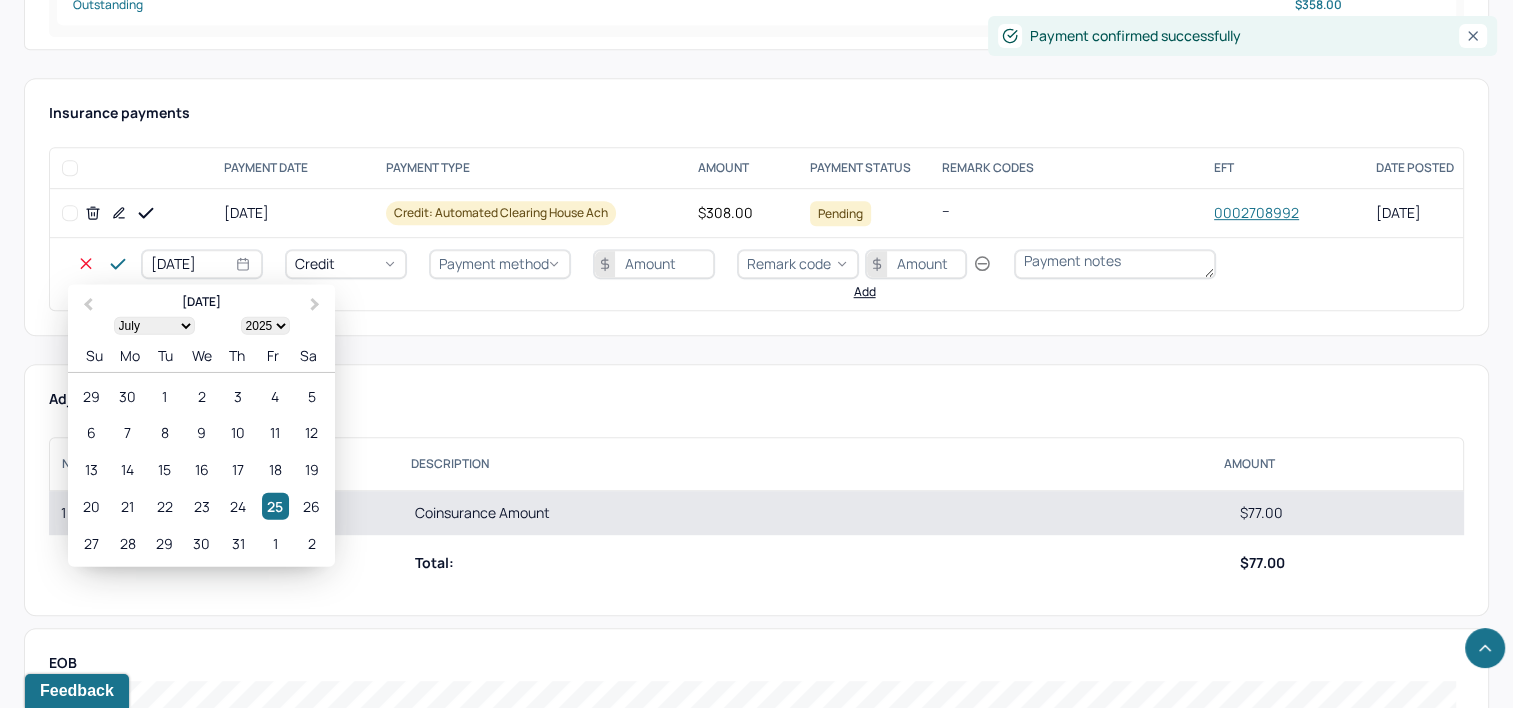 click on "21" at bounding box center (127, 506) 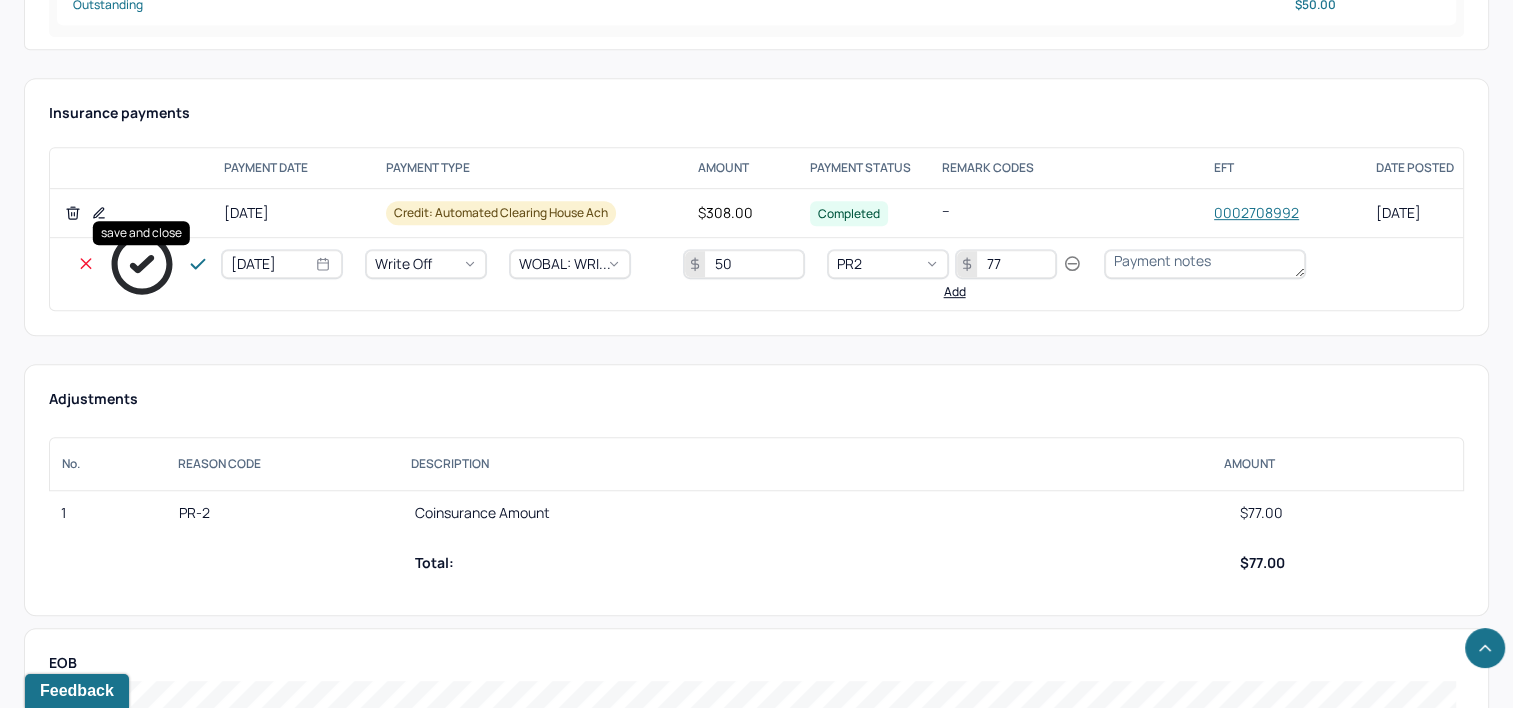 click 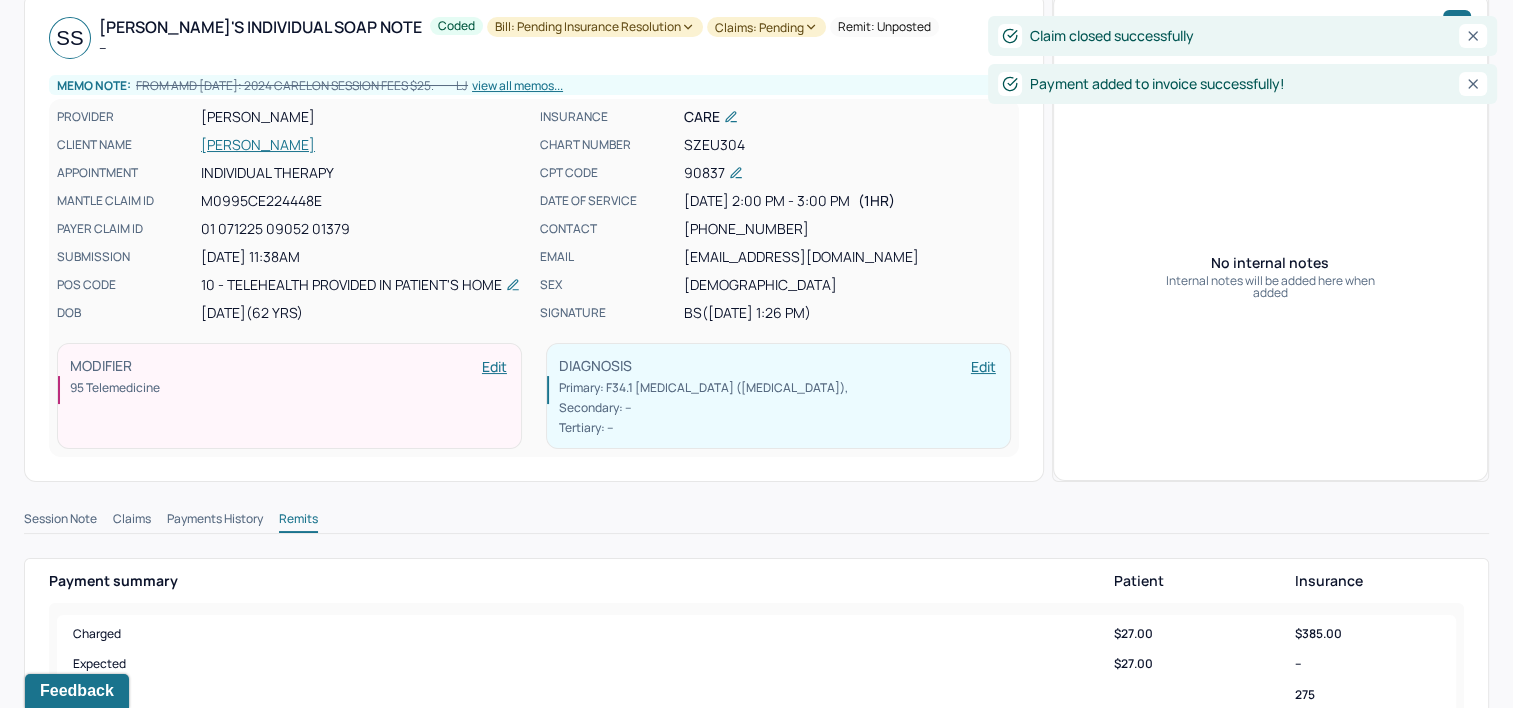scroll, scrollTop: 0, scrollLeft: 0, axis: both 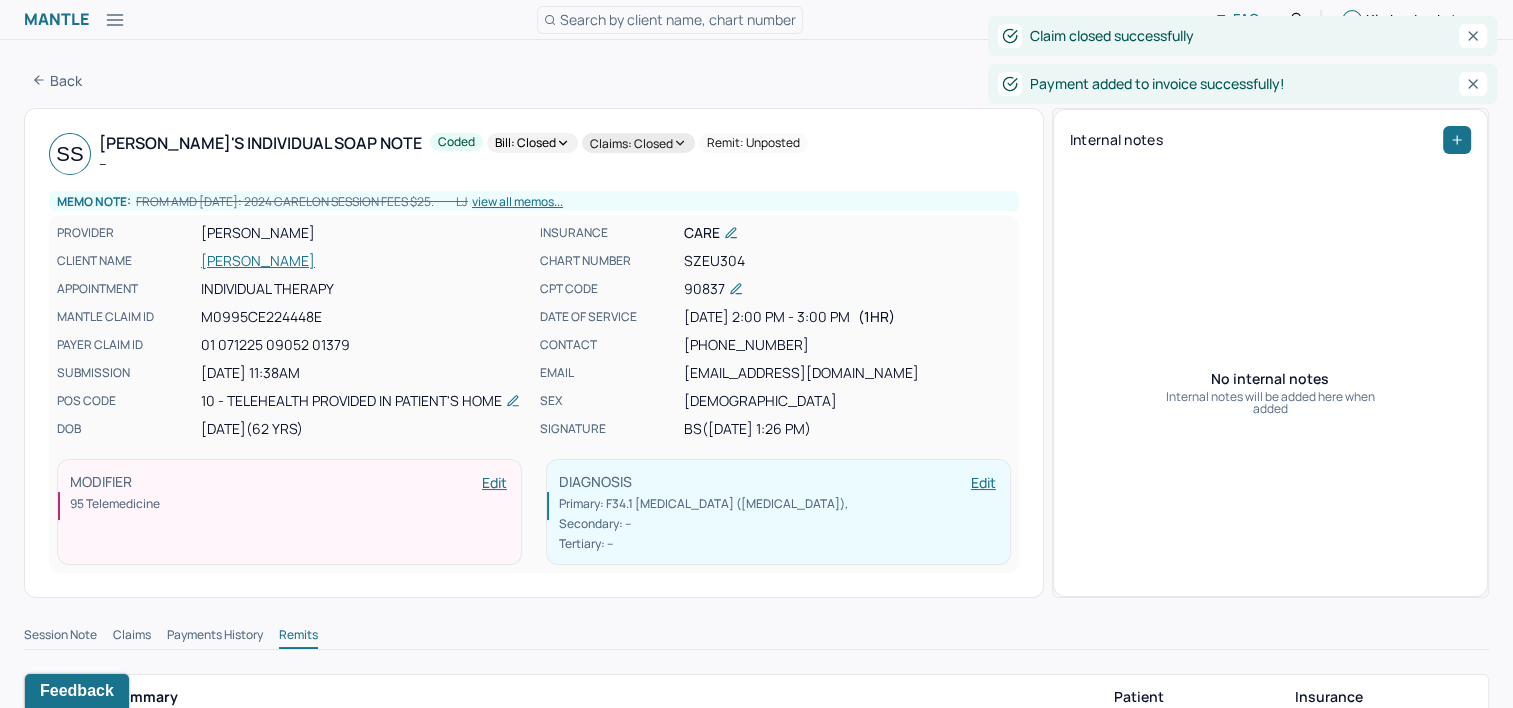 click 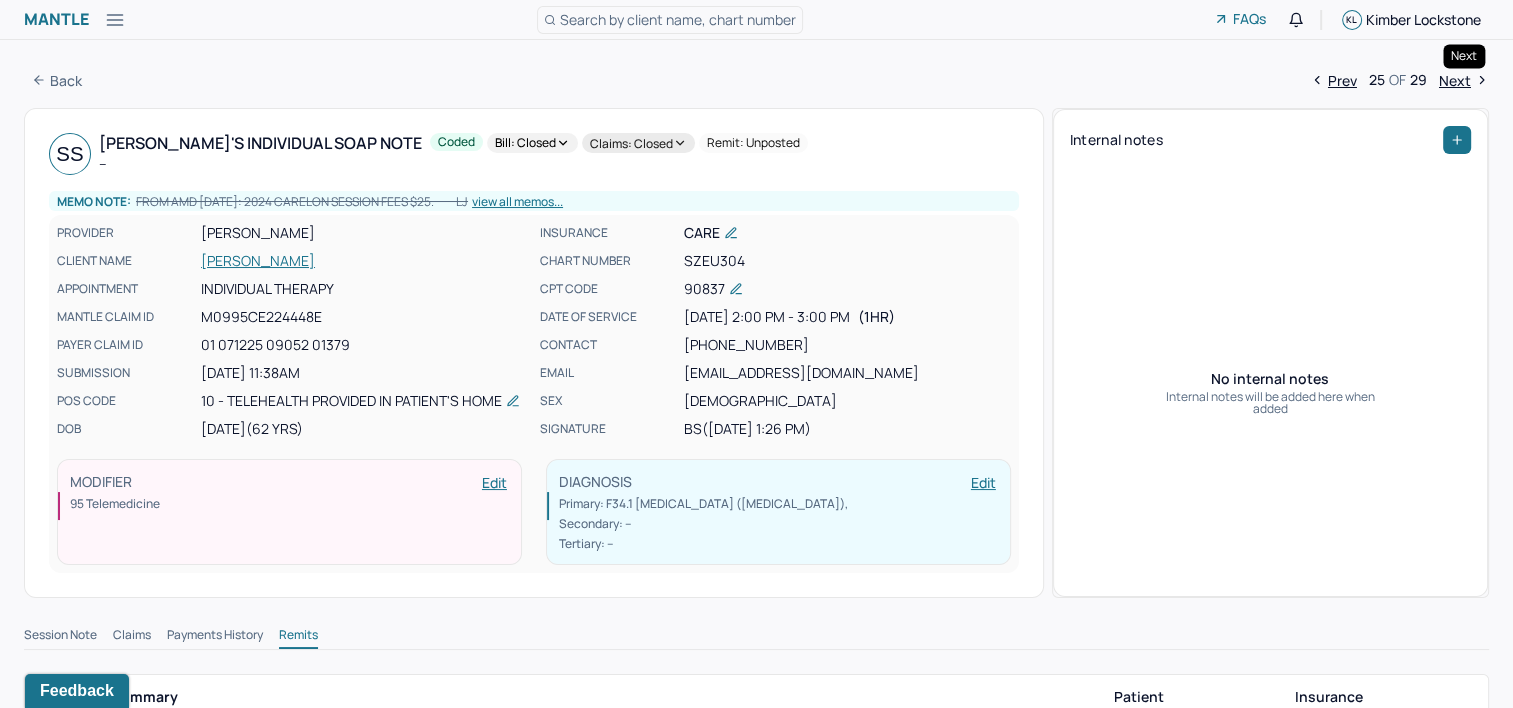 drag, startPoint x: 1468, startPoint y: 77, endPoint x: 1335, endPoint y: 88, distance: 133.45412 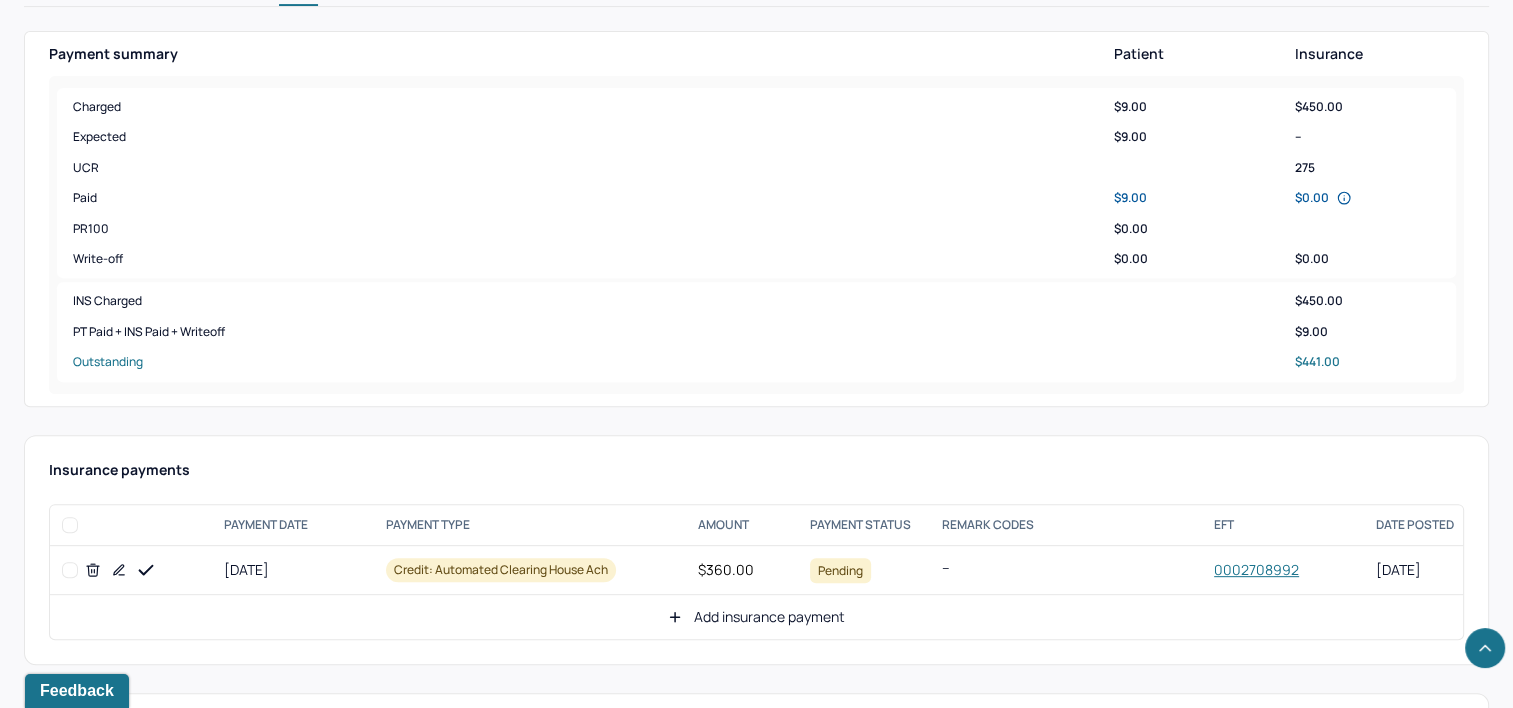 scroll, scrollTop: 800, scrollLeft: 0, axis: vertical 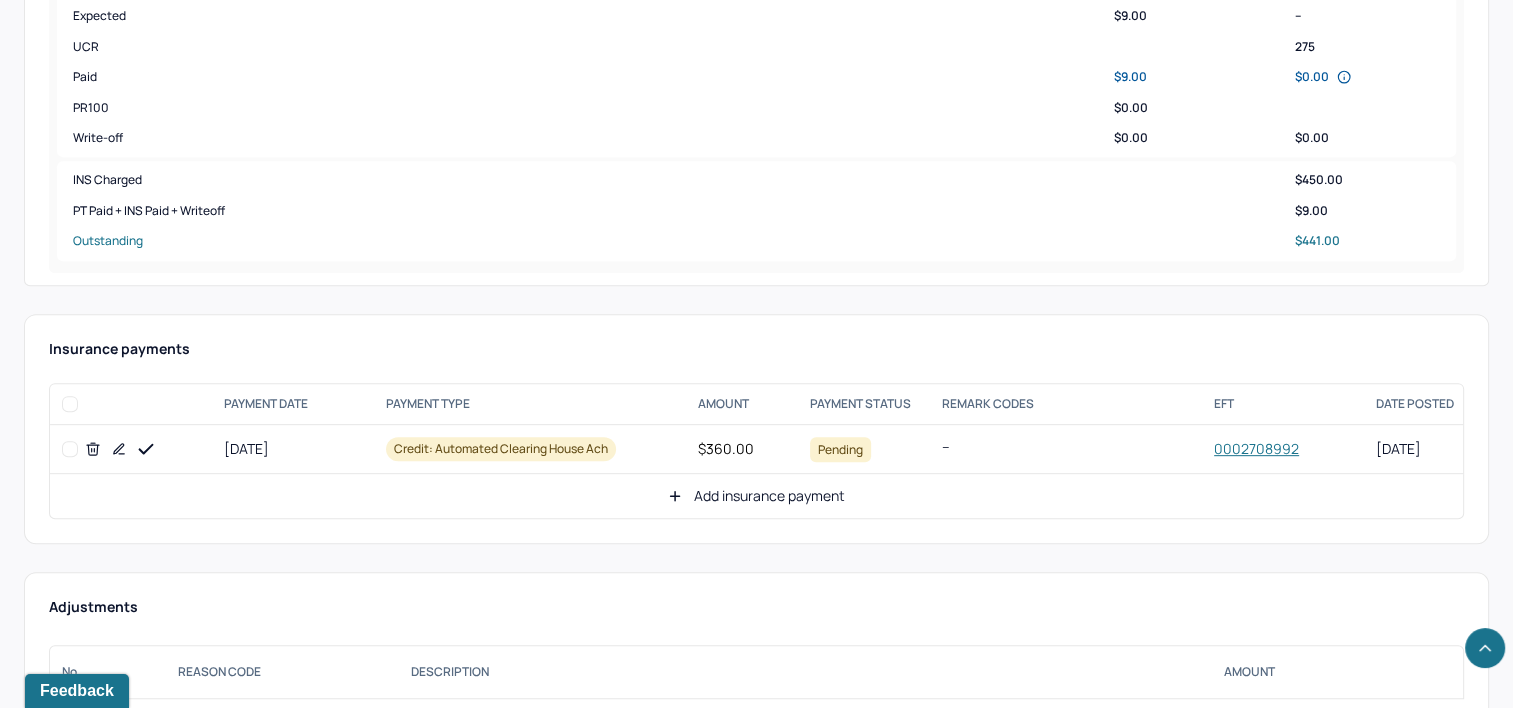 drag, startPoint x: 146, startPoint y: 421, endPoint x: 705, endPoint y: 425, distance: 559.0143 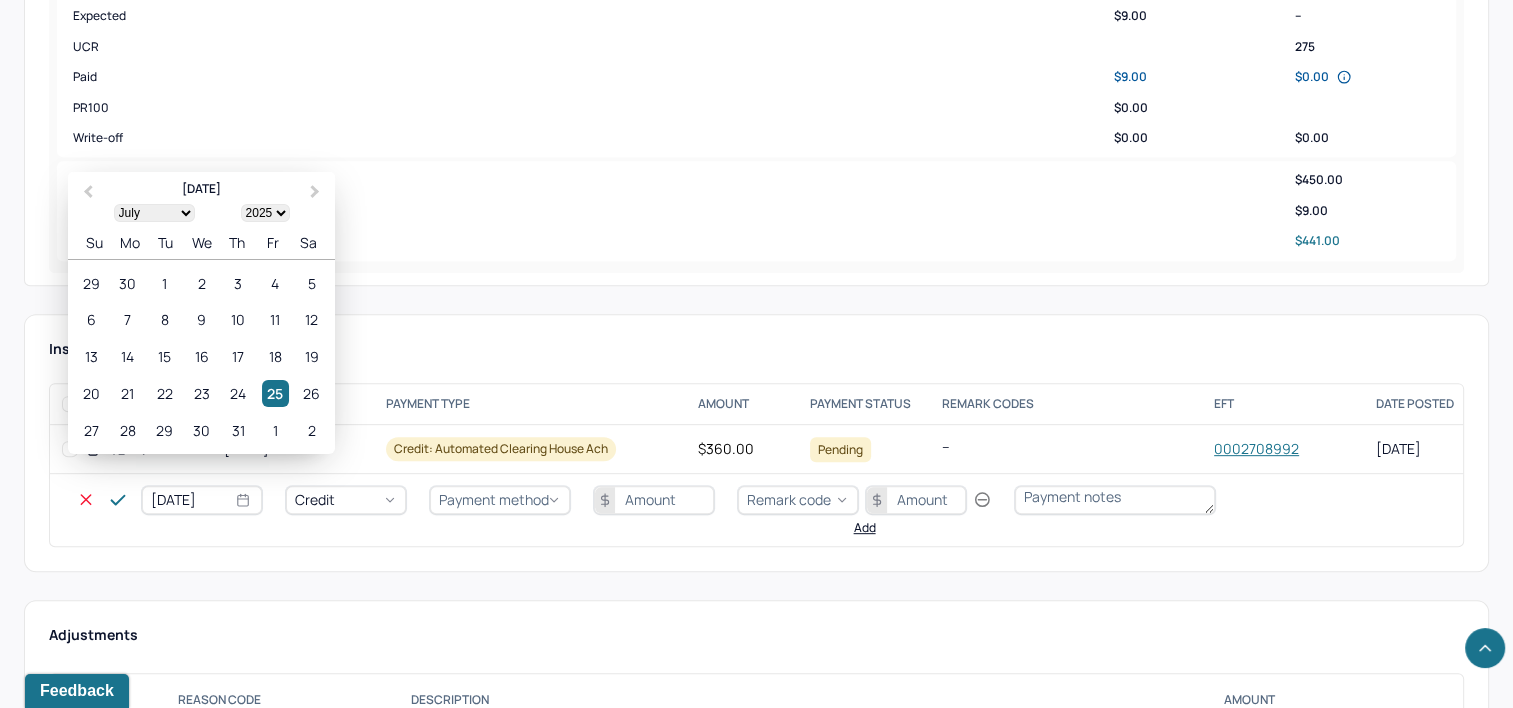 drag, startPoint x: 198, startPoint y: 481, endPoint x: 188, endPoint y: 476, distance: 11.18034 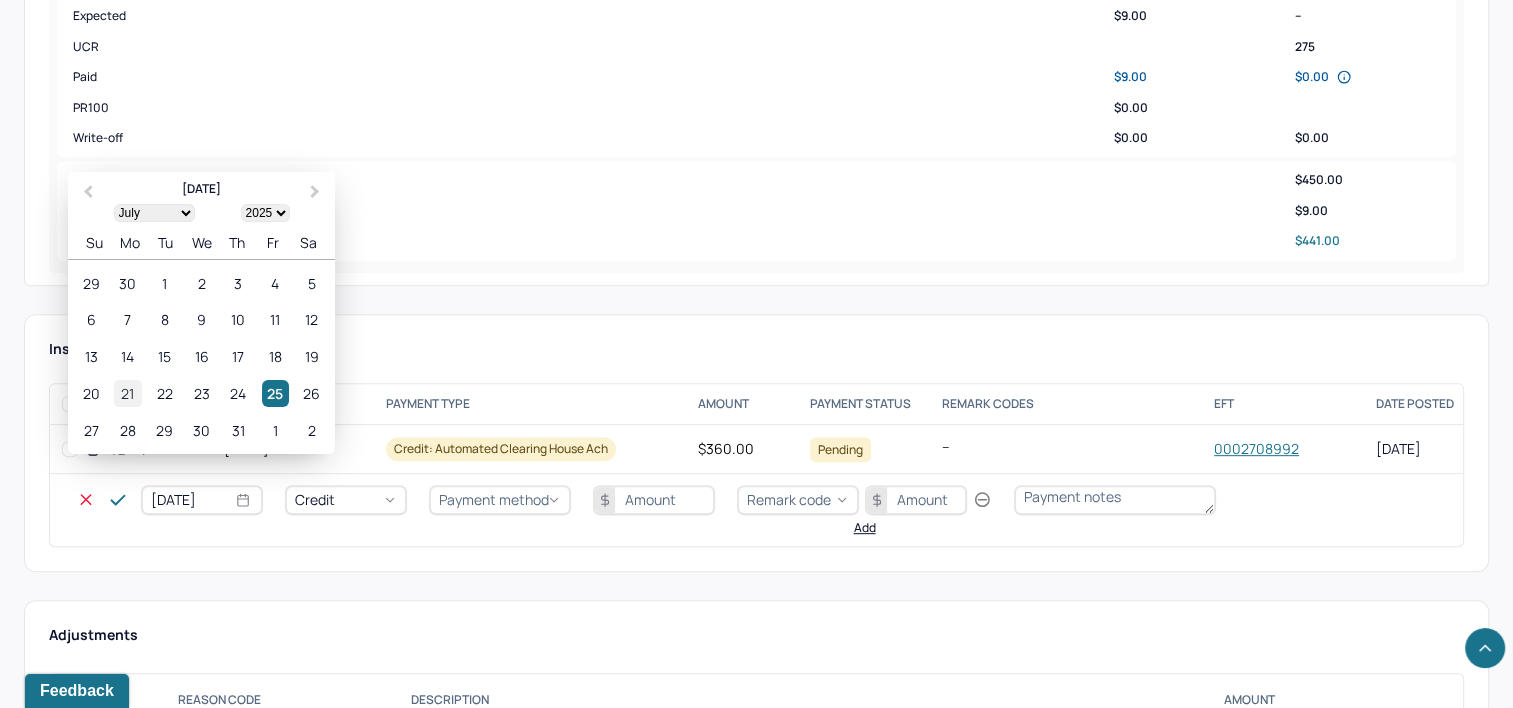 click on "21" at bounding box center (127, 393) 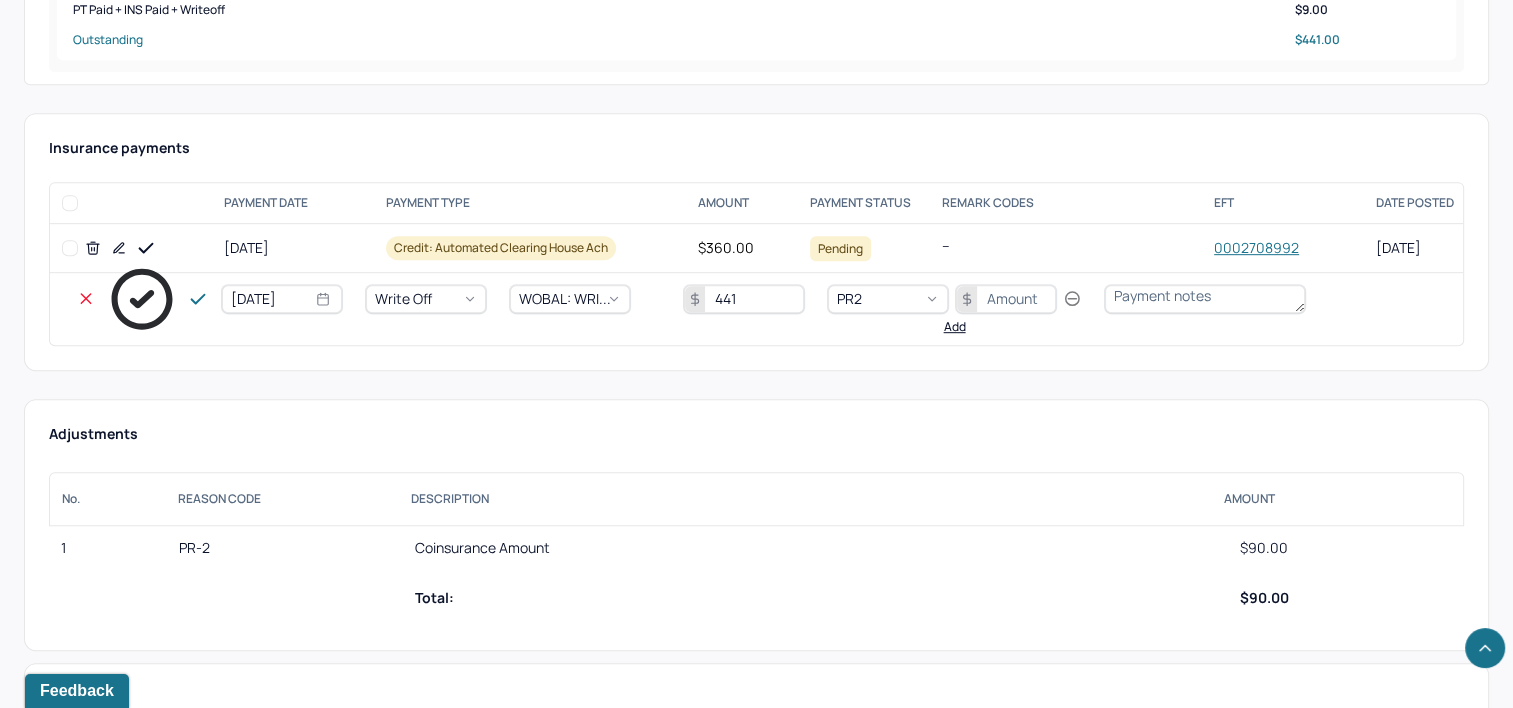 scroll, scrollTop: 1100, scrollLeft: 0, axis: vertical 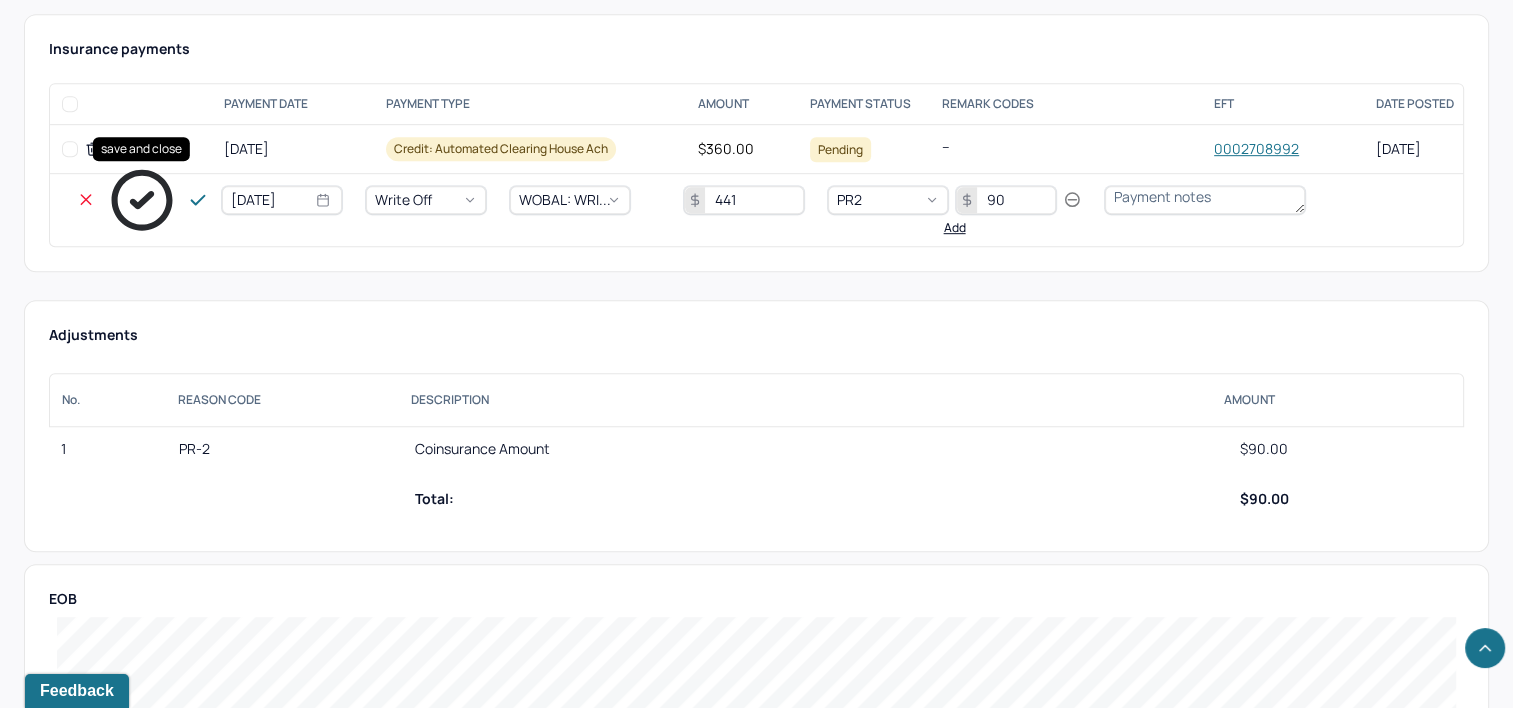 click 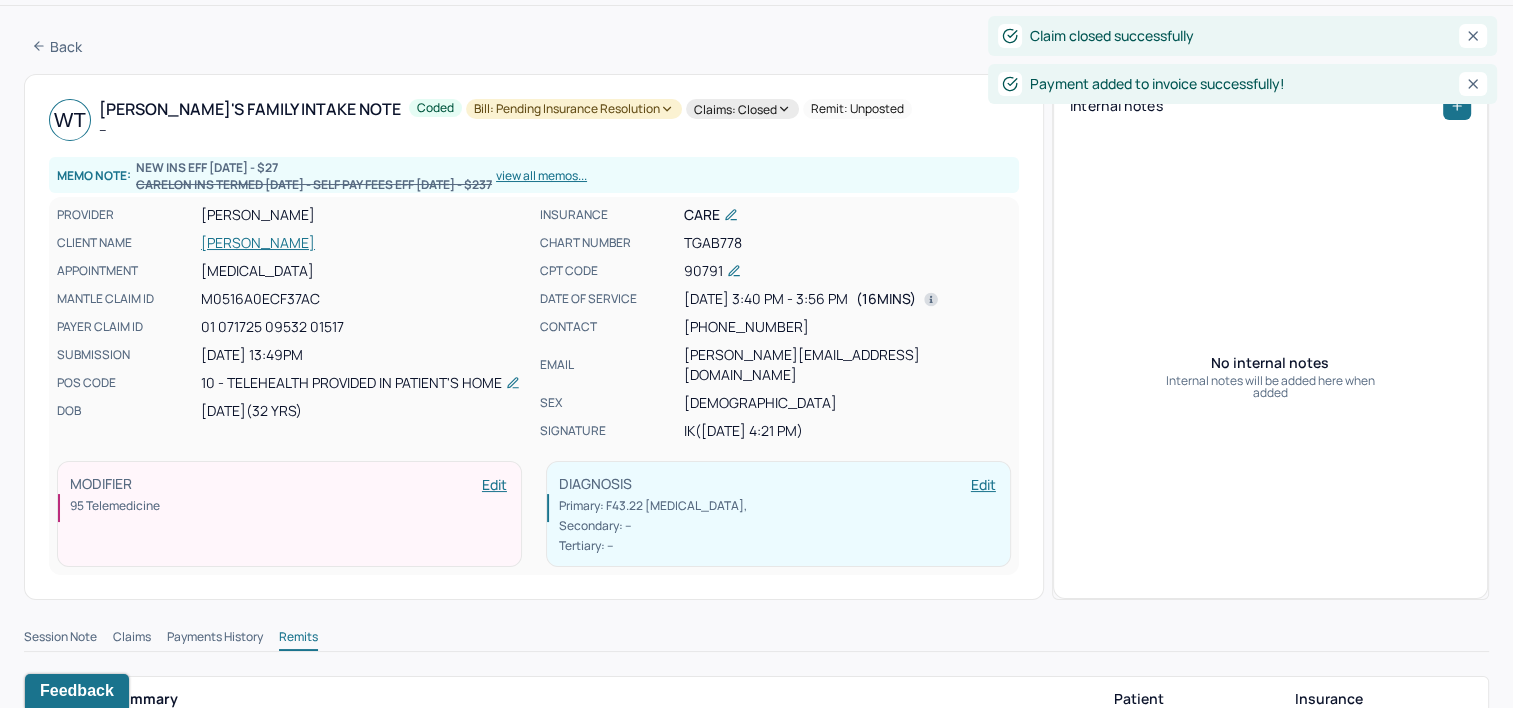 scroll, scrollTop: 0, scrollLeft: 0, axis: both 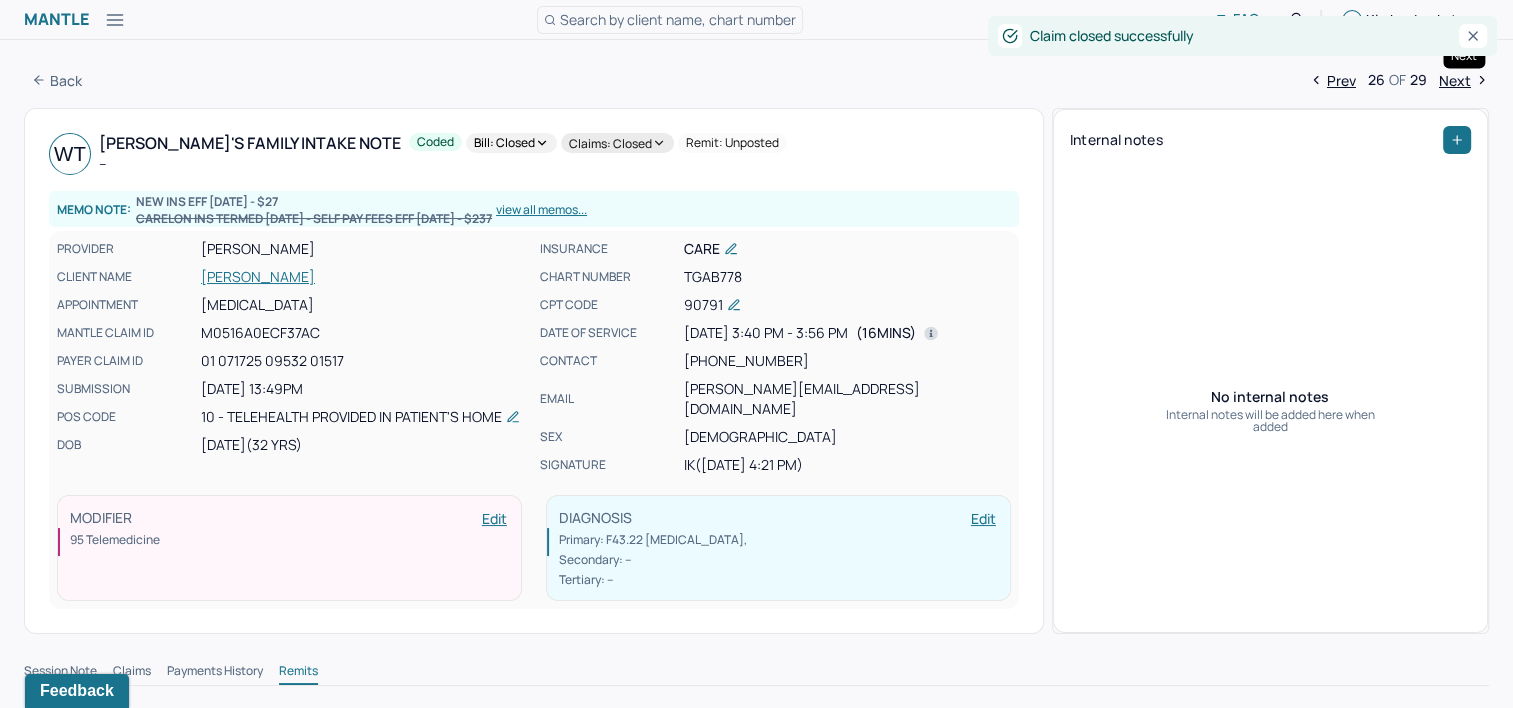 click on "Next" at bounding box center (1464, 80) 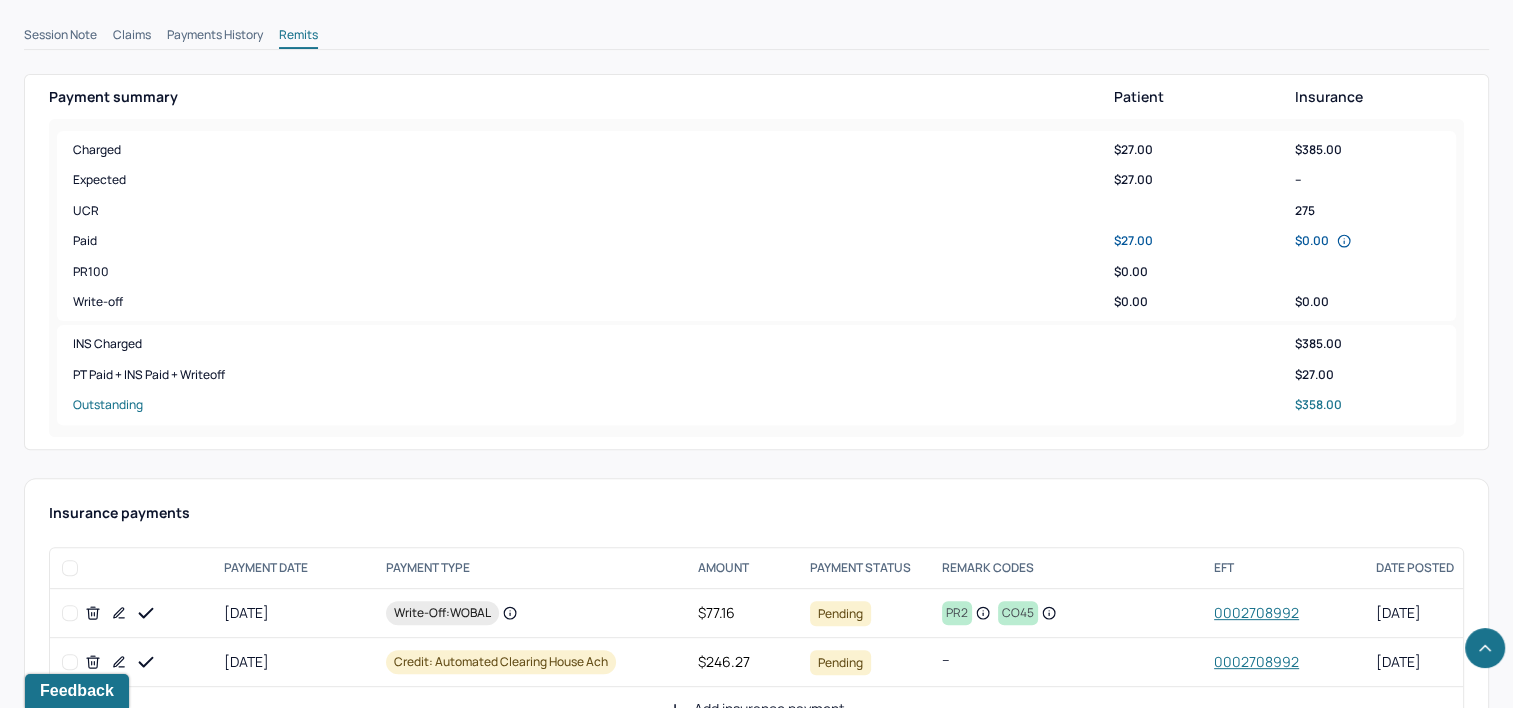 scroll, scrollTop: 900, scrollLeft: 0, axis: vertical 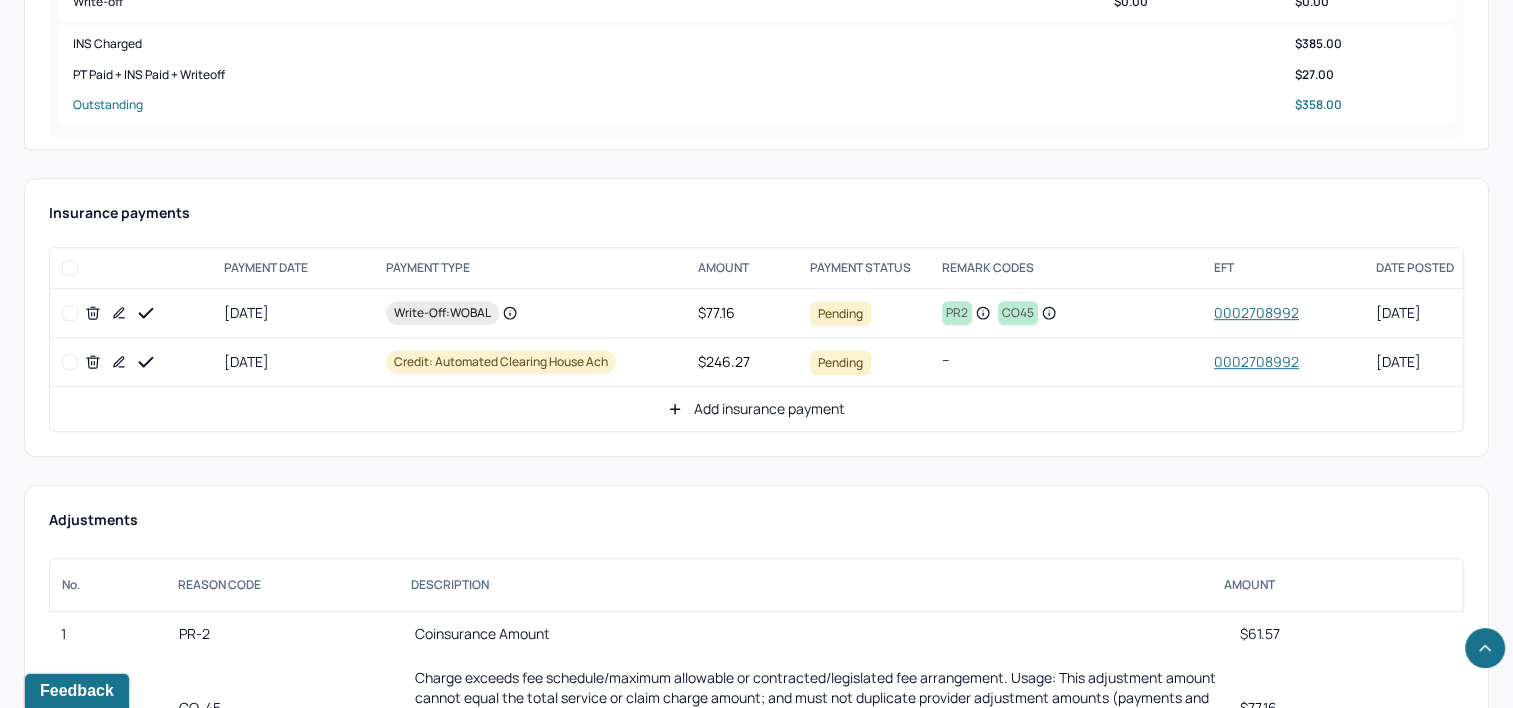 click 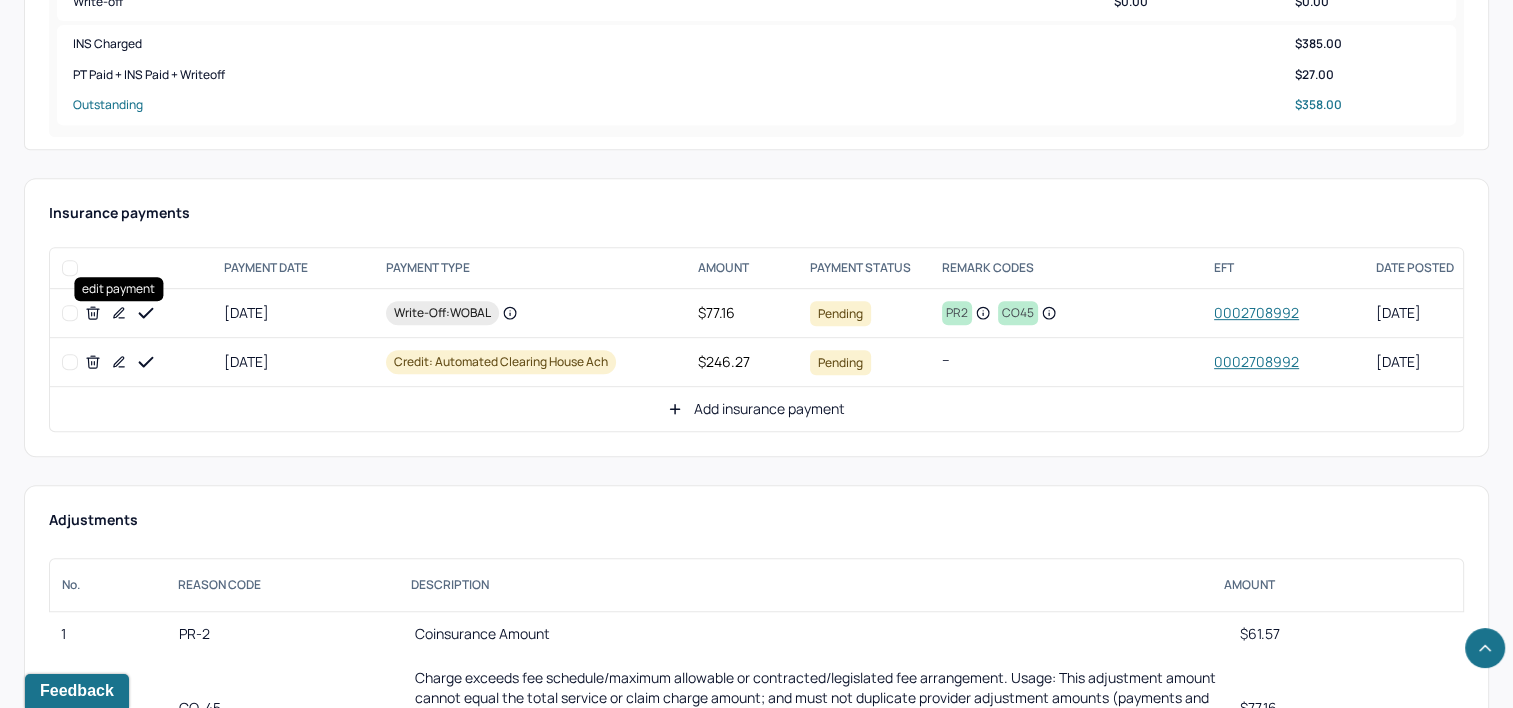 click 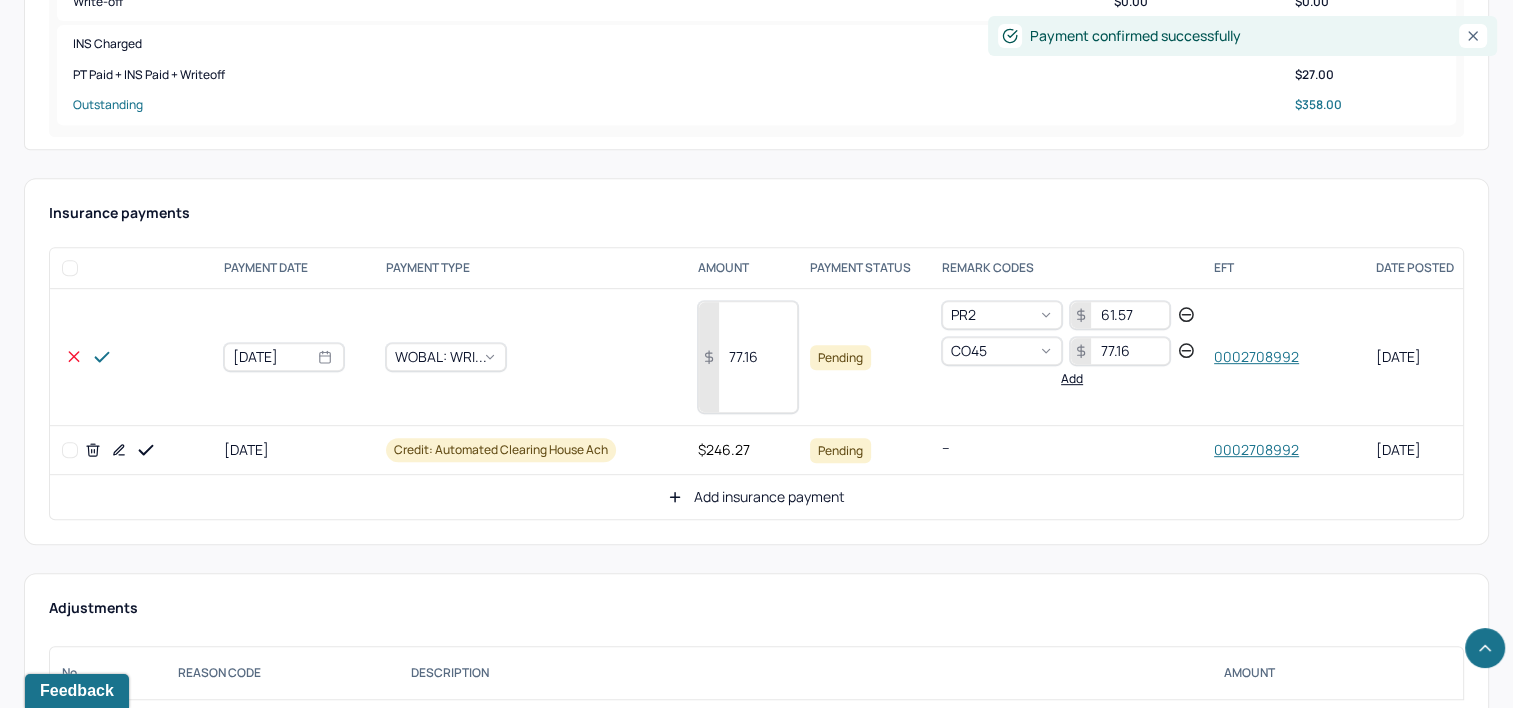 click on "77.16" at bounding box center [748, 357] 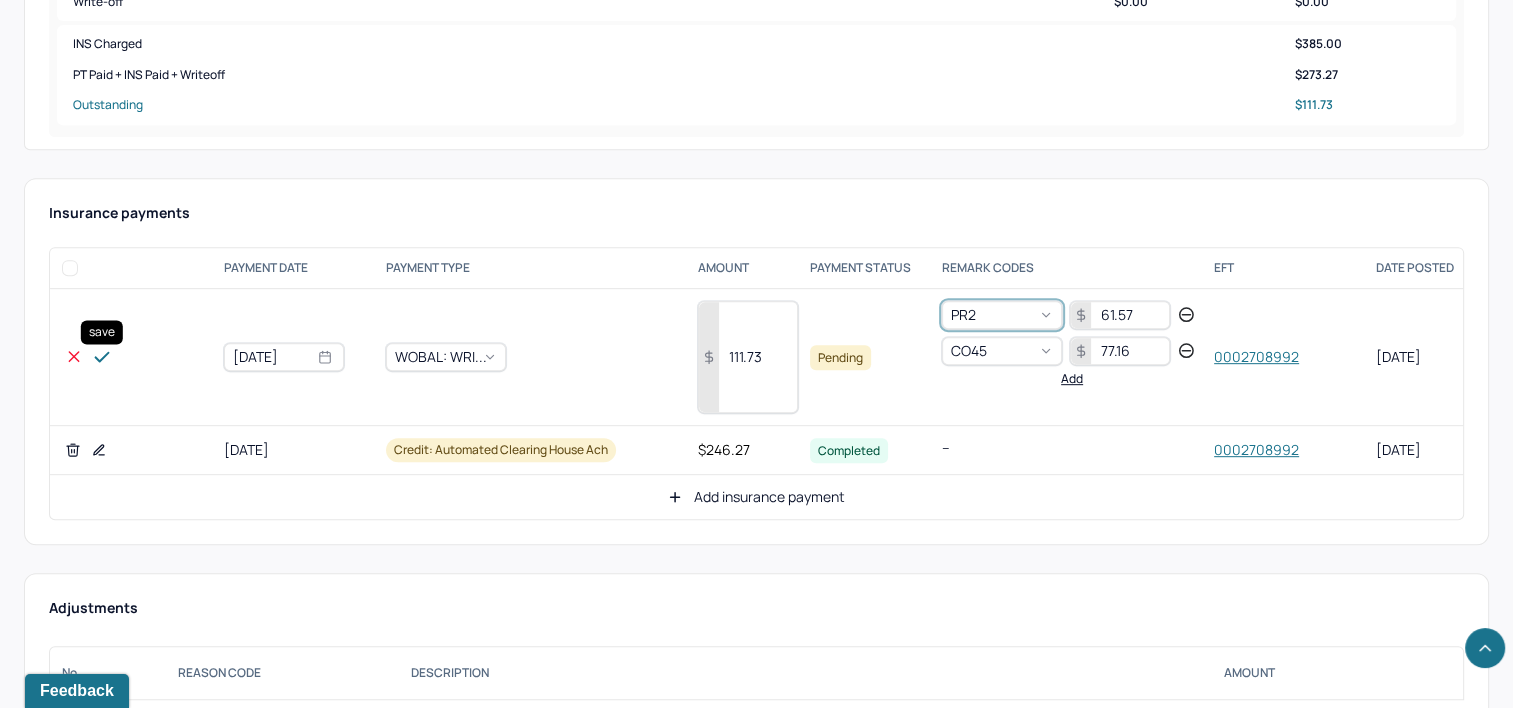 click at bounding box center [102, 357] 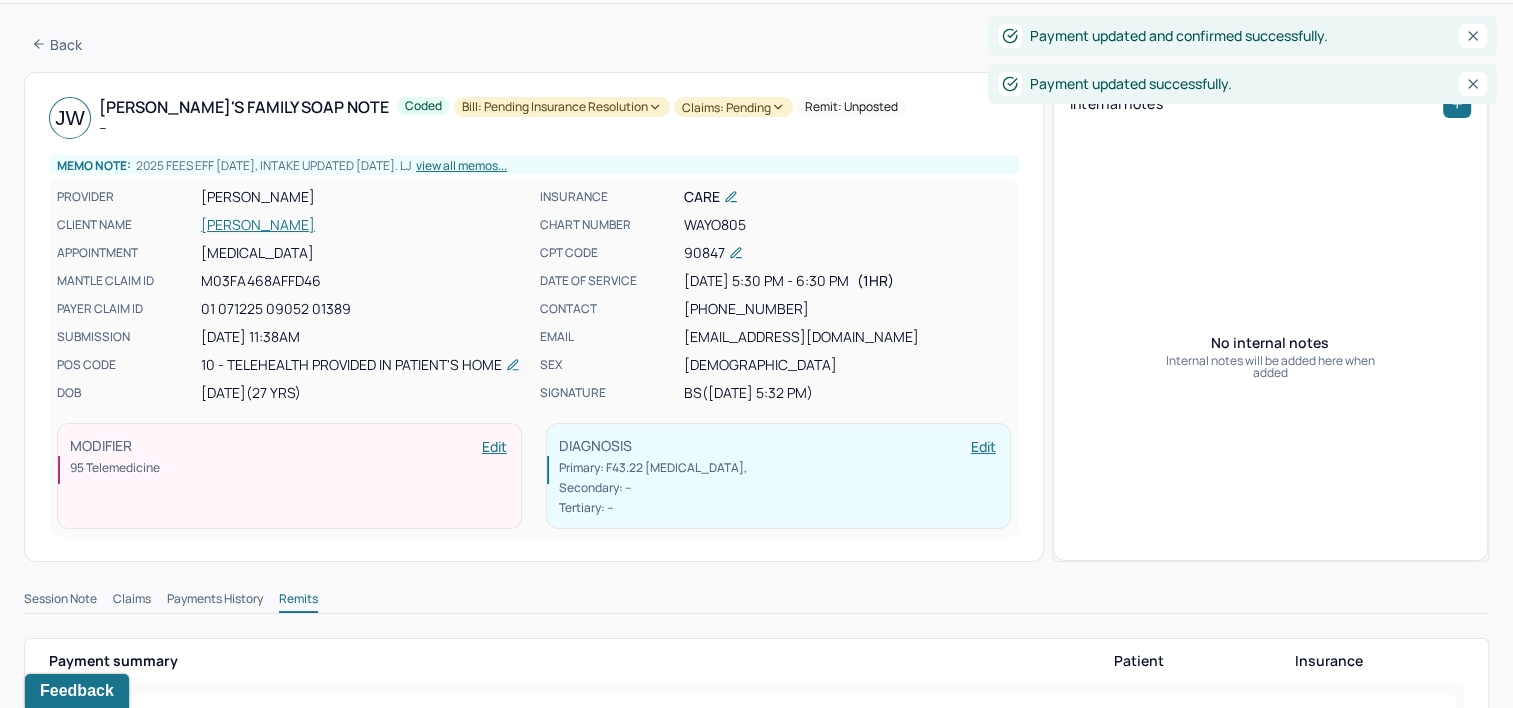 scroll, scrollTop: 0, scrollLeft: 0, axis: both 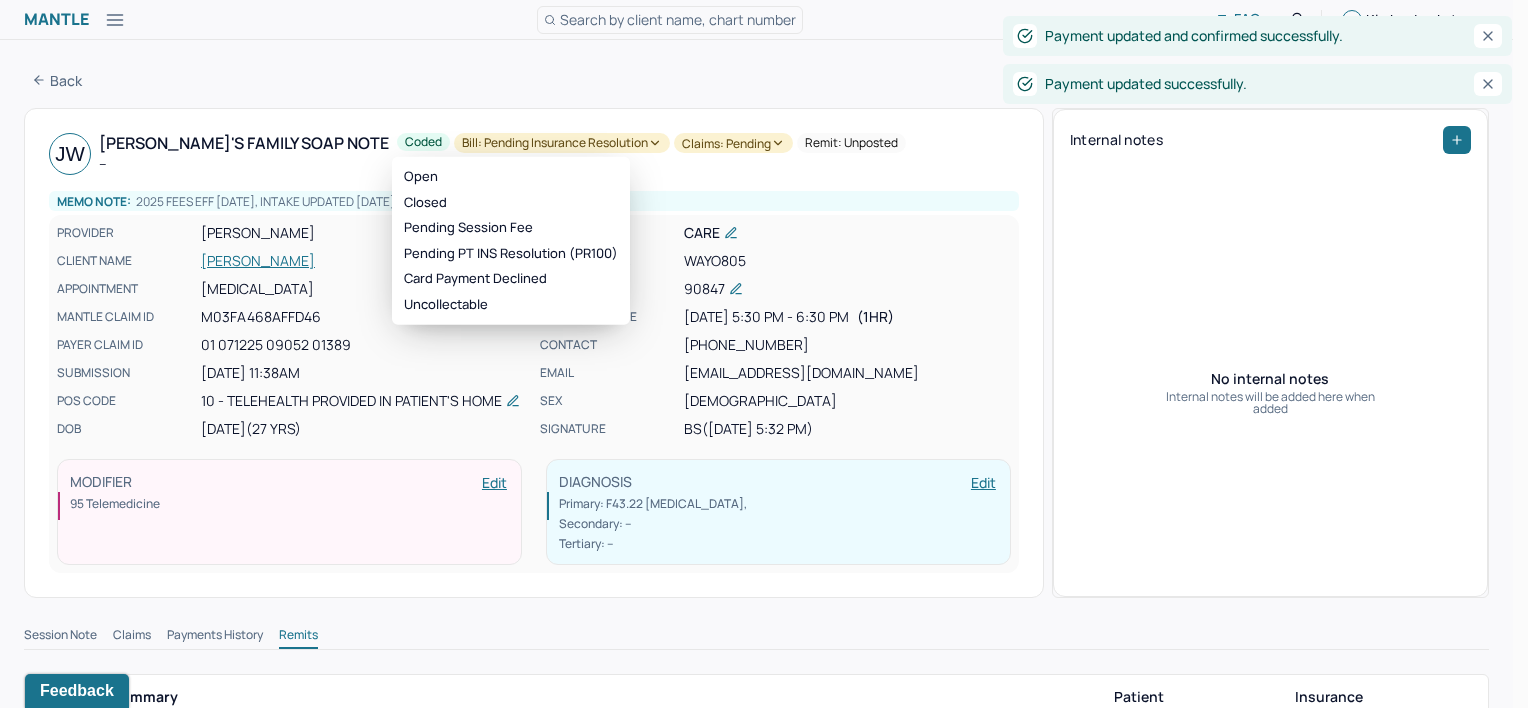 click on "Bill: Pending Insurance Resolution" at bounding box center (562, 143) 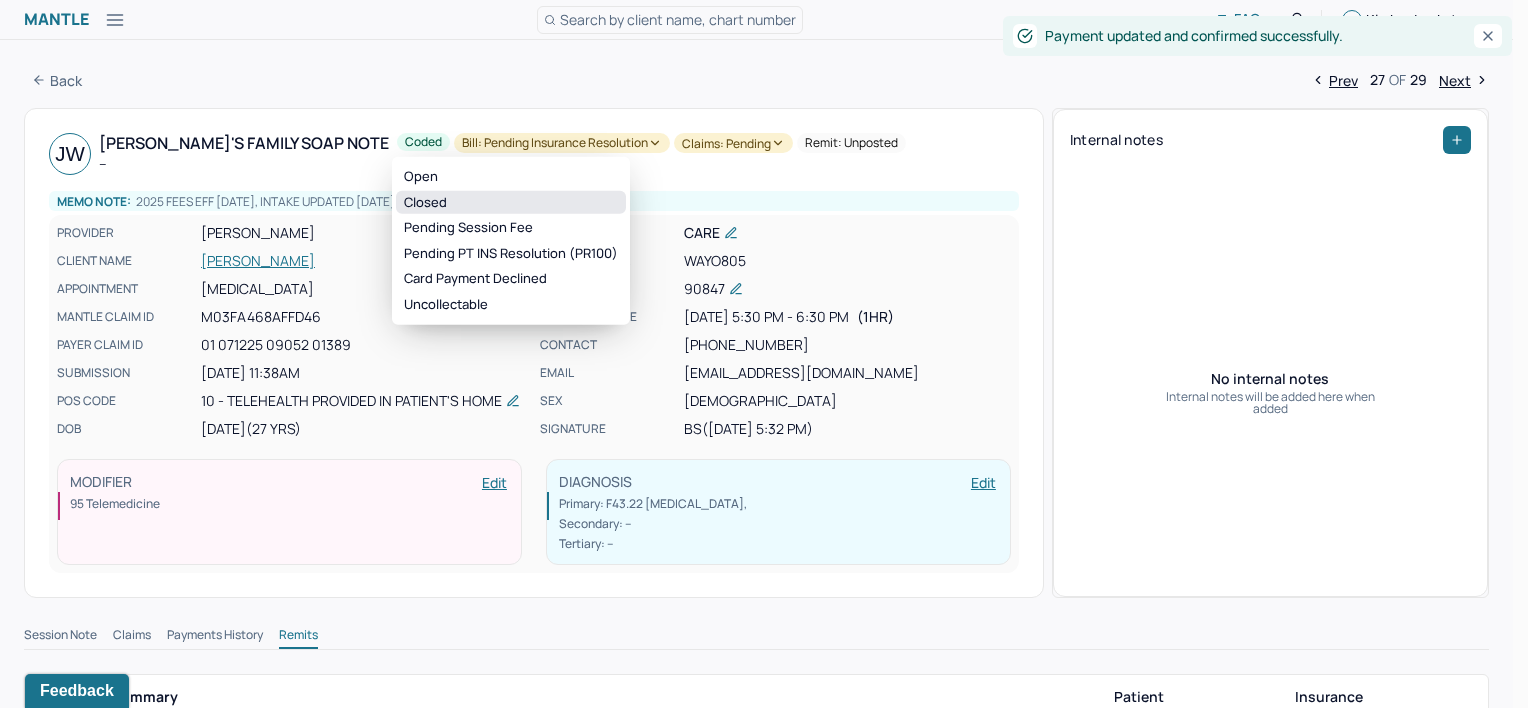 click on "Closed" at bounding box center [511, 202] 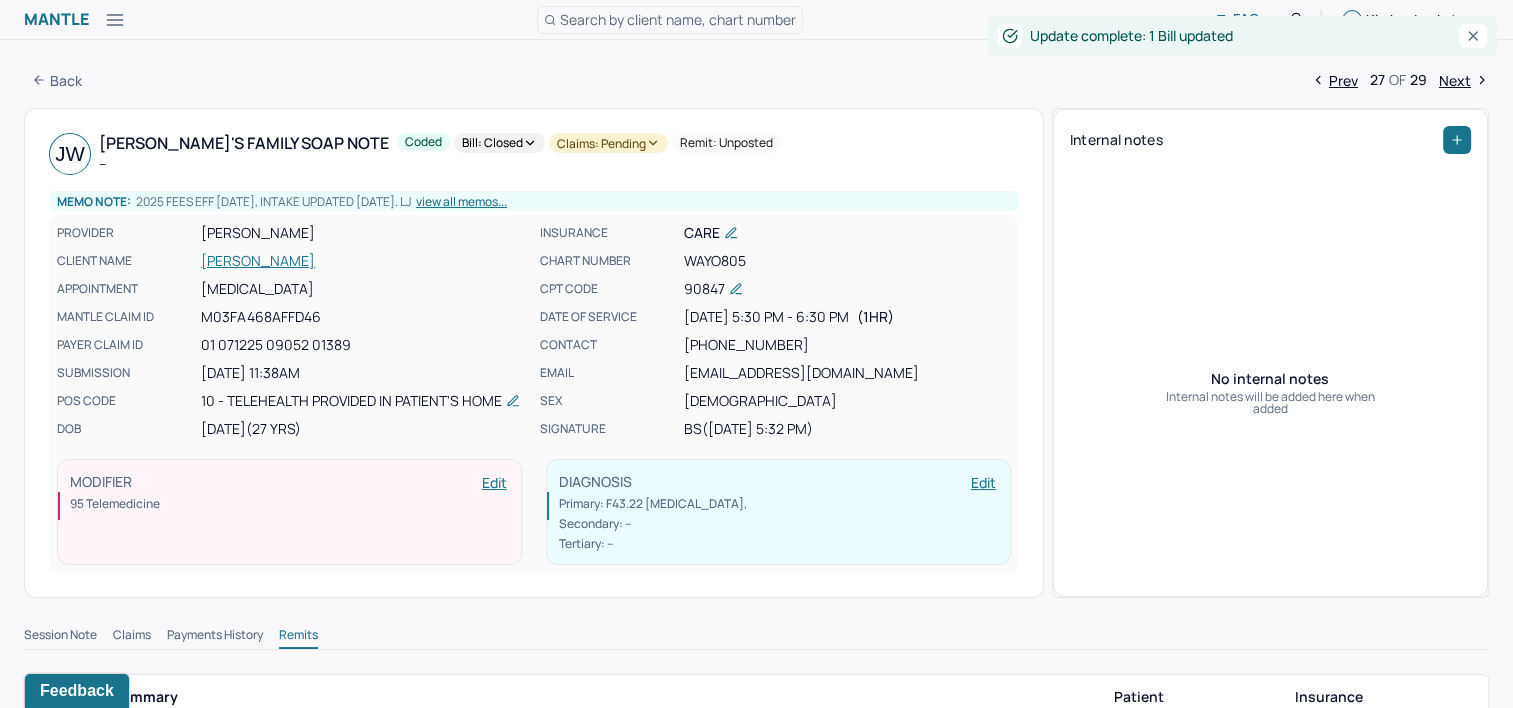 click 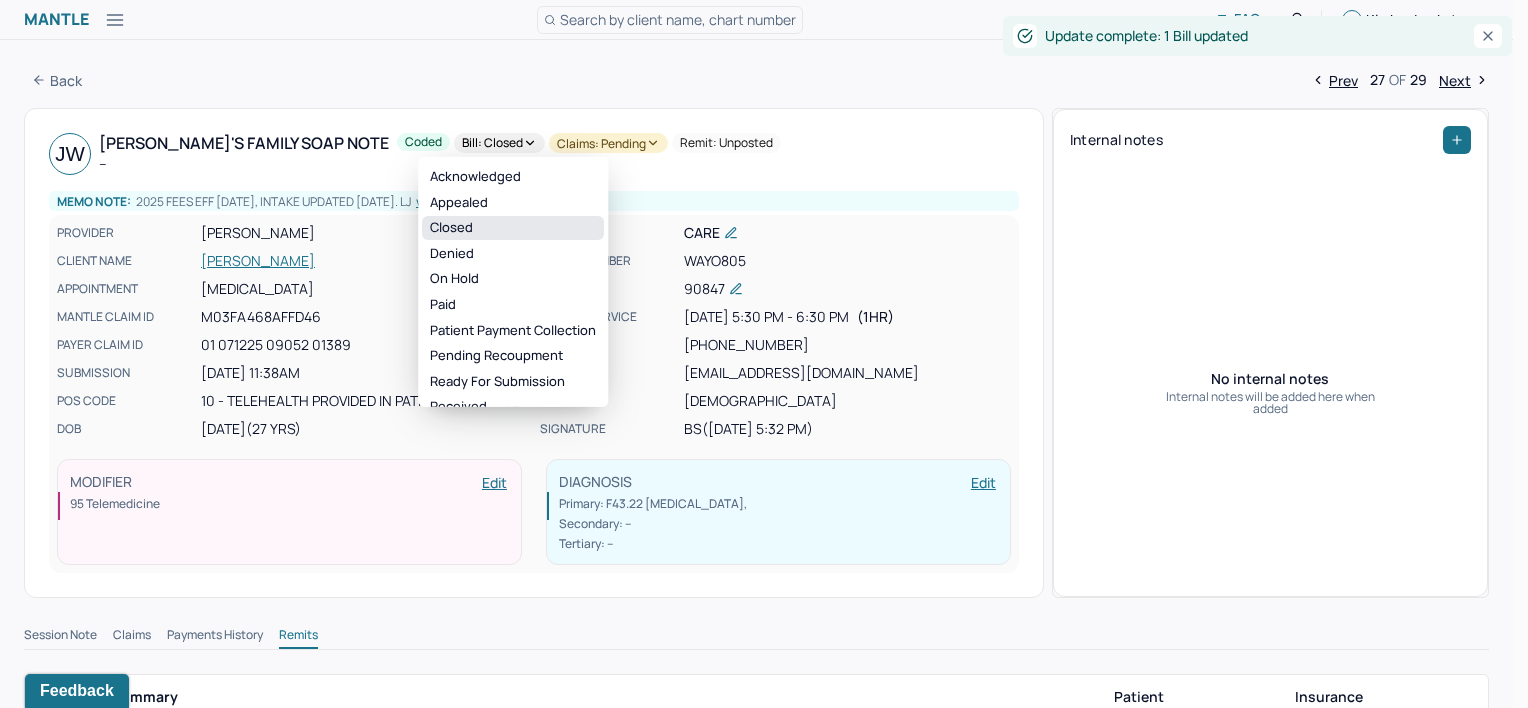 click on "Closed" at bounding box center [513, 228] 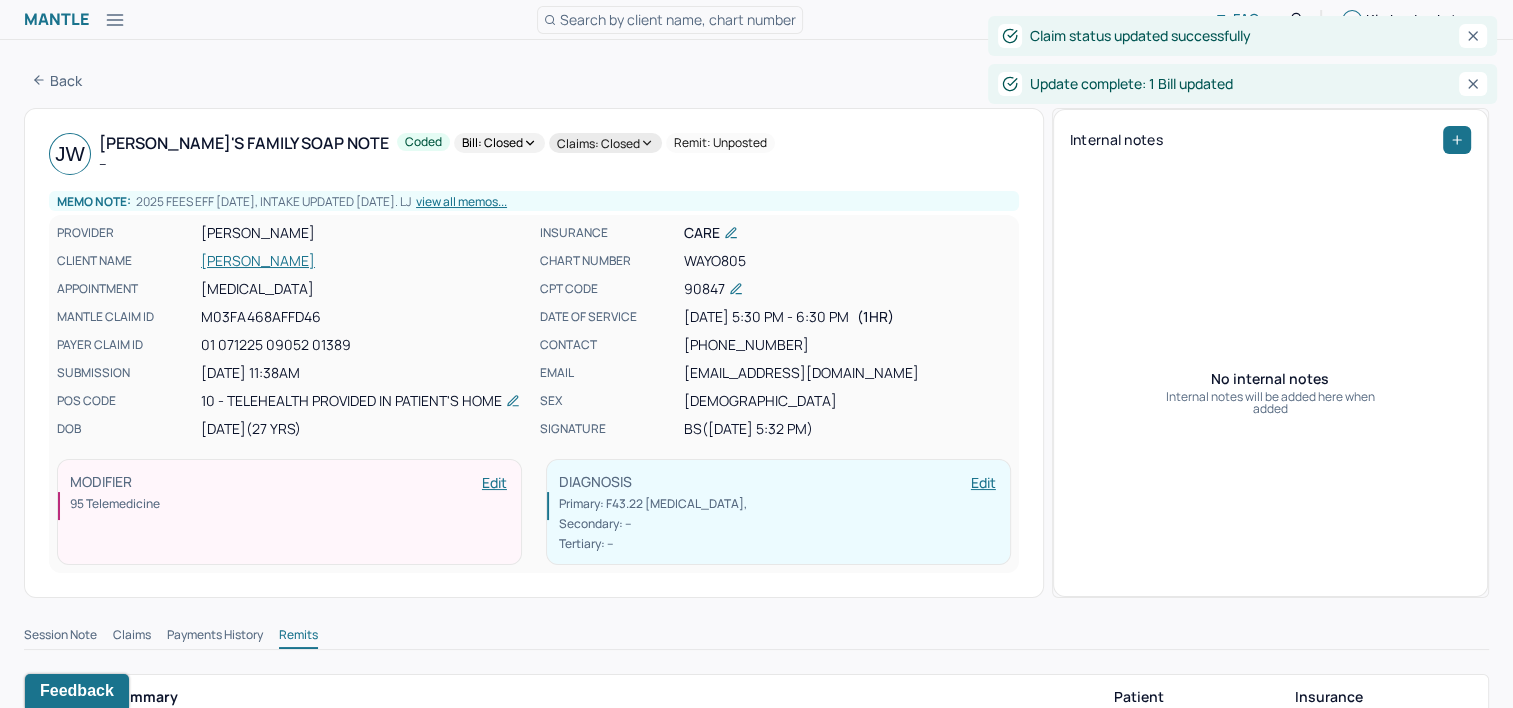 click on "Back Prev 27 OF 29 Next" at bounding box center [756, 80] 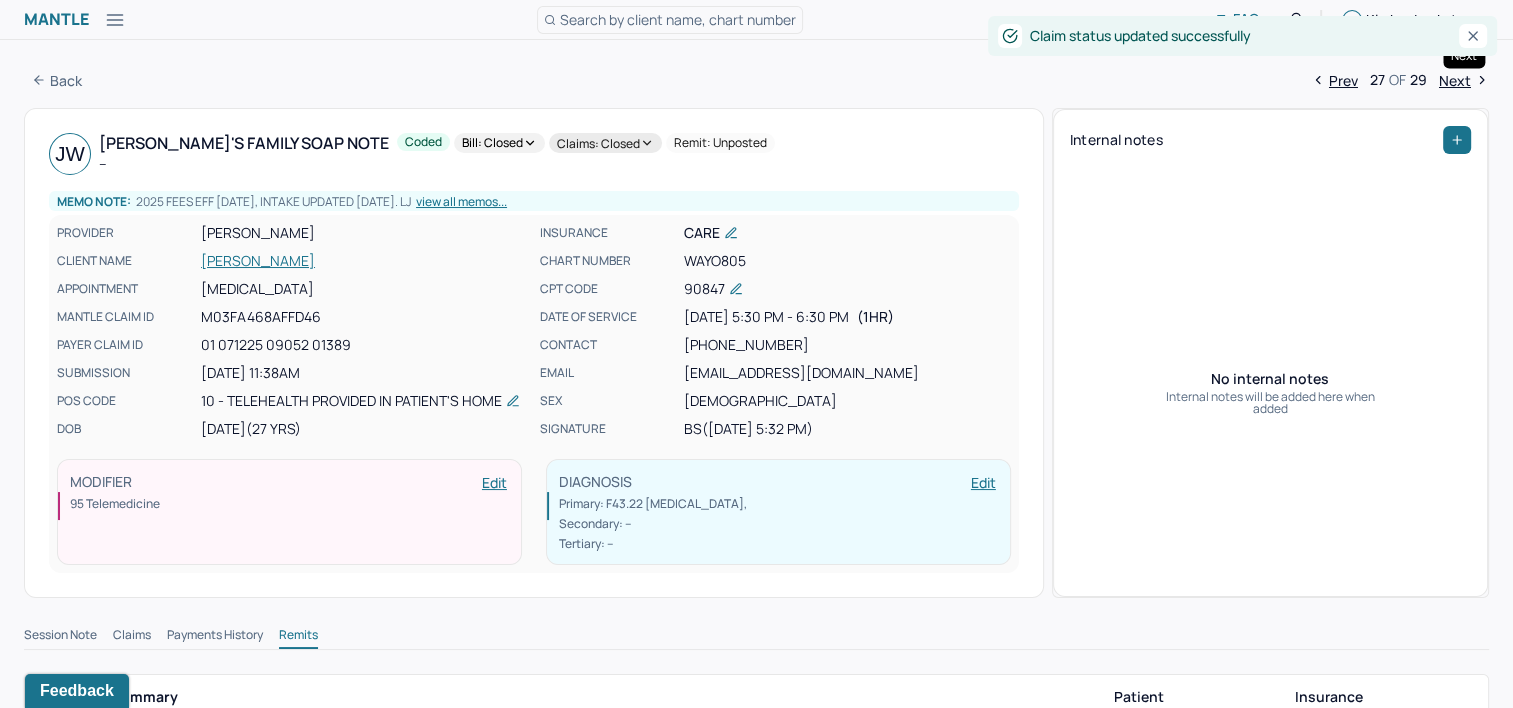 click on "Next" at bounding box center [1464, 80] 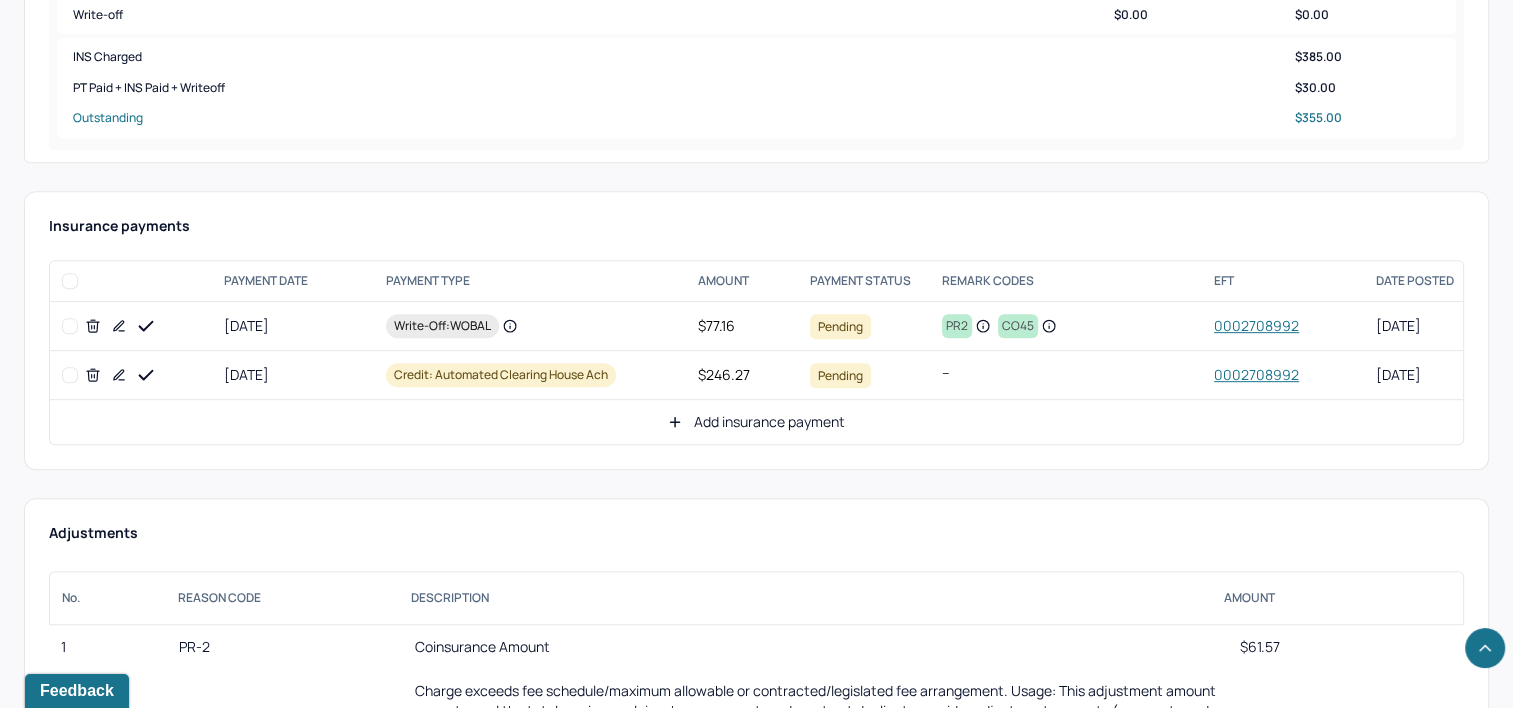 scroll, scrollTop: 860, scrollLeft: 0, axis: vertical 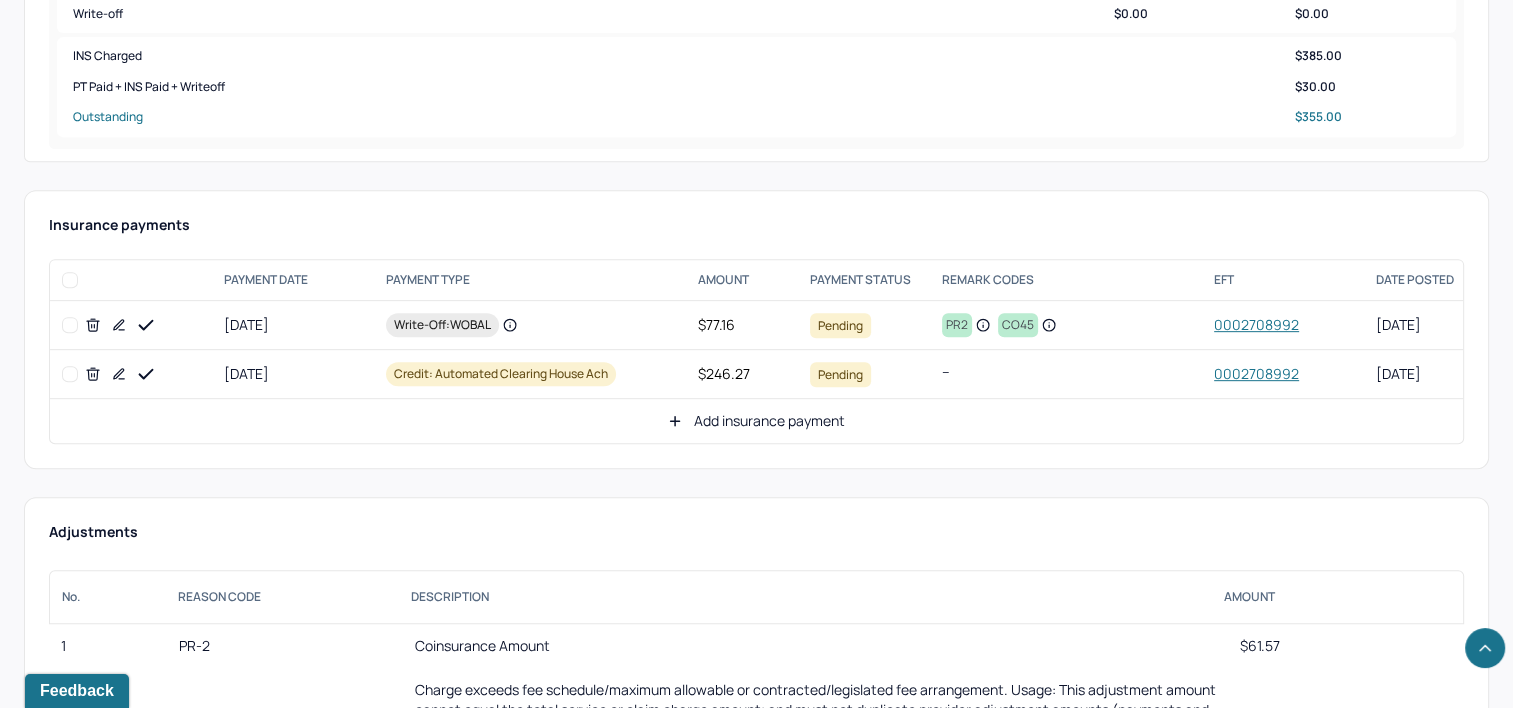click 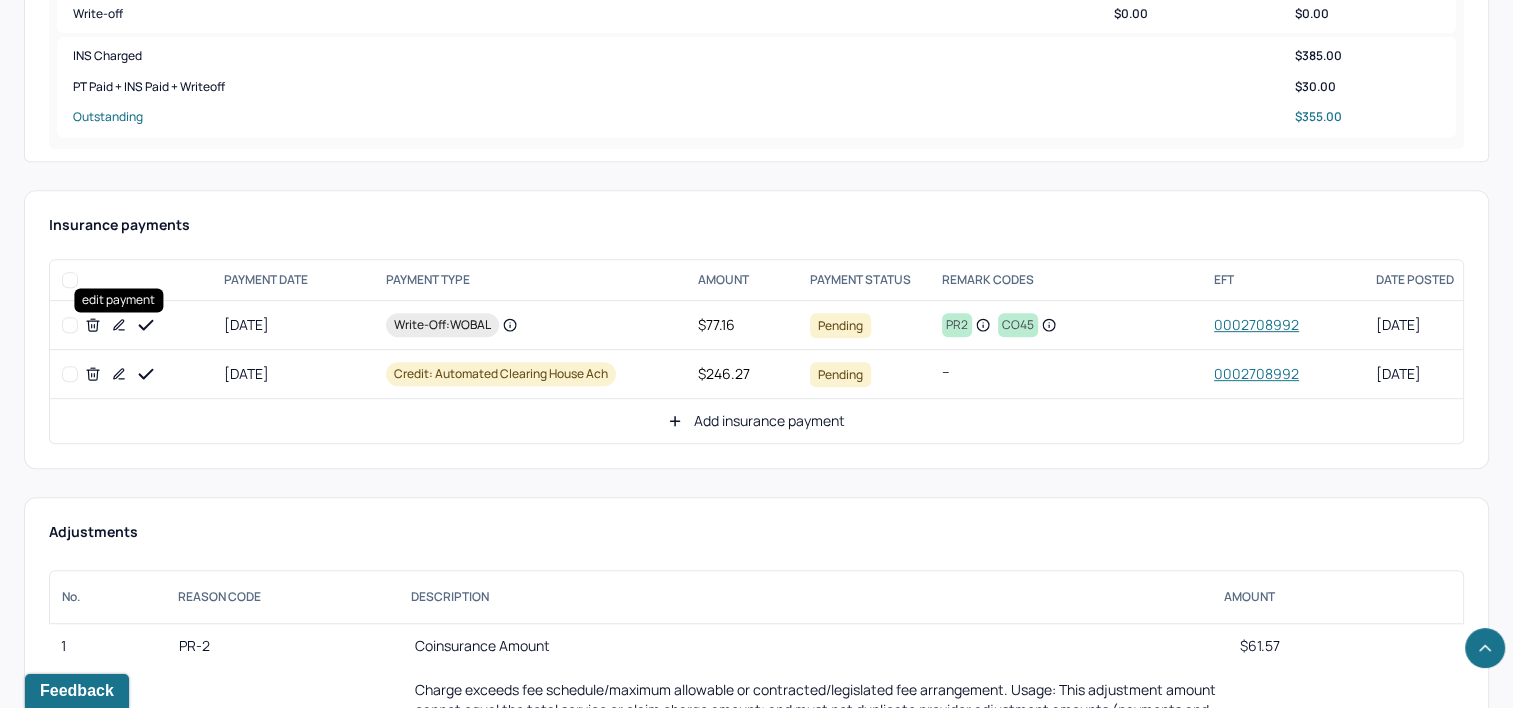 click 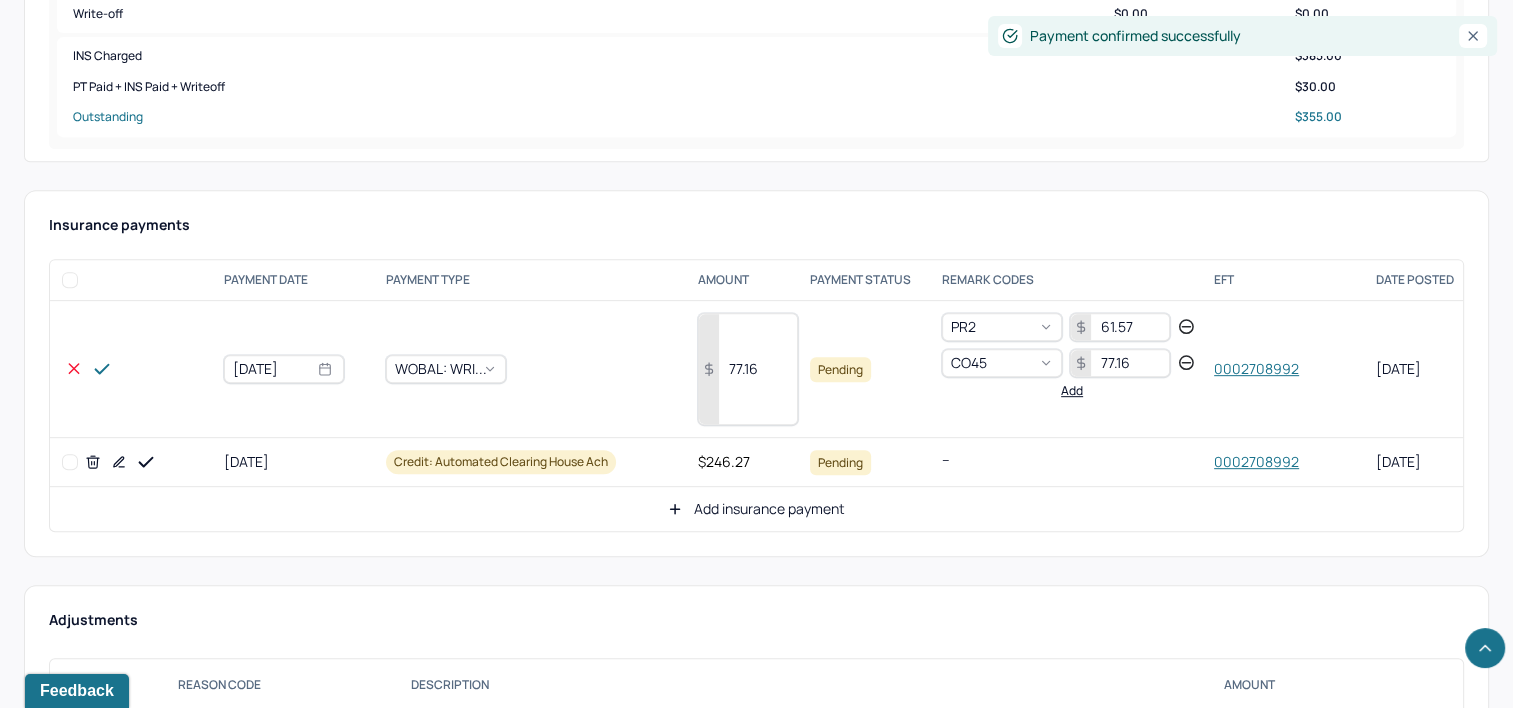click on "77.16" at bounding box center [748, 369] 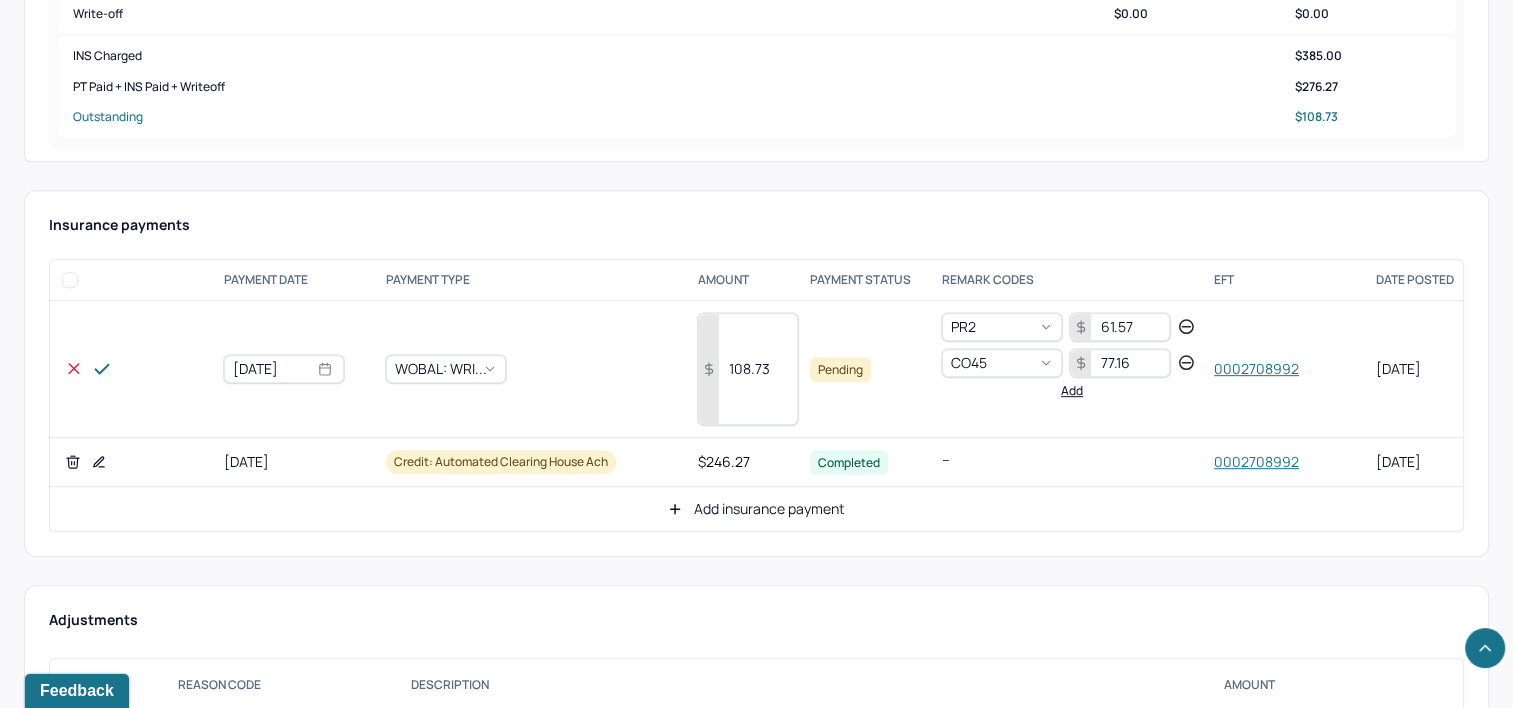 click 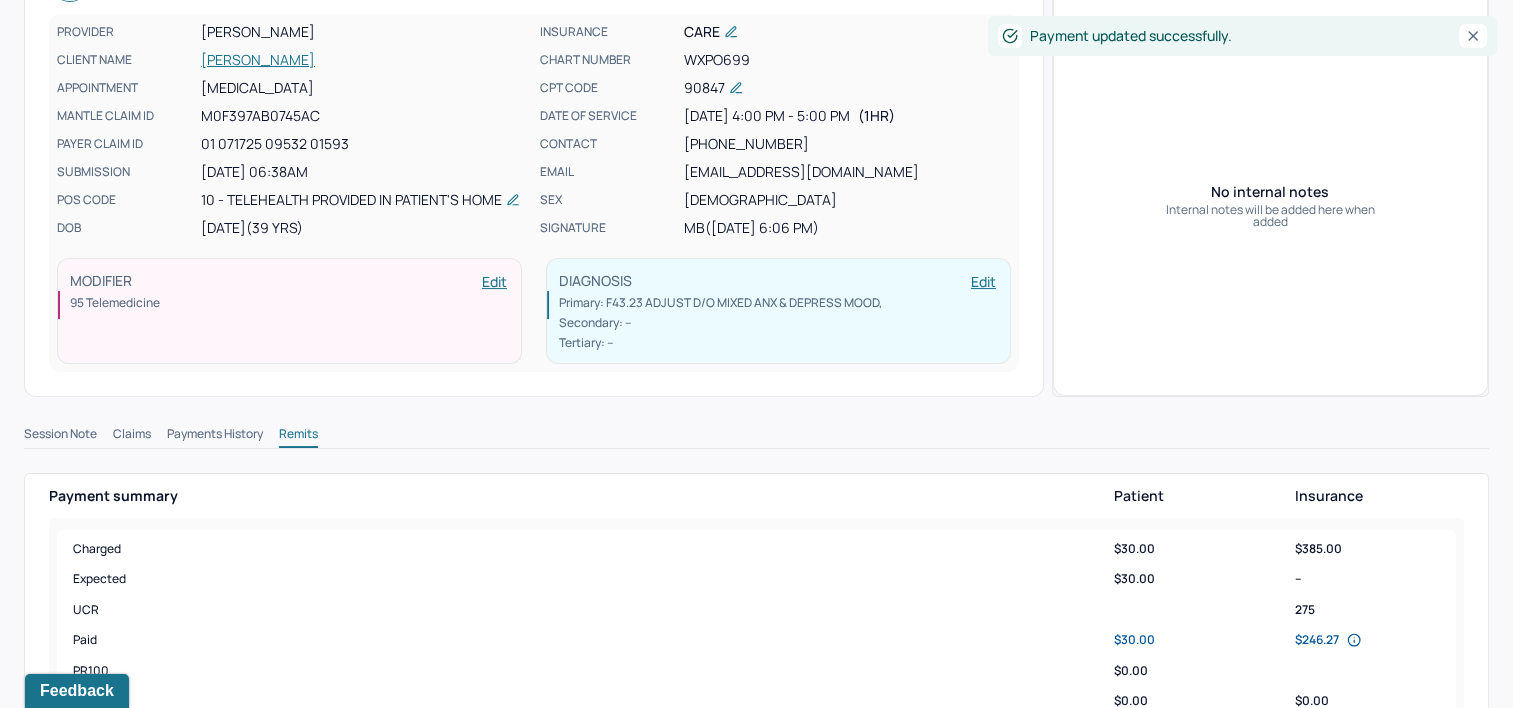 scroll, scrollTop: 0, scrollLeft: 0, axis: both 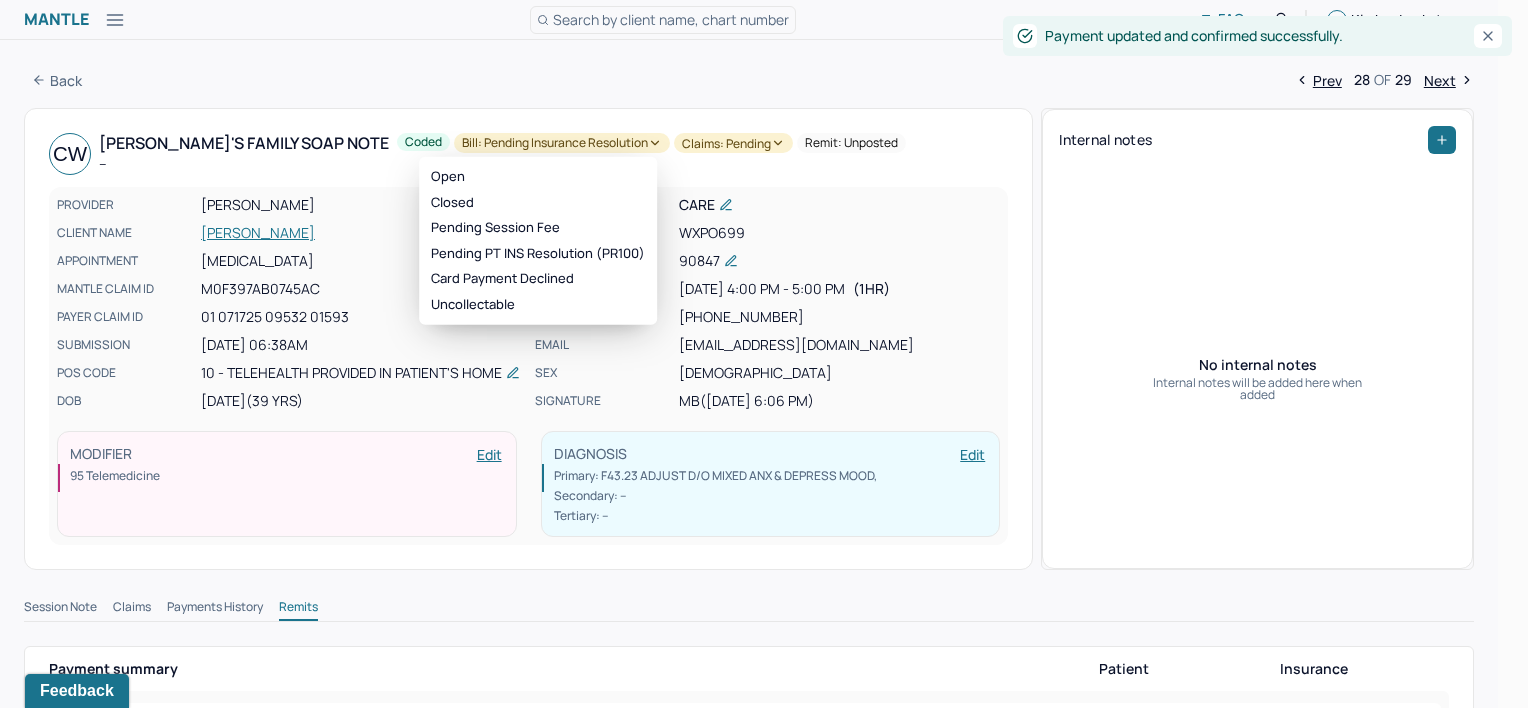 click on "Bill: Pending Insurance Resolution" at bounding box center (562, 143) 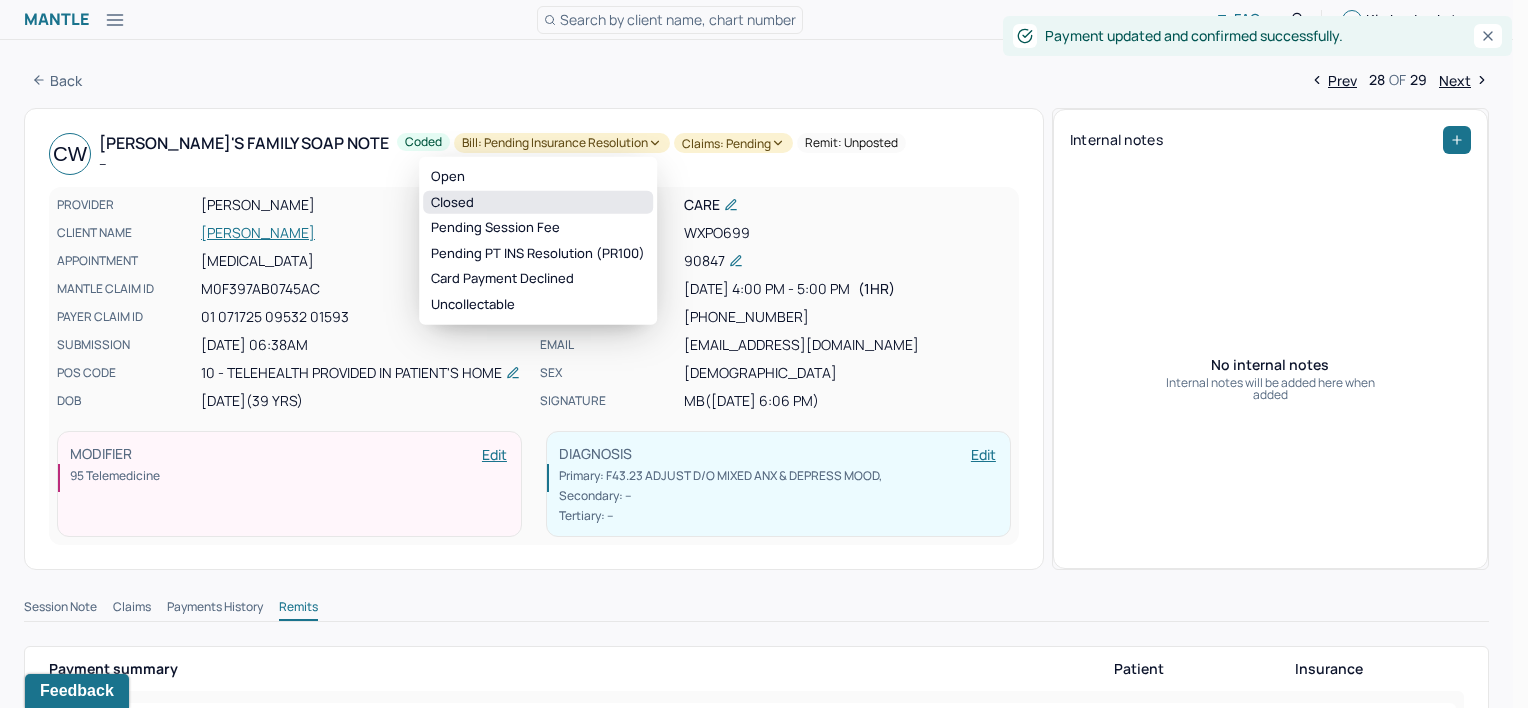 click on "Closed" at bounding box center [538, 202] 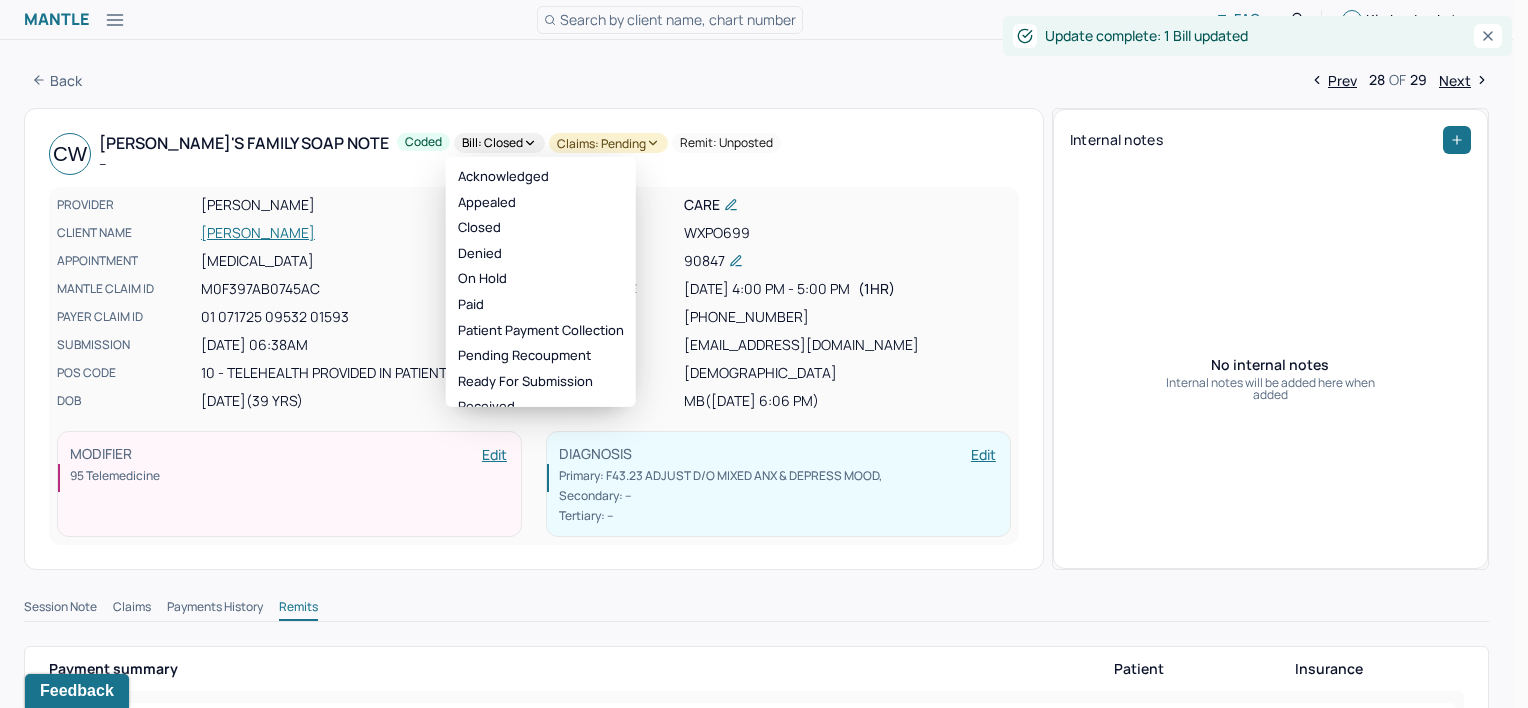 click on "Claims: pending" at bounding box center (608, 143) 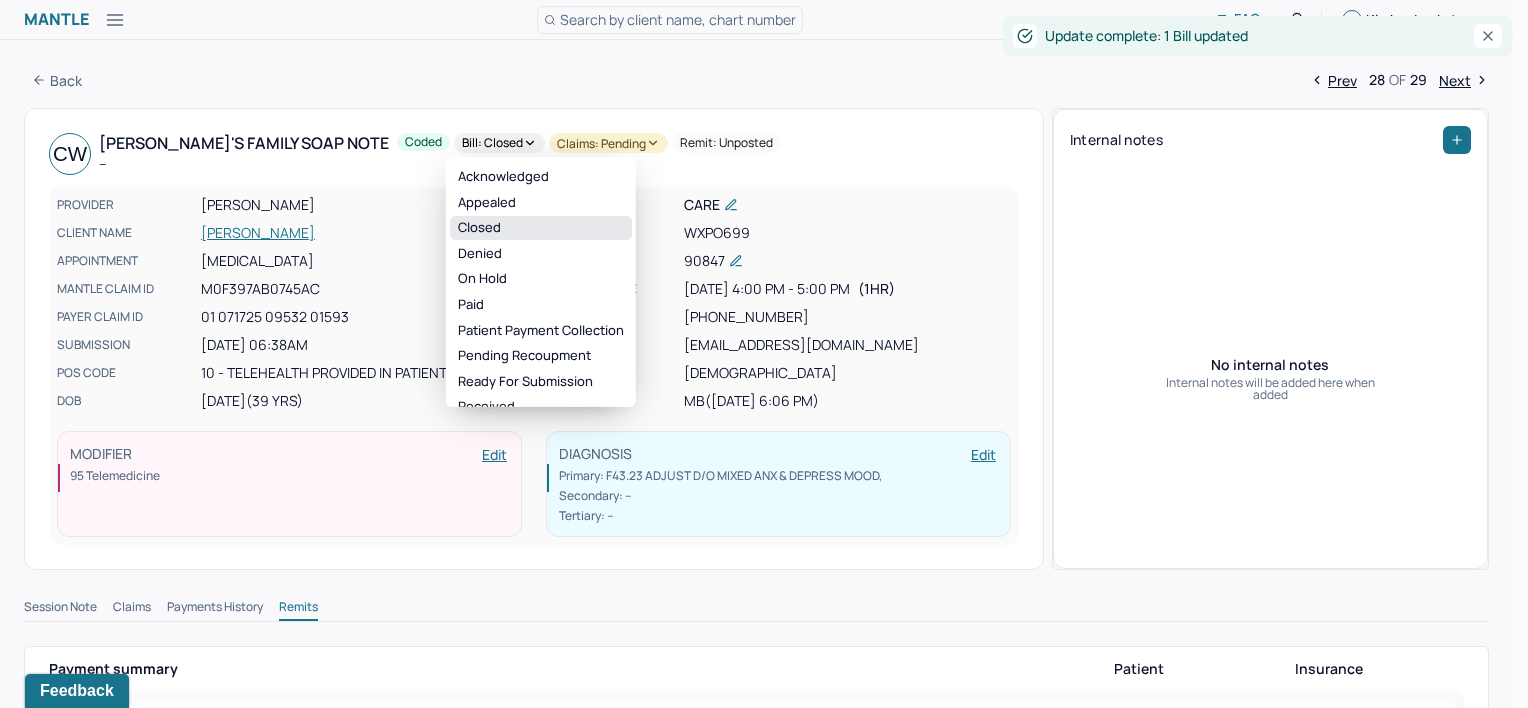 click on "Closed" at bounding box center [541, 228] 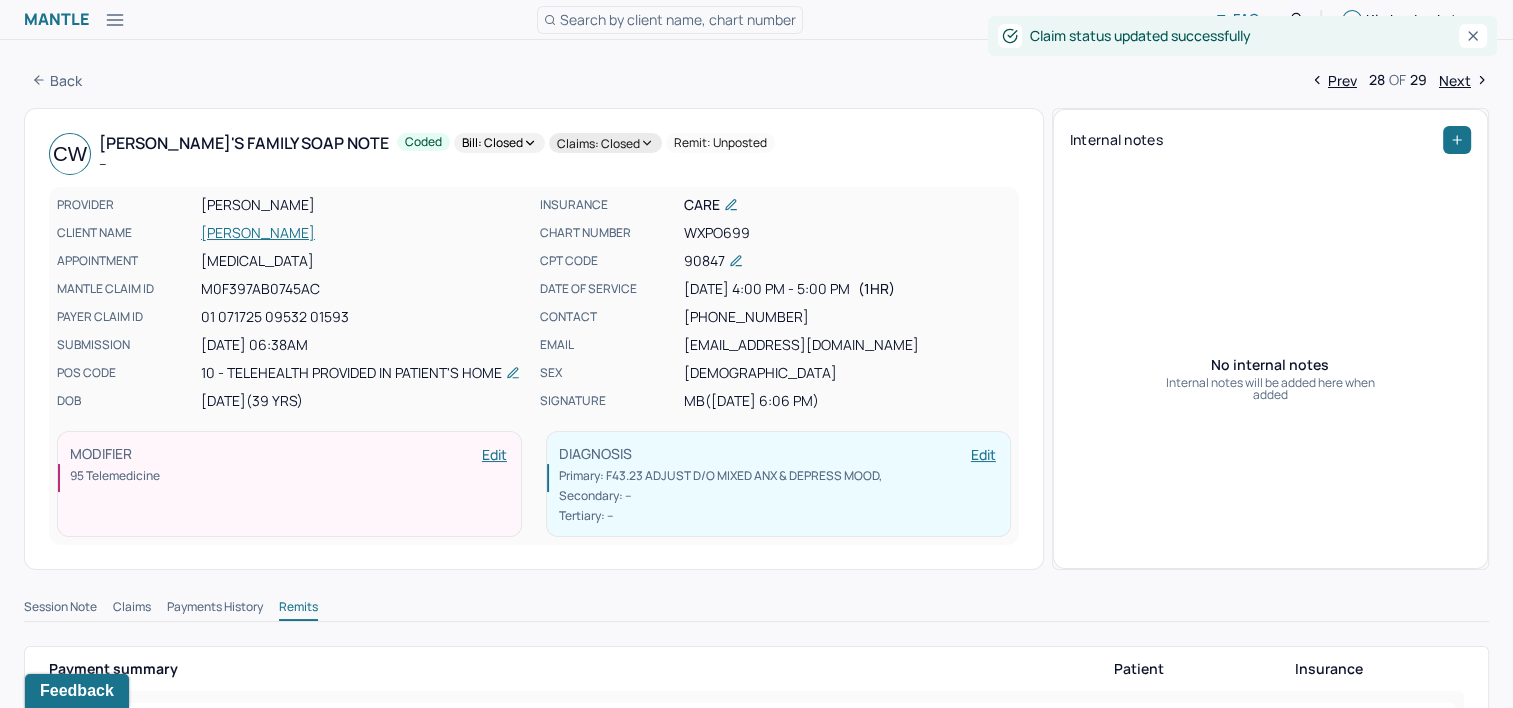 click on "Next" at bounding box center [1464, 80] 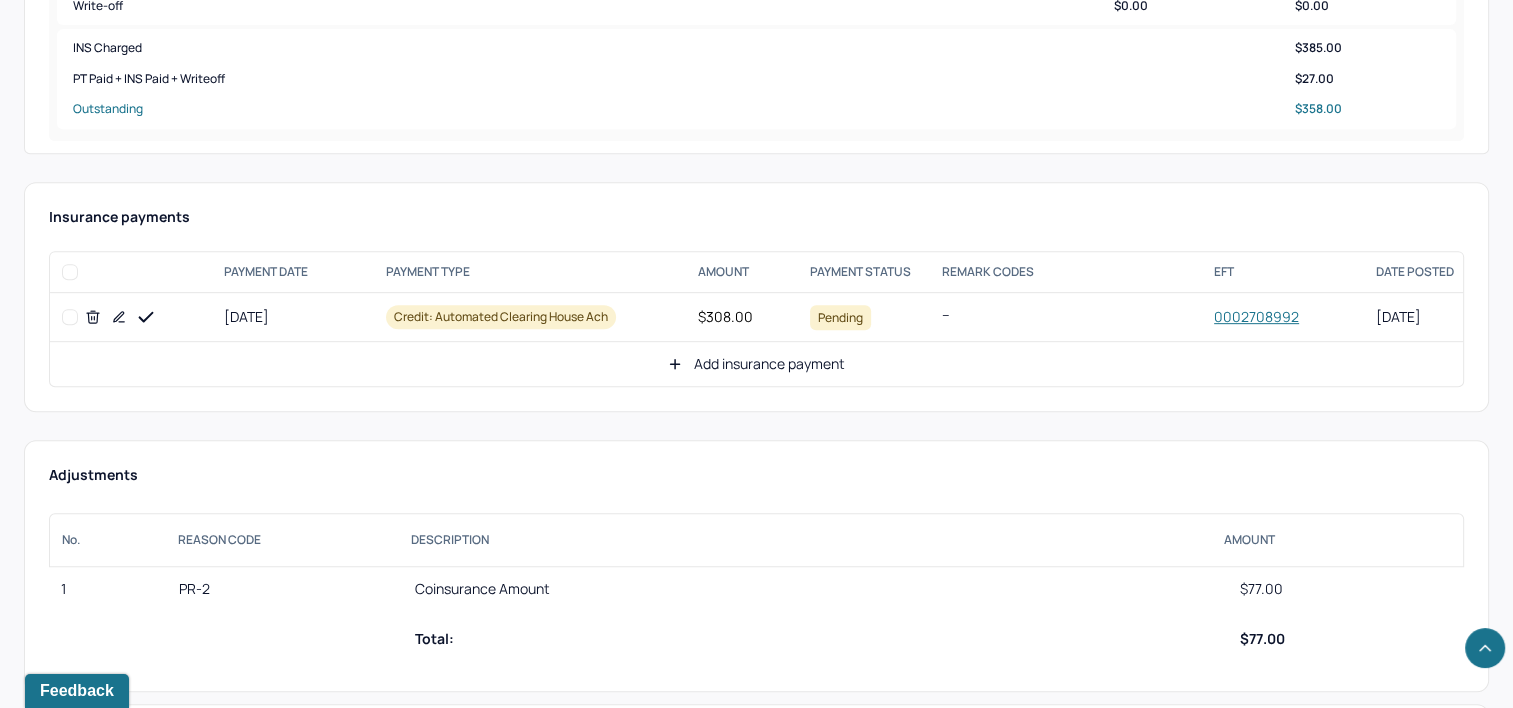 scroll, scrollTop: 900, scrollLeft: 0, axis: vertical 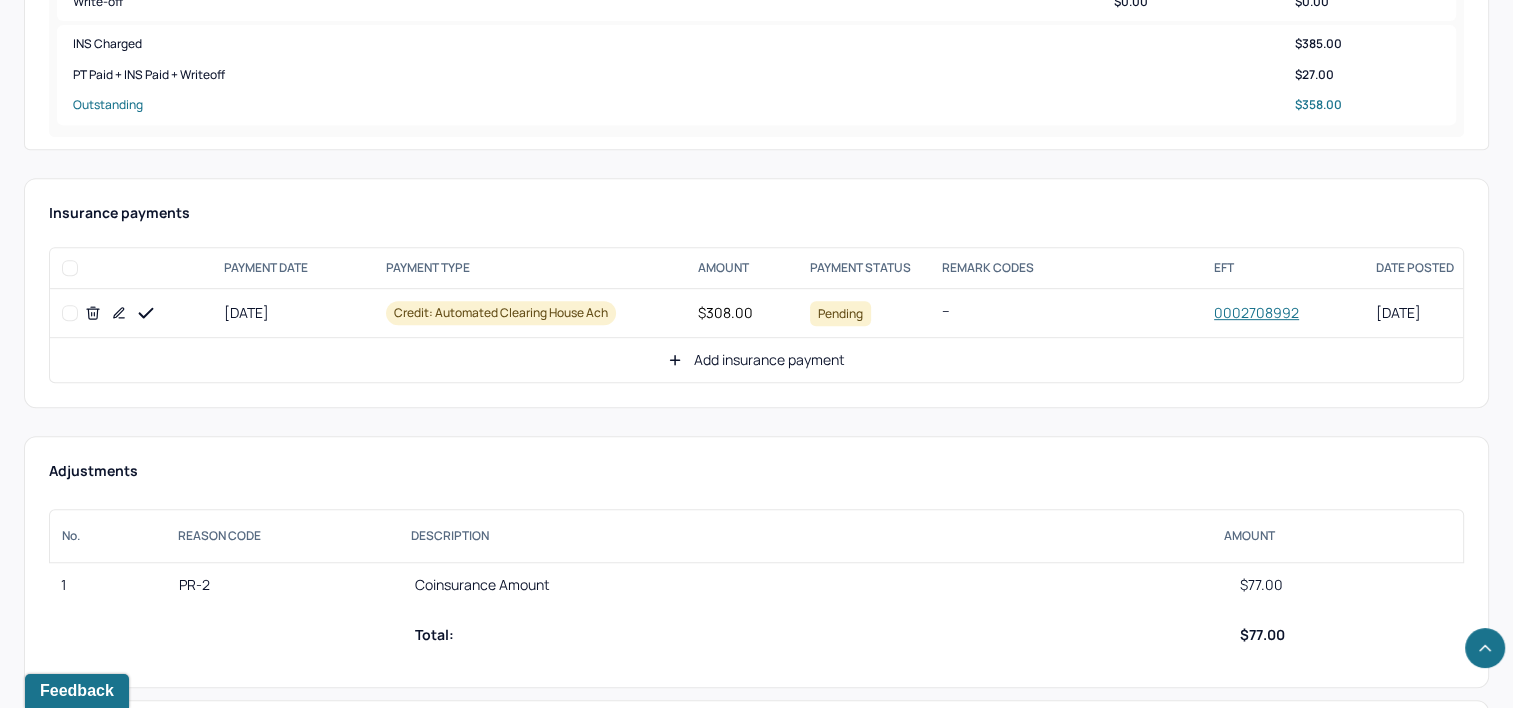 drag, startPoint x: 147, startPoint y: 308, endPoint x: 783, endPoint y: 363, distance: 638.3737 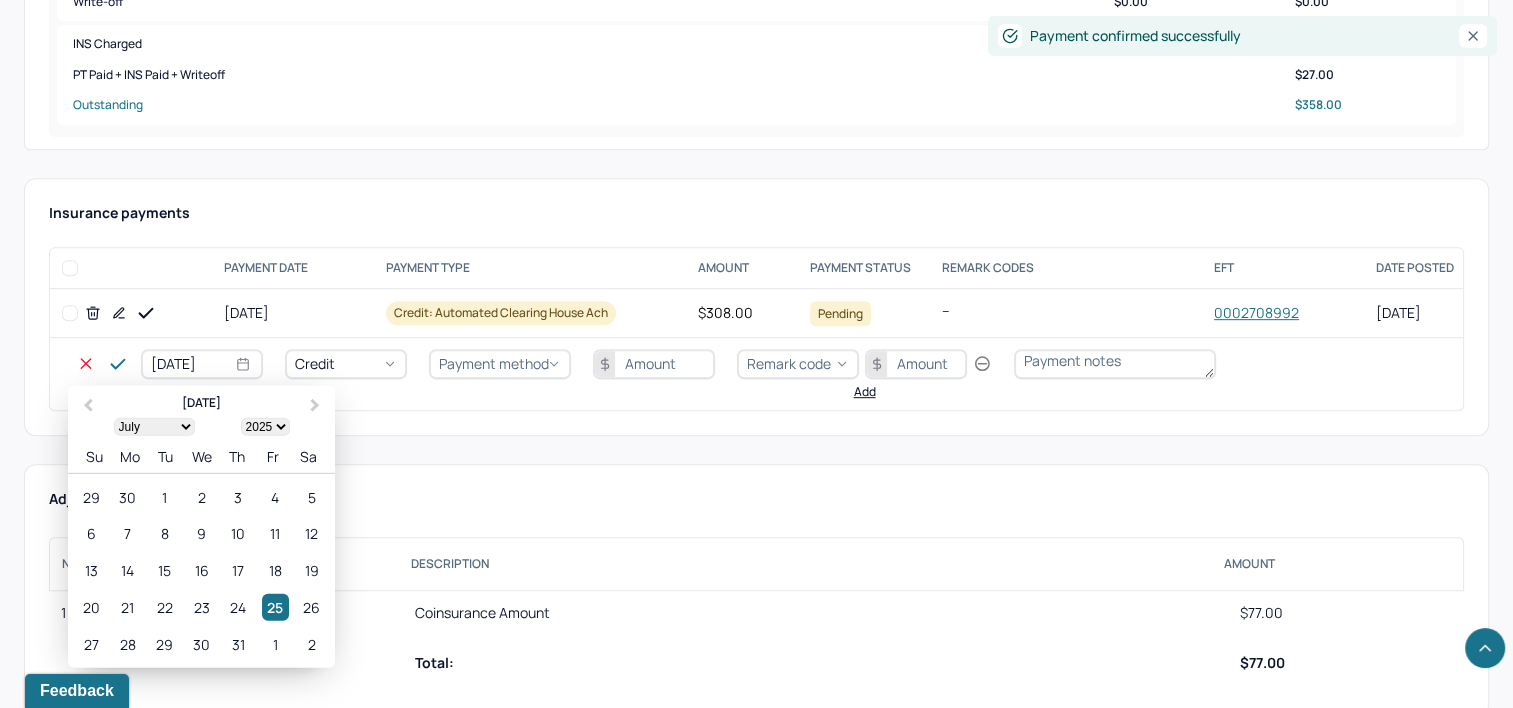 click on "[DATE]" at bounding box center (202, 364) 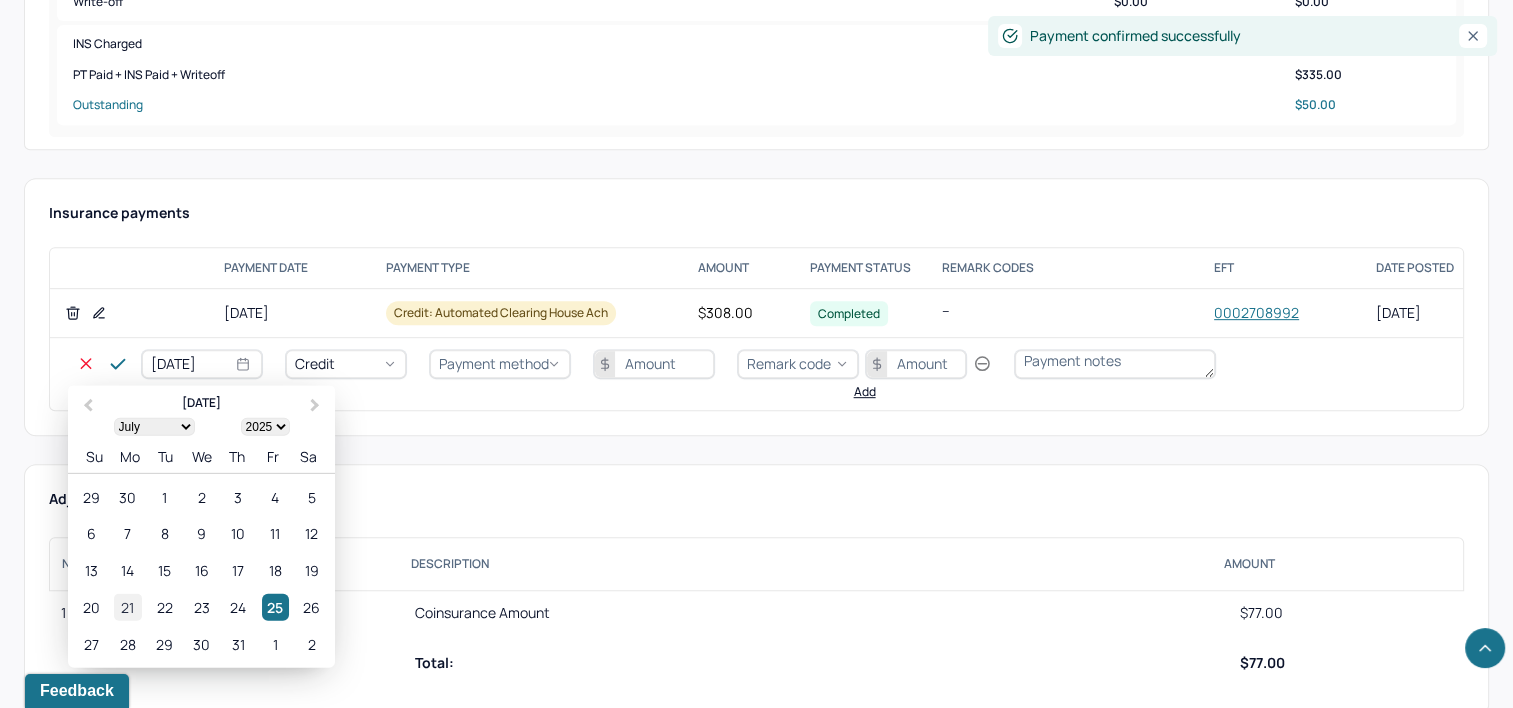 click on "21" at bounding box center (127, 607) 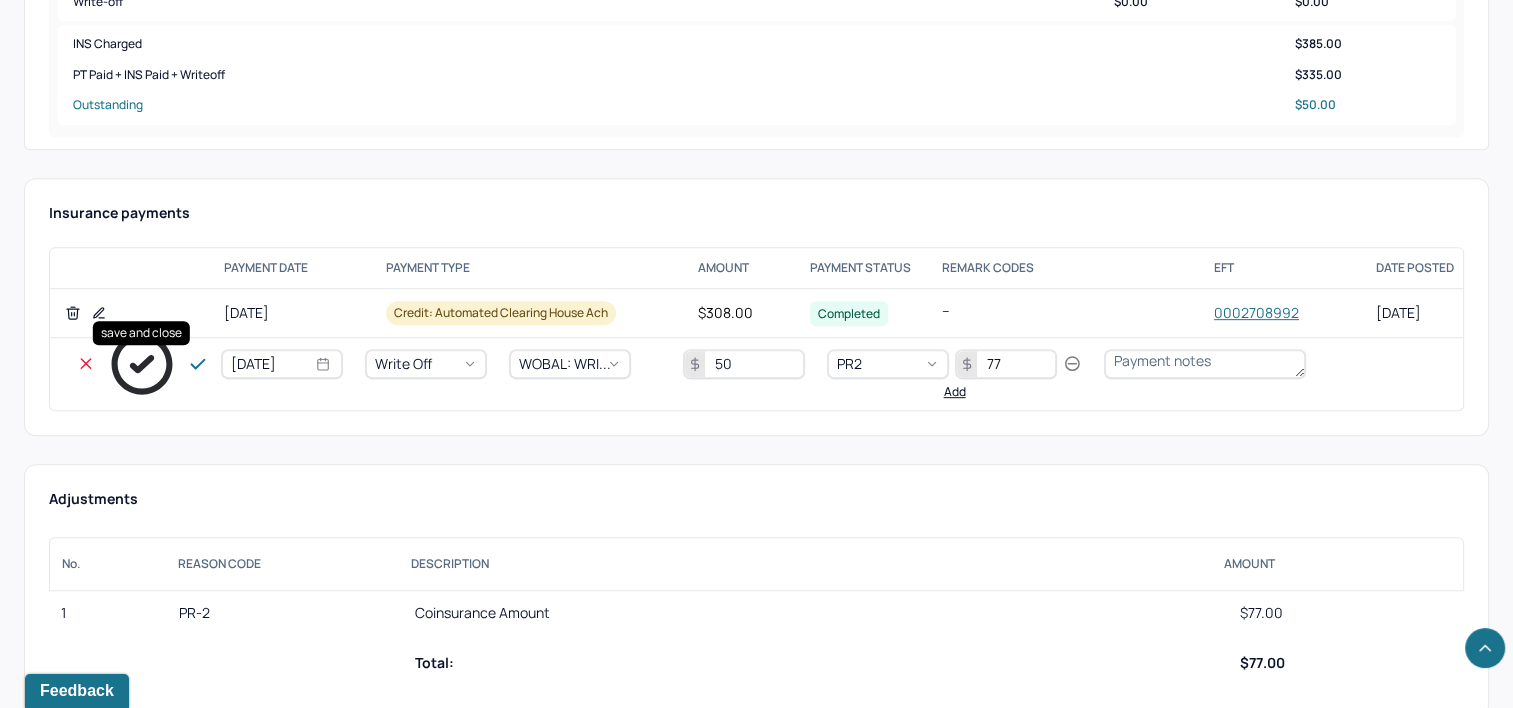 click 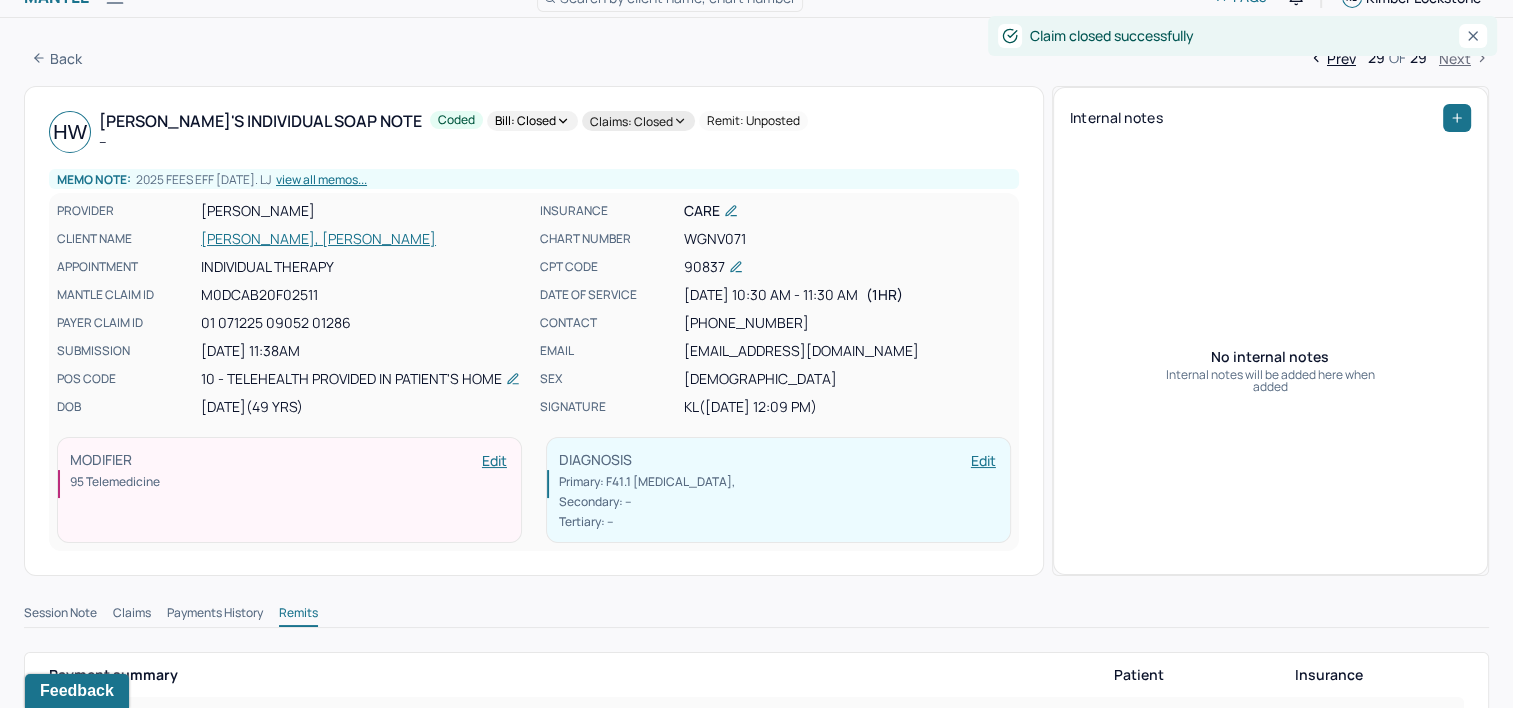 scroll, scrollTop: 0, scrollLeft: 0, axis: both 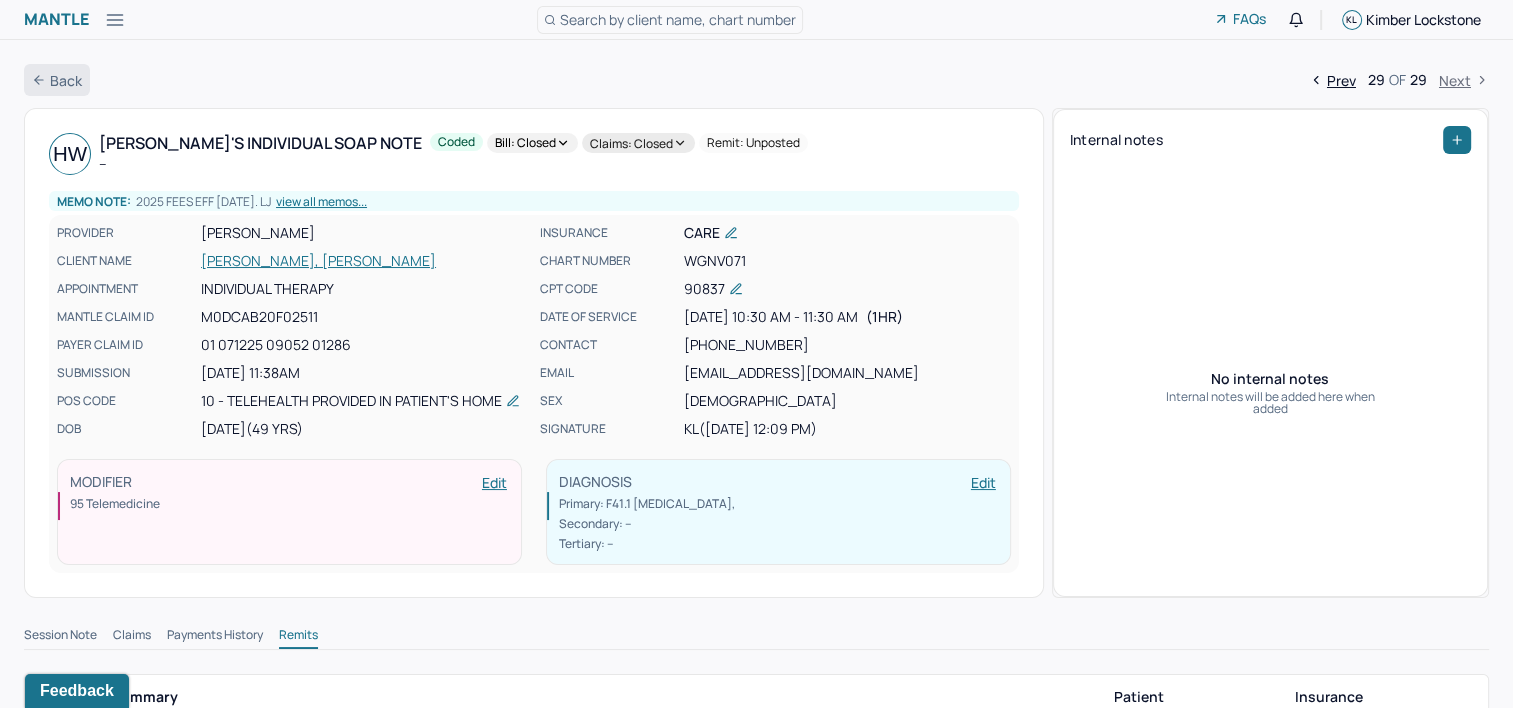 click on "Back" at bounding box center (57, 80) 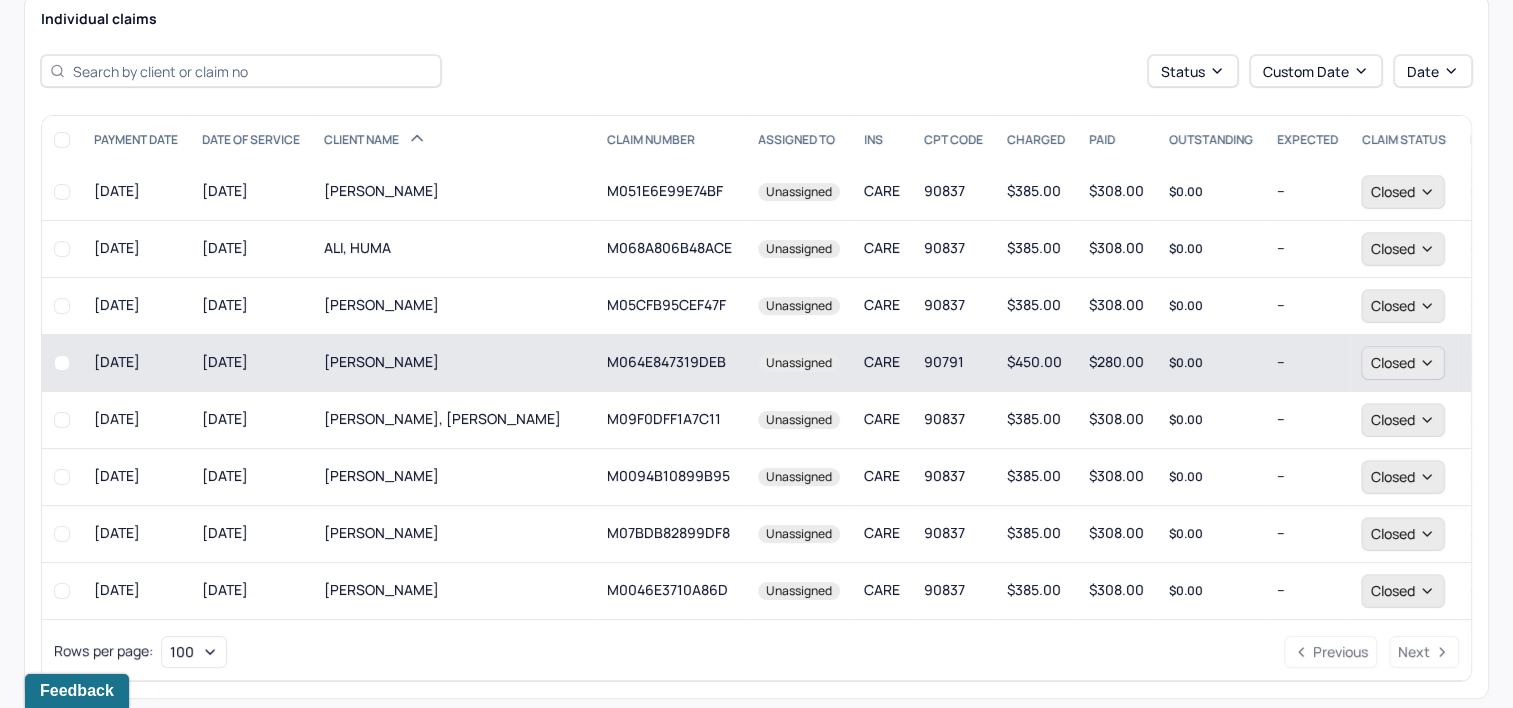 scroll, scrollTop: 341, scrollLeft: 0, axis: vertical 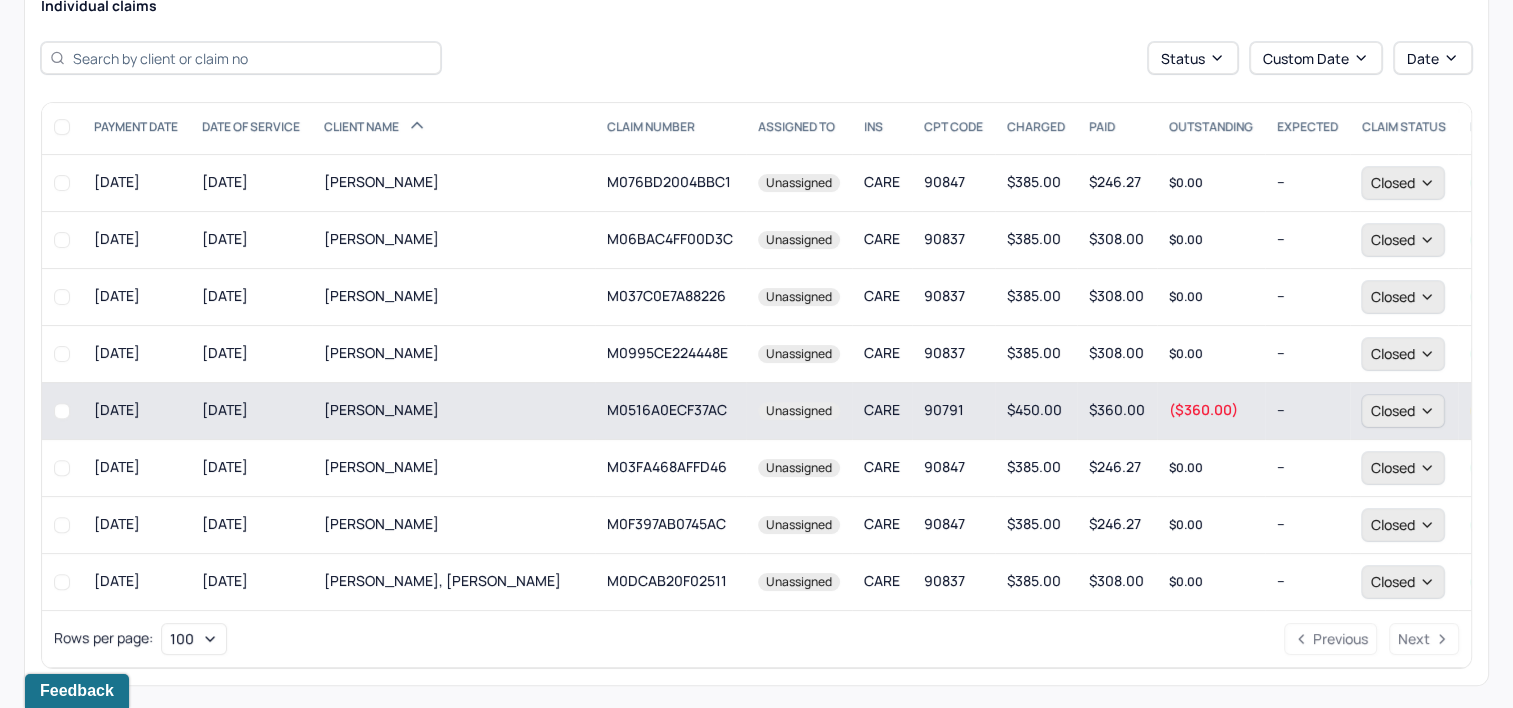 click on "90791" at bounding box center [953, 410] 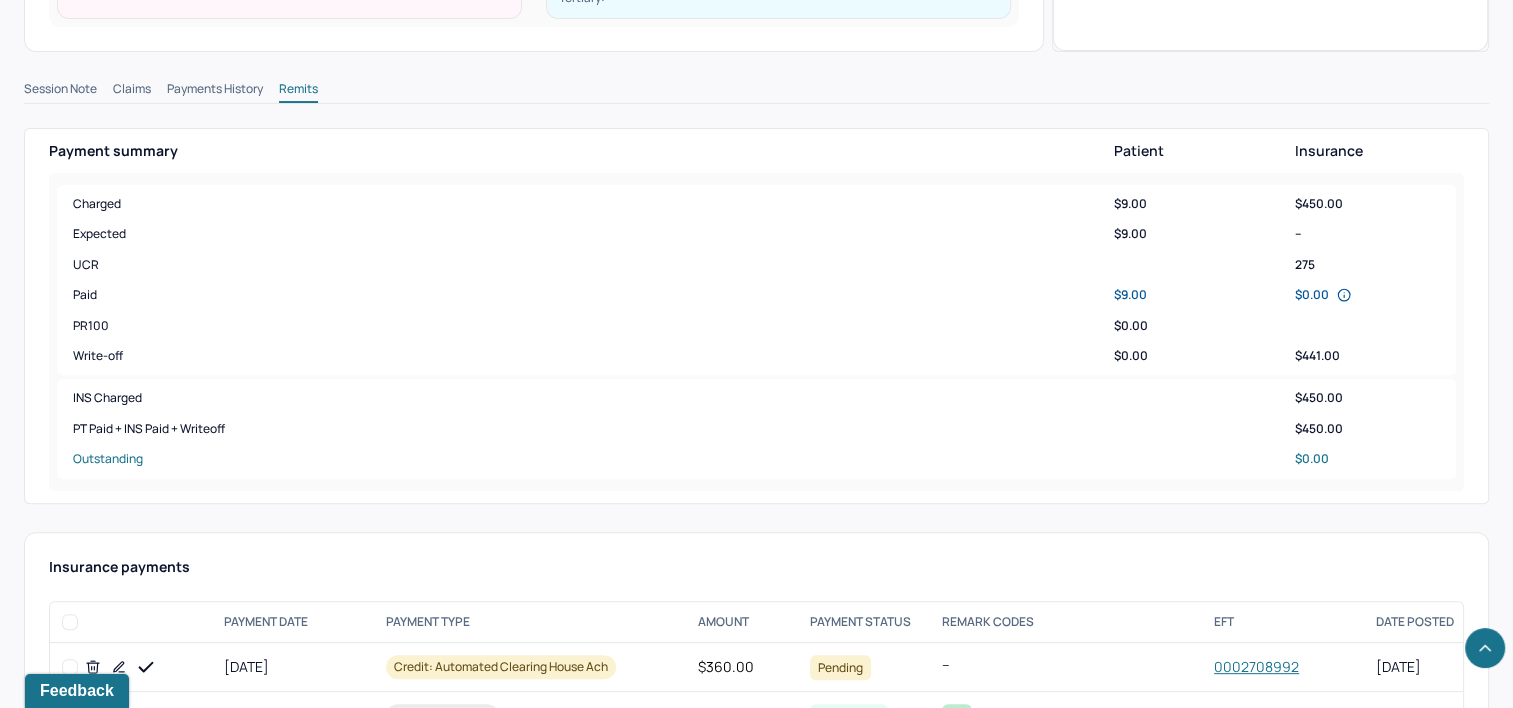 scroll, scrollTop: 841, scrollLeft: 0, axis: vertical 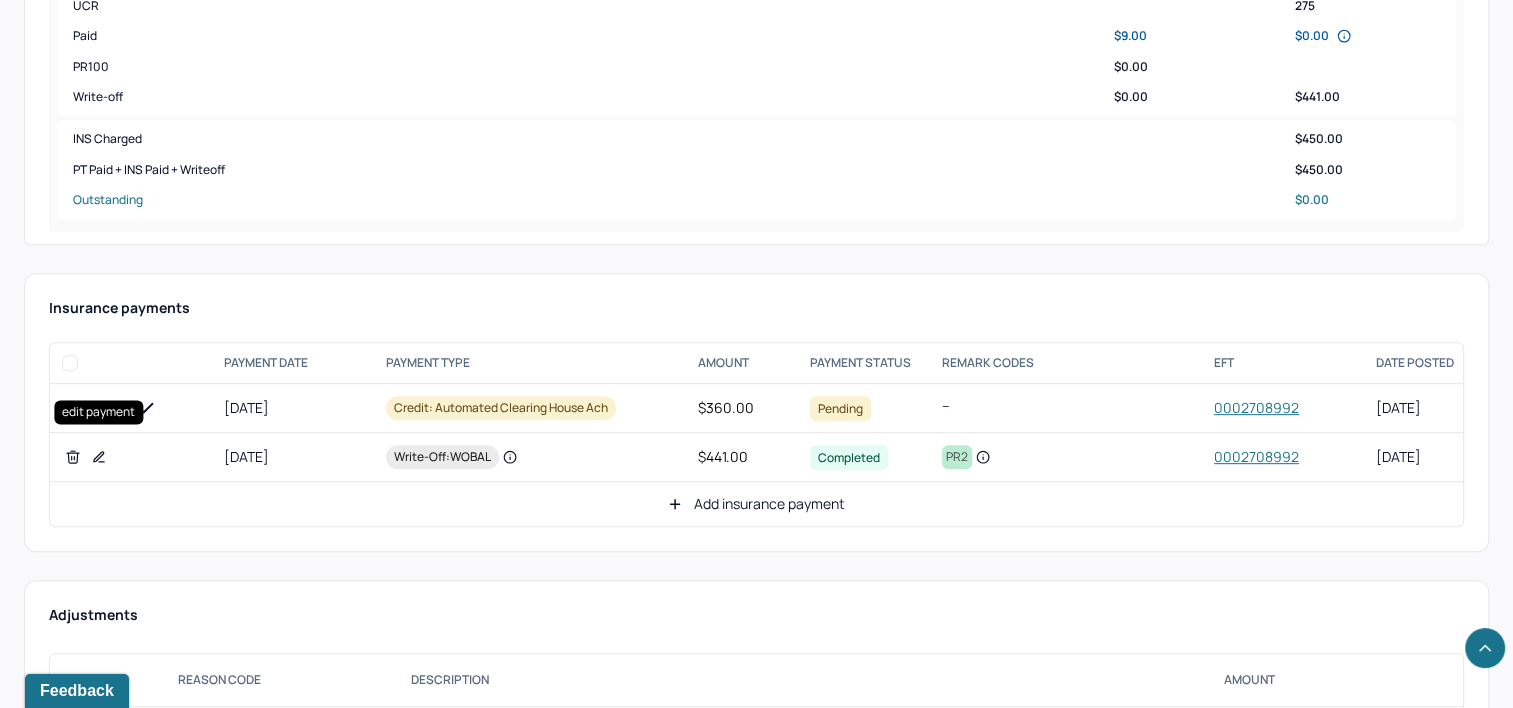 click 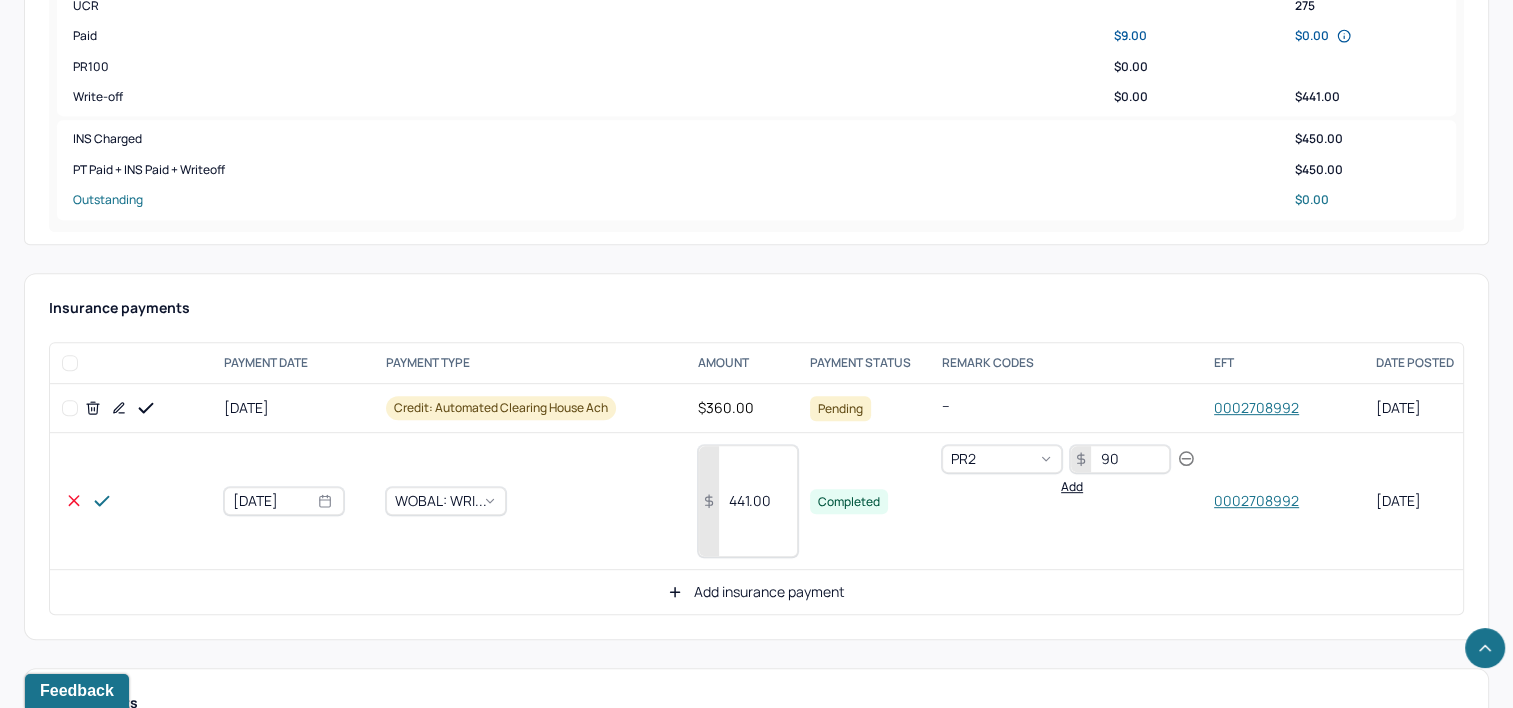 click on "441.00" at bounding box center (748, 501) 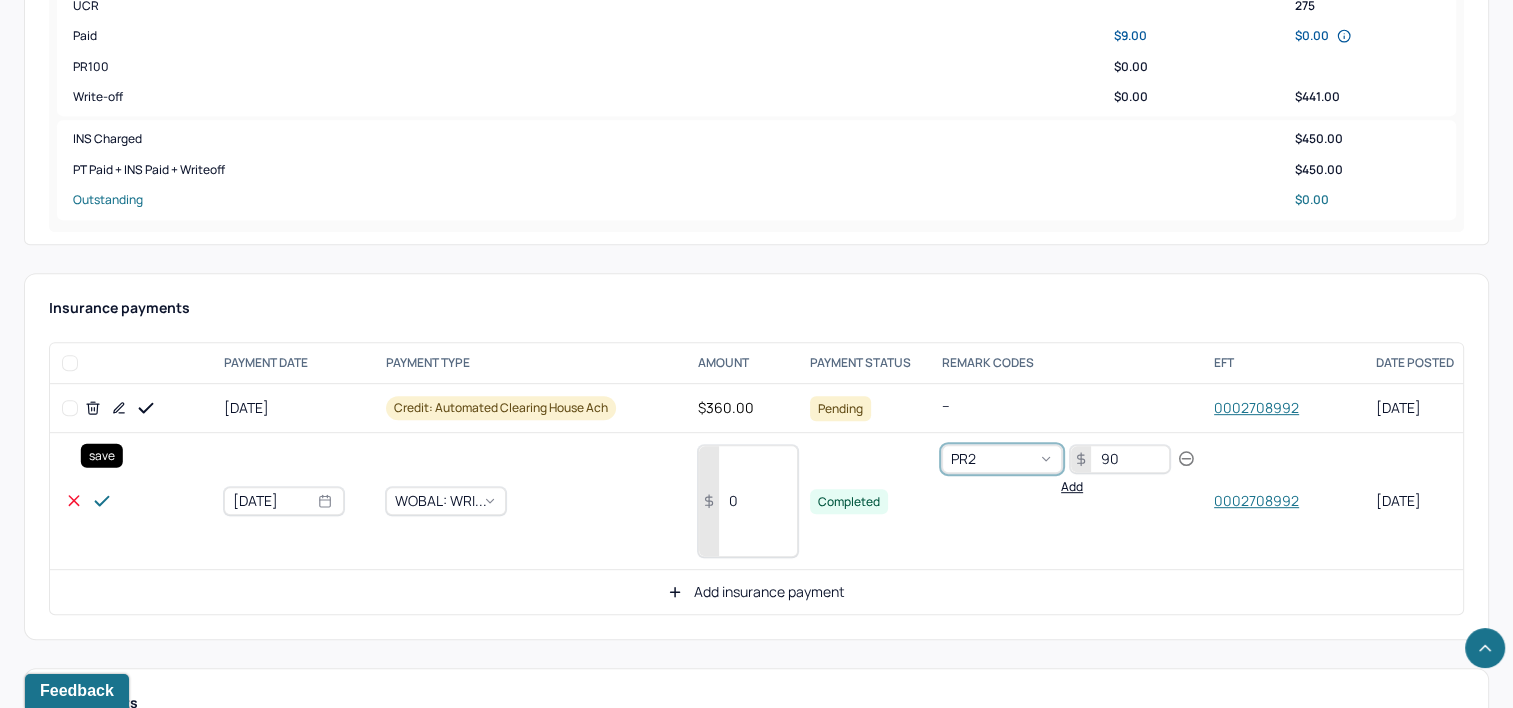 click 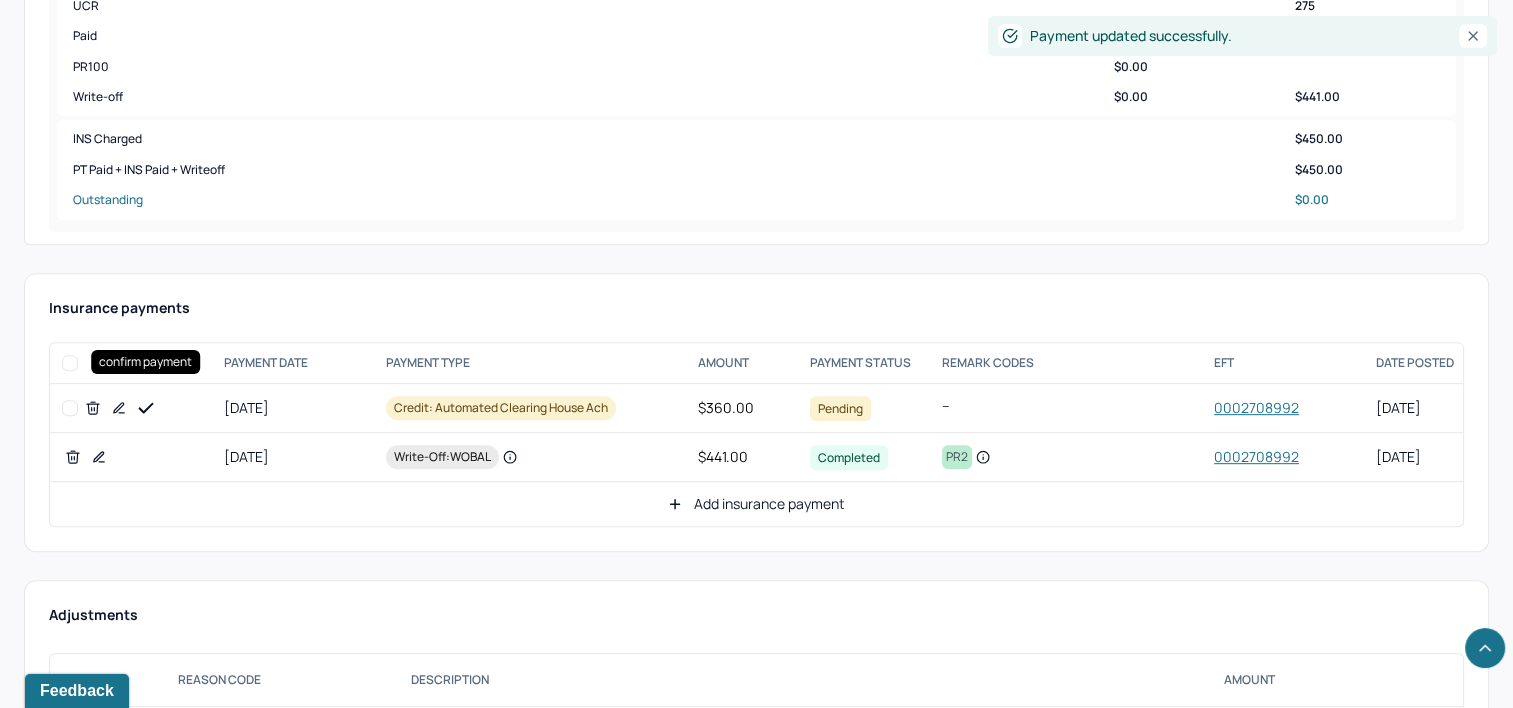 click 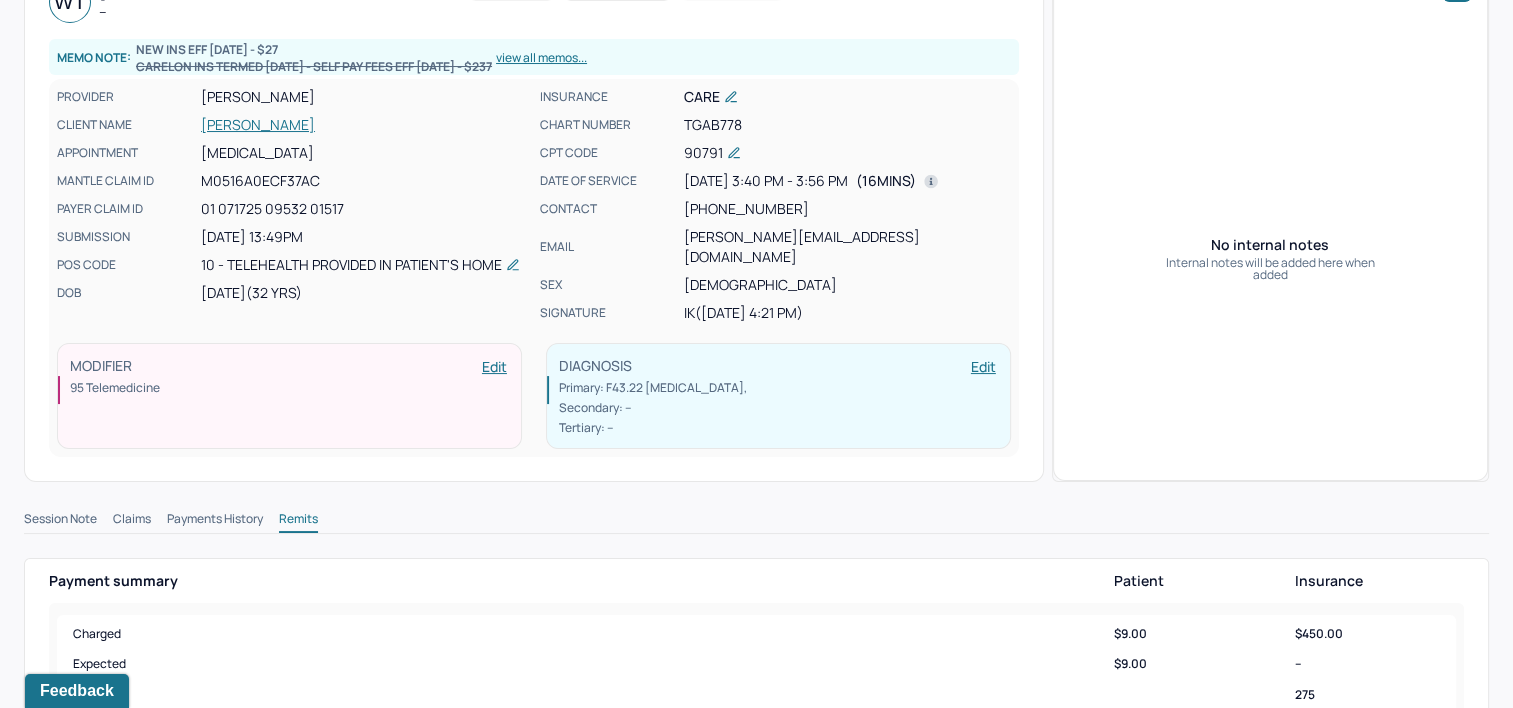 scroll, scrollTop: 41, scrollLeft: 0, axis: vertical 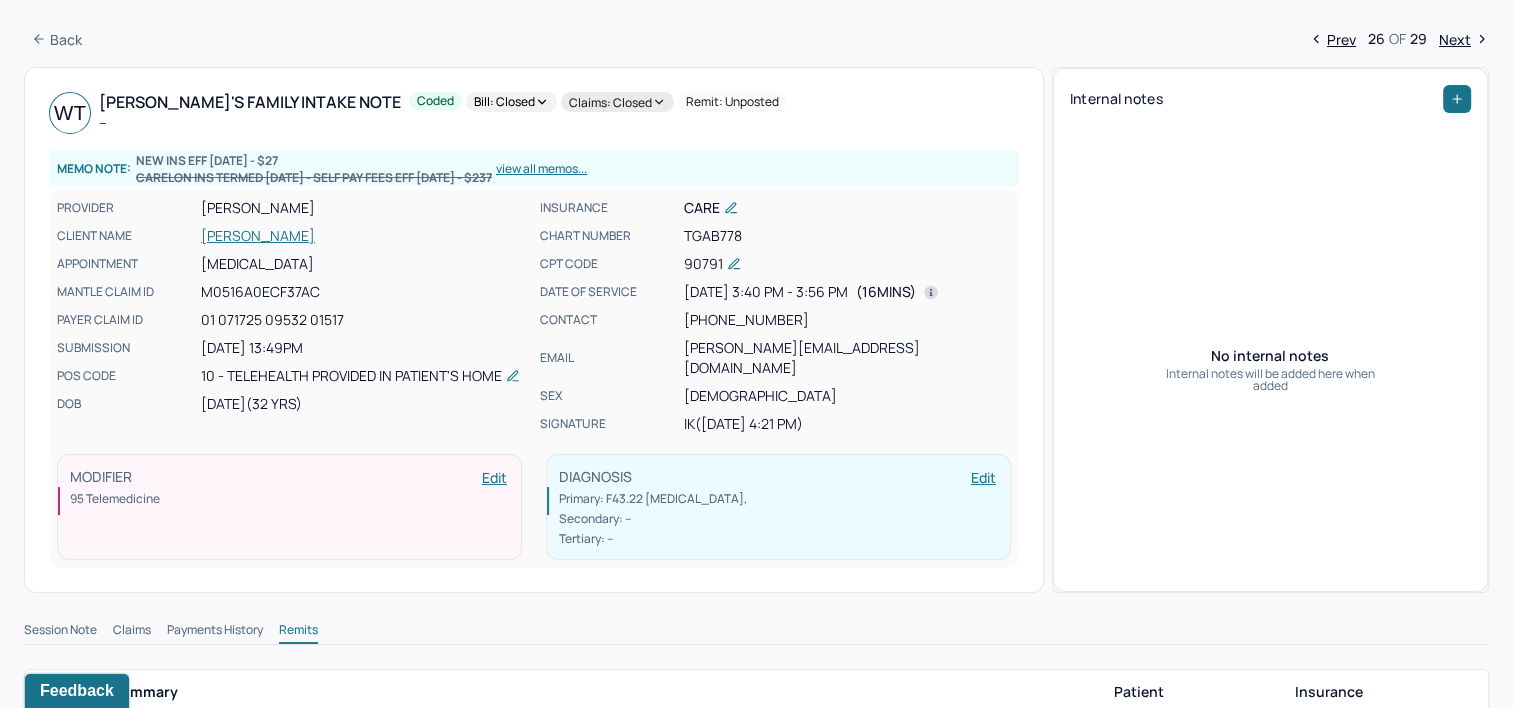 click on "Bill: Closed" at bounding box center [511, 102] 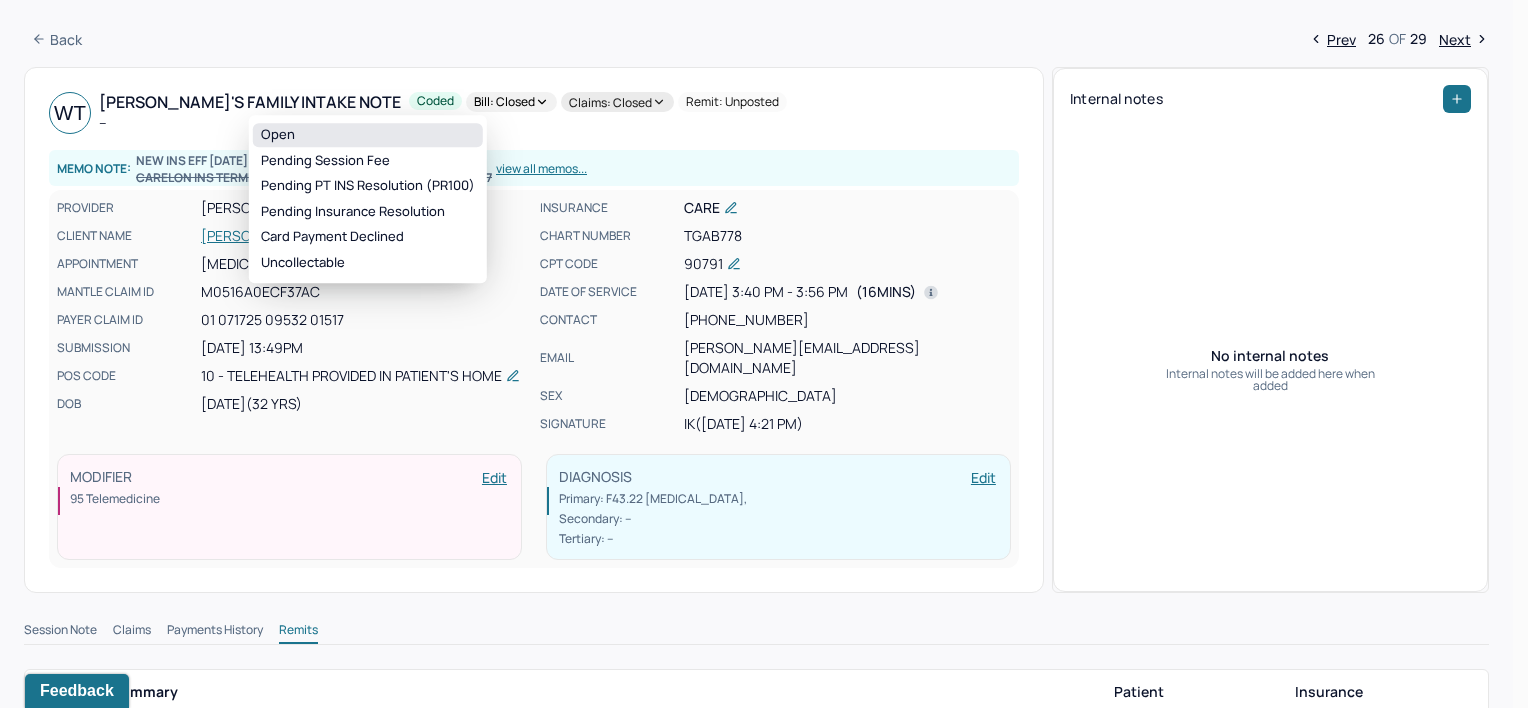 click on "Open" at bounding box center (368, 135) 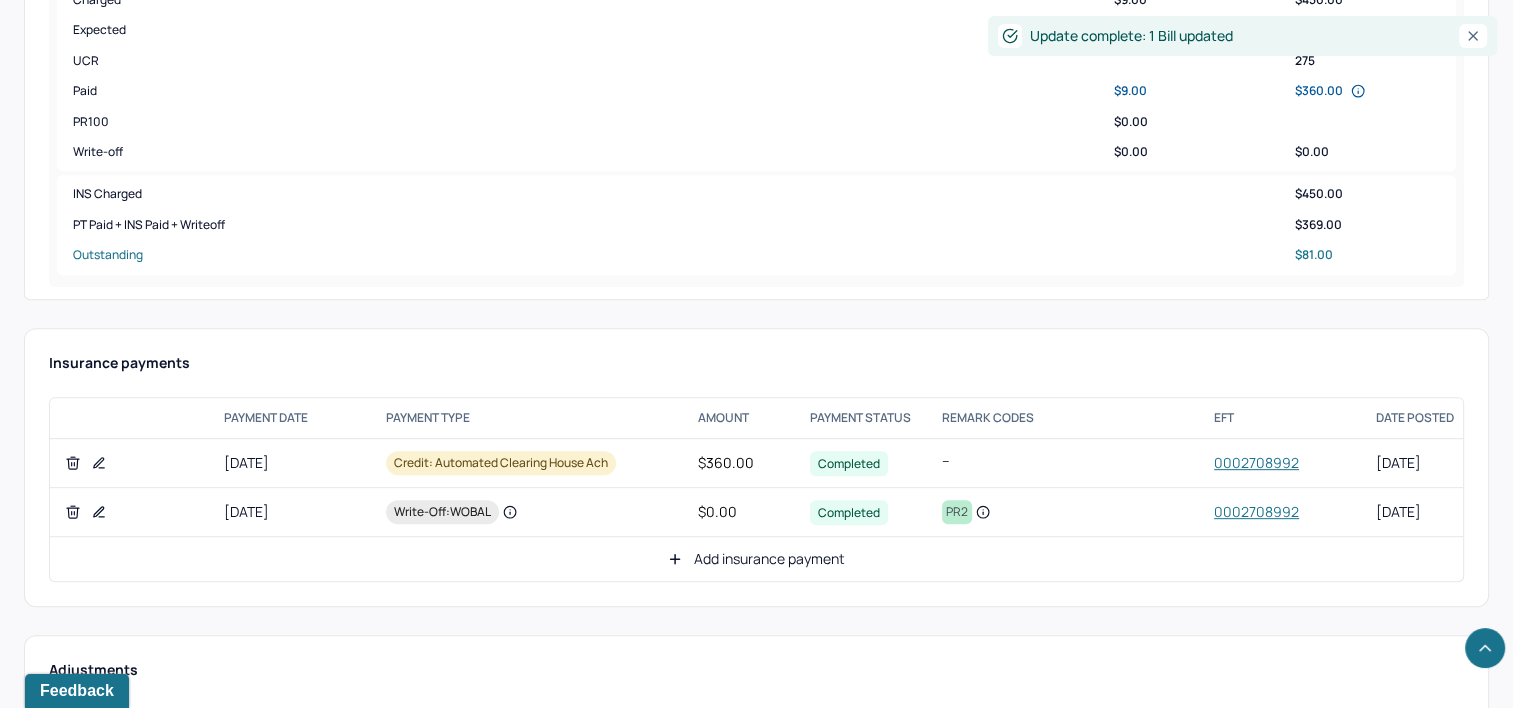 scroll, scrollTop: 841, scrollLeft: 0, axis: vertical 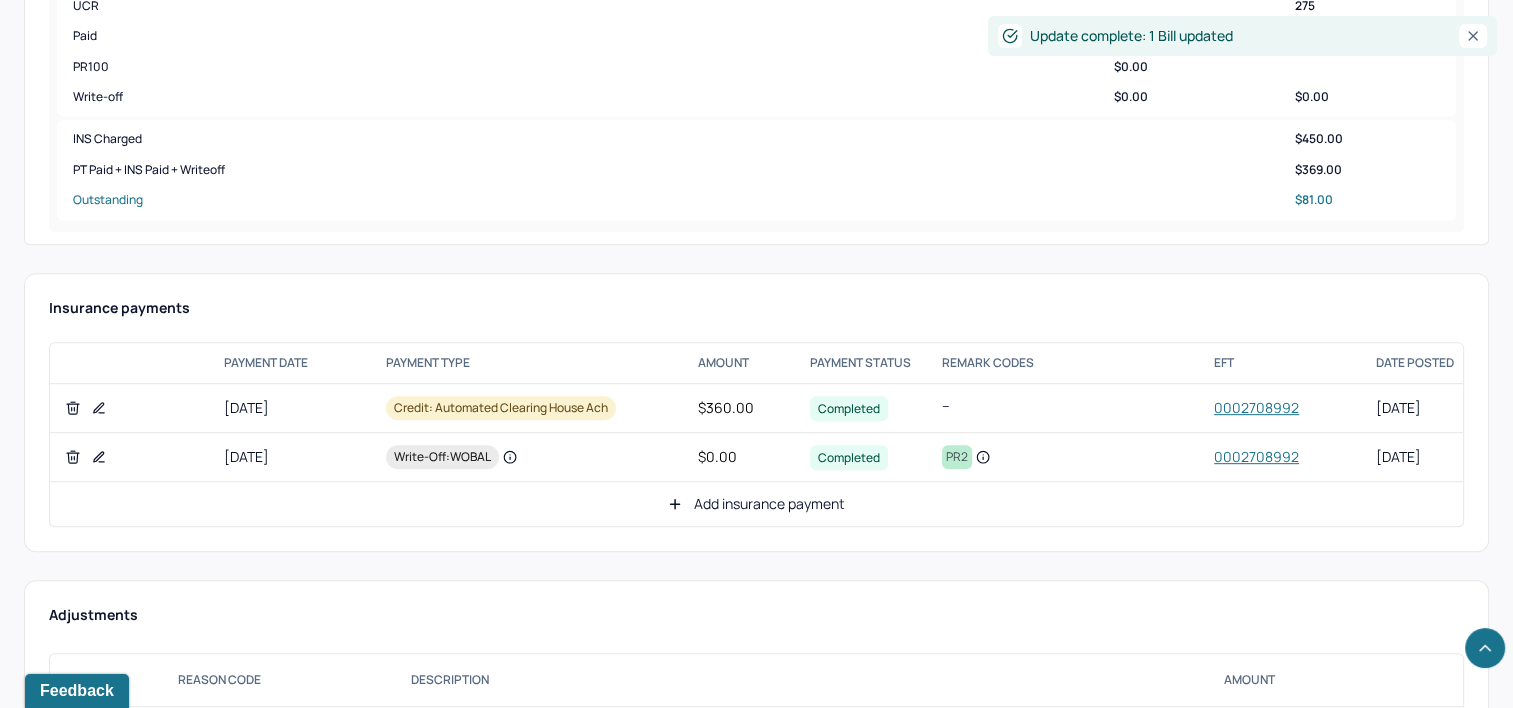 click 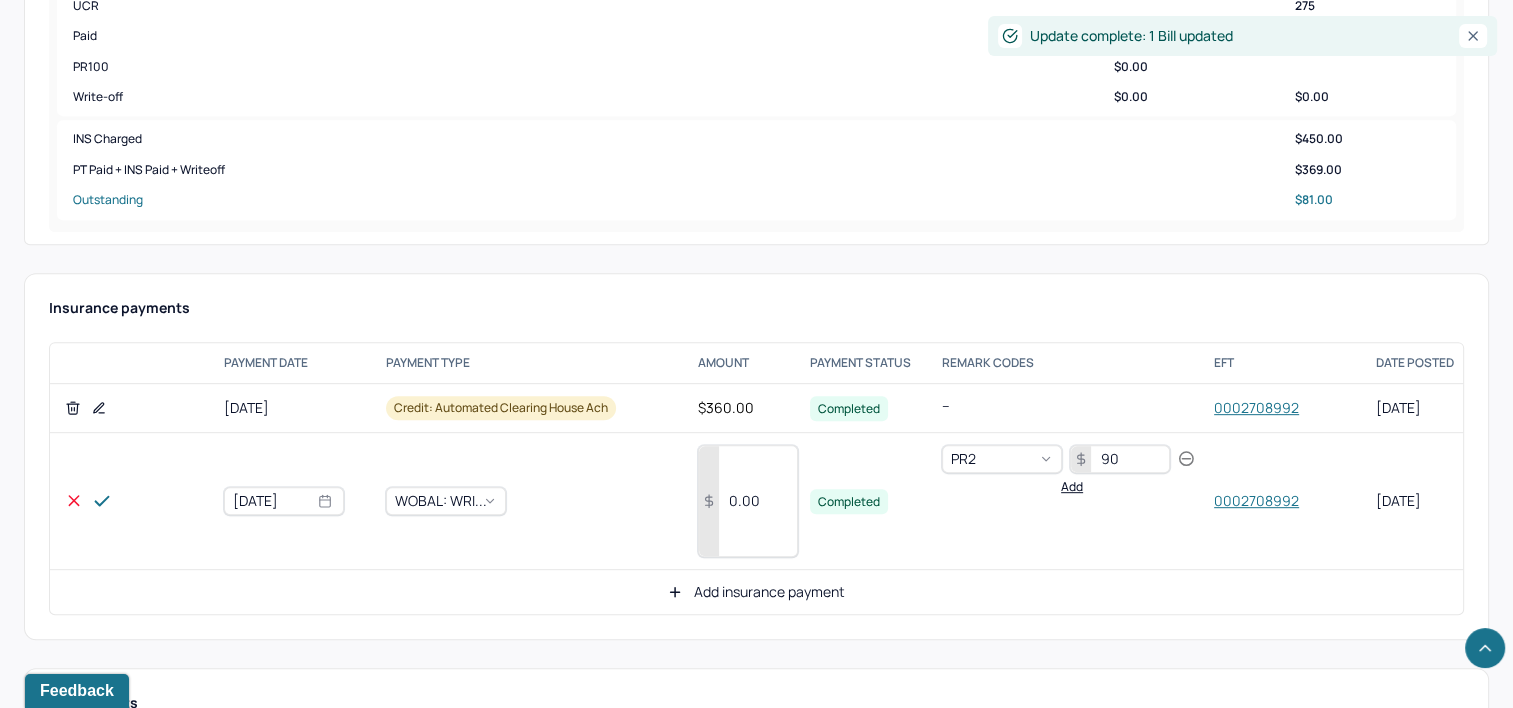 click on "0.00" at bounding box center [748, 501] 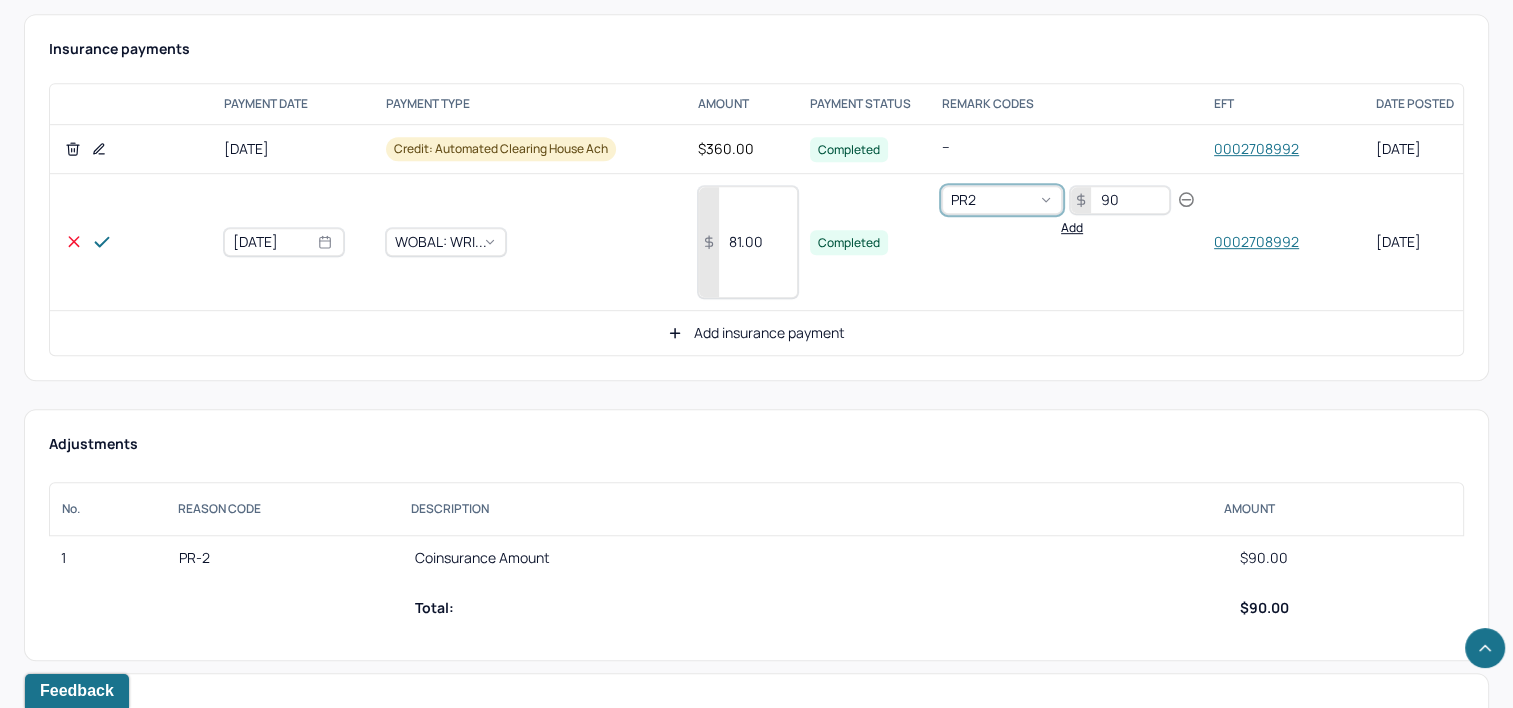 scroll, scrollTop: 1141, scrollLeft: 0, axis: vertical 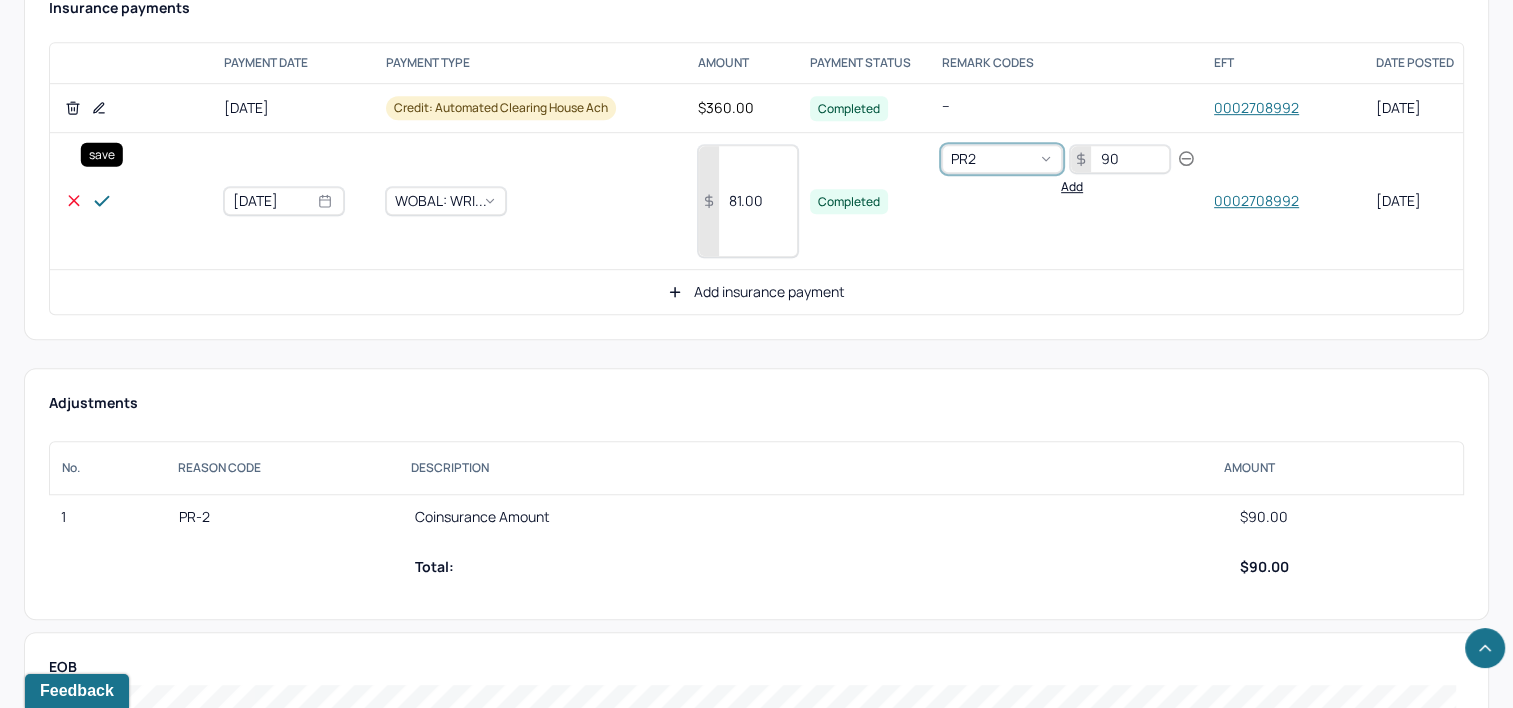 click 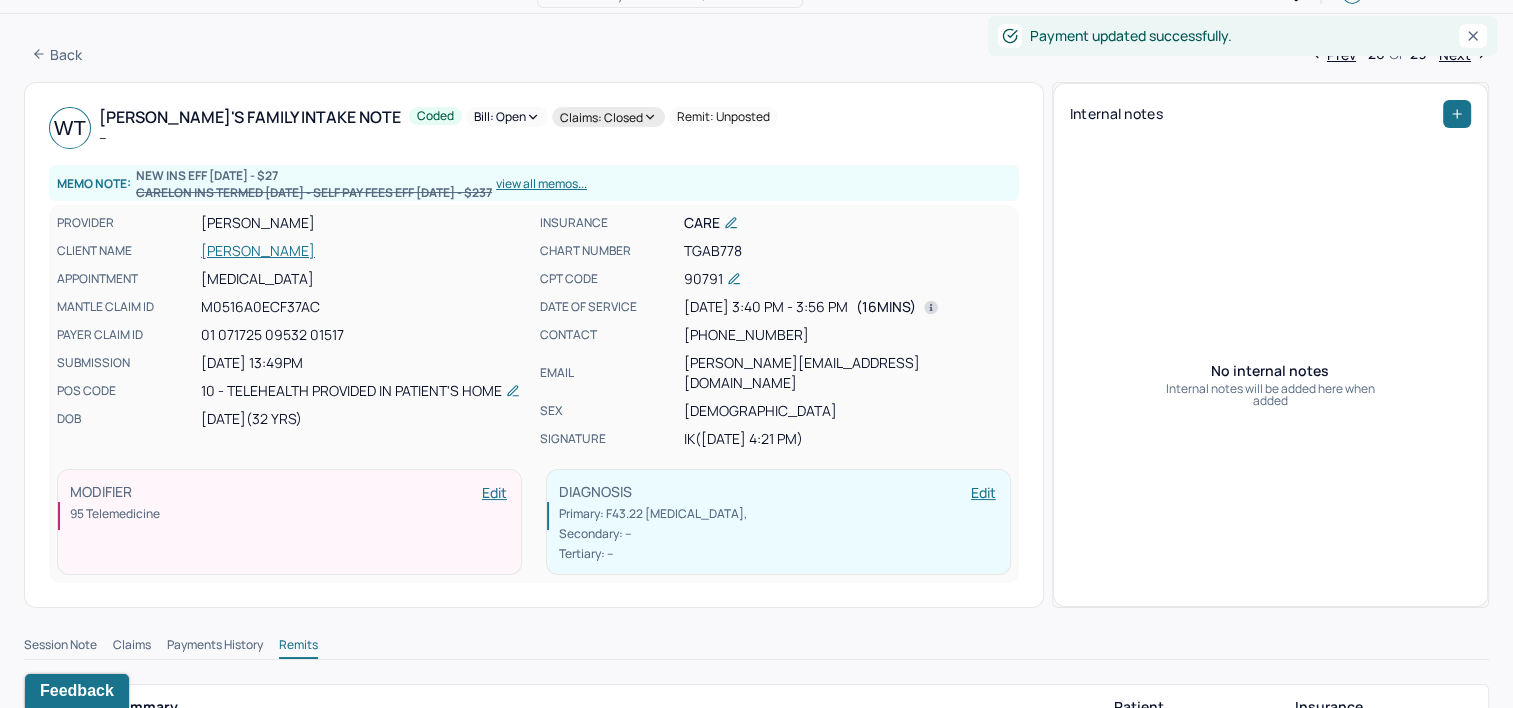 scroll, scrollTop: 0, scrollLeft: 0, axis: both 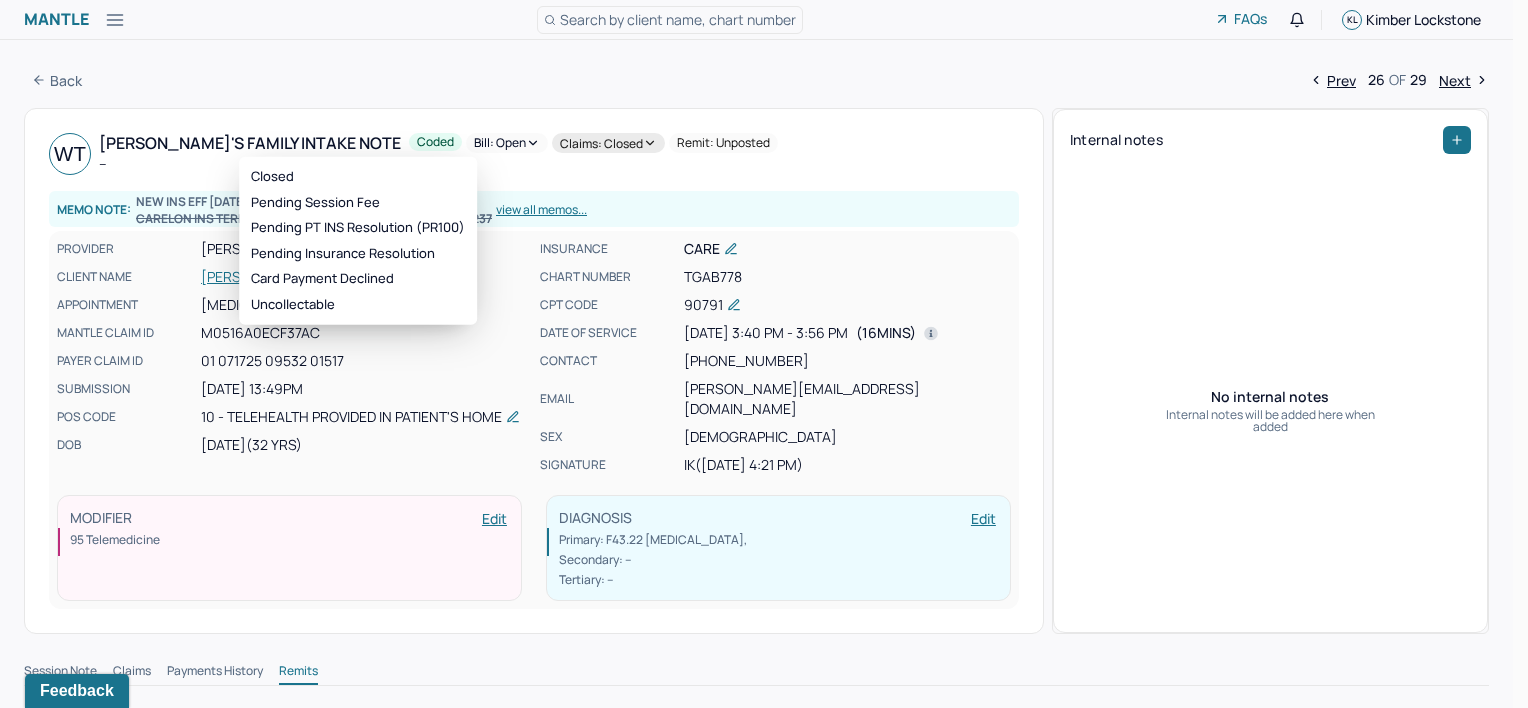 click on "Bill: Open" at bounding box center (507, 143) 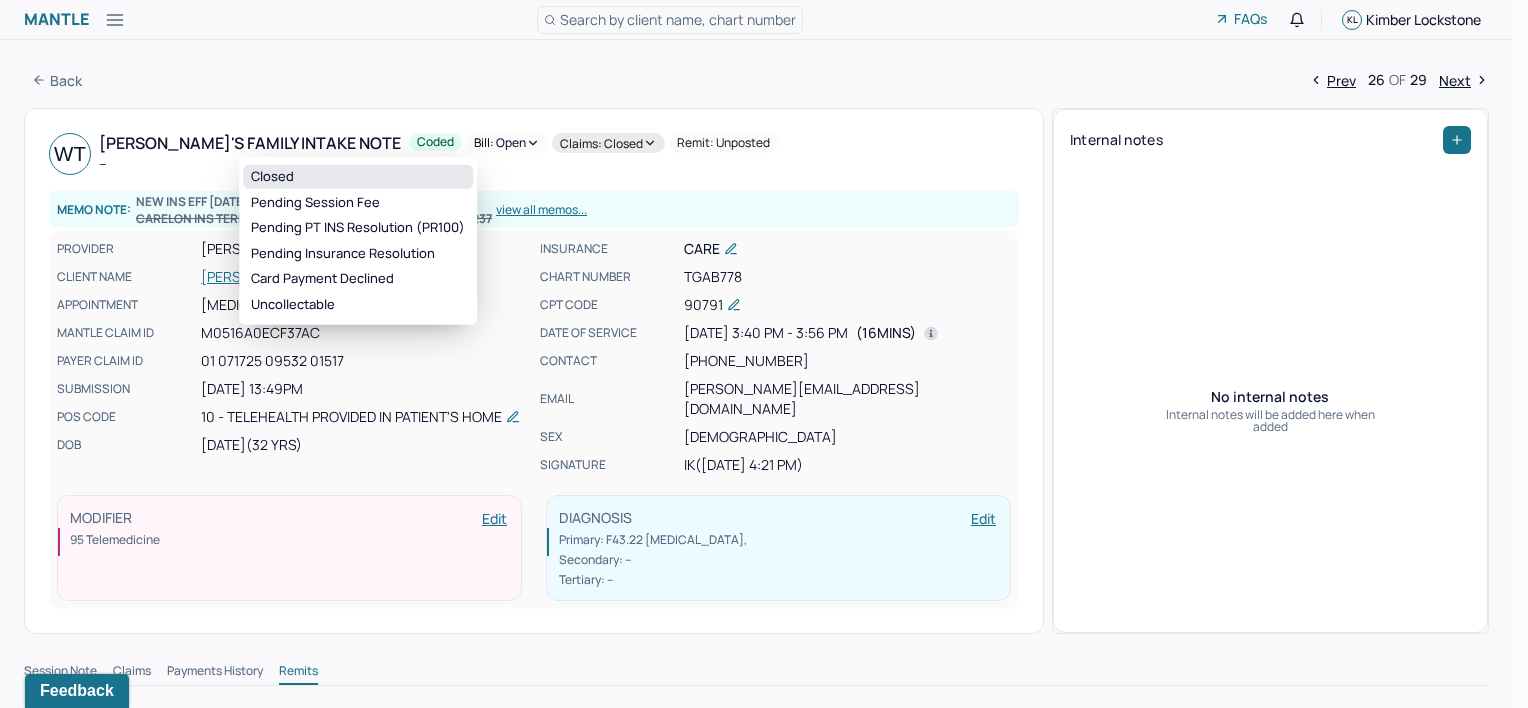 click on "Closed" at bounding box center (358, 177) 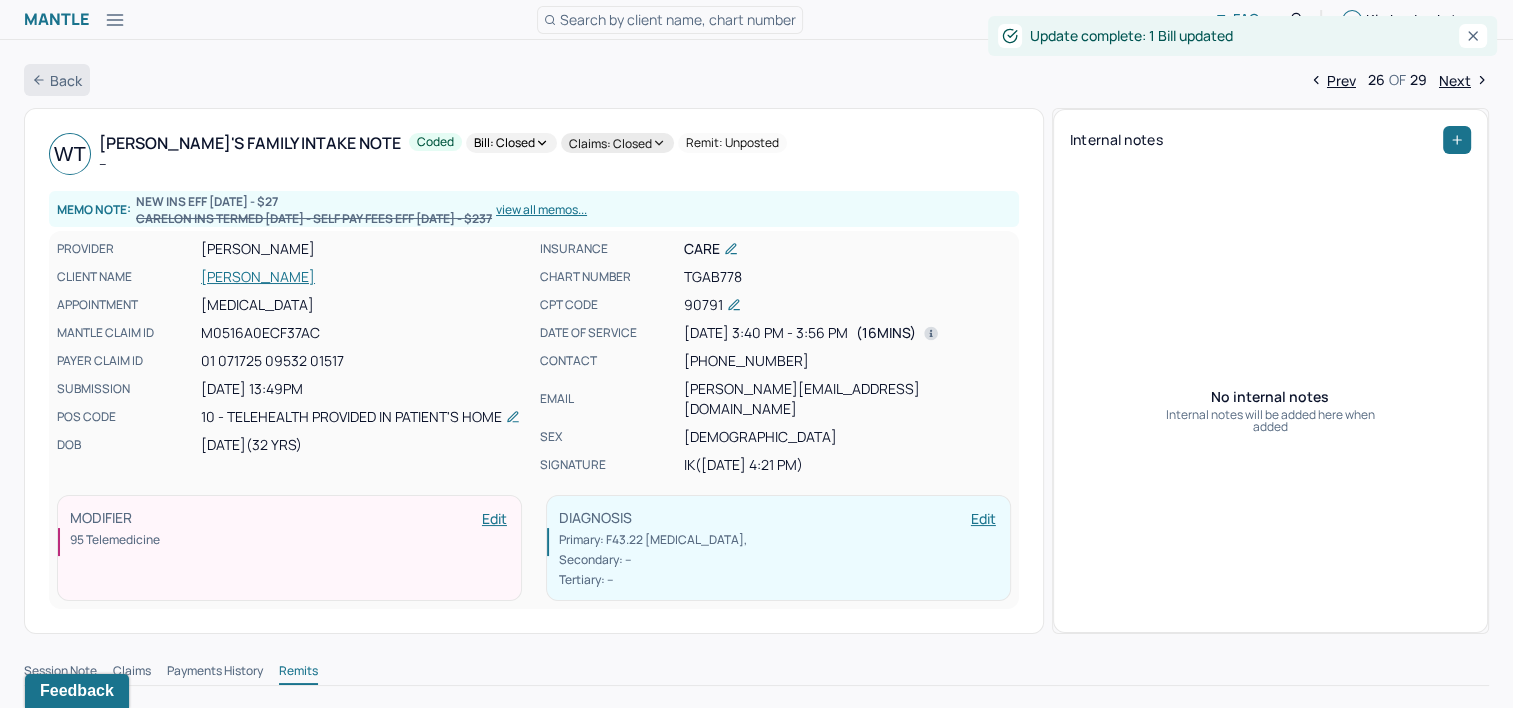 click on "Back" at bounding box center [57, 80] 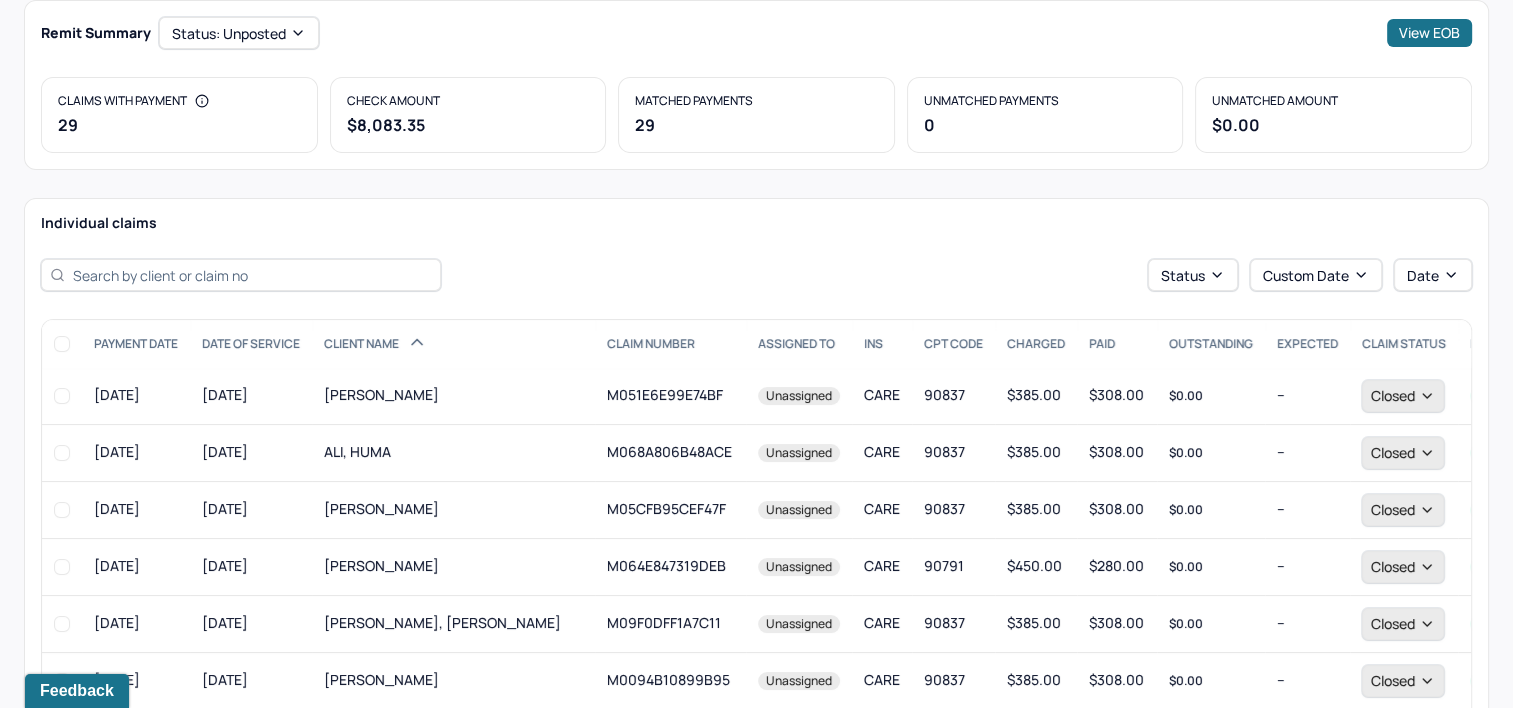 scroll, scrollTop: 0, scrollLeft: 0, axis: both 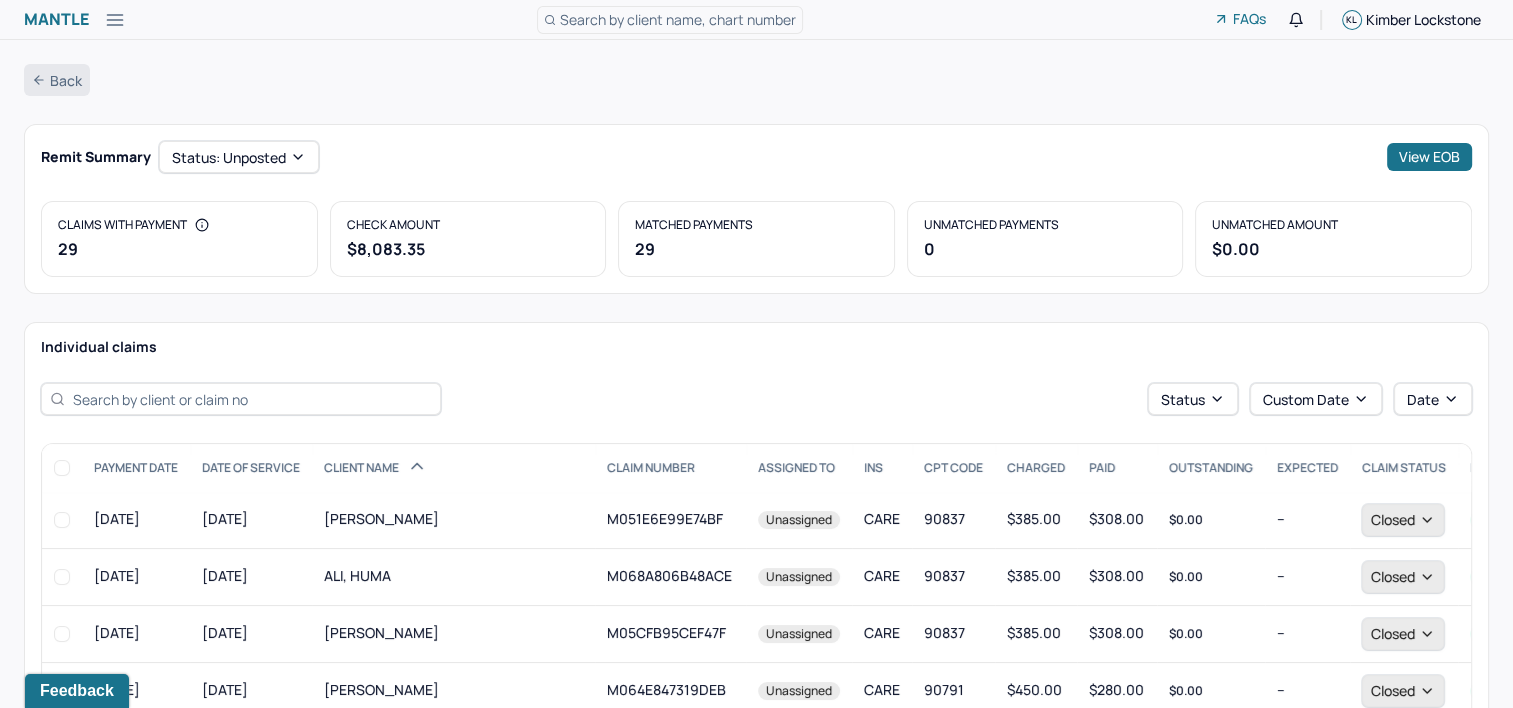 click on "Back" at bounding box center [57, 80] 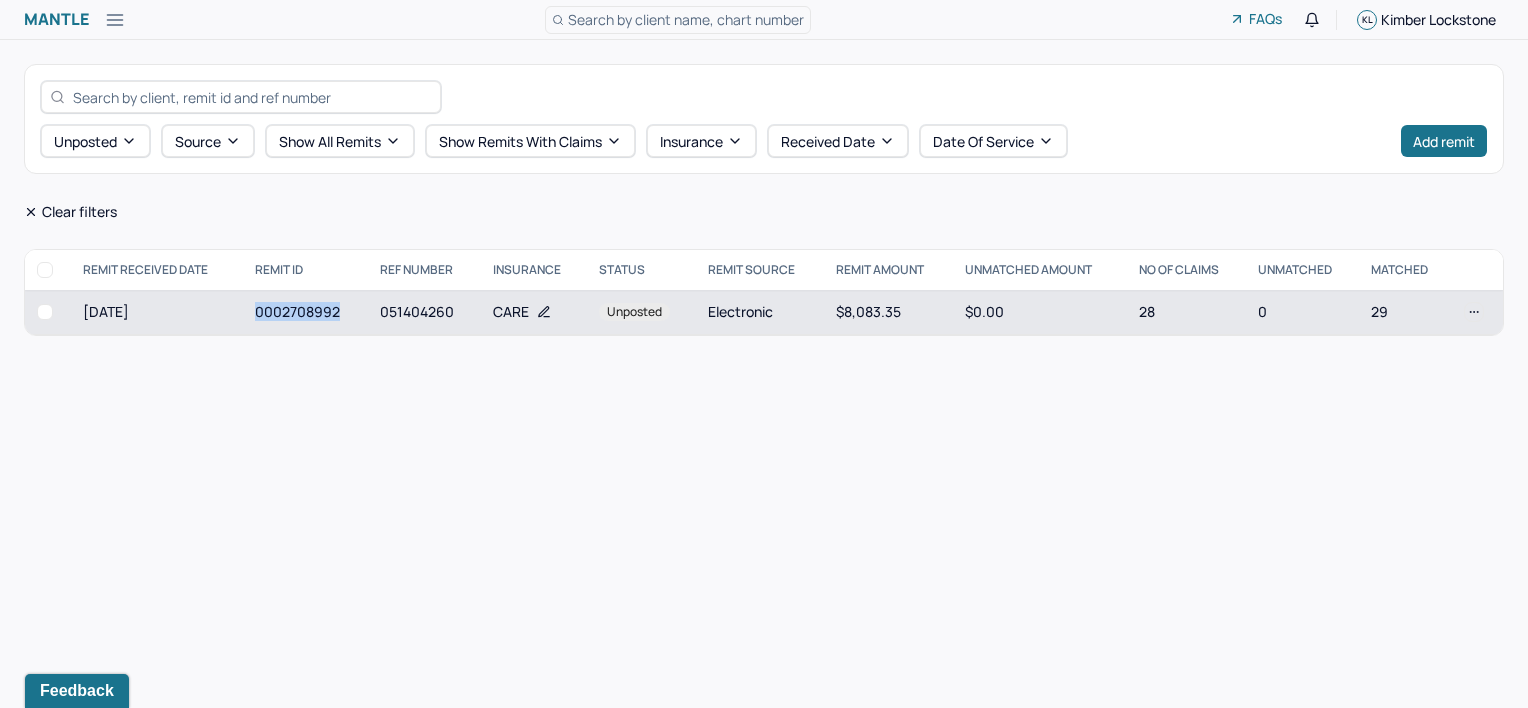 drag, startPoint x: 249, startPoint y: 315, endPoint x: 347, endPoint y: 316, distance: 98.005104 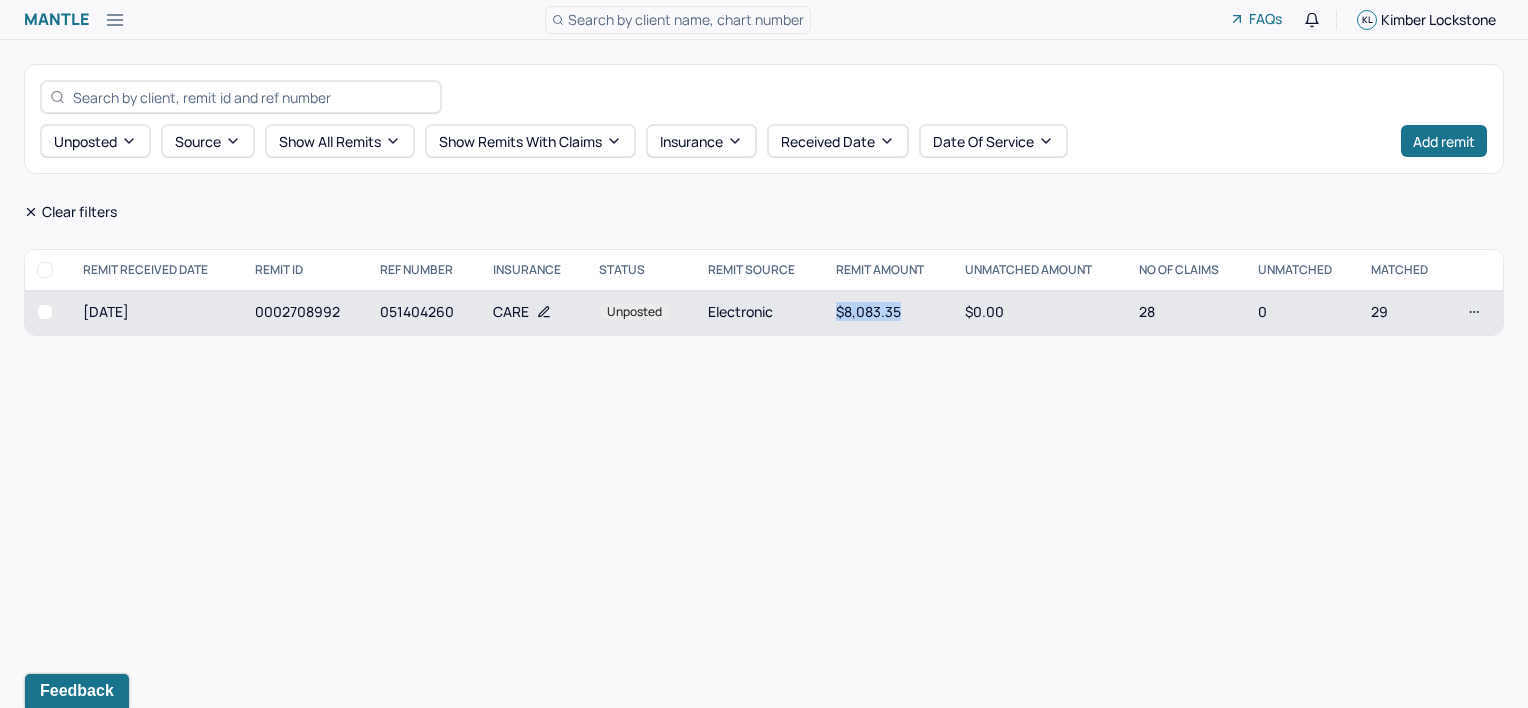 drag, startPoint x: 828, startPoint y: 316, endPoint x: 915, endPoint y: 318, distance: 87.02299 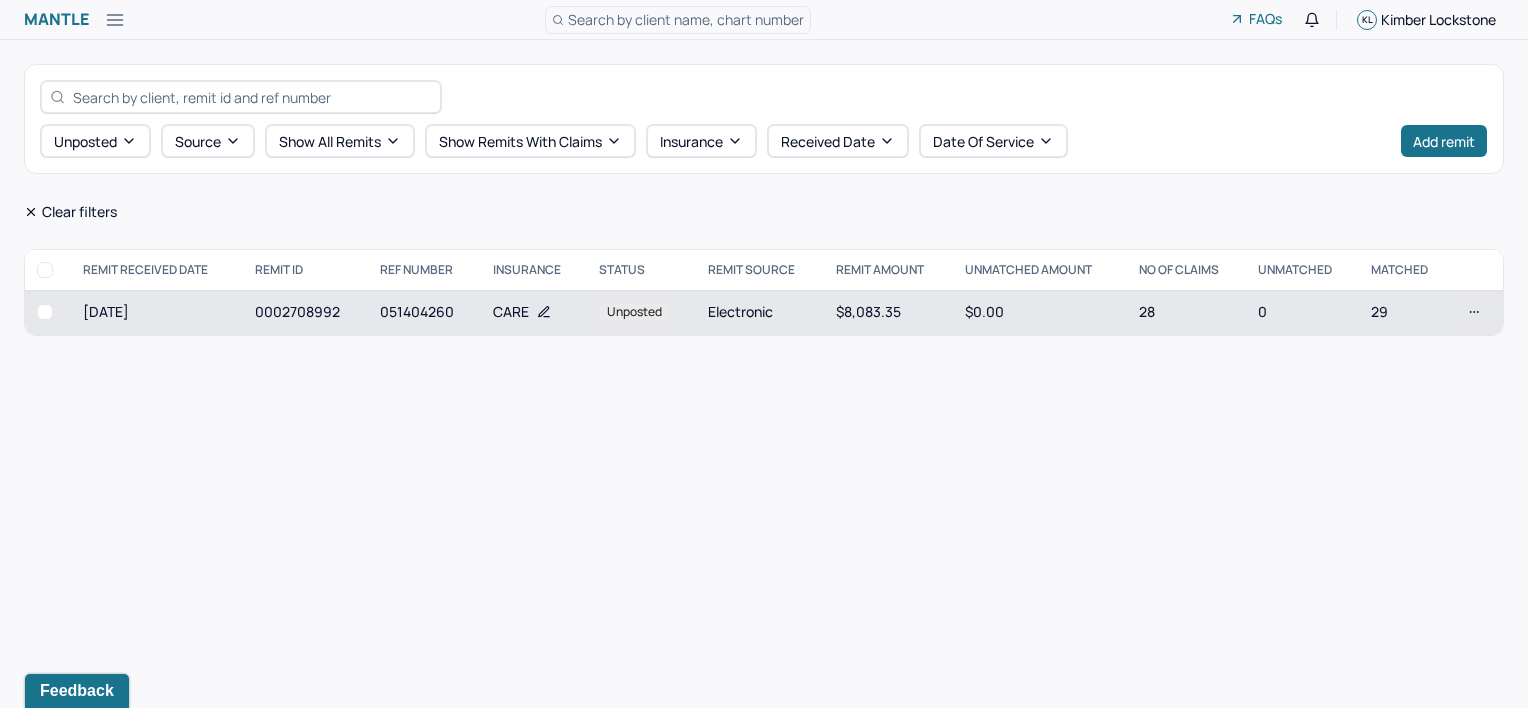 click at bounding box center (45, 312) 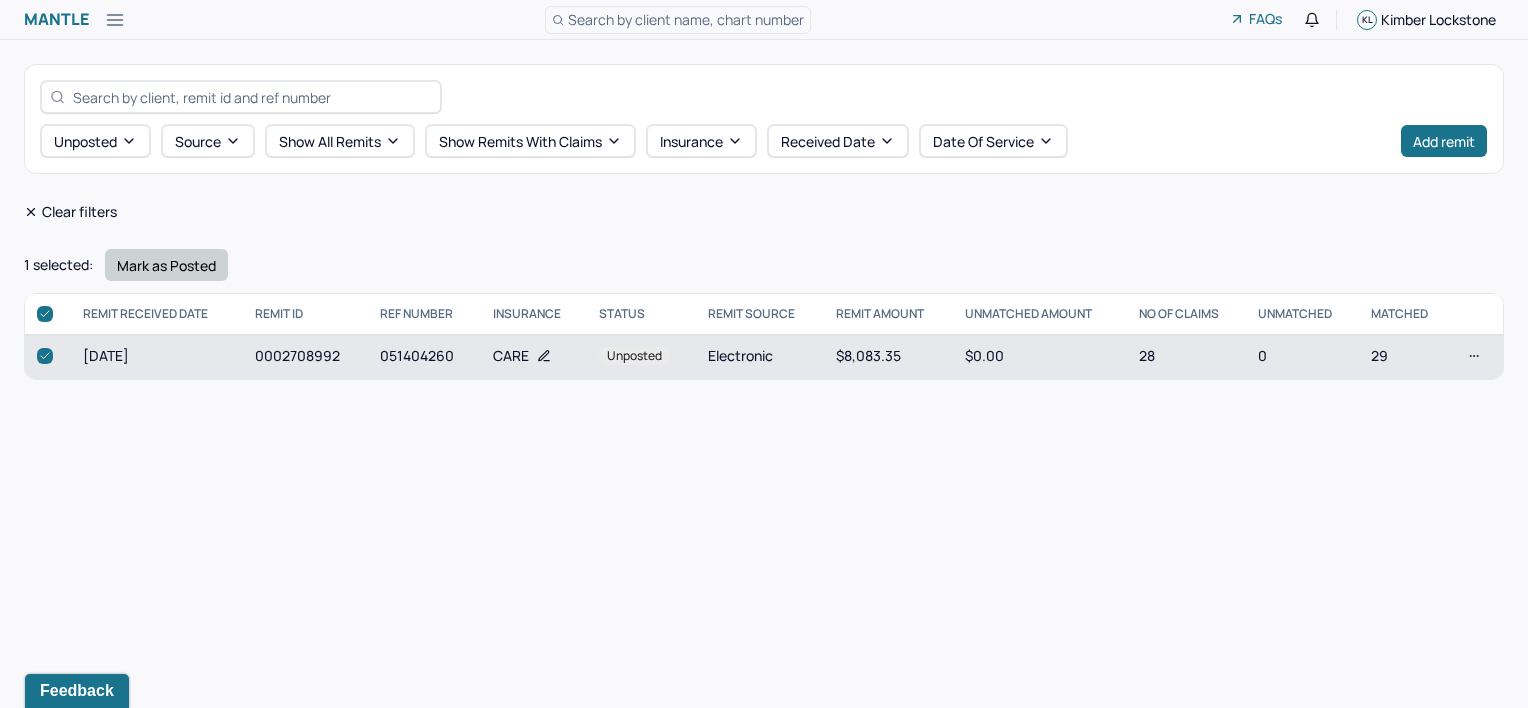drag, startPoint x: 197, startPoint y: 264, endPoint x: 505, endPoint y: 55, distance: 372.21634 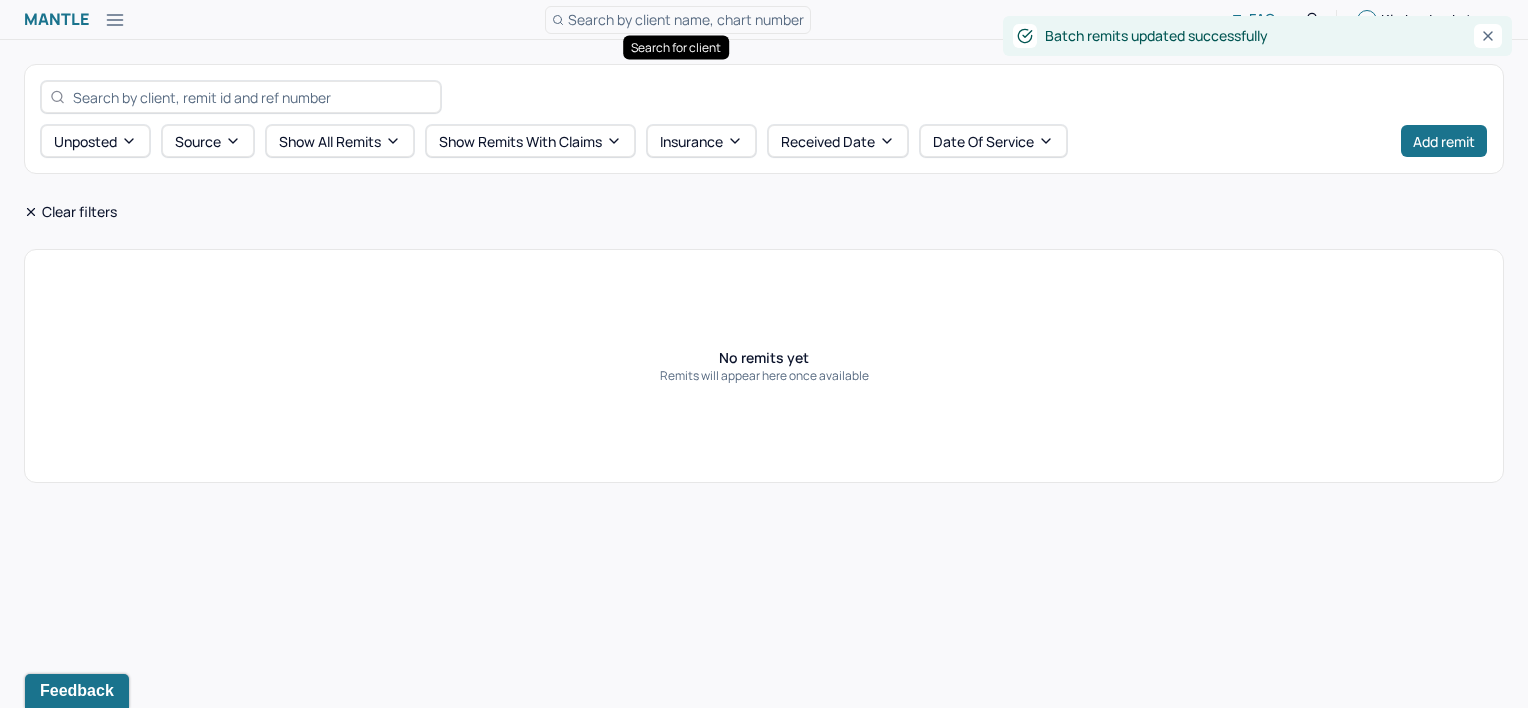 click on "Search by client name, chart number" at bounding box center [686, 19] 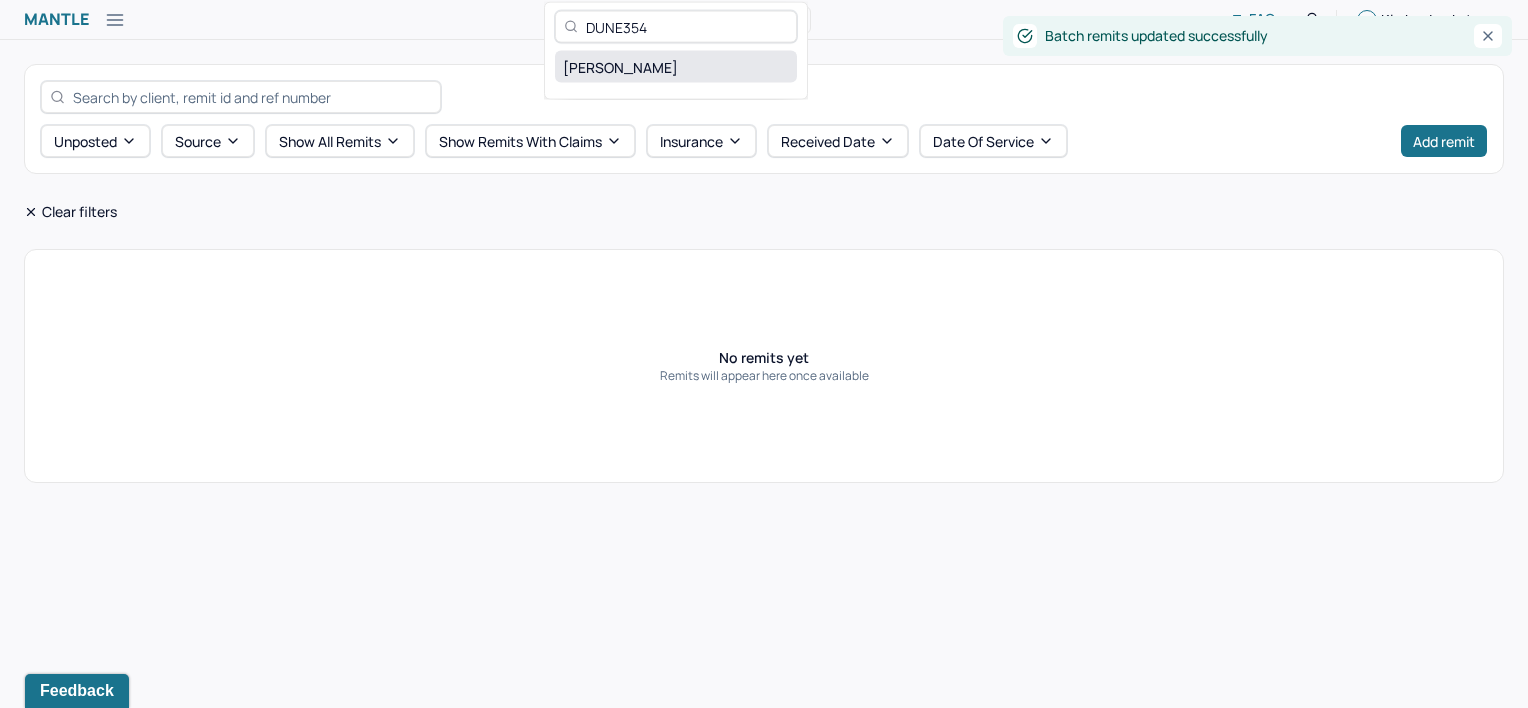 click on "[PERSON_NAME]" at bounding box center [676, 67] 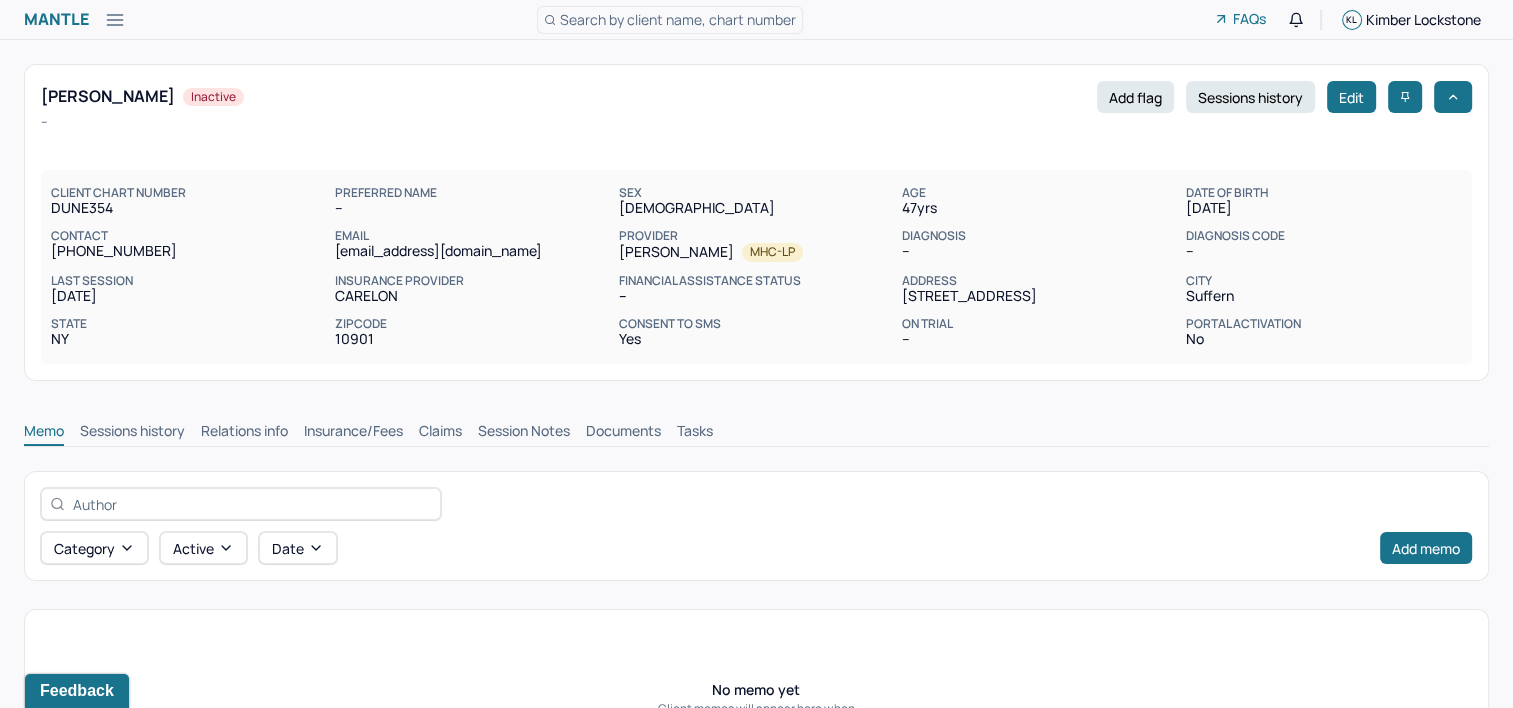 click on "Claims" at bounding box center [440, 433] 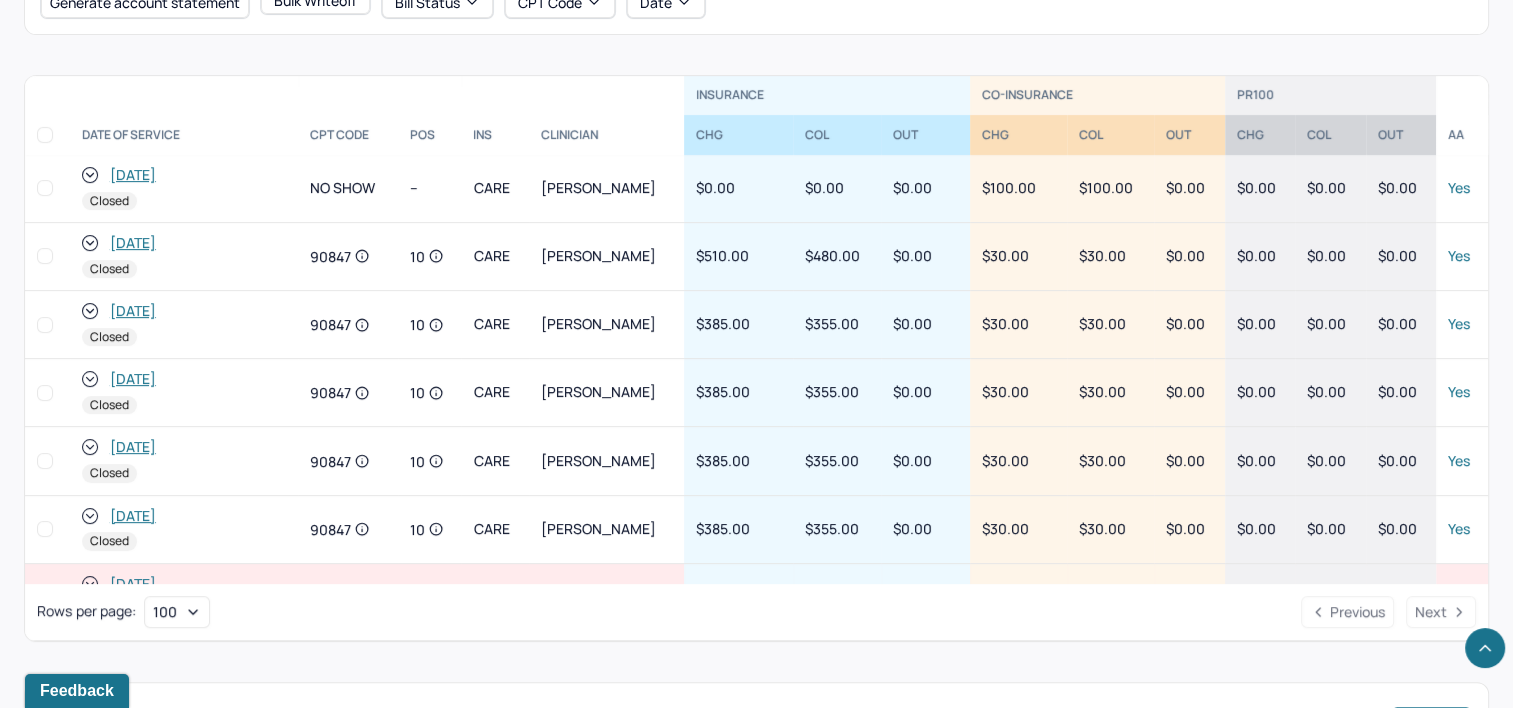 scroll, scrollTop: 804, scrollLeft: 0, axis: vertical 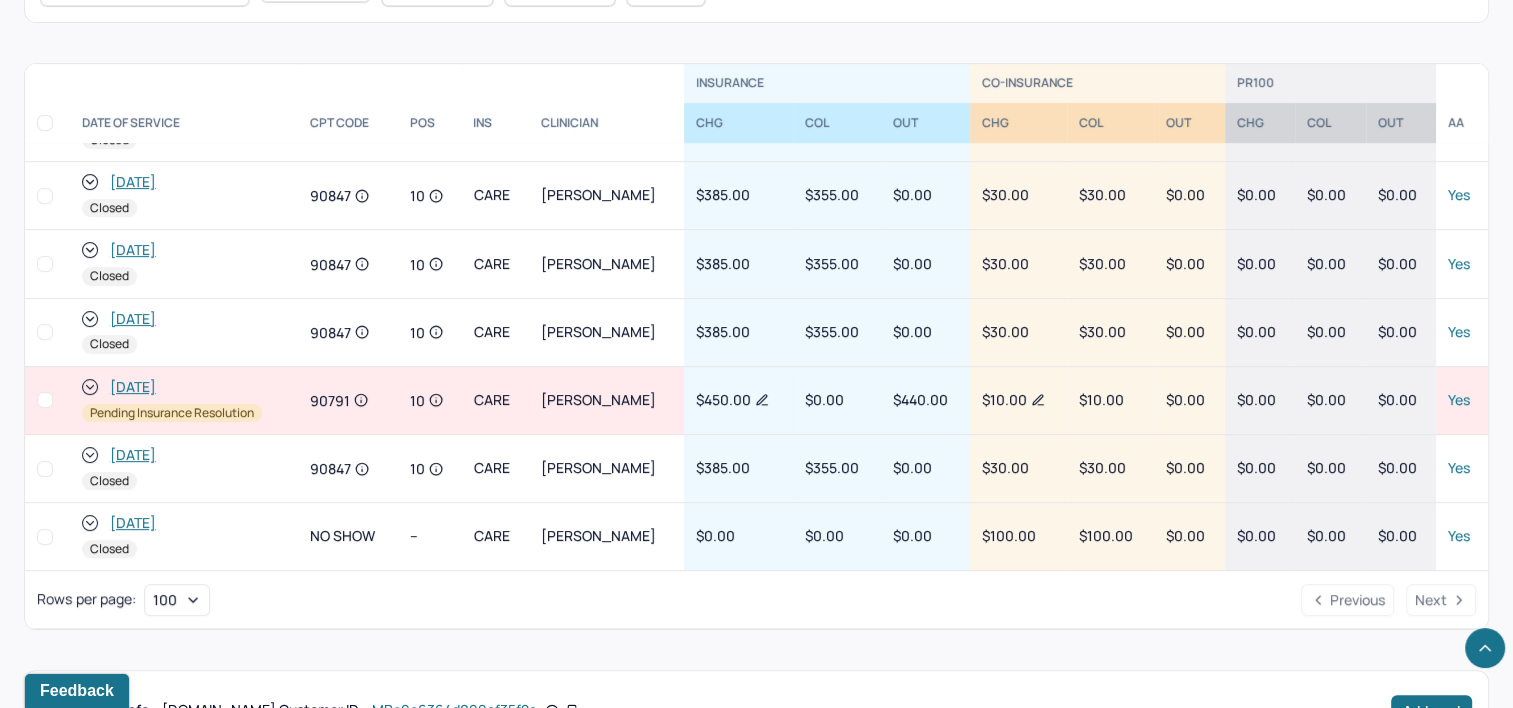 click on "[DATE]" at bounding box center (133, 387) 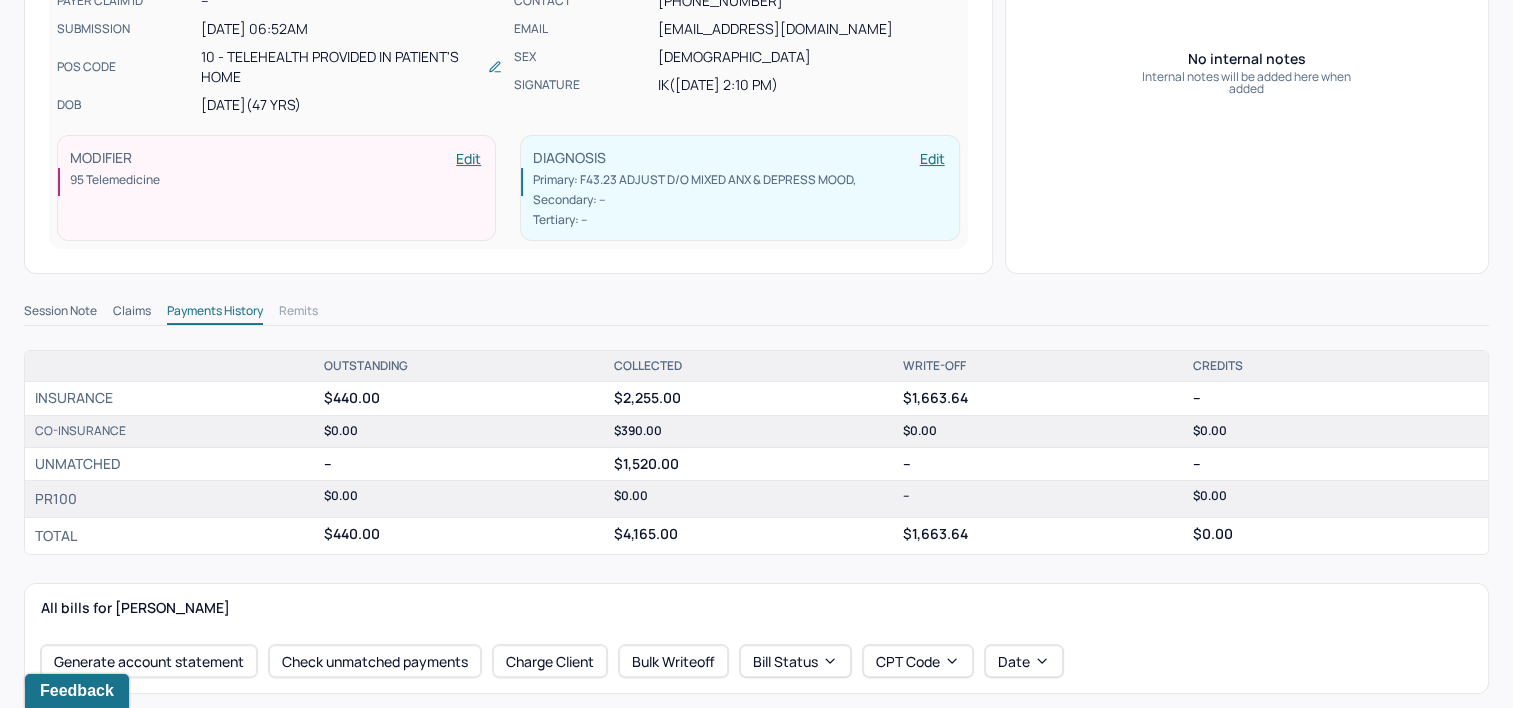 scroll, scrollTop: 316, scrollLeft: 0, axis: vertical 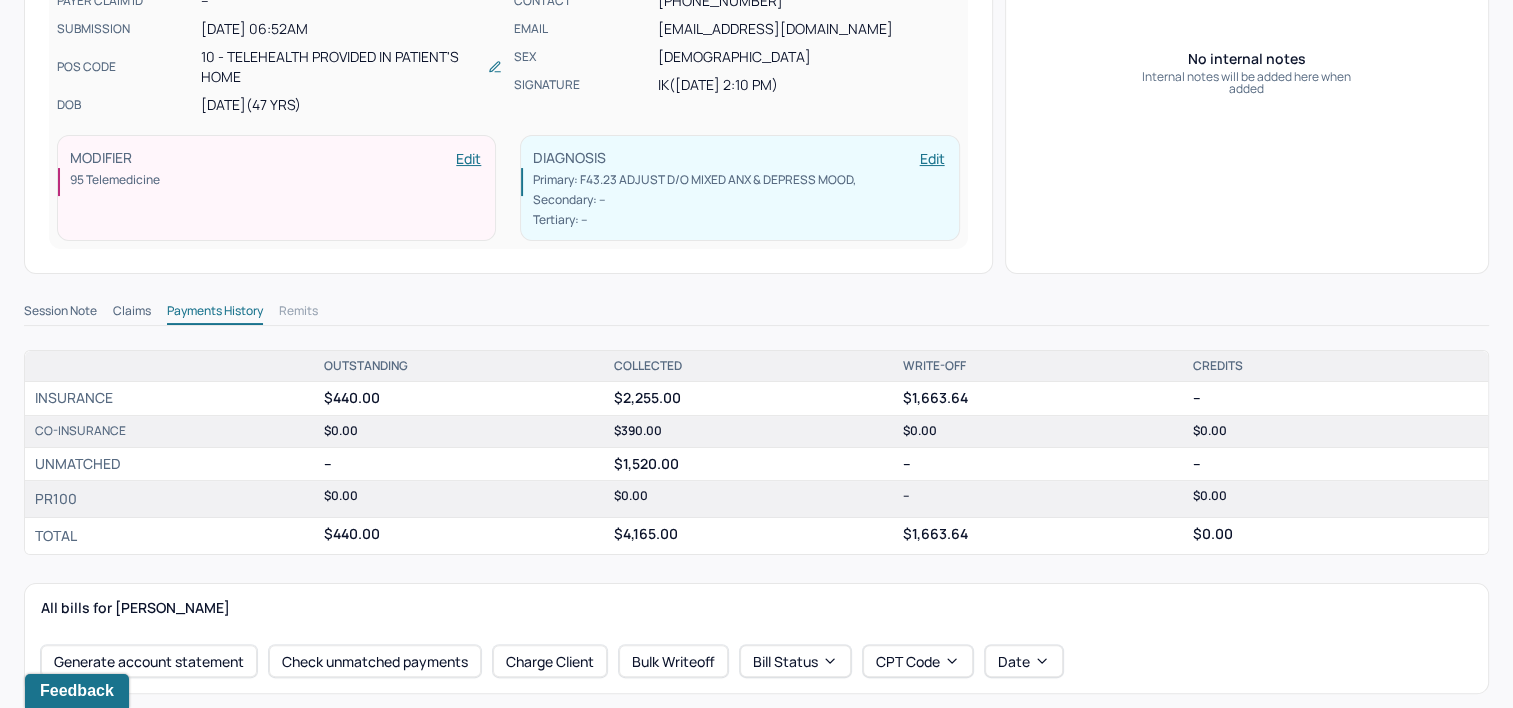 click on "Claims" at bounding box center [132, 313] 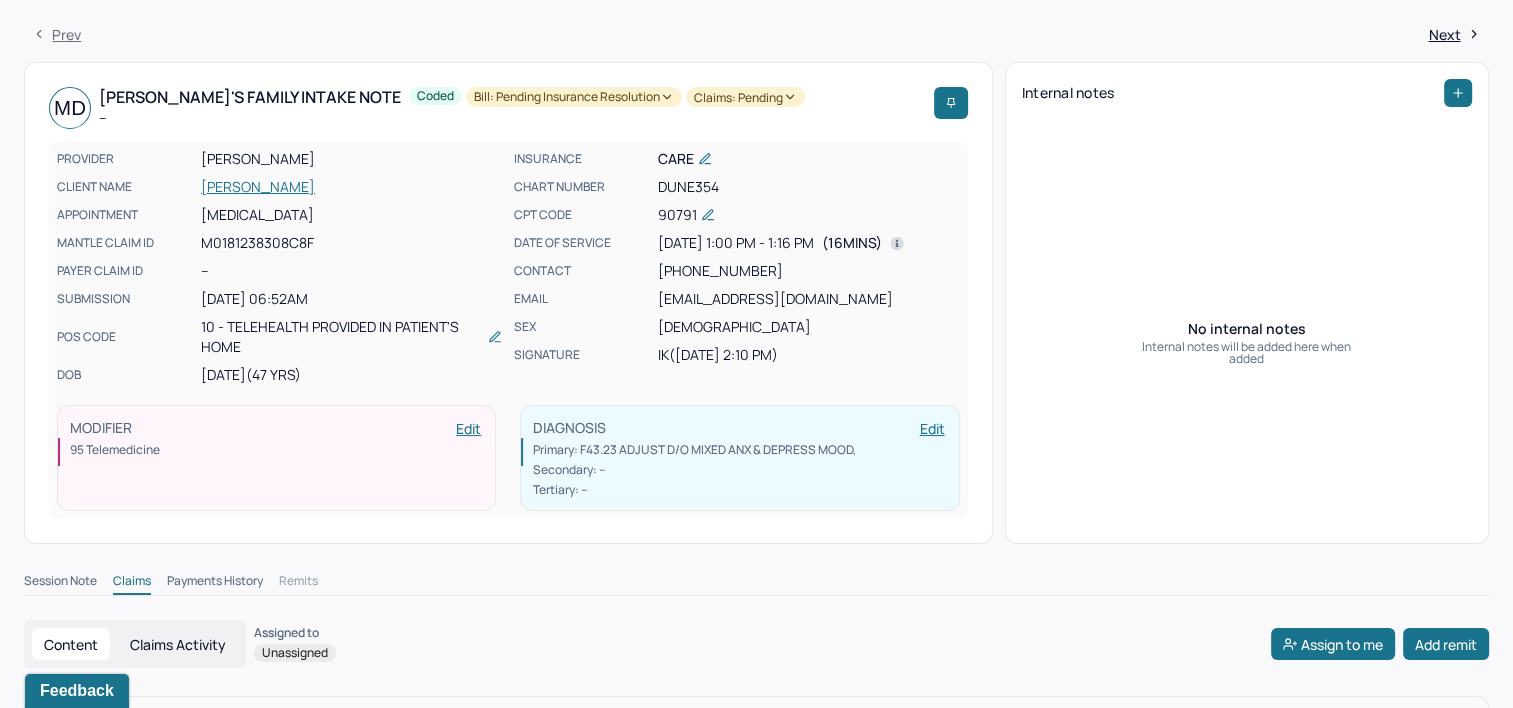 scroll, scrollTop: 0, scrollLeft: 0, axis: both 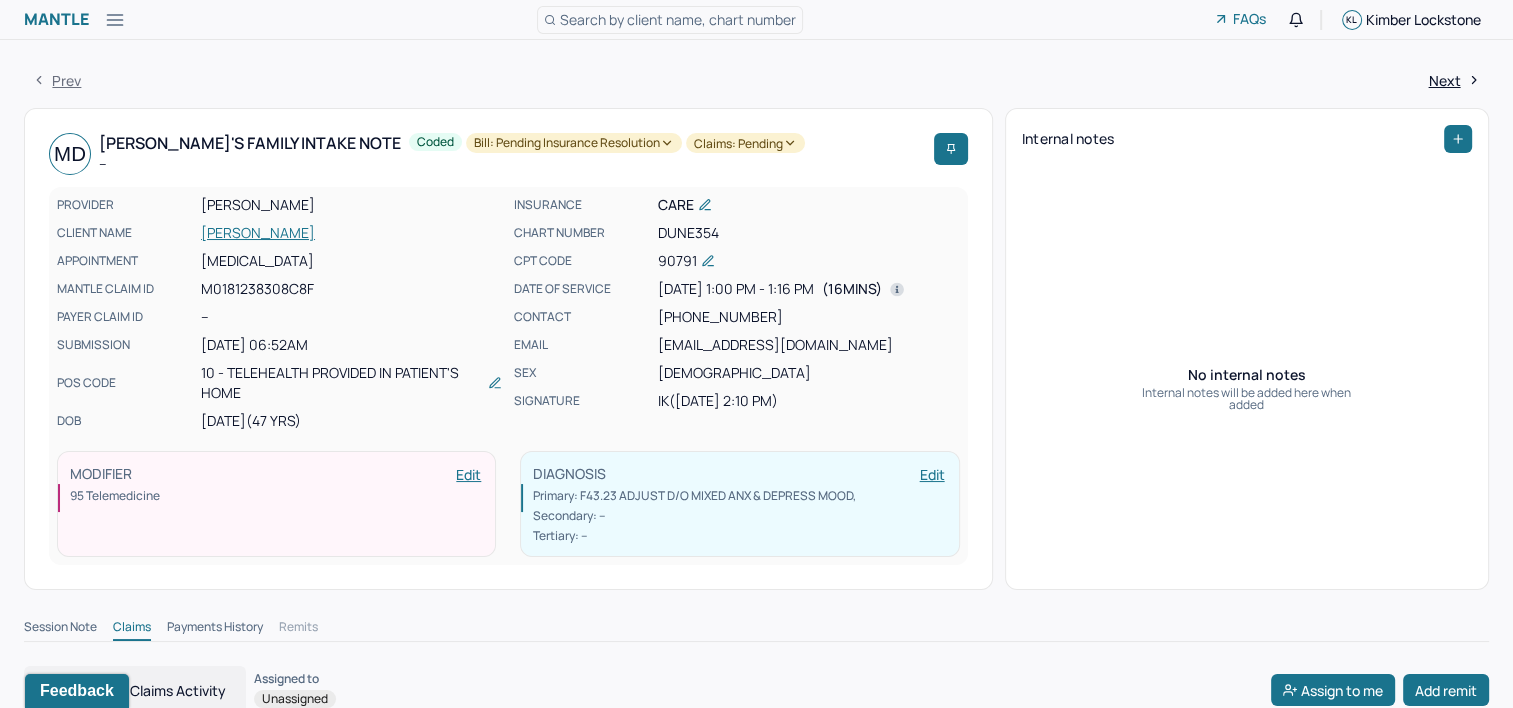 click on "Payments History" at bounding box center (215, 629) 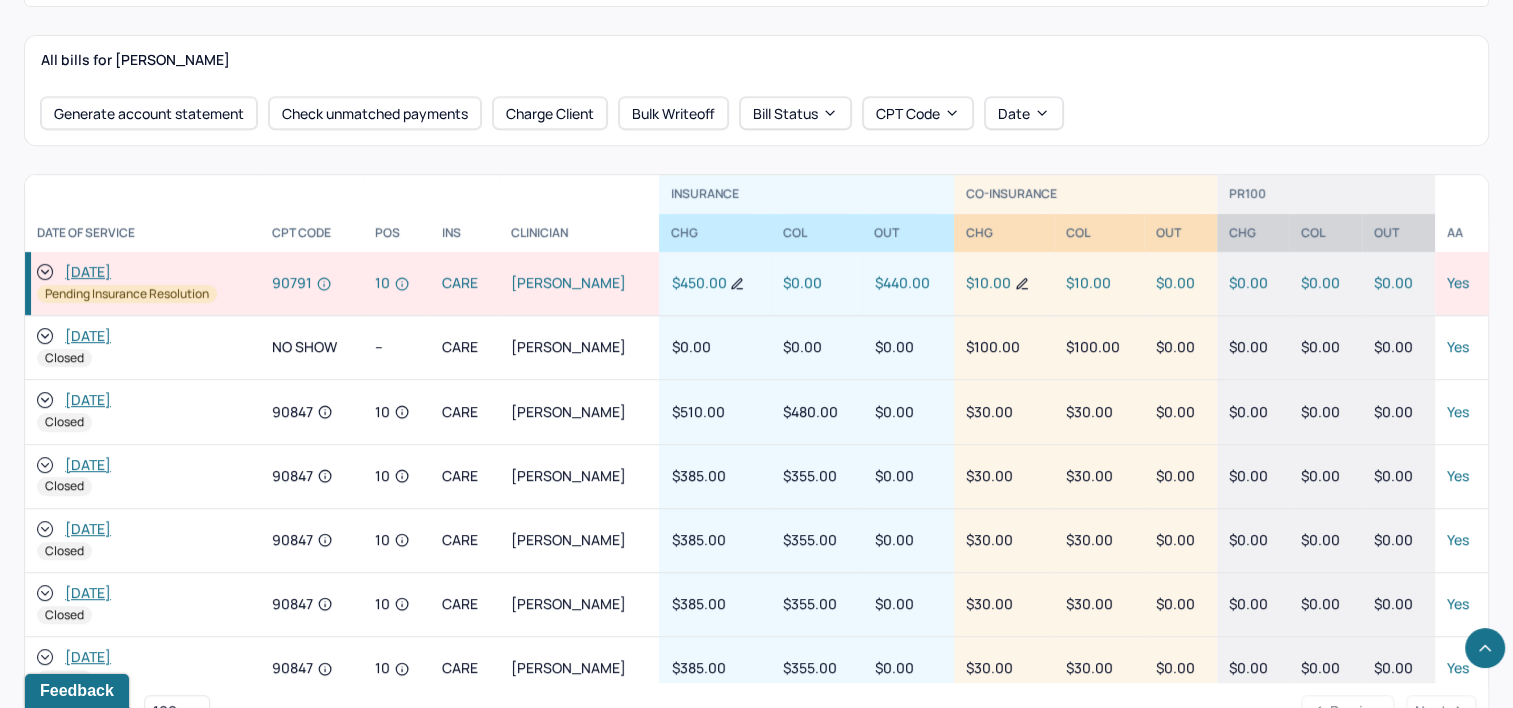 scroll, scrollTop: 900, scrollLeft: 0, axis: vertical 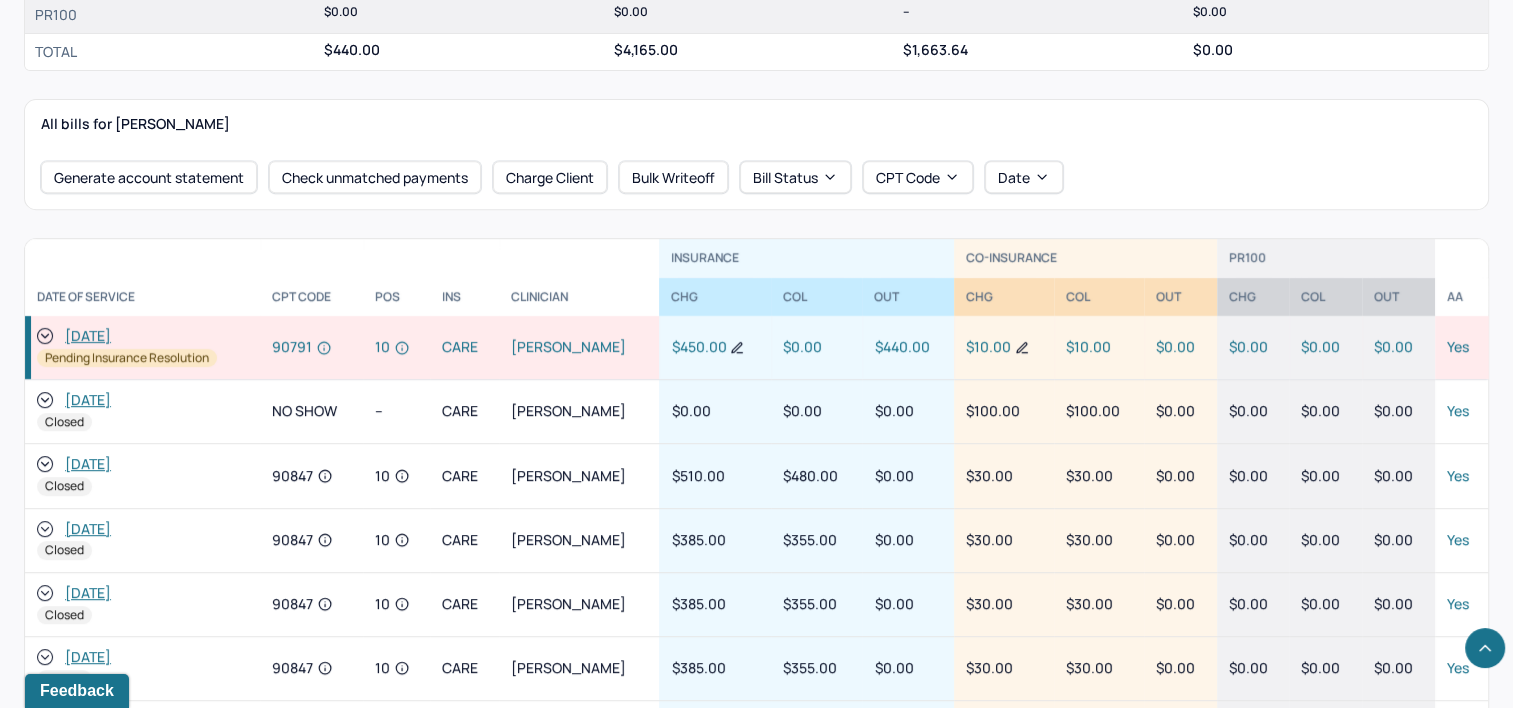click on "[DATE]" at bounding box center [88, 464] 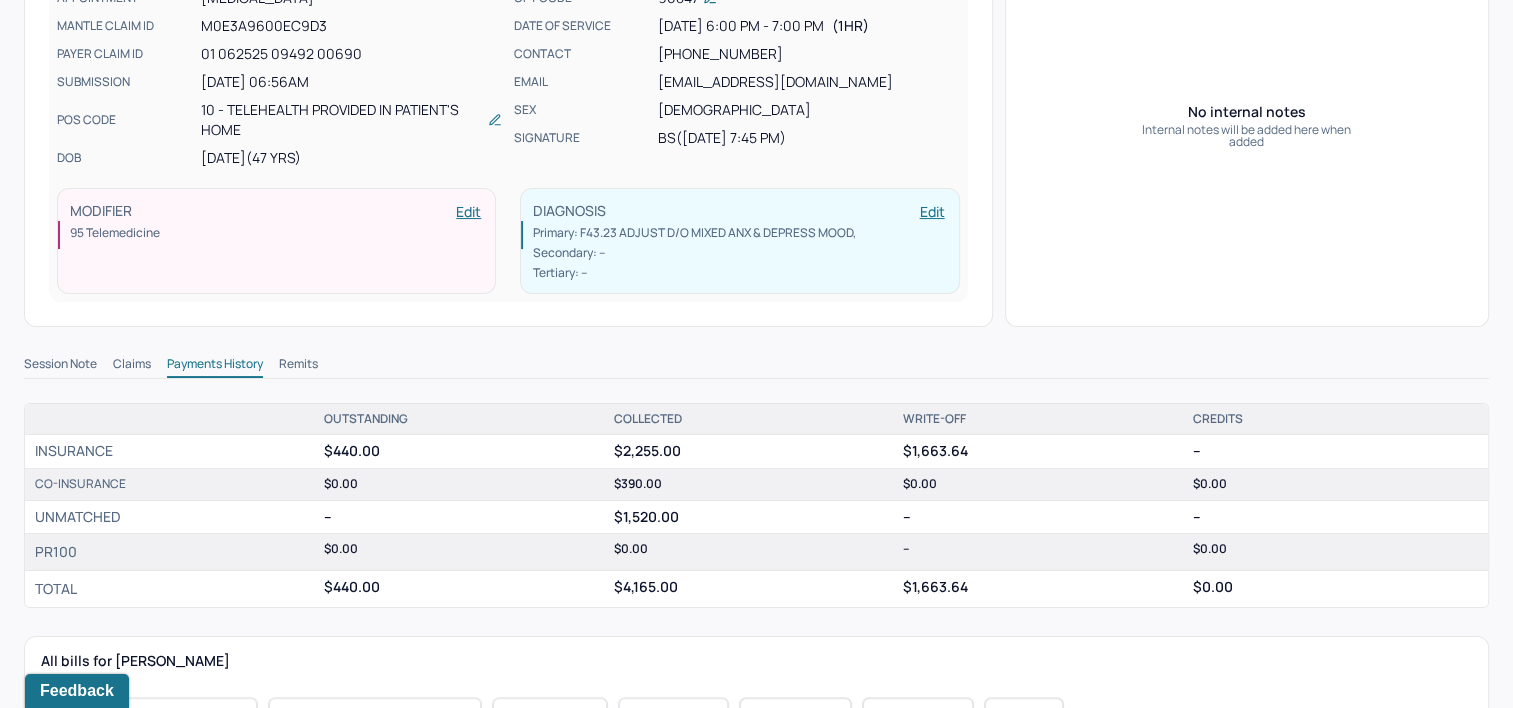 scroll, scrollTop: 300, scrollLeft: 0, axis: vertical 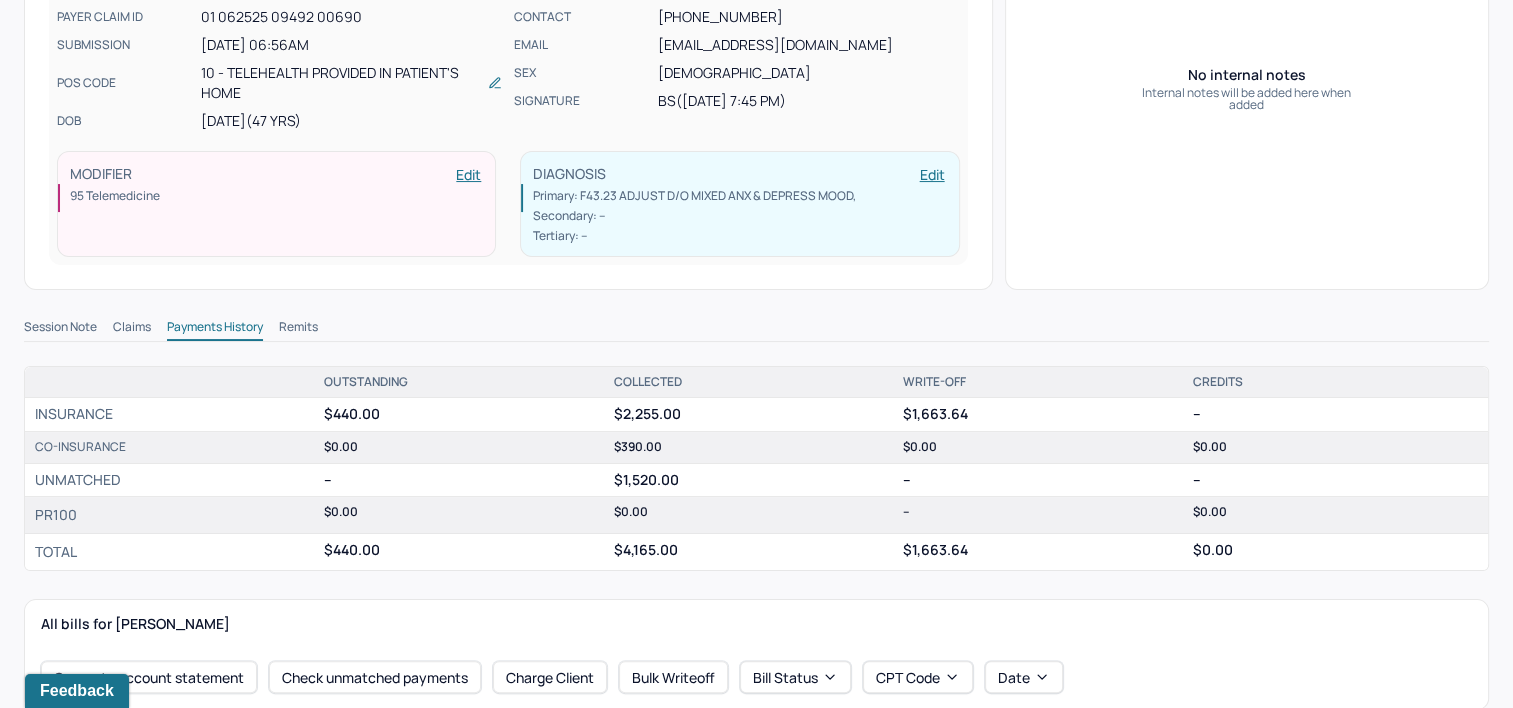 click on "Remits" at bounding box center (298, 329) 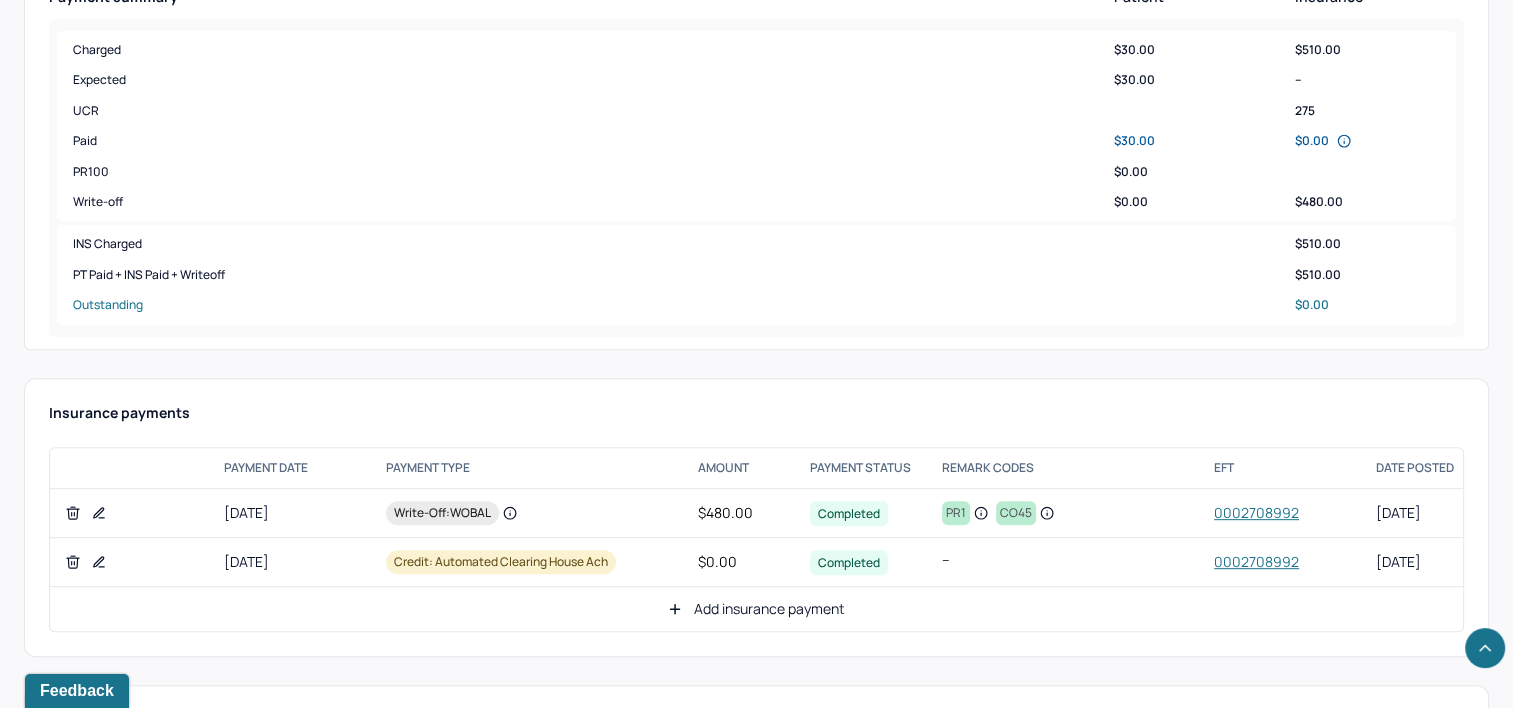 scroll, scrollTop: 1100, scrollLeft: 0, axis: vertical 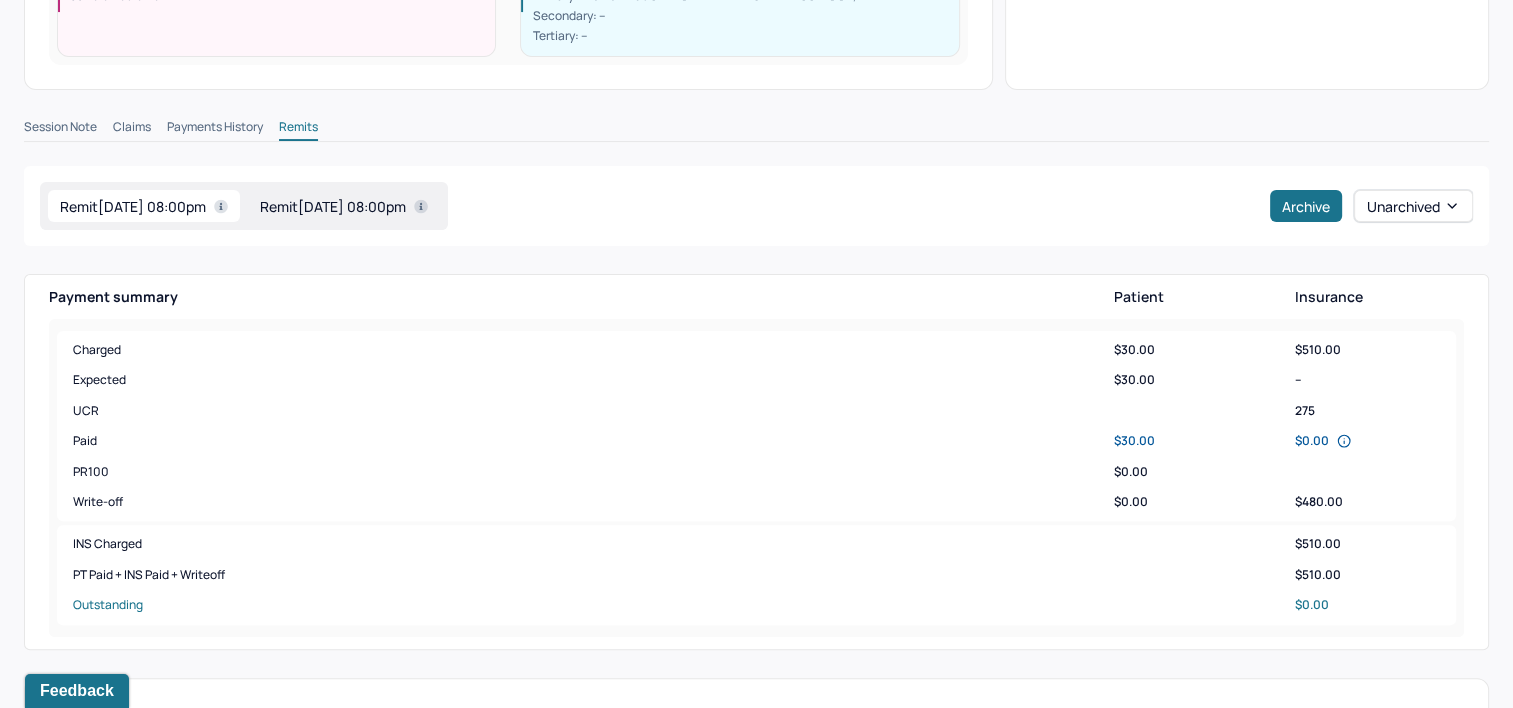 click on "Remit [DATE] 08:00pm" at bounding box center [344, 206] 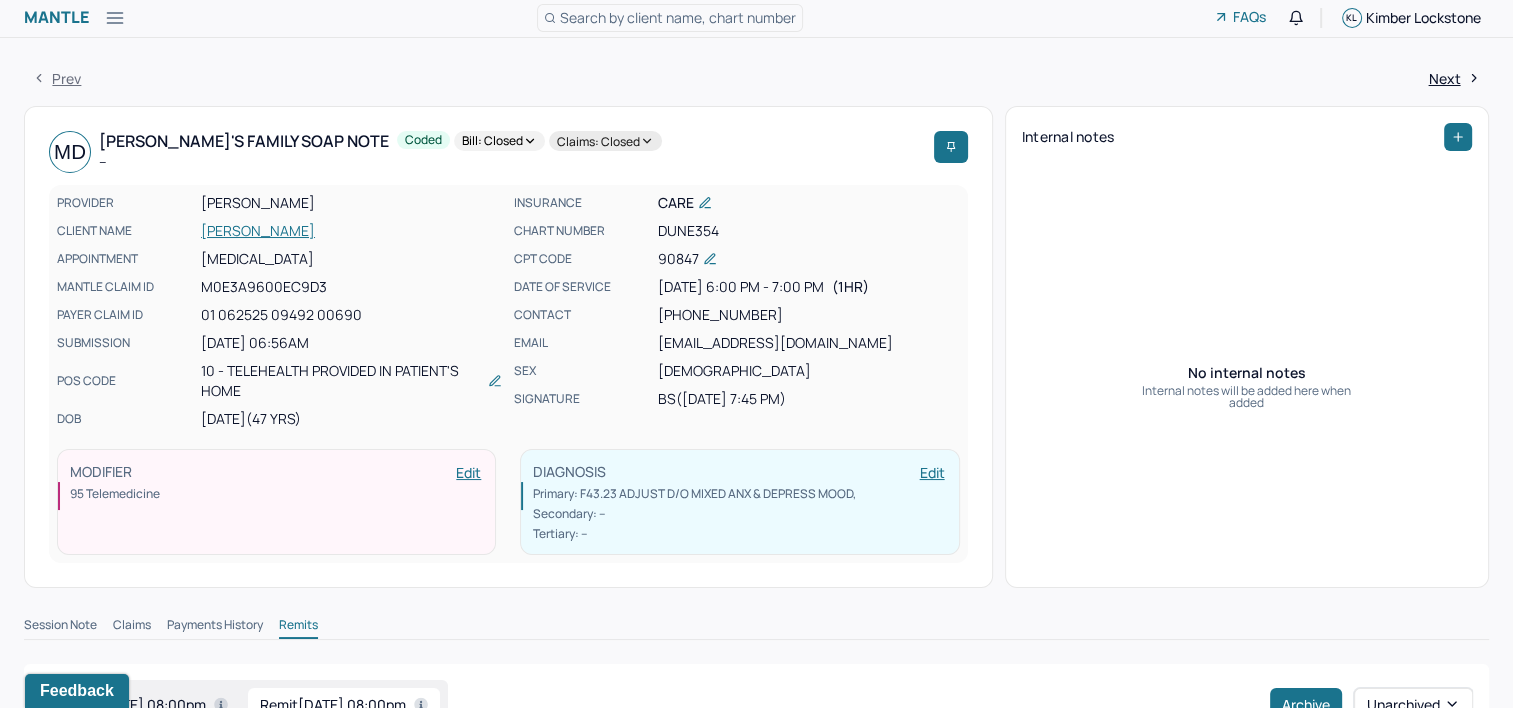 scroll, scrollTop: 0, scrollLeft: 0, axis: both 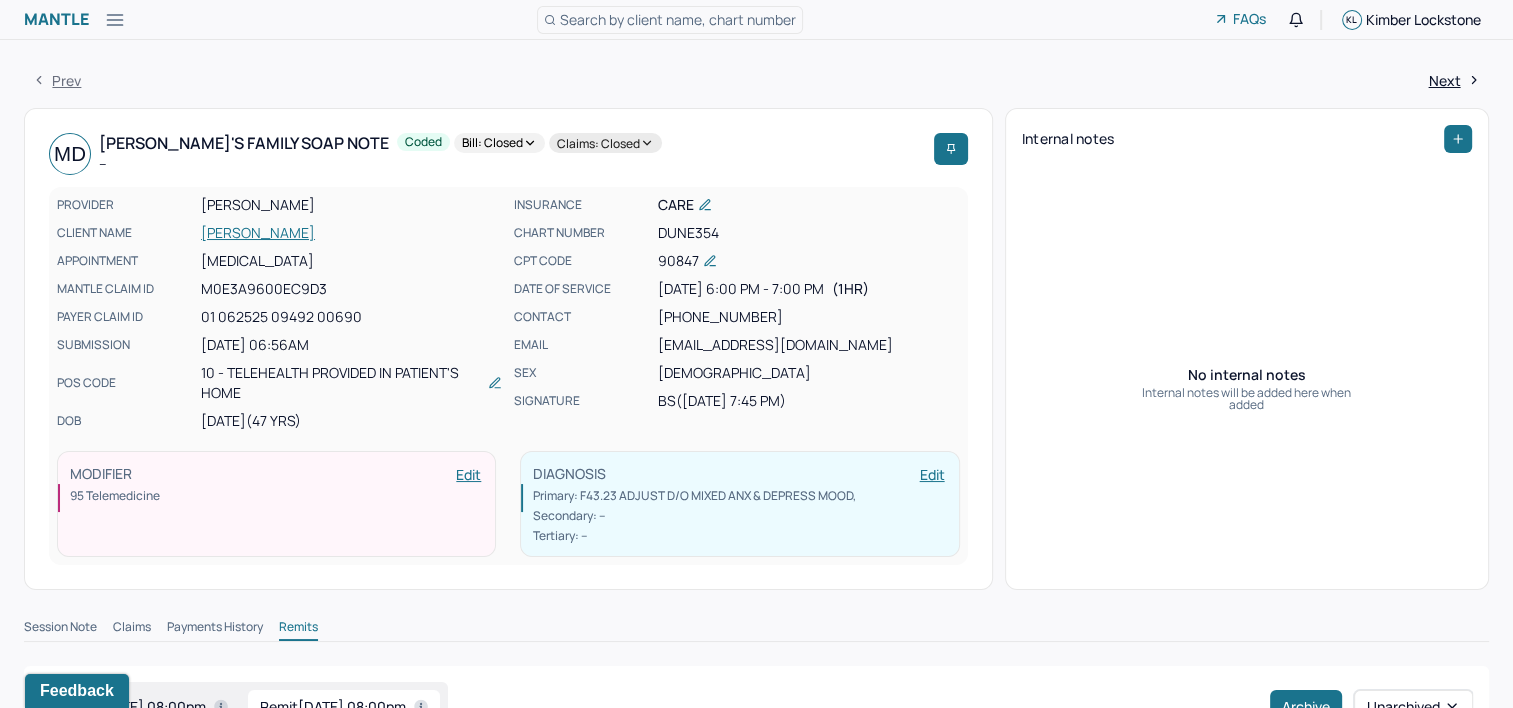 click on "[PERSON_NAME]" at bounding box center (351, 233) 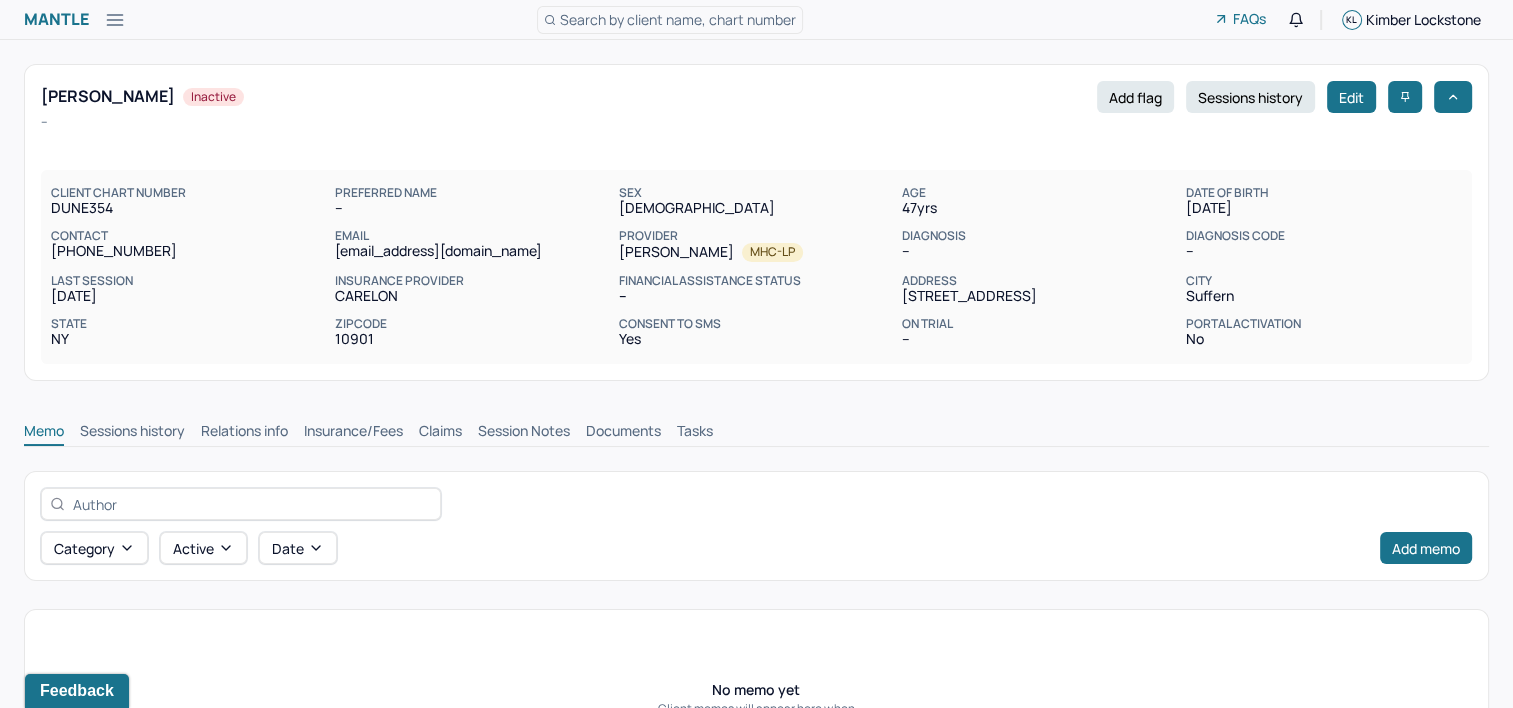 click on "Tasks" at bounding box center (695, 433) 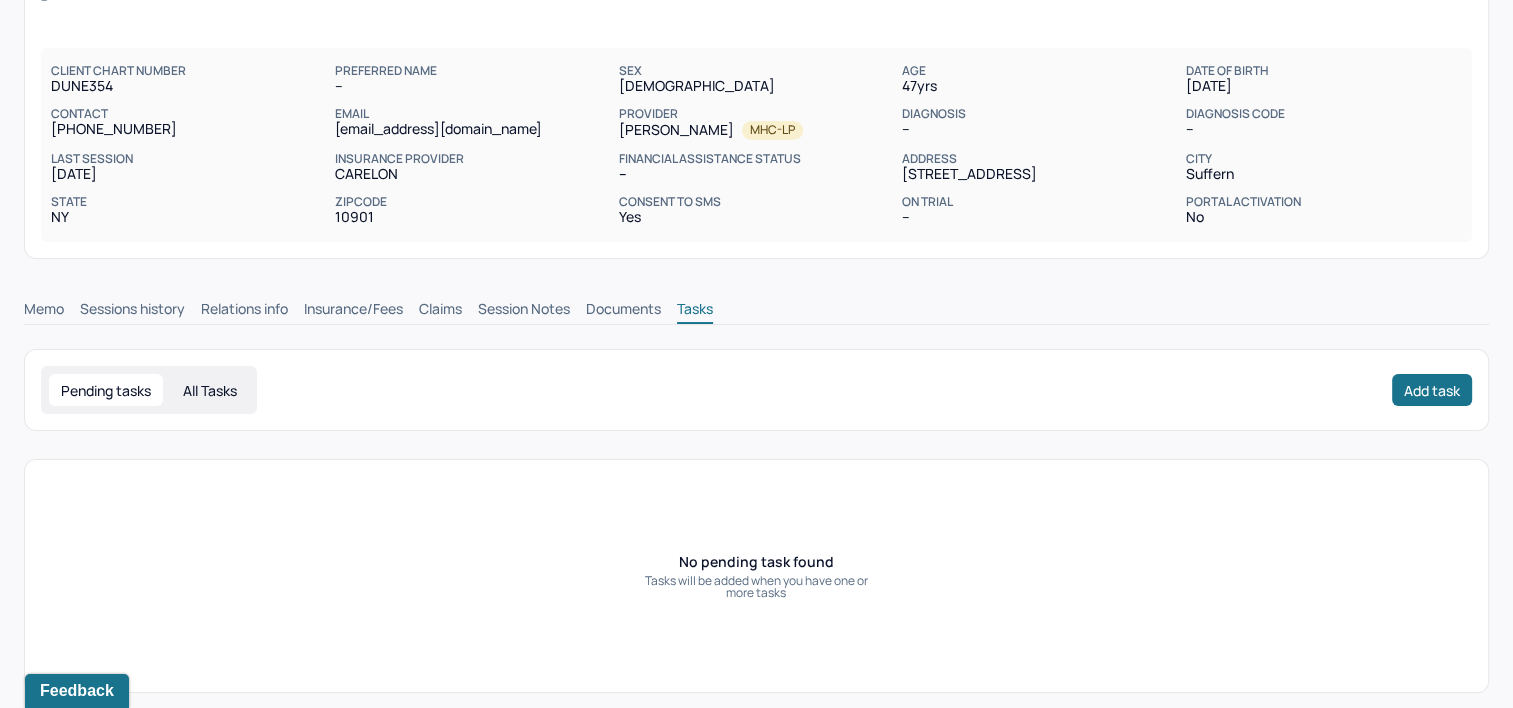 scroll, scrollTop: 130, scrollLeft: 0, axis: vertical 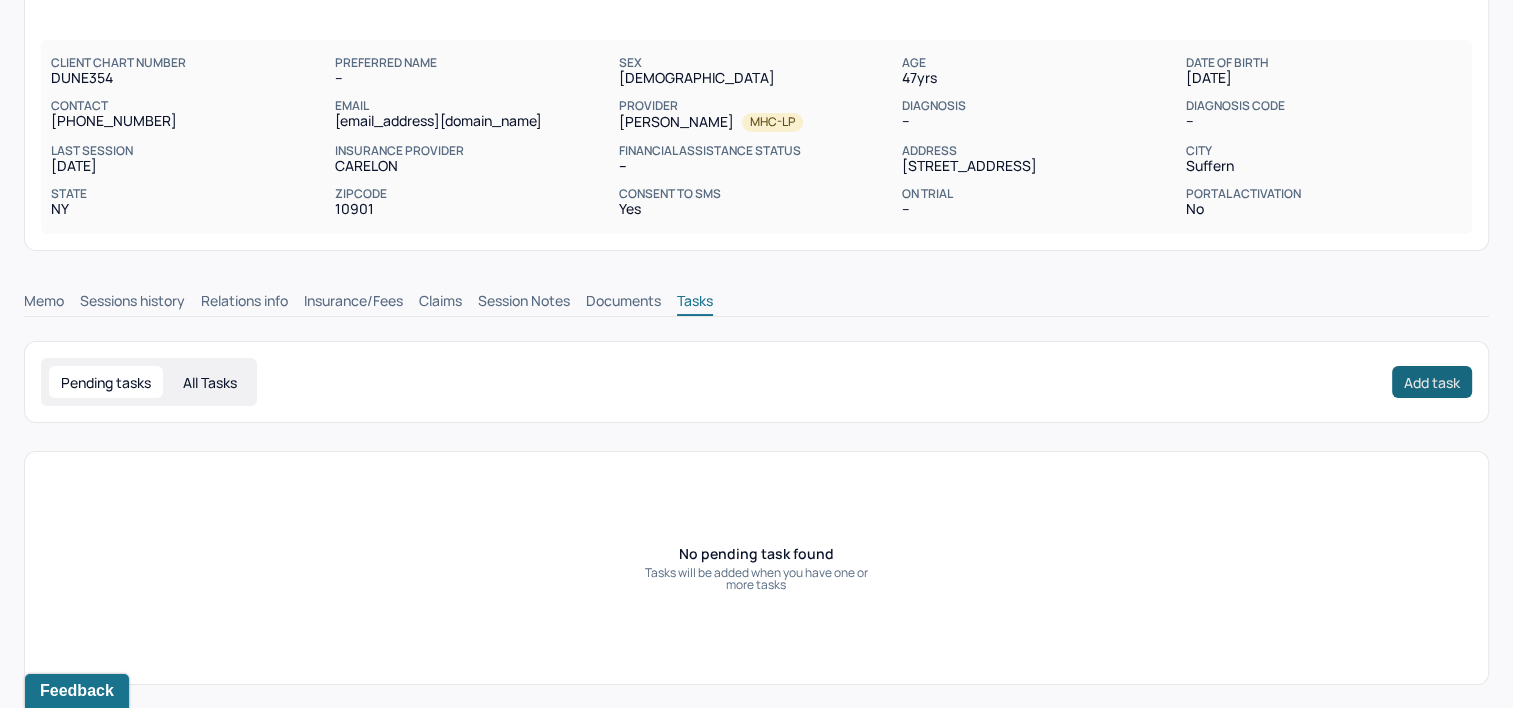 click on "Add task" at bounding box center [1432, 382] 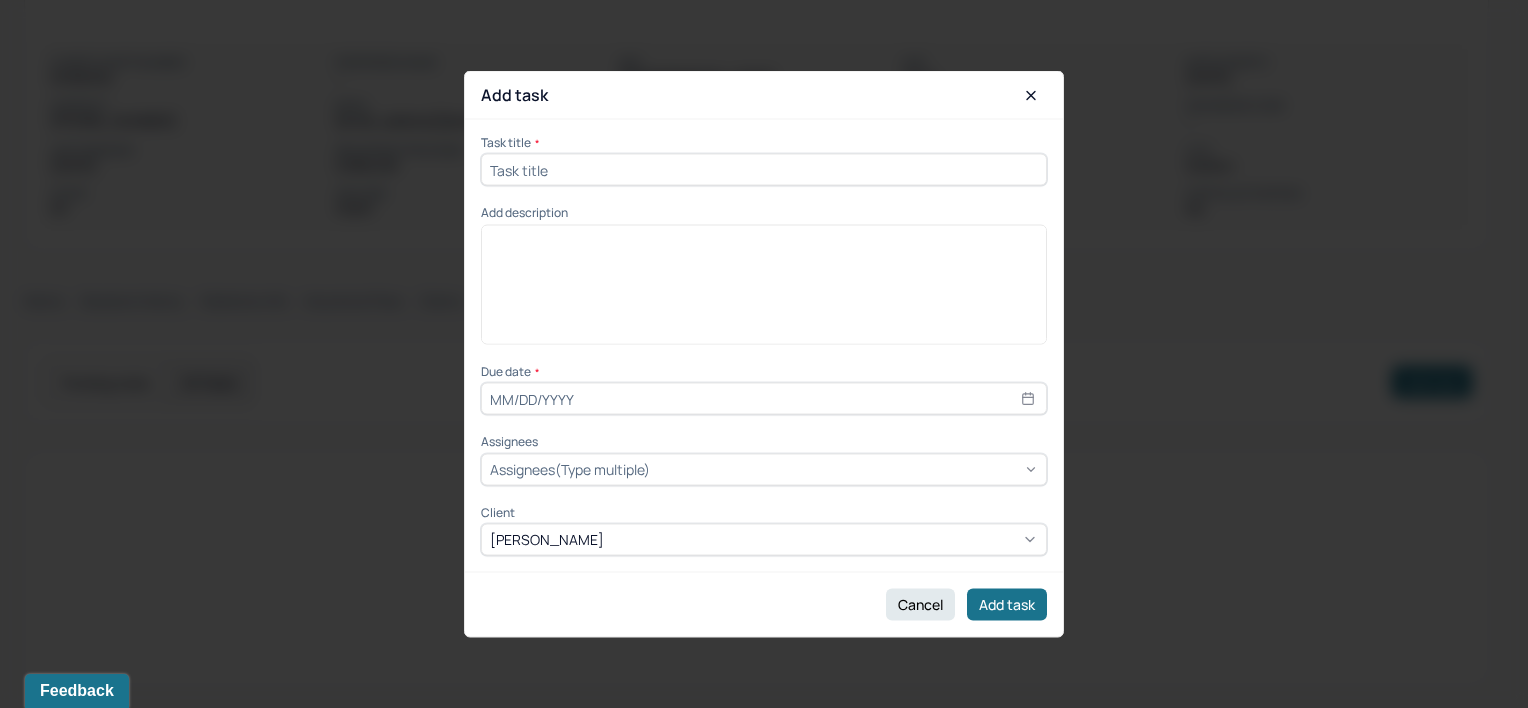 click at bounding box center (764, 170) 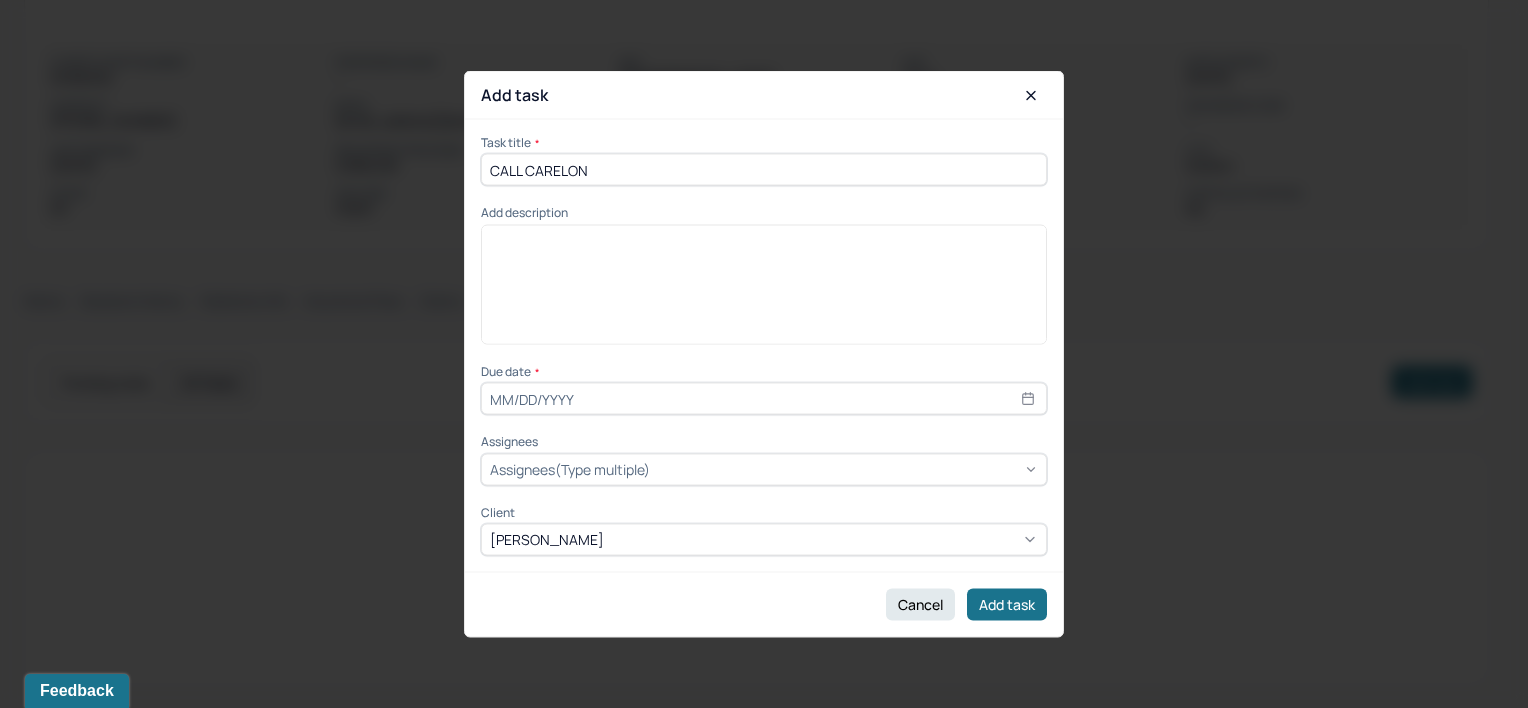 click at bounding box center [764, 399] 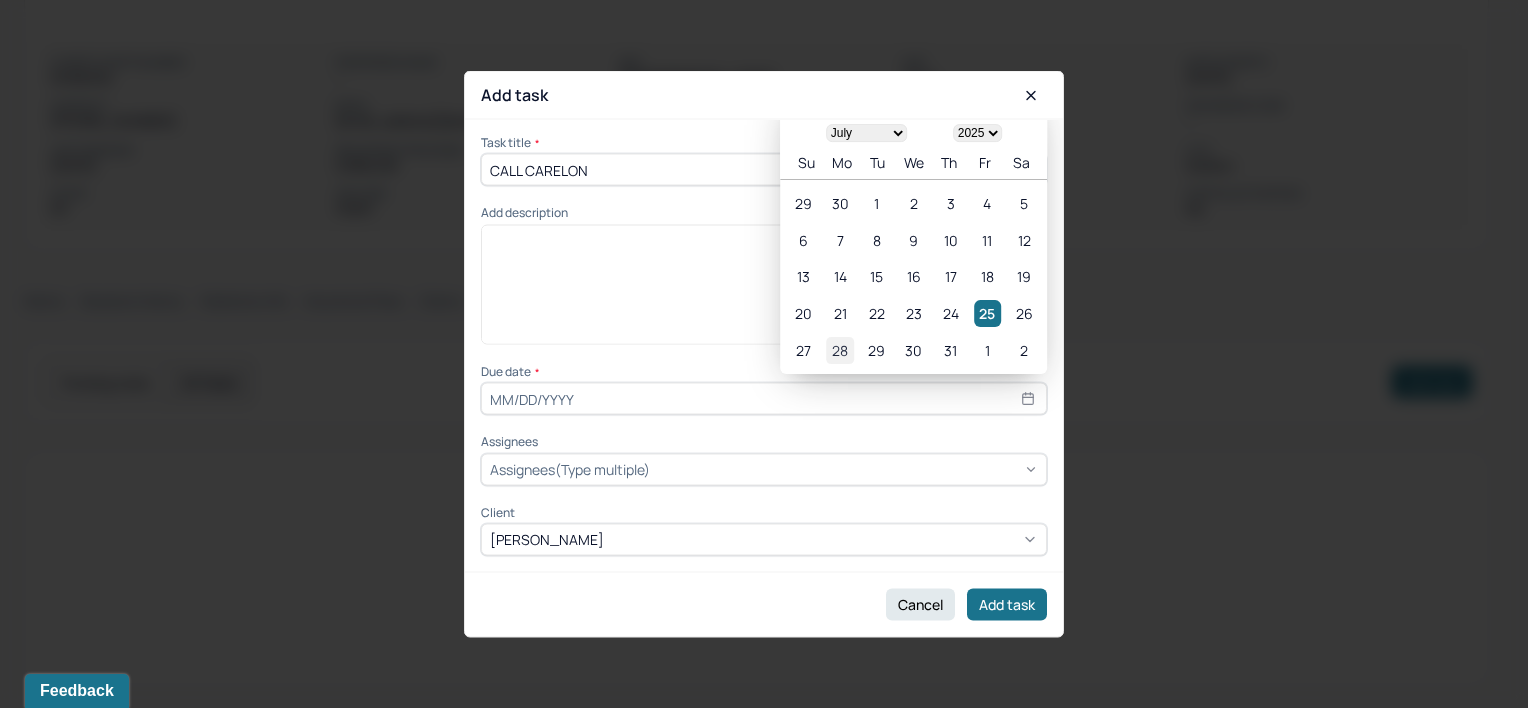 click on "28" at bounding box center [840, 350] 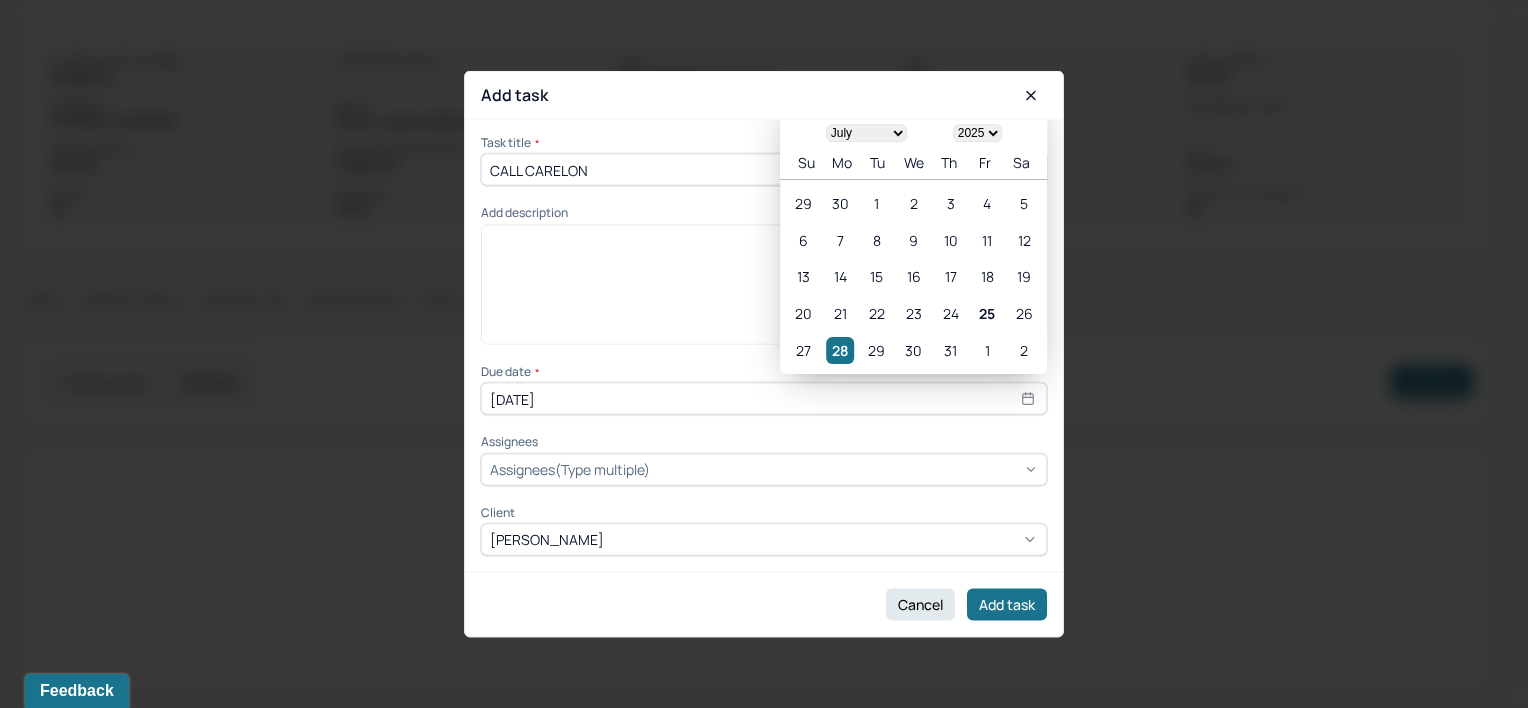 click at bounding box center [846, 469] 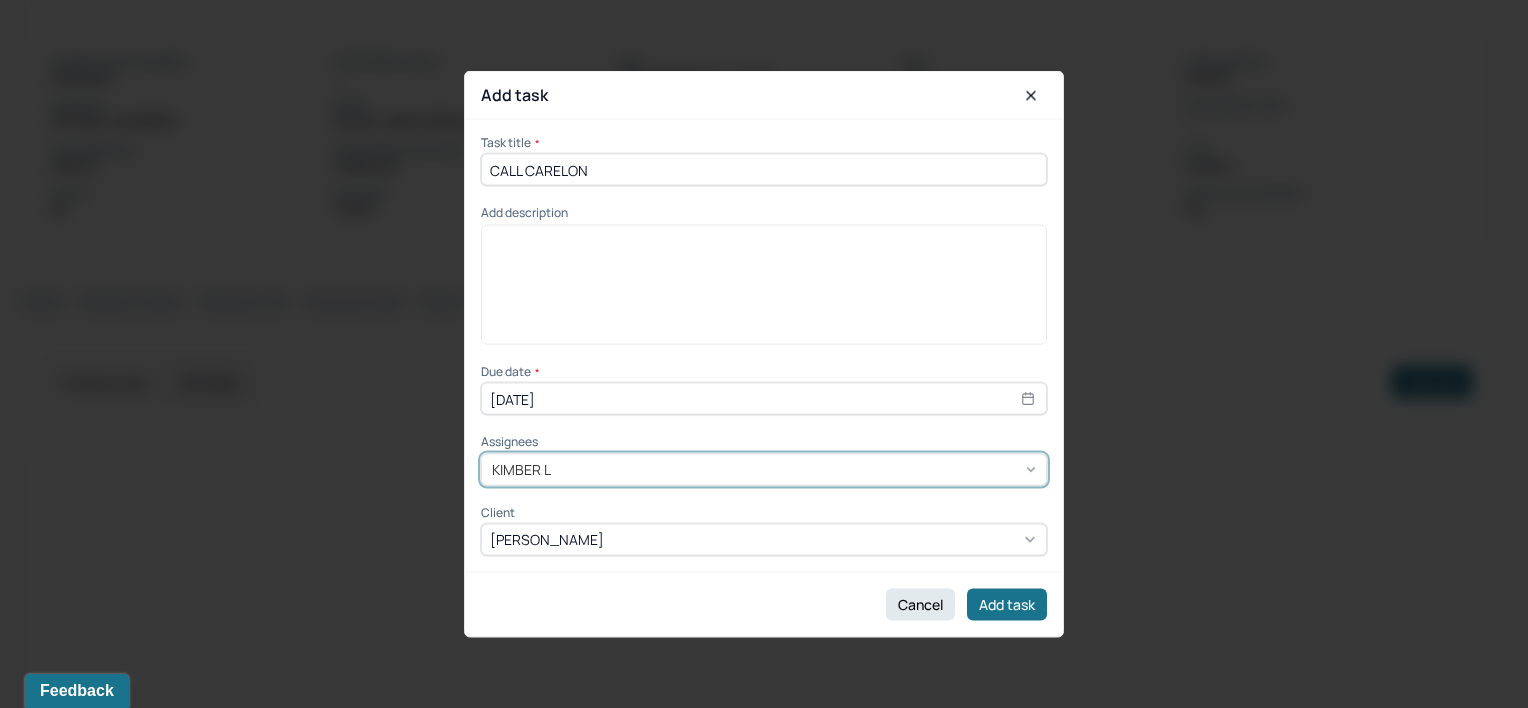 click on "[PERSON_NAME]" at bounding box center (756, 733) 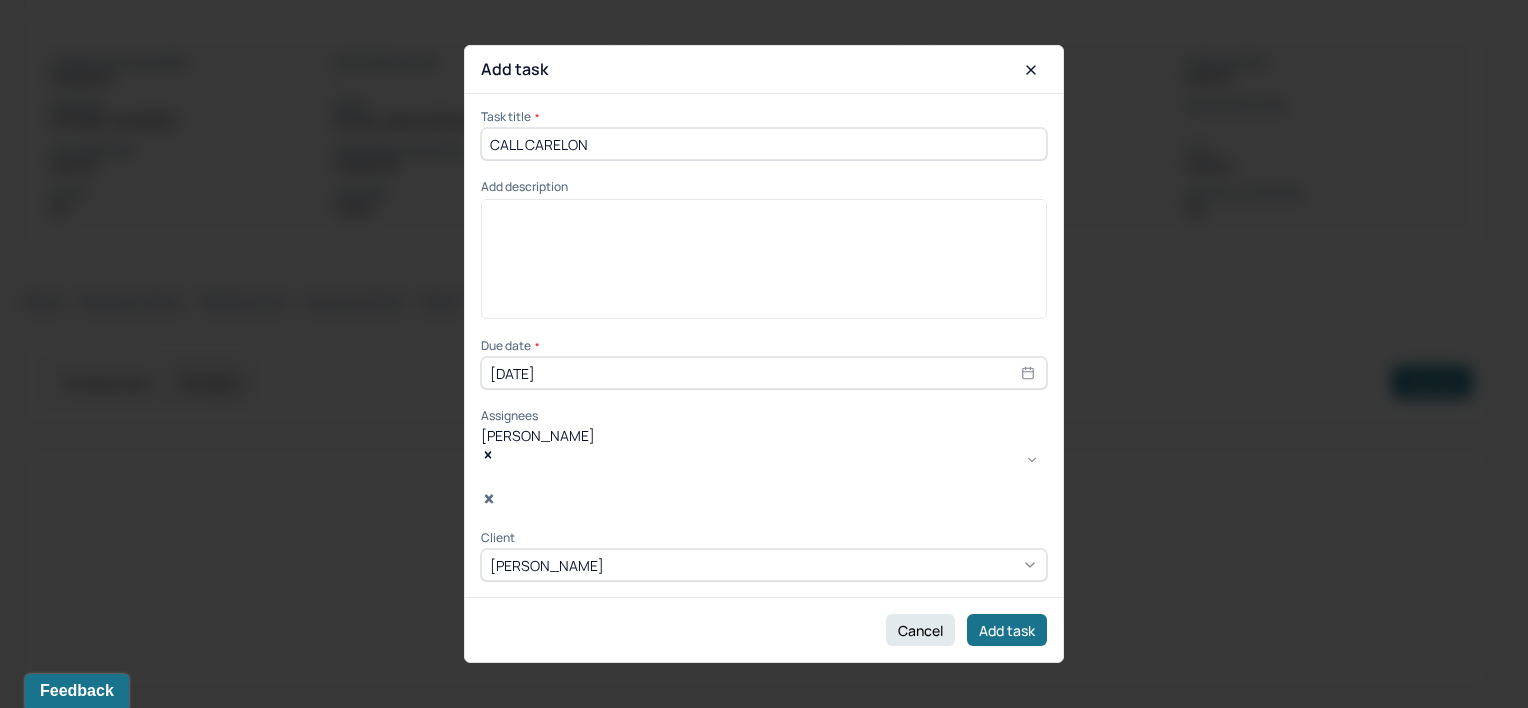 click at bounding box center (764, 215) 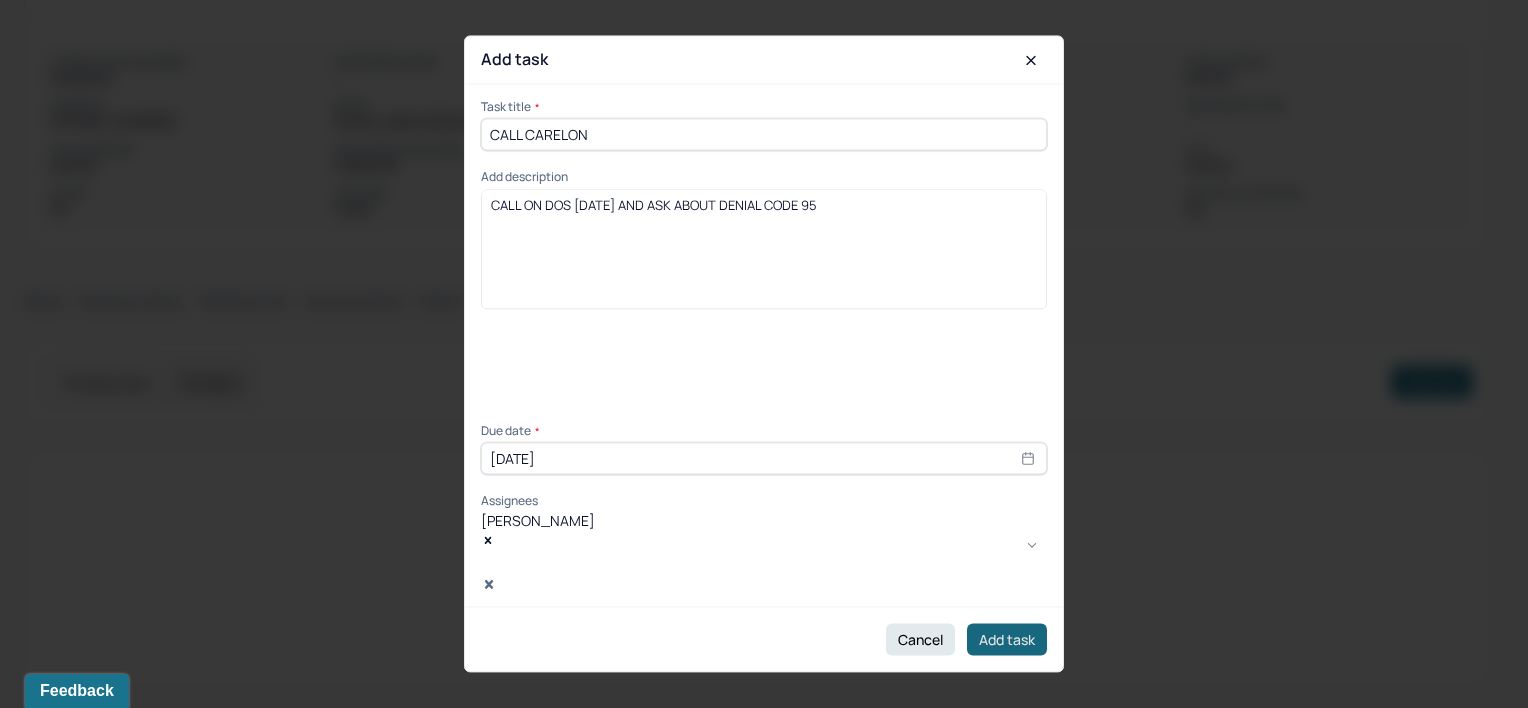 click on "Add task" at bounding box center (1007, 640) 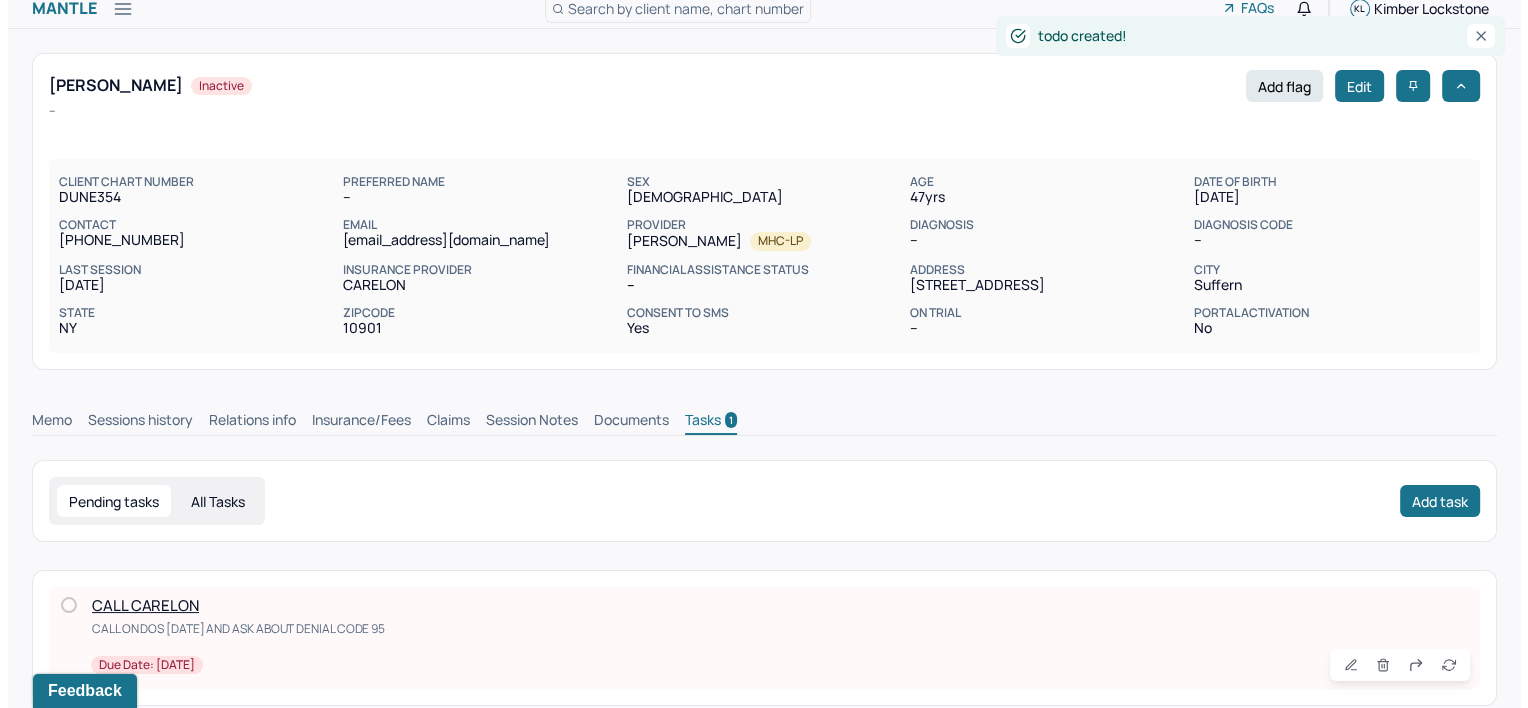 scroll, scrollTop: 0, scrollLeft: 0, axis: both 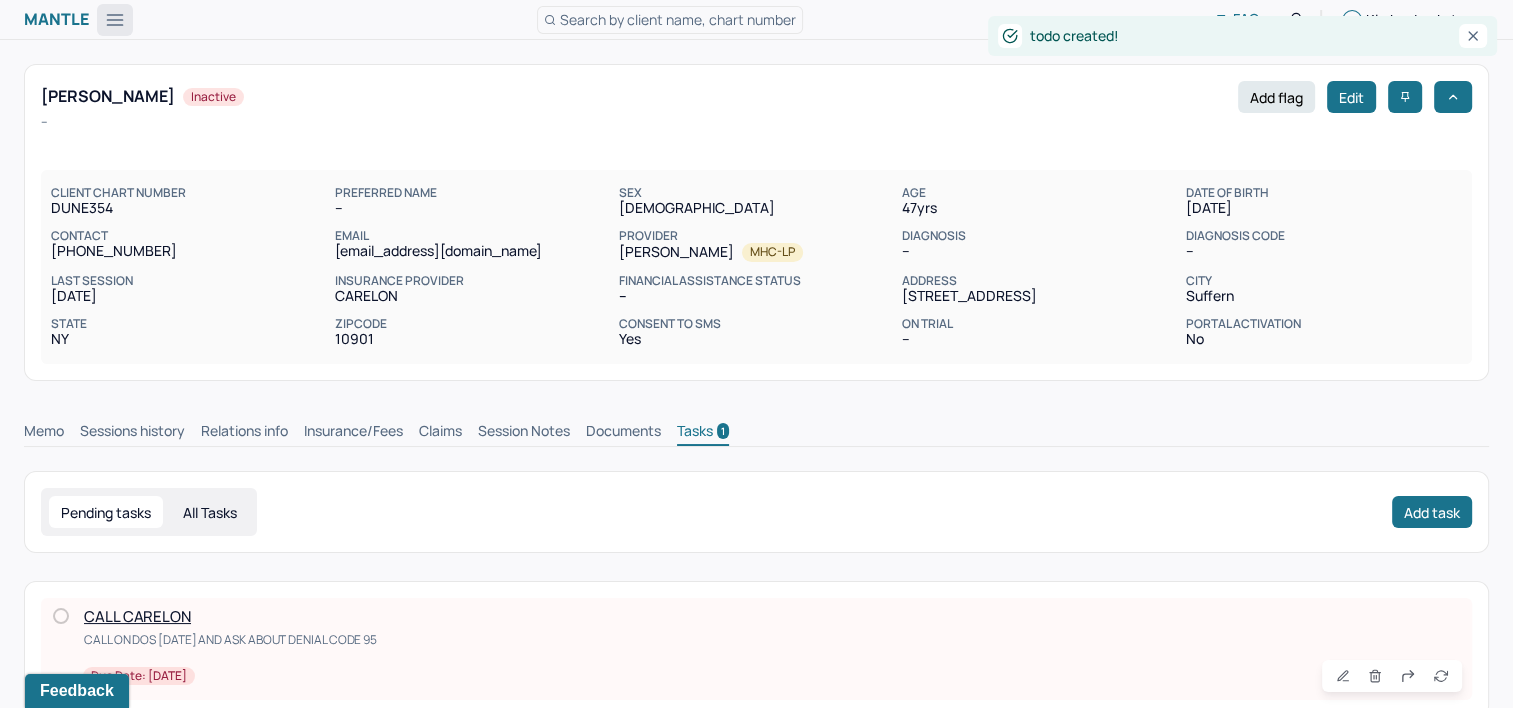 click 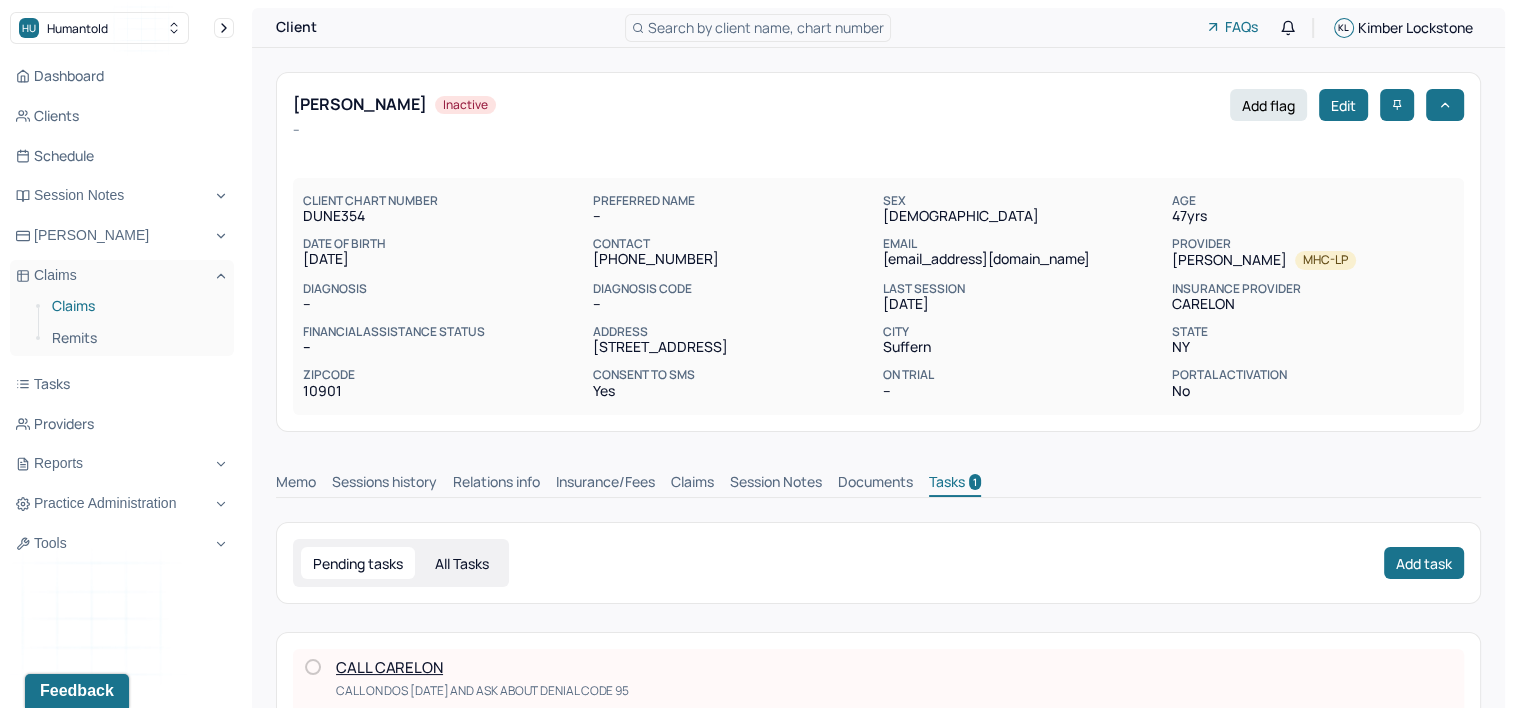 click on "Claims" at bounding box center [135, 306] 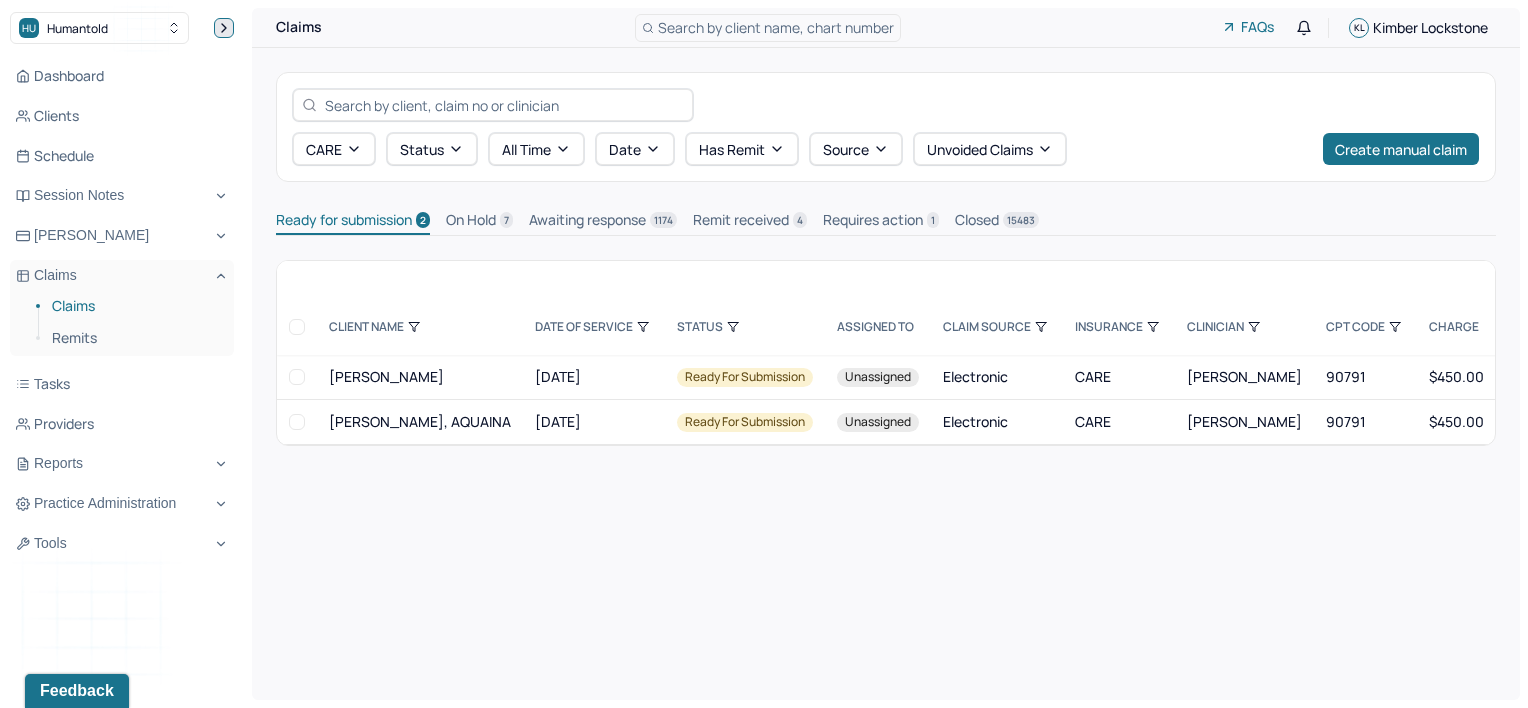 click 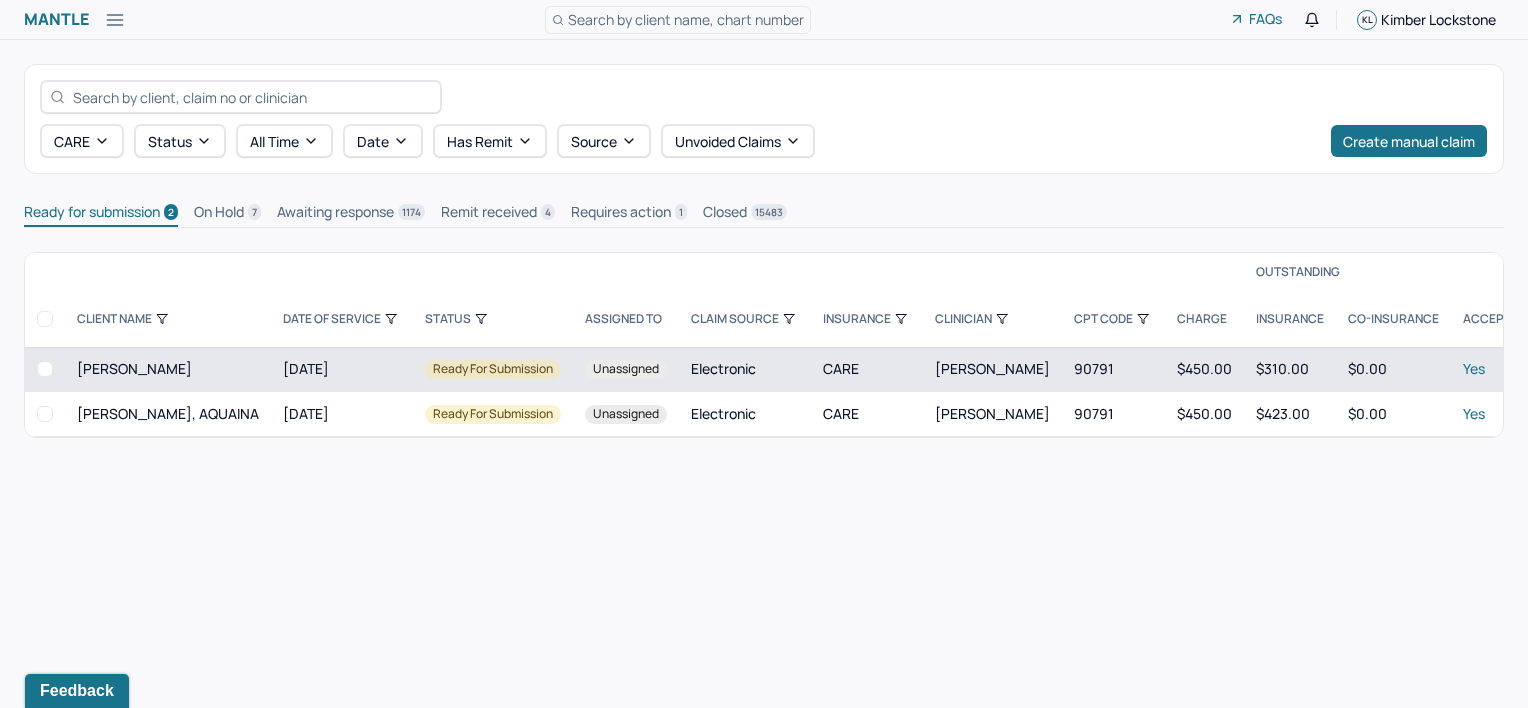 drag, startPoint x: 189, startPoint y: 362, endPoint x: 74, endPoint y: 367, distance: 115.10864 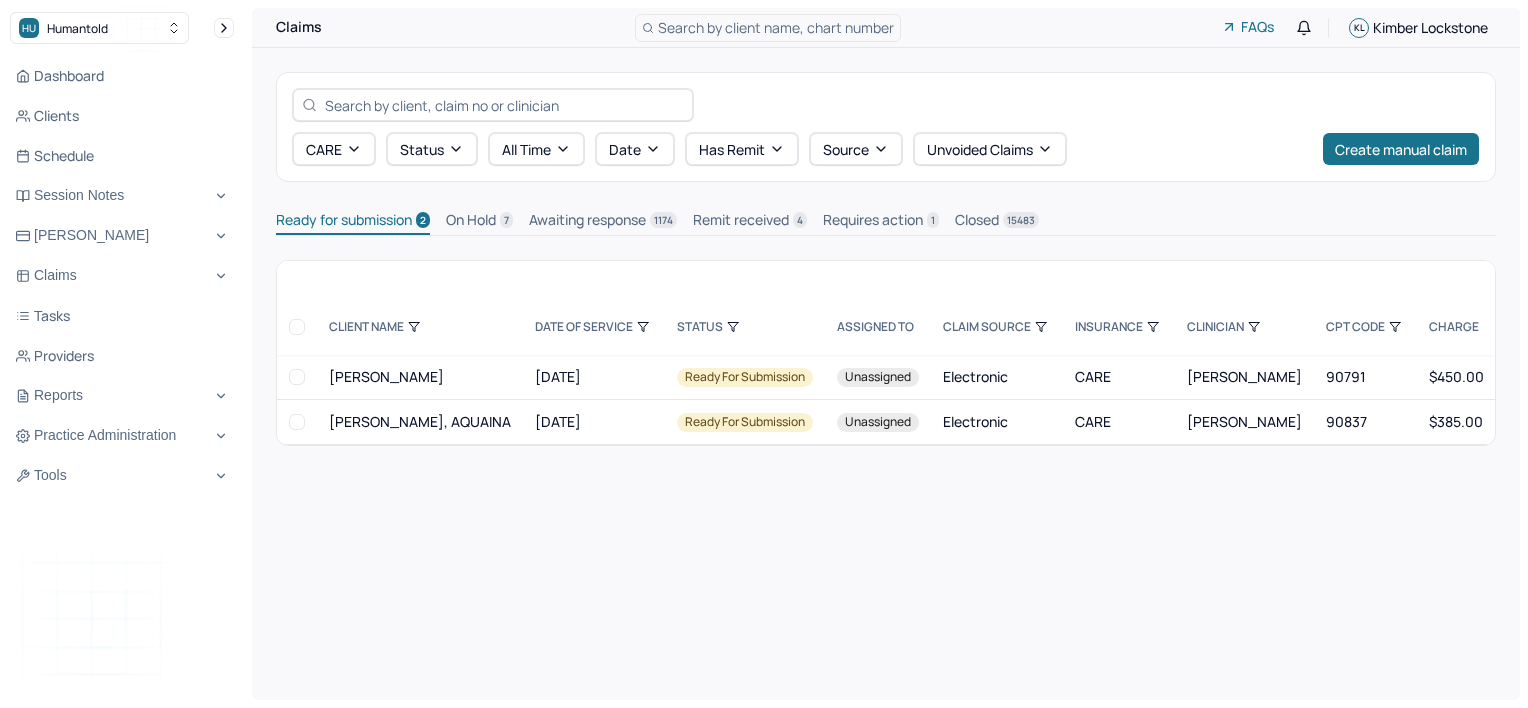 scroll, scrollTop: 0, scrollLeft: 0, axis: both 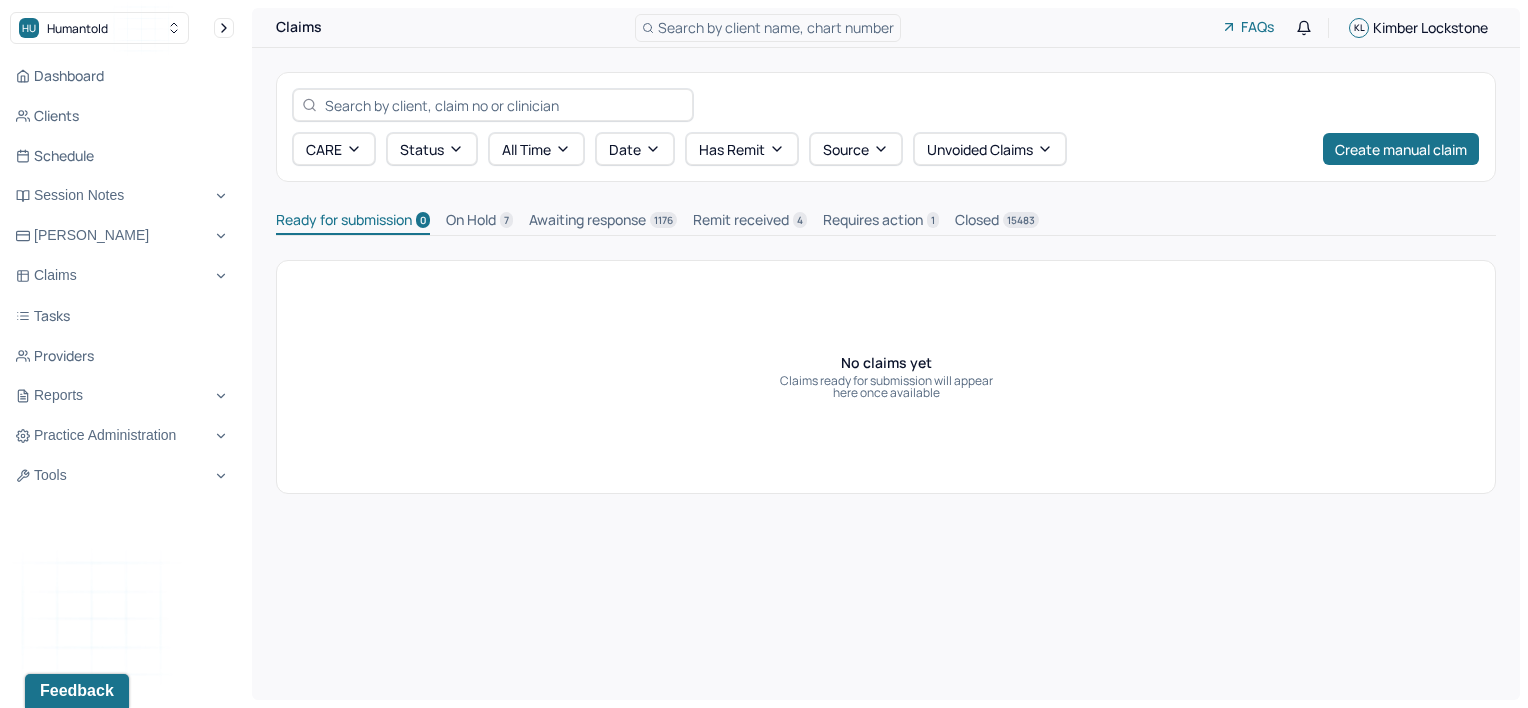 click on "No claims yet Claims ready for submission will appear here once available" at bounding box center [886, 377] 